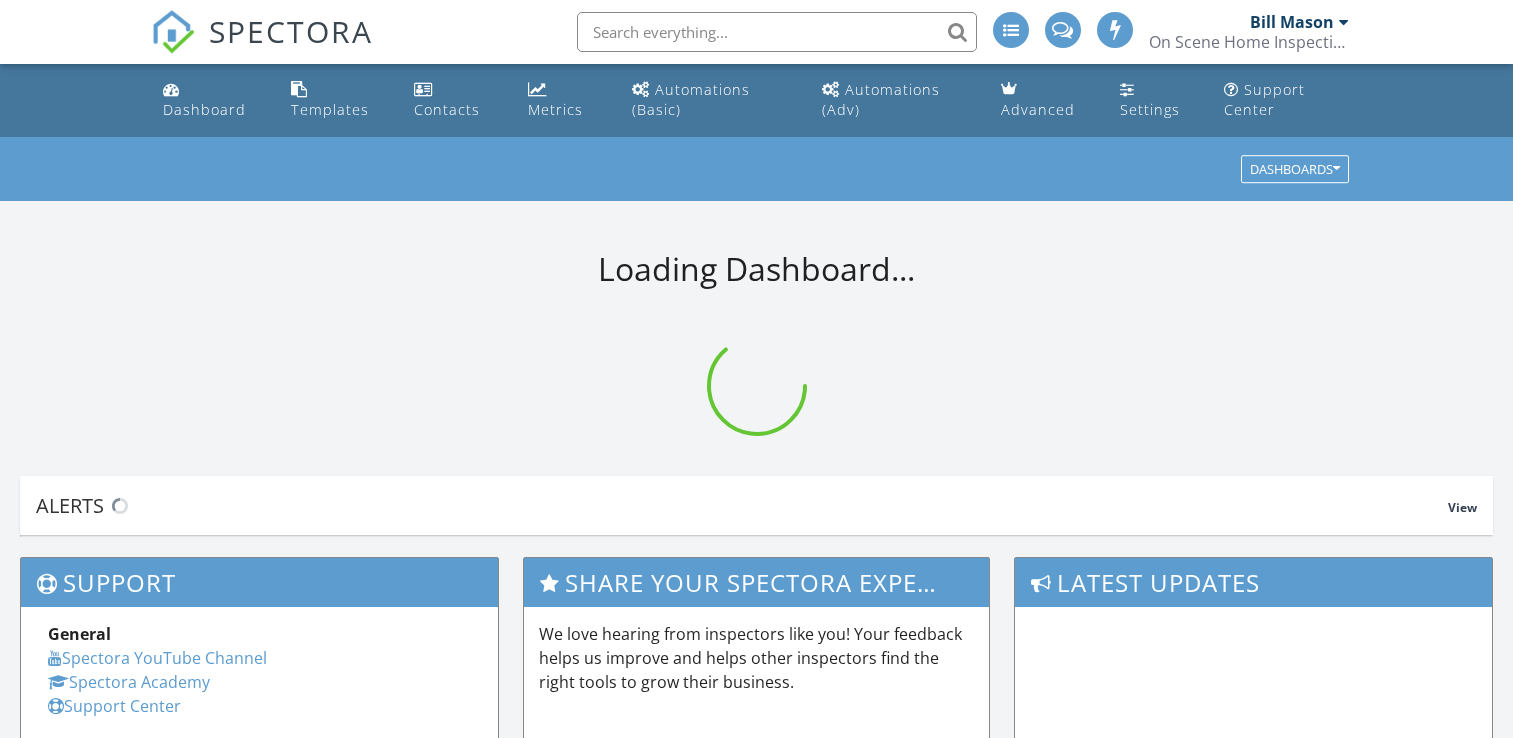 scroll, scrollTop: 0, scrollLeft: 0, axis: both 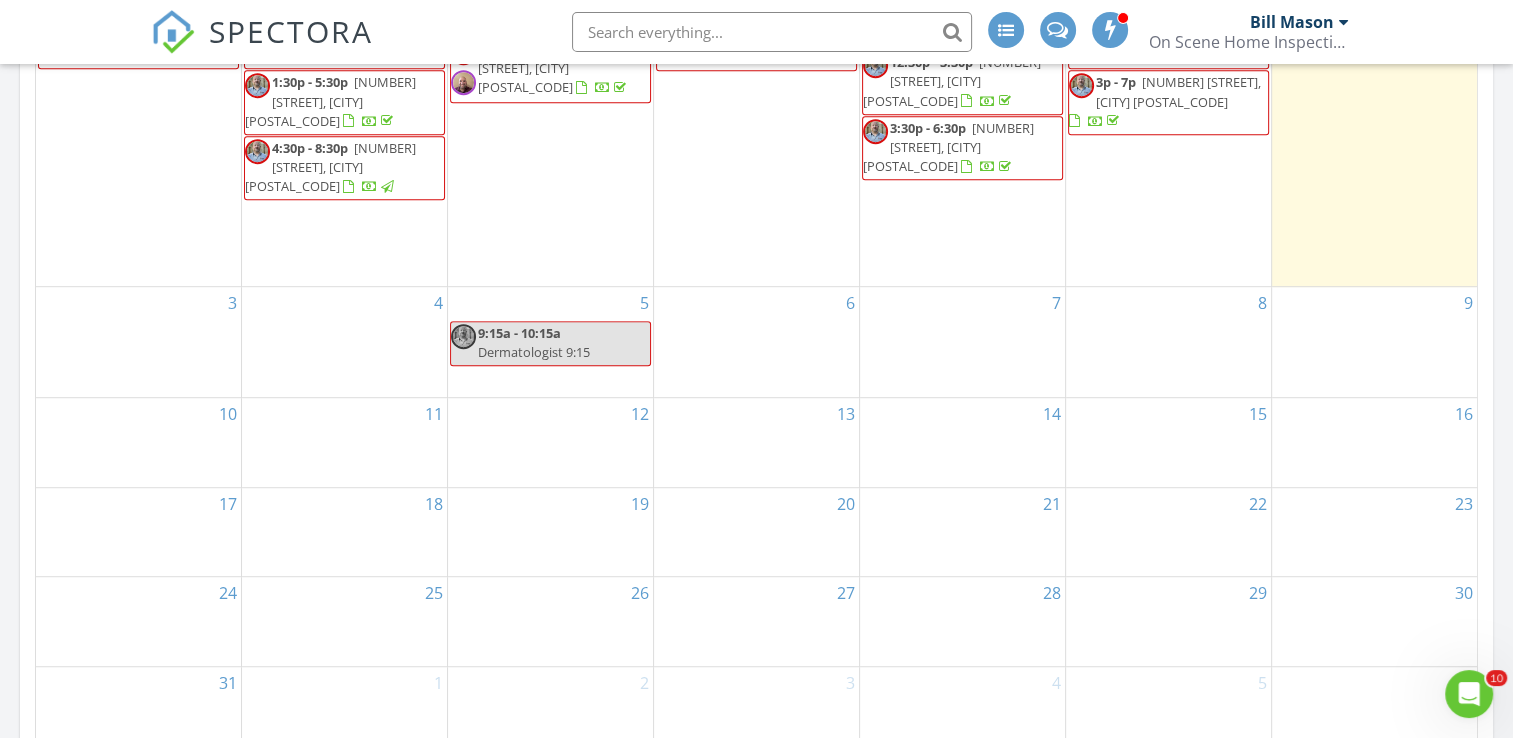 click on "6" at bounding box center [756, 342] 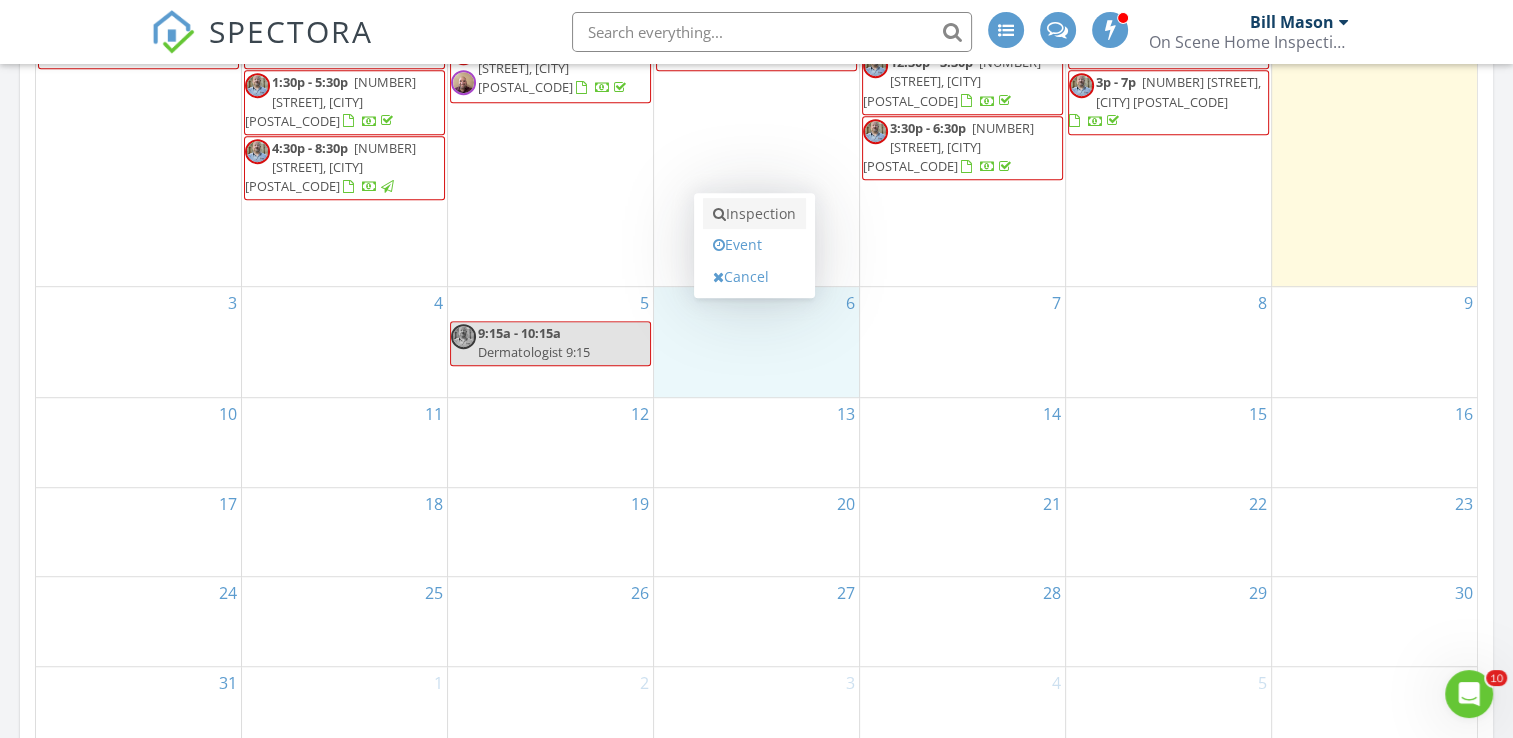 click on "Inspection" at bounding box center [754, 214] 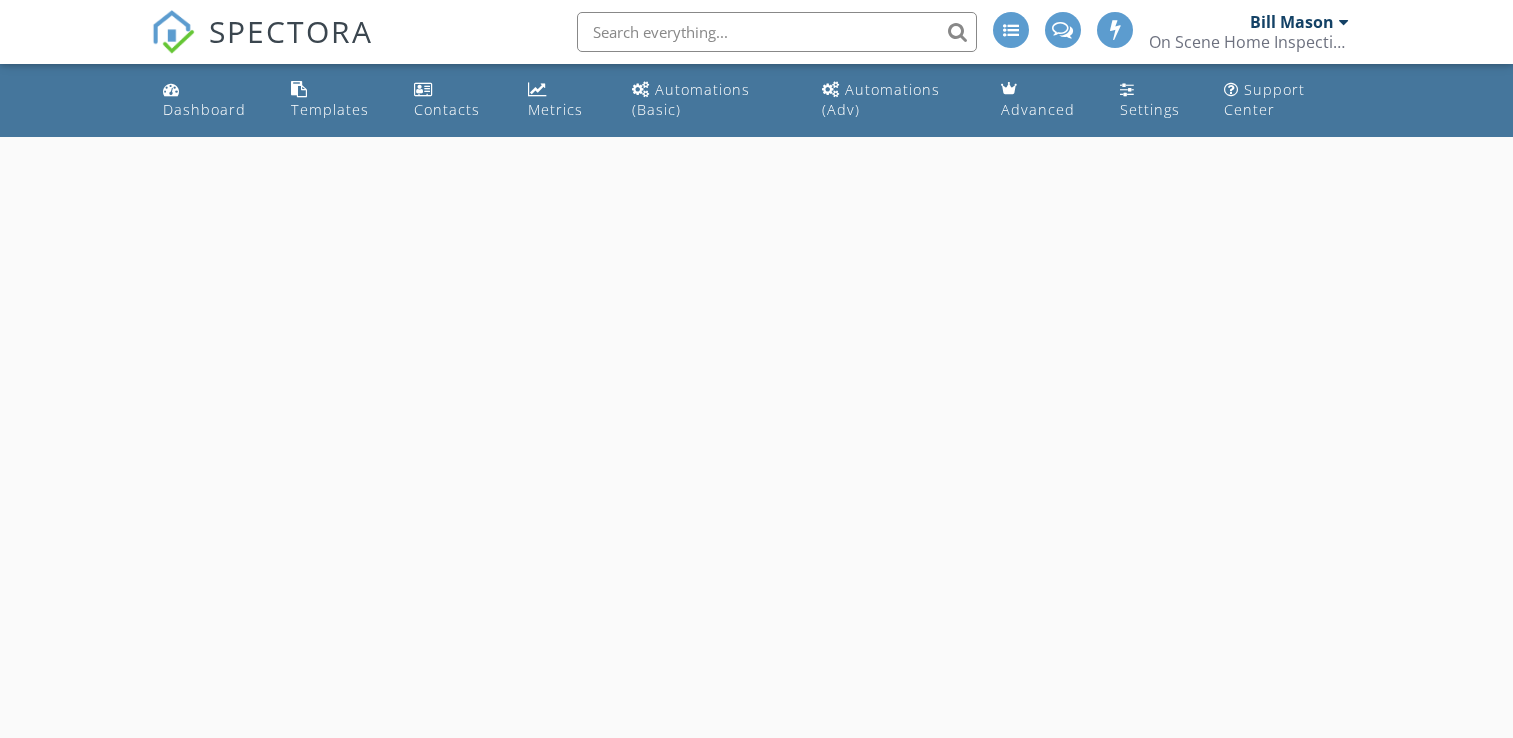 scroll, scrollTop: 0, scrollLeft: 0, axis: both 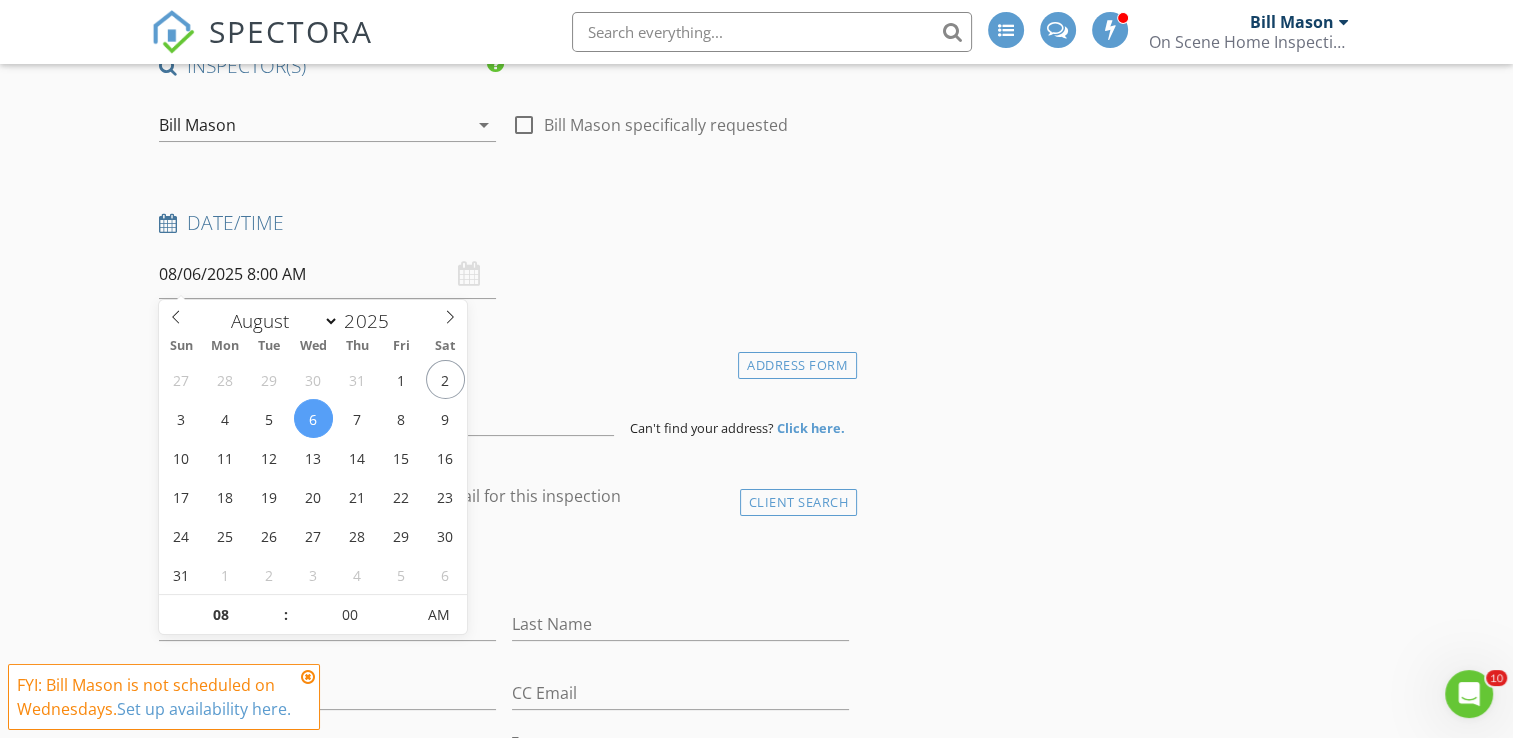 click on "08/06/2025 8:00 AM" at bounding box center (327, 274) 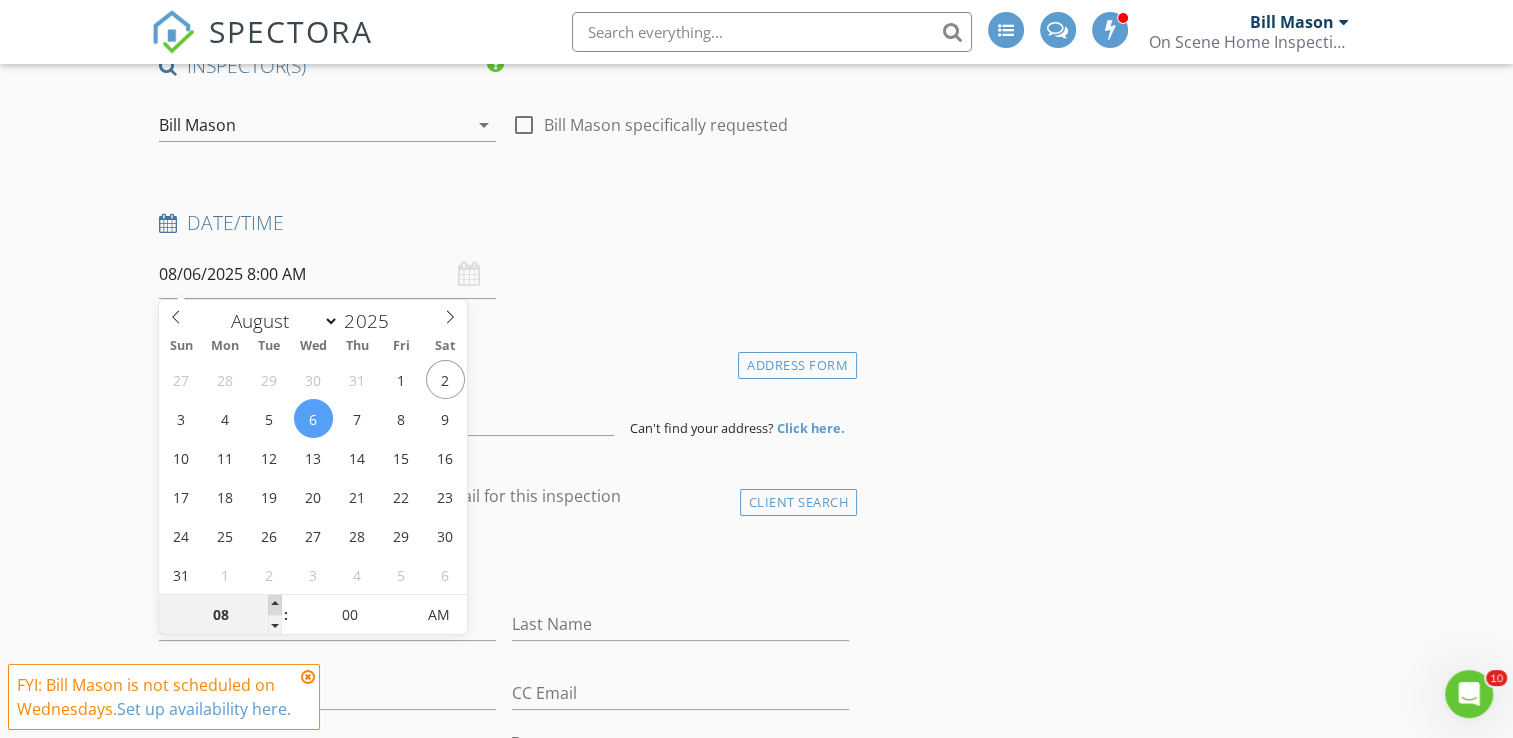 type on "09" 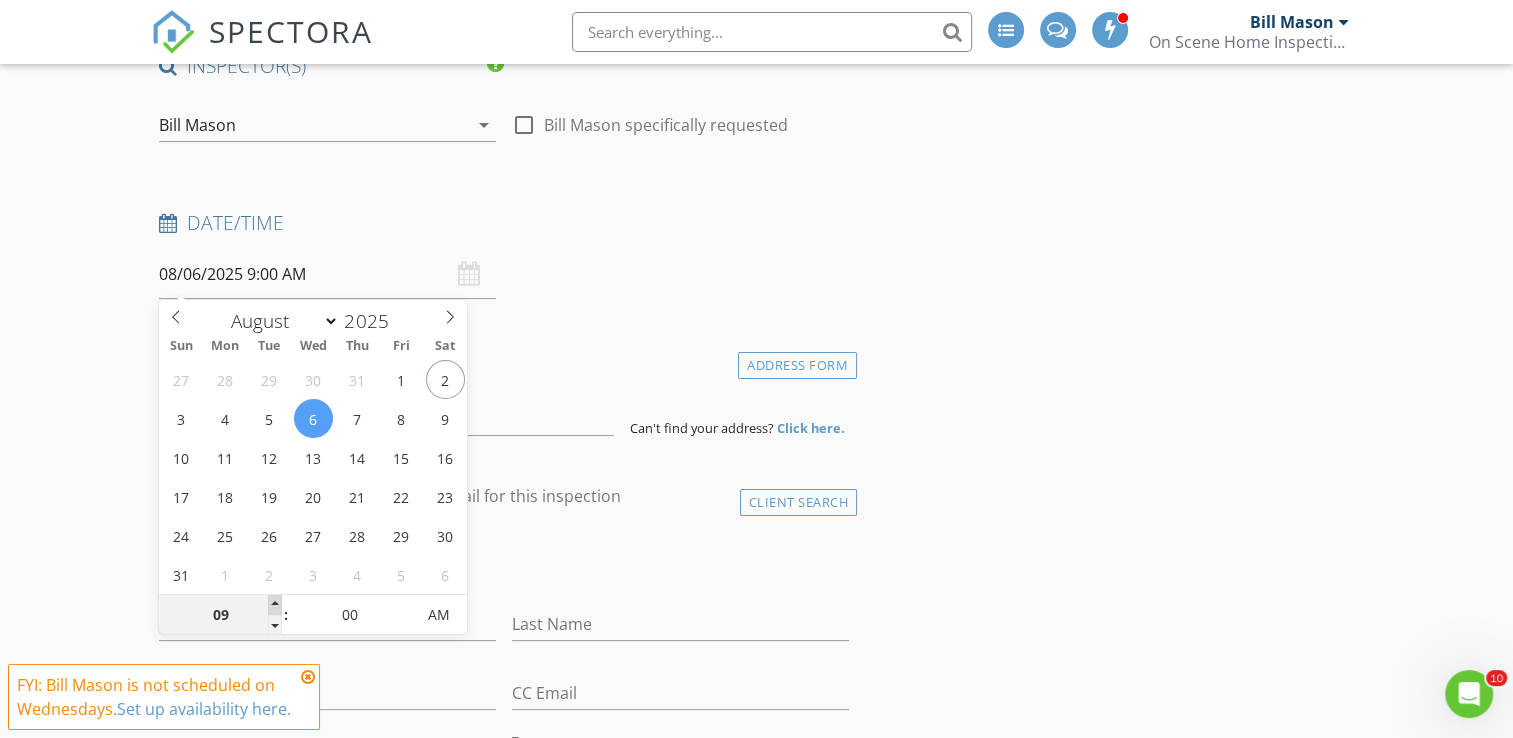 click at bounding box center [275, 605] 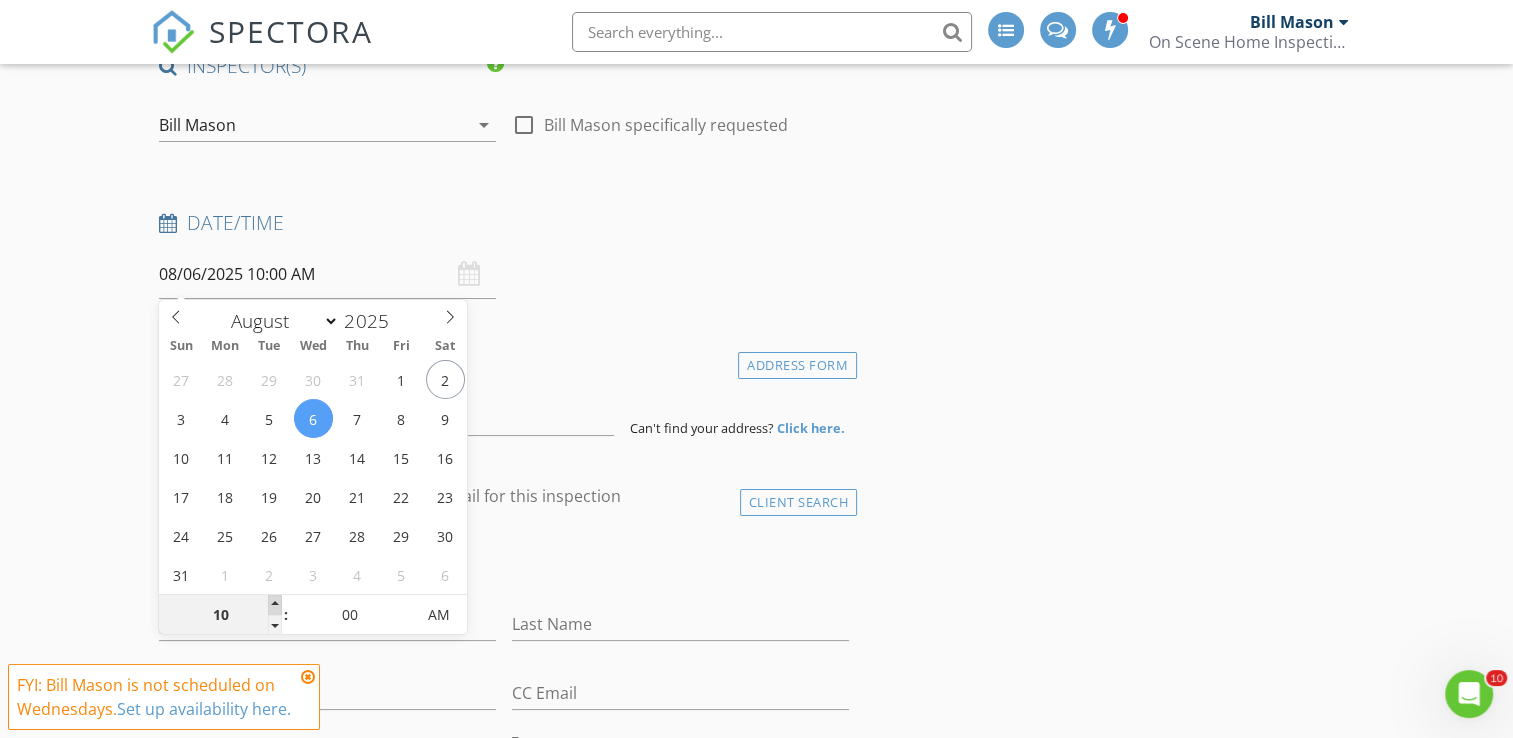 click at bounding box center (275, 605) 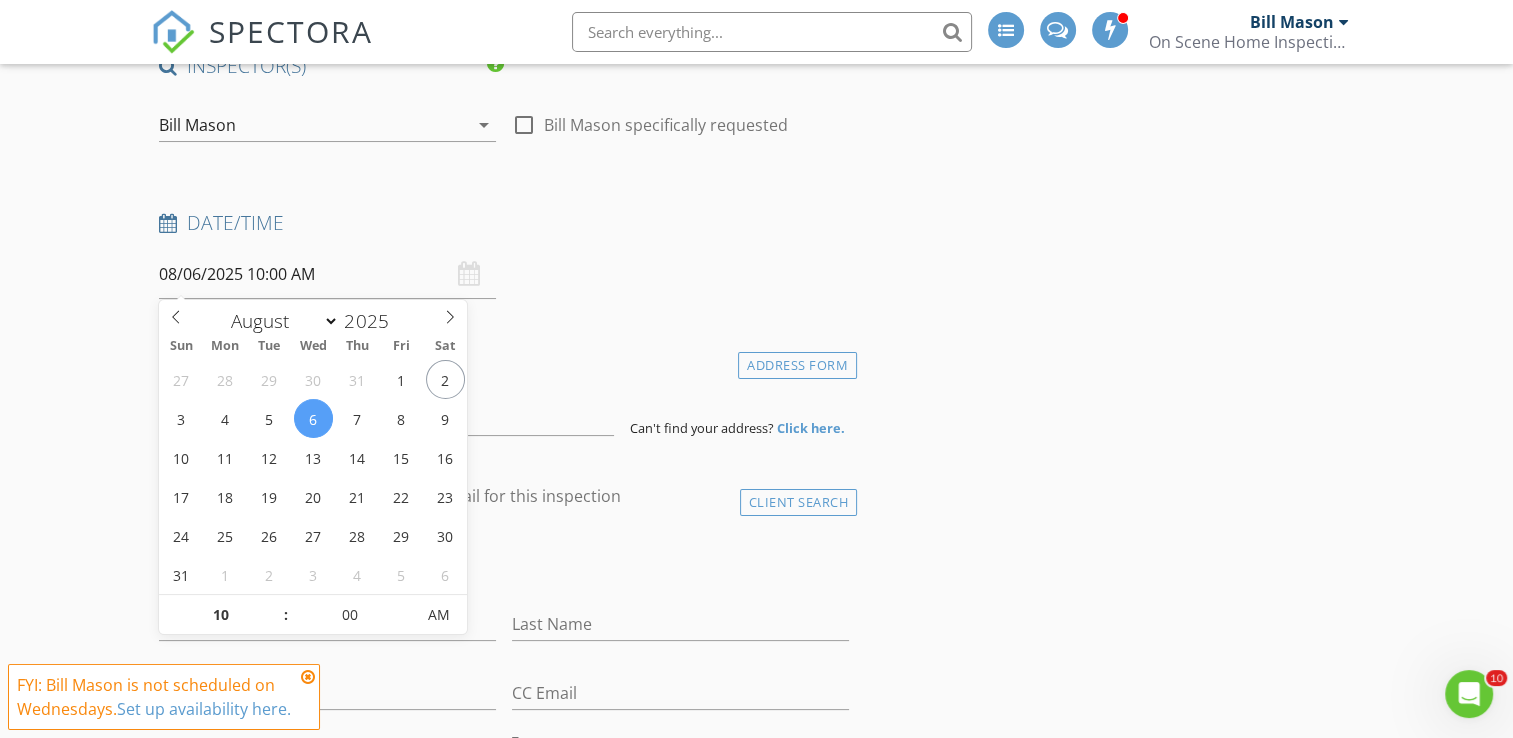 click on "New Inspection
INSPECTOR(S)
check_box   Bill Mason   PRIMARY   check_box_outline_blank   Nick Ponsler     Bill Mason arrow_drop_down   check_box_outline_blank Bill Mason specifically requested
Date/Time
08/06/2025 10:00 AM
Location
Address Form       Can't find your address?   Click here.
client
check_box Enable Client CC email for this inspection   Client Search     check_box_outline_blank Client is a Company/Organization     First Name   Last Name   Email   CC Email   Phone         Tags         Notes   Private Notes
ADD ADDITIONAL client
SERVICES
check_box_outline_blank   Residential Inspection   check_box_outline_blank   Commercial Pictures   Delta Exploration and Assessment check_box_outline_blank   WDO    check_box_outline_blank   Pay at closing" at bounding box center [756, 1696] 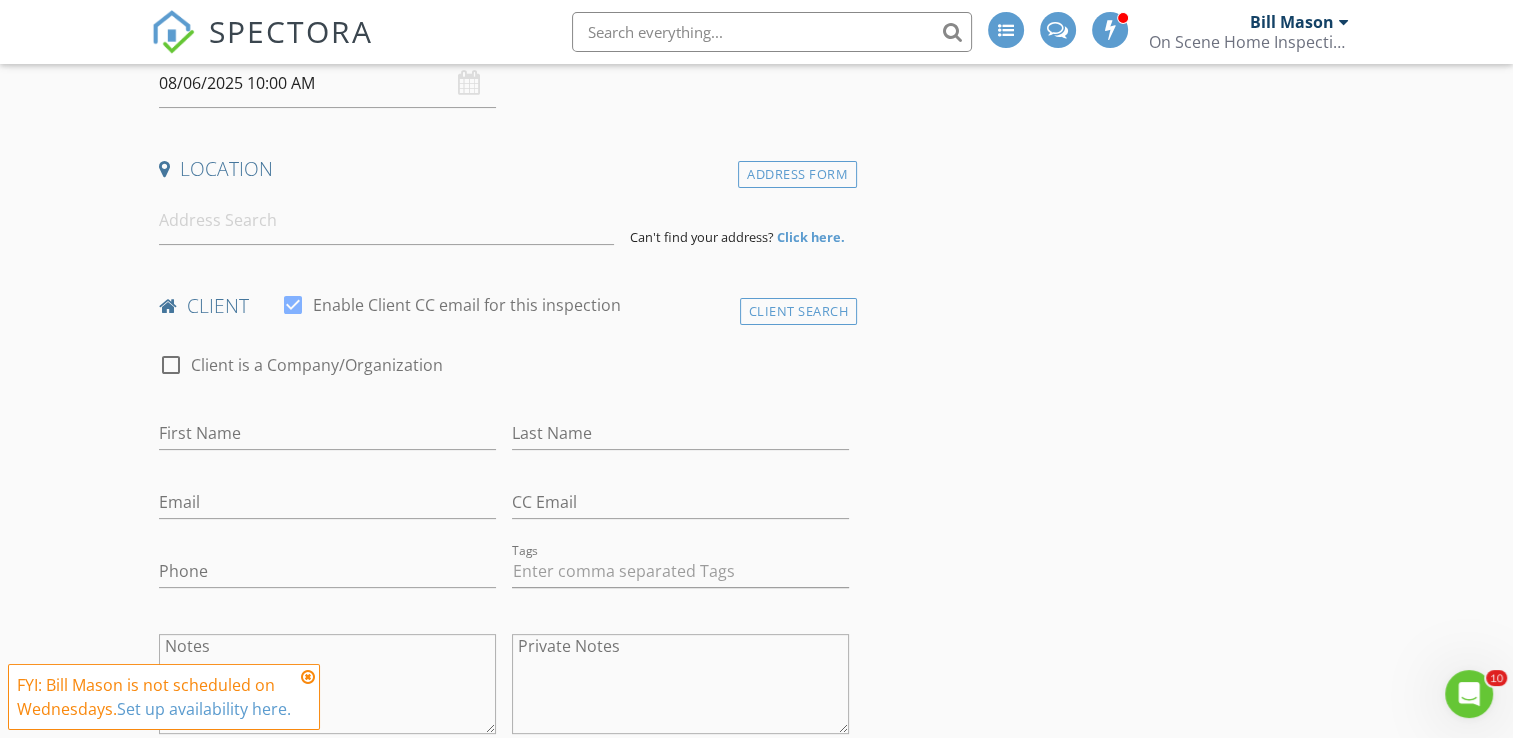 scroll, scrollTop: 400, scrollLeft: 0, axis: vertical 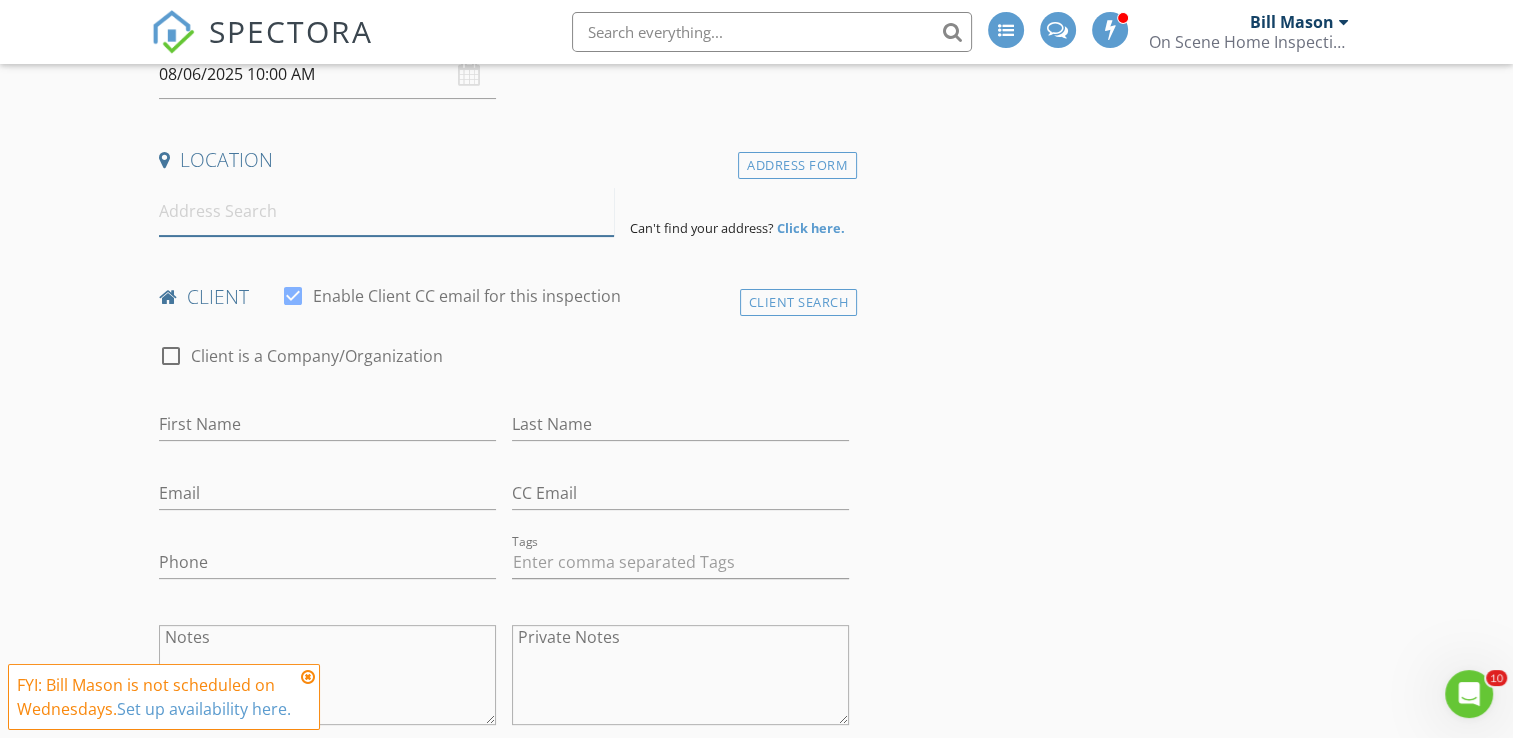 click at bounding box center (386, 211) 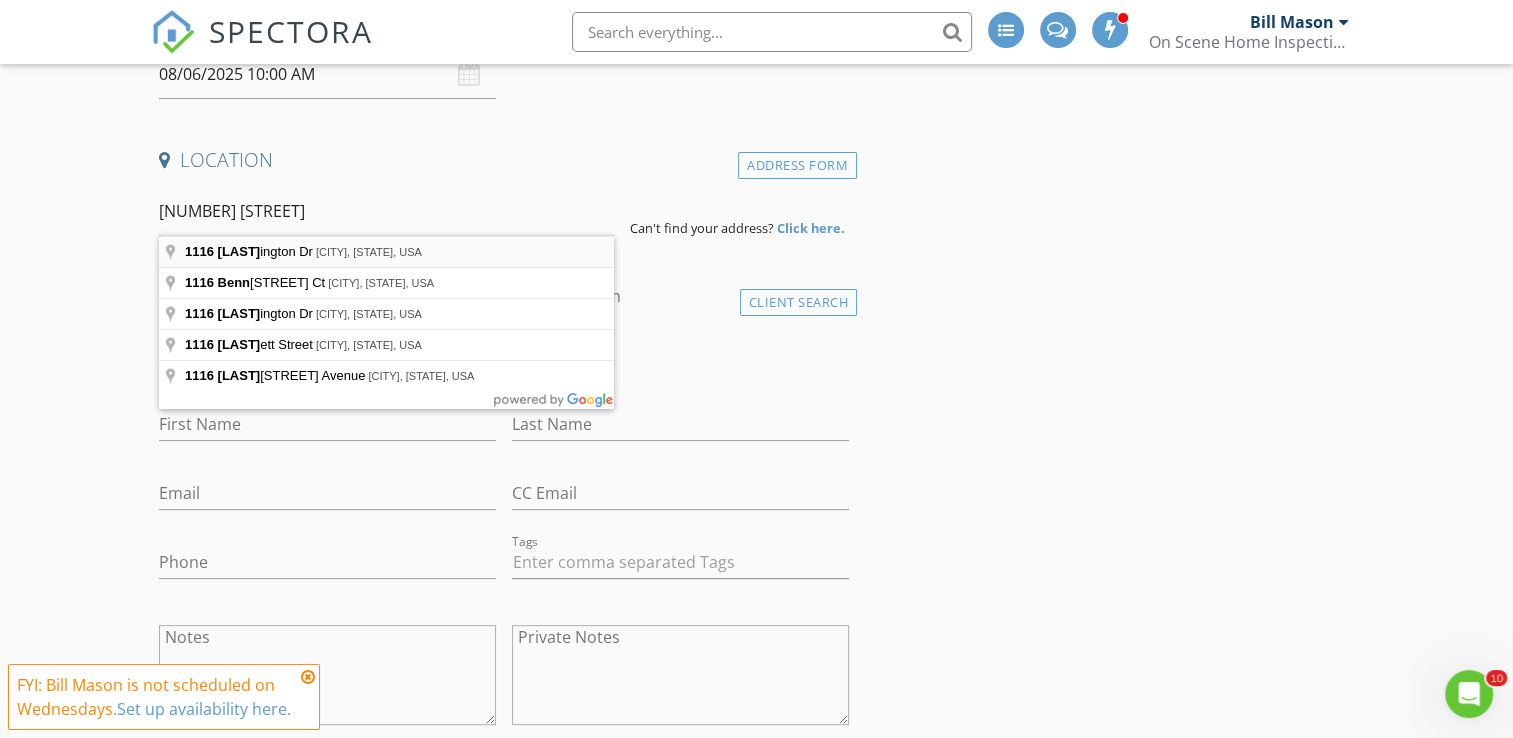type on "1116 Bennington Dr, Mishawaka, IN, USA" 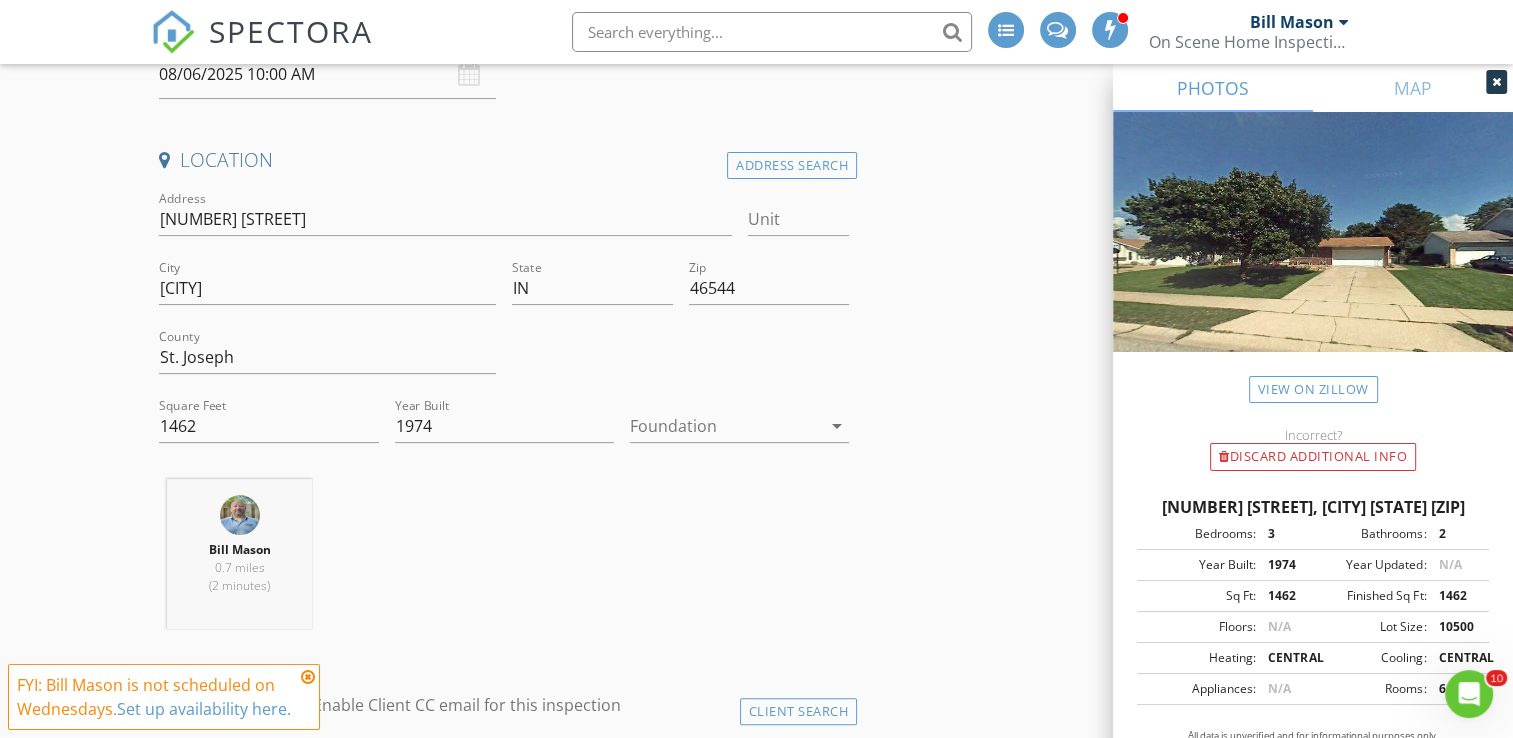 click on "New Inspection
INSPECTOR(S)
check_box   Bill Mason   PRIMARY   check_box_outline_blank   Nick Ponsler     Bill Mason arrow_drop_down   check_box_outline_blank Bill Mason specifically requested
Date/Time
08/06/2025 10:00 AM
Location
Address Search       Address 1116 Bennington Dr   Unit   City Mishawaka   State IN   Zip 46544   County St. Joseph     Square Feet 1462   Year Built 1974   Foundation arrow_drop_down     Bill Mason     0.7 miles     (2 minutes)
client
check_box Enable Client CC email for this inspection   Client Search     check_box_outline_blank Client is a Company/Organization     First Name   Last Name   Email   CC Email   Phone         Tags         Notes   Private Notes
ADD ADDITIONAL client
SERVICES
check_box_outline_blank   Residential Inspection" at bounding box center [756, 1701] 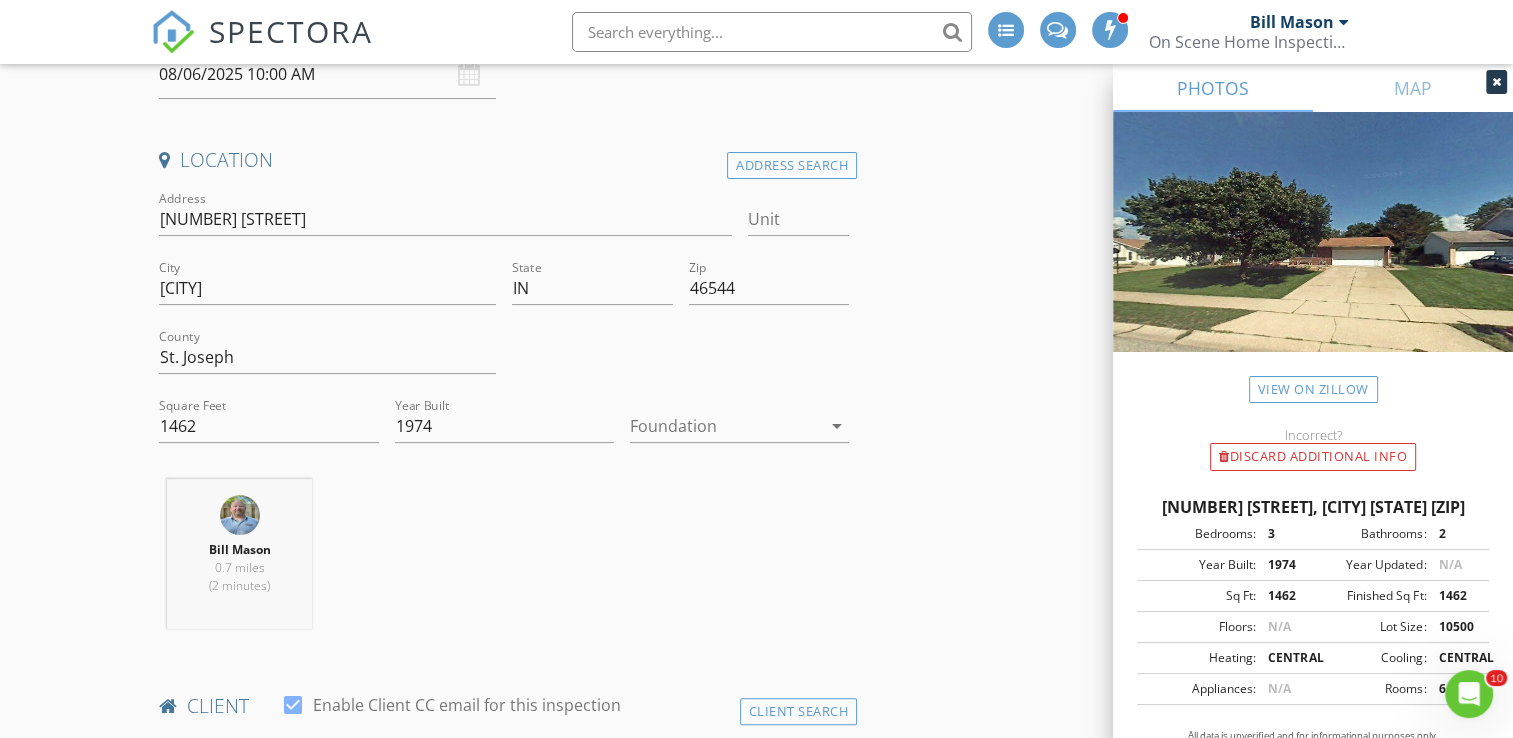 click on "New Inspection
INSPECTOR(S)
check_box   Bill Mason   PRIMARY   check_box_outline_blank   Nick Ponsler     Bill Mason arrow_drop_down   check_box_outline_blank Bill Mason specifically requested
Date/Time
08/06/2025 10:00 AM
Location
Address Search       Address 1116 Bennington Dr   Unit   City Mishawaka   State IN   Zip 46544   County St. Joseph     Square Feet 1462   Year Built 1974   Foundation arrow_drop_down     Bill Mason     0.7 miles     (2 minutes)
client
check_box Enable Client CC email for this inspection   Client Search     check_box_outline_blank Client is a Company/Organization     First Name   Last Name   Email   CC Email   Phone         Tags         Notes   Private Notes
ADD ADDITIONAL client
SERVICES
check_box_outline_blank   Residential Inspection" at bounding box center [756, 1701] 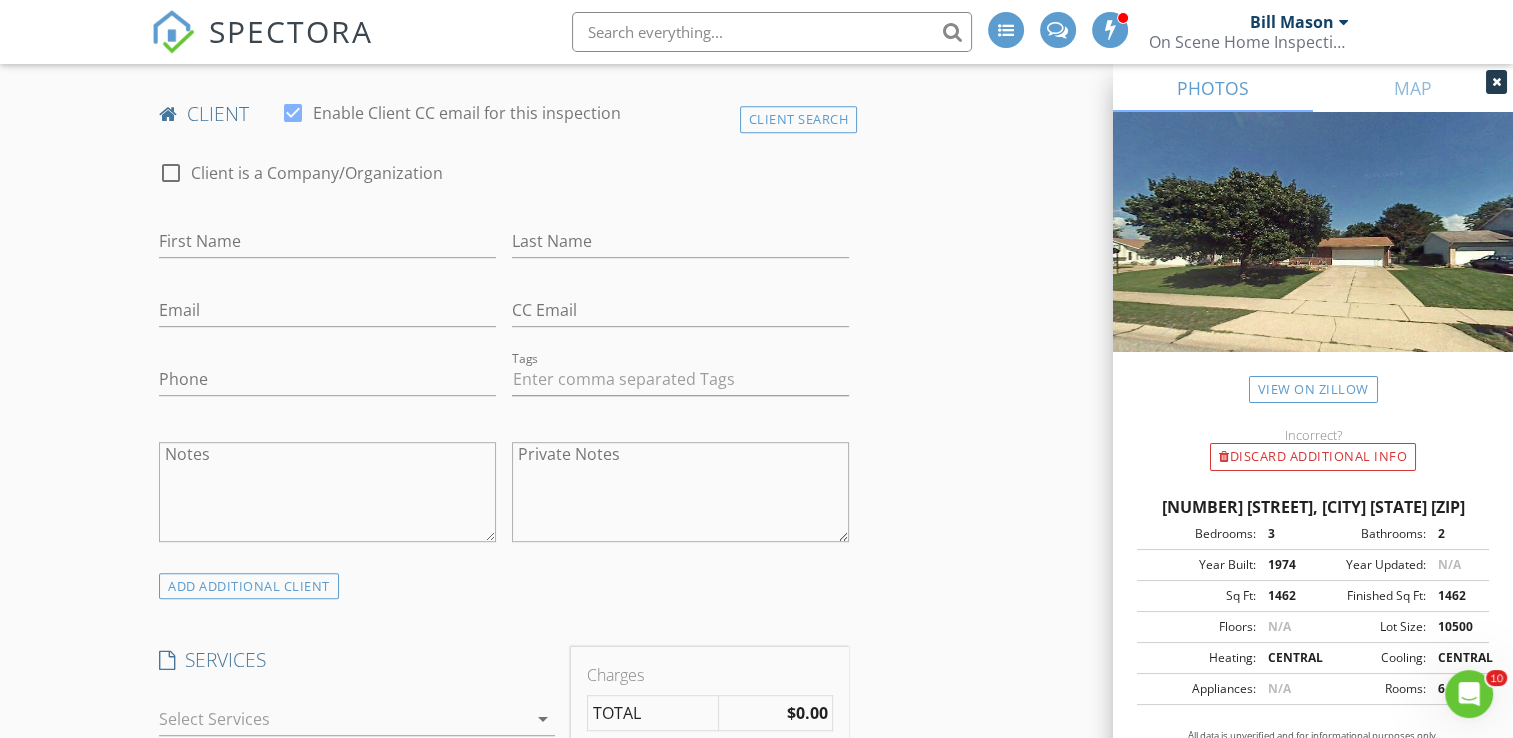 scroll, scrollTop: 1000, scrollLeft: 0, axis: vertical 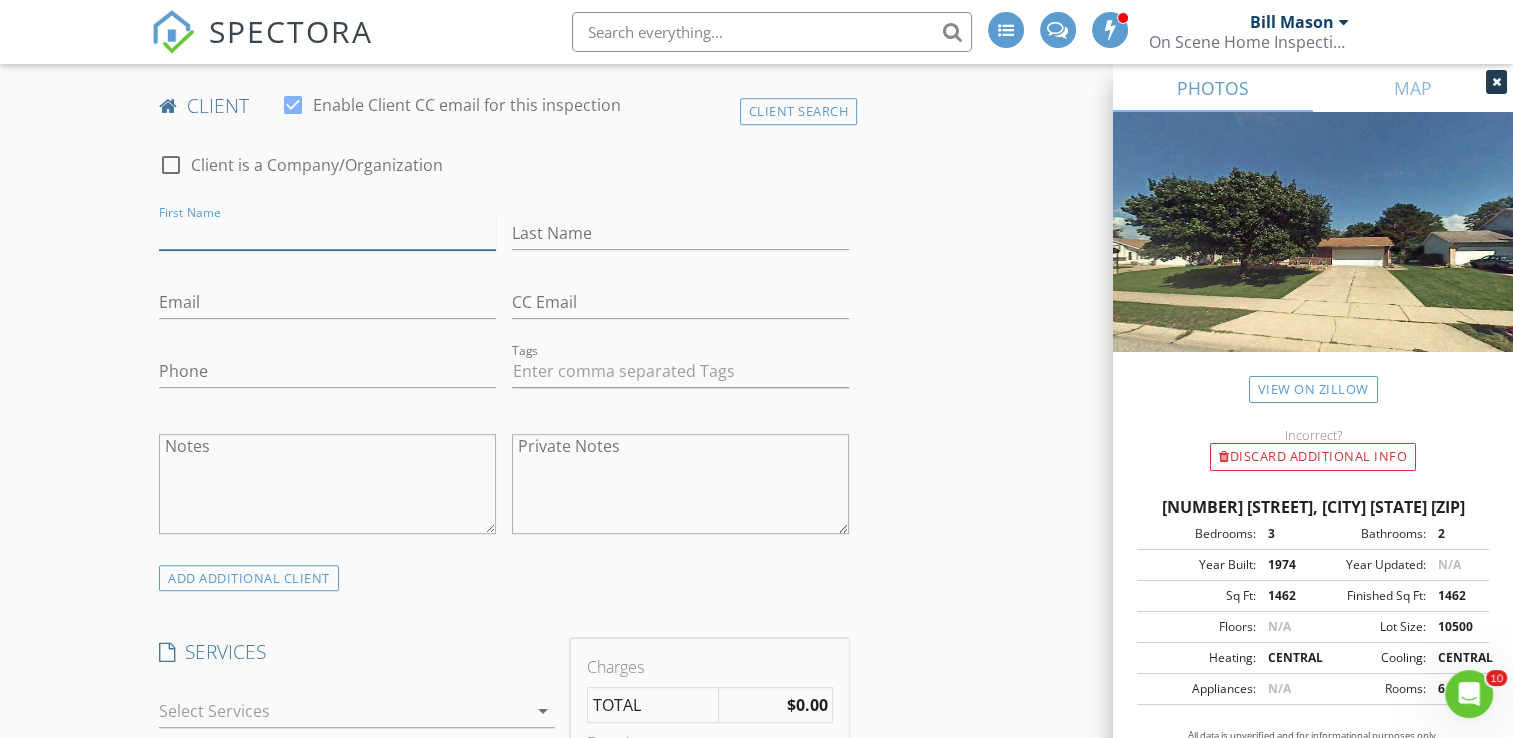 click on "First Name" at bounding box center [327, 233] 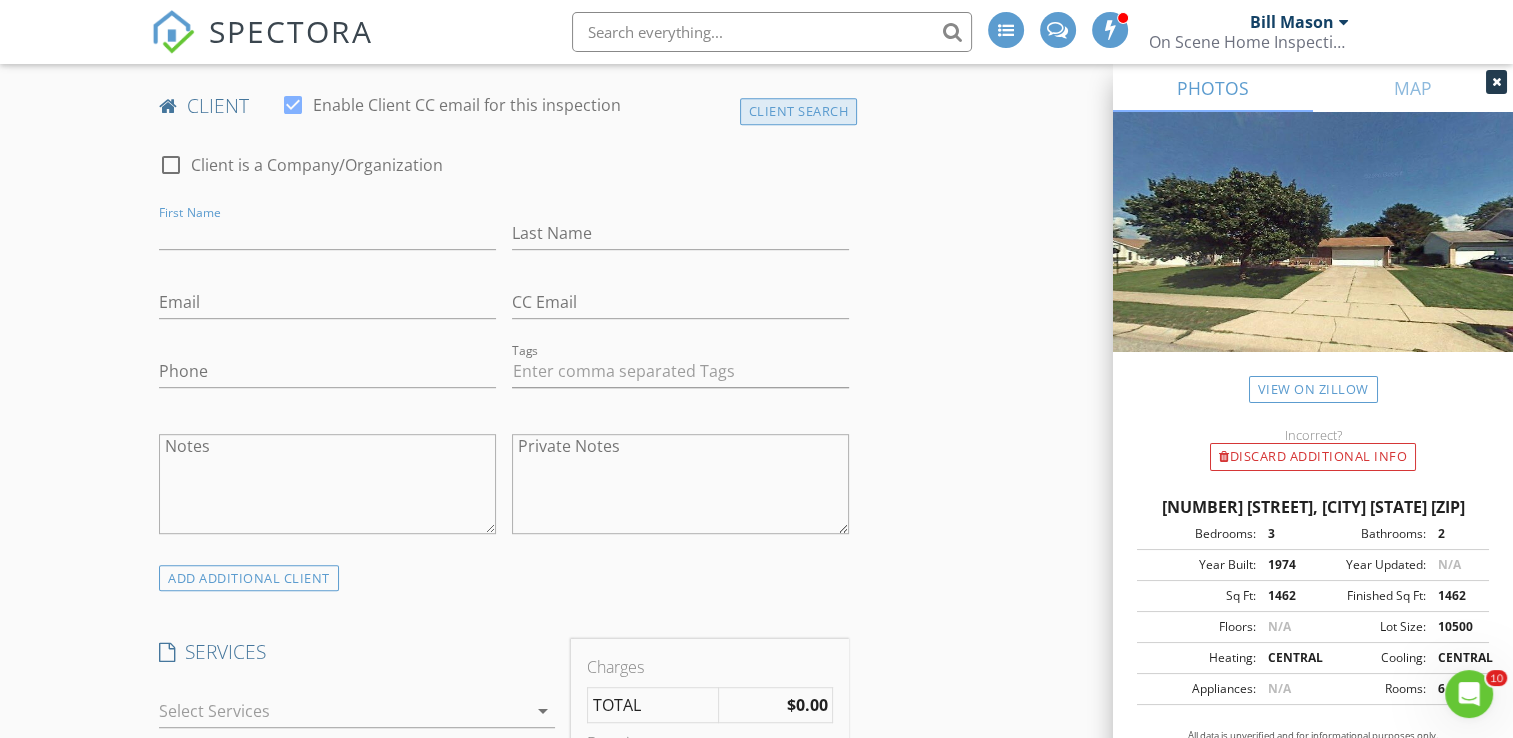click on "Client Search" at bounding box center [799, 111] 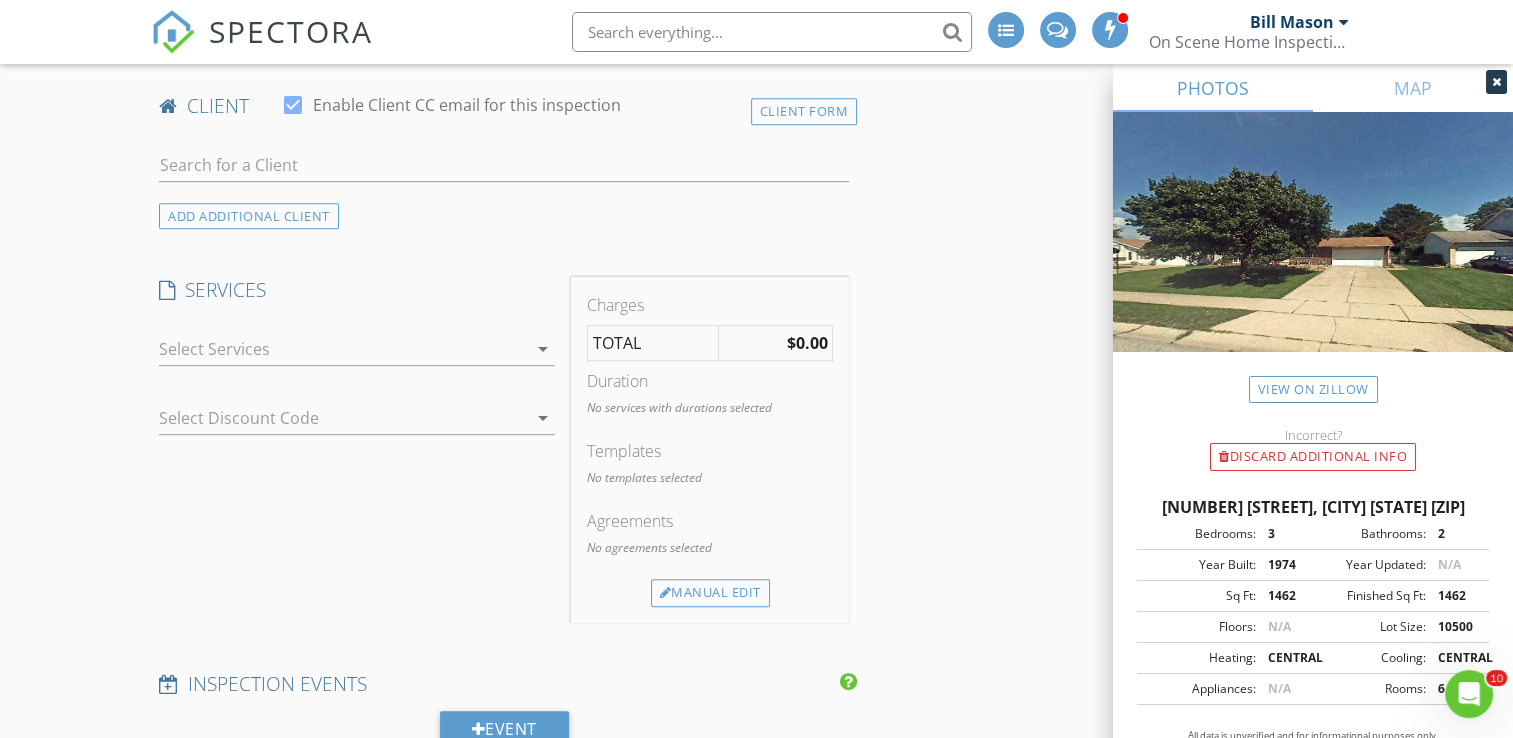 click at bounding box center [504, 169] 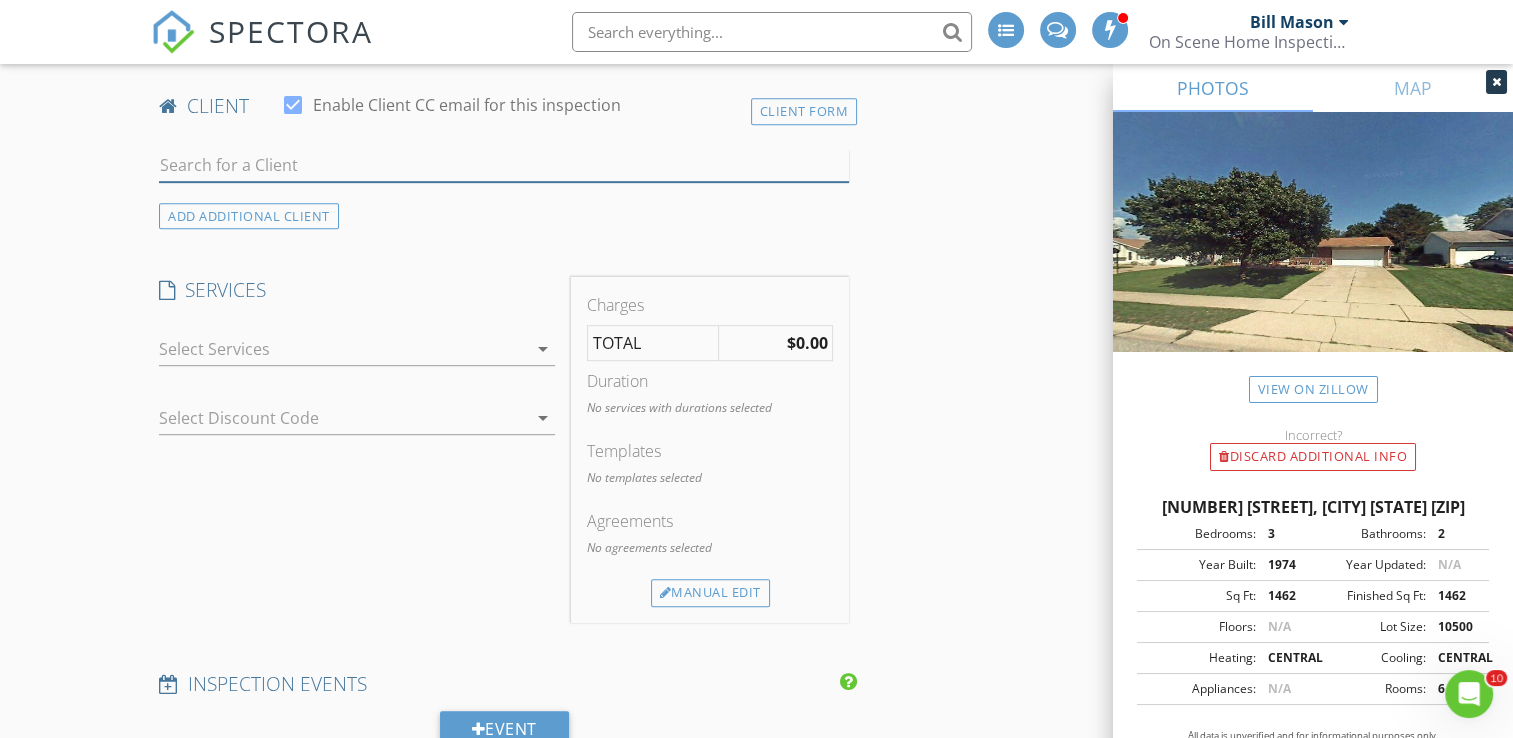 click at bounding box center [504, 165] 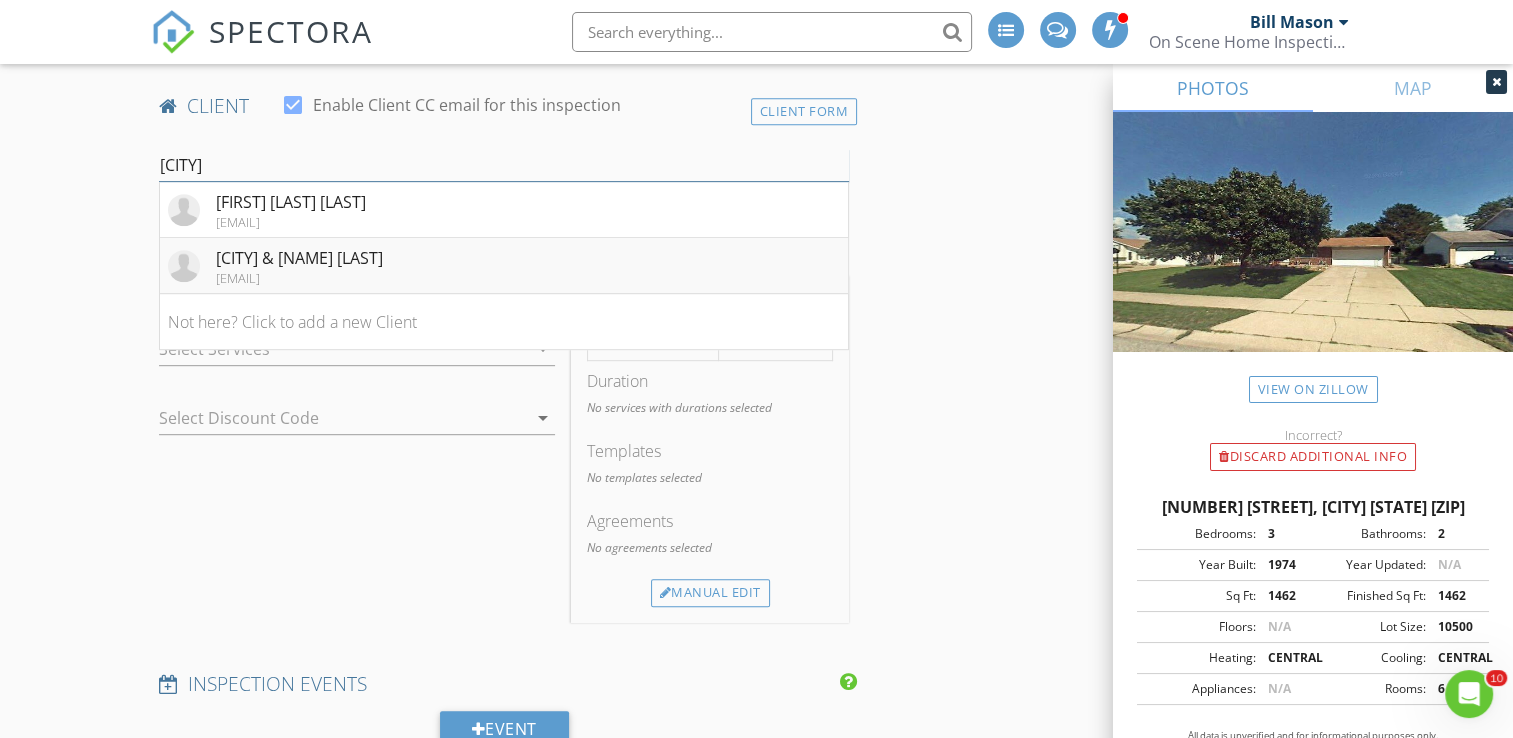 type on "dallas" 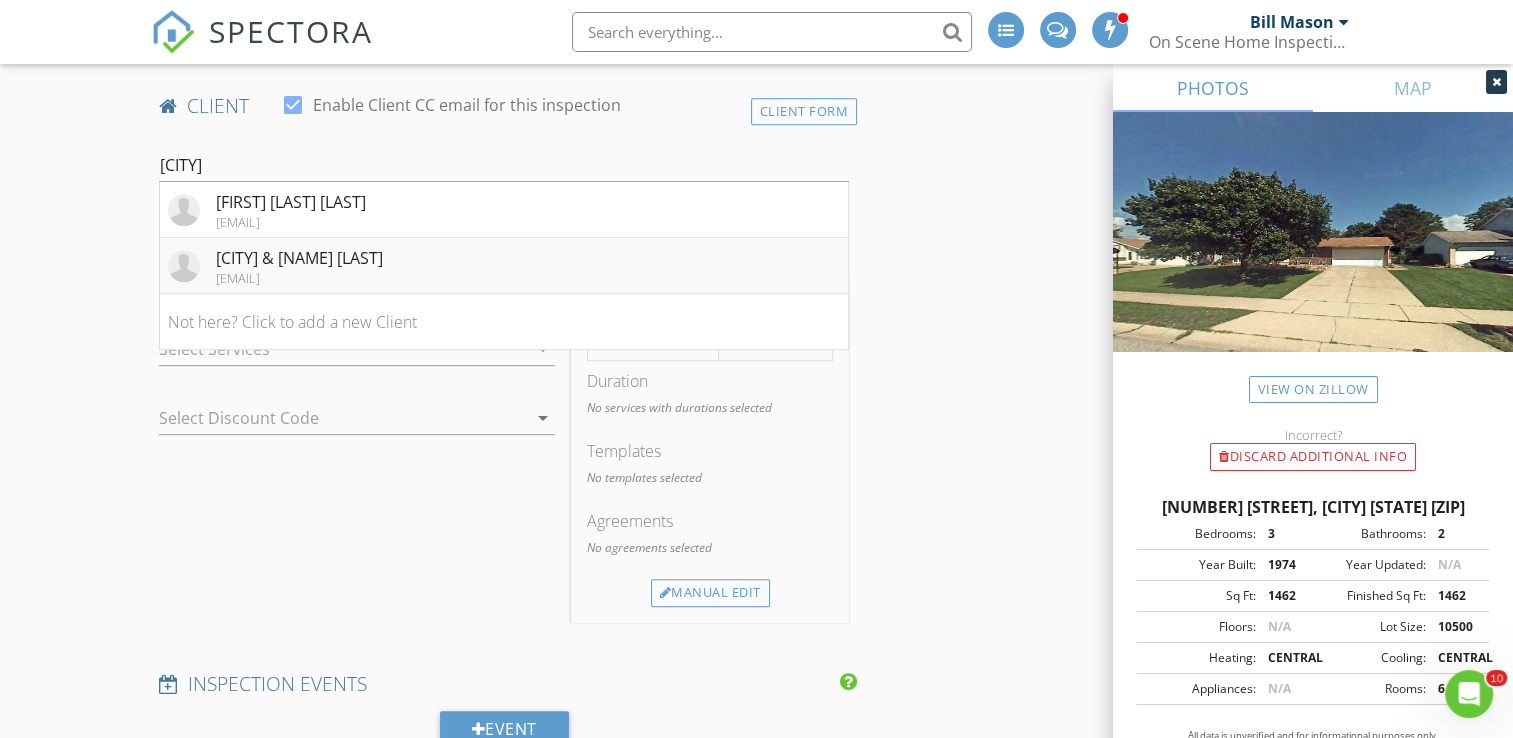 click on "Dallas & Mikayla Johnston" at bounding box center [299, 258] 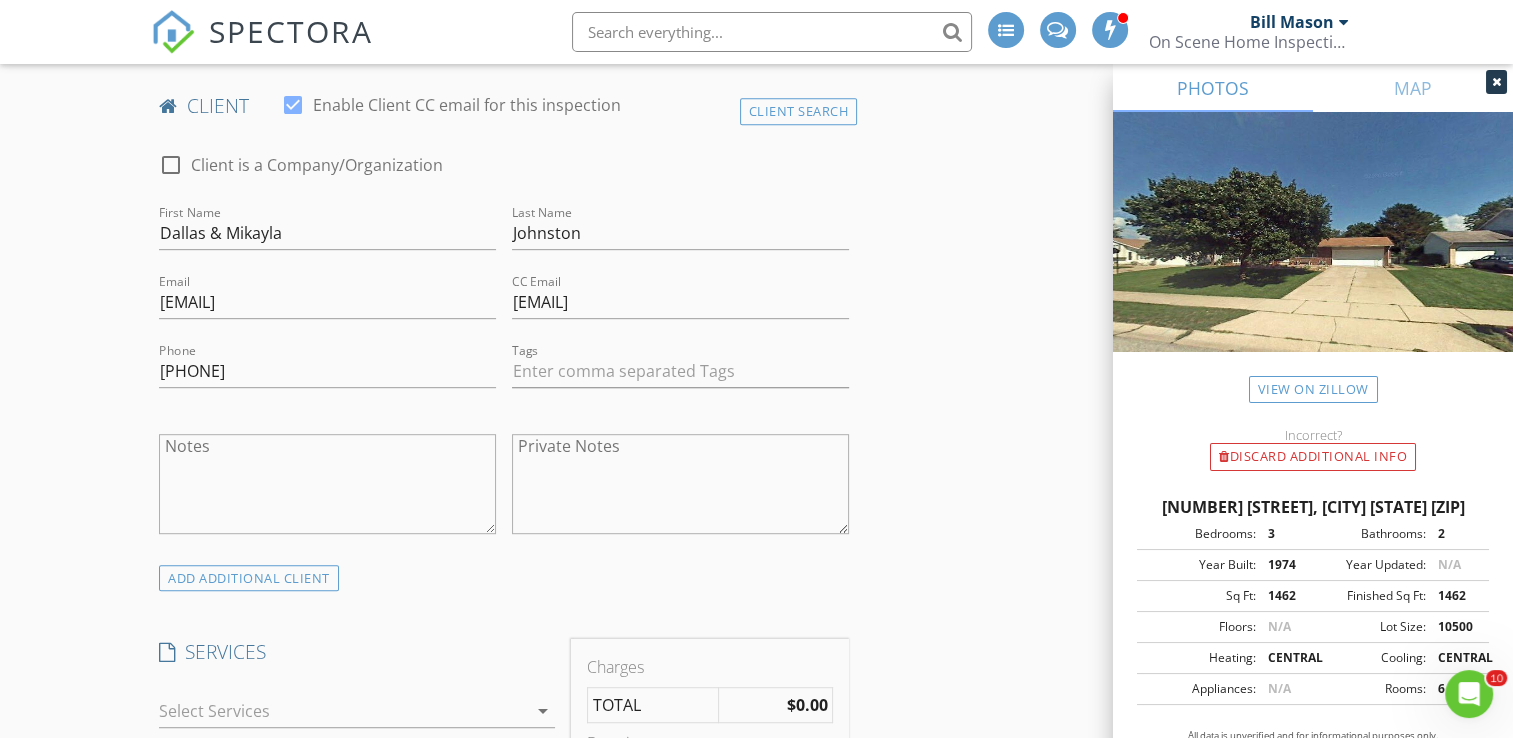 click on "New Inspection
INSPECTOR(S)
check_box   Bill Mason   PRIMARY   check_box_outline_blank   Nick Ponsler     Bill Mason arrow_drop_down   check_box_outline_blank Bill Mason specifically requested
Date/Time
08/06/2025 10:00 AM
Location
Address Search       Address 1116 Bennington Dr   Unit   City Mishawaka   State IN   Zip 46544   County St. Joseph     Square Feet 1462   Year Built 1974   Foundation arrow_drop_down     Bill Mason     0.7 miles     (2 minutes)
client
check_box Enable Client CC email for this inspection   Client Search     check_box_outline_blank Client is a Company/Organization     First Name Dallas & Mikayla   Last Name Johnston   Email mtice2015@gmail.com   CC Email Dallas.johnston59@yahoo.com   Phone 574-226-4054         Tags         Notes   Private Notes
ADD ADDITIONAL client" at bounding box center (756, 1101) 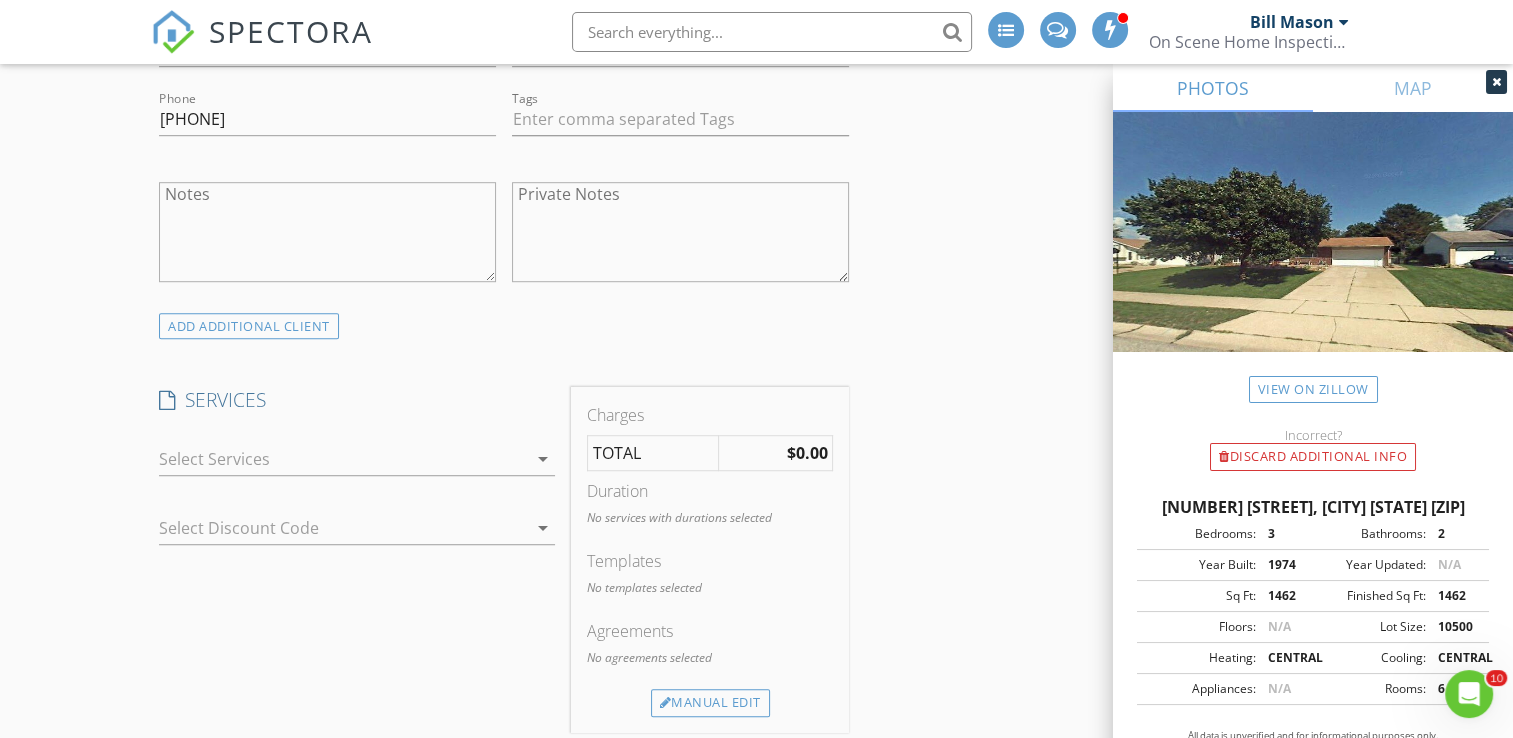 scroll, scrollTop: 1300, scrollLeft: 0, axis: vertical 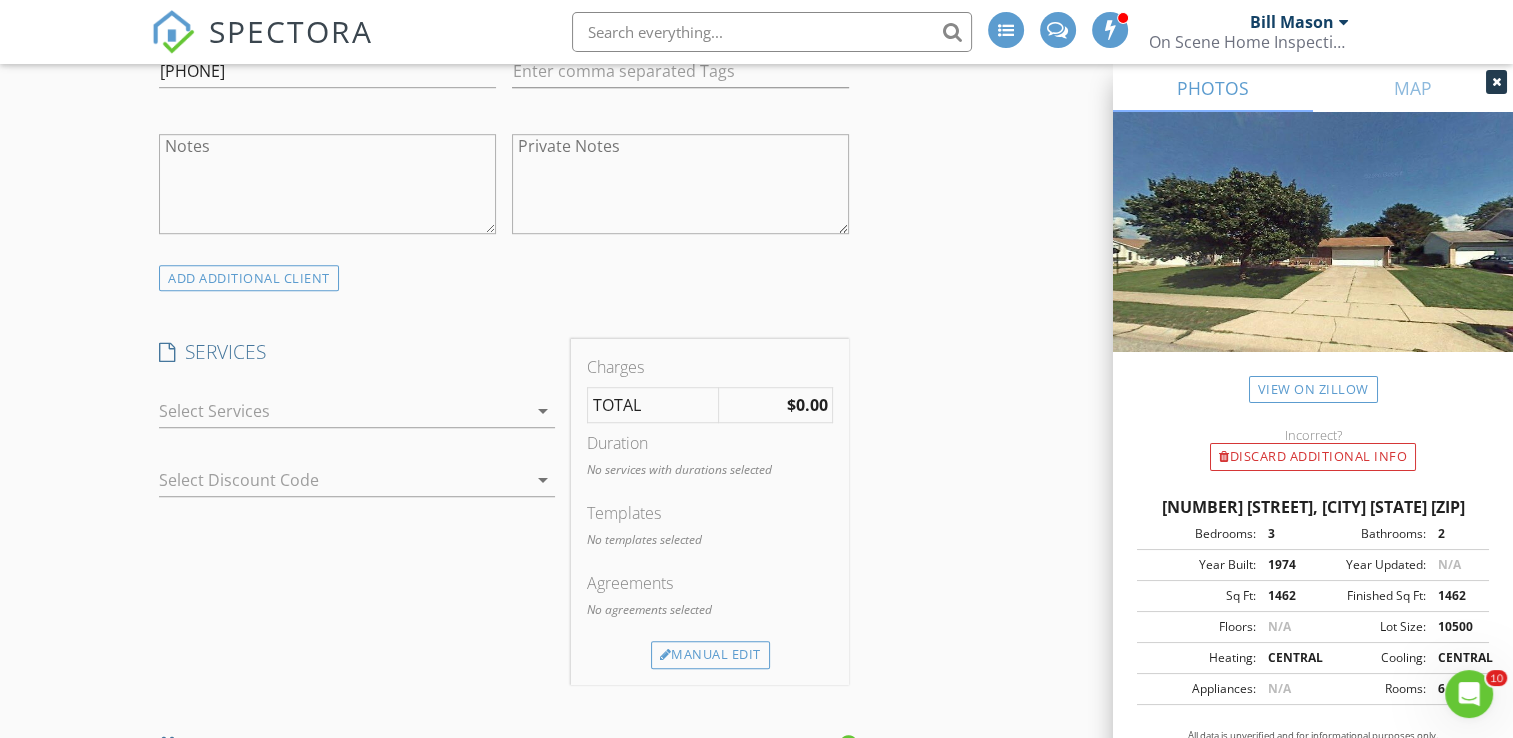 click on "arrow_drop_down" at bounding box center [543, 411] 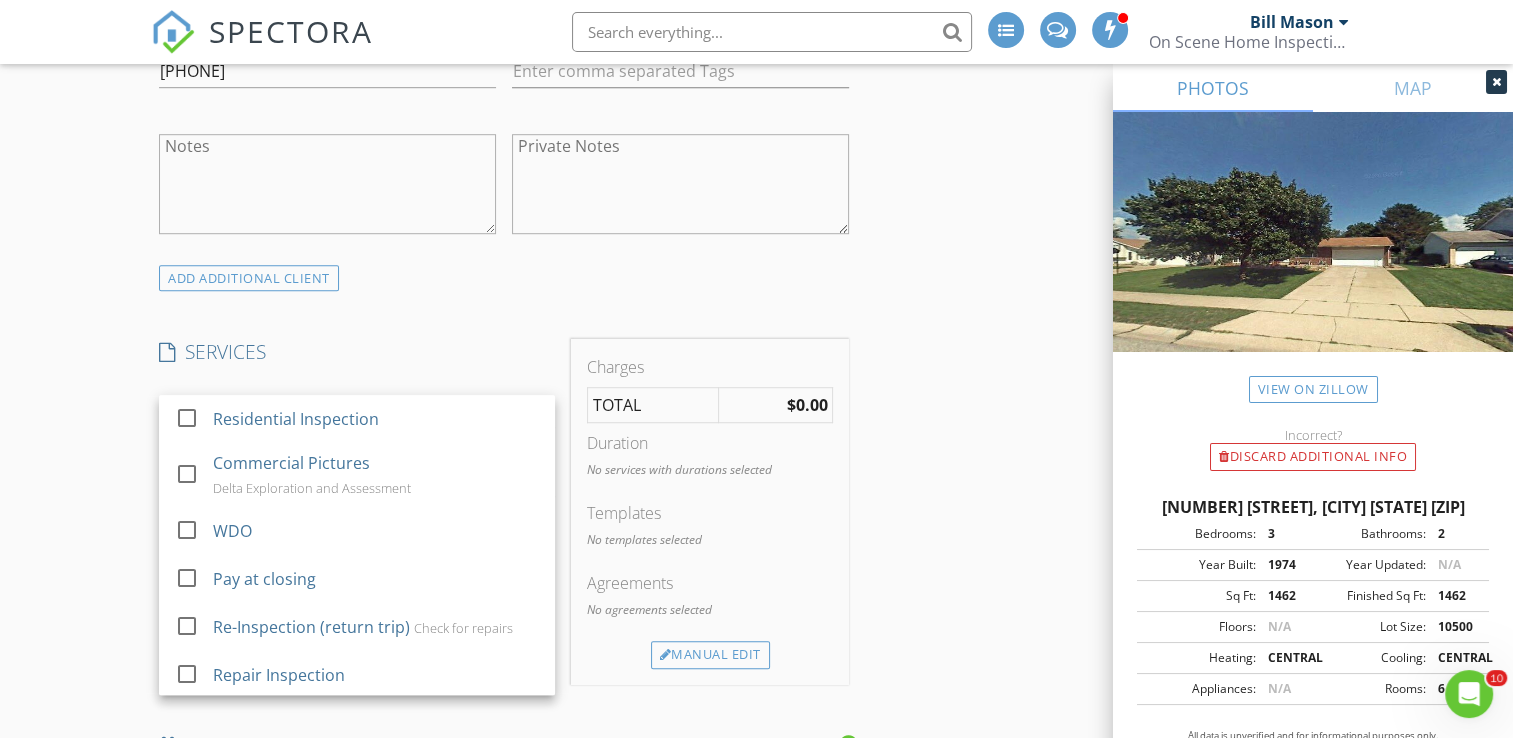 click at bounding box center [187, 418] 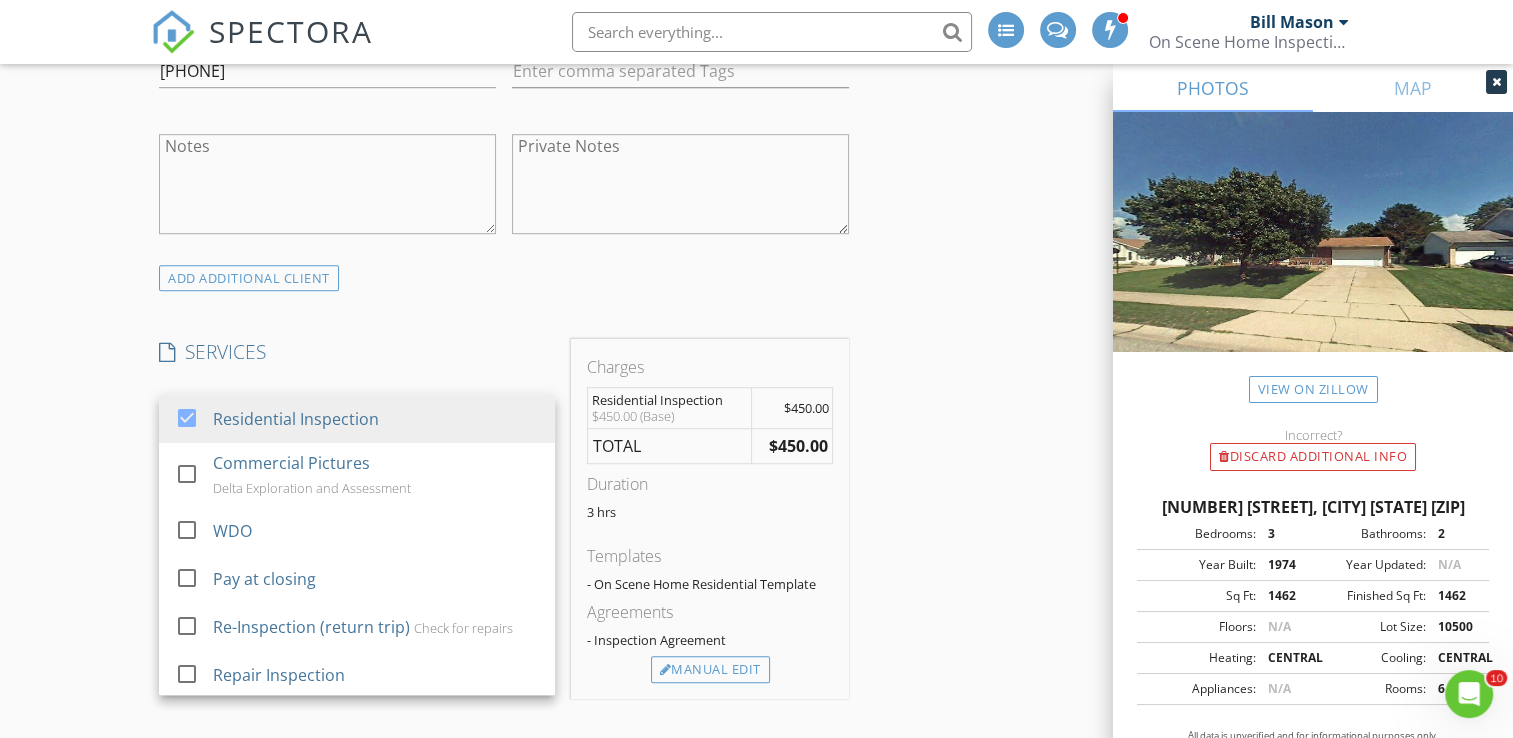 click on "New Inspection
INSPECTOR(S)
check_box   Bill Mason   PRIMARY   check_box_outline_blank   Nick Ponsler     Bill Mason arrow_drop_down   check_box_outline_blank Bill Mason specifically requested
Date/Time
08/06/2025 10:00 AM
Location
Address Search       Address 1116 Bennington Dr   Unit   City Mishawaka   State IN   Zip 46544   County St. Joseph     Square Feet 1462   Year Built 1974   Foundation arrow_drop_down     Bill Mason     0.7 miles     (2 minutes)
client
check_box Enable Client CC email for this inspection   Client Search     check_box_outline_blank Client is a Company/Organization     First Name Dallas & Mikayla   Last Name Johnston   Email mtice2015@gmail.com   CC Email Dallas.johnston59@yahoo.com   Phone 574-226-4054         Tags         Notes   Private Notes
ADD ADDITIONAL client
check_box" at bounding box center (756, 808) 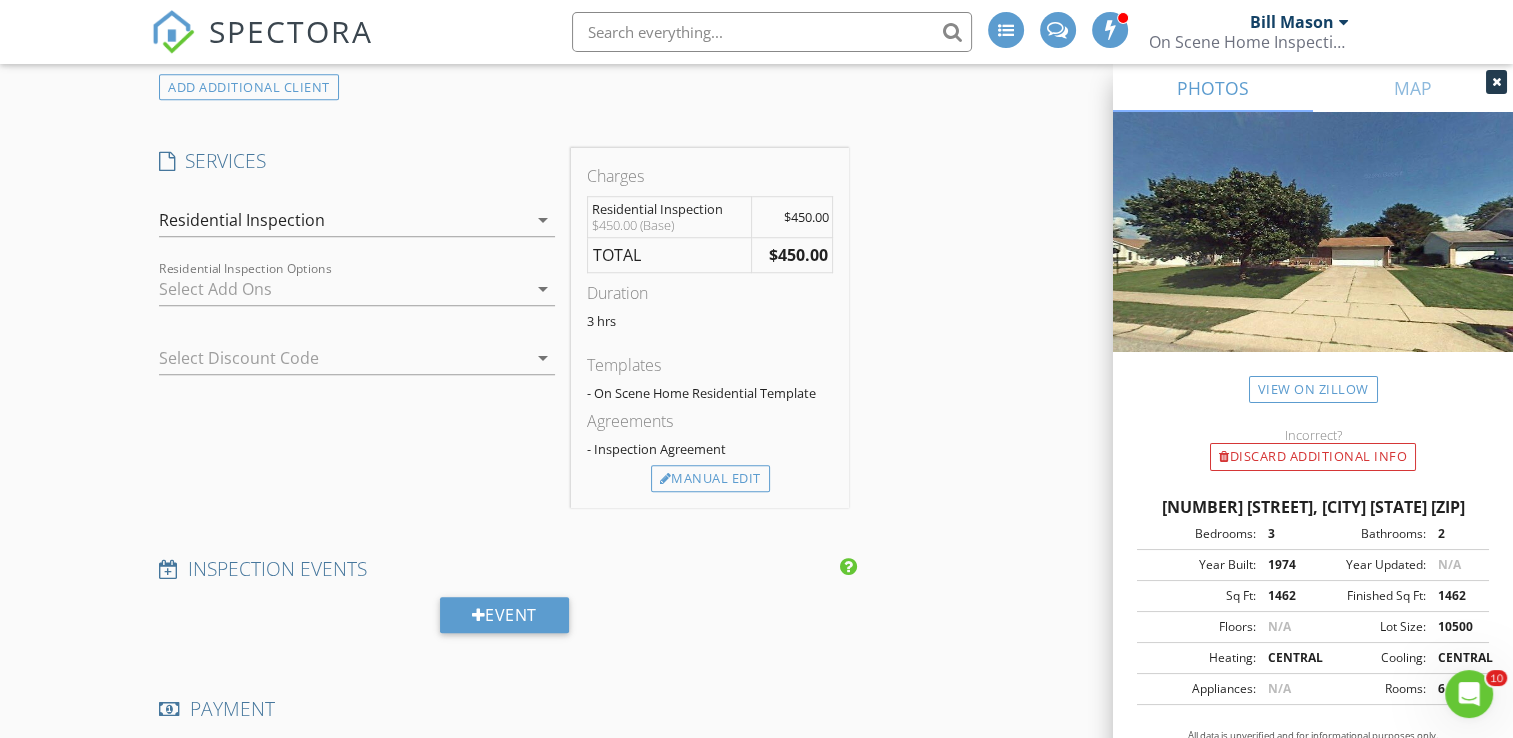 scroll, scrollTop: 1500, scrollLeft: 0, axis: vertical 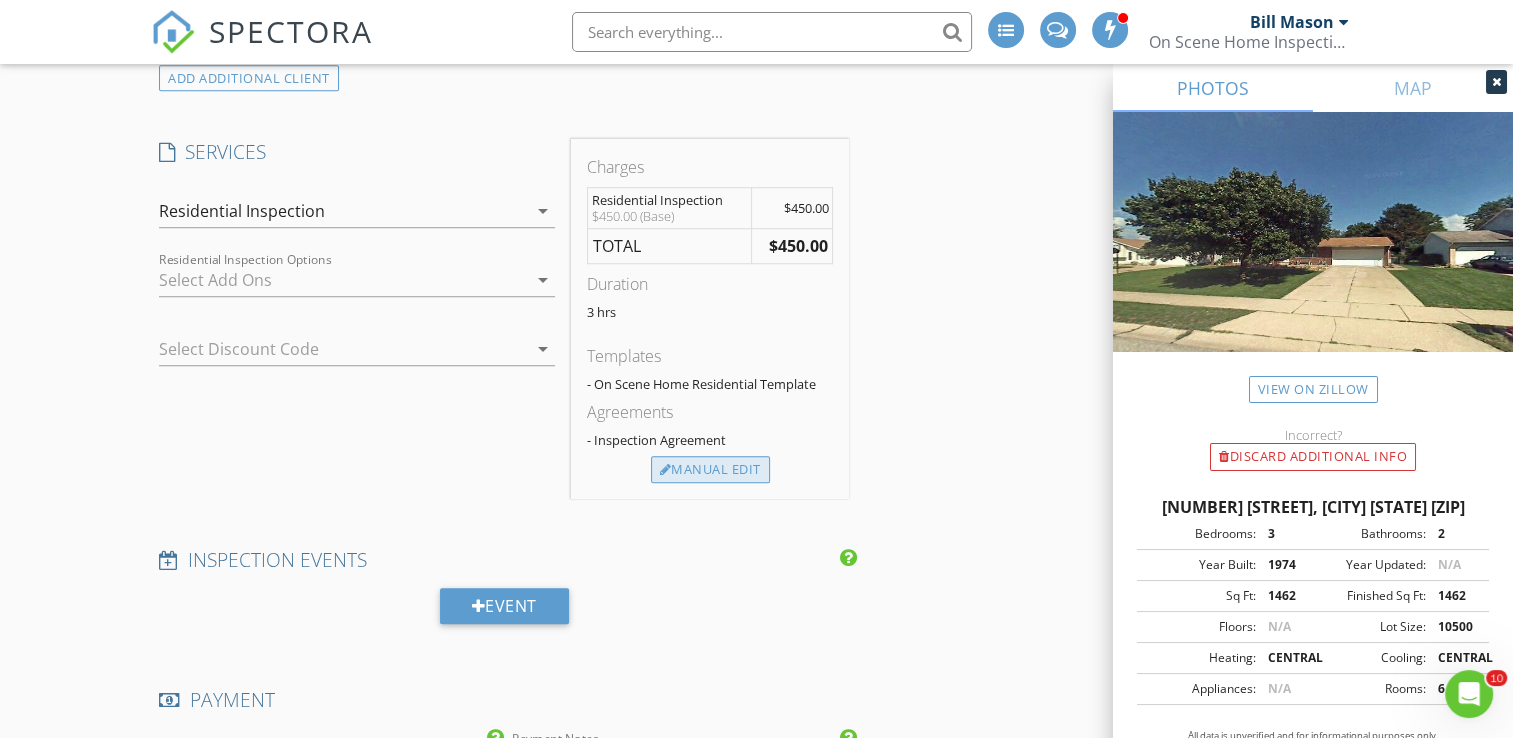 click on "Manual Edit" at bounding box center (710, 470) 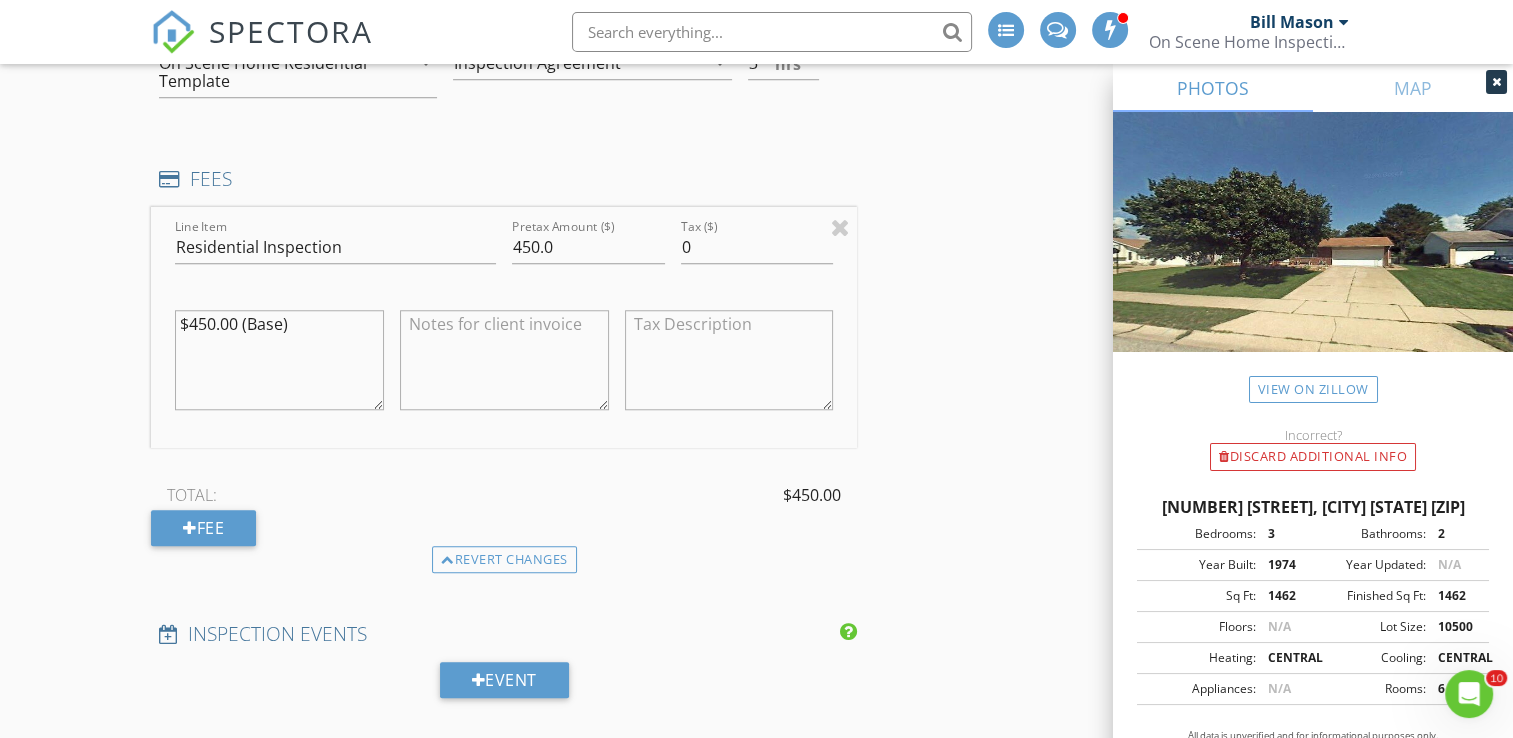 scroll, scrollTop: 1700, scrollLeft: 0, axis: vertical 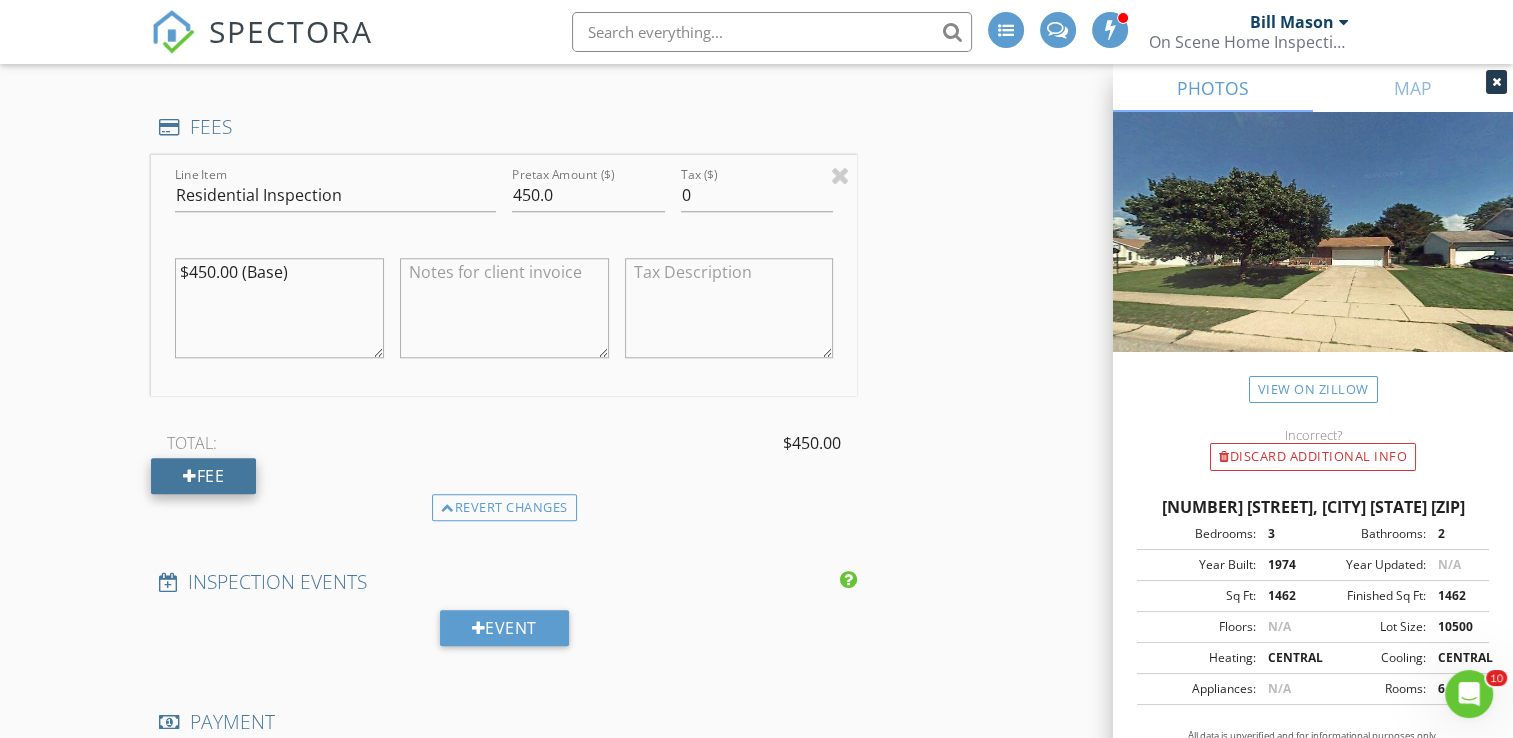 click on "Fee" at bounding box center [203, 476] 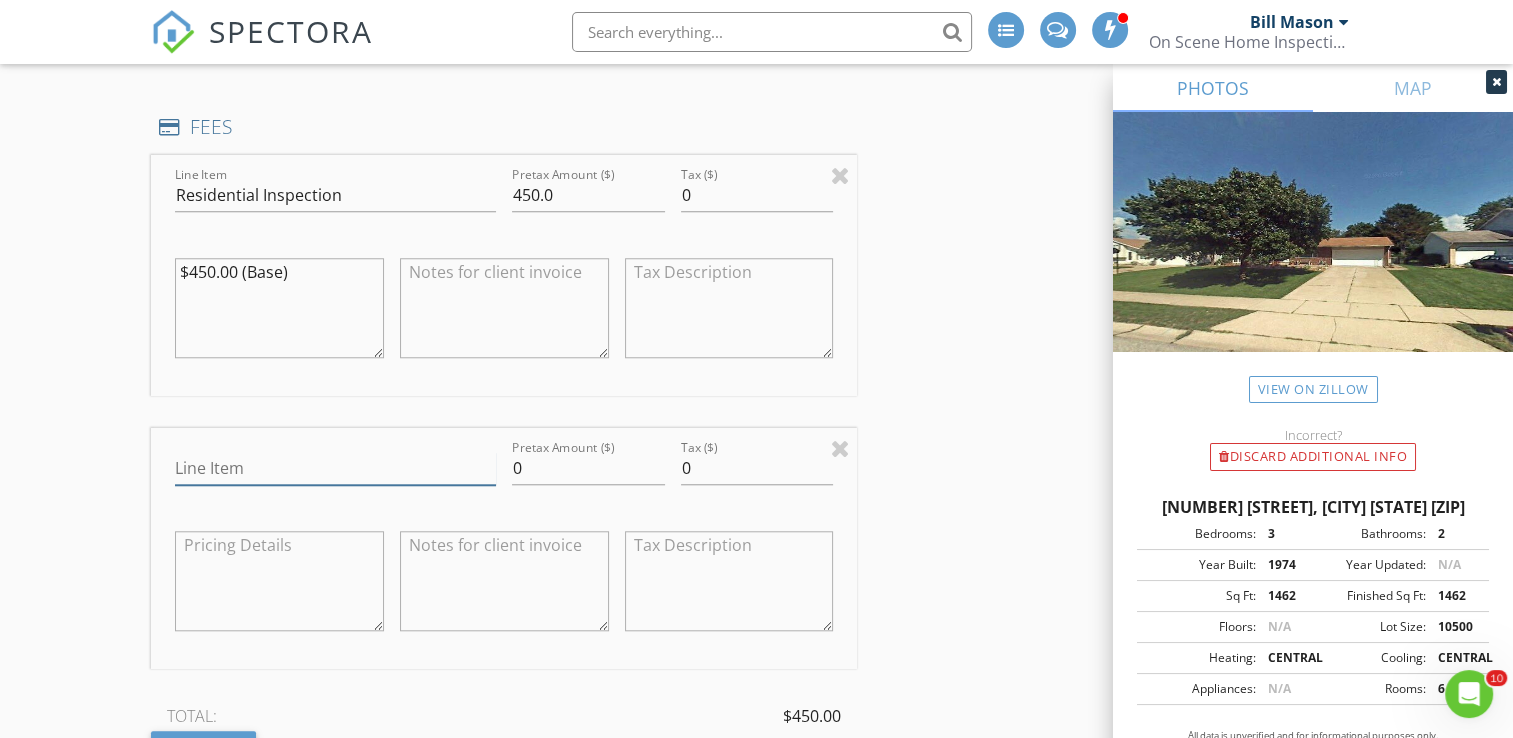 click on "Line Item" at bounding box center (335, 468) 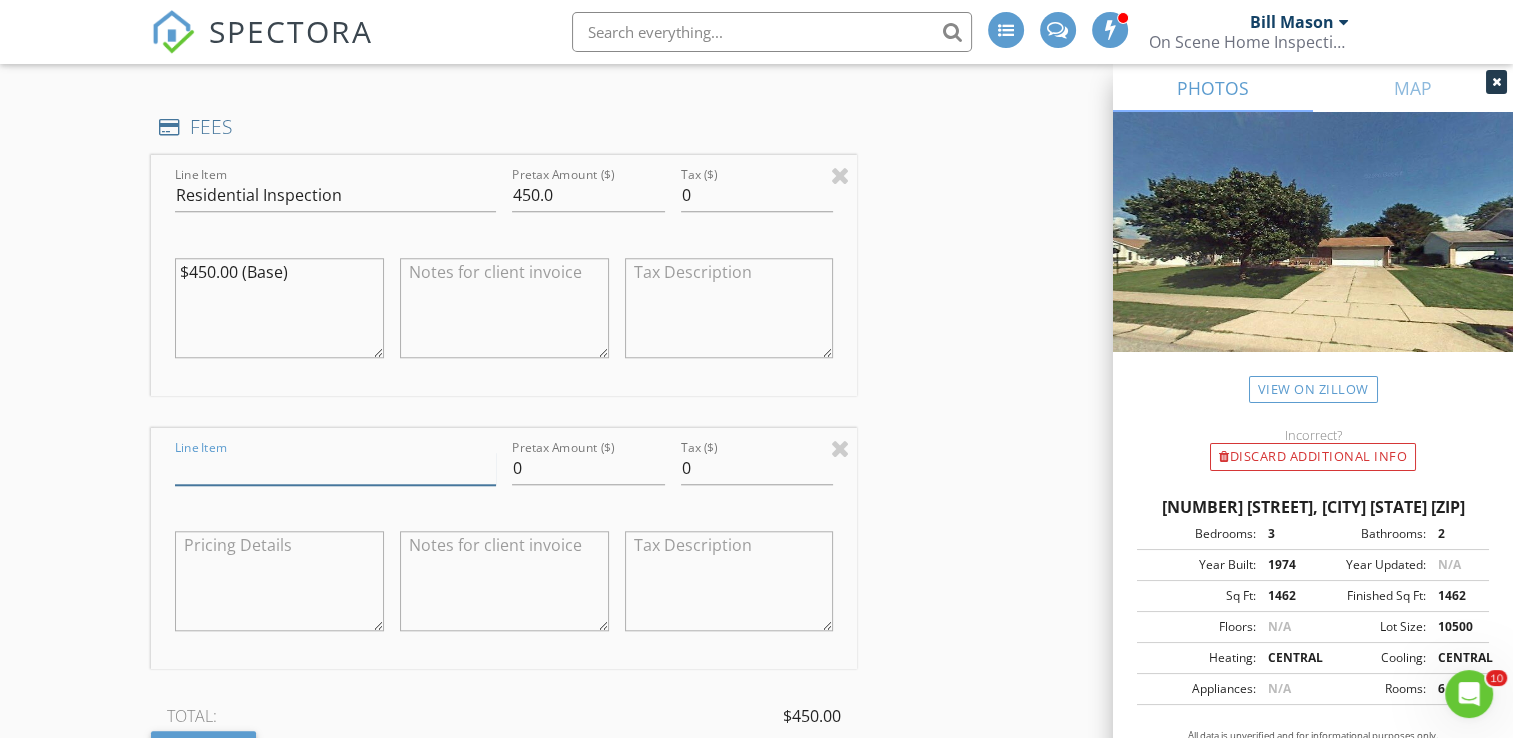 type on "Previous Client Discount" 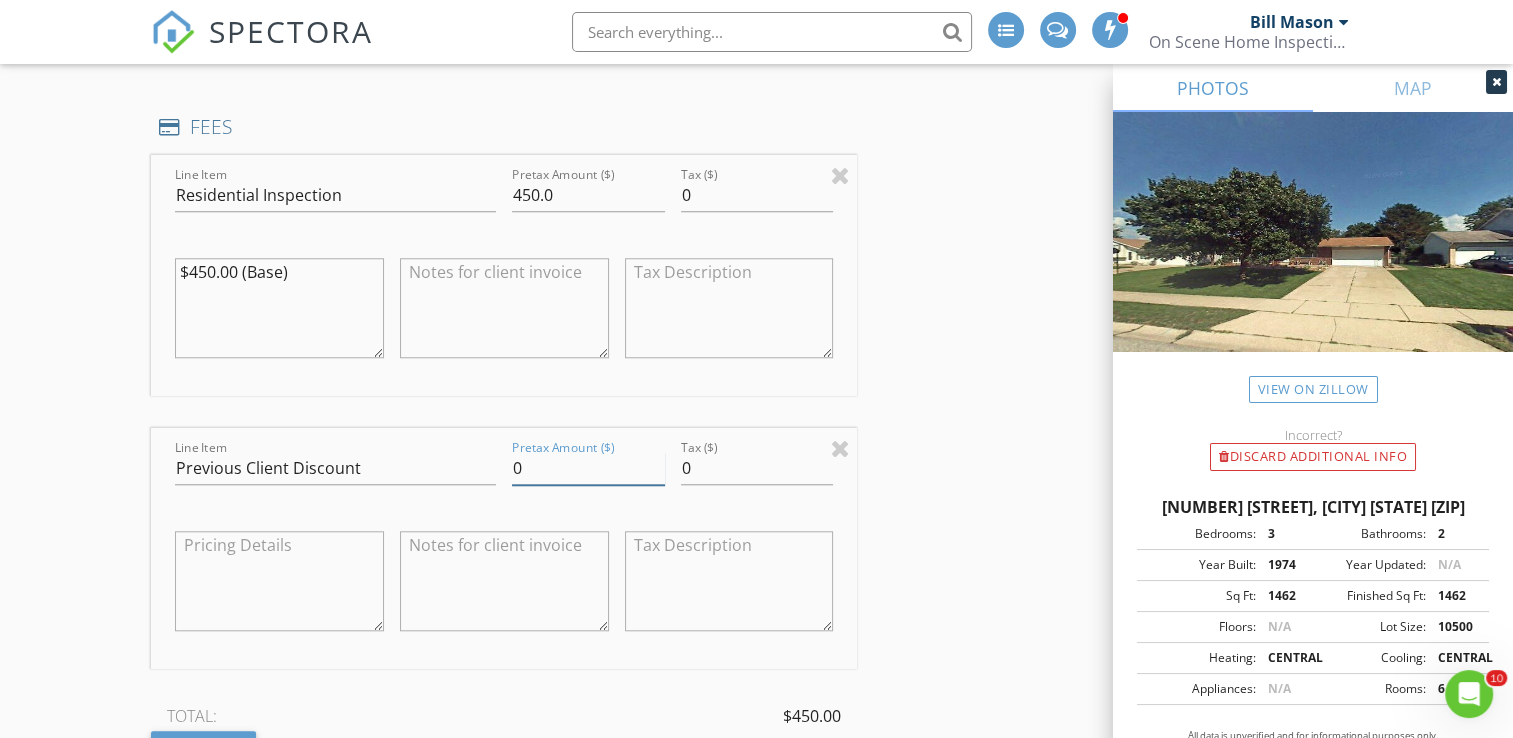 drag, startPoint x: 540, startPoint y: 470, endPoint x: 501, endPoint y: 470, distance: 39 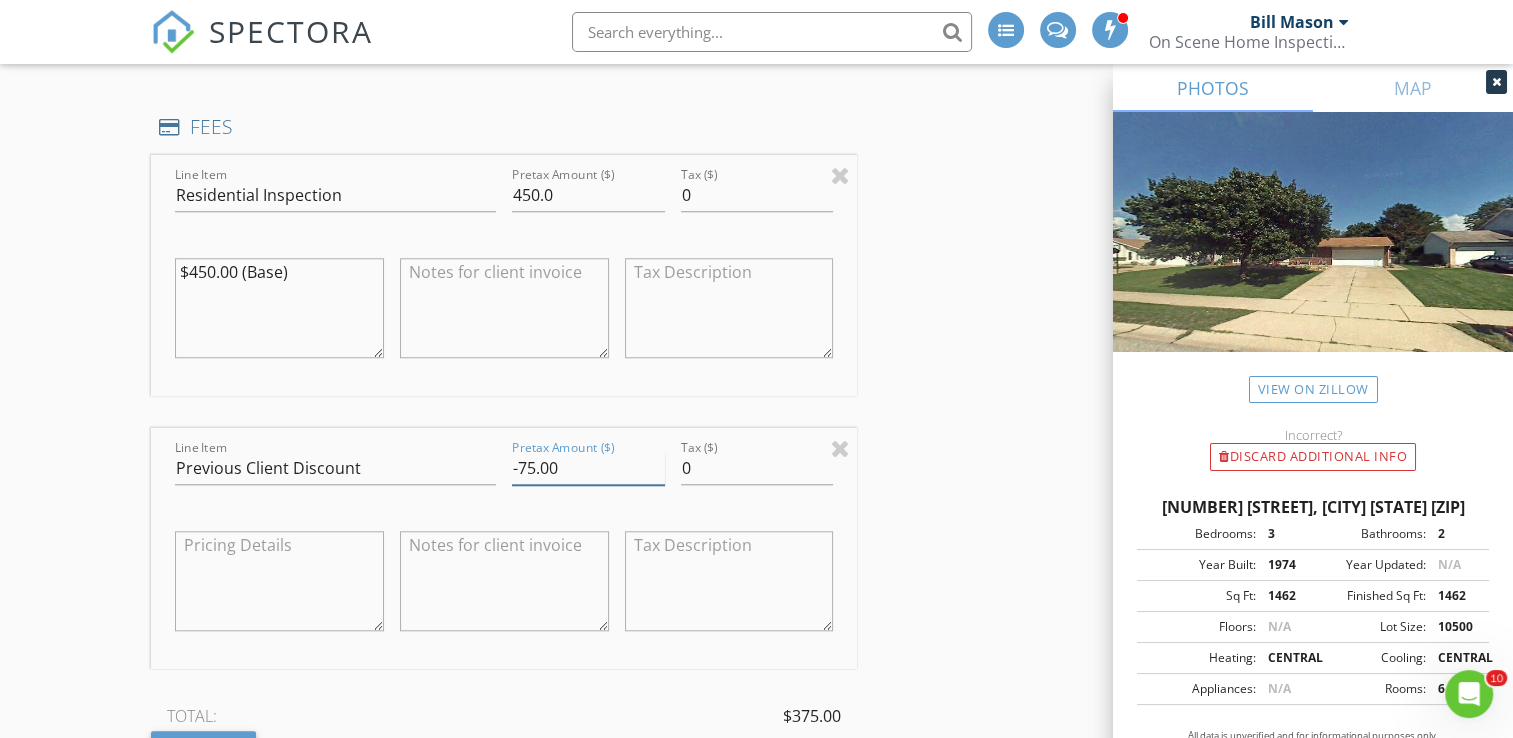 type on "-75.00" 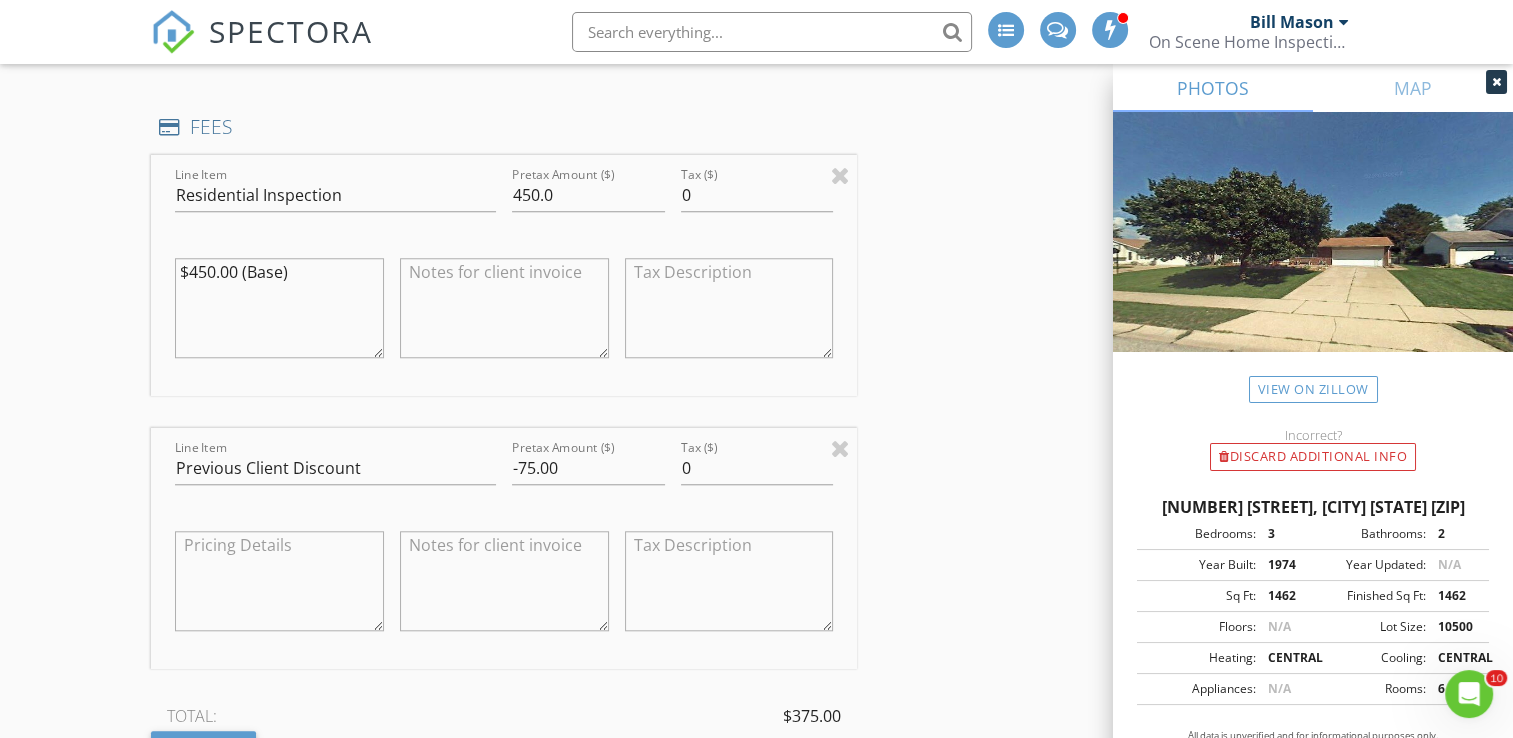 click on "New Inspection
INSPECTOR(S)
check_box   Bill Mason   PRIMARY   check_box_outline_blank   Nick Ponsler     Bill Mason arrow_drop_down   check_box_outline_blank Bill Mason specifically requested
Date/Time
08/06/2025 10:00 AM
Location
Address Search       Address 1116 Bennington Dr   Unit   City Mishawaka   State IN   Zip 46544   County St. Joseph     Square Feet 1462   Year Built 1974   Foundation arrow_drop_down     Bill Mason     0.7 miles     (2 minutes)
client
check_box Enable Client CC email for this inspection   Client Search     check_box_outline_blank Client is a Company/Organization     First Name Dallas & Mikayla   Last Name Johnston   Email mtice2015@gmail.com   CC Email Dallas.johnston59@yahoo.com   Phone 574-226-4054         Tags         Notes   Private Notes
ADD ADDITIONAL client
check_box" at bounding box center (756, 656) 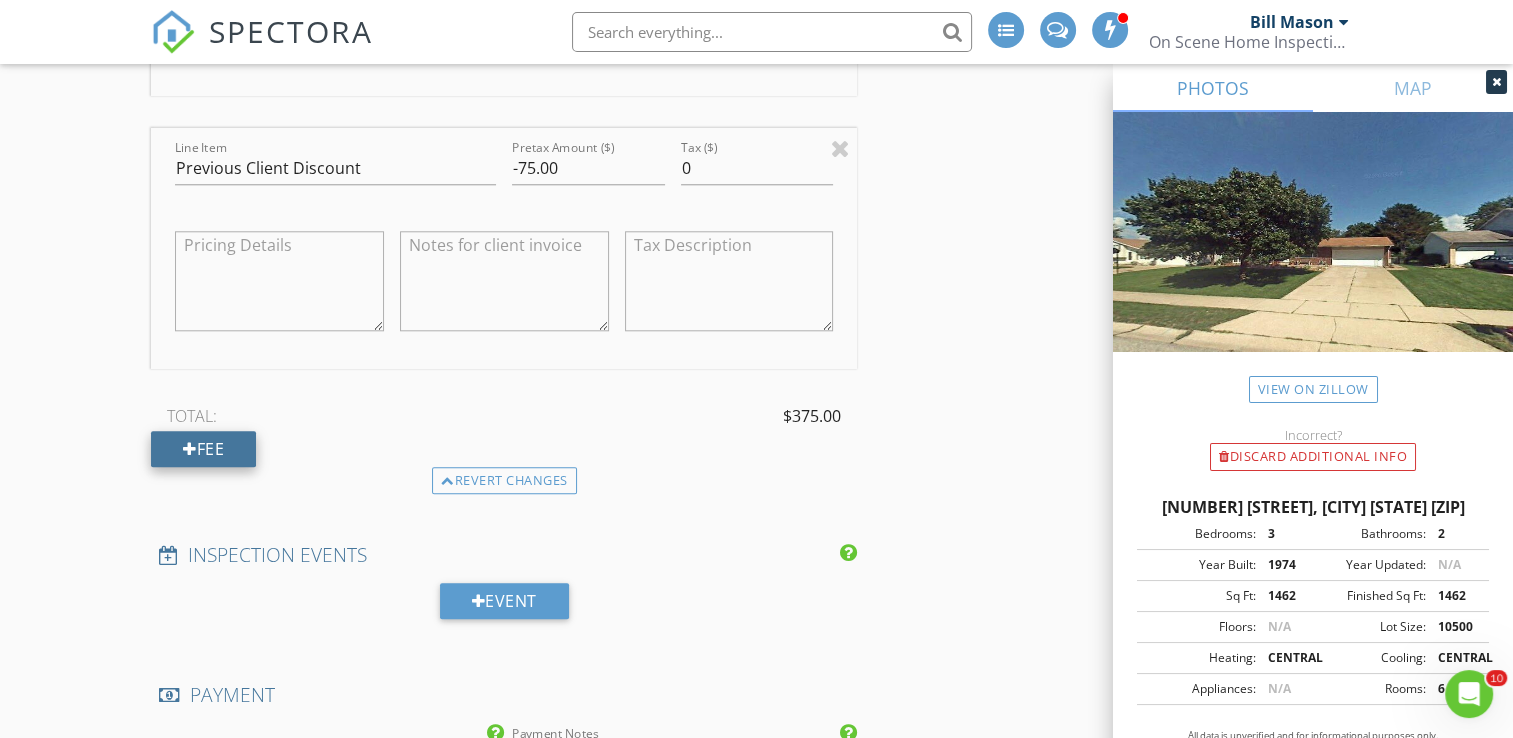 click on "Fee" at bounding box center (203, 449) 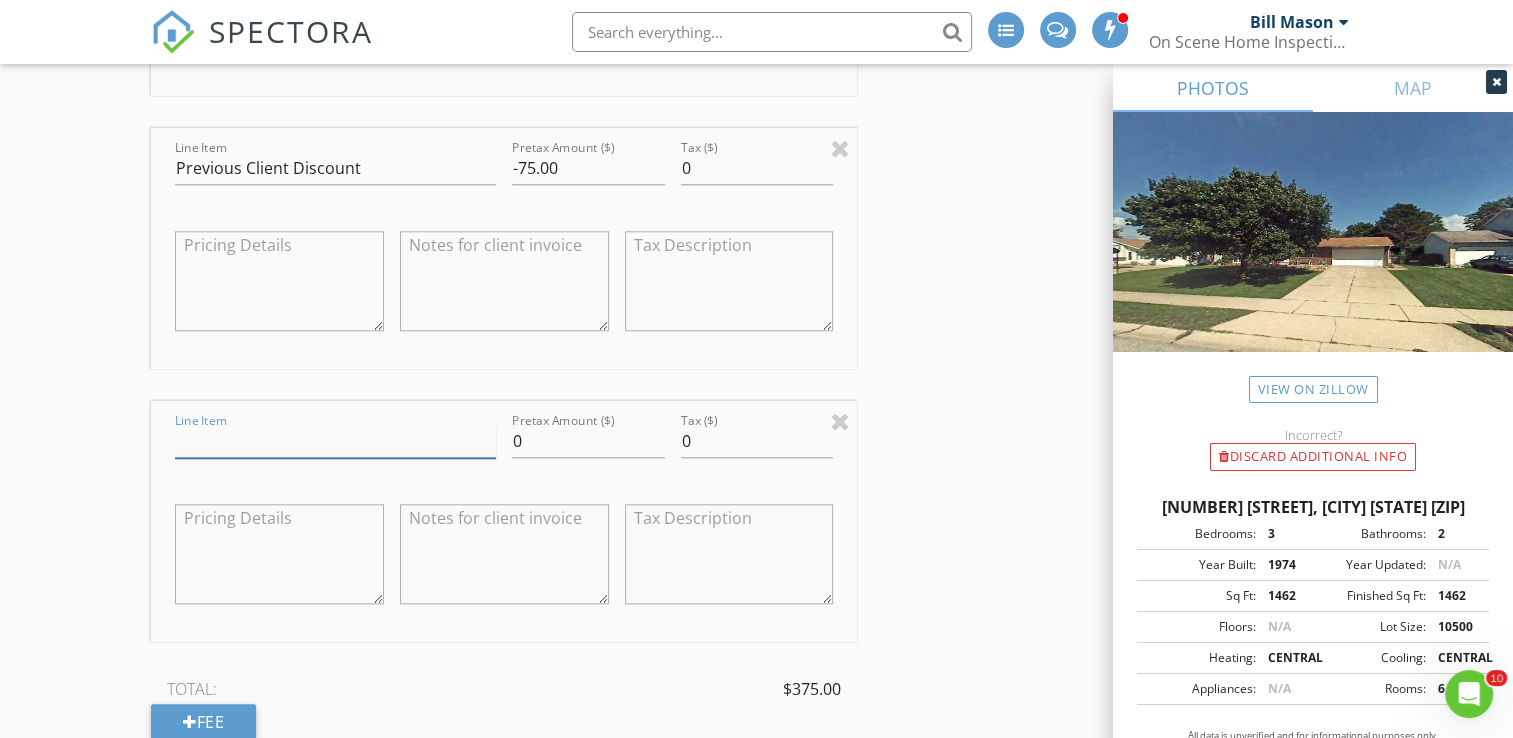 click on "Line Item" at bounding box center (335, 441) 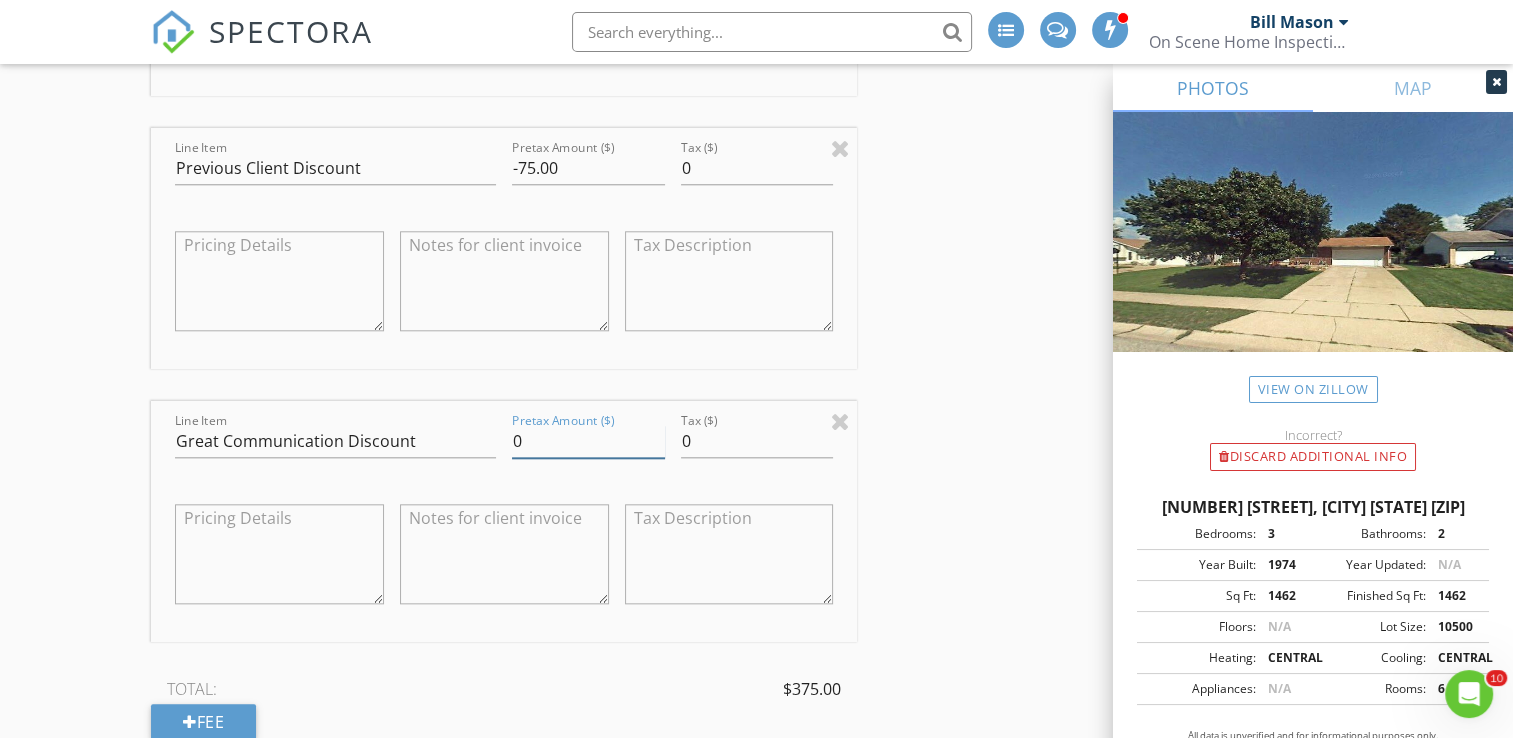 drag, startPoint x: 488, startPoint y: 444, endPoint x: 475, endPoint y: 443, distance: 13.038404 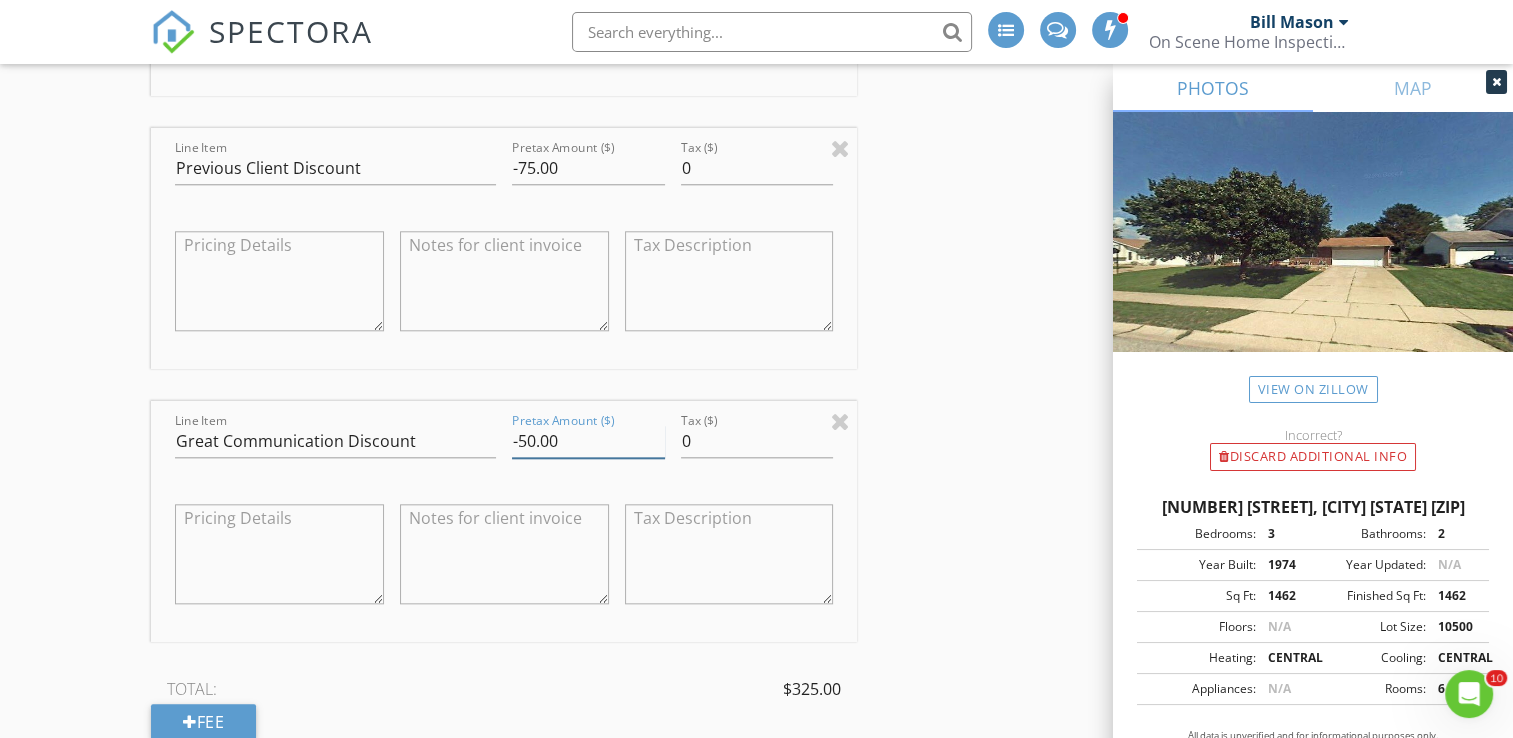 type on "-50.00" 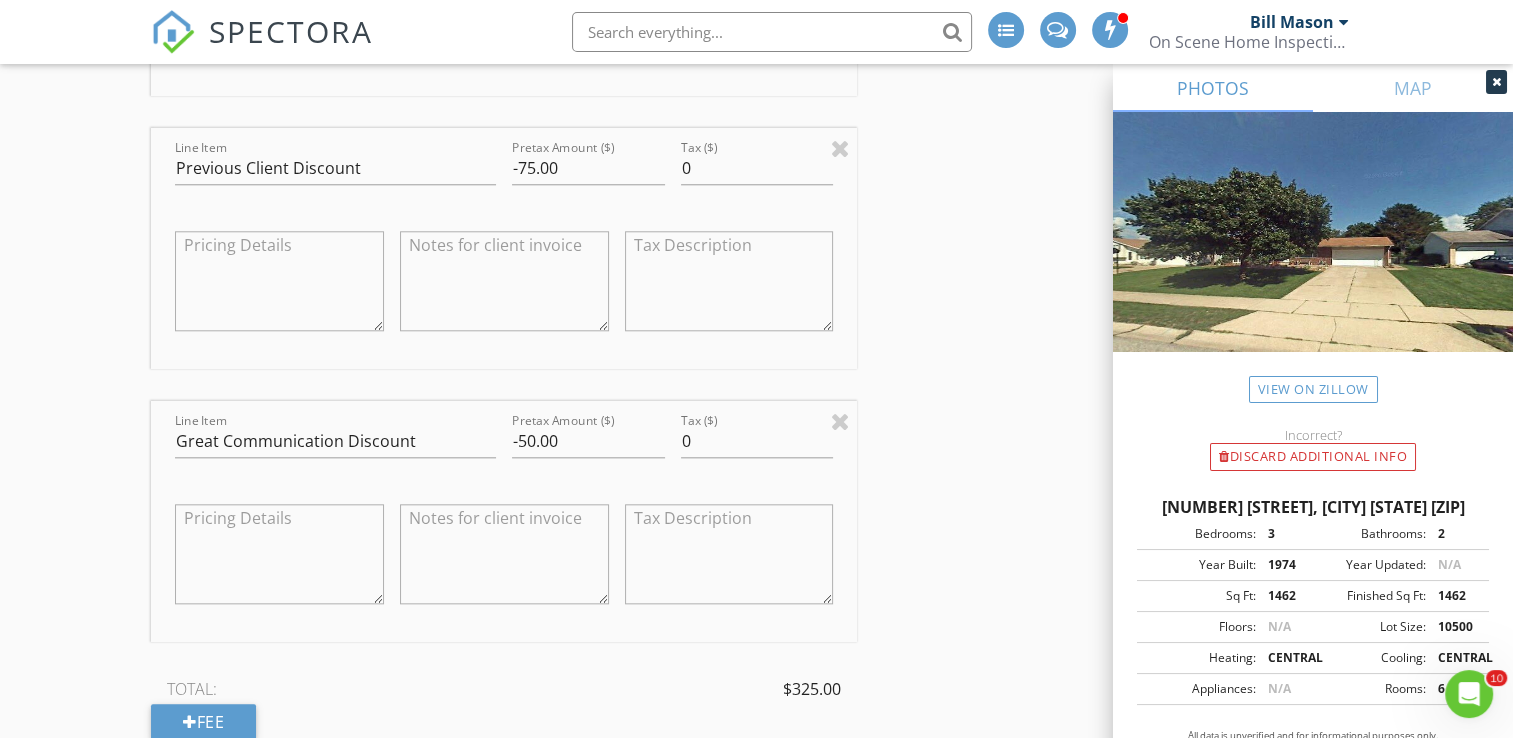 click on "New Inspection
INSPECTOR(S)
check_box   Bill Mason   PRIMARY   check_box_outline_blank   Nick Ponsler     Bill Mason arrow_drop_down   check_box_outline_blank Bill Mason specifically requested
Date/Time
08/06/2025 10:00 AM
Location
Address Search       Address 1116 Bennington Dr   Unit   City Mishawaka   State IN   Zip 46544   County St. Joseph     Square Feet 1462   Year Built 1974   Foundation arrow_drop_down     Bill Mason     0.7 miles     (2 minutes)
client
check_box Enable Client CC email for this inspection   Client Search     check_box_outline_blank Client is a Company/Organization     First Name Dallas & Mikayla   Last Name Johnston   Email mtice2015@gmail.com   CC Email Dallas.johnston59@yahoo.com   Phone 574-226-4054         Tags         Notes   Private Notes
ADD ADDITIONAL client
check_box" at bounding box center [756, 492] 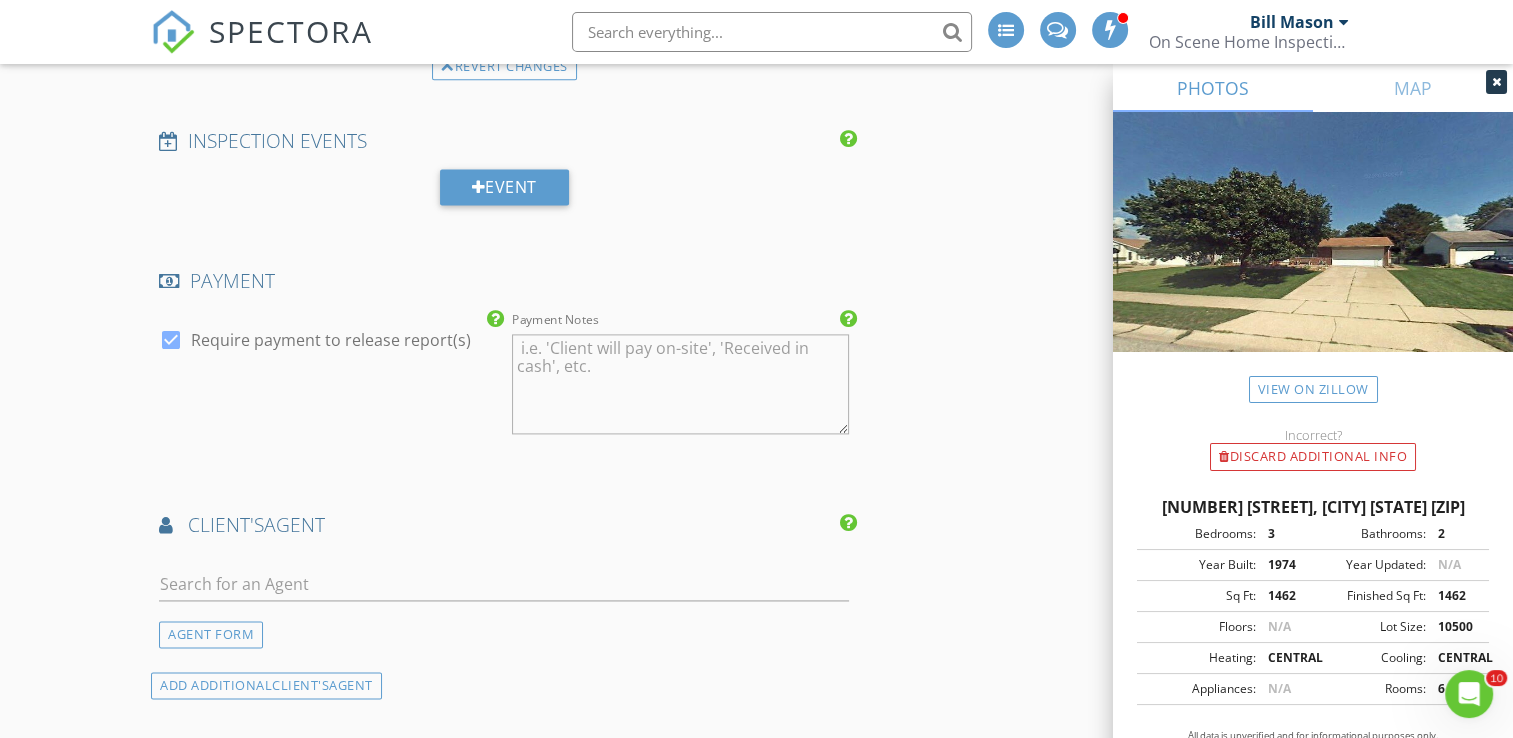 scroll, scrollTop: 2900, scrollLeft: 0, axis: vertical 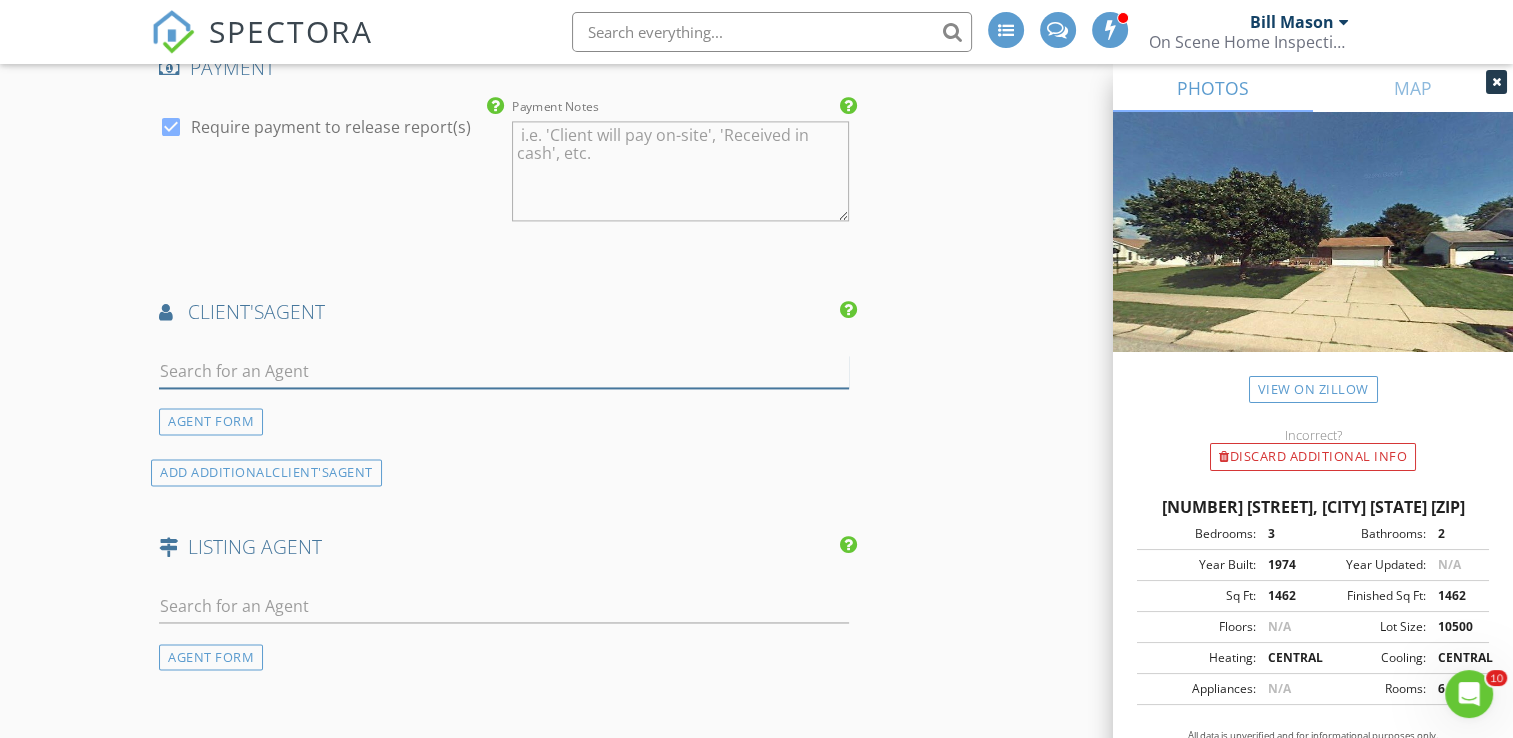 click at bounding box center [504, 371] 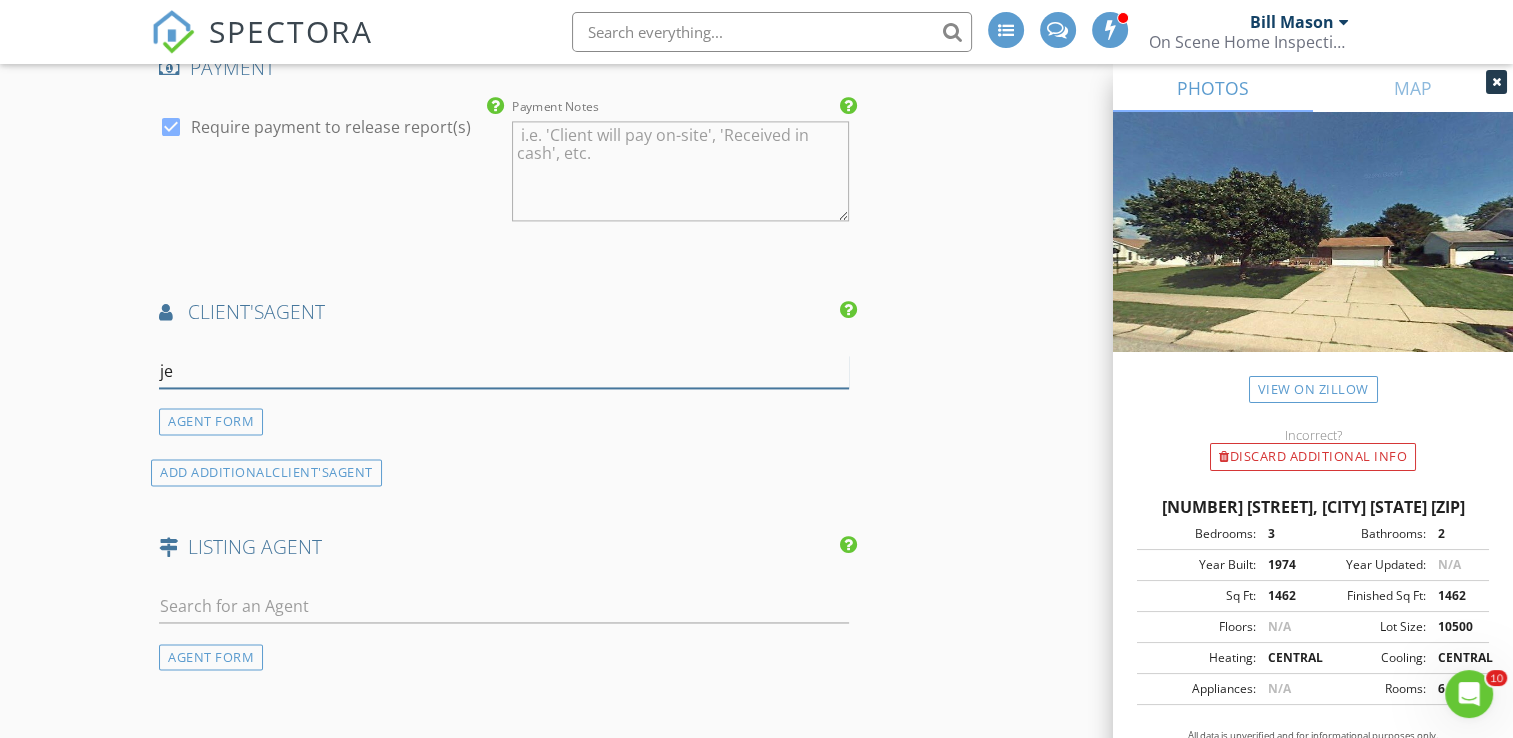 type on "j" 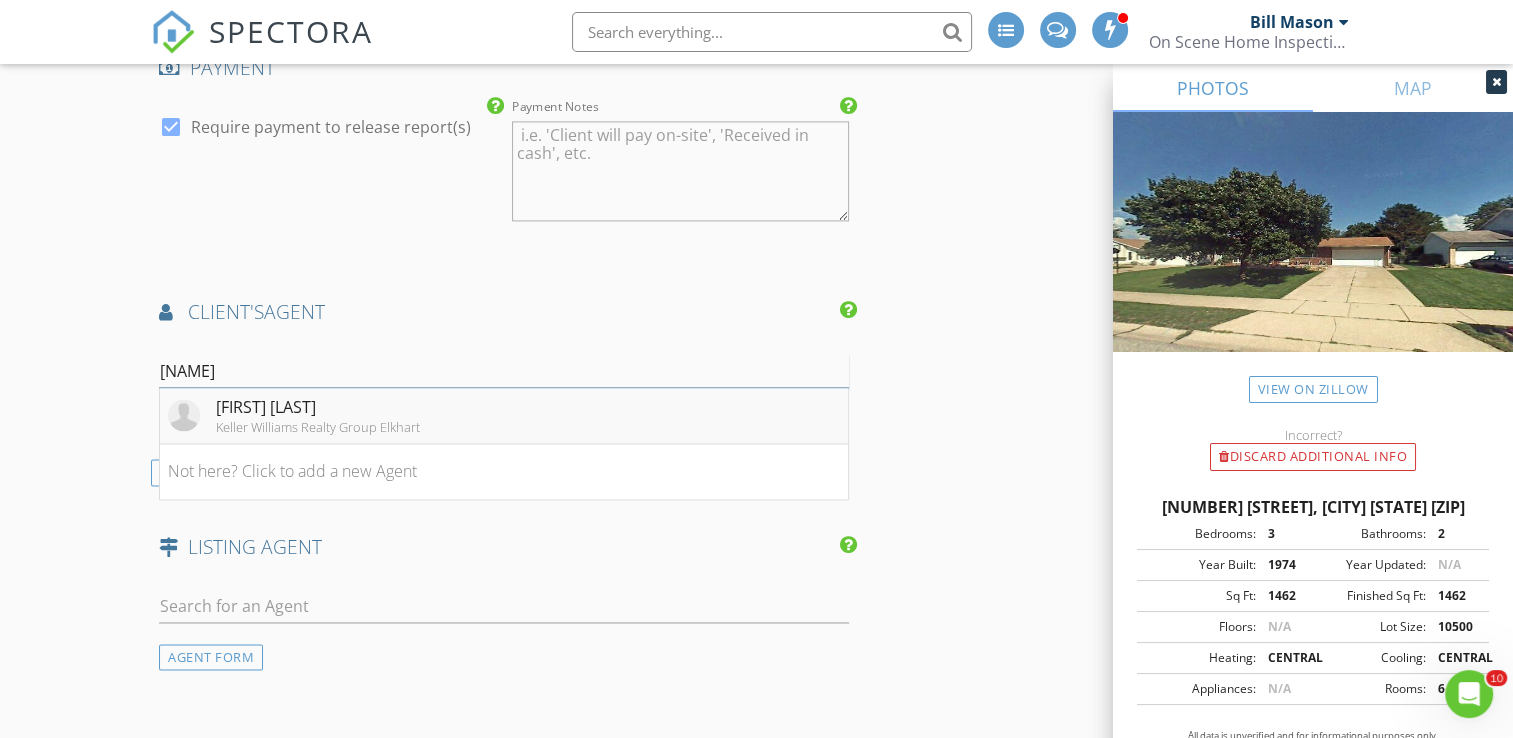 type on "kerrn" 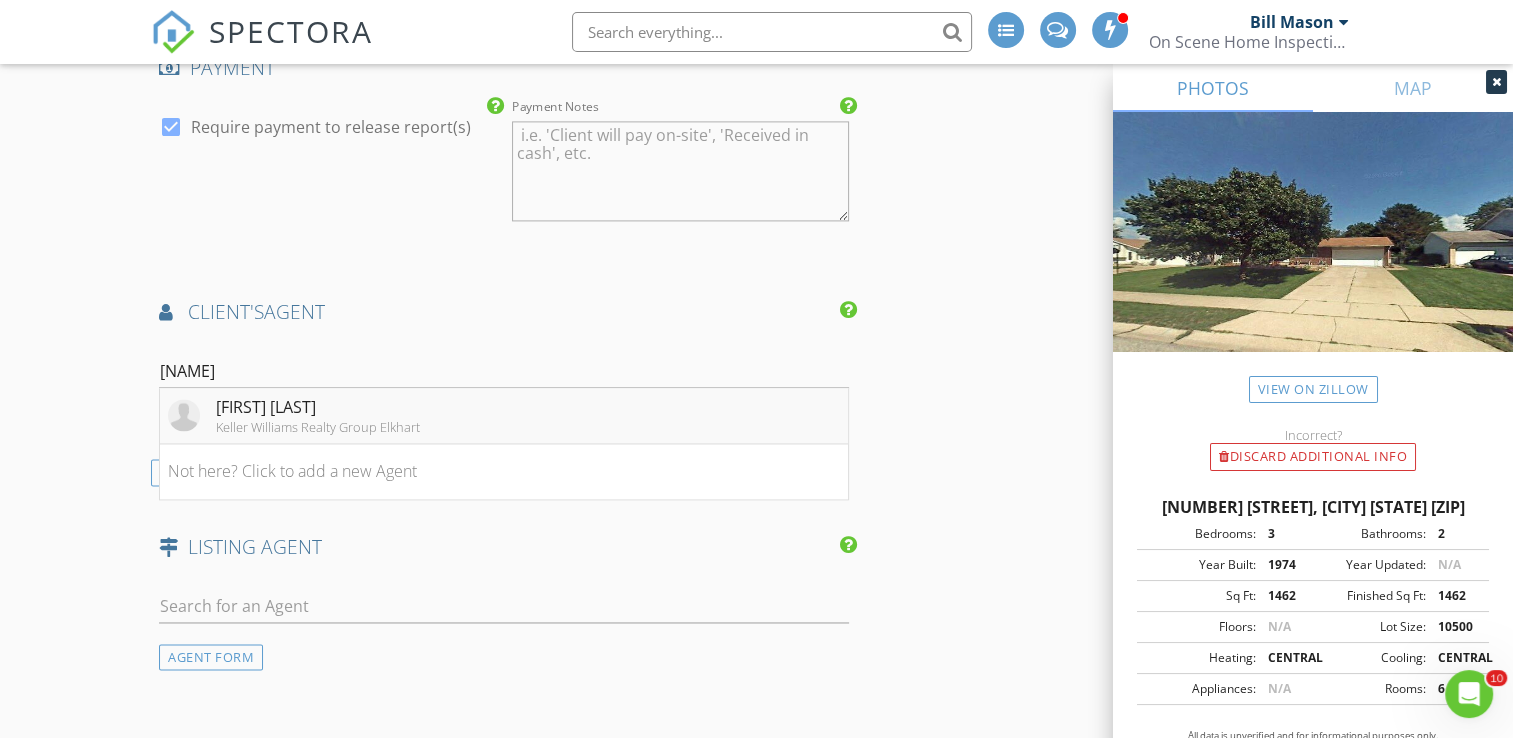 click on "Keller Williams Realty Group Elkhart" at bounding box center [318, 427] 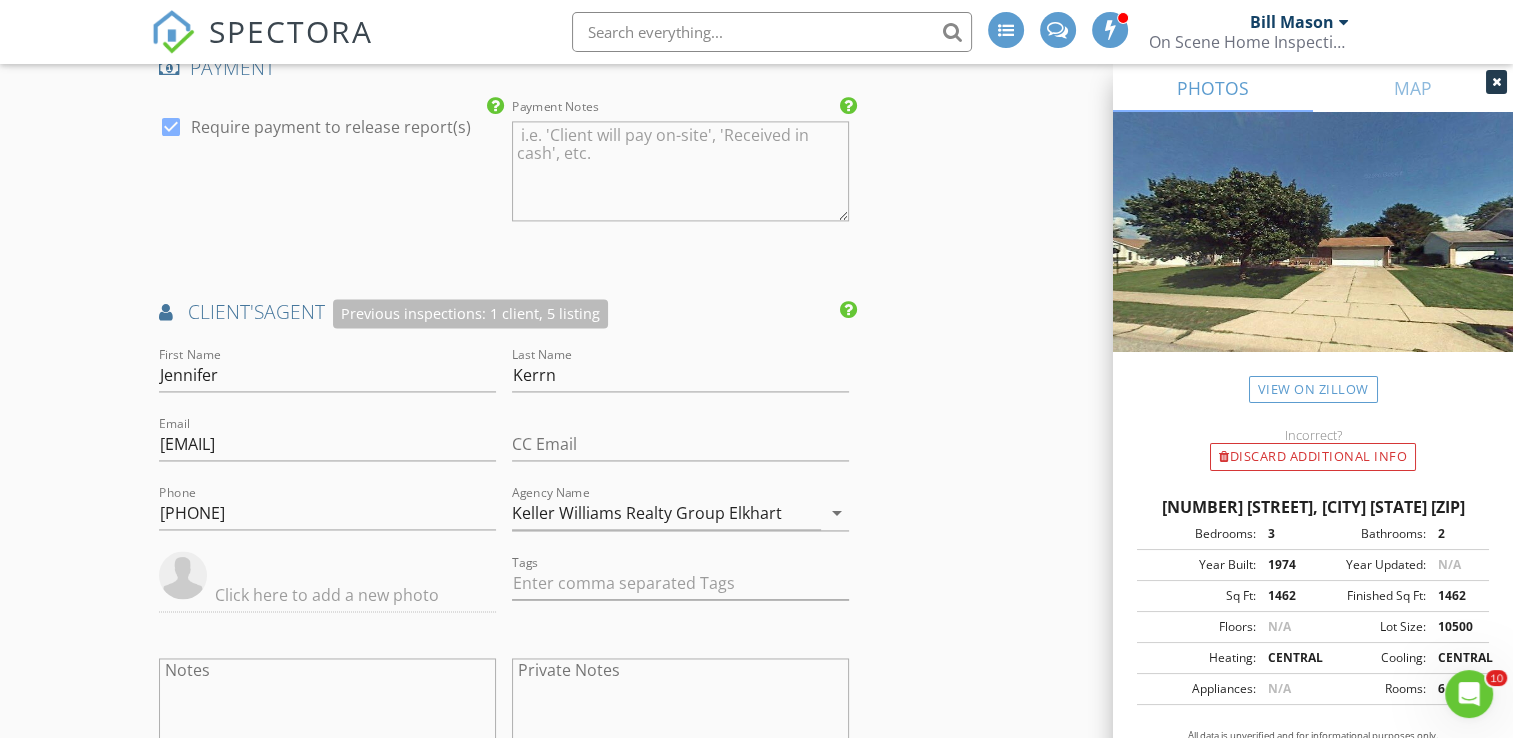 click on "New Inspection
INSPECTOR(S)
check_box   Bill Mason   PRIMARY   check_box_outline_blank   Nick Ponsler     Bill Mason arrow_drop_down   check_box_outline_blank Bill Mason specifically requested
Date/Time
08/06/2025 10:00 AM
Location
Address Search       Address 1116 Bennington Dr   Unit   City Mishawaka   State IN   Zip 46544   County St. Joseph     Square Feet 1462   Year Built 1974   Foundation arrow_drop_down     Bill Mason     0.7 miles     (2 minutes)
client
check_box Enable Client CC email for this inspection   Client Search     check_box_outline_blank Client is a Company/Organization     First Name Dallas & Mikayla   Last Name Johnston   Email mtice2015@gmail.com   CC Email Dallas.johnston59@yahoo.com   Phone 574-226-4054         Tags         Notes   Private Notes
ADD ADDITIONAL client
check_box" at bounding box center [756, -218] 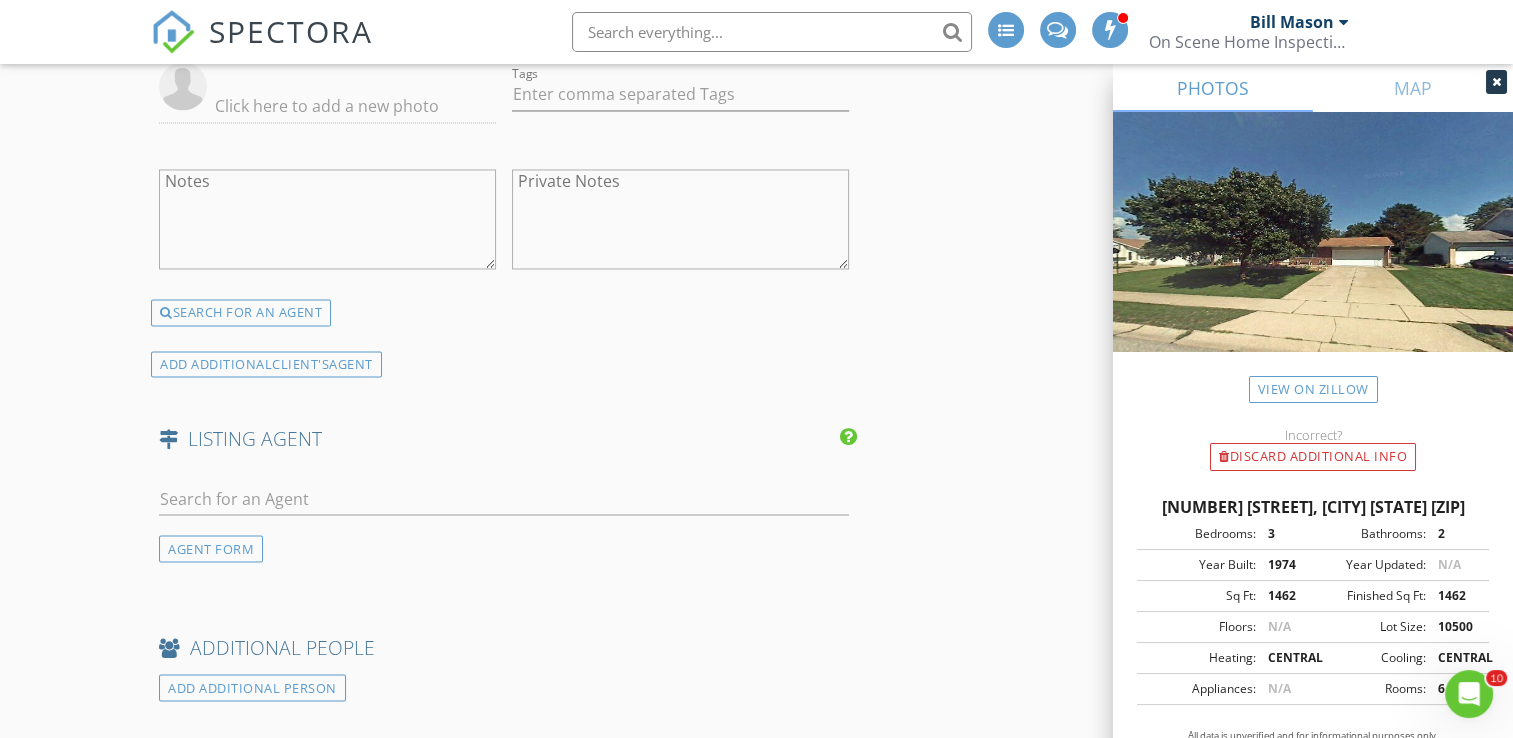 scroll, scrollTop: 3400, scrollLeft: 0, axis: vertical 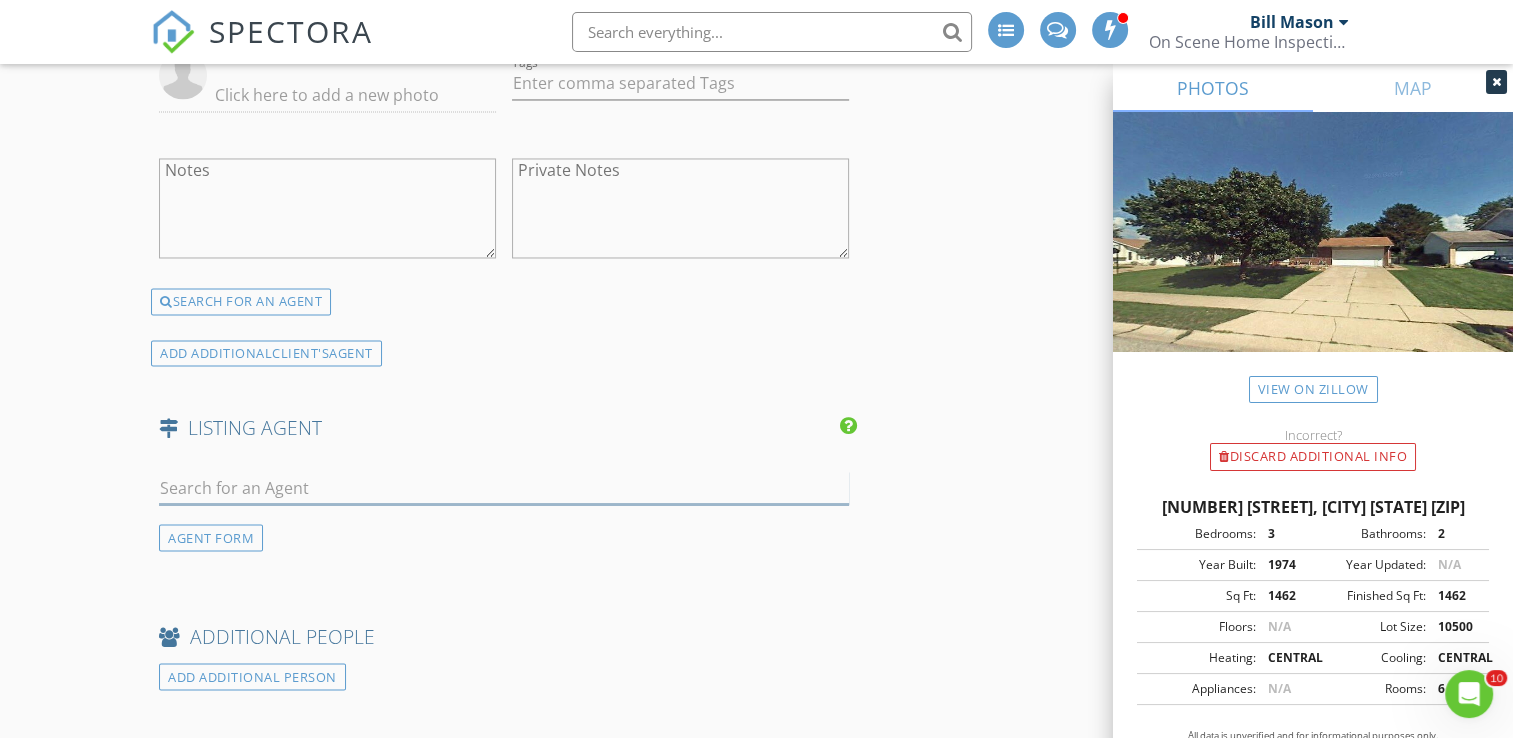 click at bounding box center [504, 487] 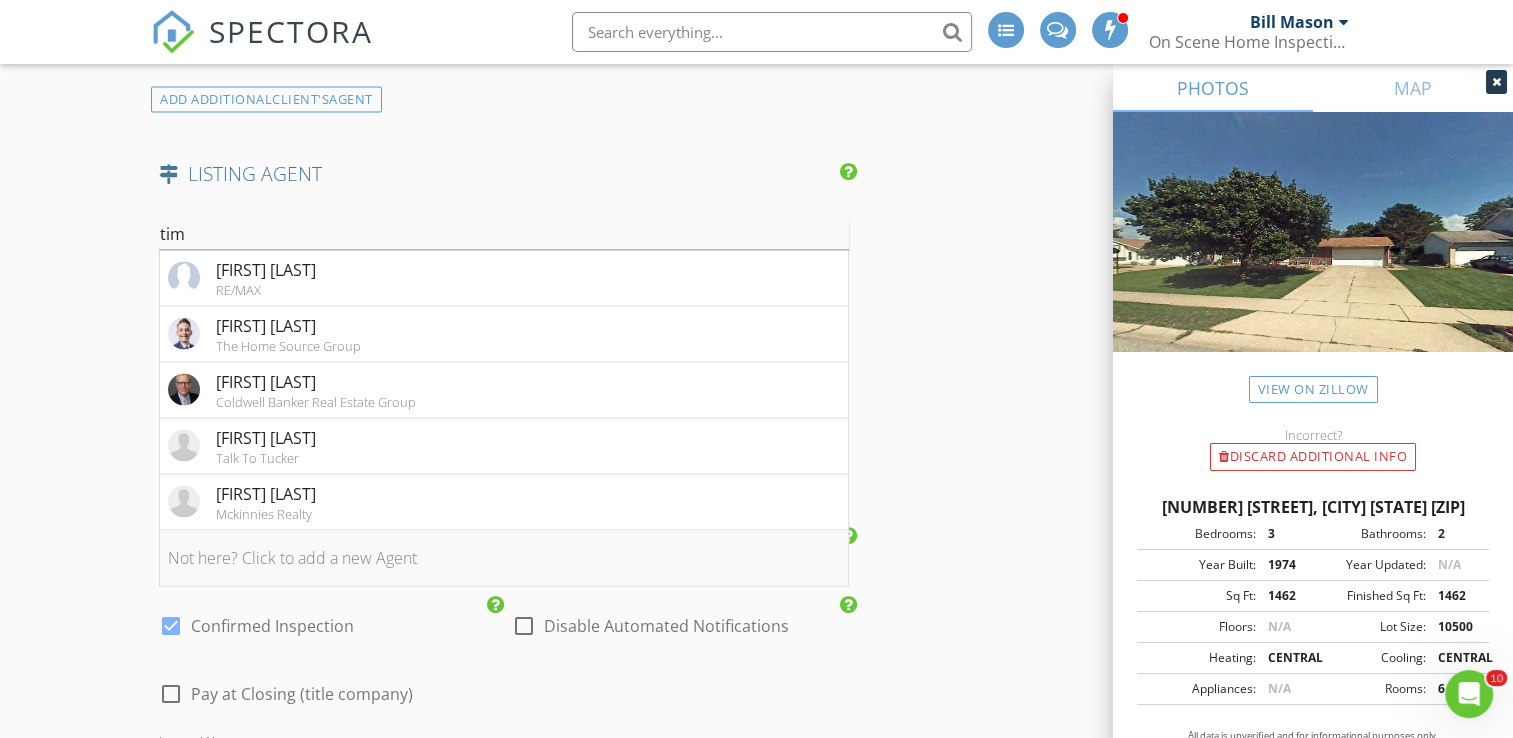 scroll, scrollTop: 3700, scrollLeft: 0, axis: vertical 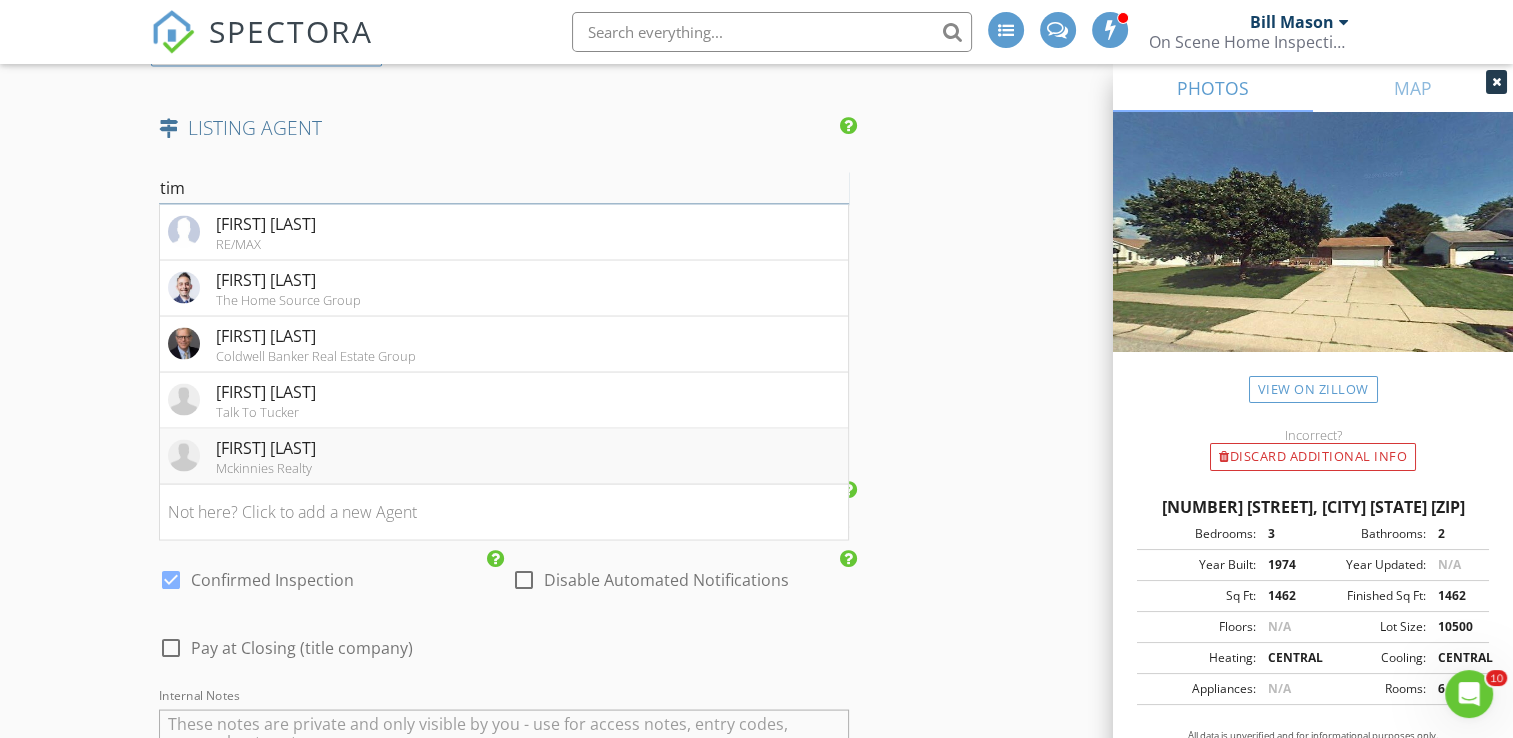type on "tim" 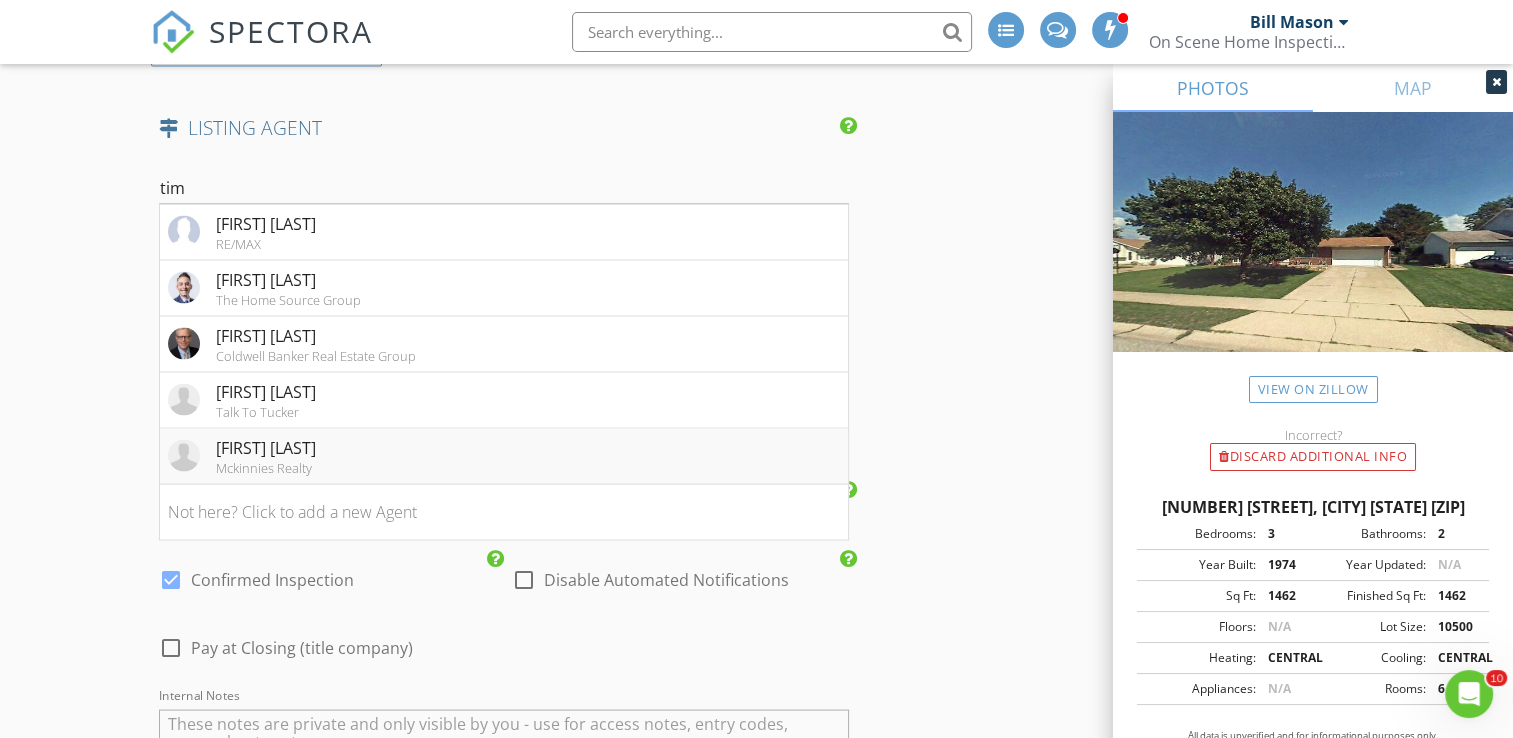 click on "Tim Mckinnies" at bounding box center (266, 447) 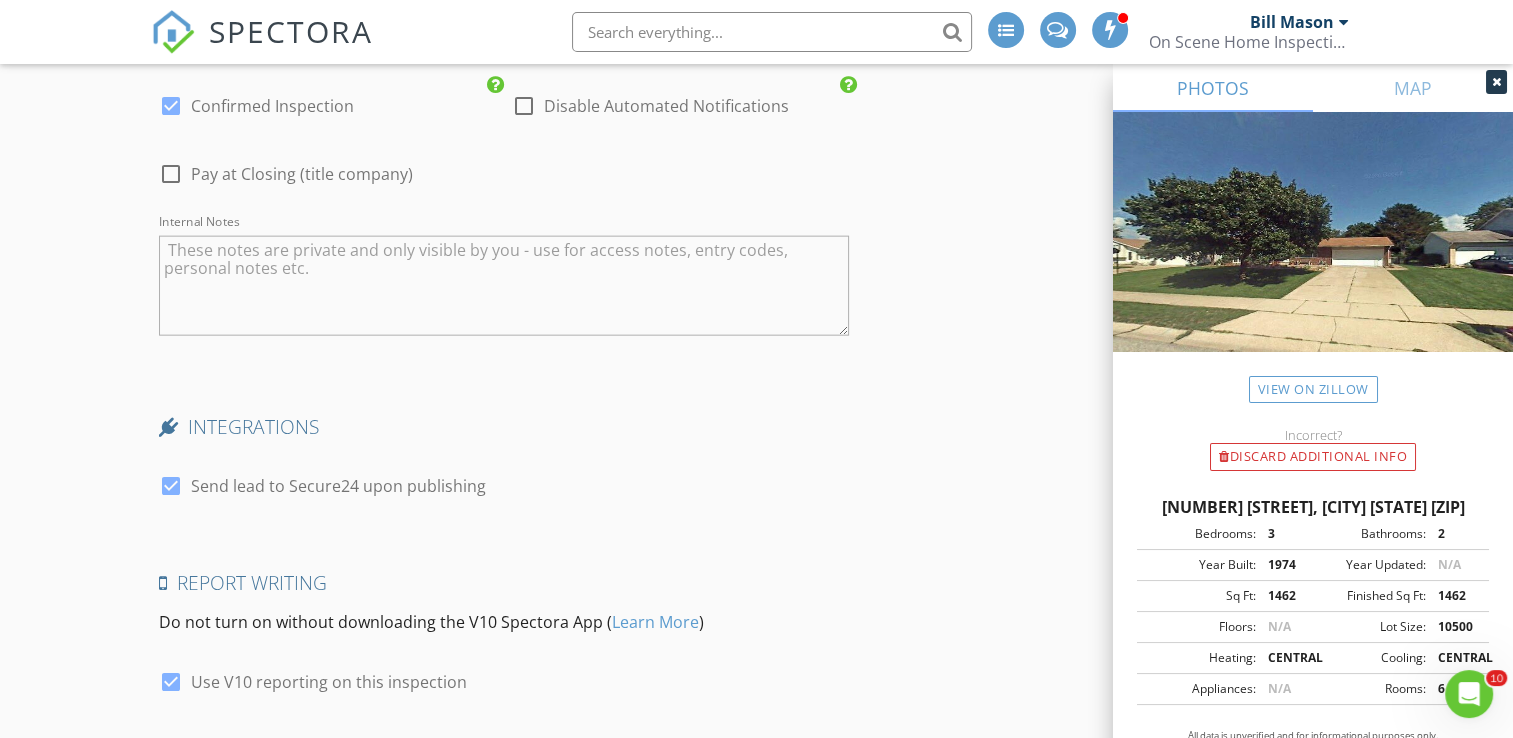 scroll, scrollTop: 4886, scrollLeft: 0, axis: vertical 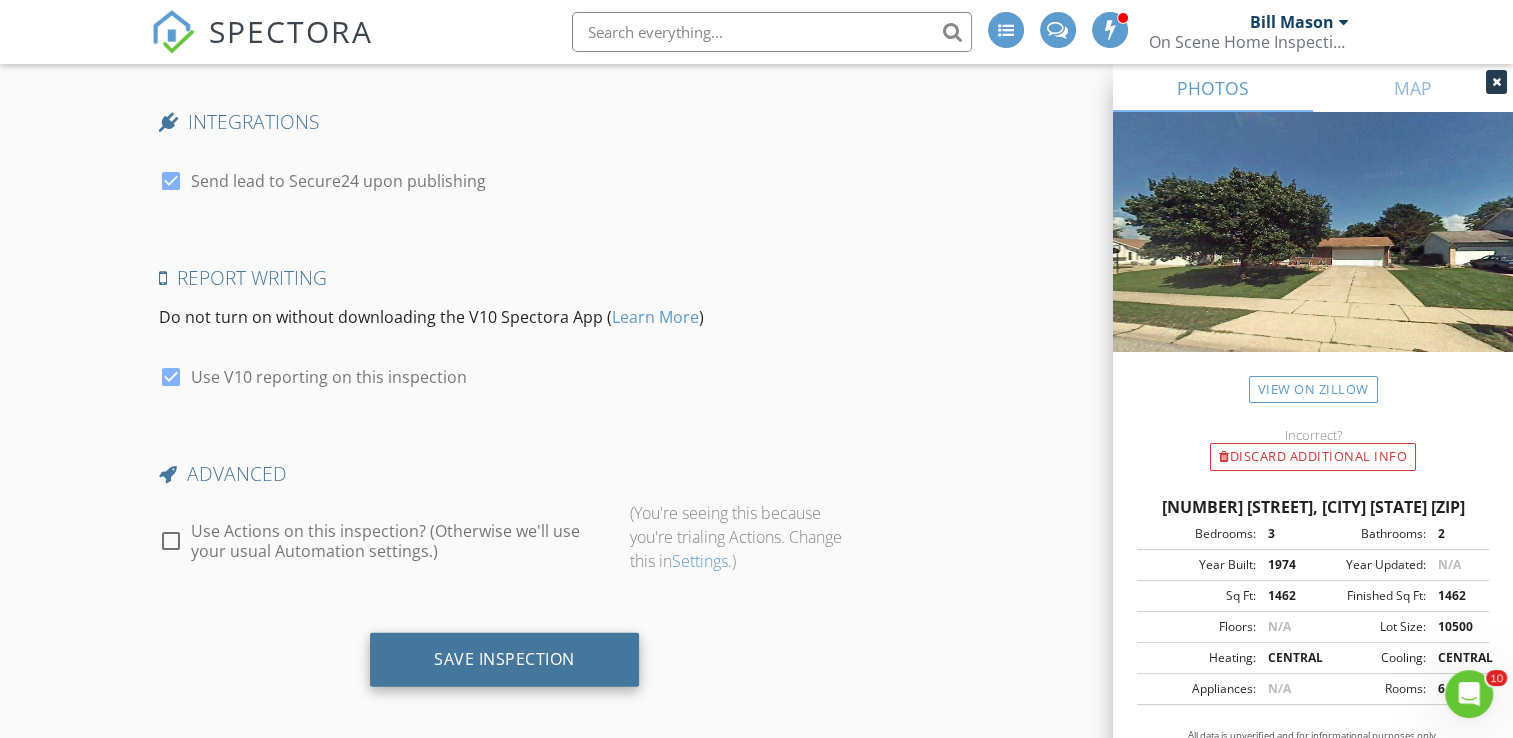 click on "Save Inspection" at bounding box center [504, 659] 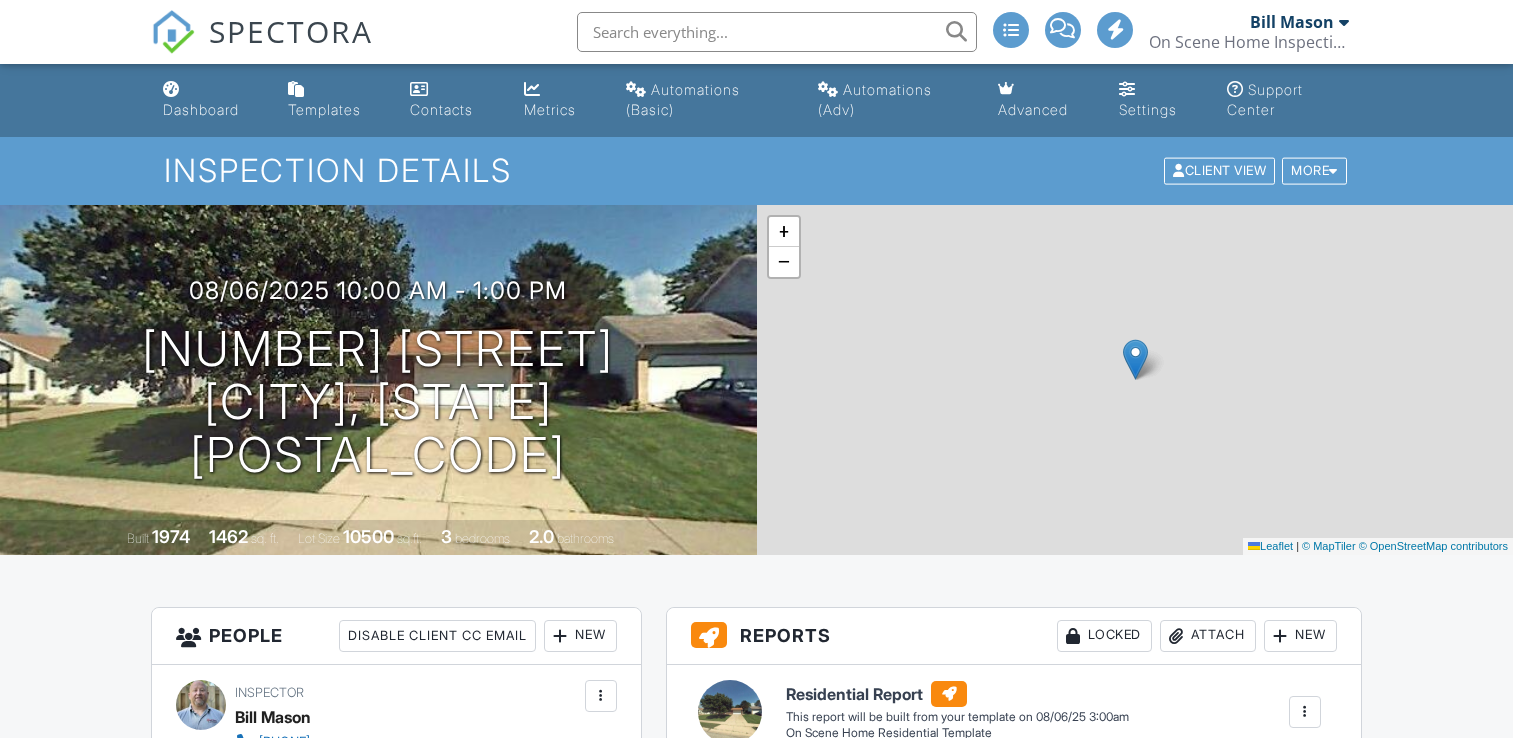 scroll, scrollTop: 0, scrollLeft: 0, axis: both 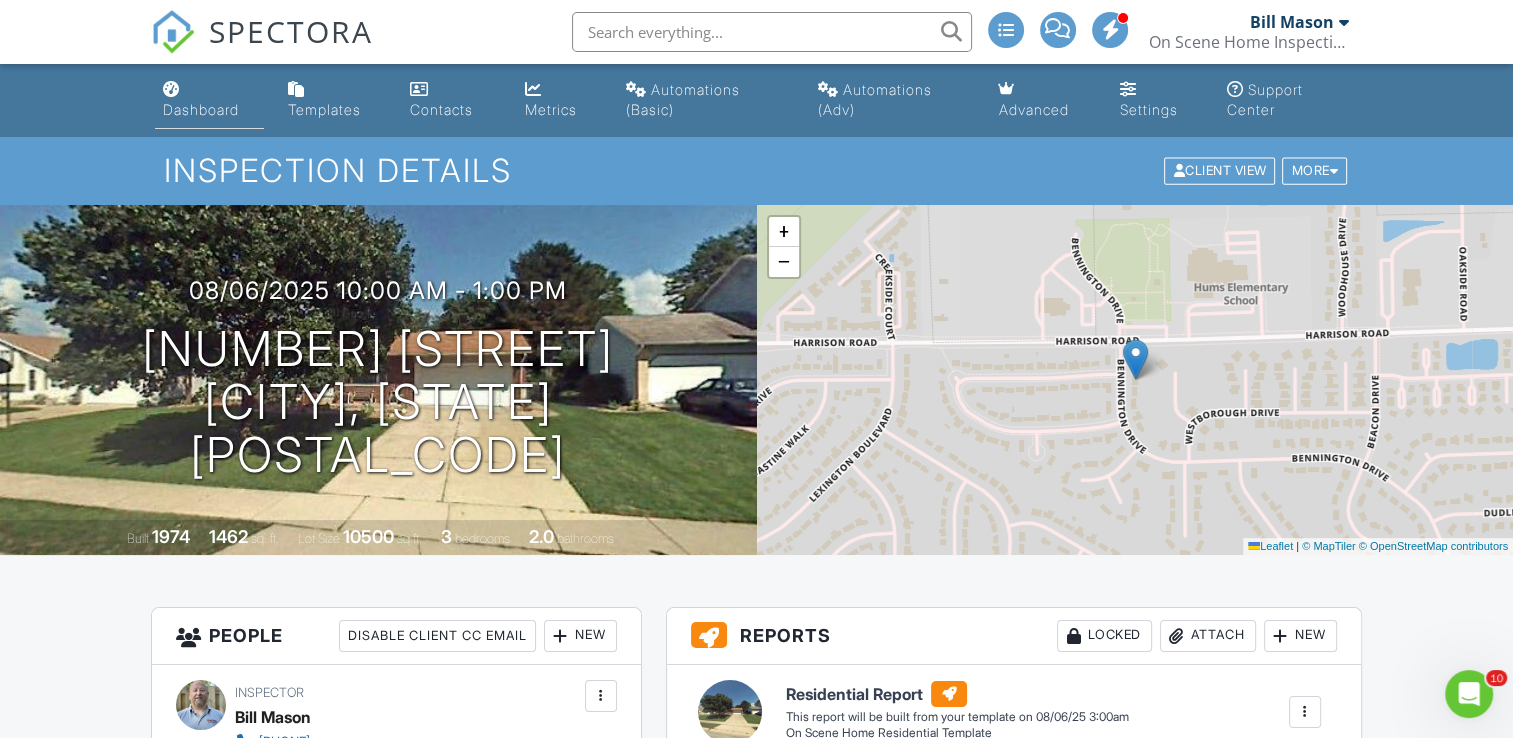 click on "Dashboard" at bounding box center (209, 100) 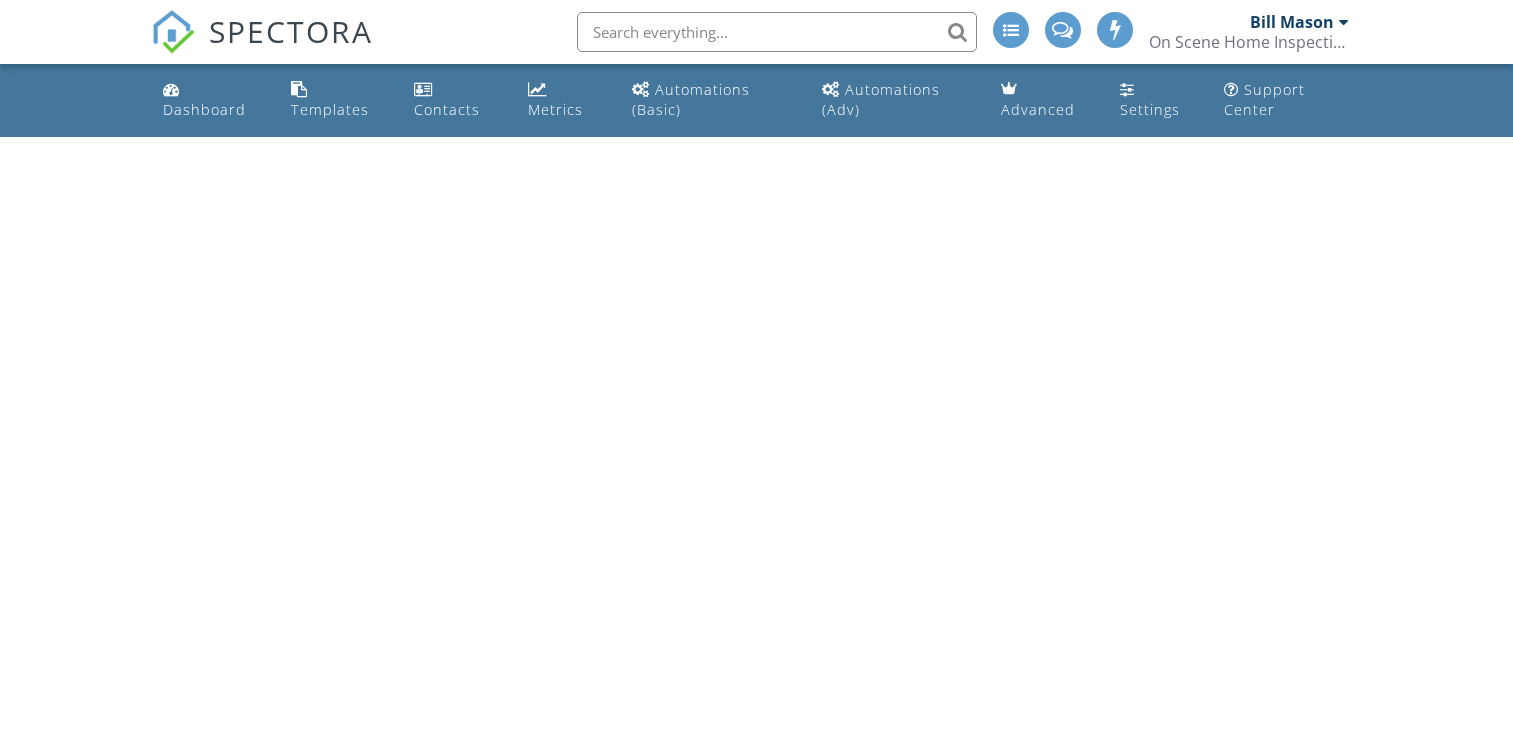 scroll, scrollTop: 0, scrollLeft: 0, axis: both 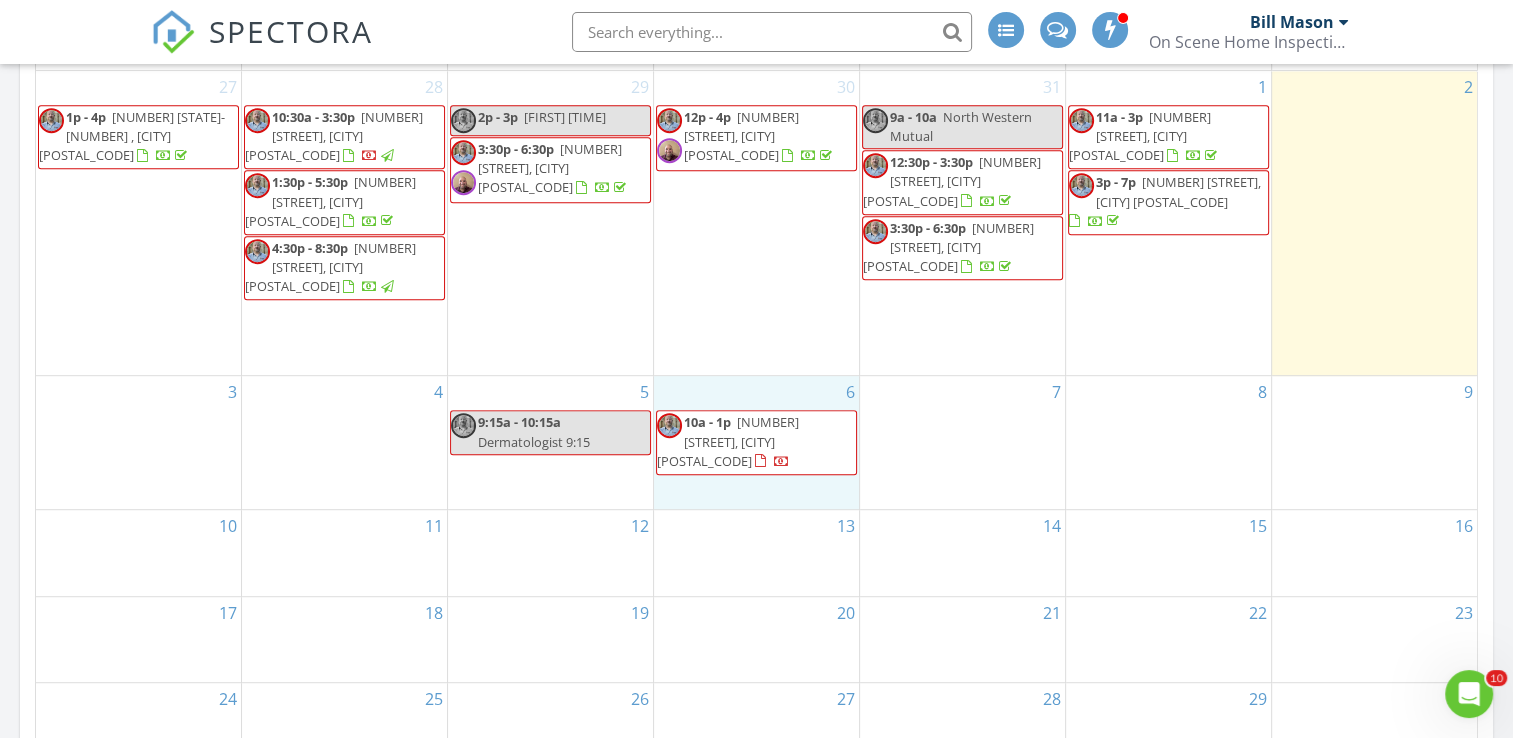 click on "6
10a - 1p
1116 Bennington Dr, Mishawaka 46544" at bounding box center [756, 442] 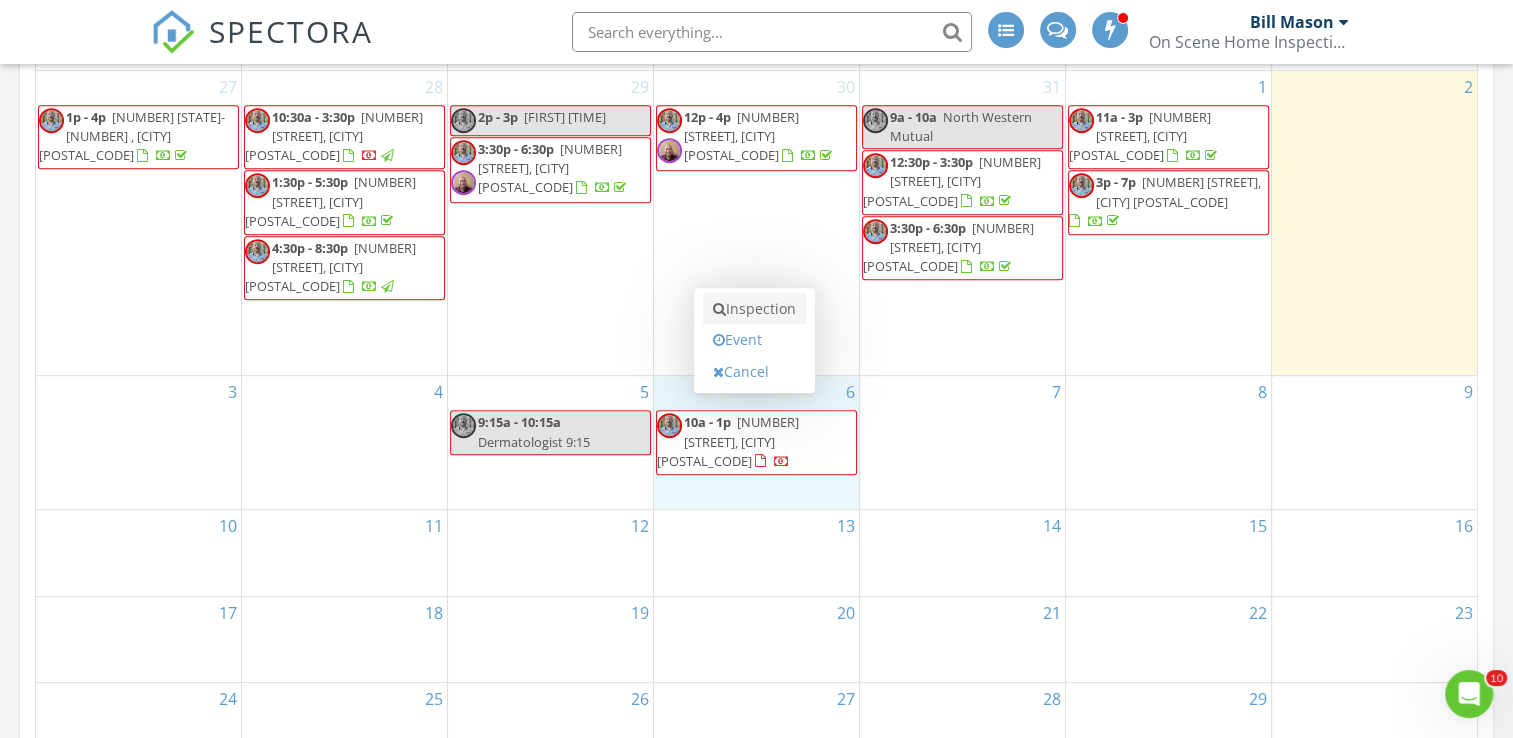 click on "Inspection" at bounding box center [754, 309] 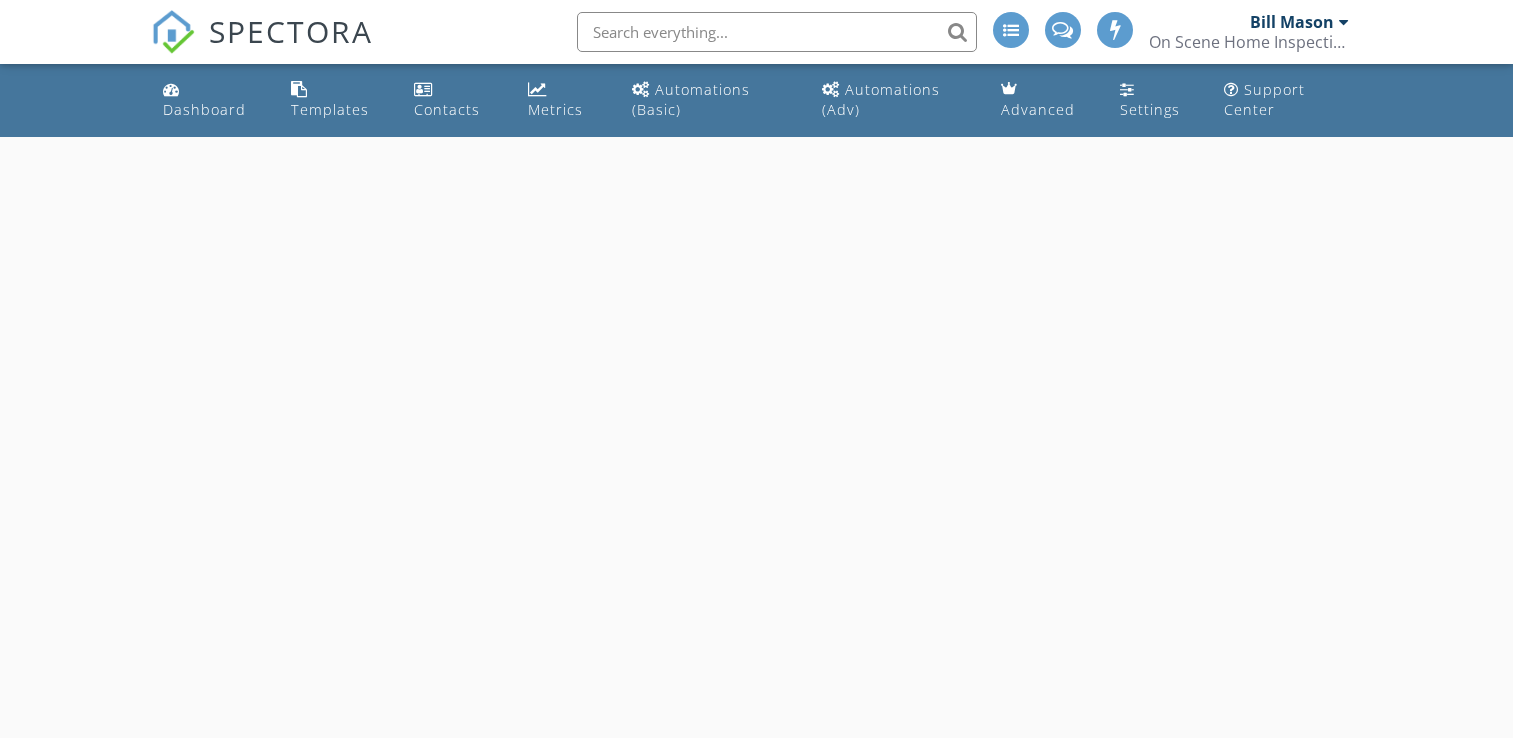 scroll, scrollTop: 0, scrollLeft: 0, axis: both 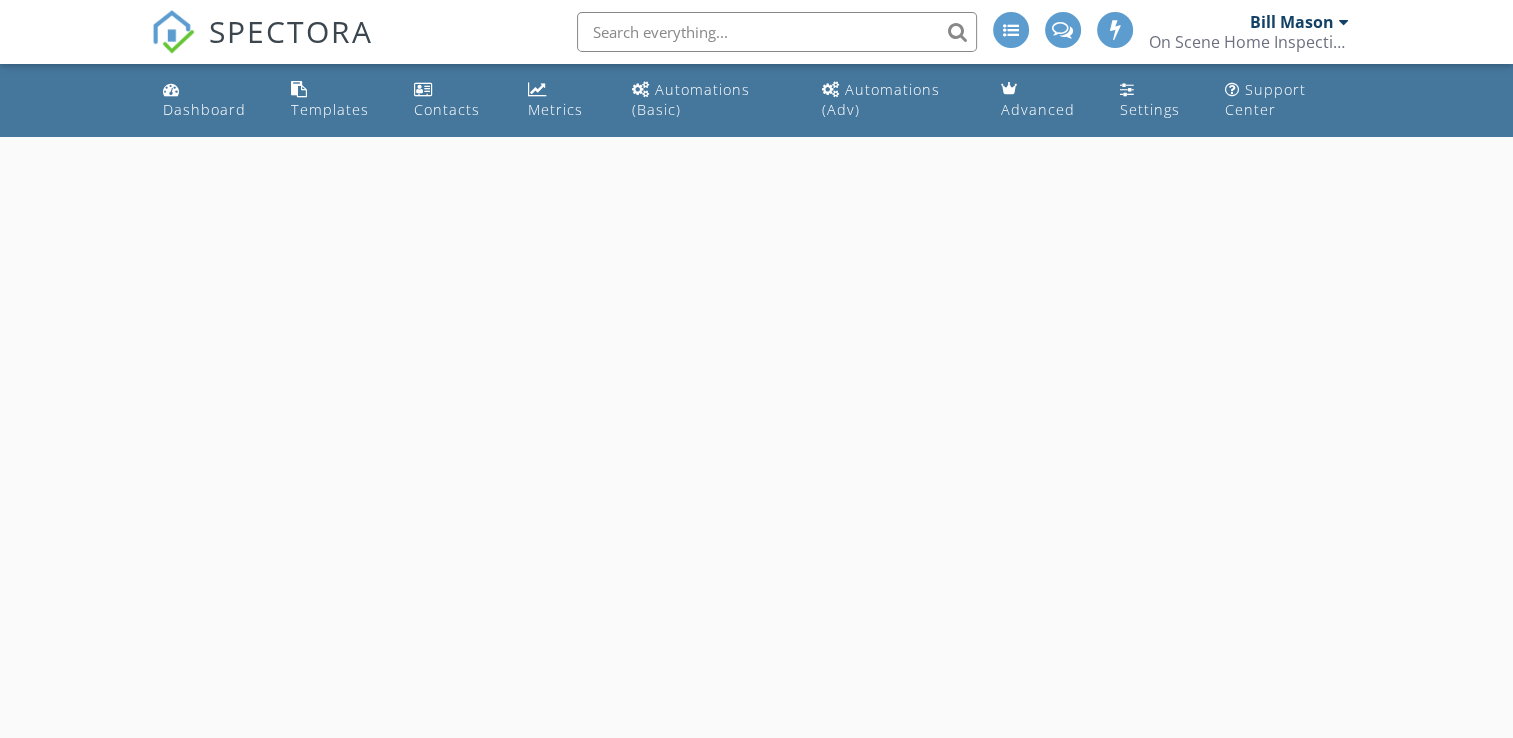 select on "7" 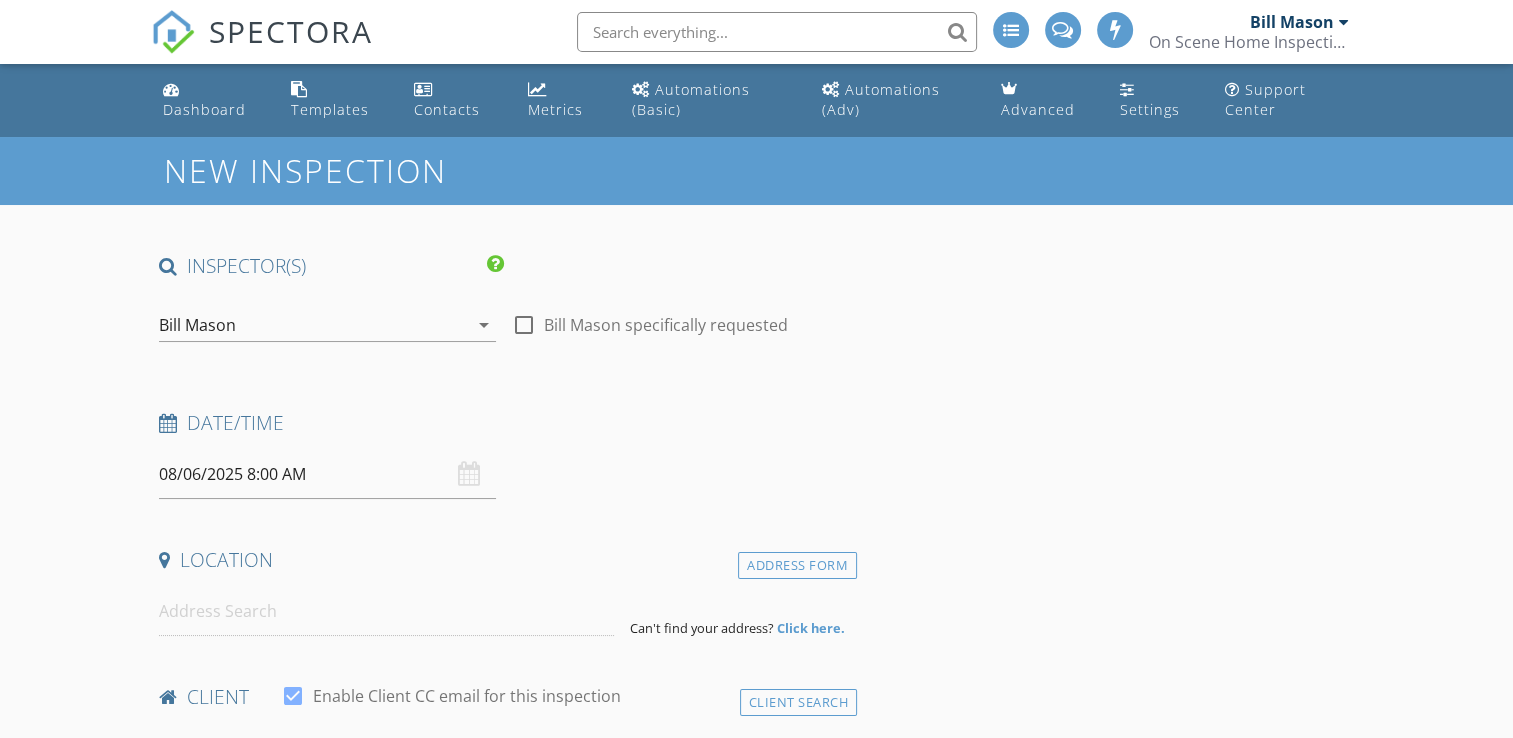 scroll, scrollTop: 0, scrollLeft: 0, axis: both 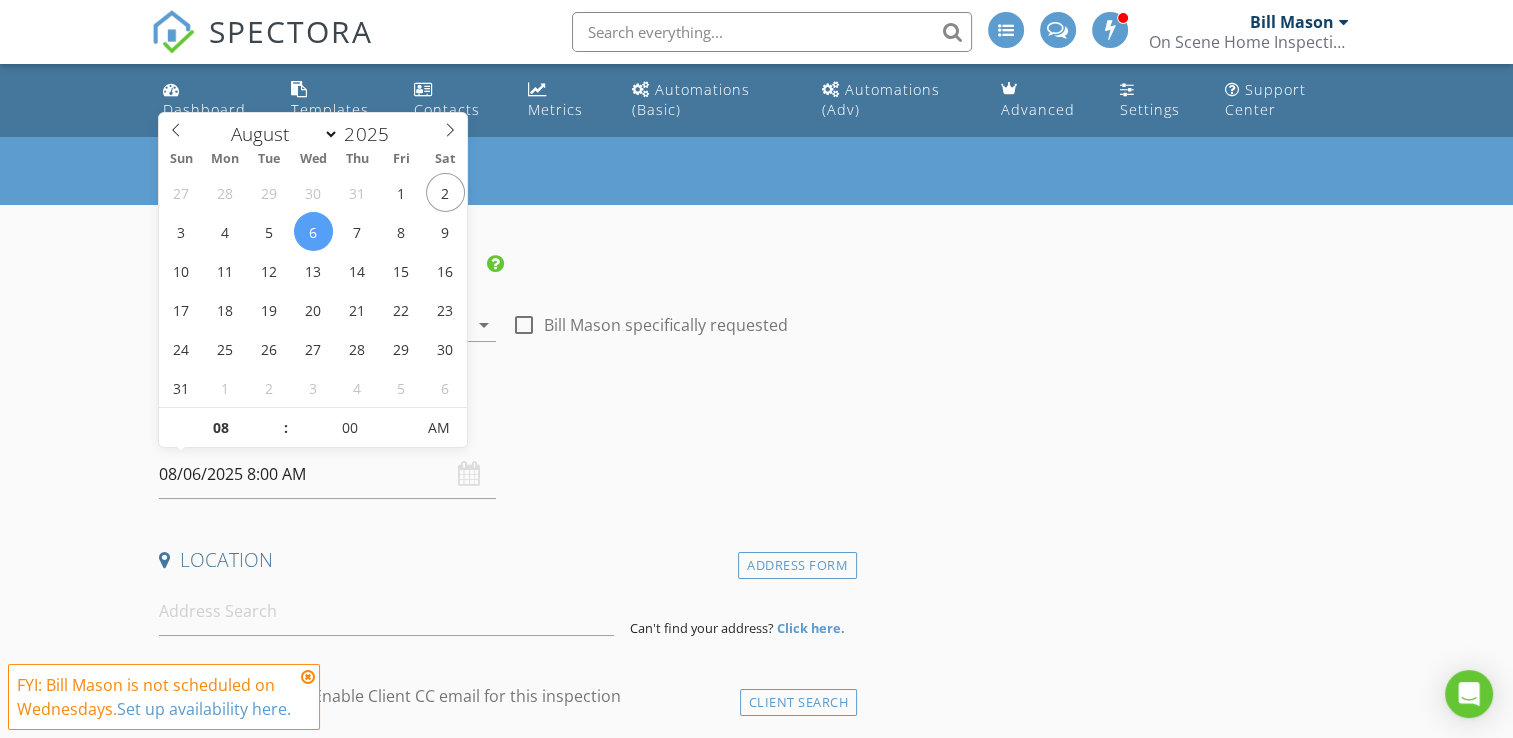 click on "08/06/2025 8:00 AM" at bounding box center (327, 474) 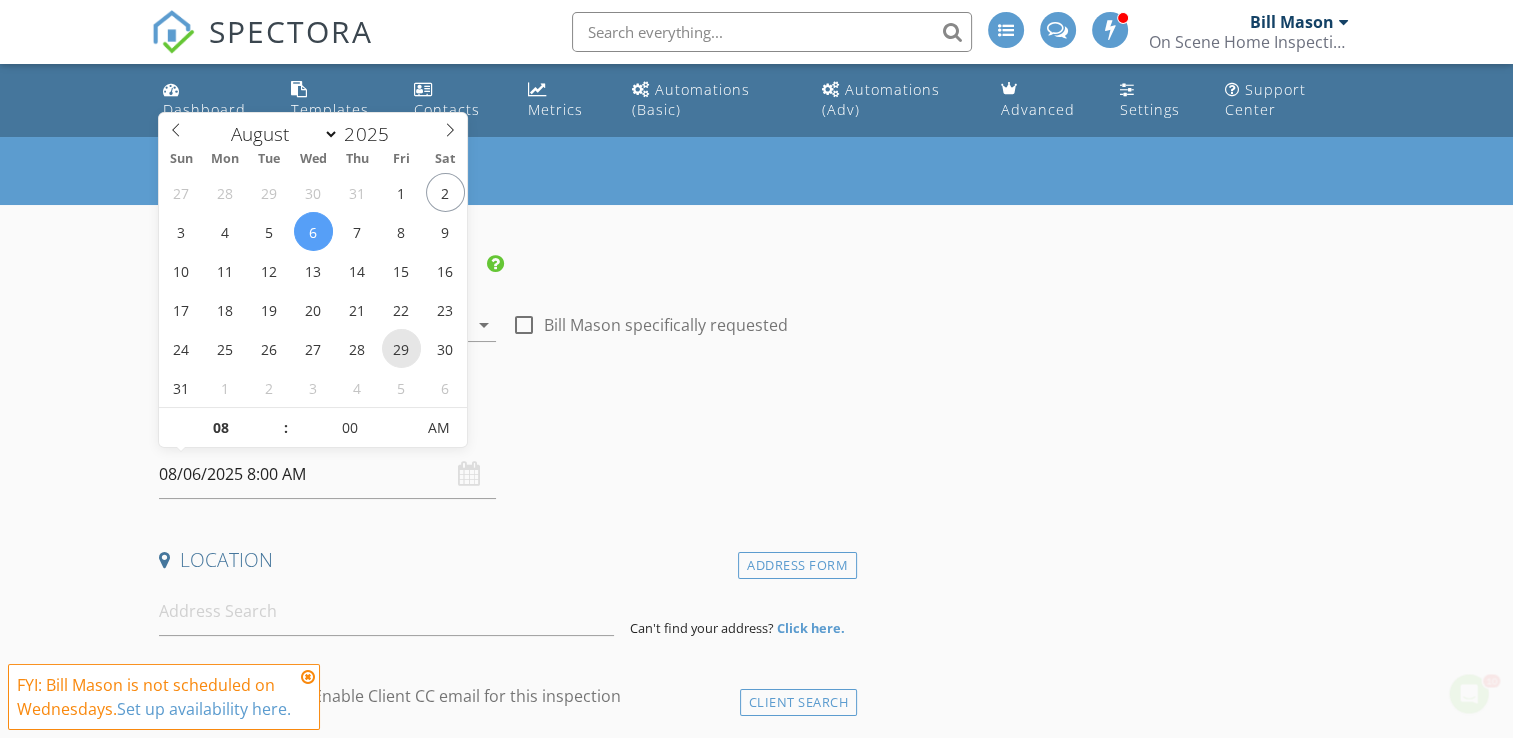 scroll, scrollTop: 0, scrollLeft: 0, axis: both 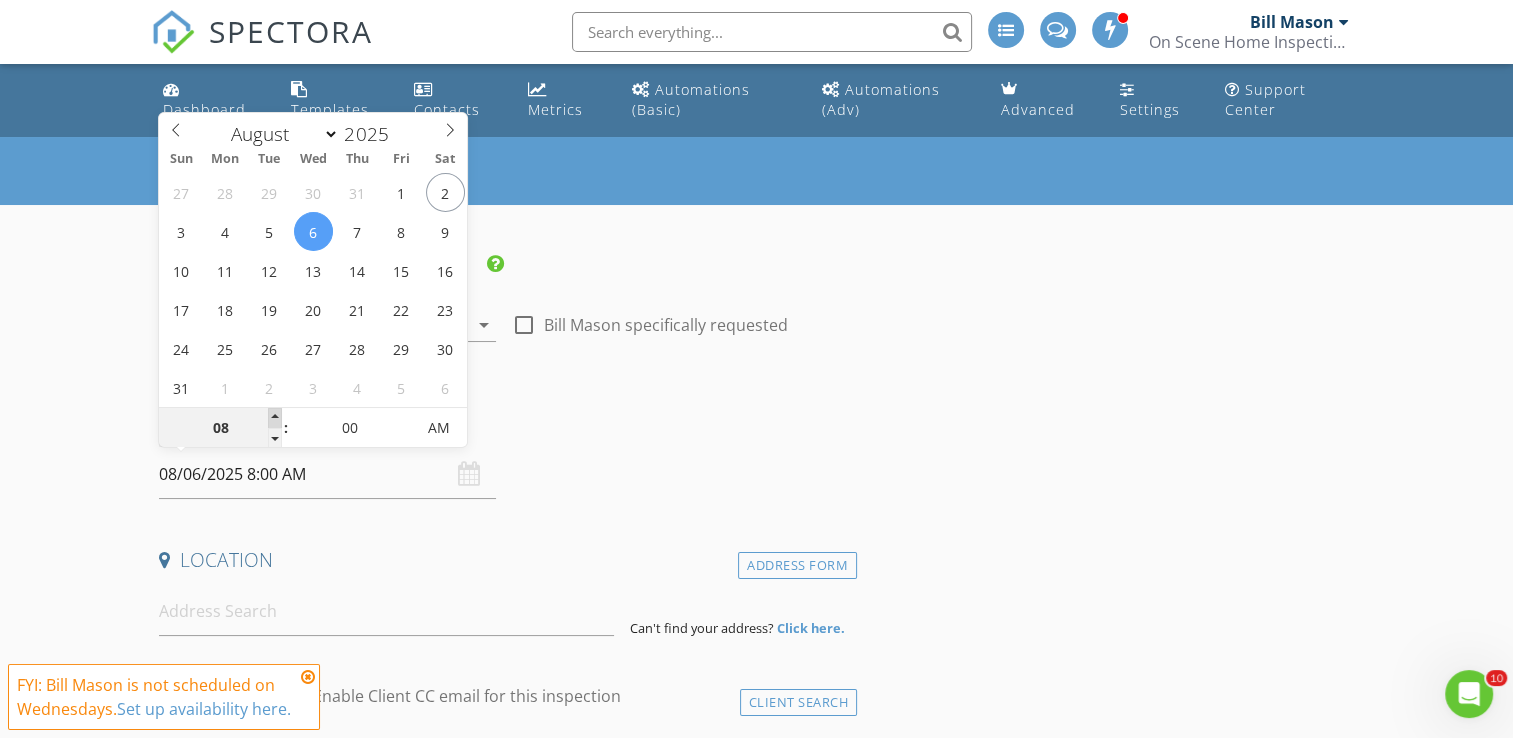 type on "09" 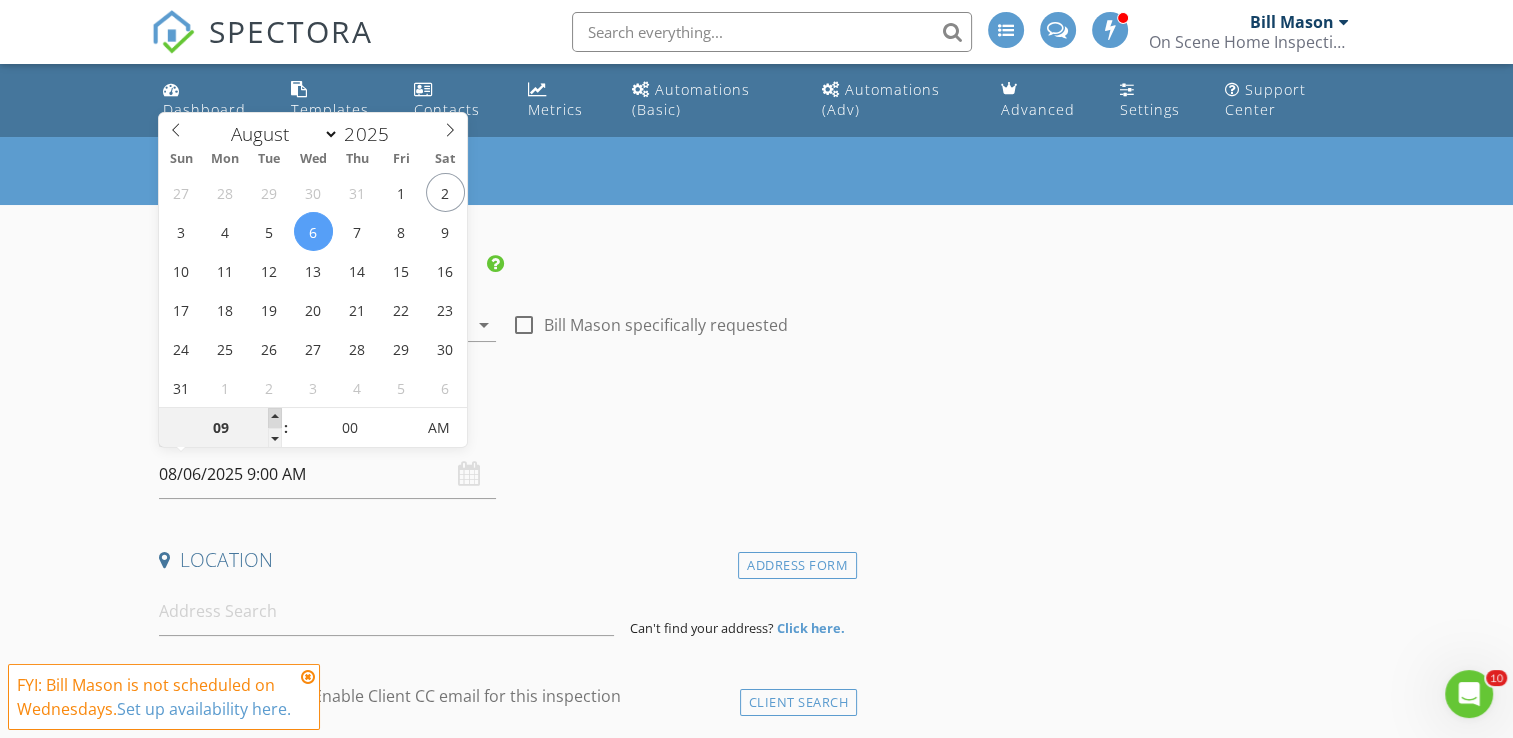 click at bounding box center [275, 418] 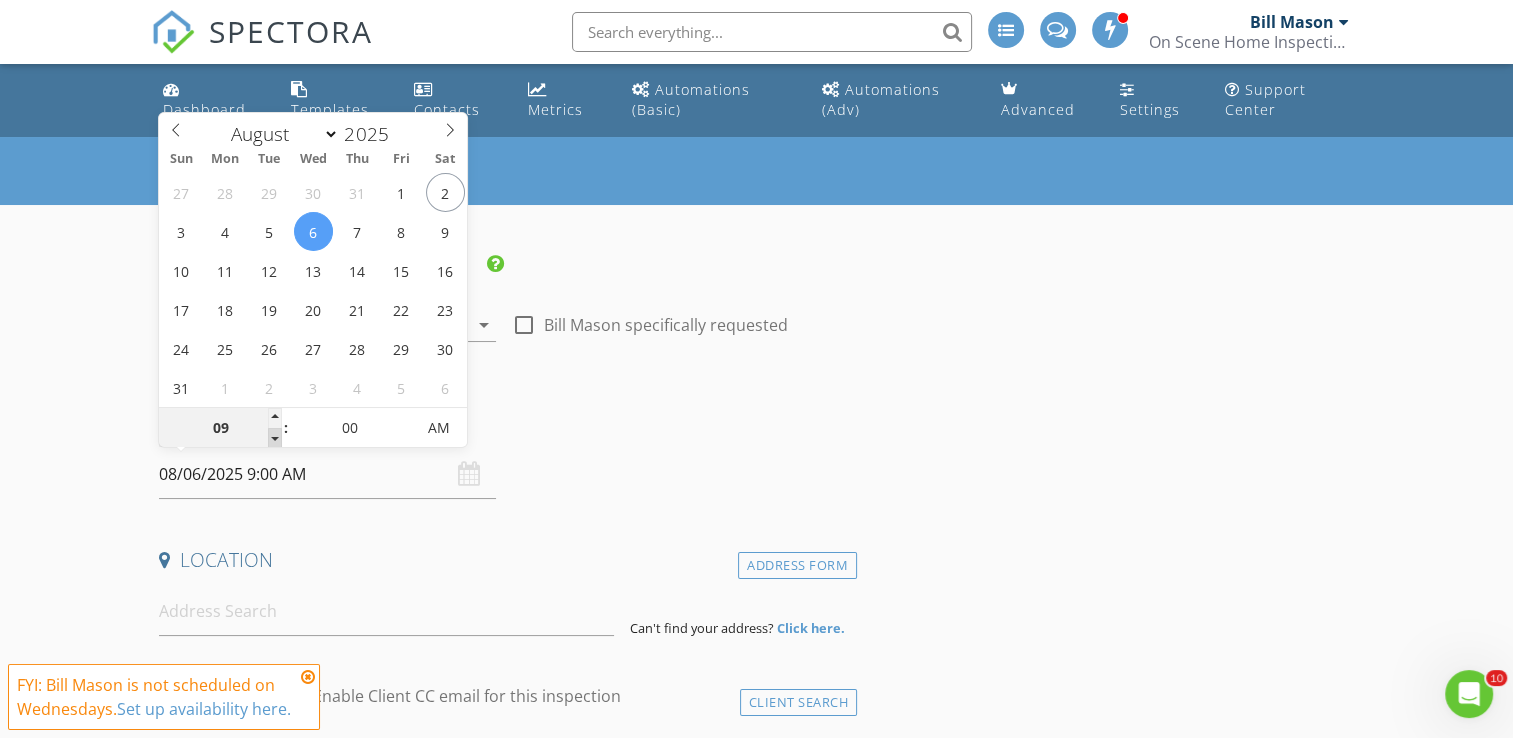 type on "08" 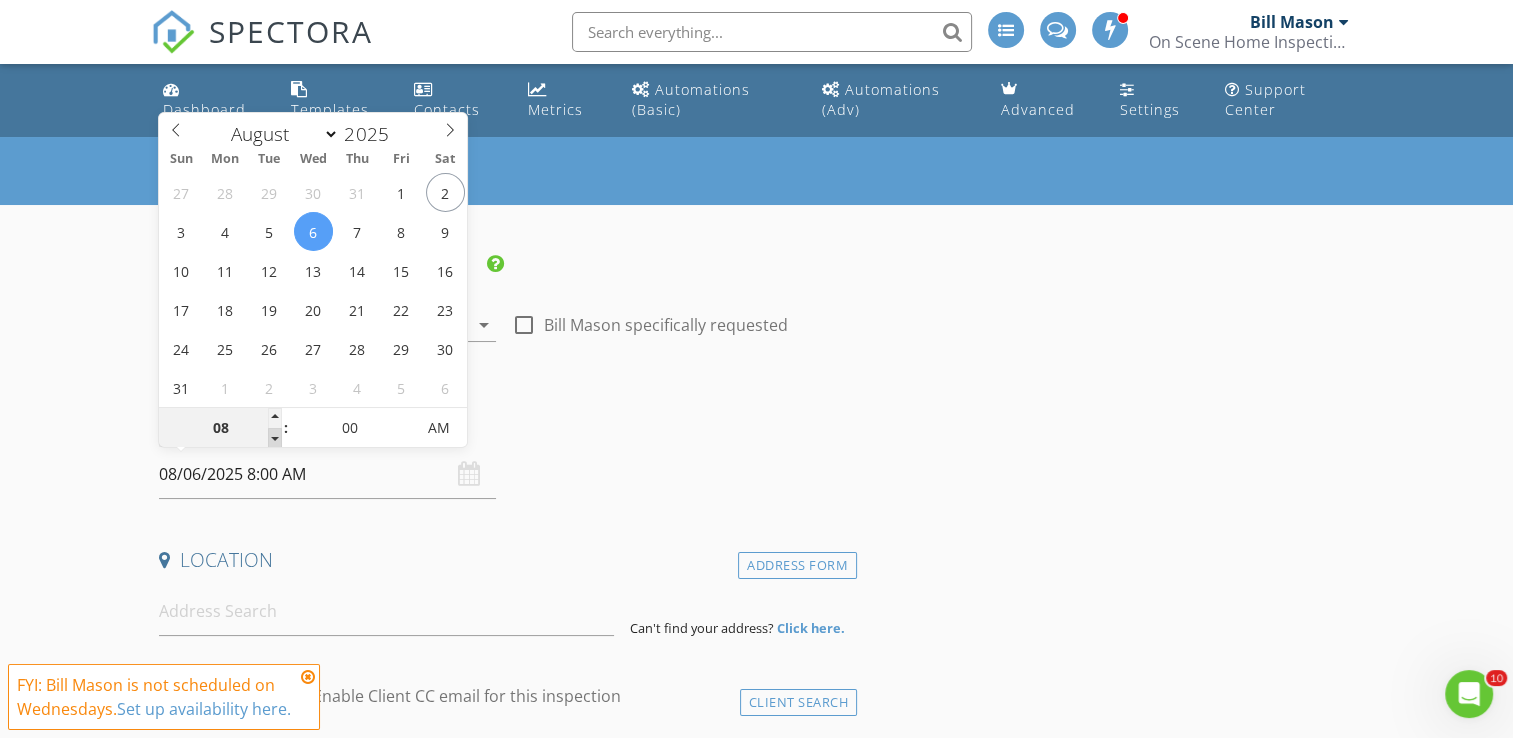 click at bounding box center (275, 438) 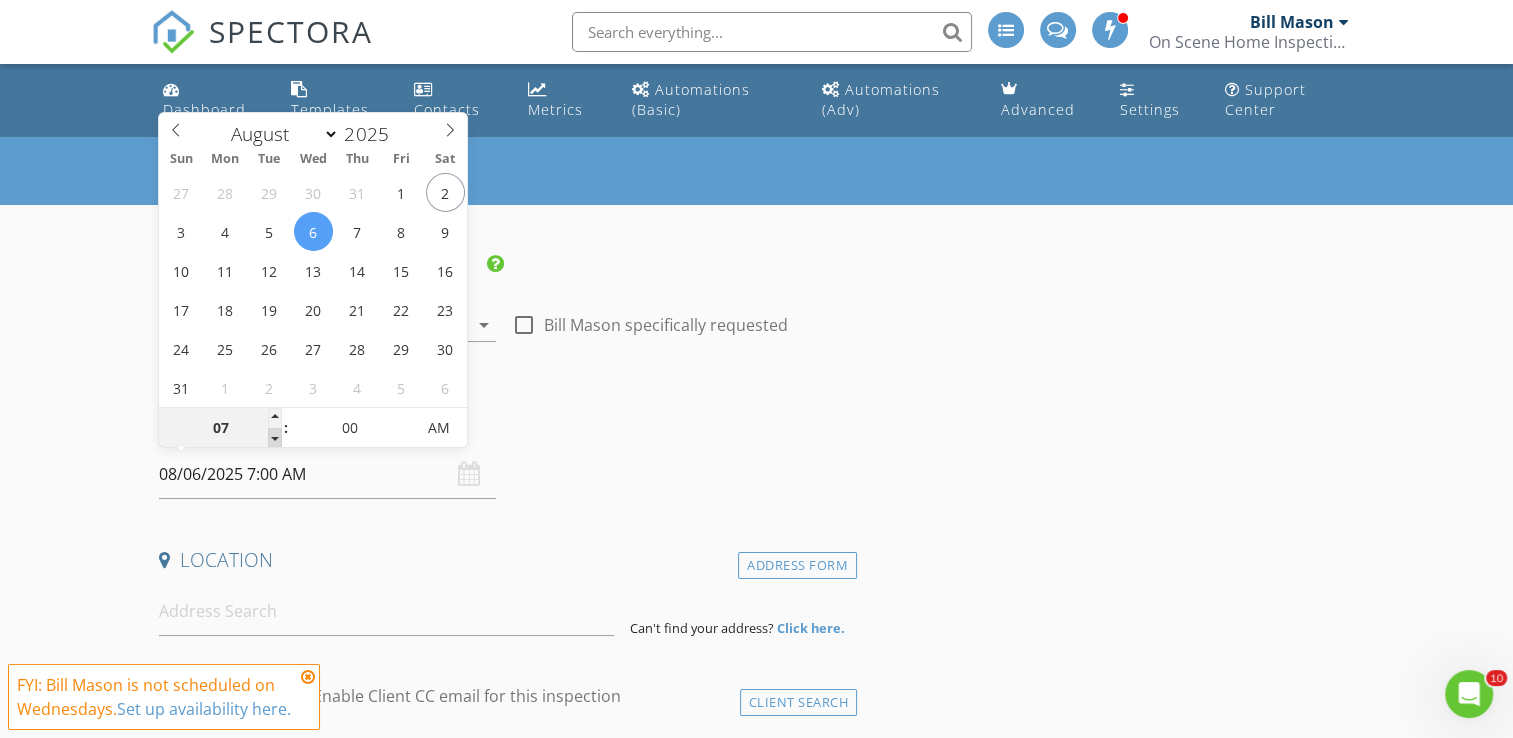 click at bounding box center [275, 438] 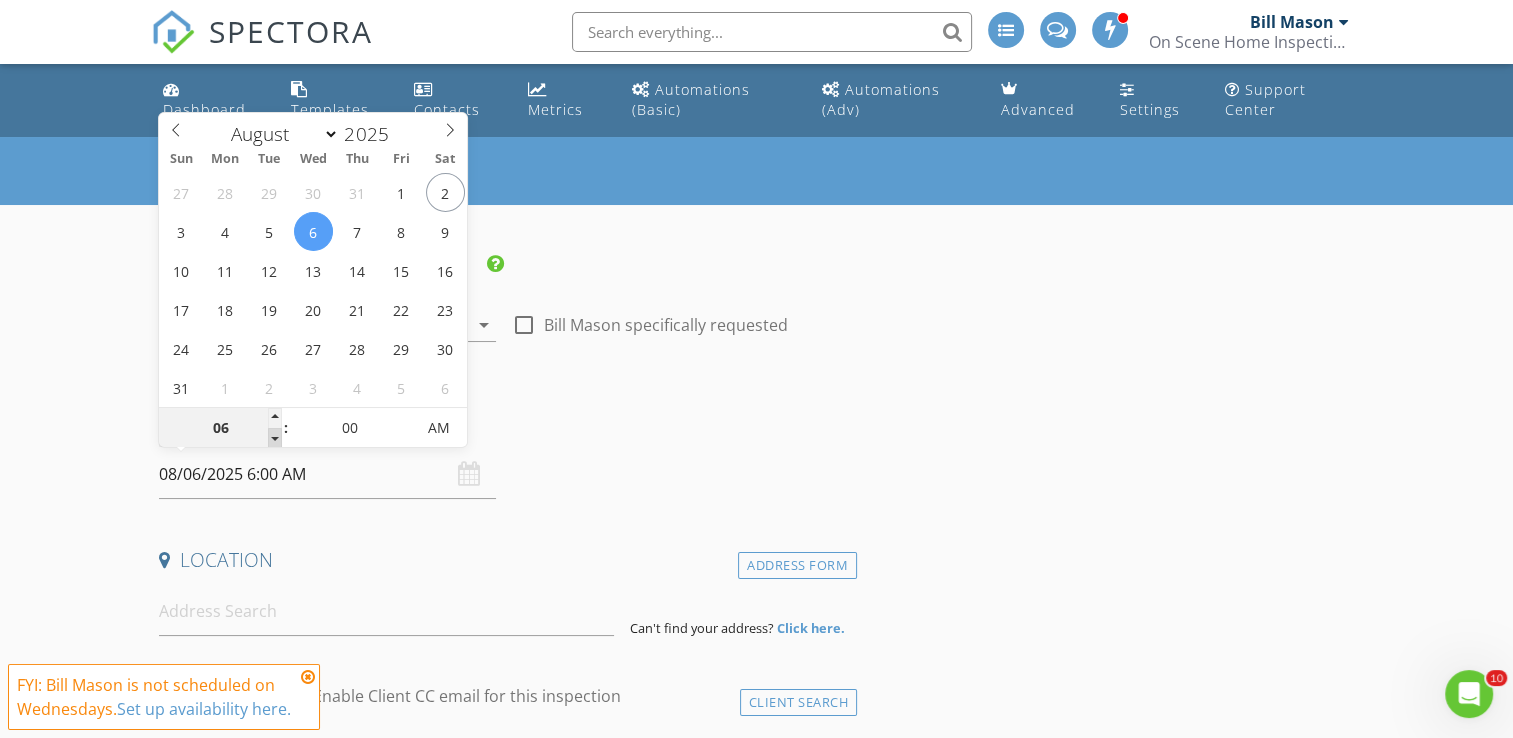 click at bounding box center [275, 438] 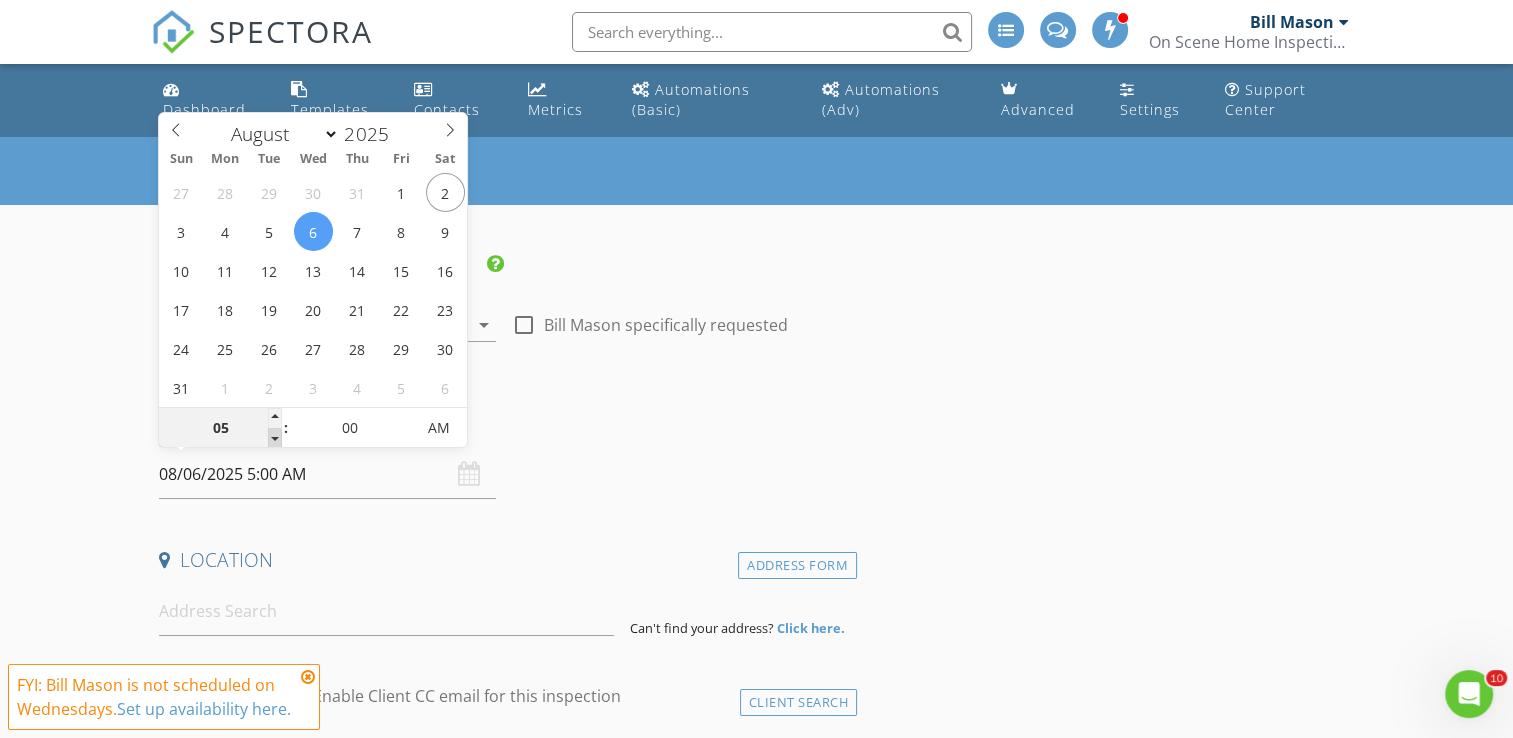 click at bounding box center [275, 438] 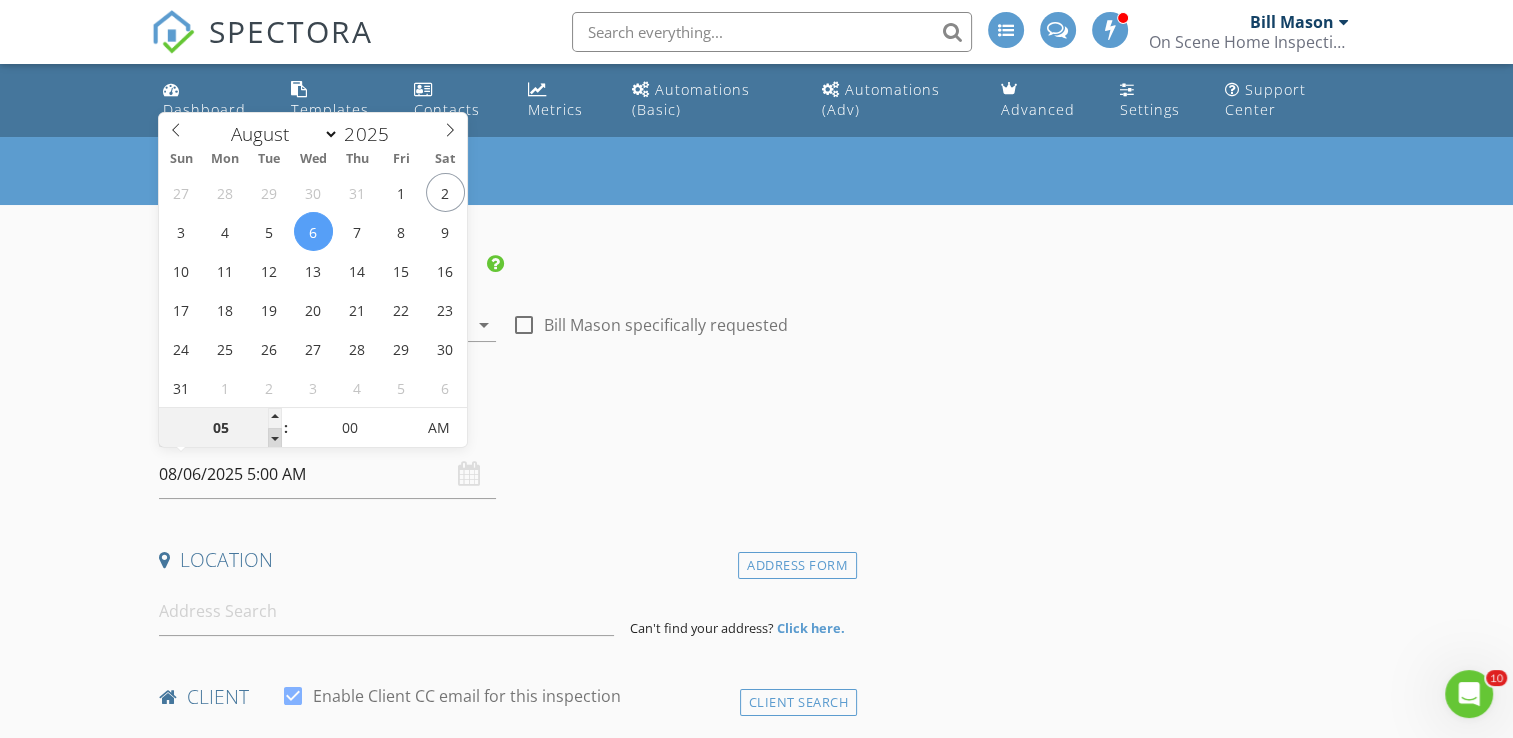 type on "04" 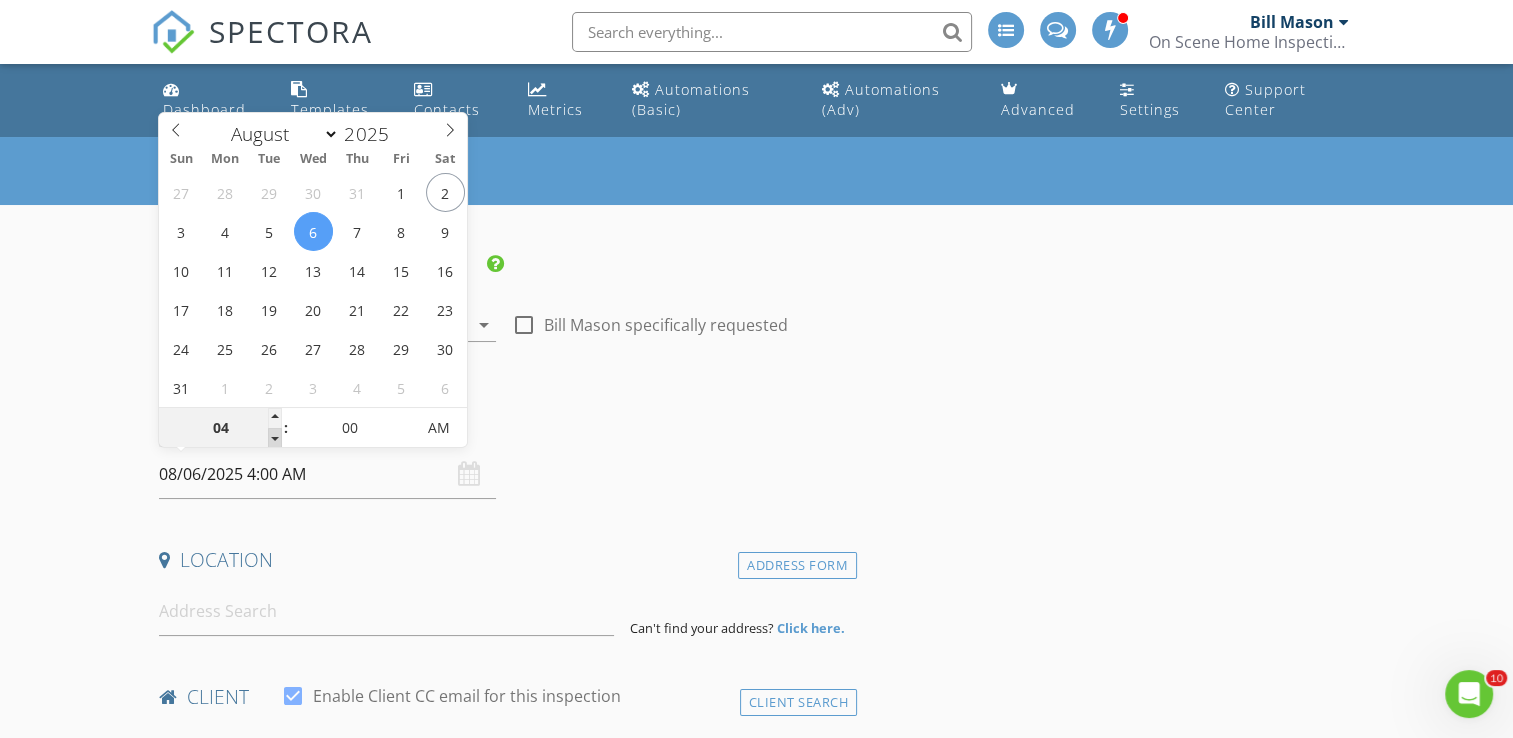click at bounding box center [275, 438] 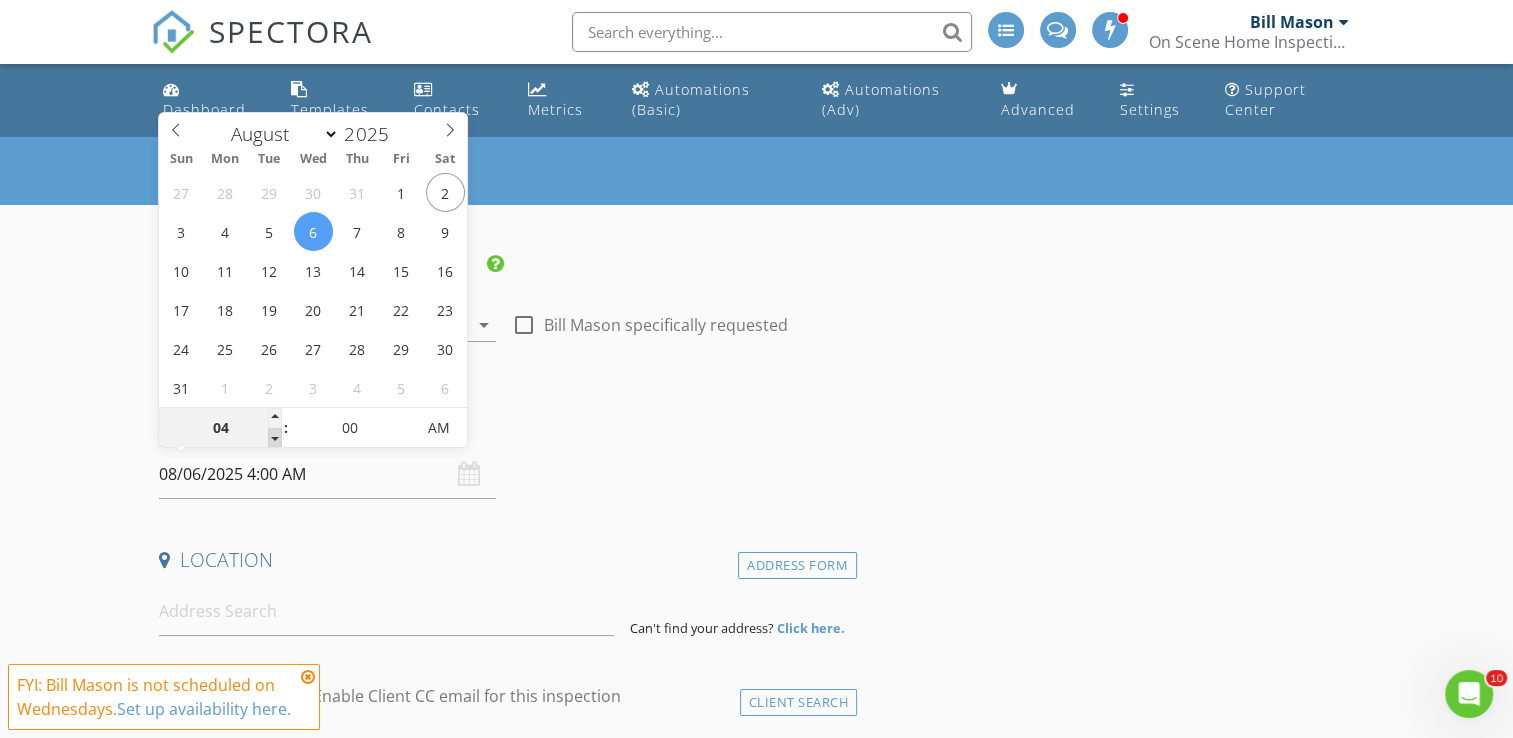 type on "03" 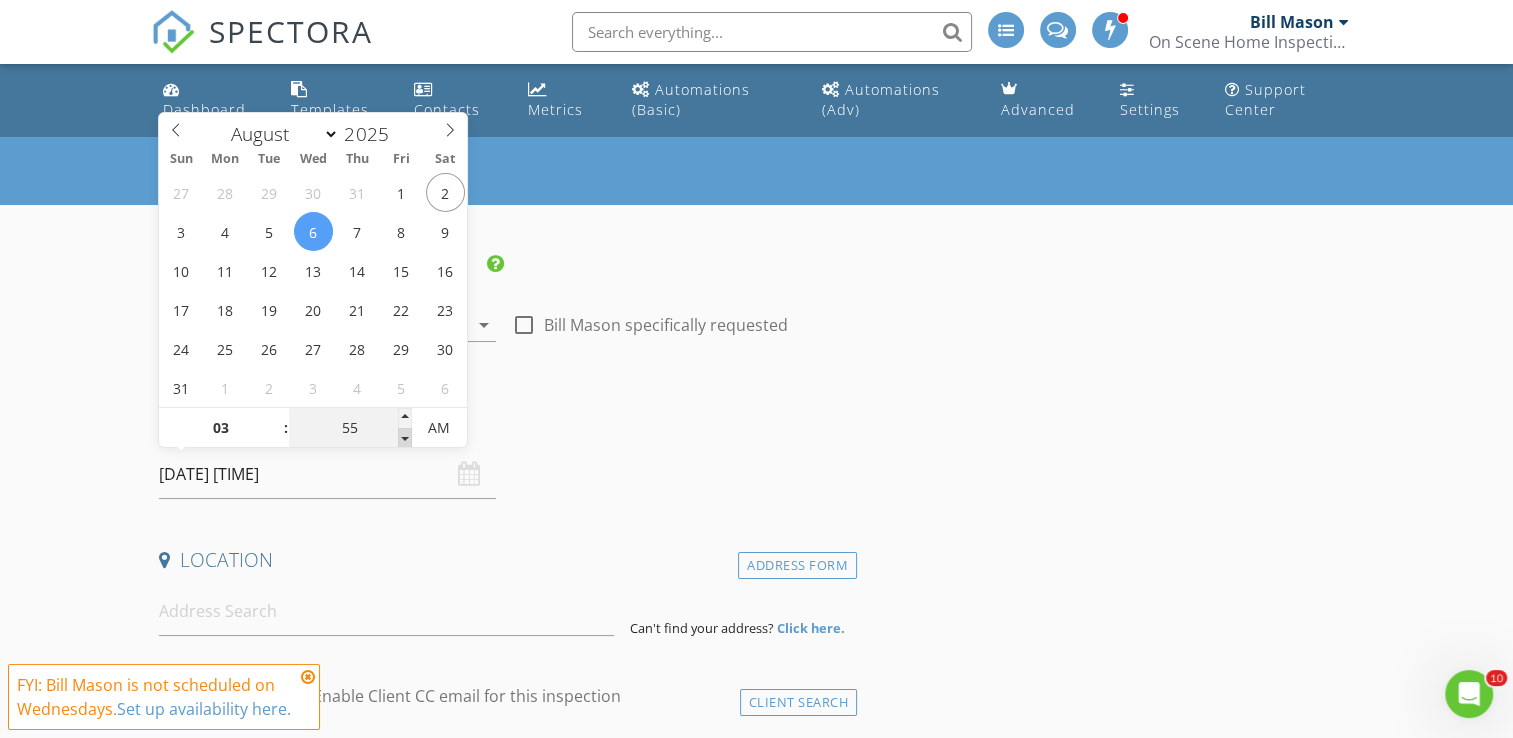 drag, startPoint x: 276, startPoint y: 436, endPoint x: 404, endPoint y: 440, distance: 128.06248 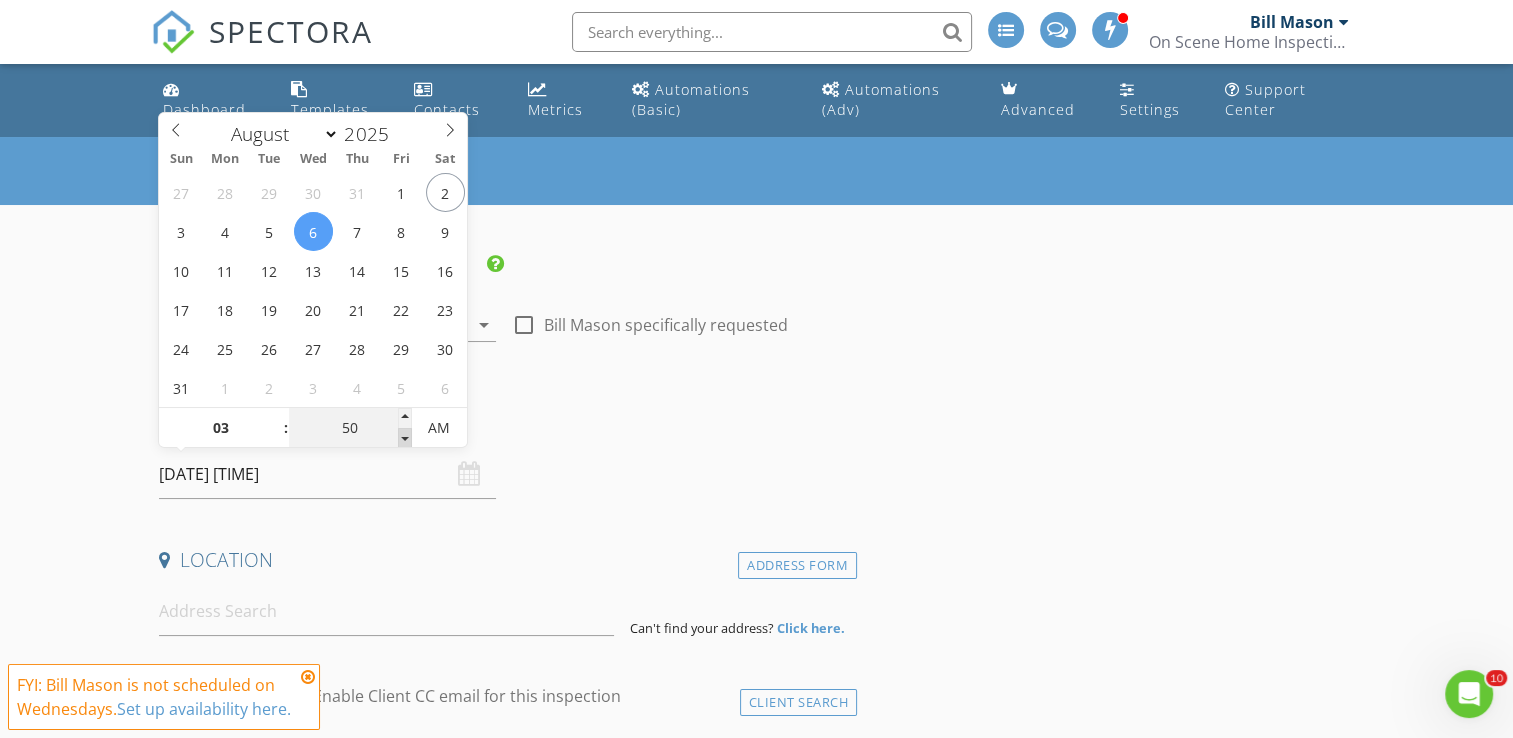 type on "08/06/2025 3:50 AM" 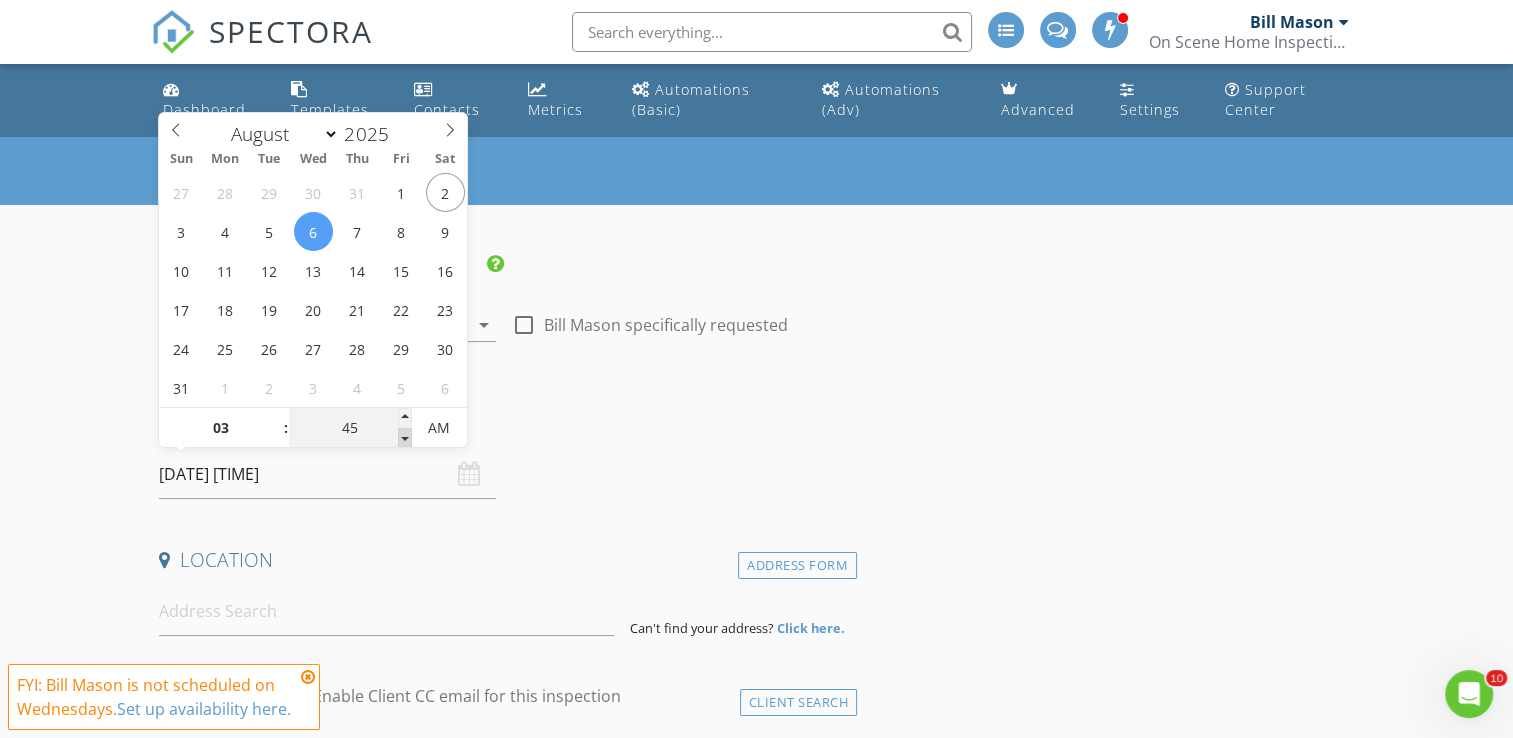 click at bounding box center (405, 438) 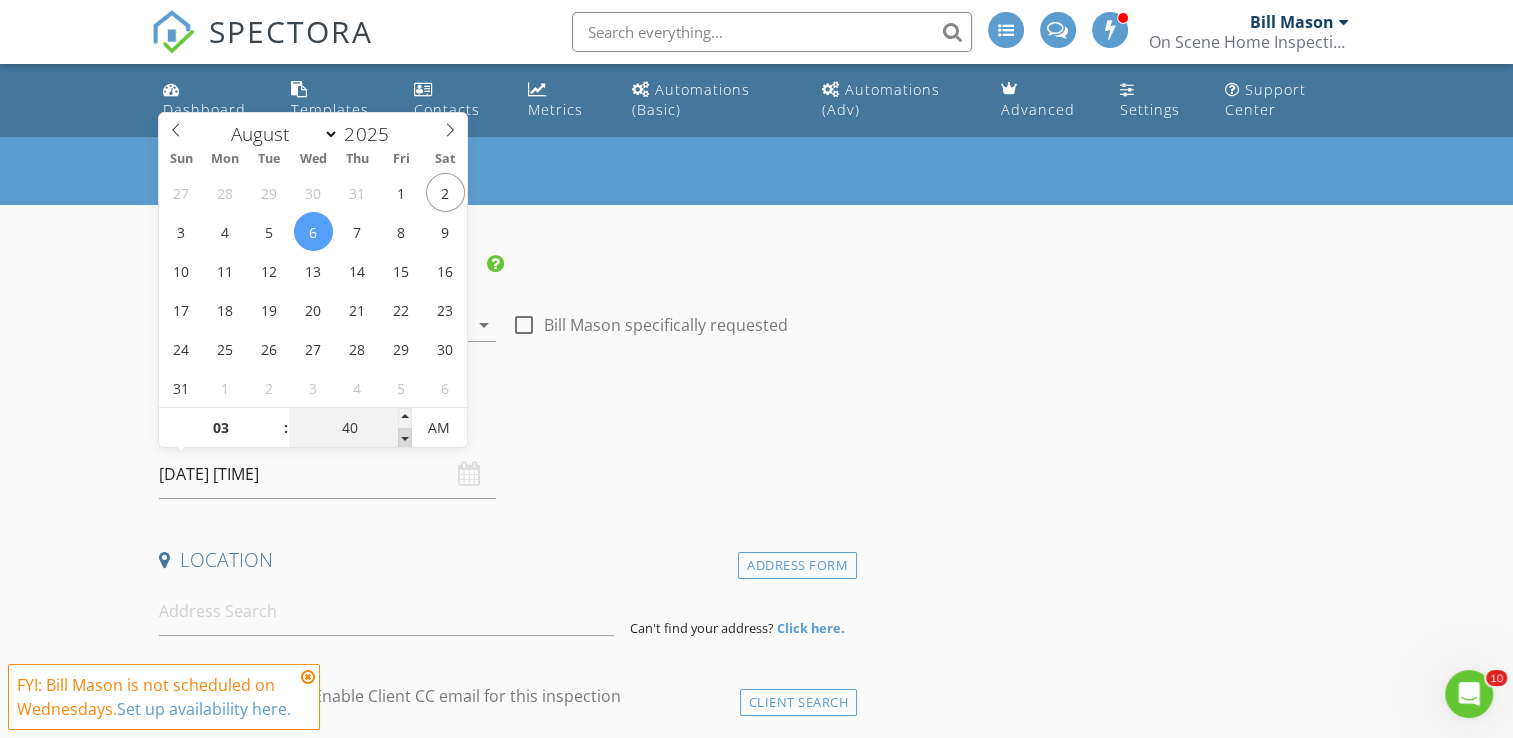 click at bounding box center (405, 438) 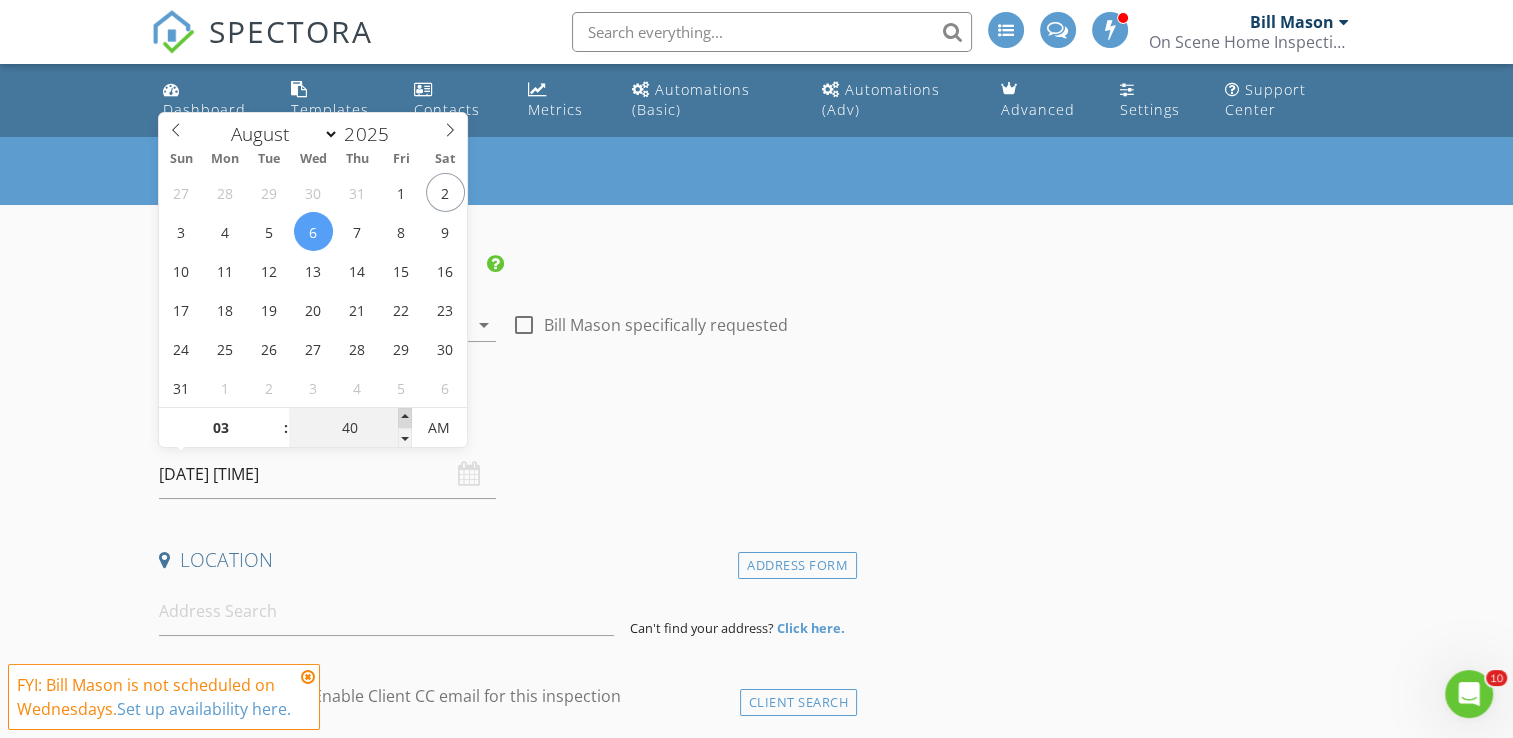 type on "45" 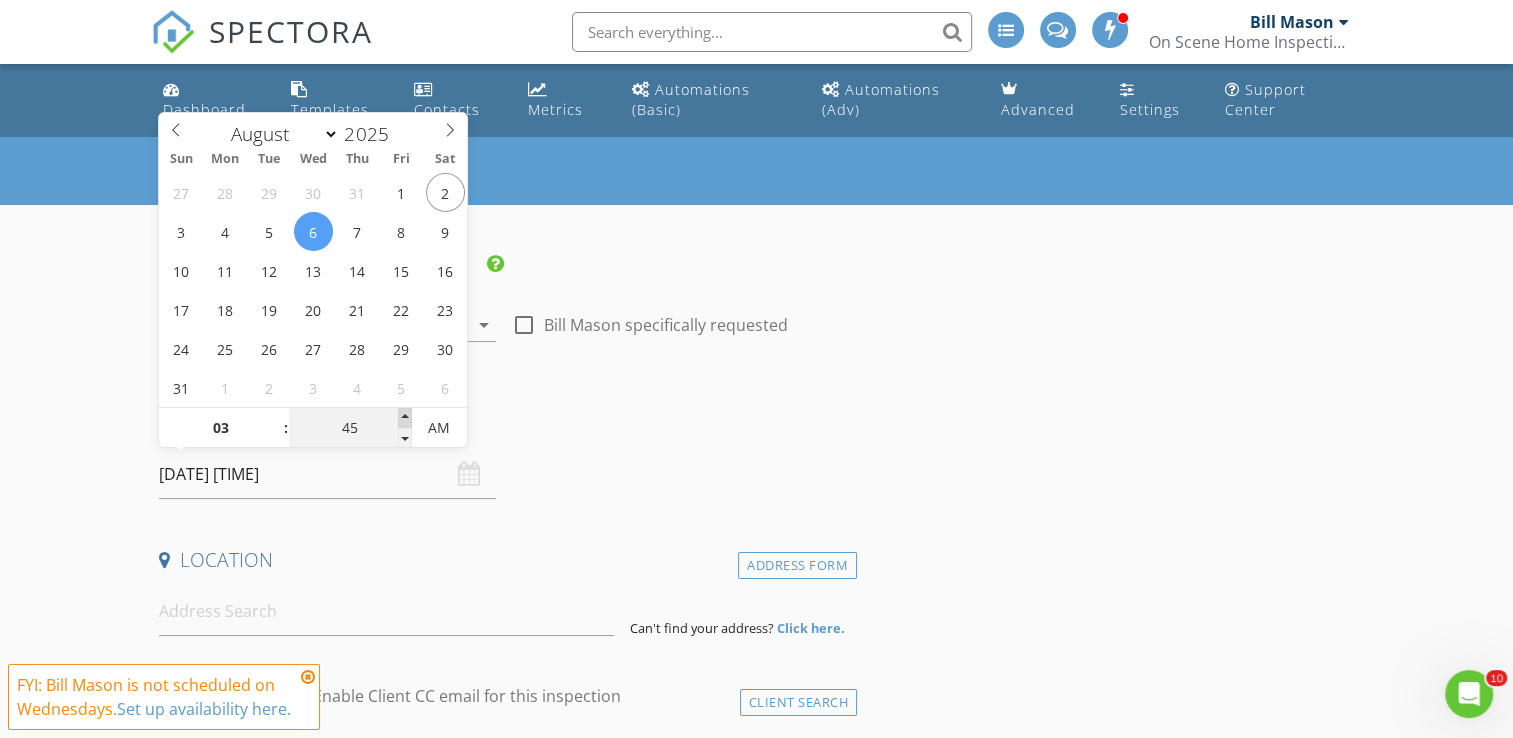 drag, startPoint x: 404, startPoint y: 440, endPoint x: 408, endPoint y: 417, distance: 23.345236 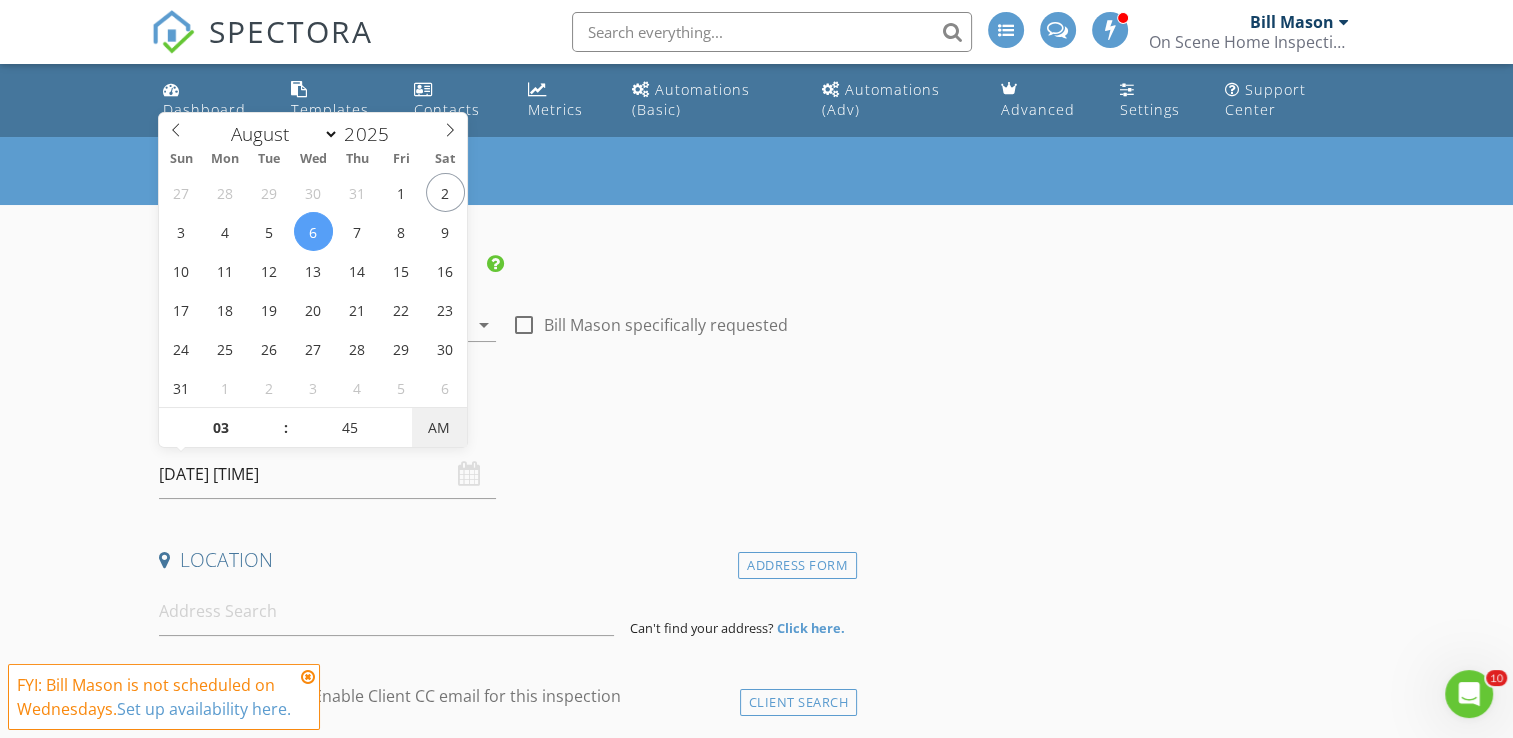 type on "08/06/2025 3:45 PM" 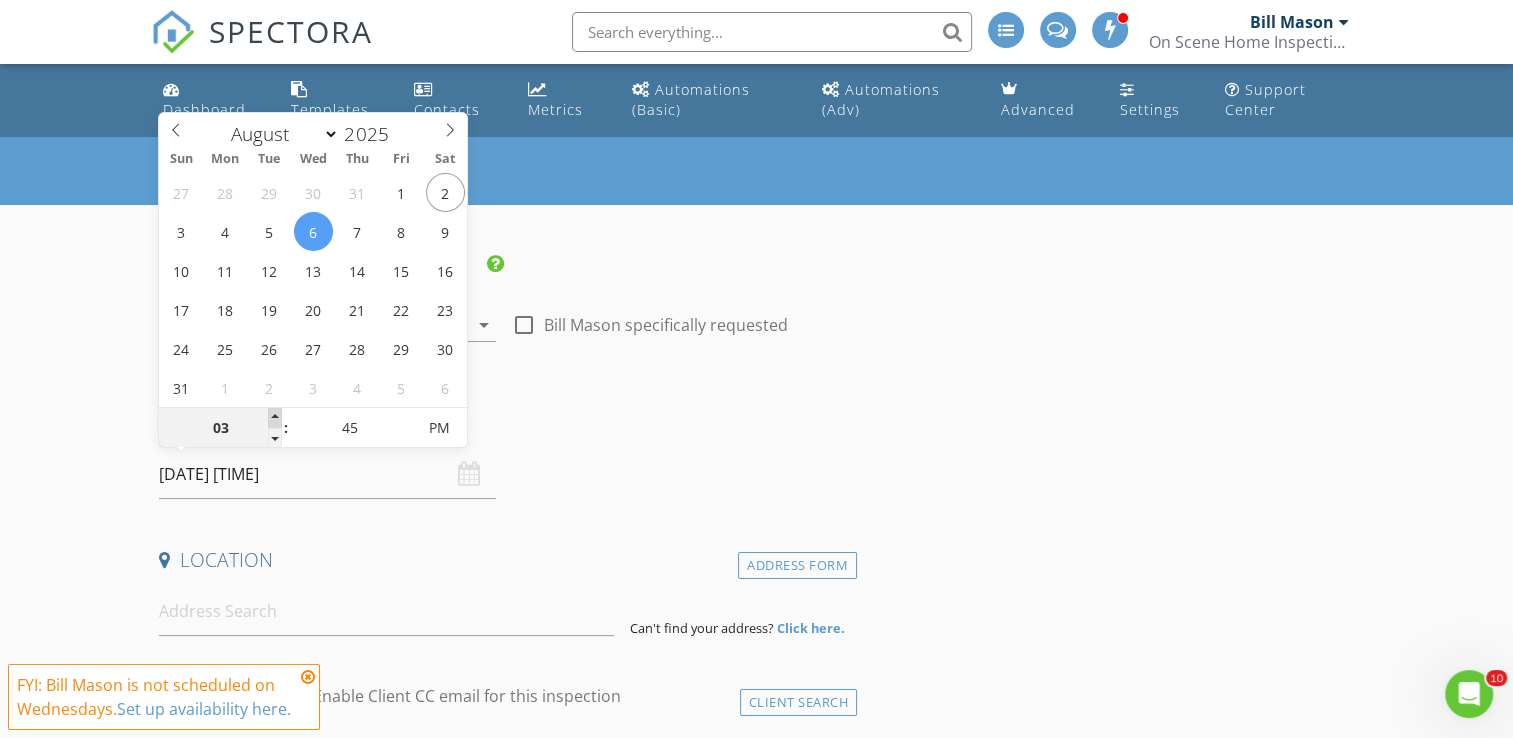type on "04" 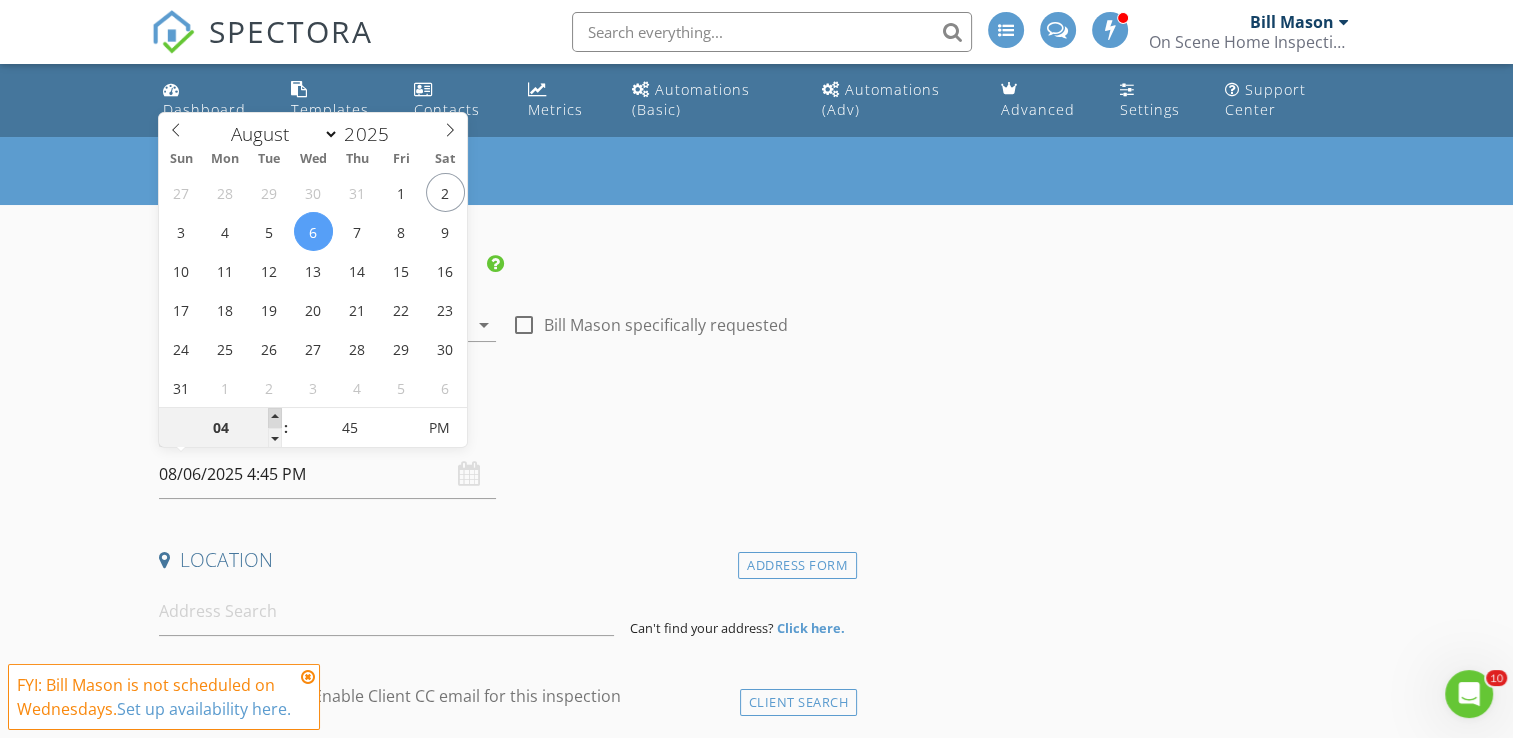 click at bounding box center (275, 418) 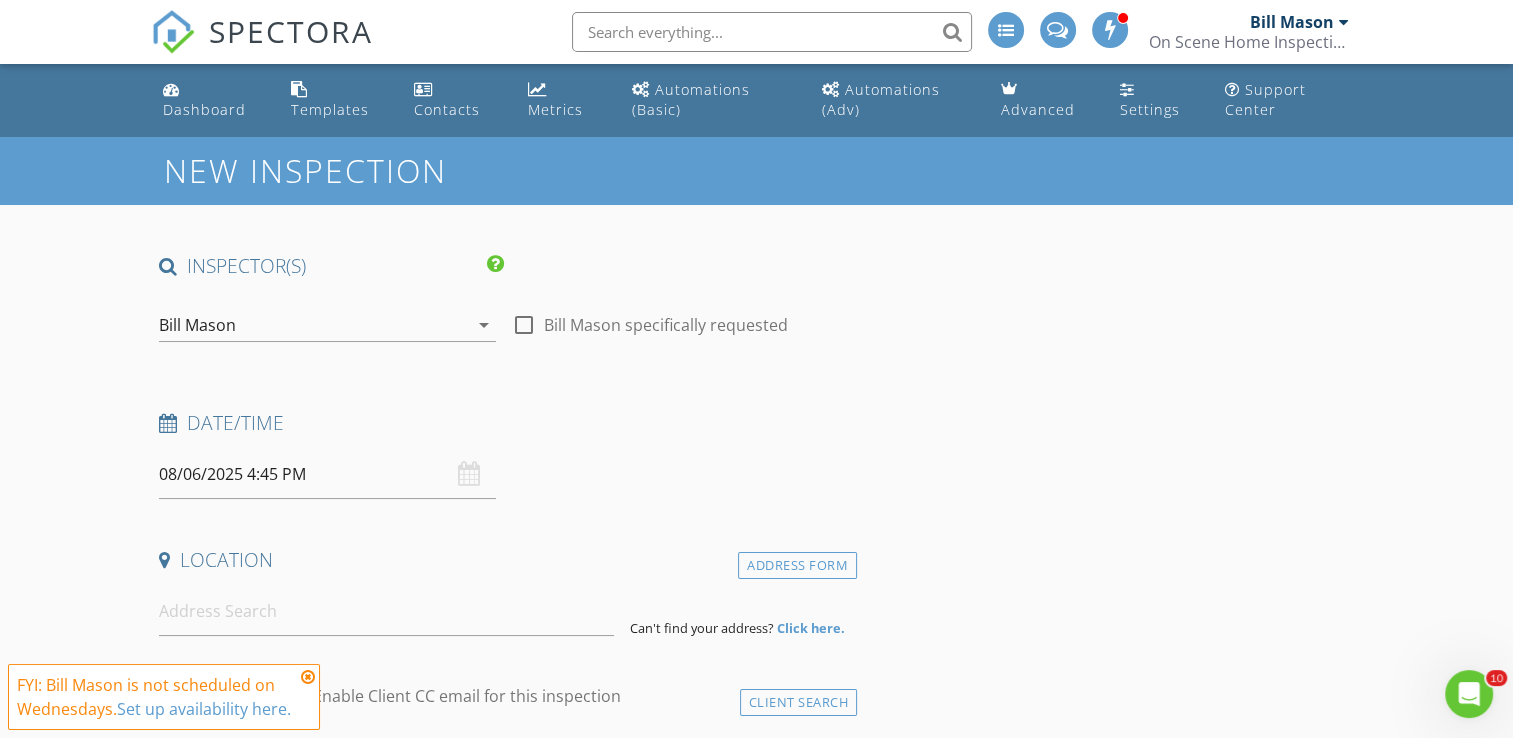 click on "Date/Time" at bounding box center (504, 430) 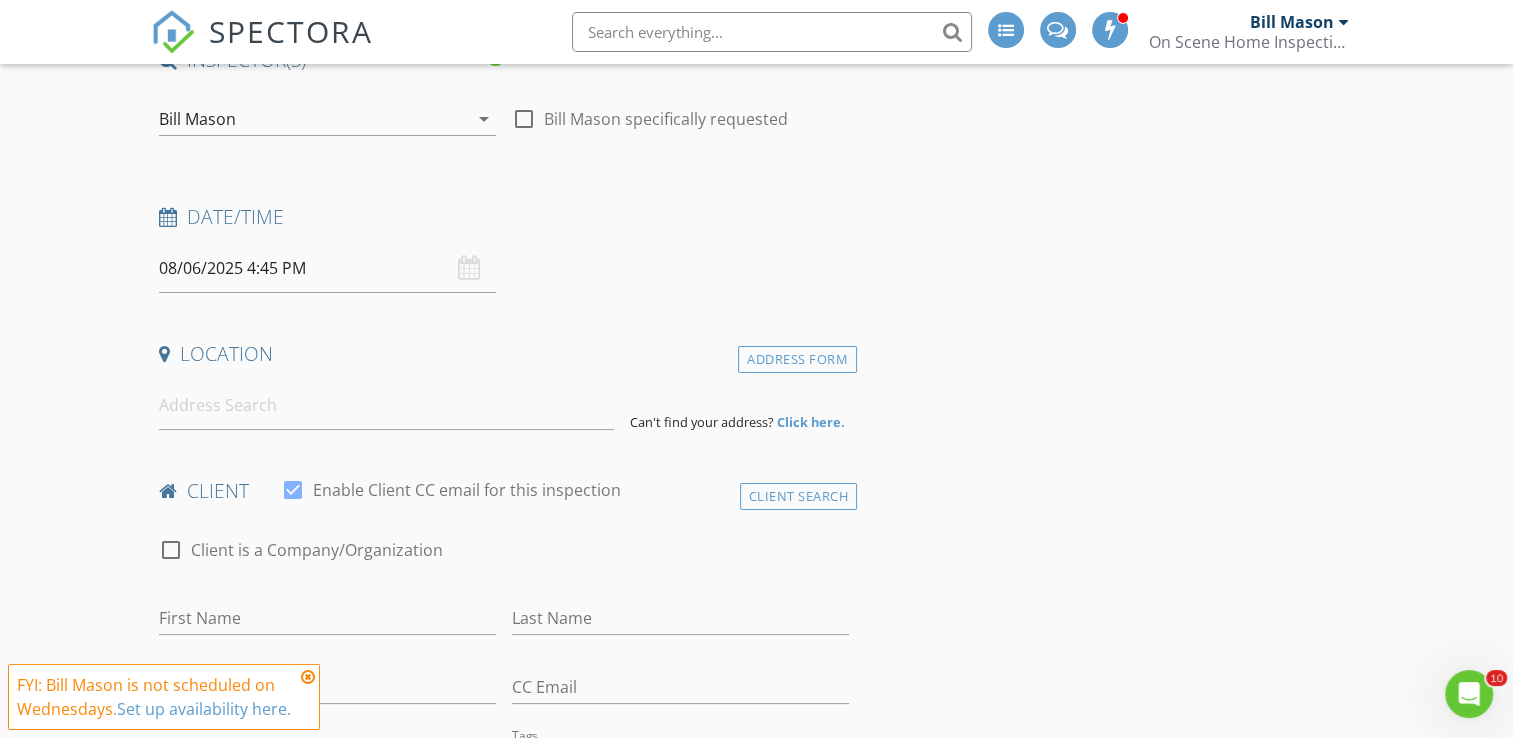 scroll, scrollTop: 300, scrollLeft: 0, axis: vertical 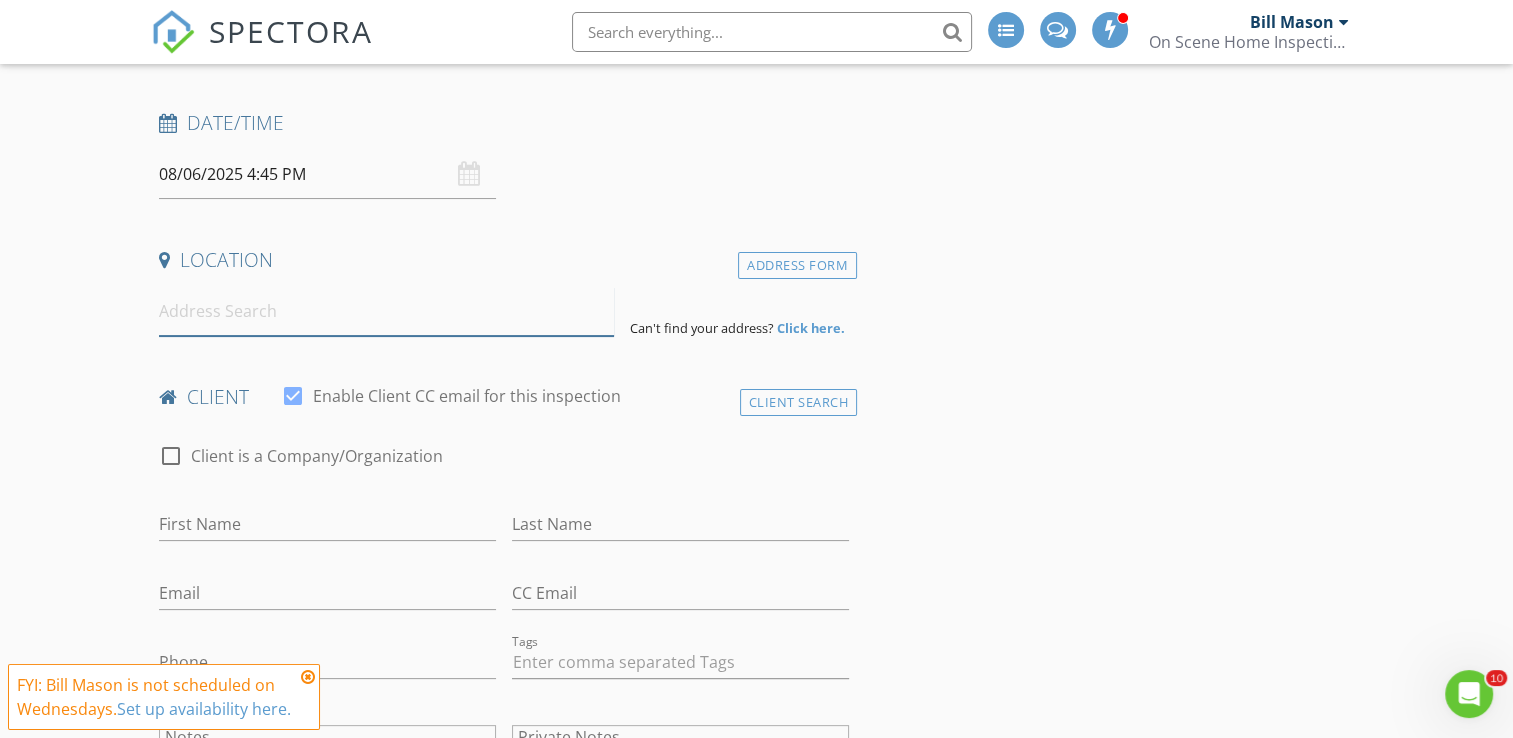 click at bounding box center [386, 311] 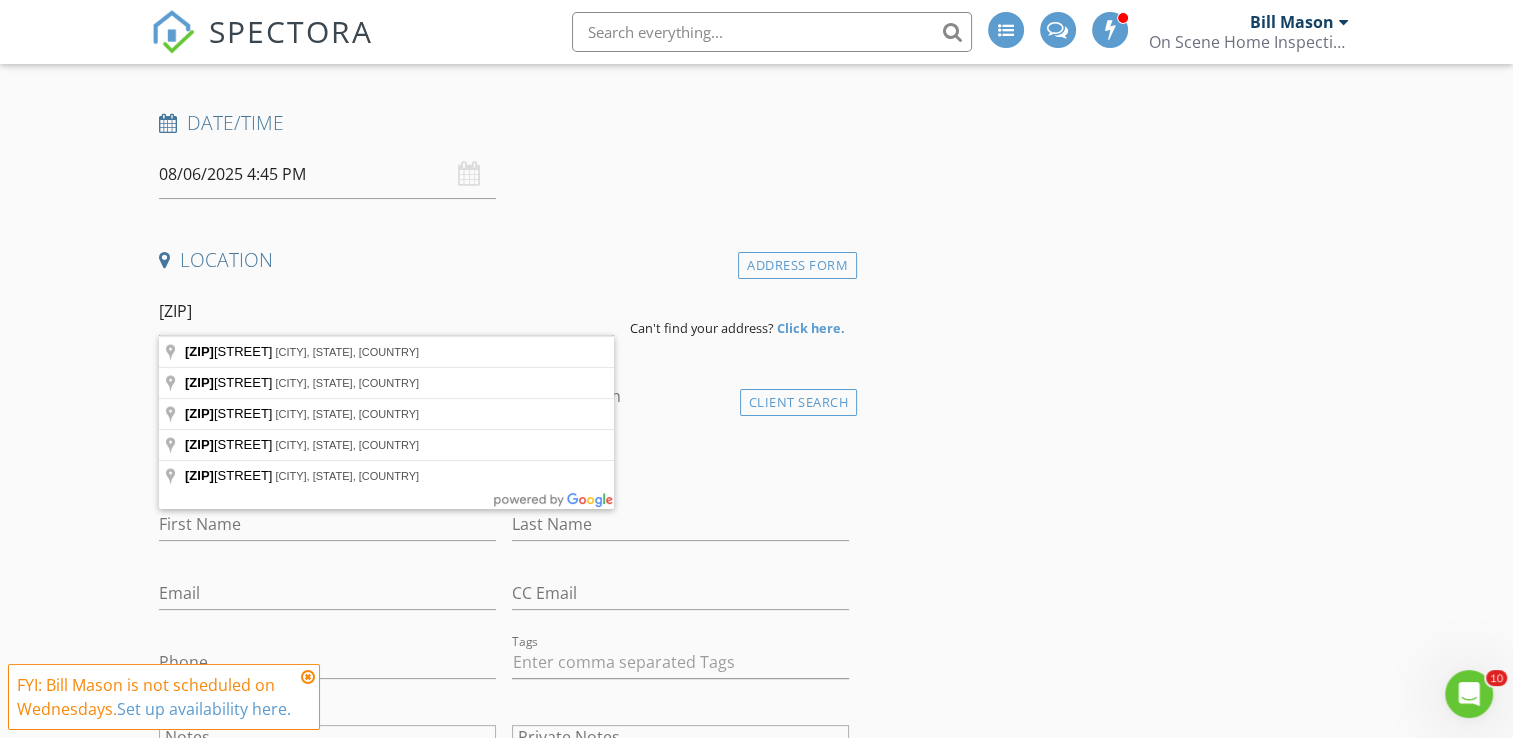type on "30835 Mast Drive, Osceola, IN, USA" 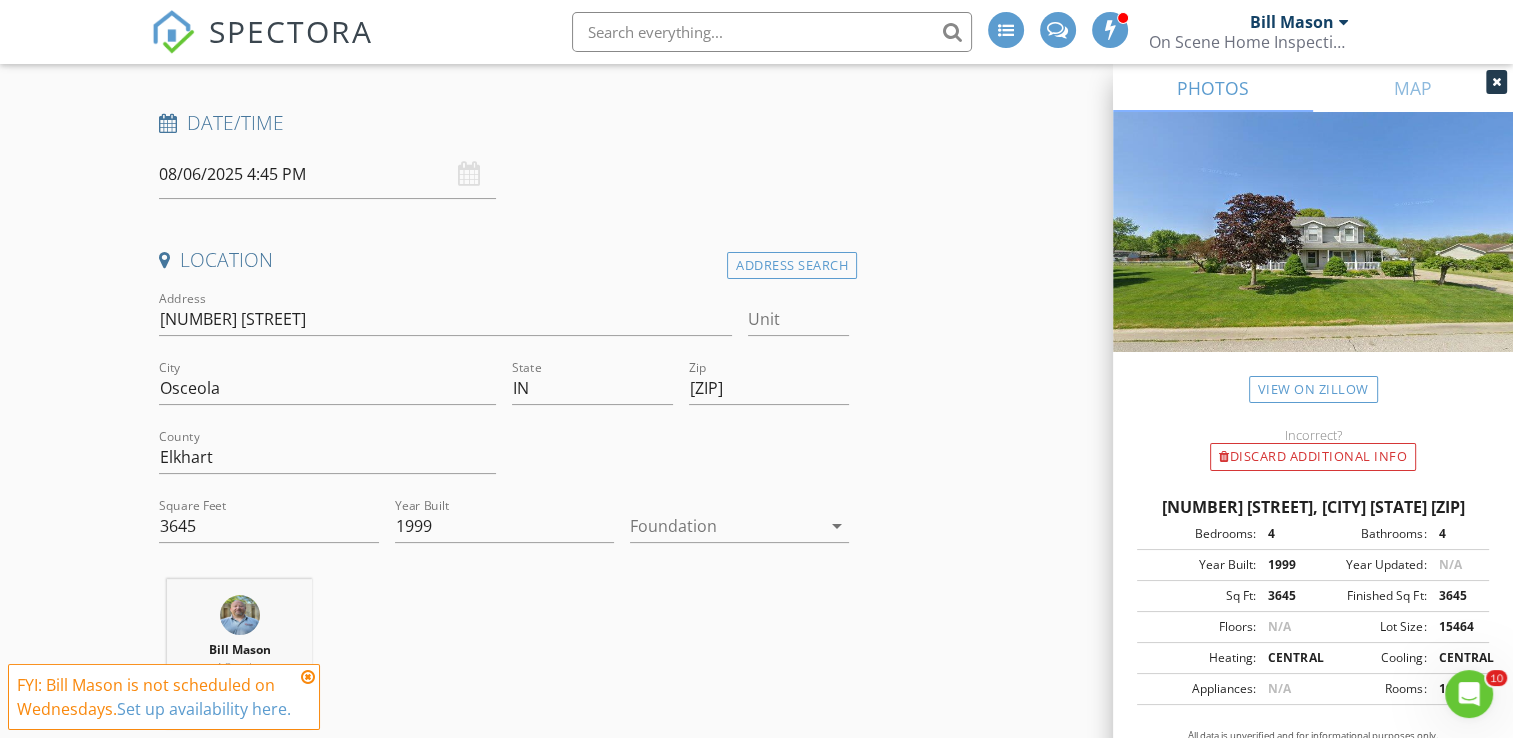 click at bounding box center (308, 677) 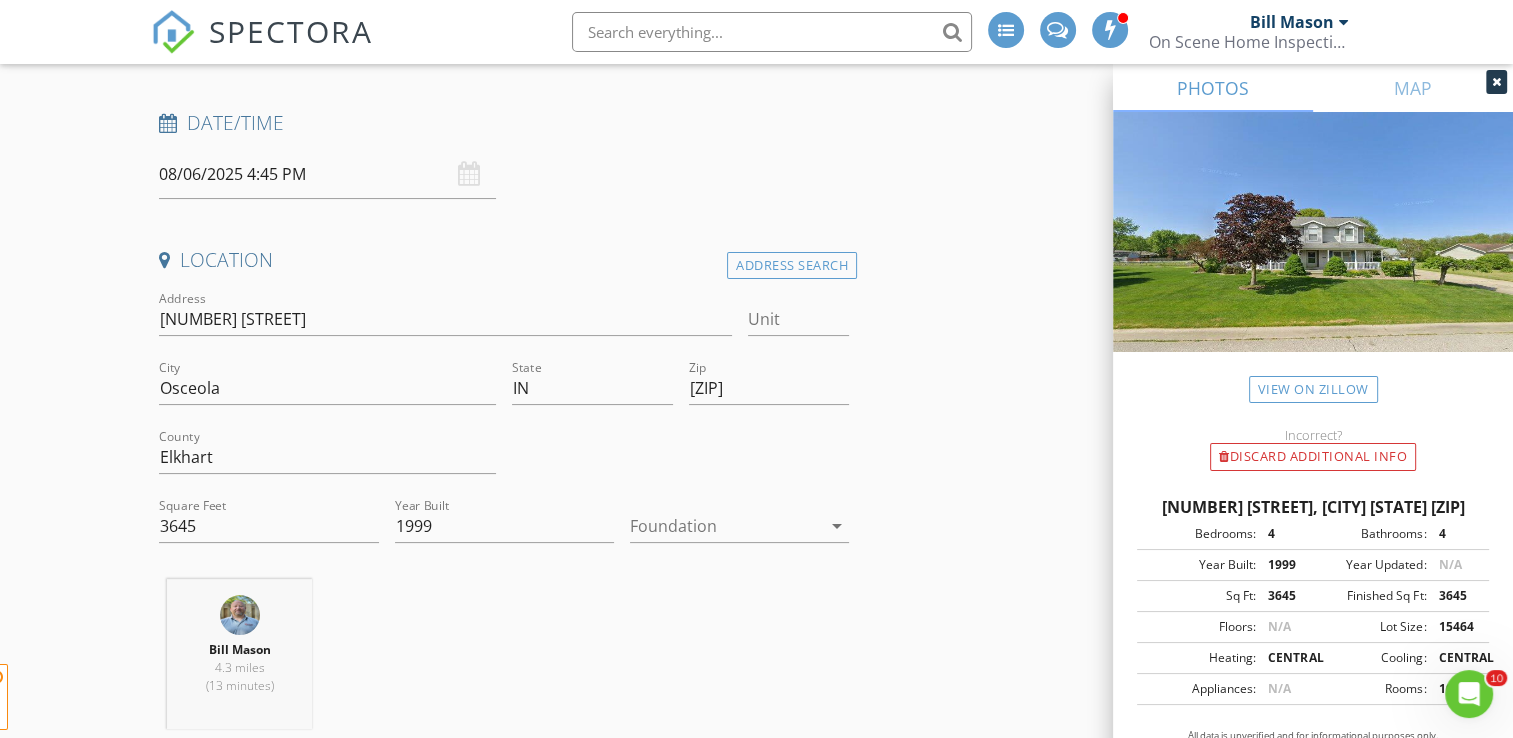 click on "New Inspection
INSPECTOR(S)
check_box   Bill Mason   PRIMARY   check_box_outline_blank   Nick Ponsler     Bill Mason arrow_drop_down   check_box_outline_blank Bill Mason specifically requested
Date/Time
08/06/2025 4:45 PM
Location
Address Search       Address 30835 Mast Dr   Unit   City Osceola   State IN   Zip 46561   County Elkhart     Square Feet 3645   Year Built 1999   Foundation arrow_drop_down     Bill Mason     4.3 miles     (13 minutes)
client
check_box Enable Client CC email for this inspection   Client Search     check_box_outline_blank Client is a Company/Organization     First Name   Last Name   Email   CC Email   Phone         Tags         Notes   Private Notes
ADD ADDITIONAL client
SERVICES
check_box_outline_blank   Residential Inspection         WDO" at bounding box center (756, 1801) 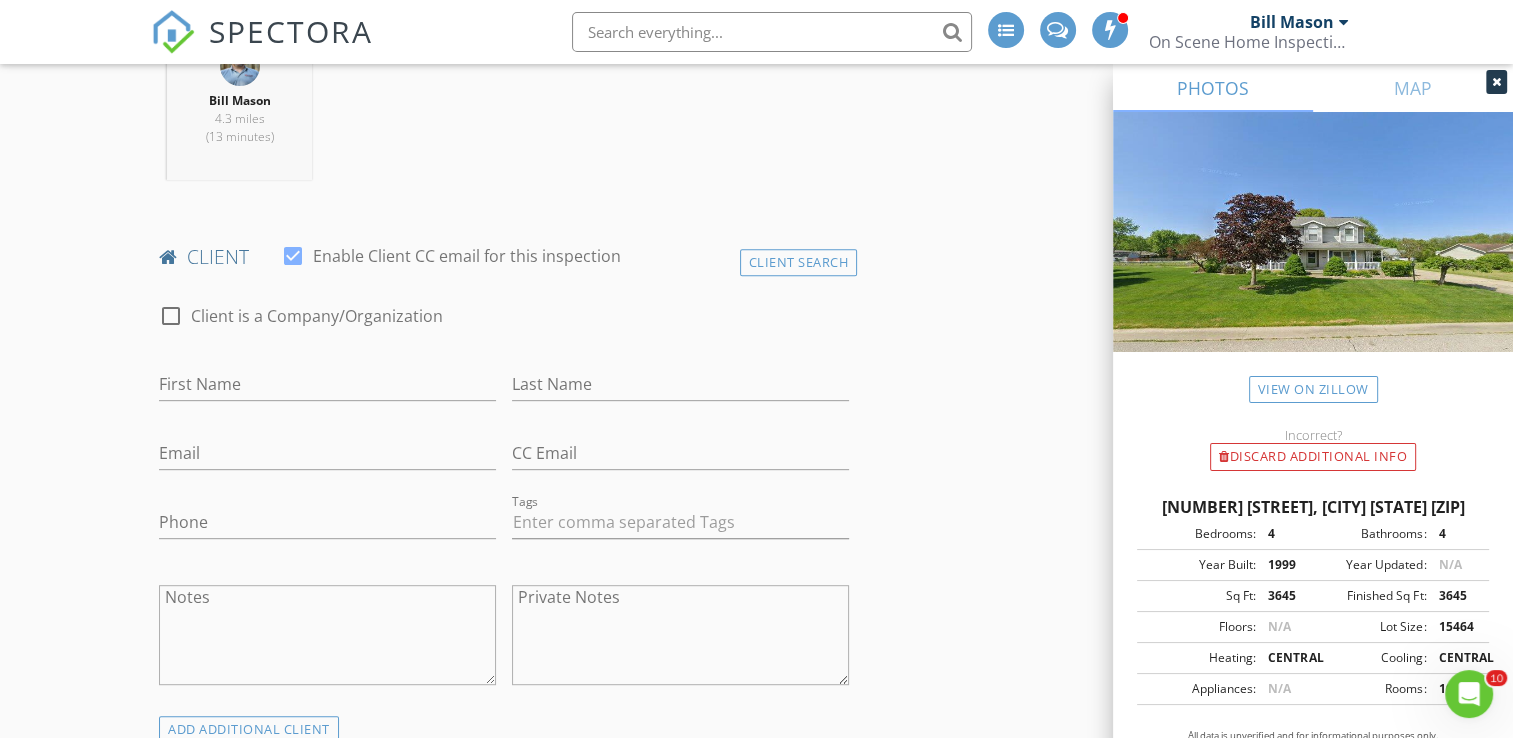 scroll, scrollTop: 900, scrollLeft: 0, axis: vertical 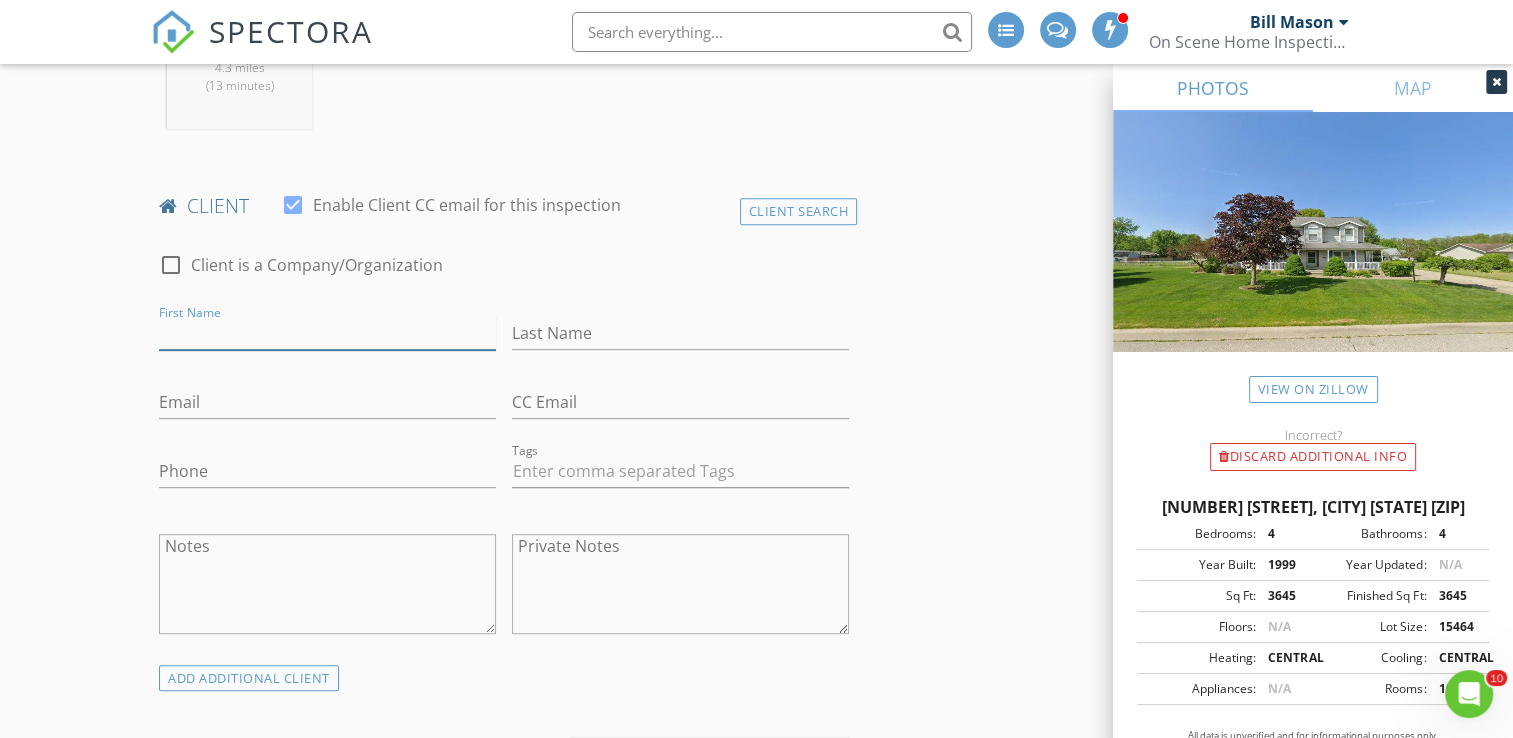 click on "First Name" at bounding box center (327, 333) 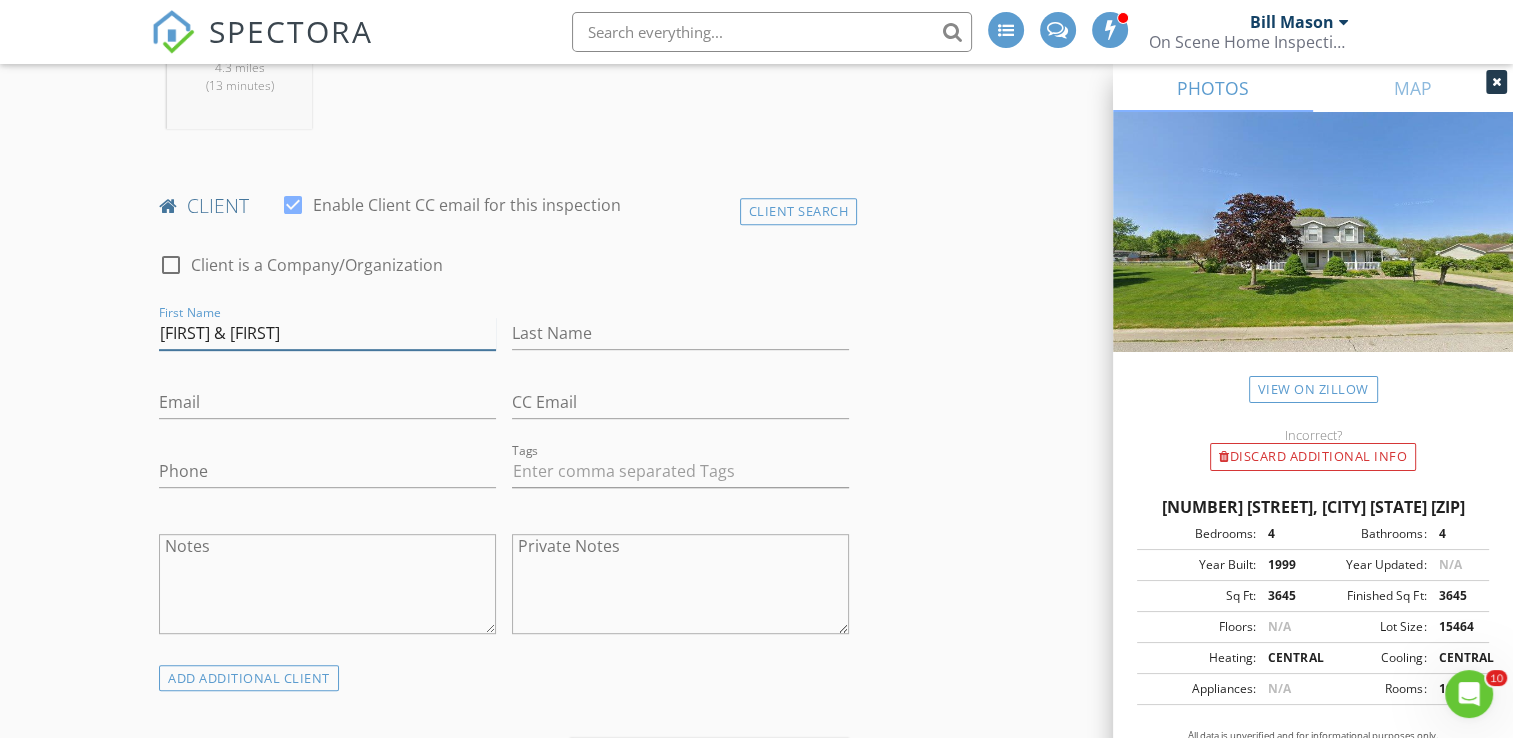 type on "Aaron & Amber" 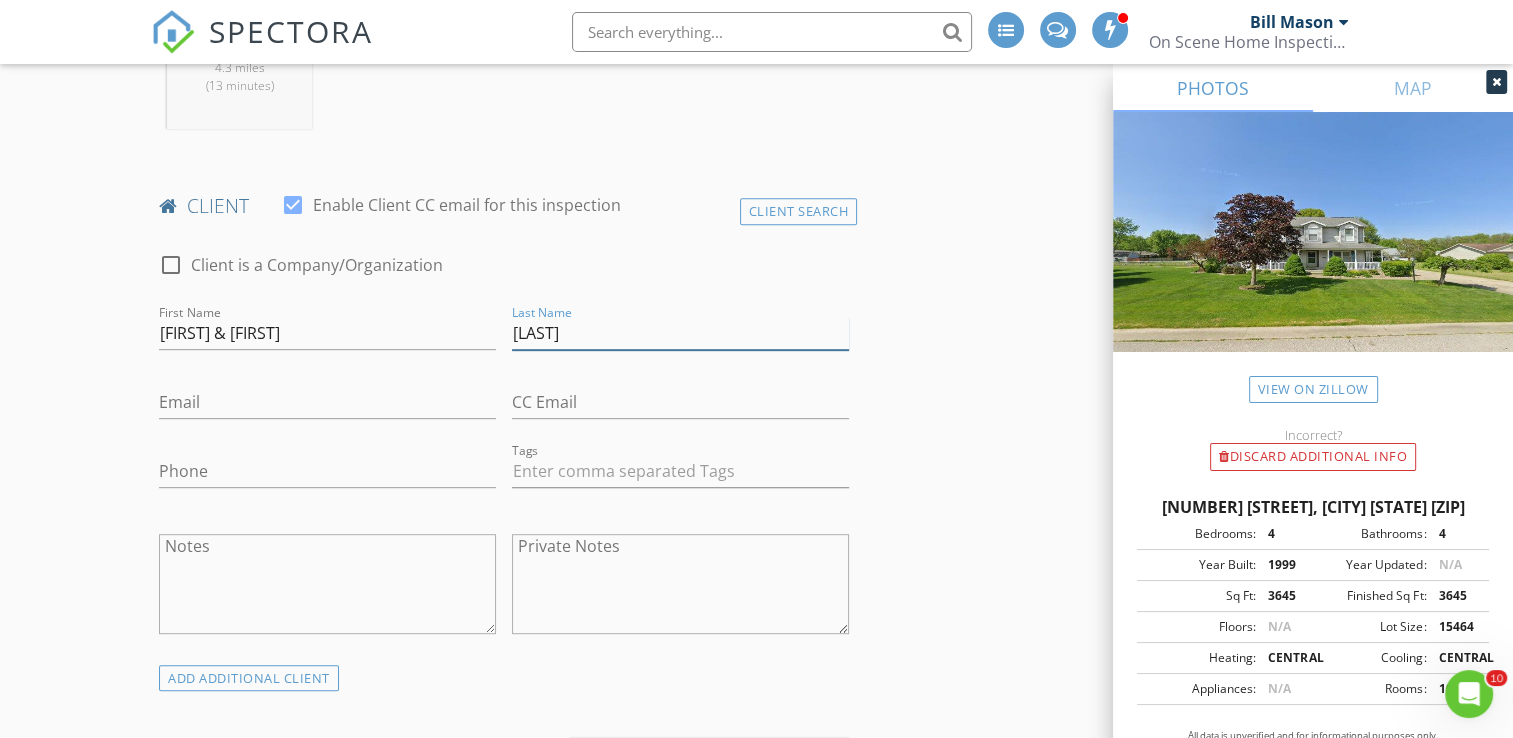 type on "Buras" 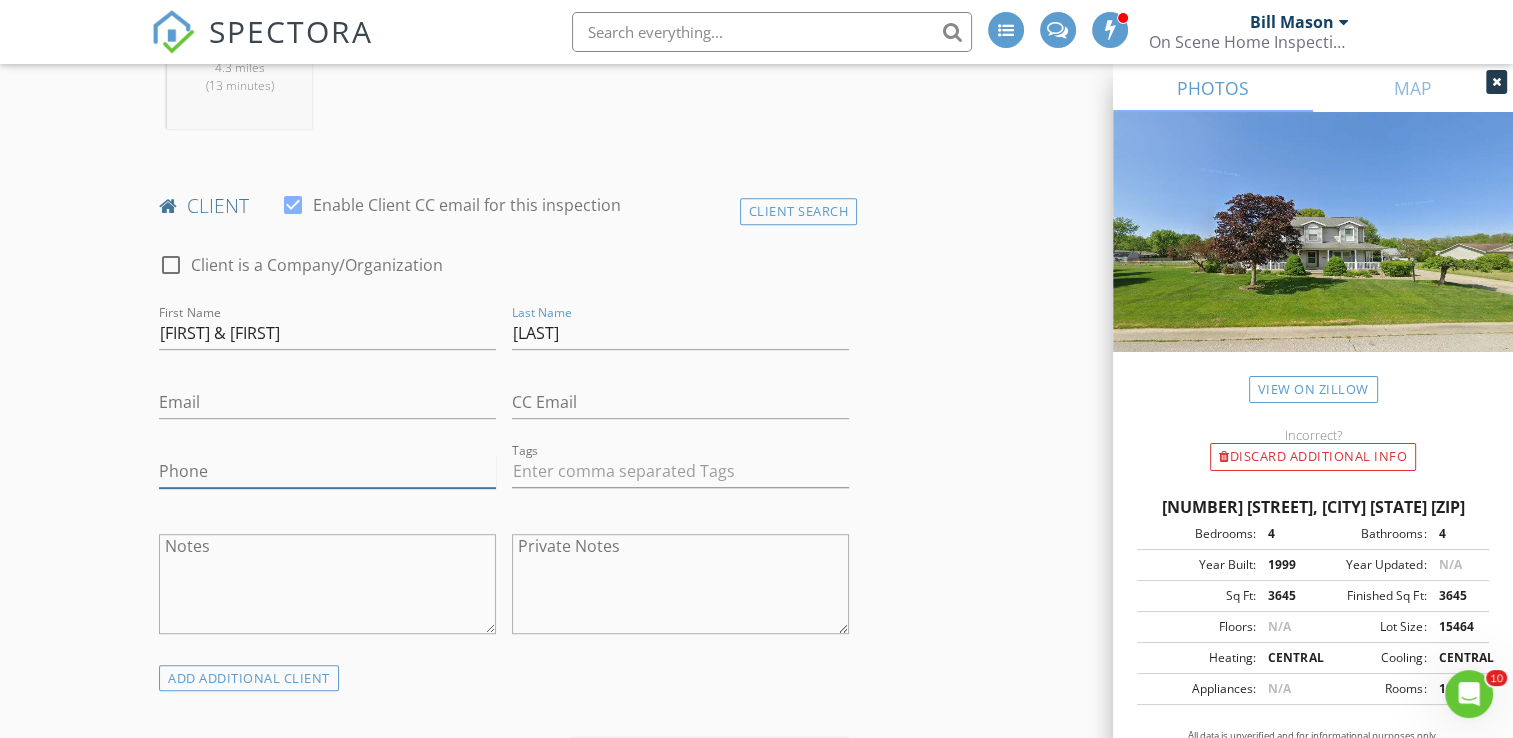 click on "Phone" at bounding box center (327, 471) 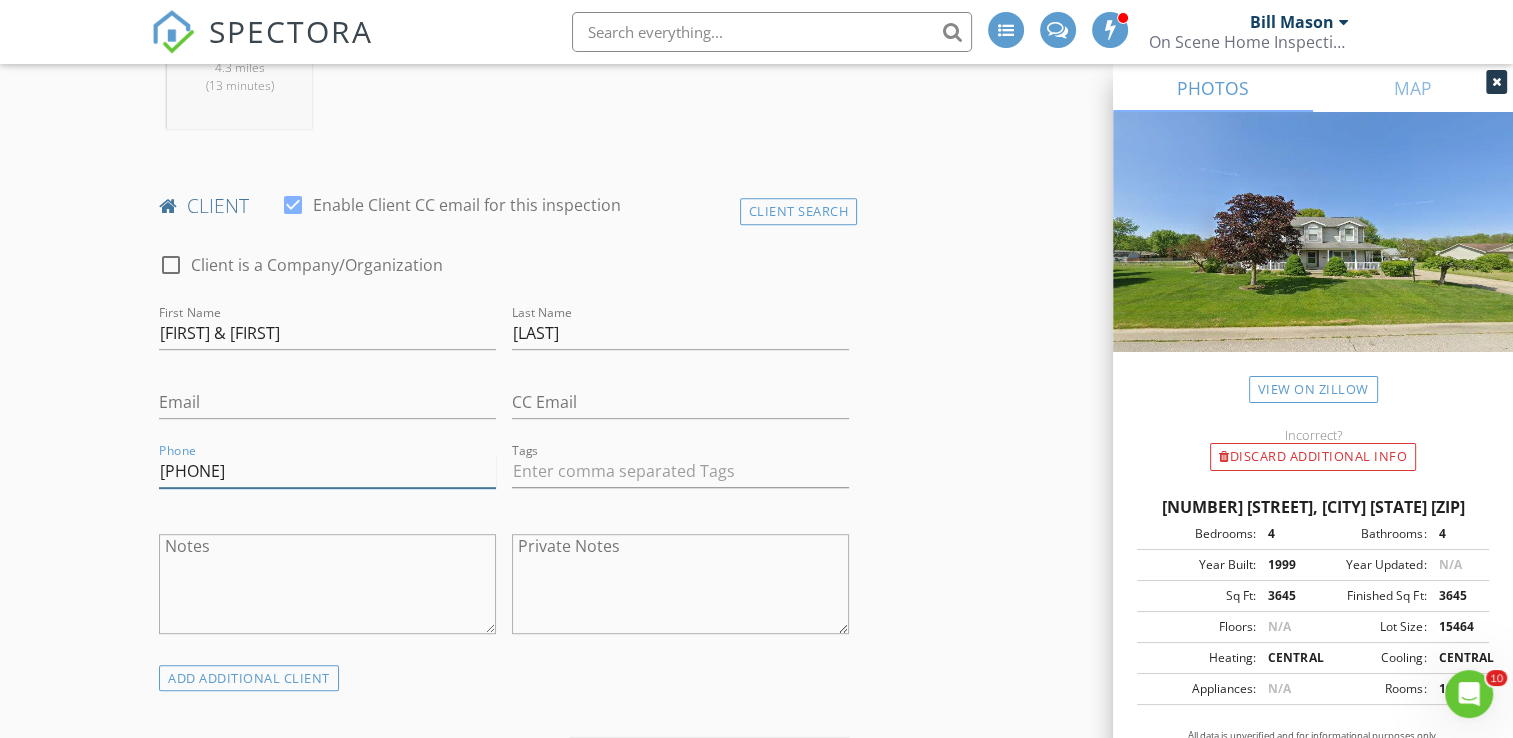 type on "574-303-2090" 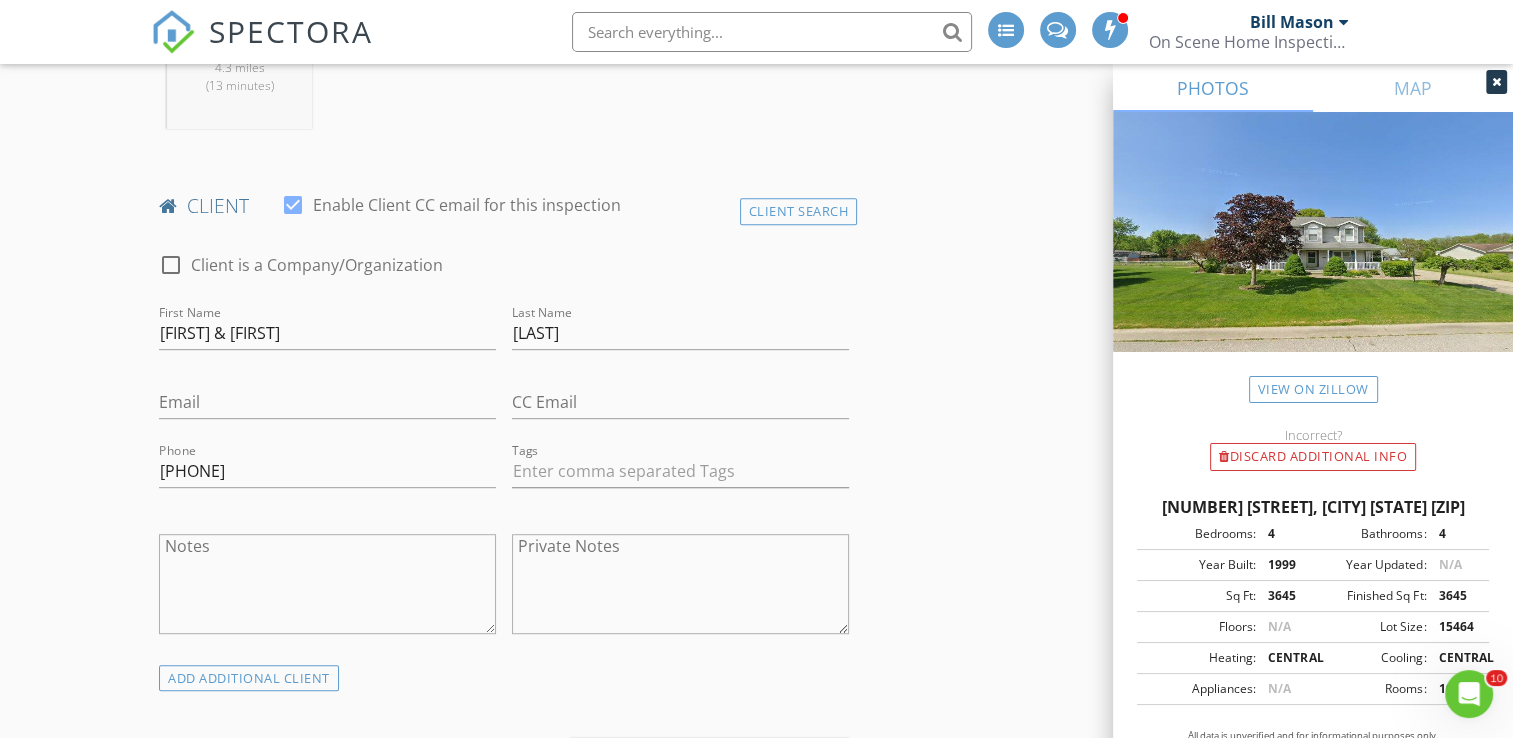 click on "New Inspection
INSPECTOR(S)
check_box   Bill Mason   PRIMARY   check_box_outline_blank   Nick Ponsler     Bill Mason arrow_drop_down   check_box_outline_blank Bill Mason specifically requested
Date/Time
08/06/2025 4:45 PM
Location
Address Search       Address 30835 Mast Dr   Unit   City Osceola   State IN   Zip 46561   County Elkhart     Square Feet 3645   Year Built 1999   Foundation arrow_drop_down     Bill Mason     4.3 miles     (13 minutes)
client
check_box Enable Client CC email for this inspection   Client Search     check_box_outline_blank Client is a Company/Organization     First Name Aaron & Amber   Last Name Buras   Email   CC Email   Phone 574-303-2090         Tags         Notes   Private Notes
ADD ADDITIONAL client
SERVICES
check_box_outline_blank" at bounding box center (756, 1201) 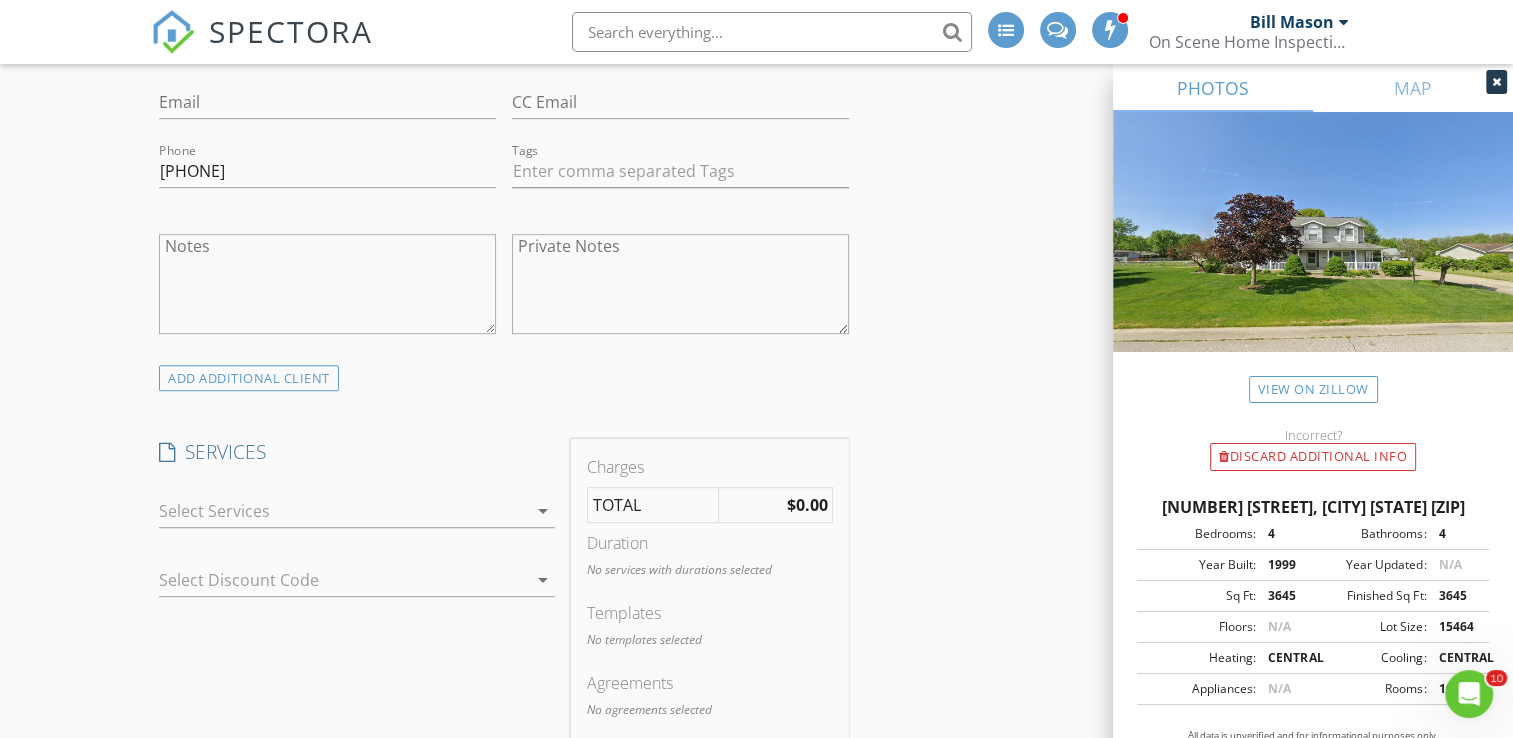 scroll, scrollTop: 1400, scrollLeft: 0, axis: vertical 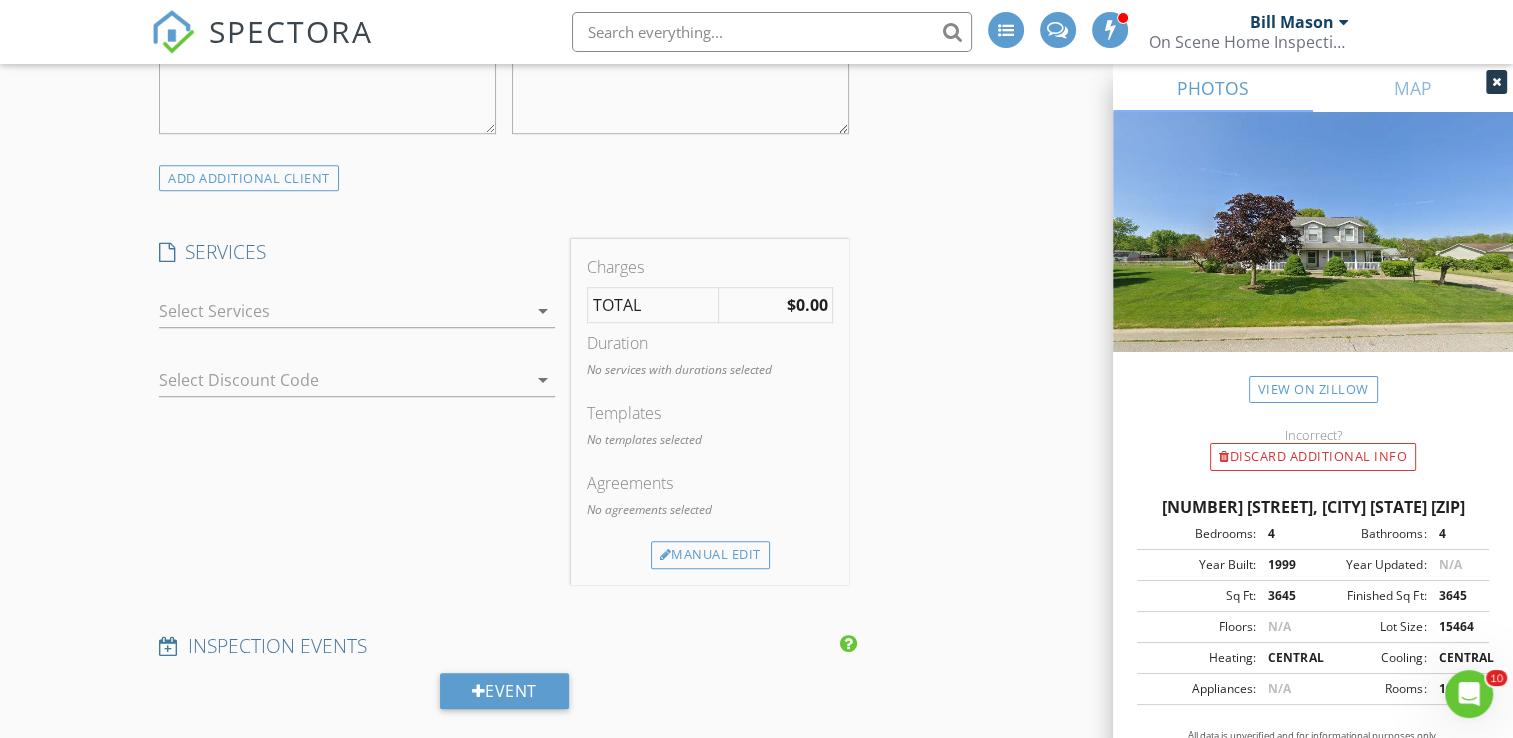 click on "arrow_drop_down" at bounding box center [543, 311] 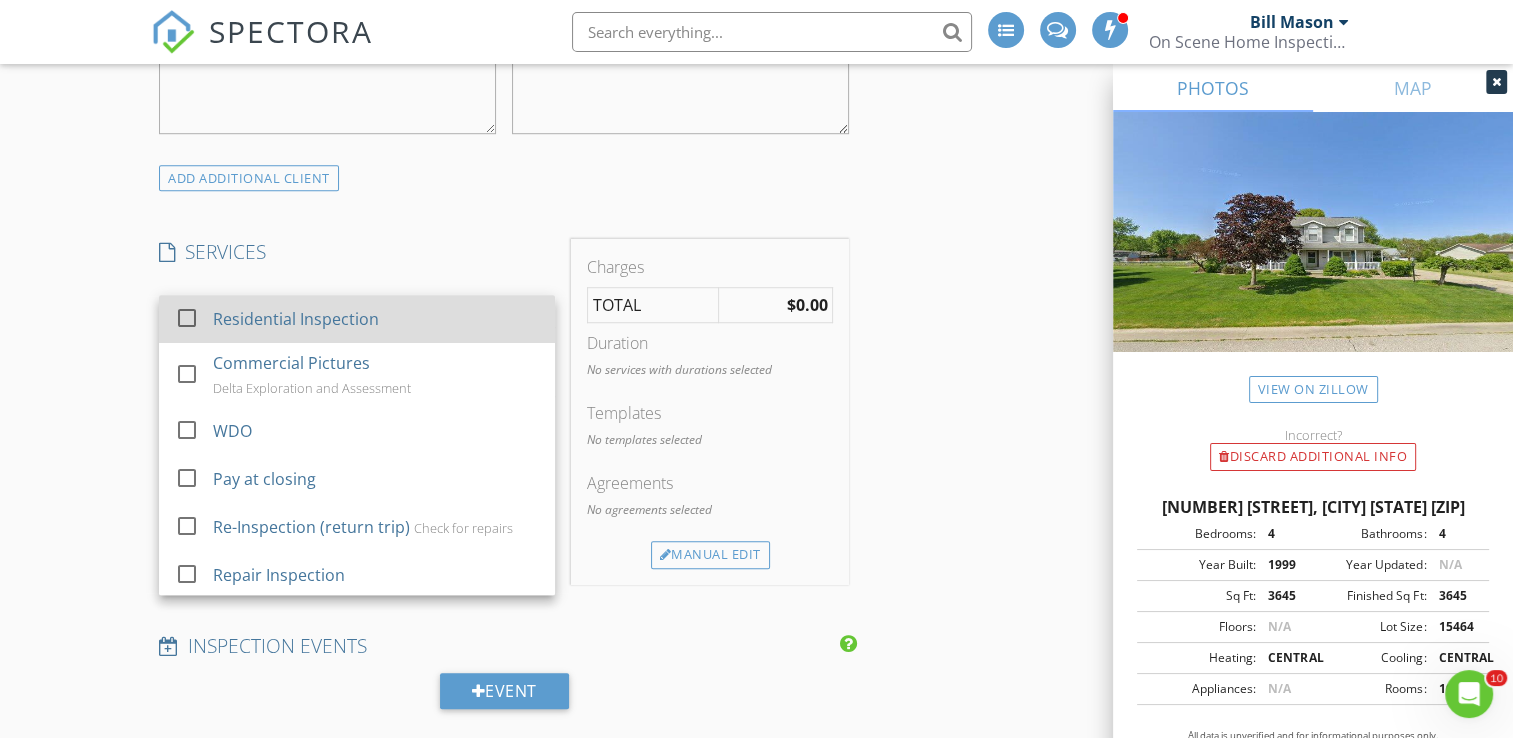click at bounding box center [187, 318] 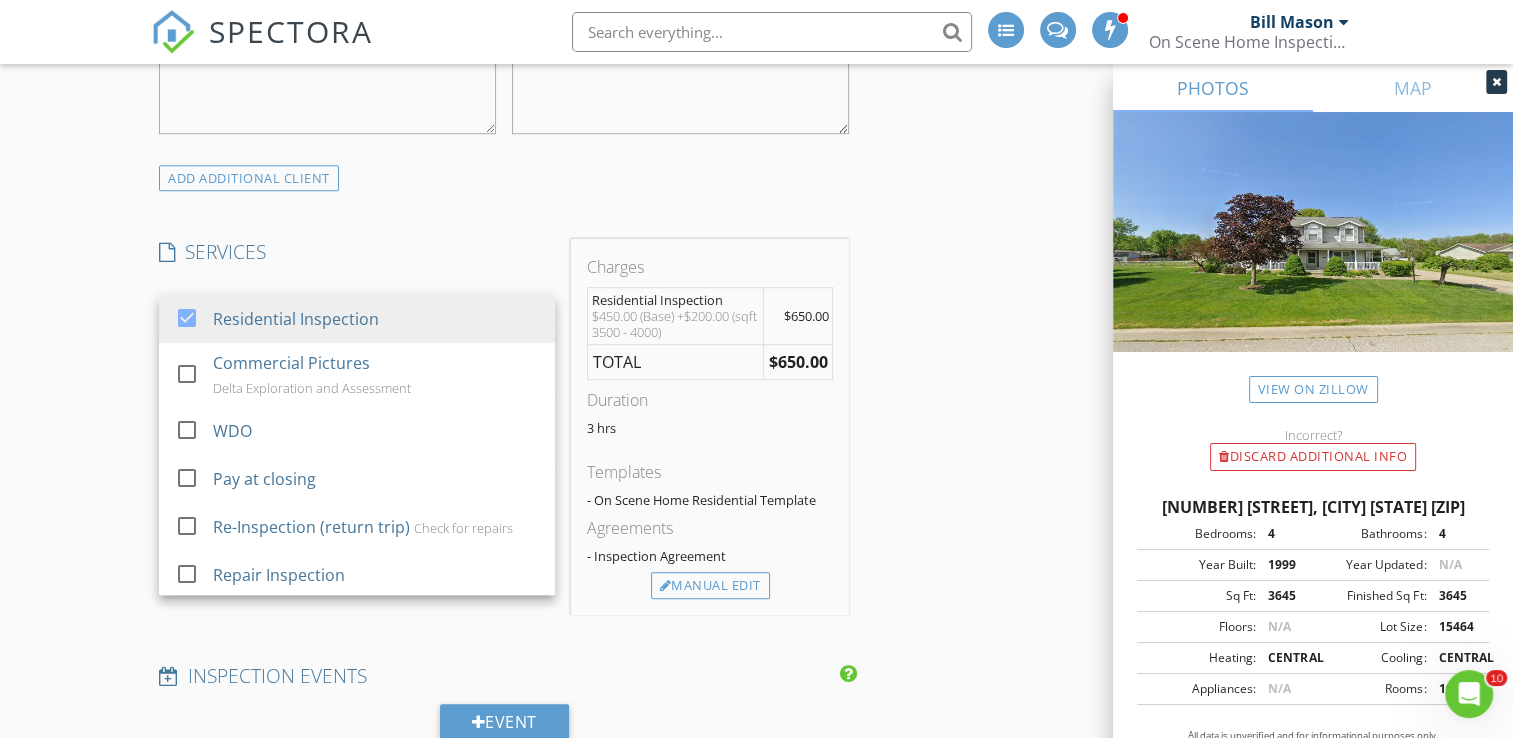 click on "New Inspection
INSPECTOR(S)
check_box   Bill Mason   PRIMARY   check_box_outline_blank   Nick Ponsler     Bill Mason arrow_drop_down   check_box_outline_blank Bill Mason specifically requested
Date/Time
08/06/2025 4:45 PM
Location
Address Search       Address 30835 Mast Dr   Unit   City Osceola   State IN   Zip 46561   County Elkhart     Square Feet 3645   Year Built 1999   Foundation arrow_drop_down     Bill Mason     4.3 miles     (13 minutes)
client
check_box Enable Client CC email for this inspection   Client Search     check_box_outline_blank Client is a Company/Organization     First Name Aaron & Amber   Last Name Buras   Email   CC Email   Phone 574-303-2090         Tags         Notes   Private Notes
ADD ADDITIONAL client
SERVICES
check_box           WDO" at bounding box center [756, 716] 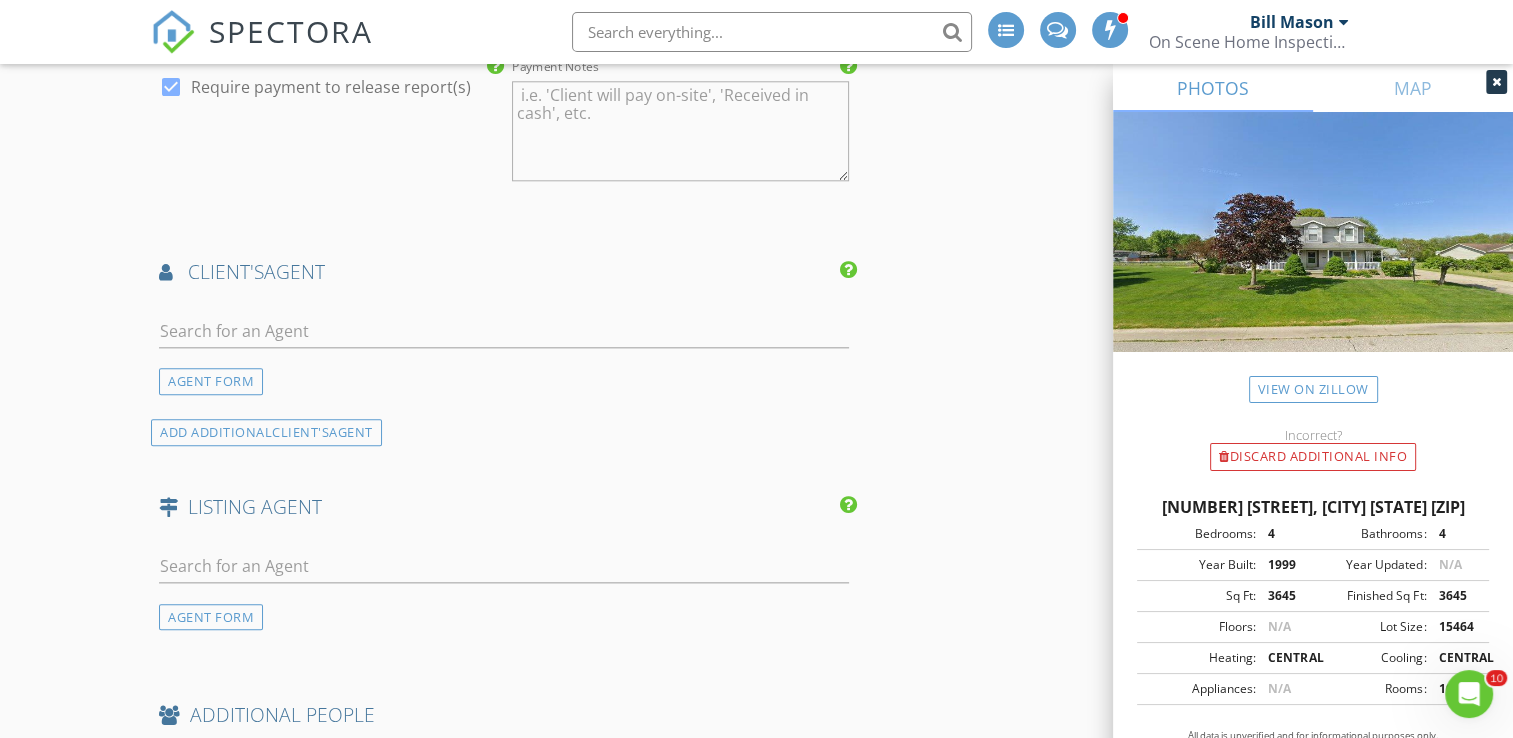scroll, scrollTop: 2300, scrollLeft: 0, axis: vertical 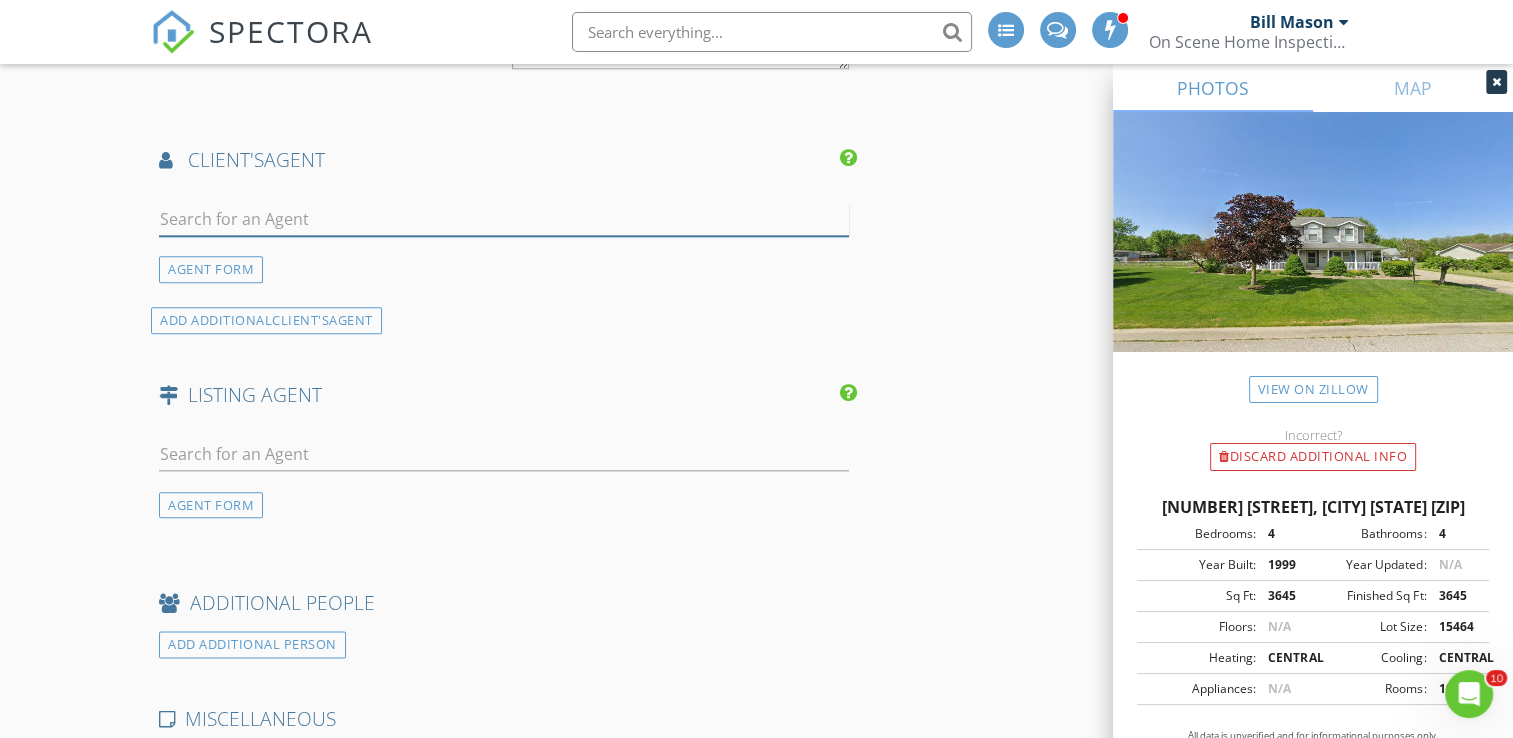 click at bounding box center (504, 219) 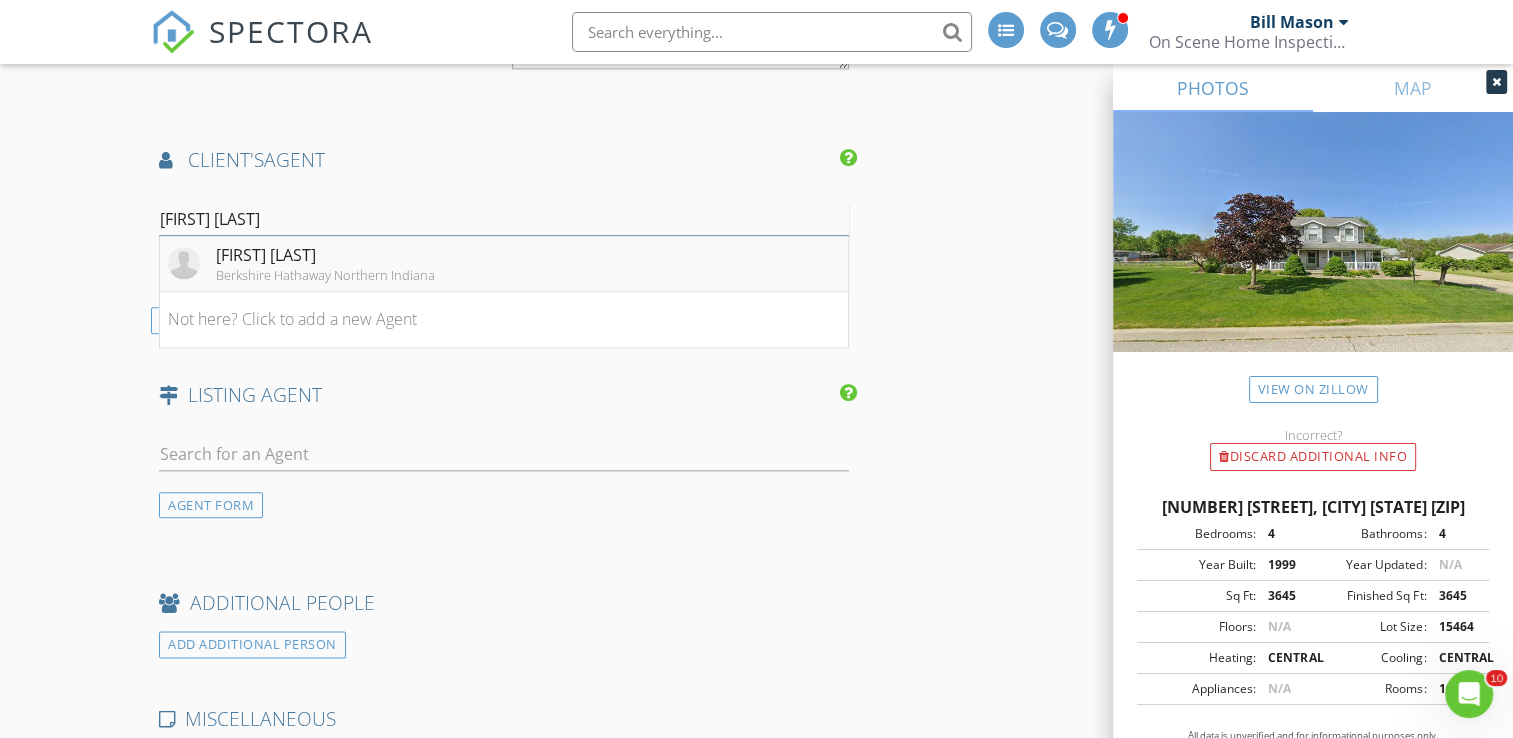 type on "Stephanie Wel" 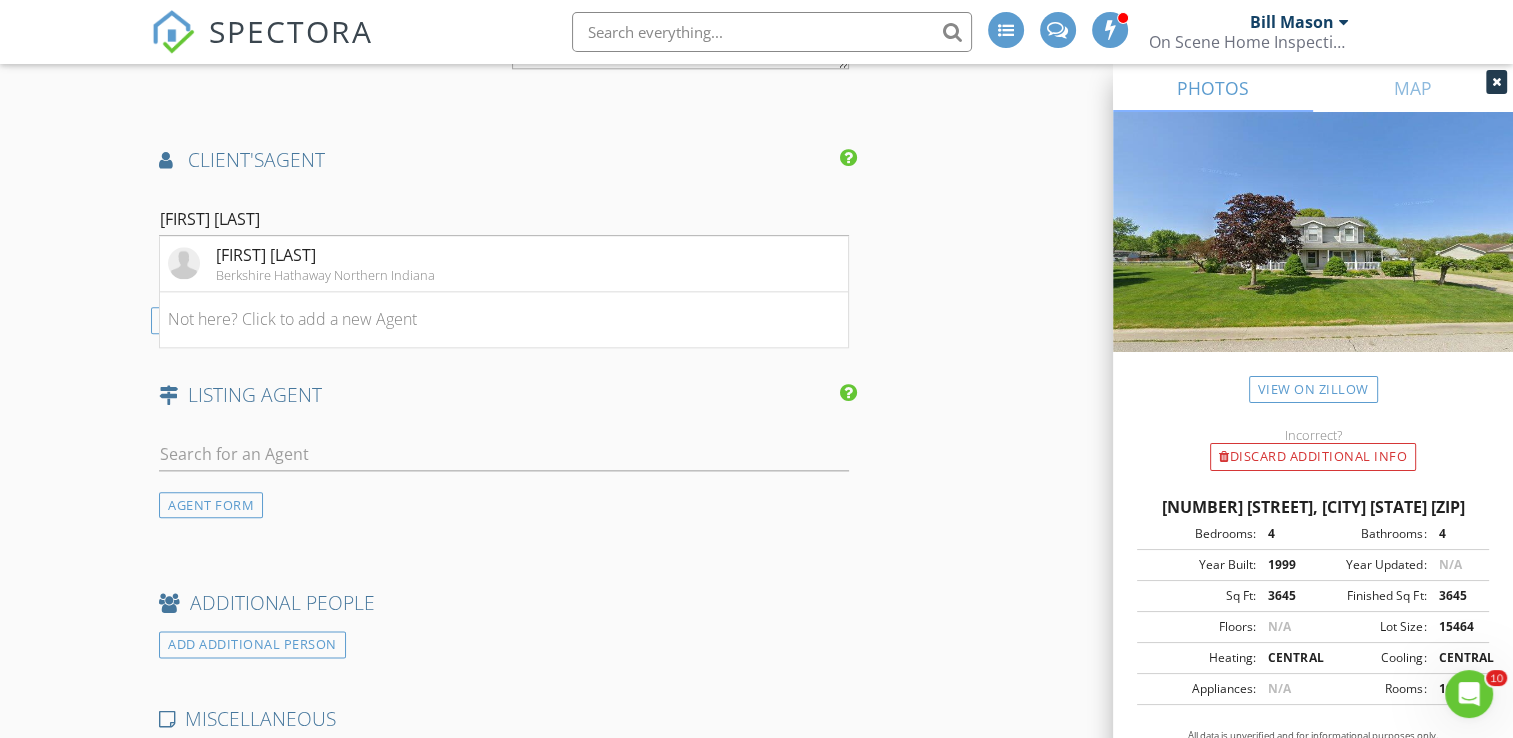 click on "Stephanie Weldy" at bounding box center (325, 255) 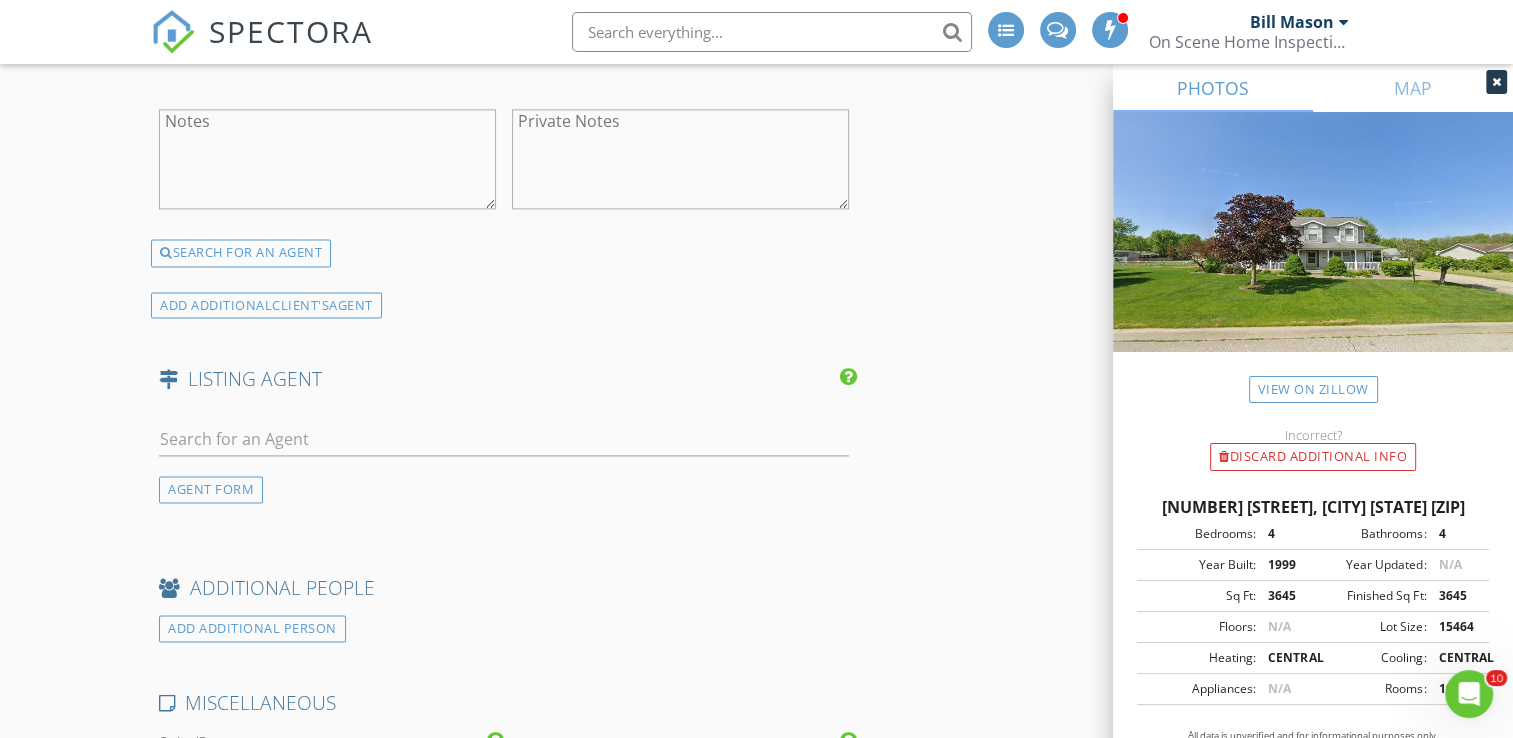 scroll, scrollTop: 2800, scrollLeft: 0, axis: vertical 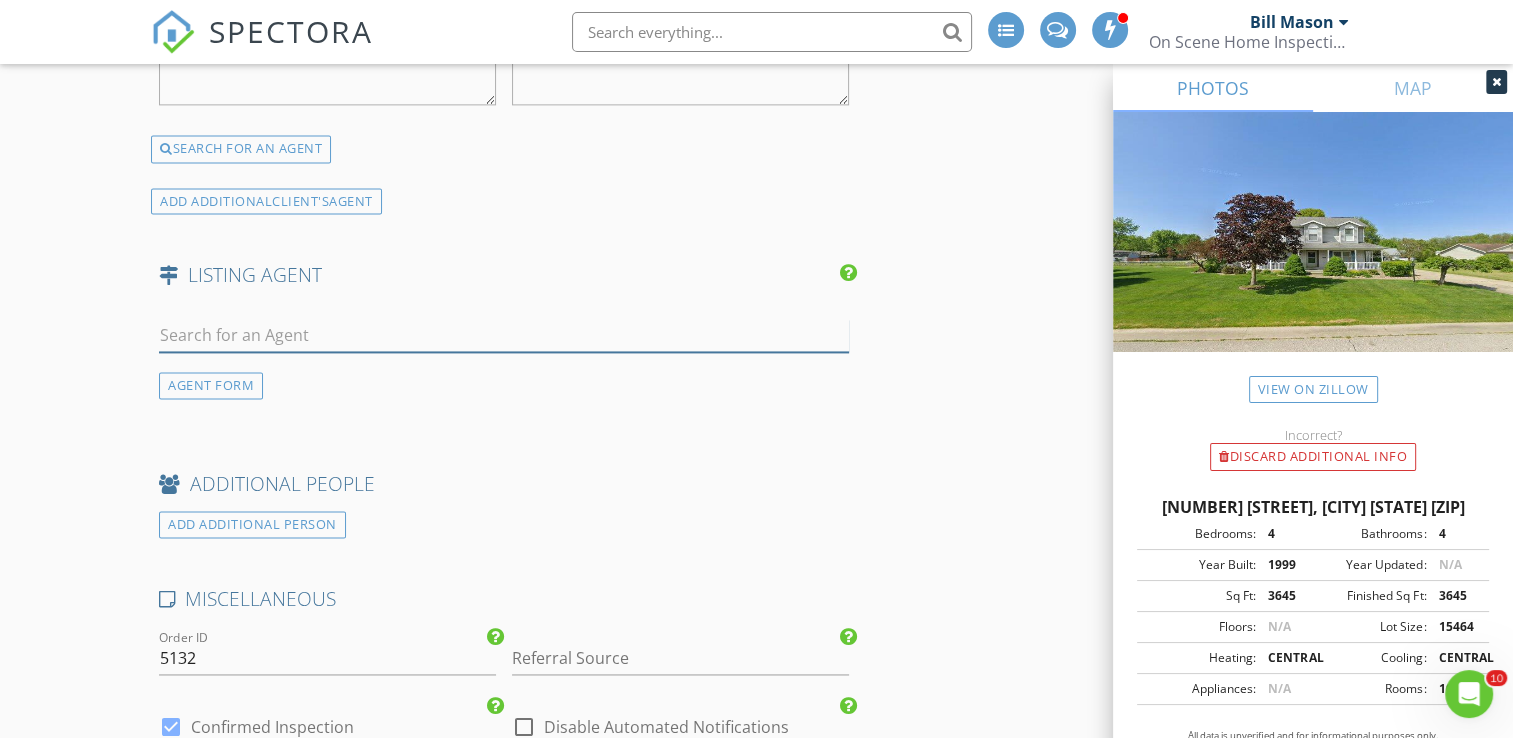 click at bounding box center (504, 335) 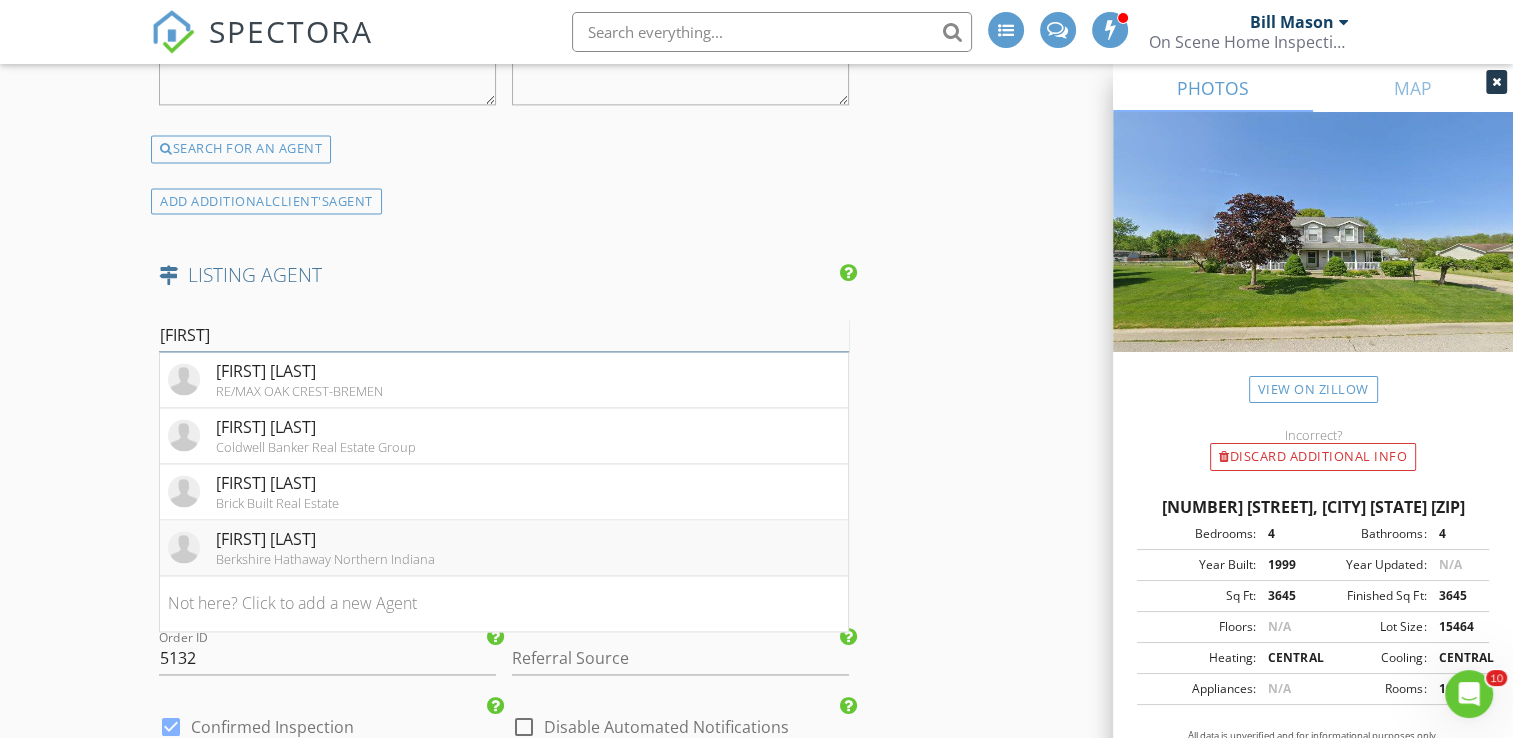 type on "erika" 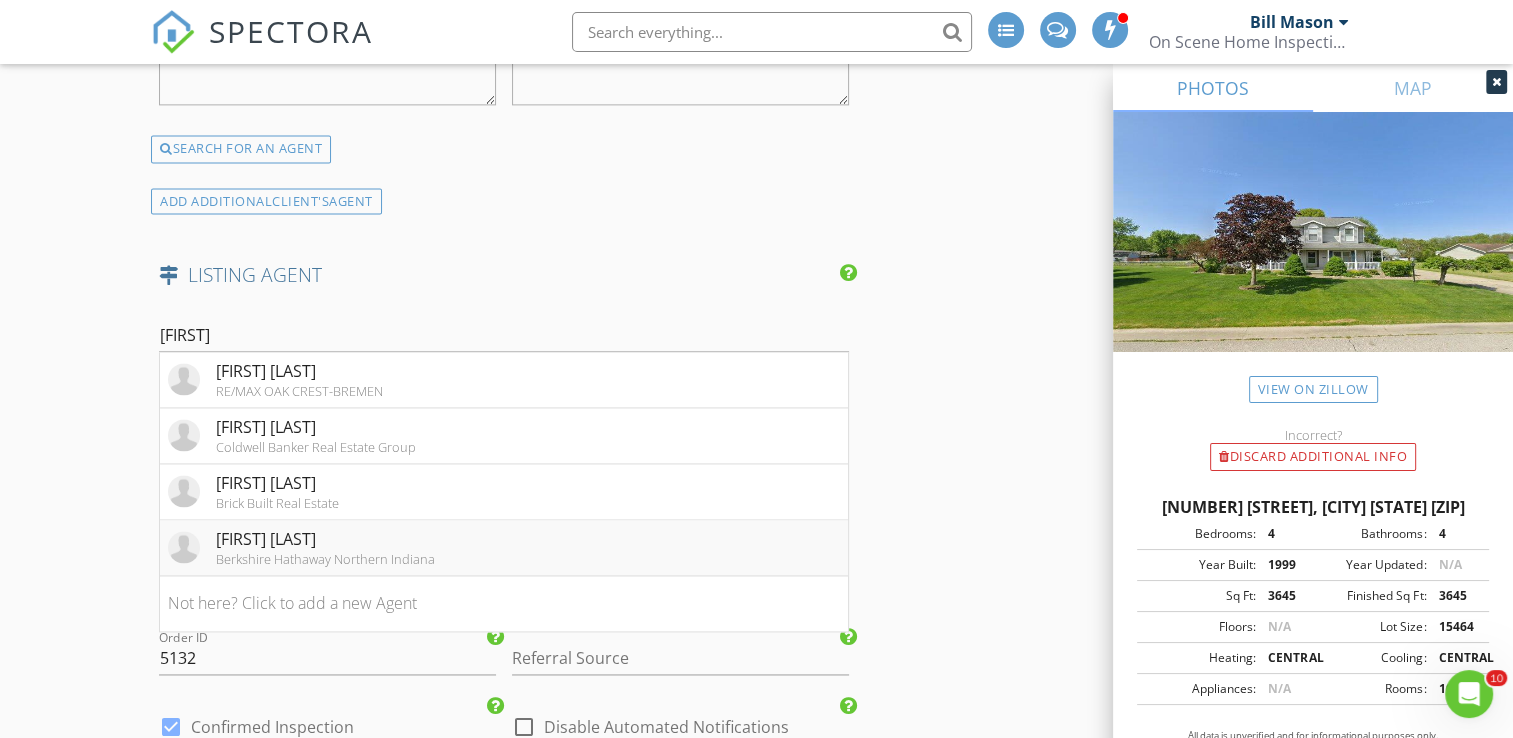 click on "Berkshire Hathaway Northern Indiana" at bounding box center (325, 559) 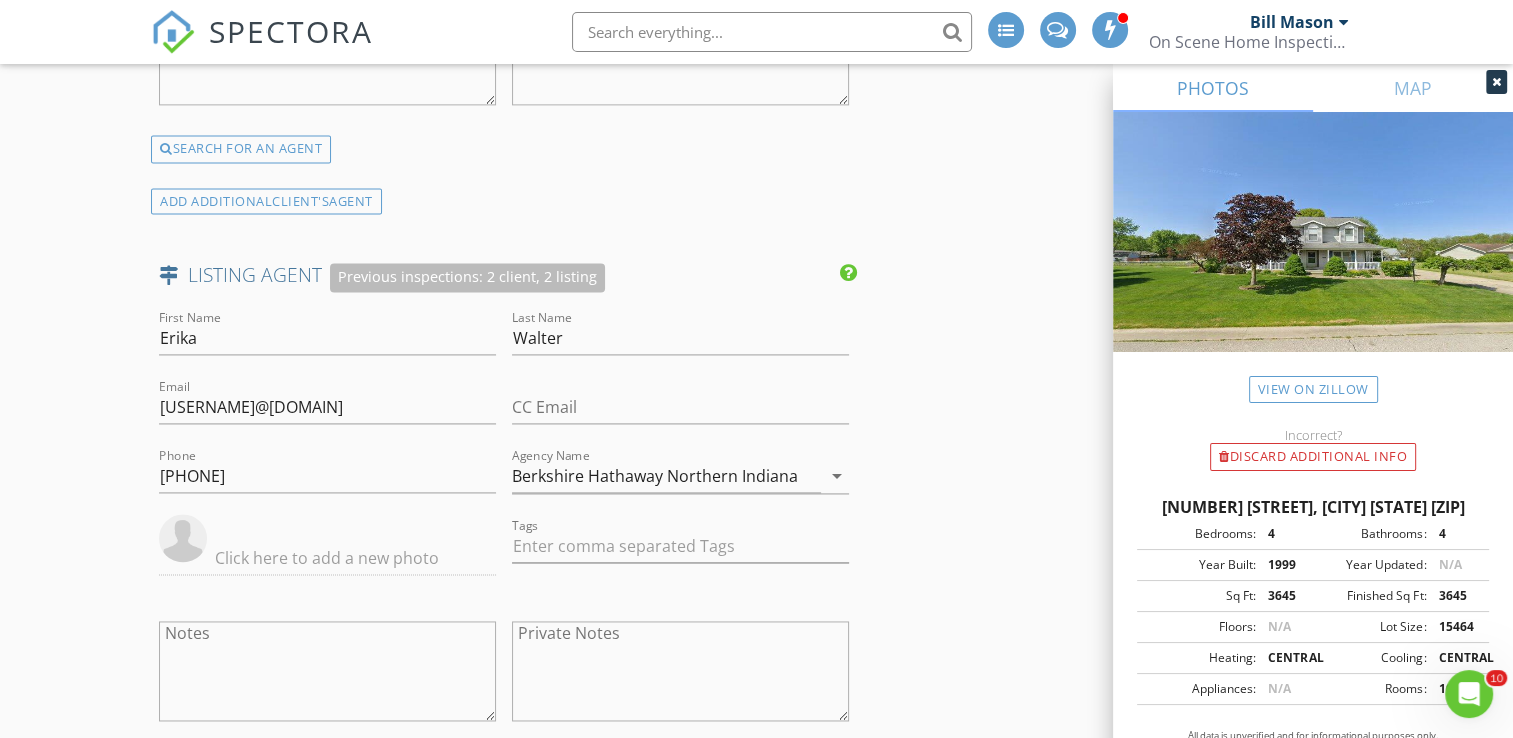 click on "New Inspection
INSPECTOR(S)
check_box   Bill Mason   PRIMARY   check_box_outline_blank   Nick Ponsler     Bill Mason arrow_drop_down   check_box_outline_blank Bill Mason specifically requested
Date/Time
08/06/2025 4:45 PM
Location
Address Search       Address 30835 Mast Dr   Unit   City Osceola   State IN   Zip 46561   County Elkhart     Square Feet 3645   Year Built 1999   Foundation arrow_drop_down     Bill Mason     4.3 miles     (13 minutes)
client
check_box Enable Client CC email for this inspection   Client Search     check_box_outline_blank Client is a Company/Organization     First Name Aaron & Amber   Last Name Buras   Email   CC Email   Phone 574-303-2090         Tags         Notes   Private Notes
ADD ADDITIONAL client
SERVICES
check_box           WDO" at bounding box center (756, -290) 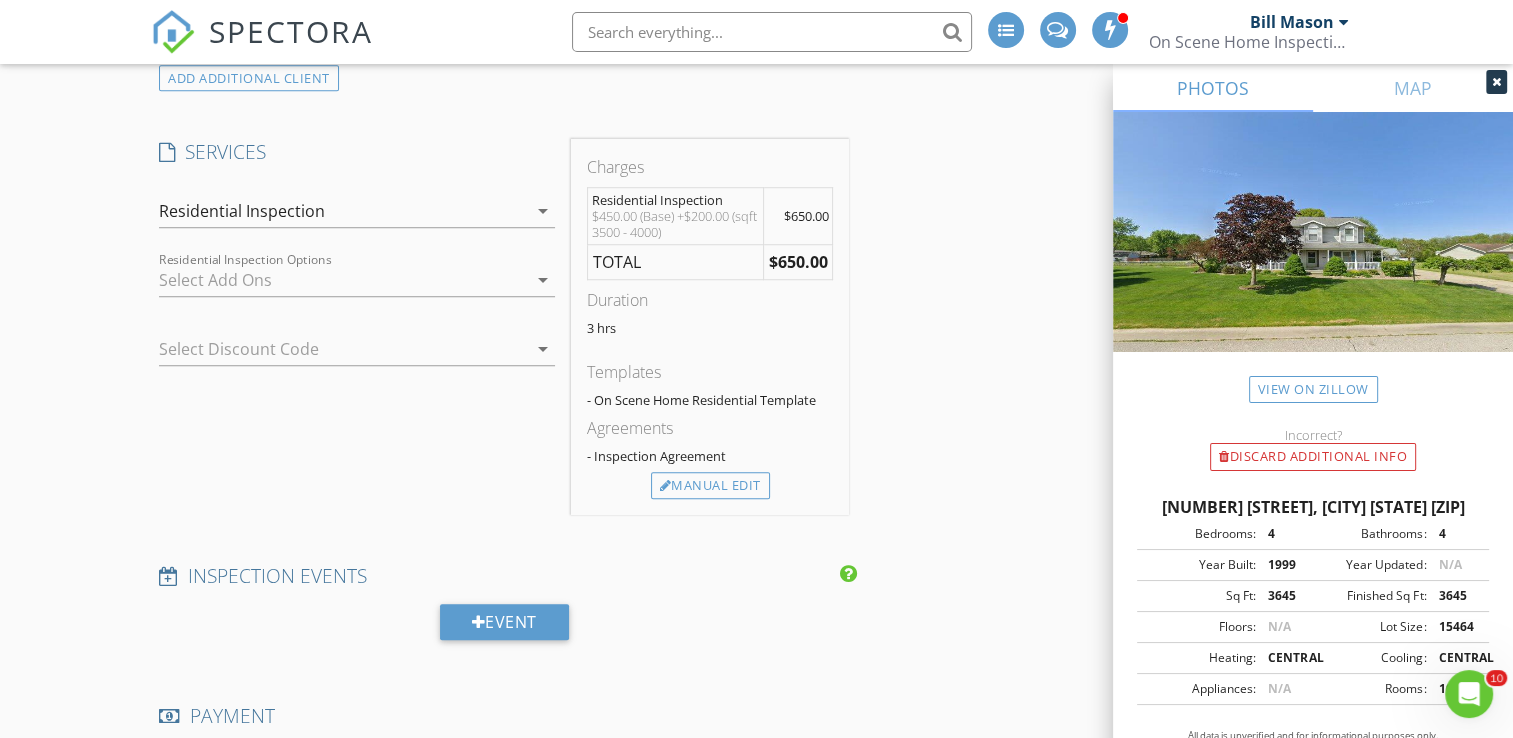 scroll, scrollTop: 1100, scrollLeft: 0, axis: vertical 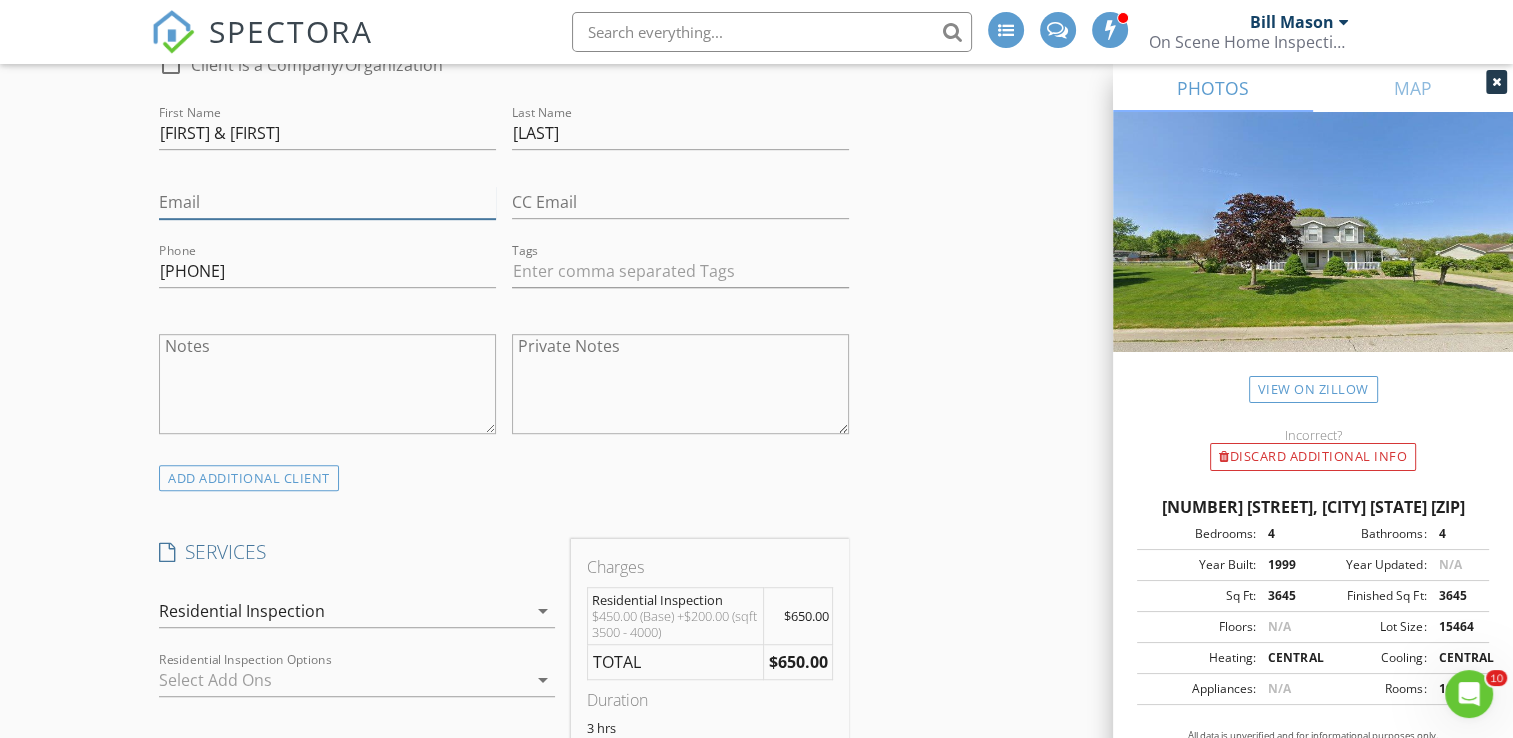 click on "Email" at bounding box center (327, 202) 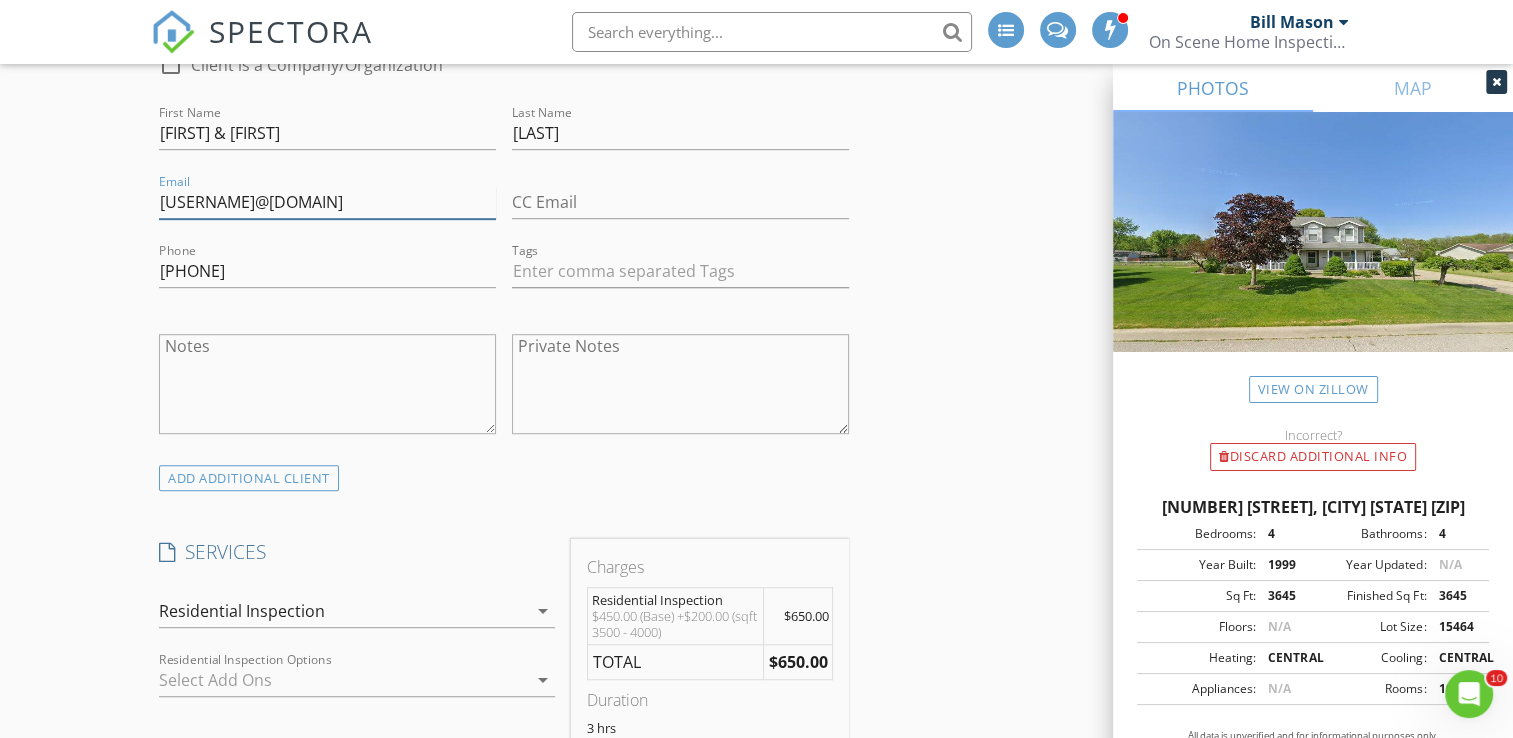 type on "aaronburas@laidig.com" 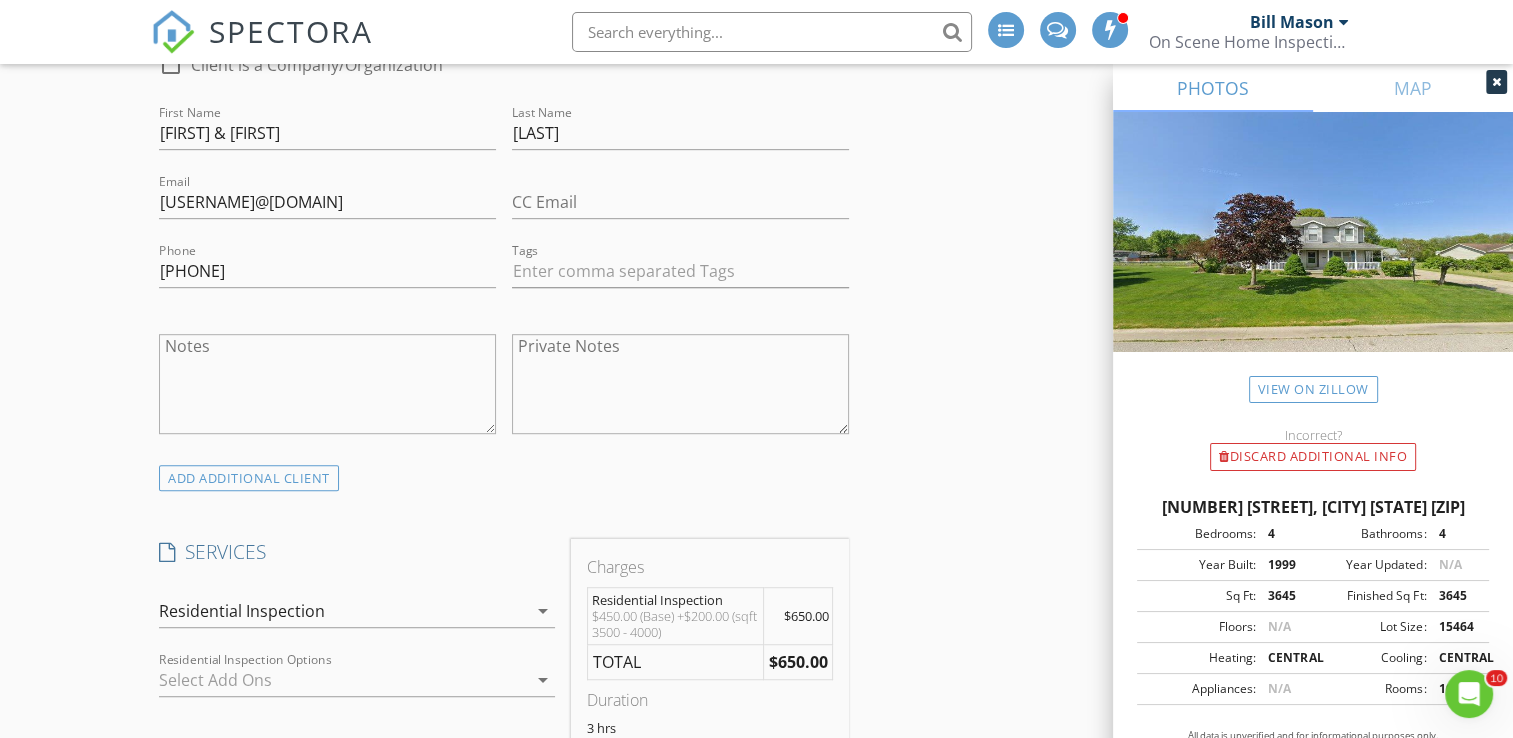 click on "New Inspection
INSPECTOR(S)
check_box   Bill Mason   PRIMARY   check_box_outline_blank   Nick Ponsler     Bill Mason arrow_drop_down   check_box_outline_blank Bill Mason specifically requested
Date/Time
08/06/2025 4:45 PM
Location
Address Search       Address 30835 Mast Dr   Unit   City Osceola   State IN   Zip 46561   County Elkhart     Square Feet 3645   Year Built 1999   Foundation arrow_drop_down     Bill Mason     4.3 miles     (13 minutes)
client
check_box Enable Client CC email for this inspection   Client Search     check_box_outline_blank Client is a Company/Organization     First Name Aaron & Amber   Last Name Buras   Email aaronburas@laidig.com   CC Email   Phone 574-303-2090         Tags         Notes   Private Notes
ADD ADDITIONAL client
SERVICES" at bounding box center [756, 1410] 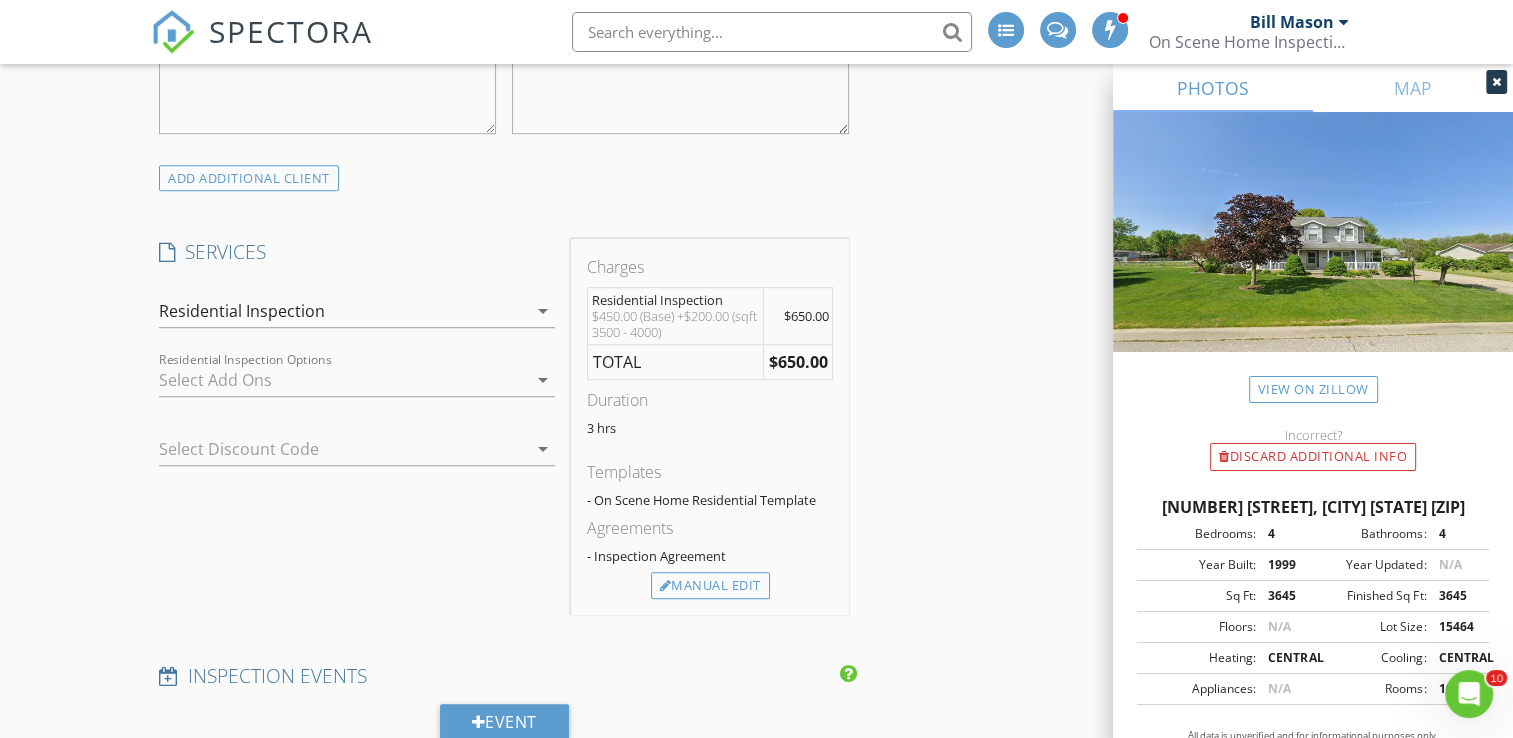 scroll, scrollTop: 1500, scrollLeft: 0, axis: vertical 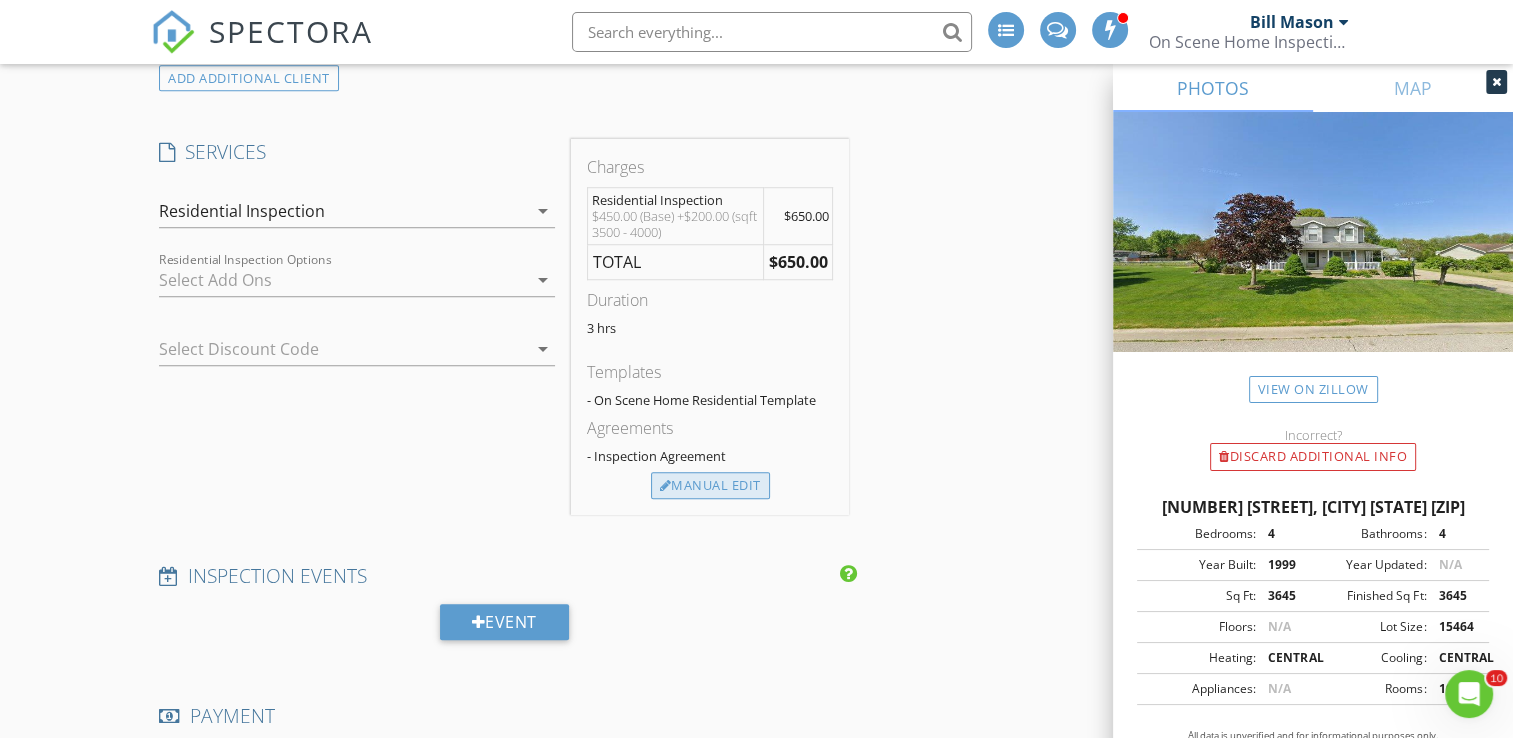 click on "Manual Edit" at bounding box center (710, 486) 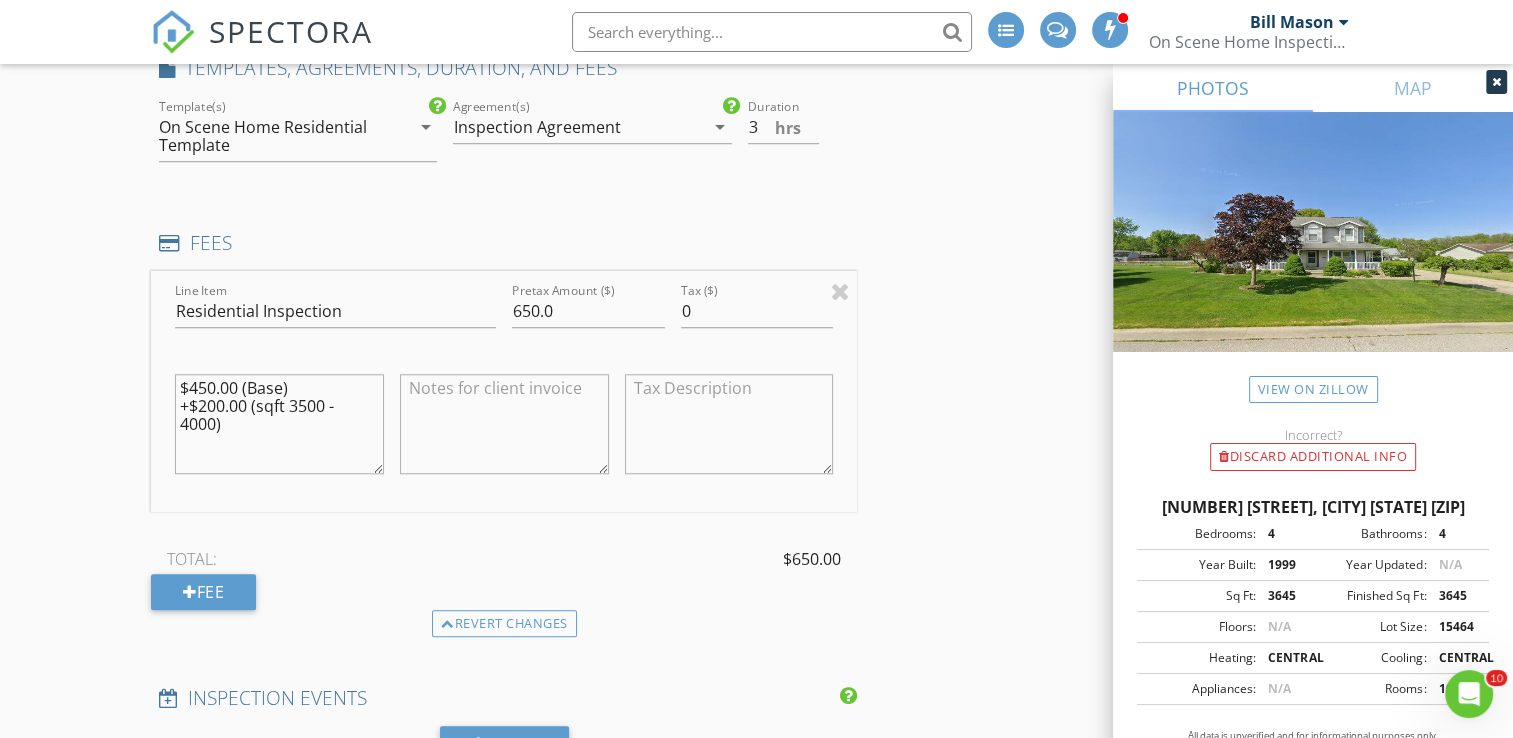 scroll, scrollTop: 1700, scrollLeft: 0, axis: vertical 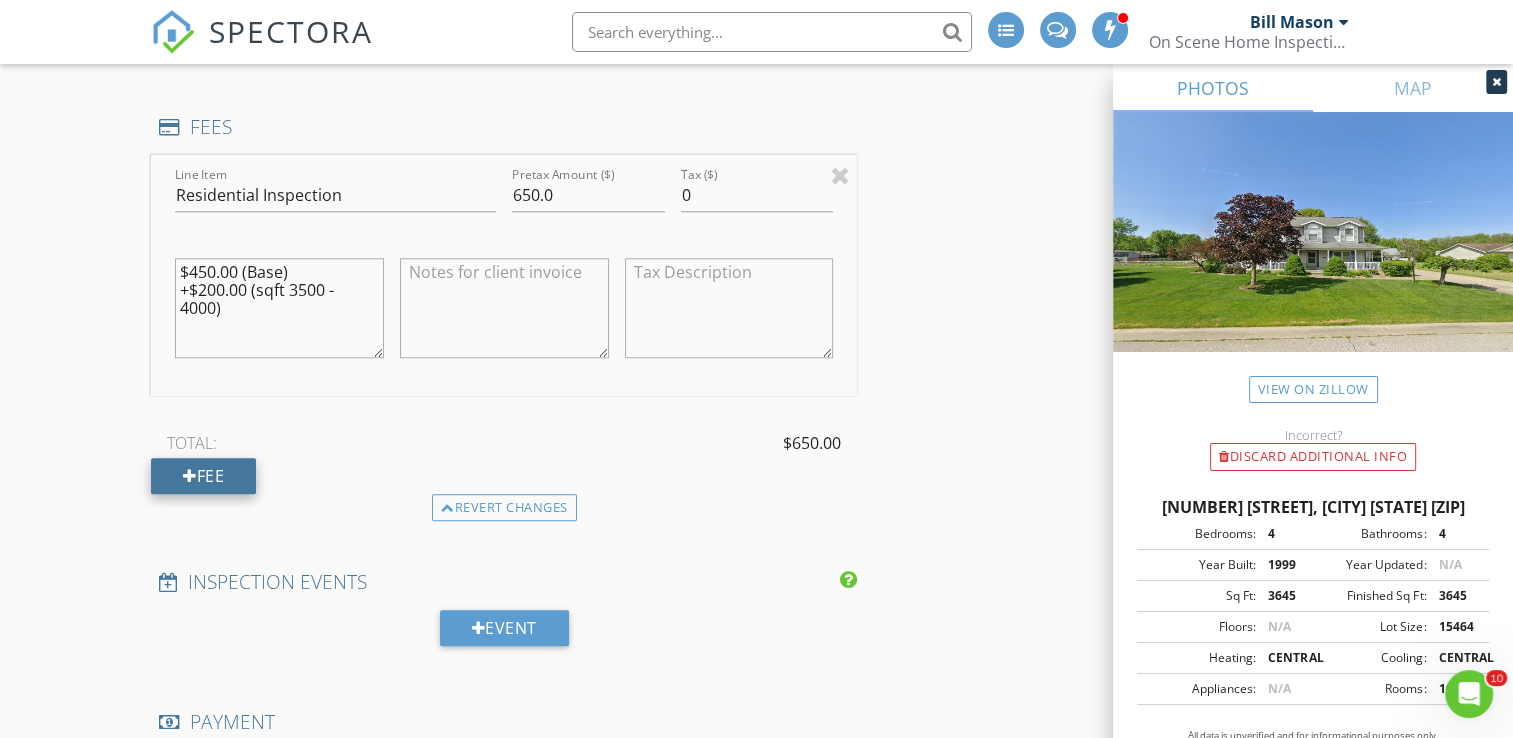 click on "Fee" at bounding box center [203, 476] 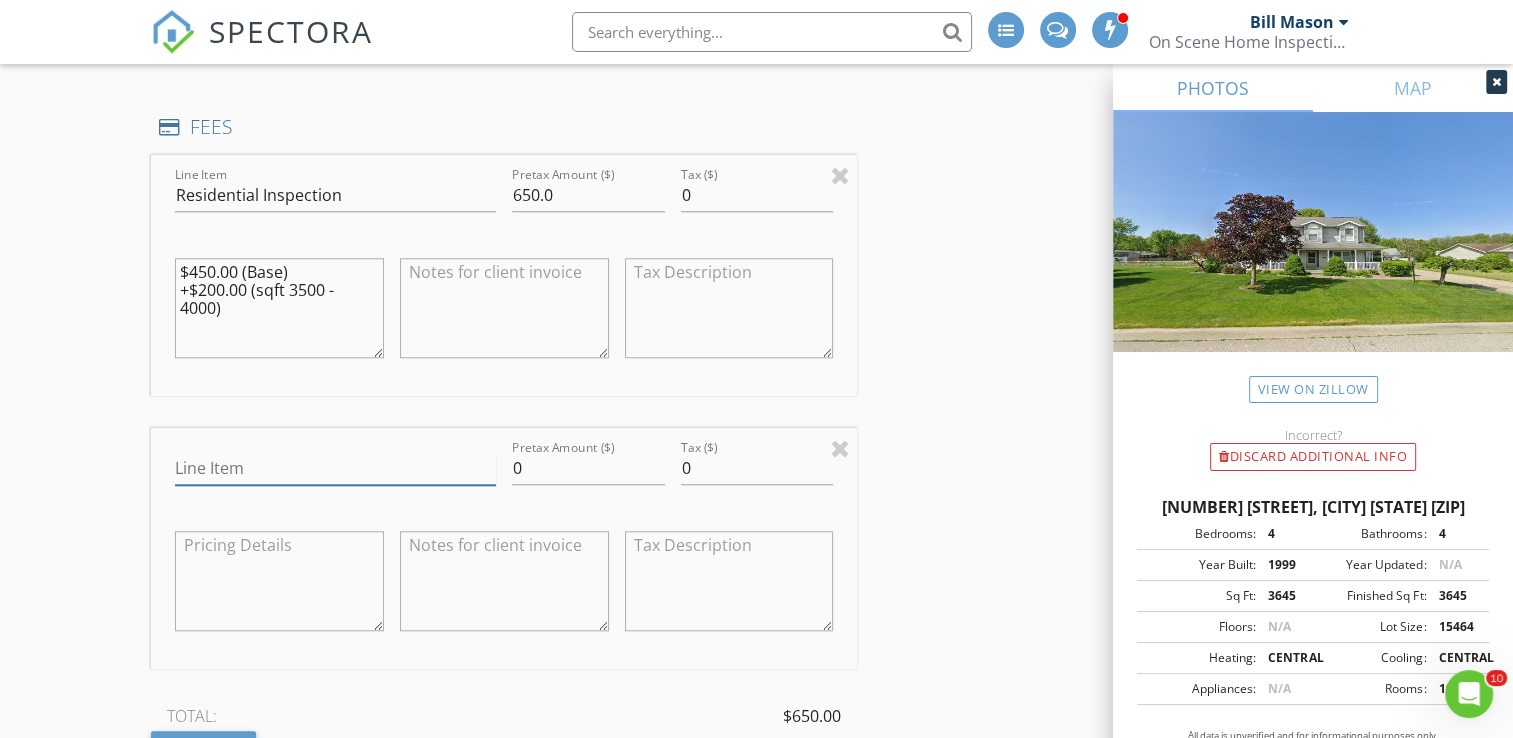 click on "Line Item" at bounding box center (335, 468) 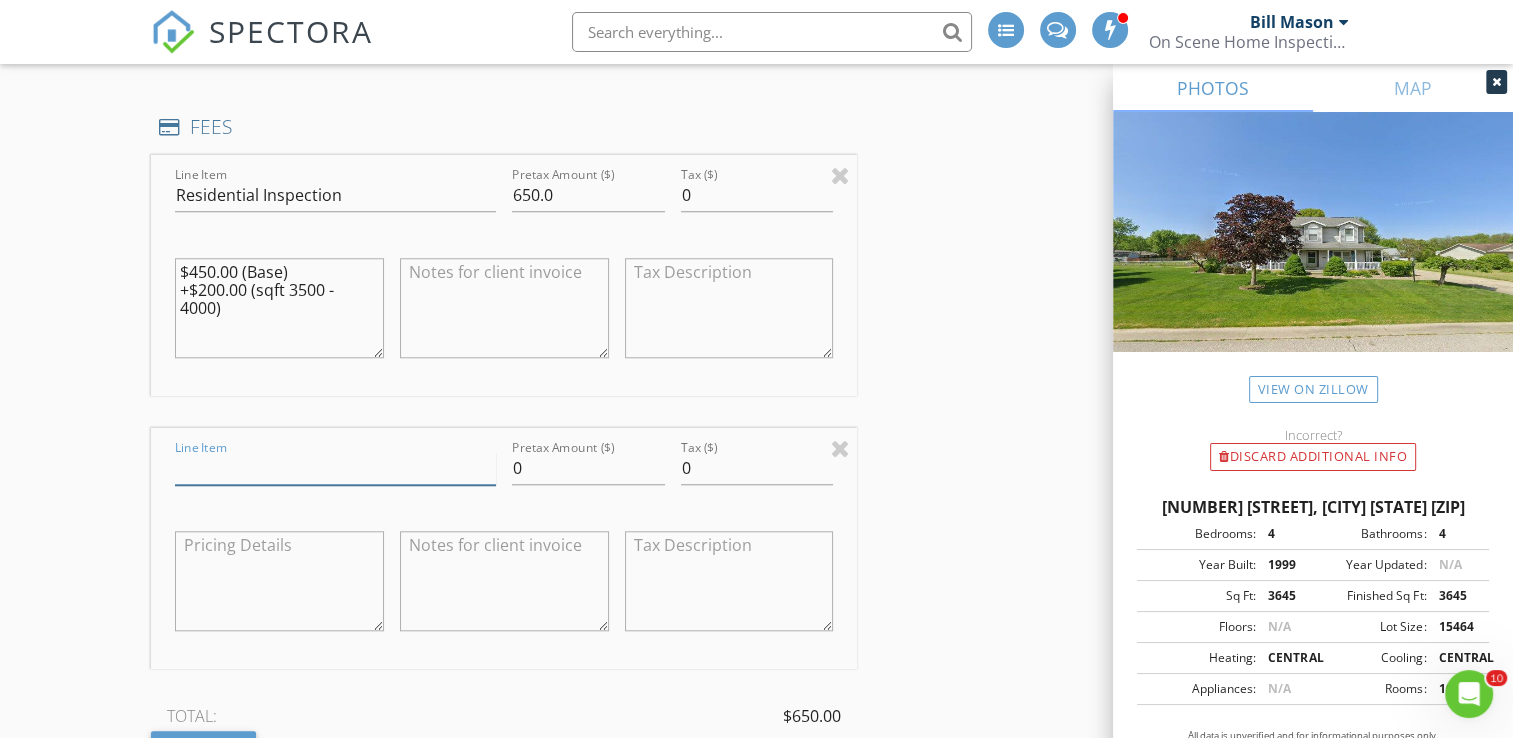 type on "Great Communication Discount" 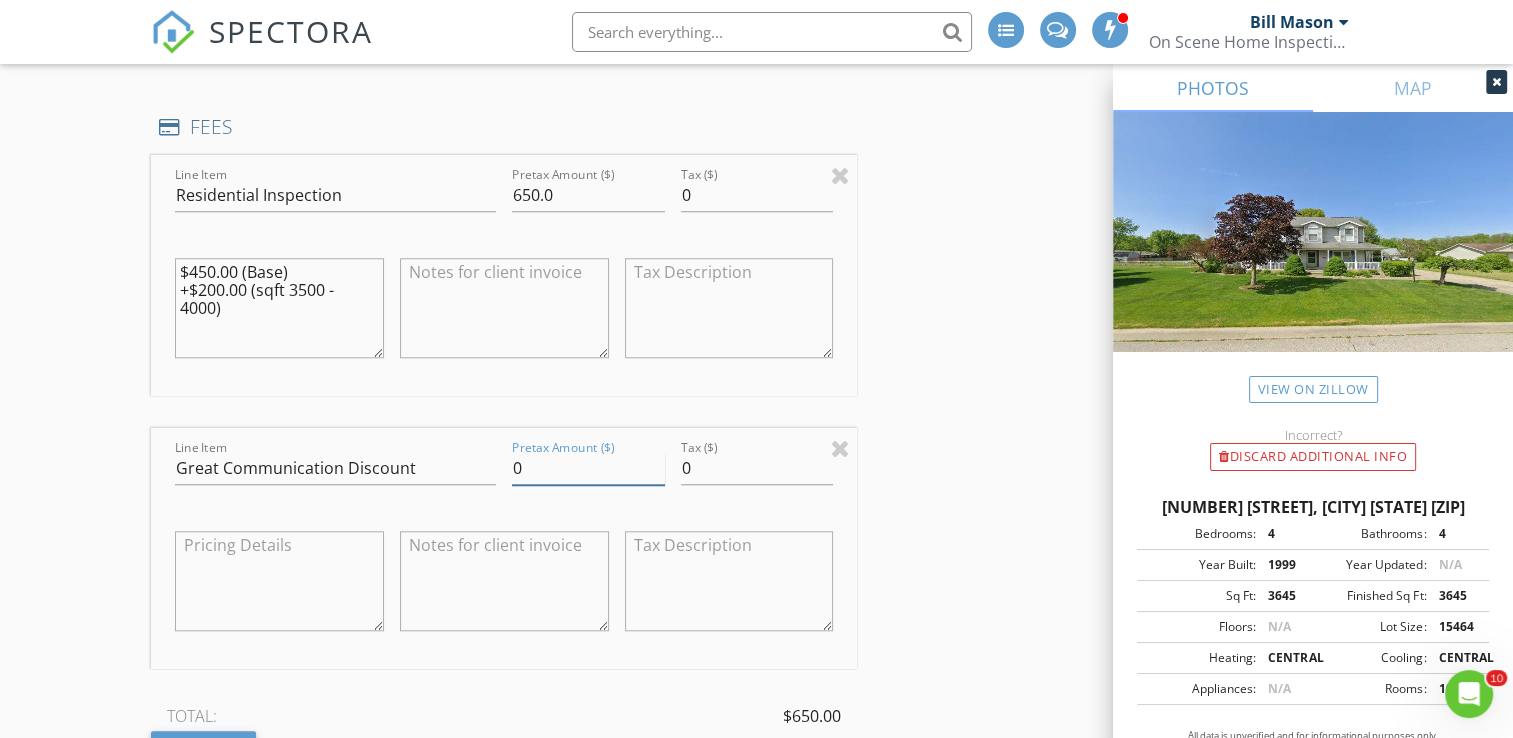 drag, startPoint x: 540, startPoint y: 466, endPoint x: 512, endPoint y: 467, distance: 28.01785 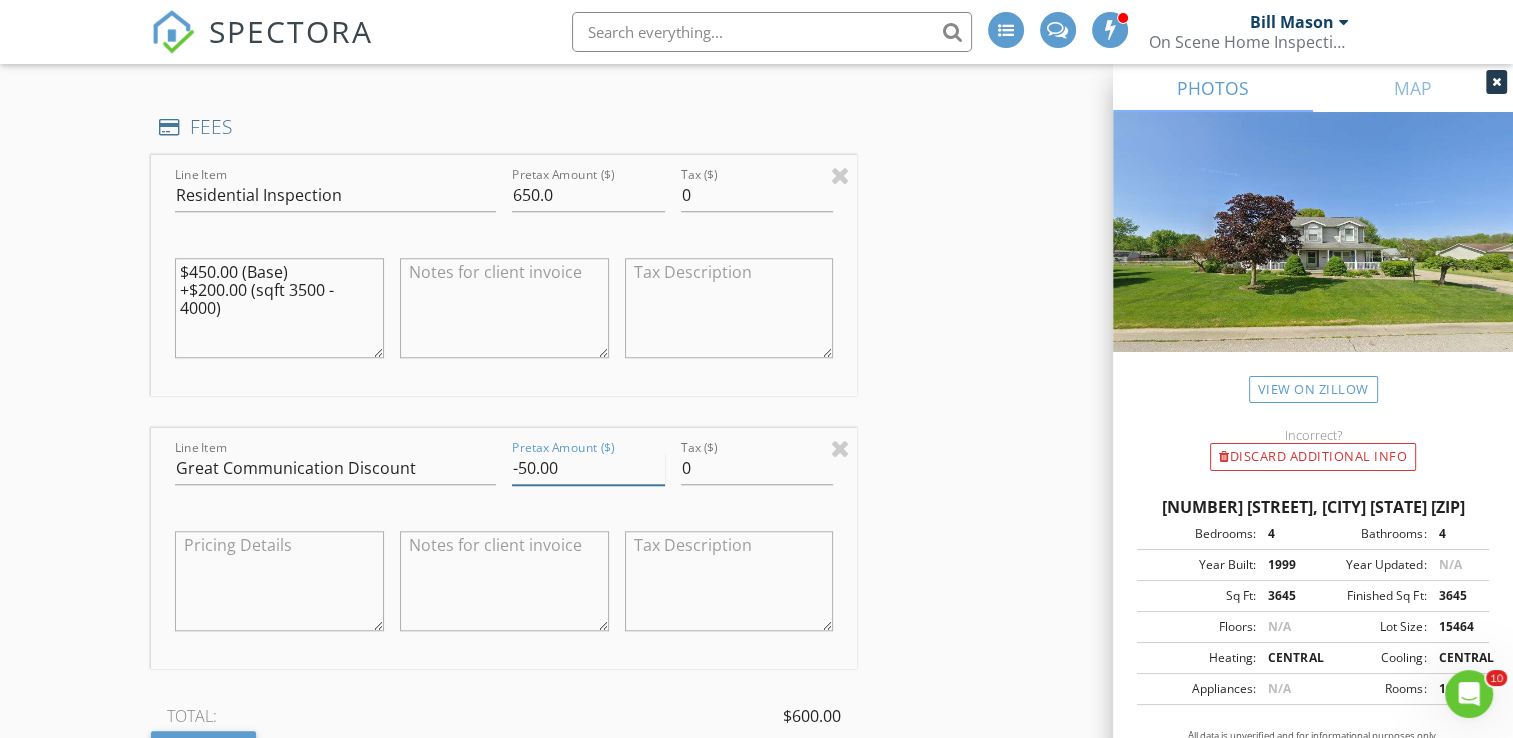 type on "-50.00" 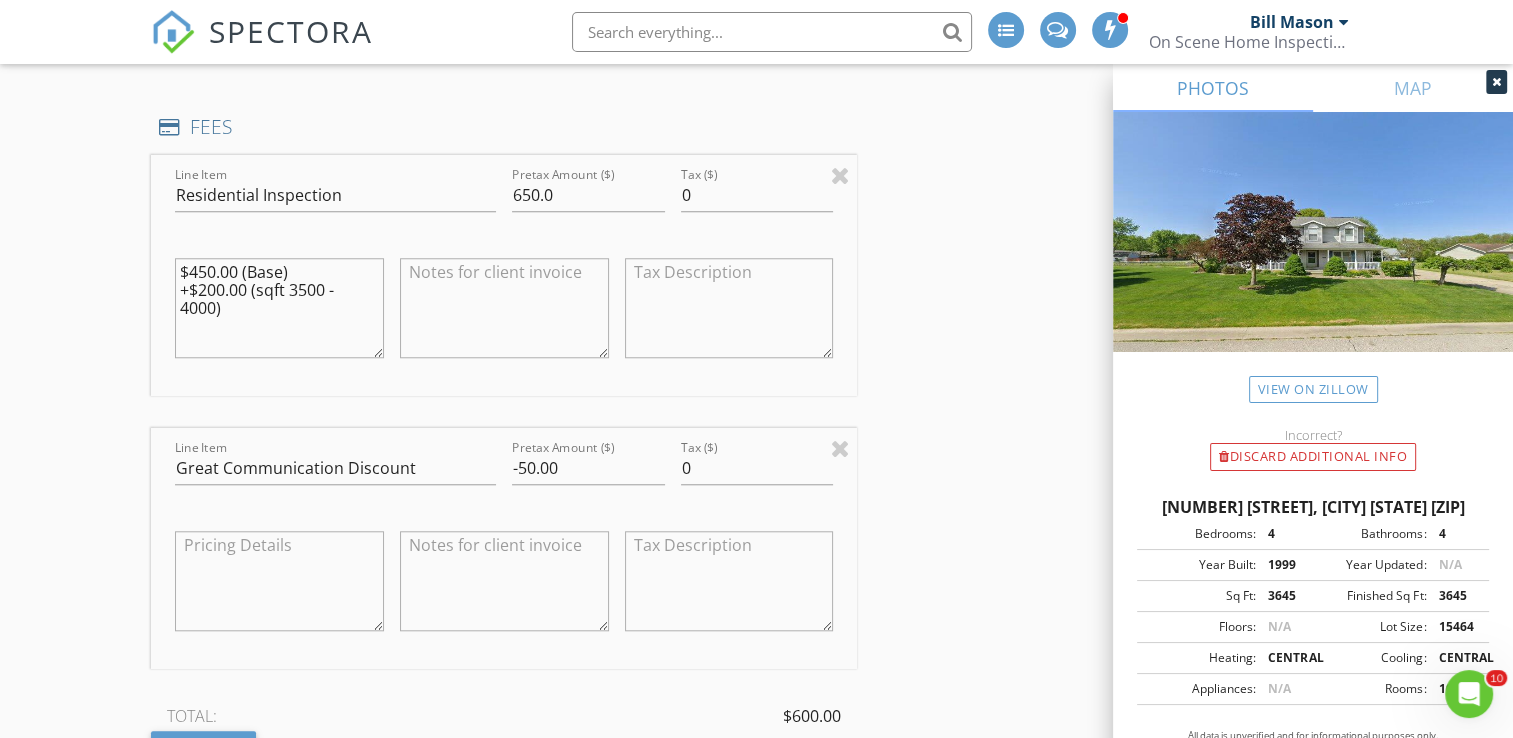 drag, startPoint x: 57, startPoint y: 522, endPoint x: 77, endPoint y: 506, distance: 25.612497 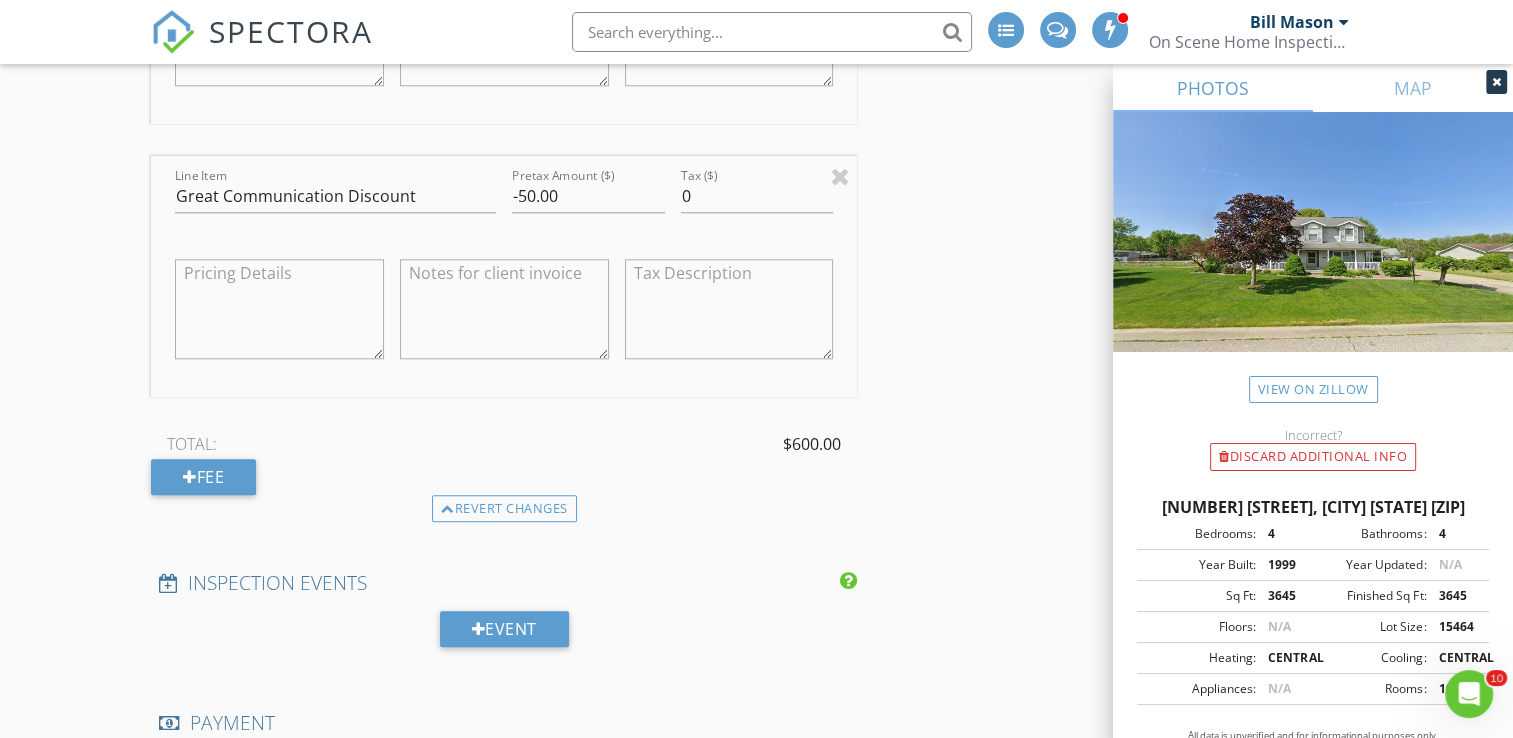 scroll, scrollTop: 2000, scrollLeft: 0, axis: vertical 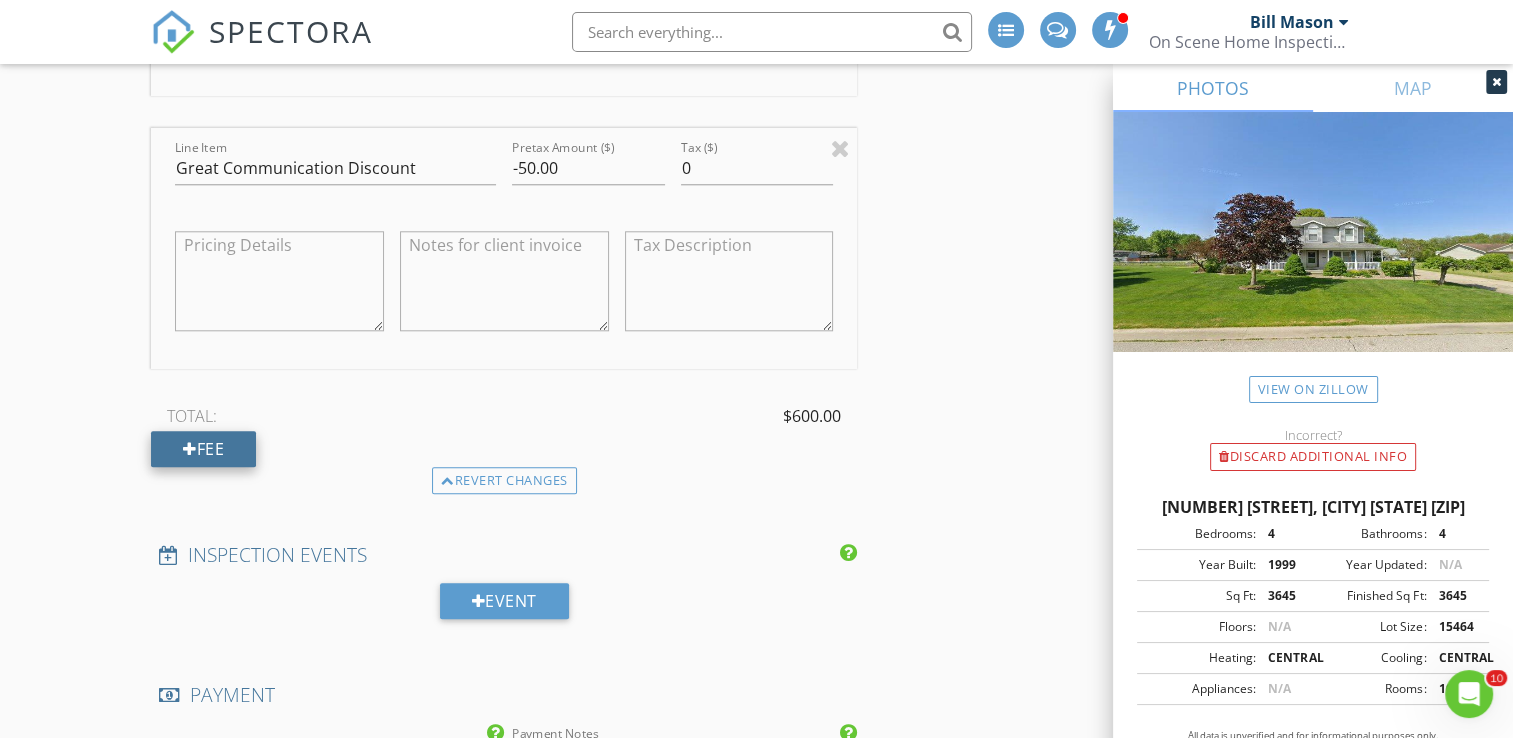 click on "Fee" at bounding box center [203, 449] 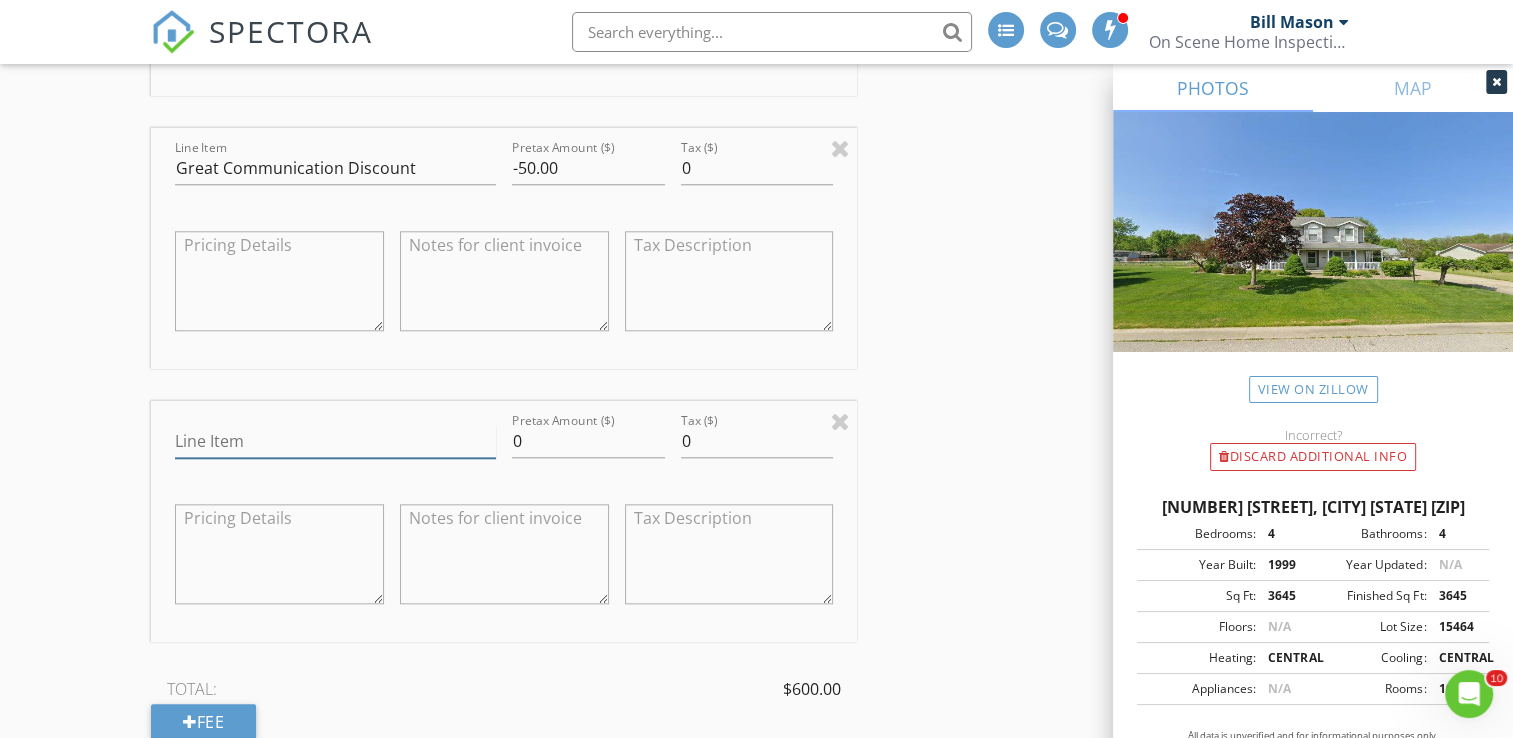click on "Line Item" at bounding box center [335, 441] 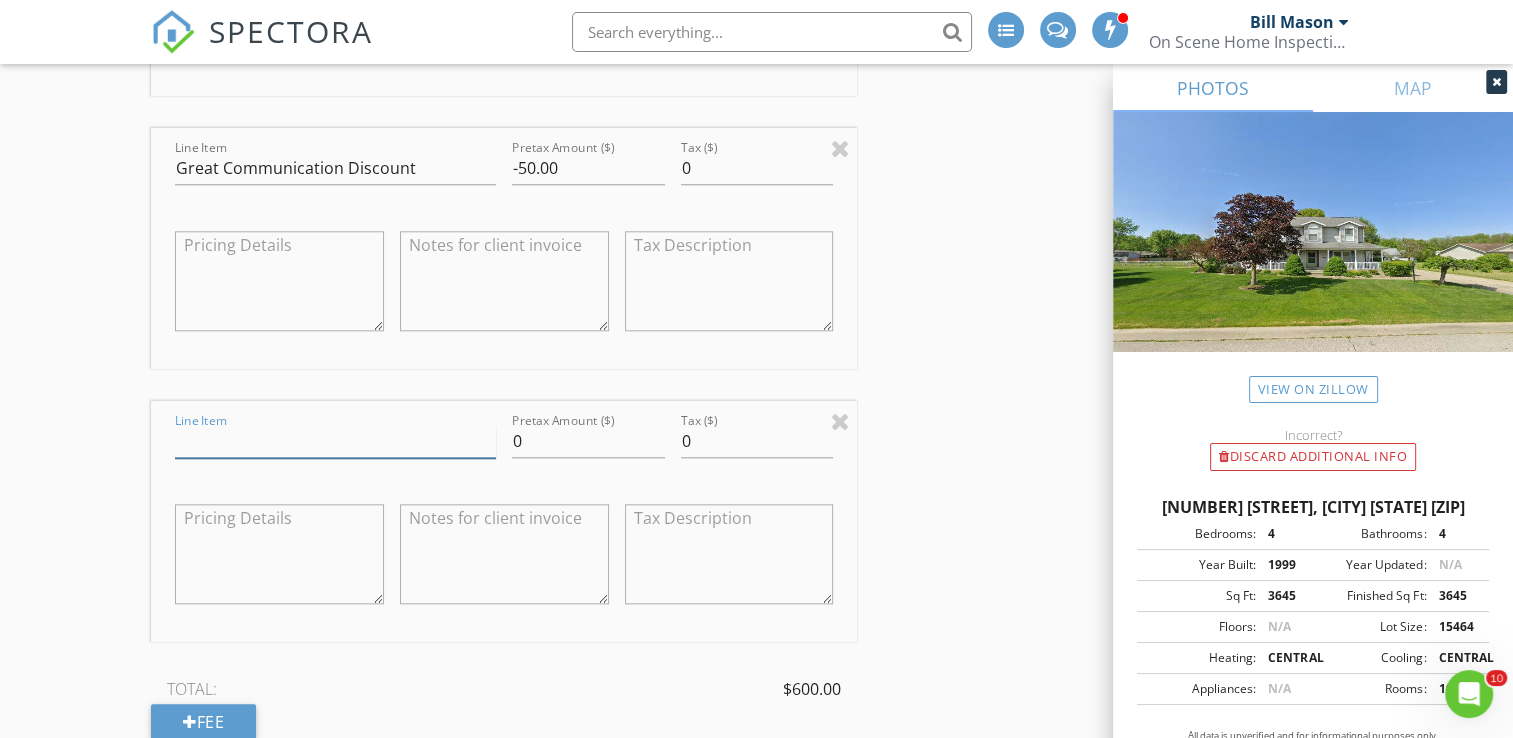 type on "Great Agent Discount" 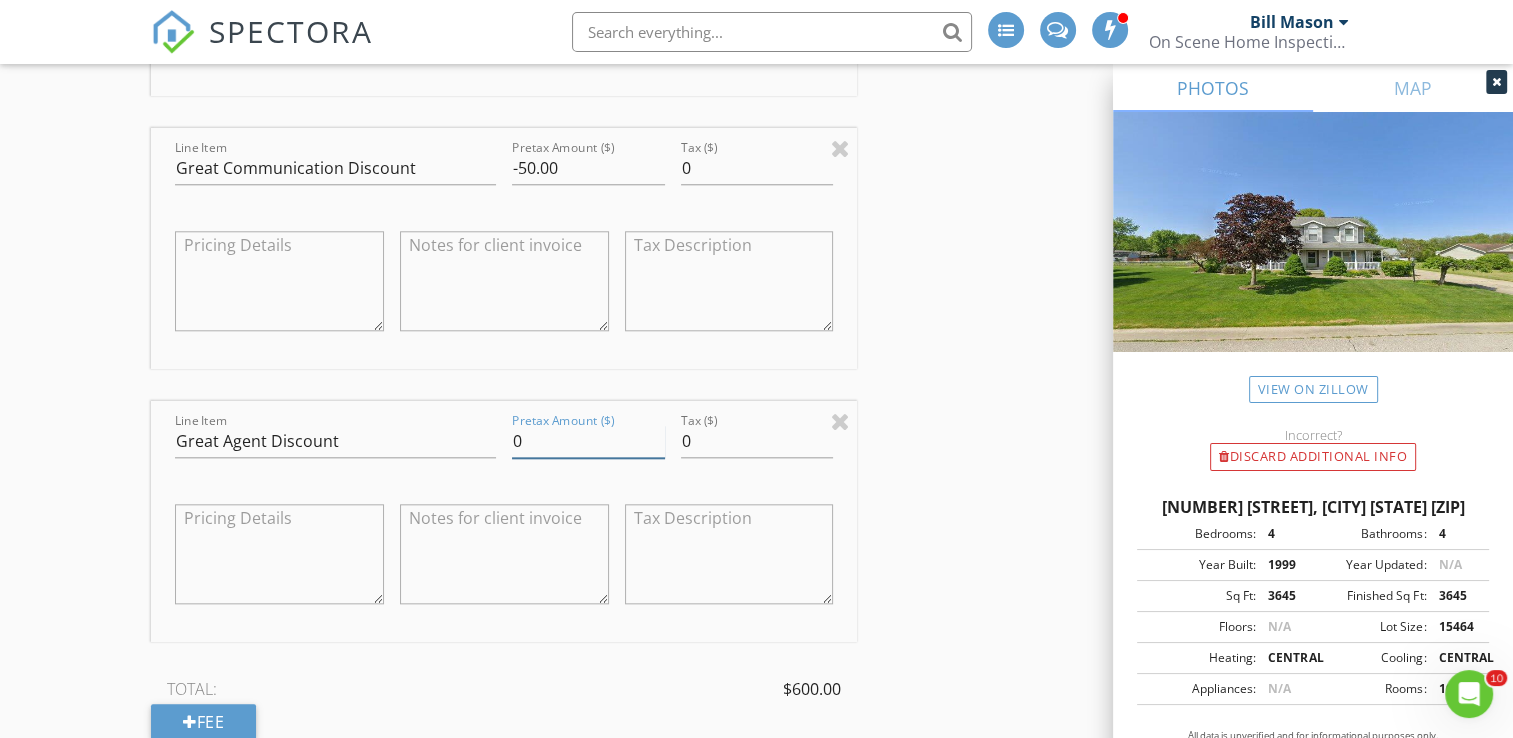 drag, startPoint x: 549, startPoint y: 433, endPoint x: 480, endPoint y: 437, distance: 69.115845 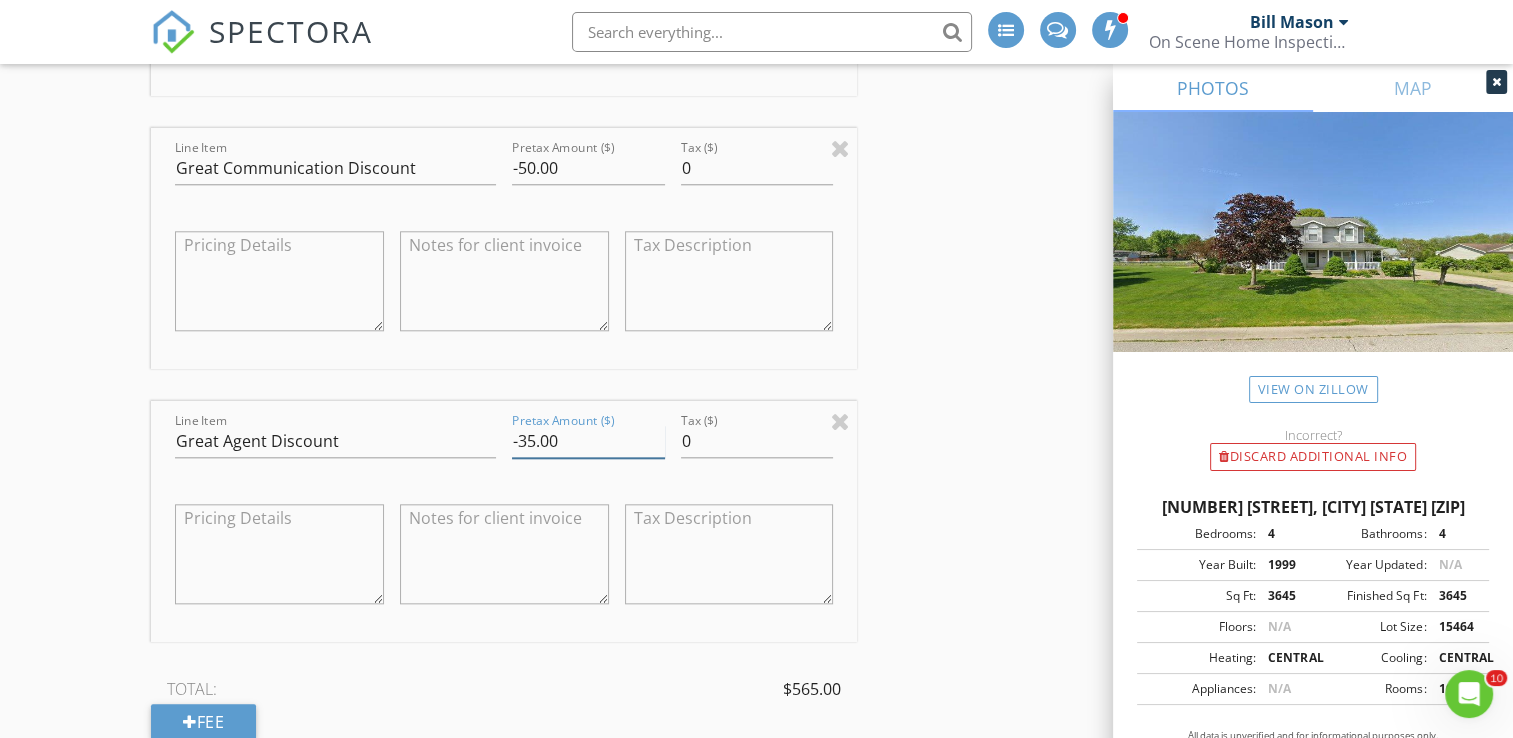 type on "-35.00" 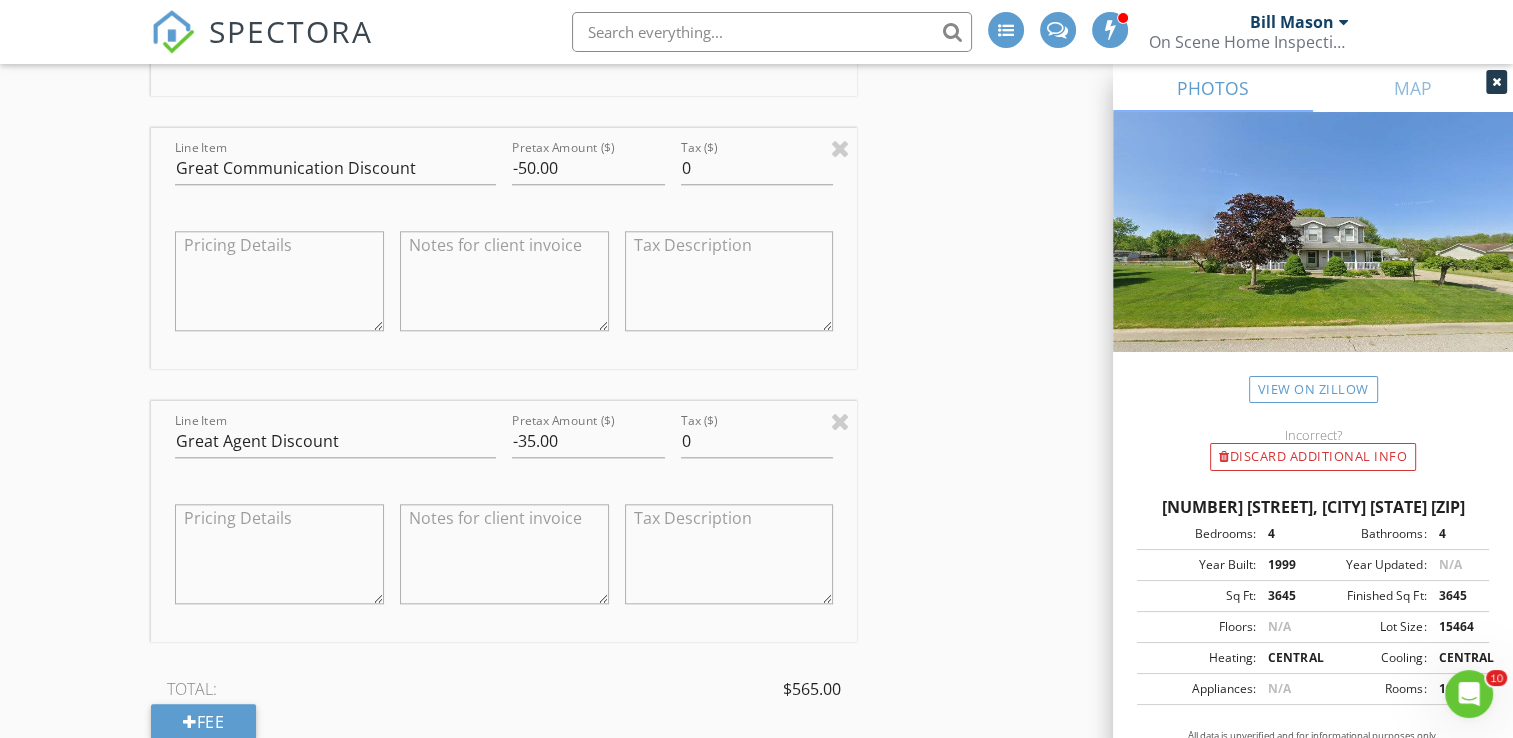 click on "New Inspection
INSPECTOR(S)
check_box   Bill Mason   PRIMARY   check_box_outline_blank   Nick Ponsler     Bill Mason arrow_drop_down   check_box_outline_blank Bill Mason specifically requested
Date/Time
08/06/2025 4:45 PM
Location
Address Search       Address 30835 Mast Dr   Unit   City Osceola   State IN   Zip 46561   County Elkhart     Square Feet 3645   Year Built 1999   Foundation arrow_drop_down     Bill Mason     4.3 miles     (13 minutes)
client
check_box Enable Client CC email for this inspection   Client Search     check_box_outline_blank Client is a Company/Organization     First Name Aaron & Amber   Last Name Buras   Email aaronburas@laidig.com   CC Email   Phone 574-303-2090         Tags         Notes   Private Notes
ADD ADDITIONAL client
SERVICES" at bounding box center (756, 886) 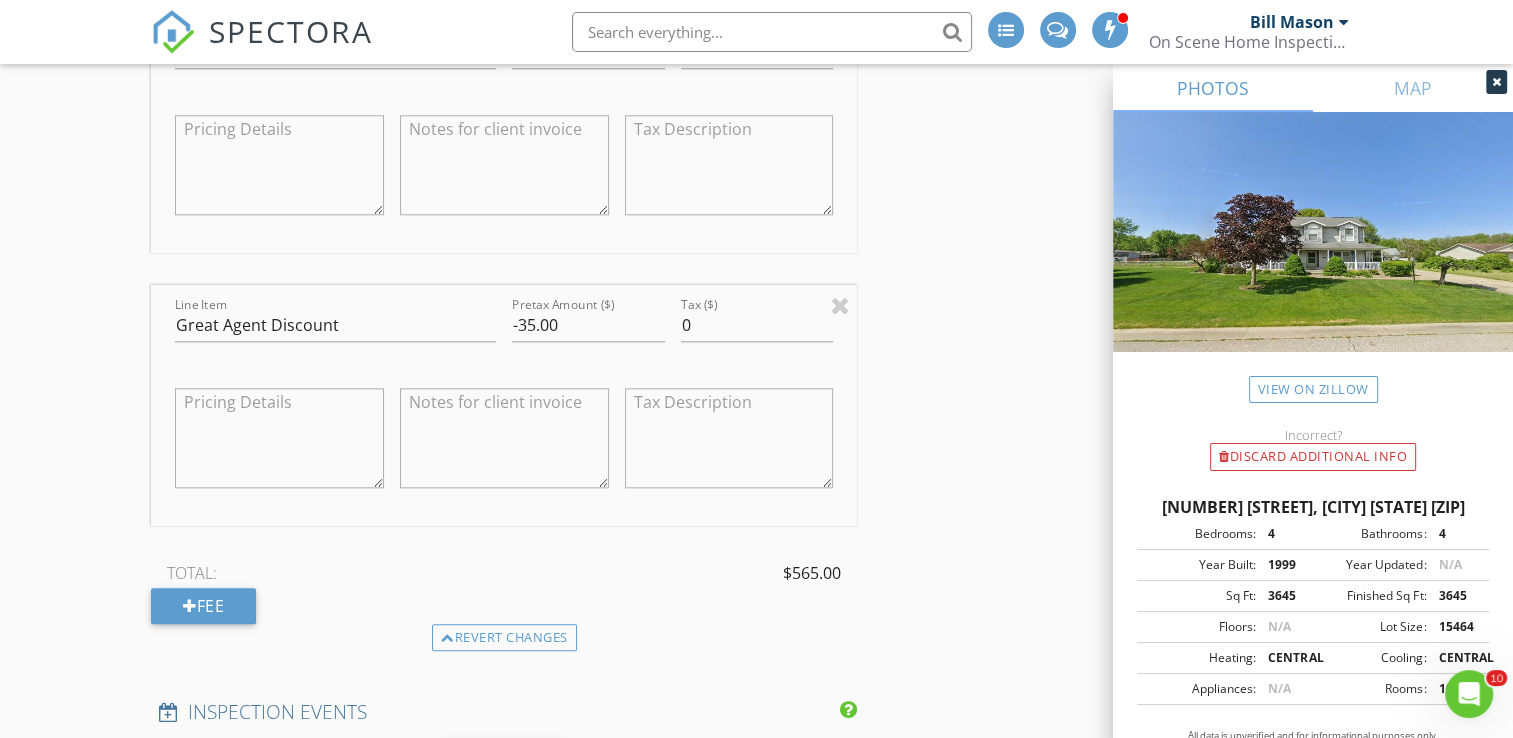 scroll, scrollTop: 2200, scrollLeft: 0, axis: vertical 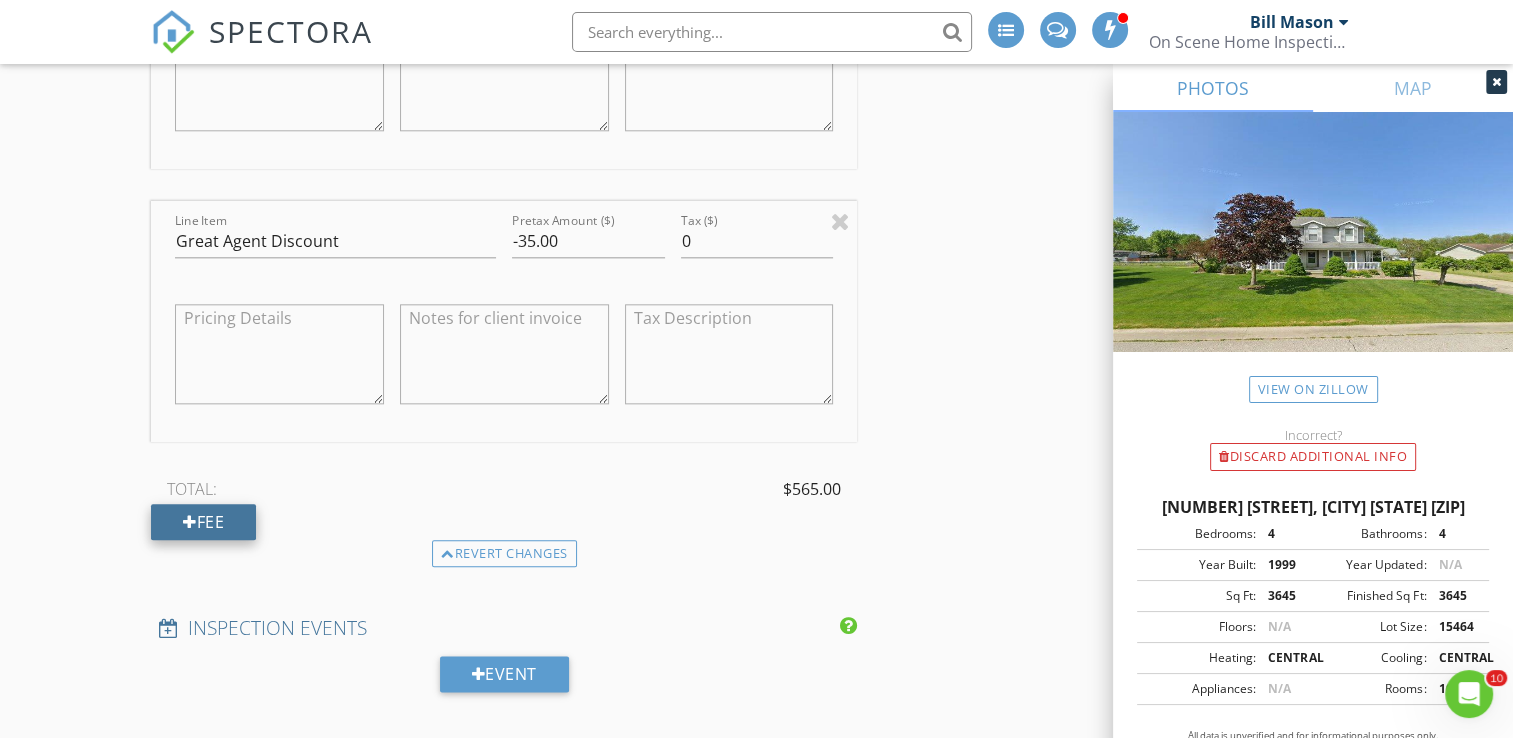 click on "Fee" at bounding box center (203, 522) 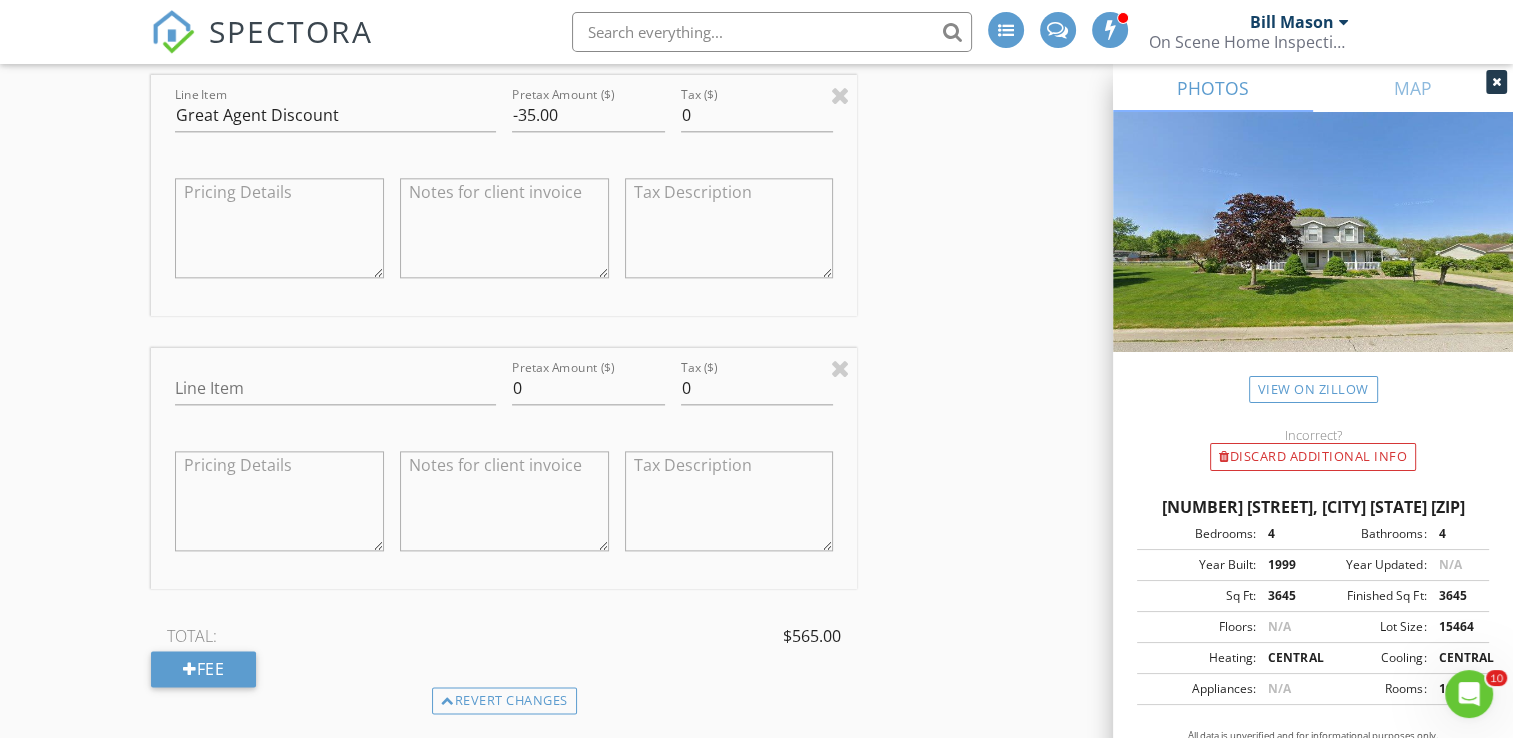 scroll, scrollTop: 2500, scrollLeft: 0, axis: vertical 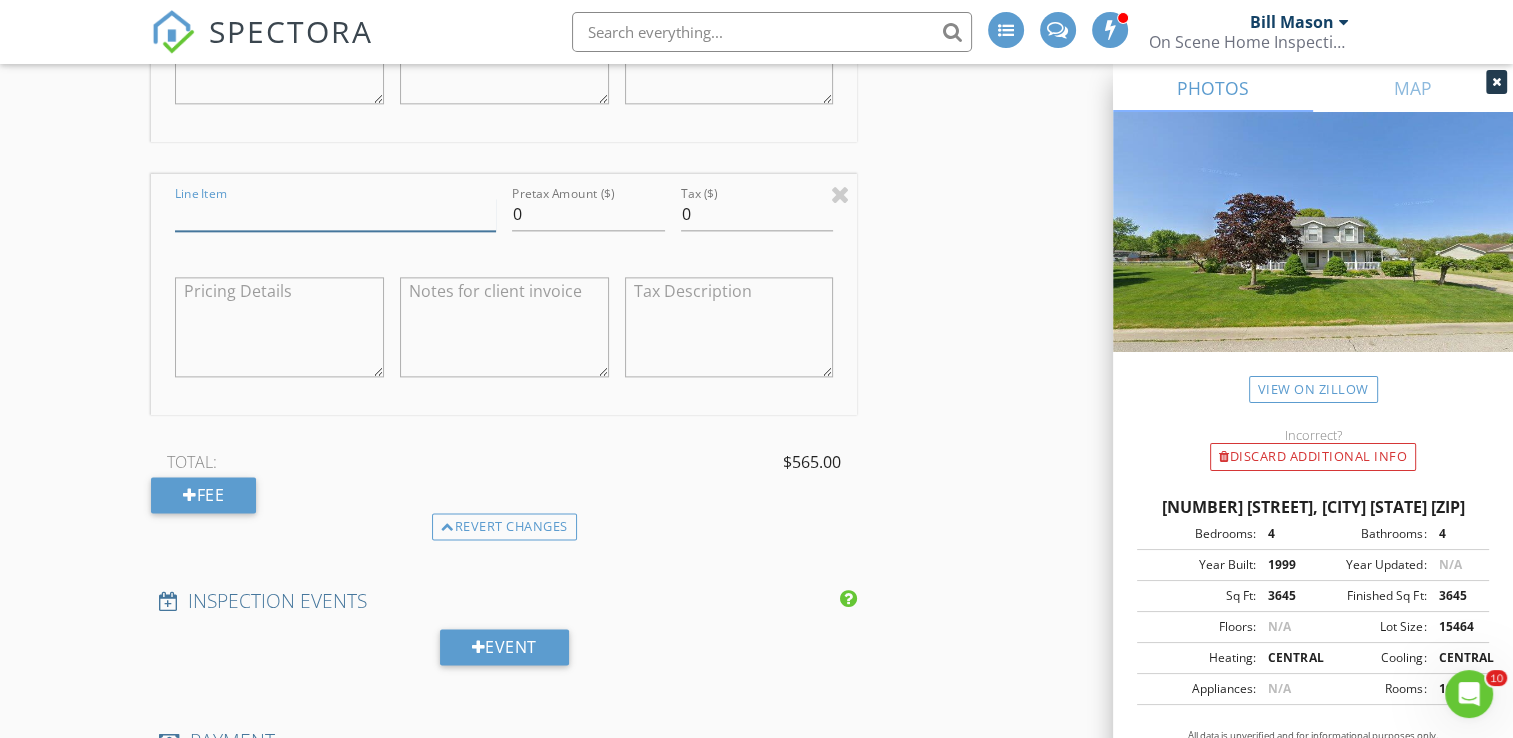 click on "Line Item" at bounding box center [335, 214] 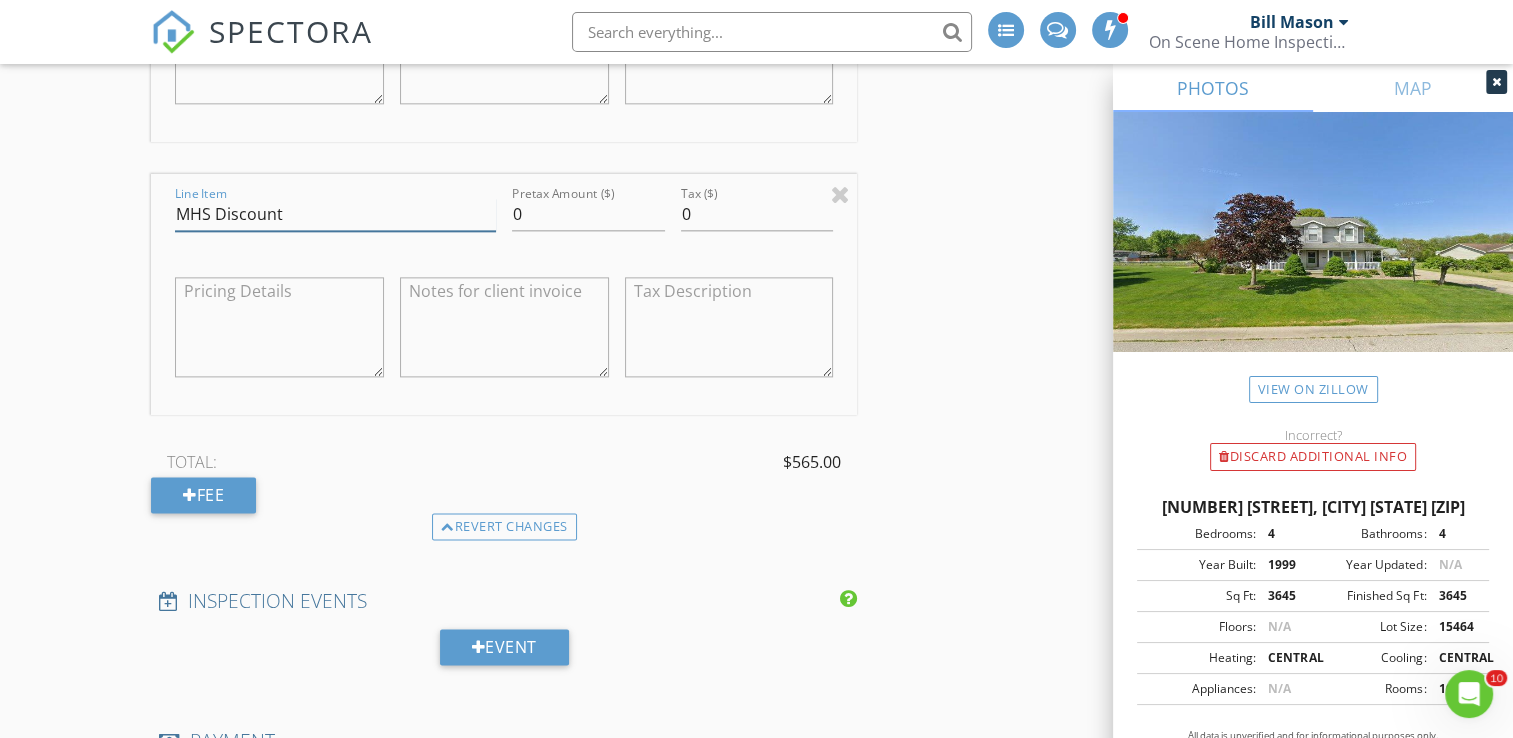 type on "MHS Discount" 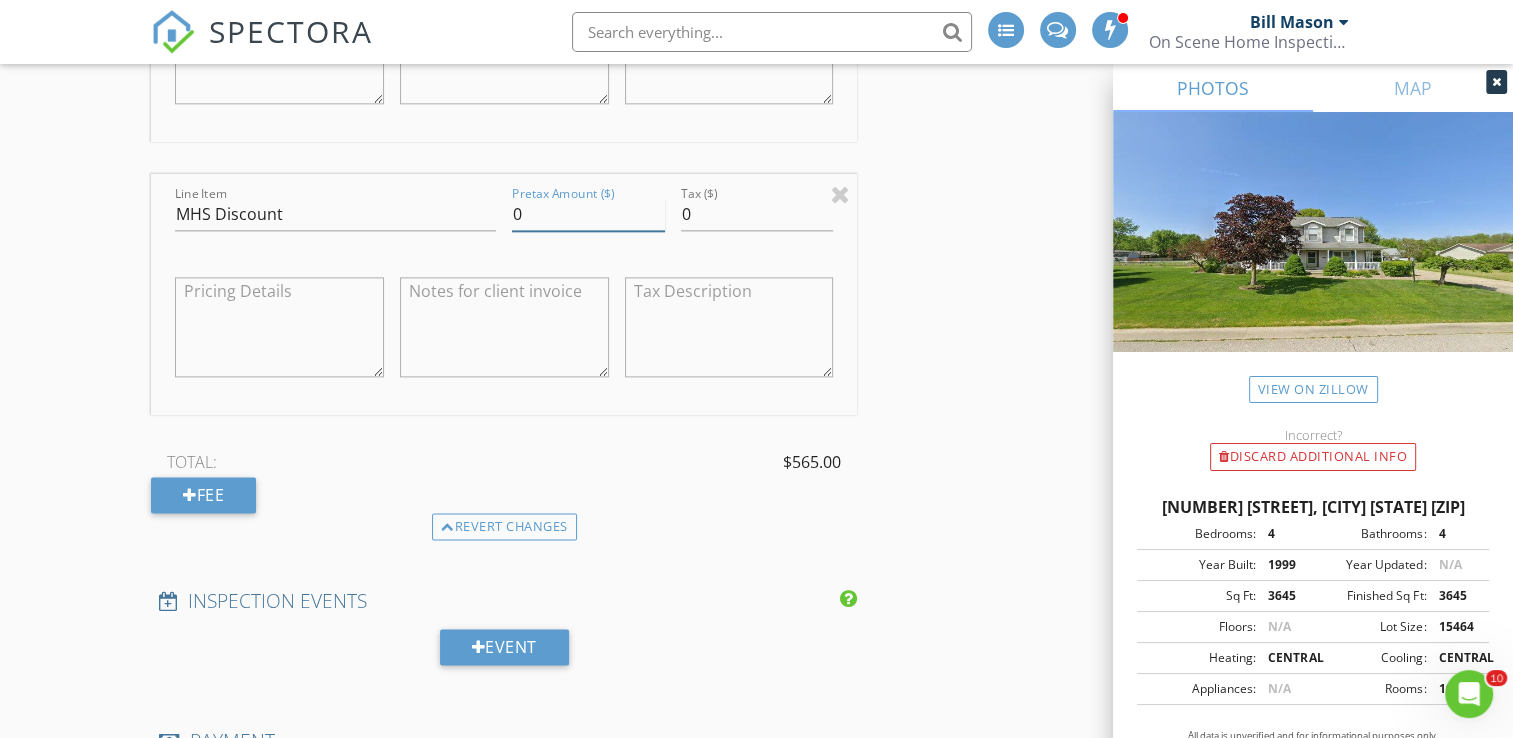 drag, startPoint x: 548, startPoint y: 208, endPoint x: 476, endPoint y: 203, distance: 72.1734 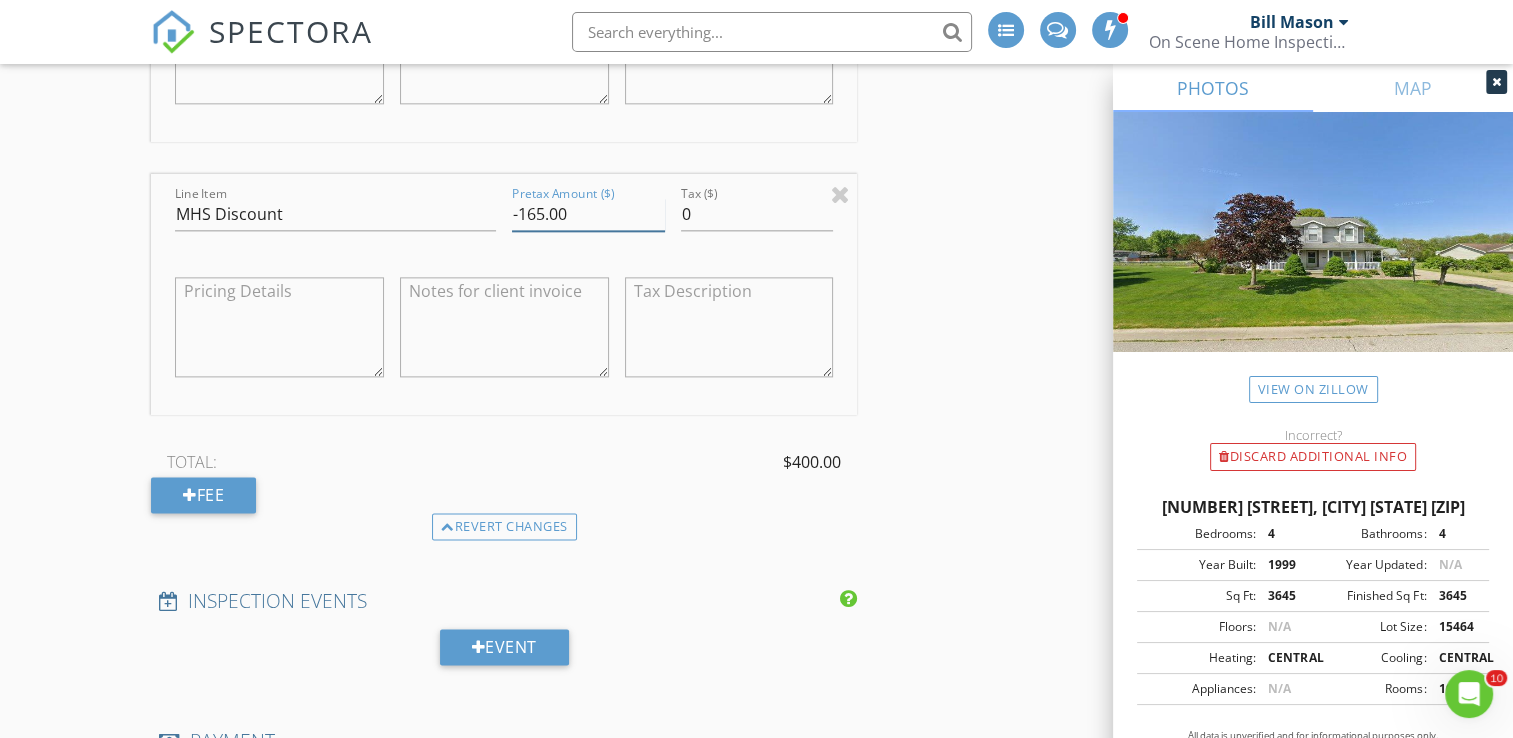 type on "-165.00" 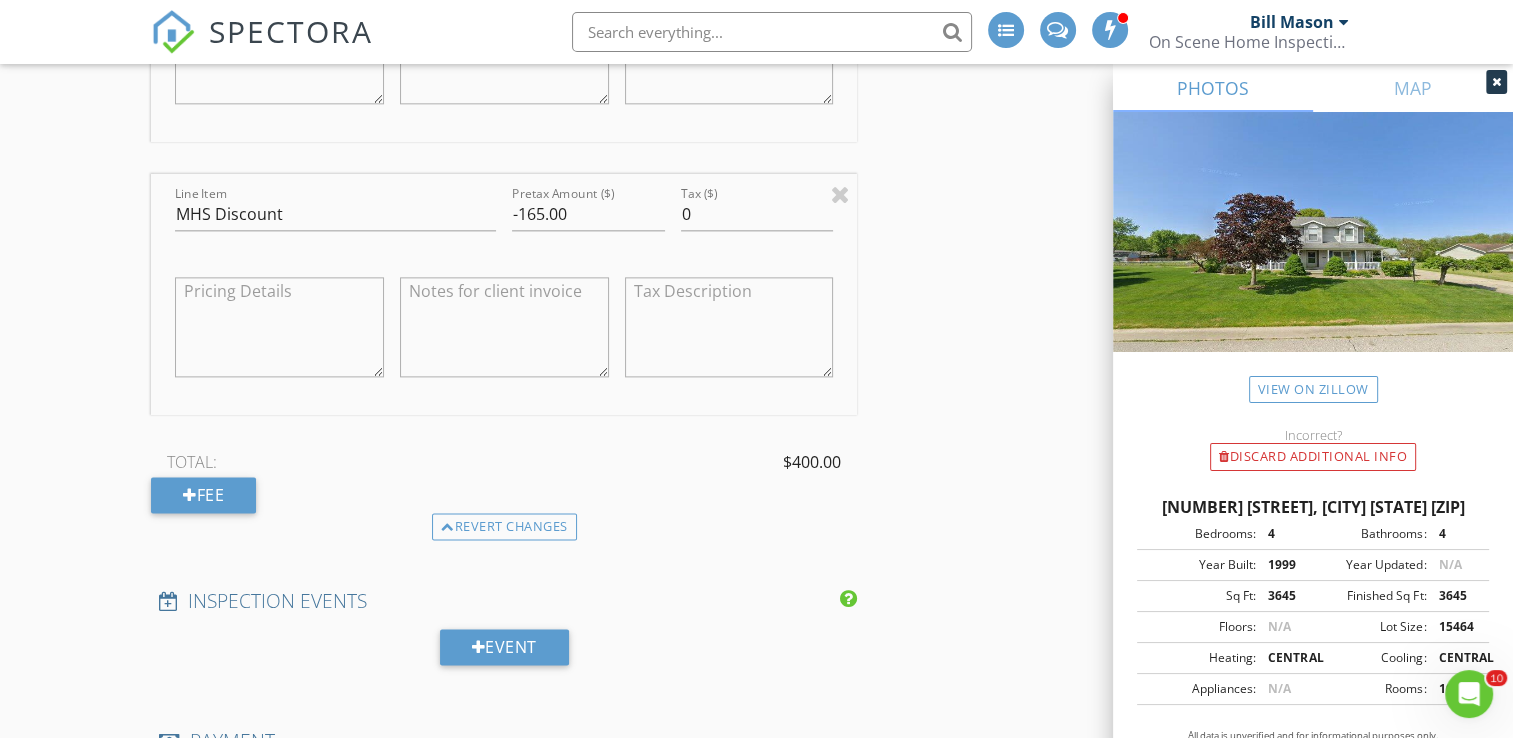click on "New Inspection
INSPECTOR(S)
check_box   Bill Mason   PRIMARY   check_box_outline_blank   Nick Ponsler     Bill Mason arrow_drop_down   check_box_outline_blank Bill Mason specifically requested
Date/Time
08/06/2025 4:45 PM
Location
Address Search       Address 30835 Mast Dr   Unit   City Osceola   State IN   Zip 46561   County Elkhart     Square Feet 3645   Year Built 1999   Foundation arrow_drop_down     Bill Mason     4.3 miles     (13 minutes)
client
check_box Enable Client CC email for this inspection   Client Search     check_box_outline_blank Client is a Company/Organization     First Name Aaron & Amber   Last Name Buras   Email aaronburas@laidig.com   CC Email   Phone 574-303-2090         Tags         Notes   Private Notes
ADD ADDITIONAL client
SERVICES" at bounding box center [756, 523] 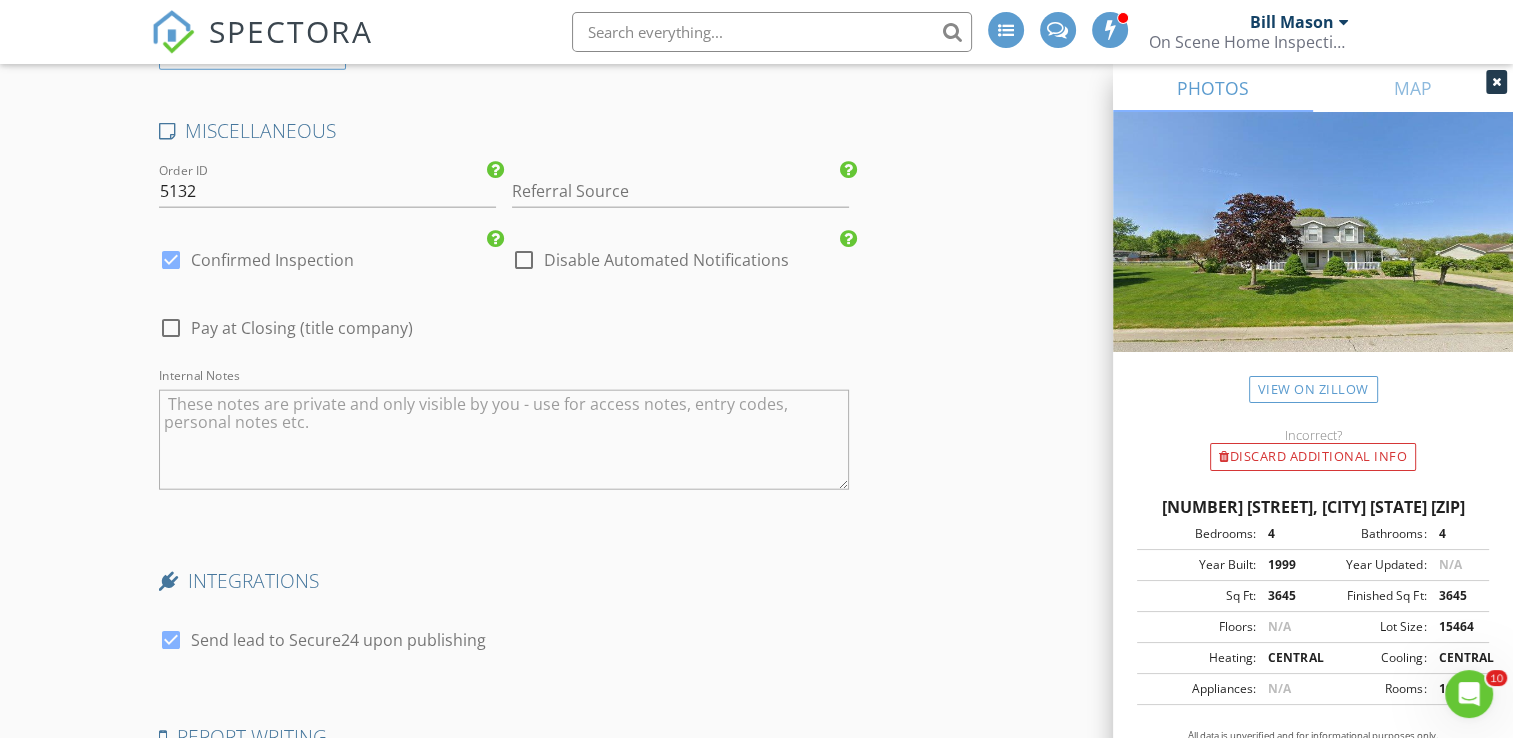 scroll, scrollTop: 5159, scrollLeft: 0, axis: vertical 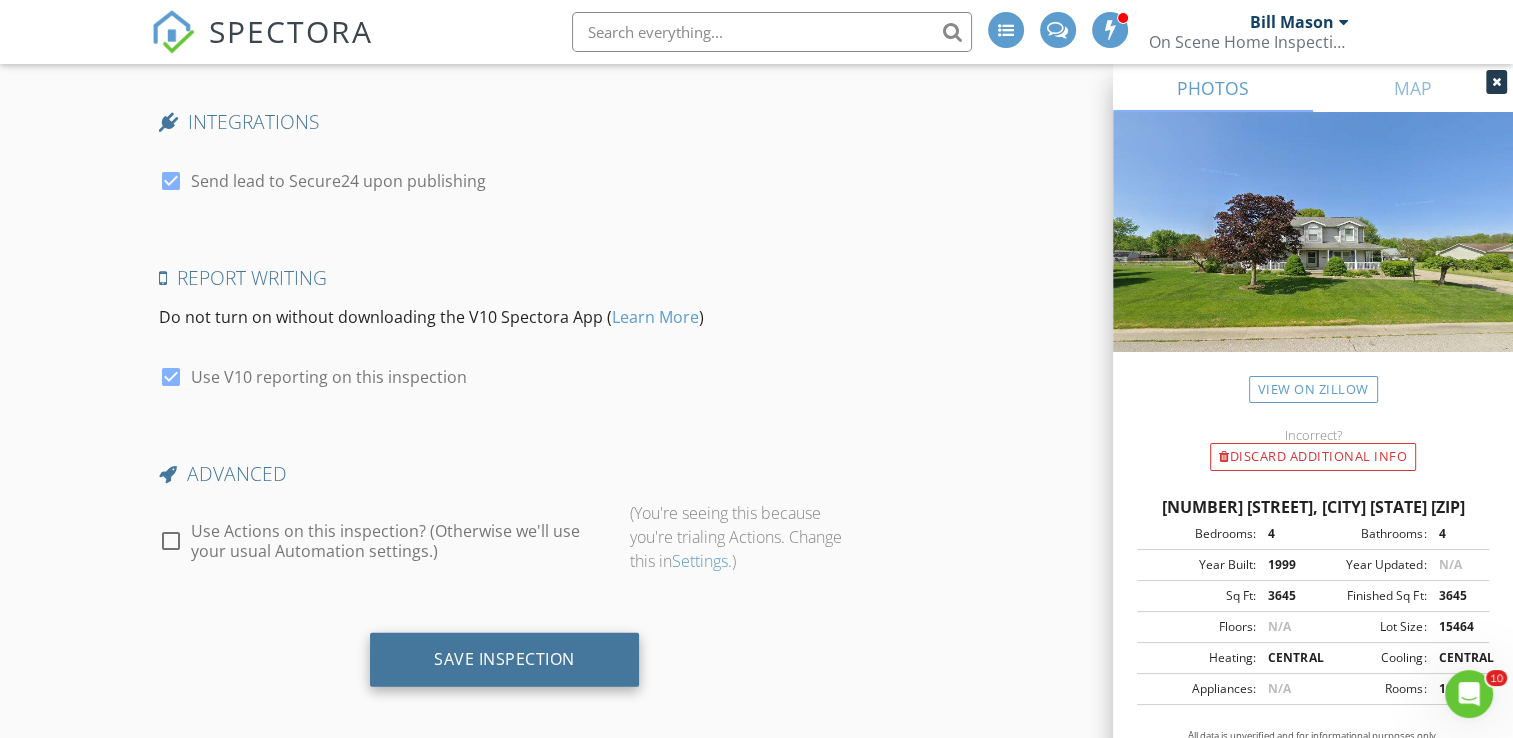 click on "Save Inspection" at bounding box center [504, 659] 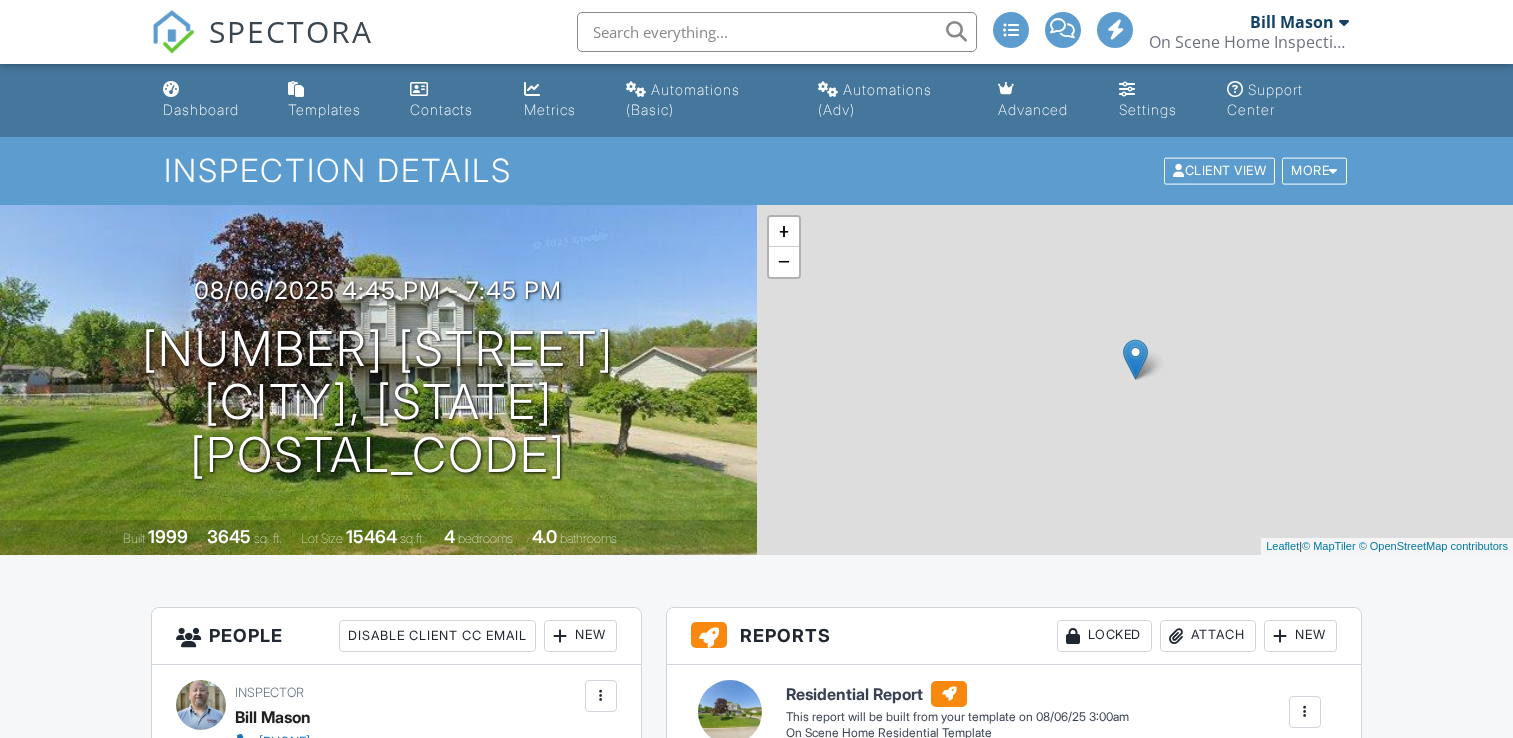scroll, scrollTop: 0, scrollLeft: 0, axis: both 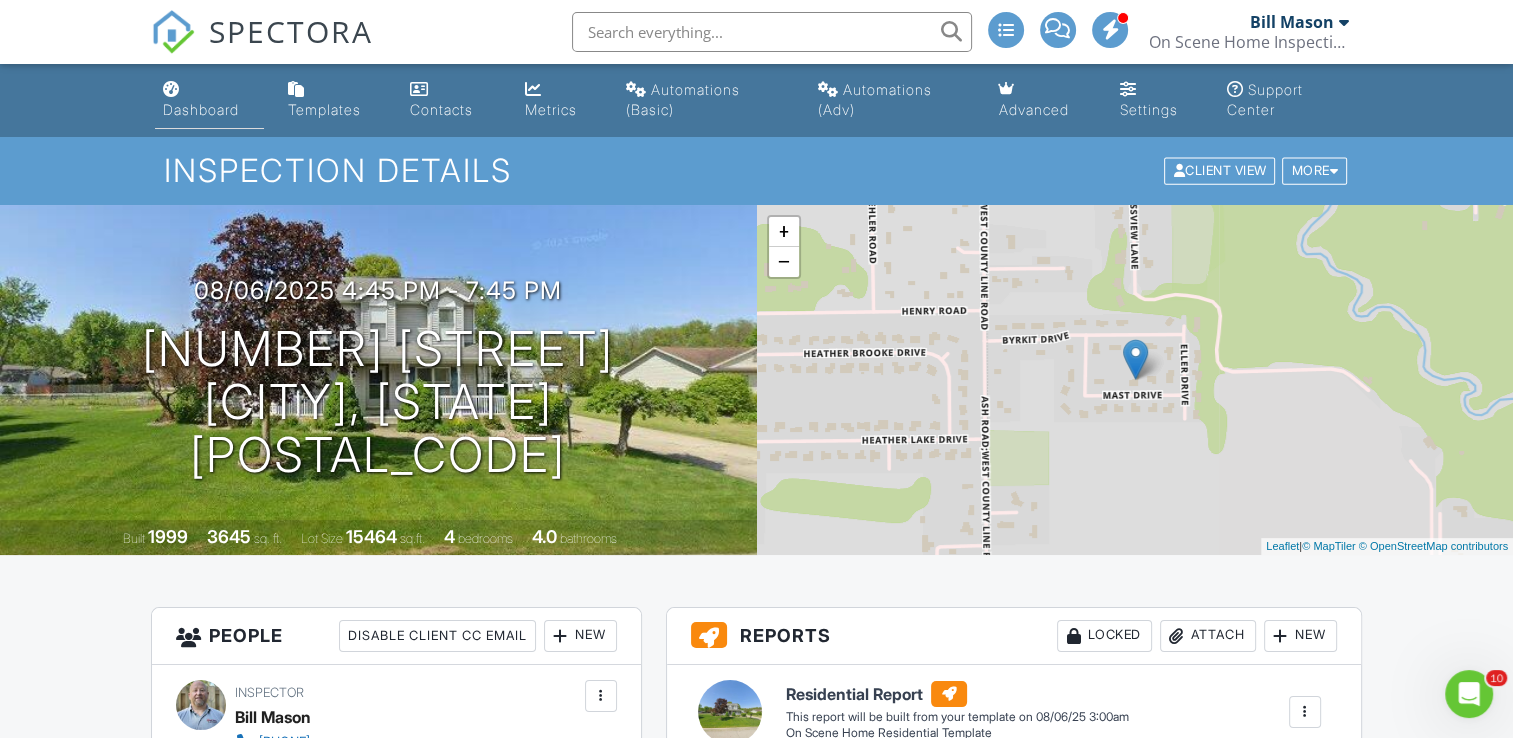 click on "Dashboard" at bounding box center (201, 109) 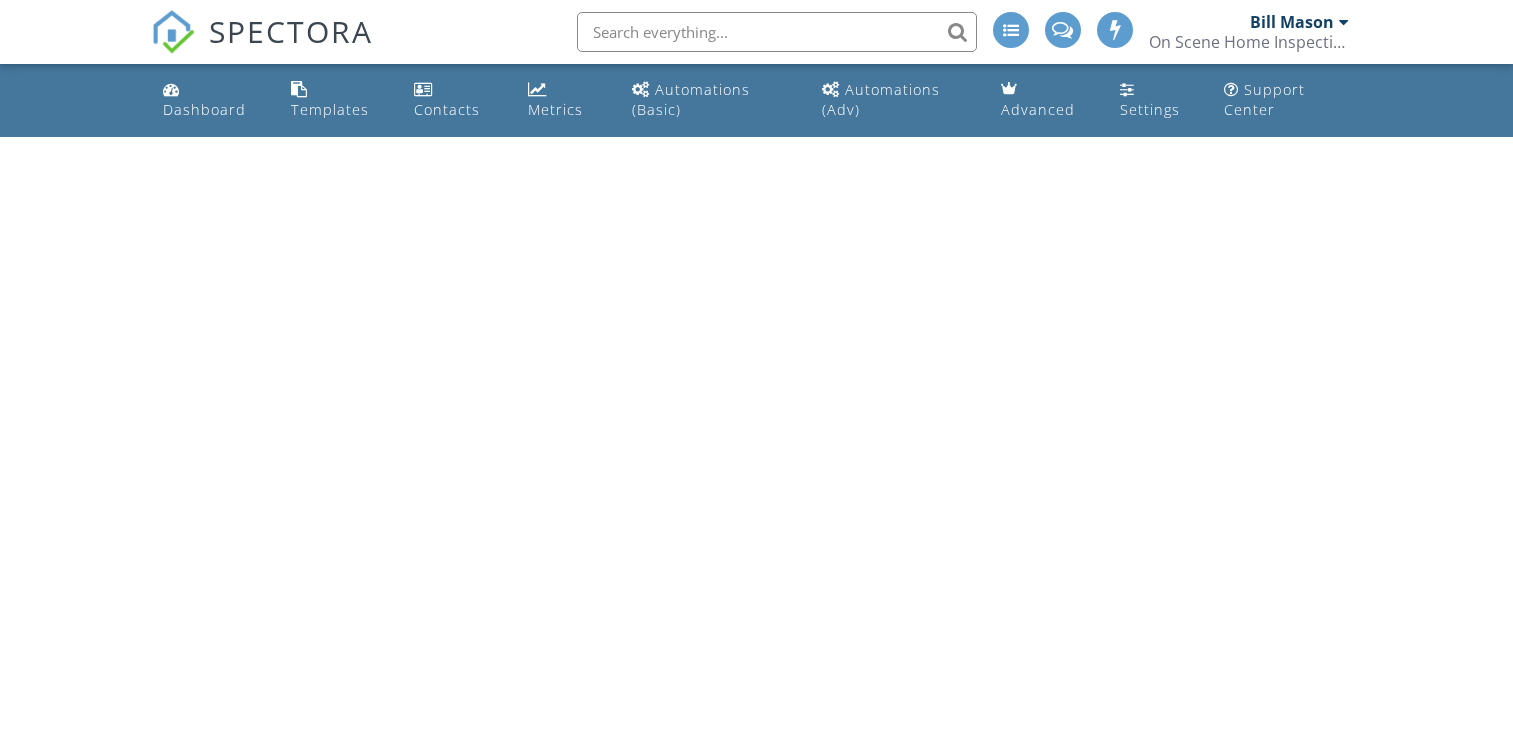 scroll, scrollTop: 0, scrollLeft: 0, axis: both 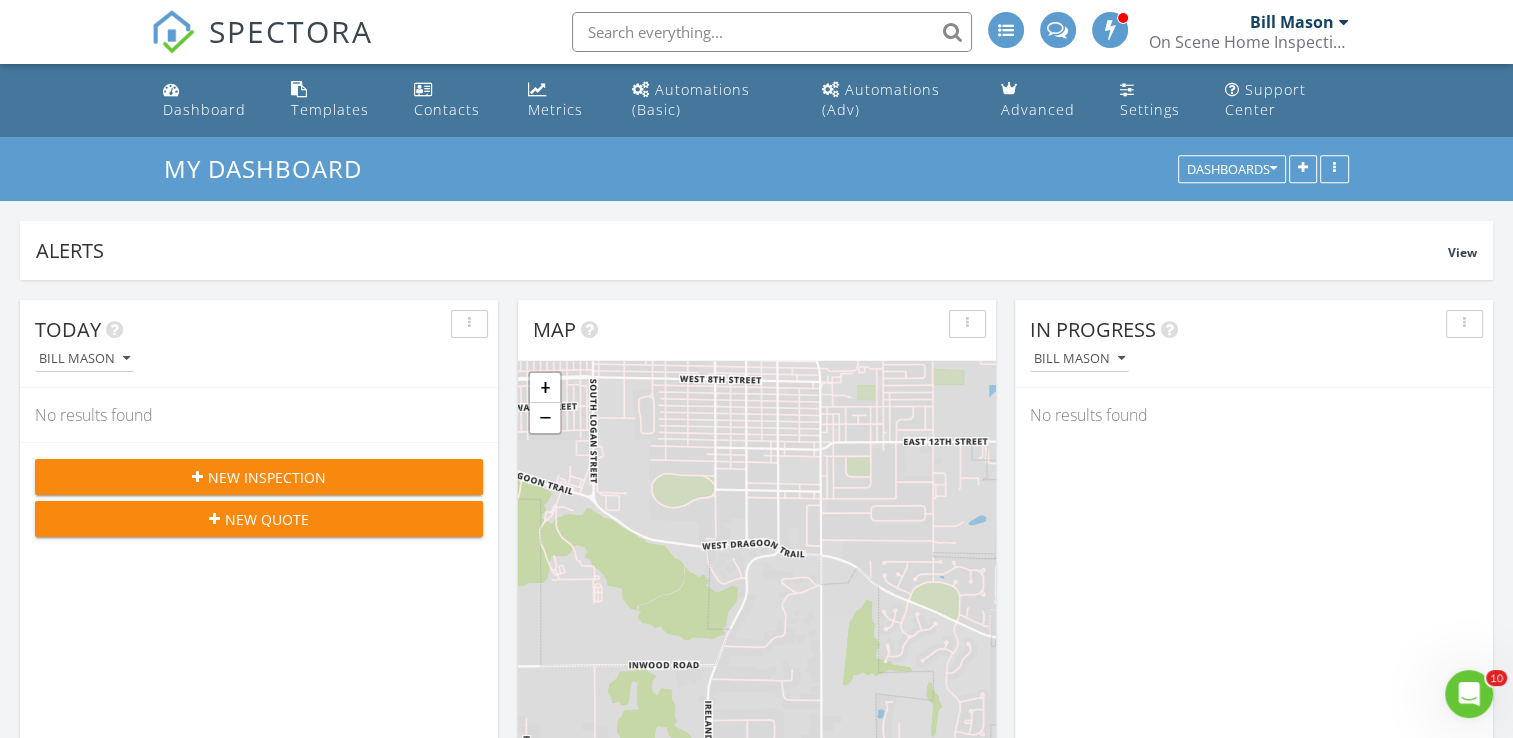 click on "New Inspection" at bounding box center (259, 477) 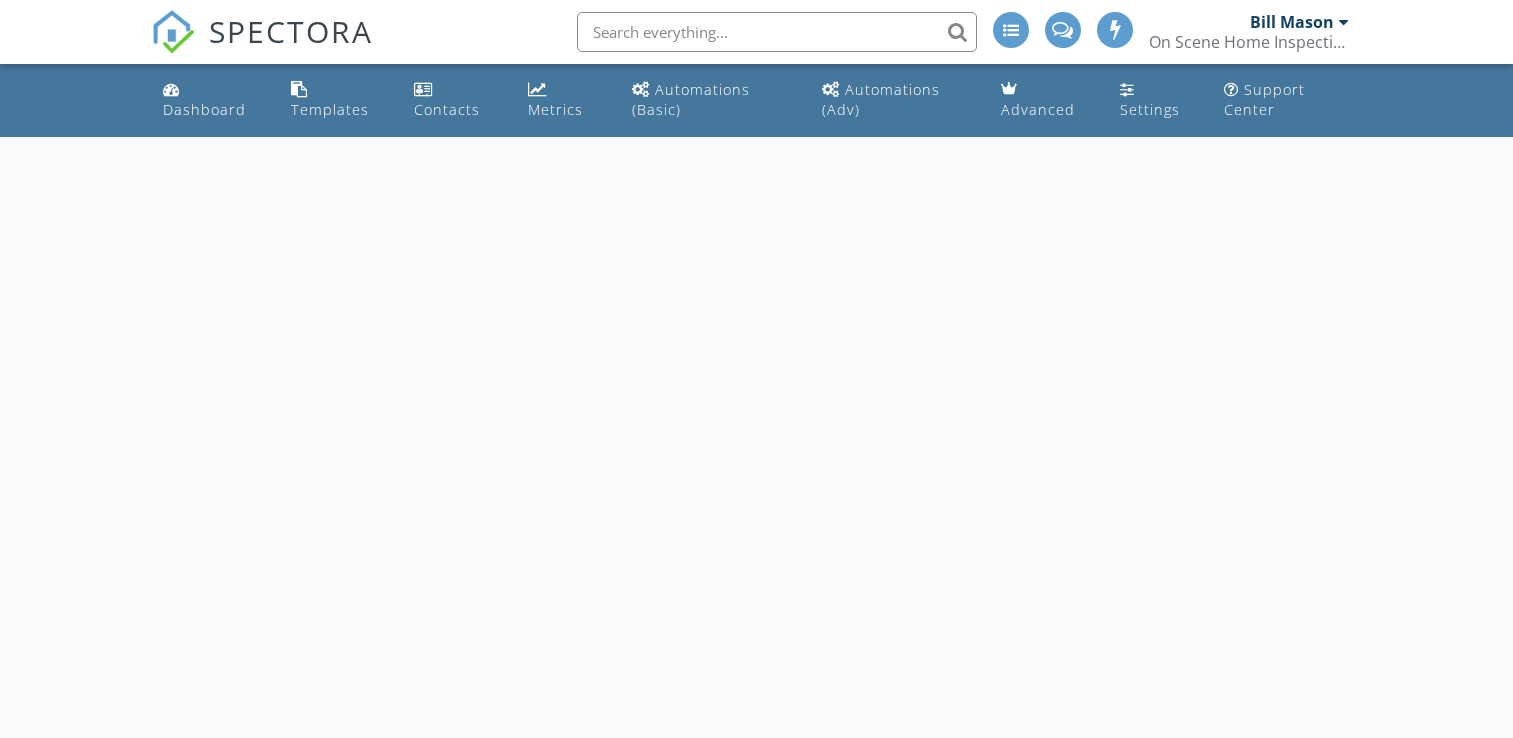 scroll, scrollTop: 0, scrollLeft: 0, axis: both 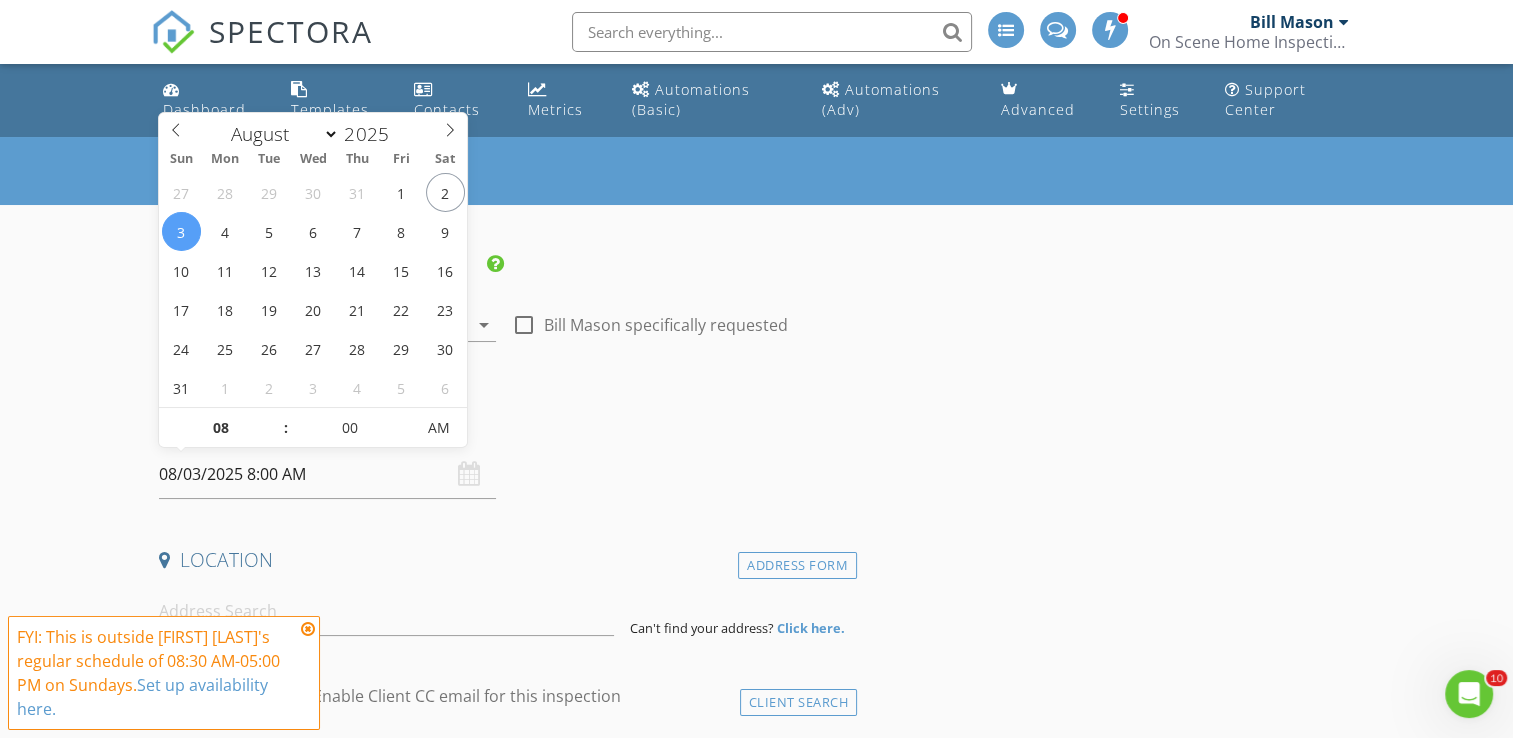 click on "08/03/2025 8:00 AM" at bounding box center [327, 474] 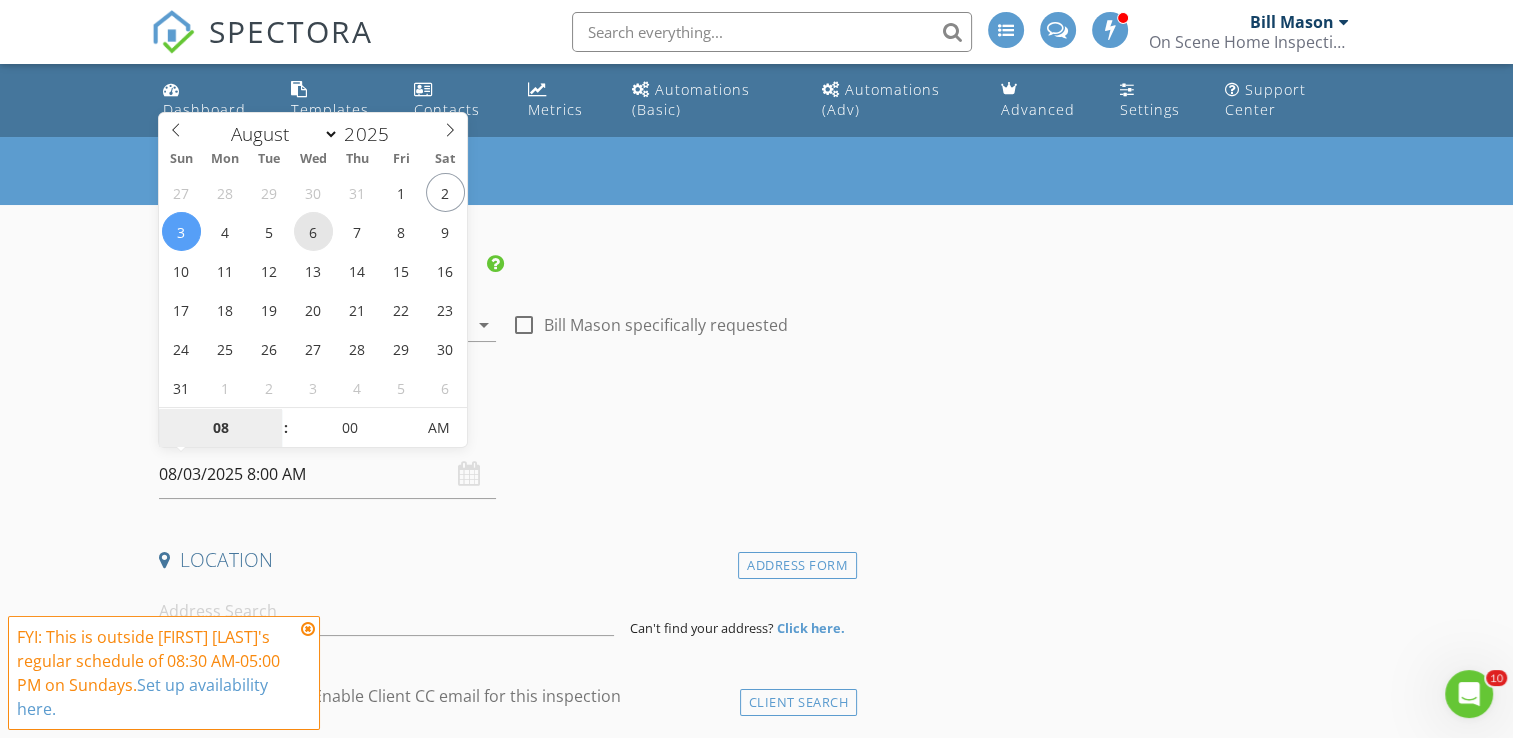 type on "08/06/2025 8:00 AM" 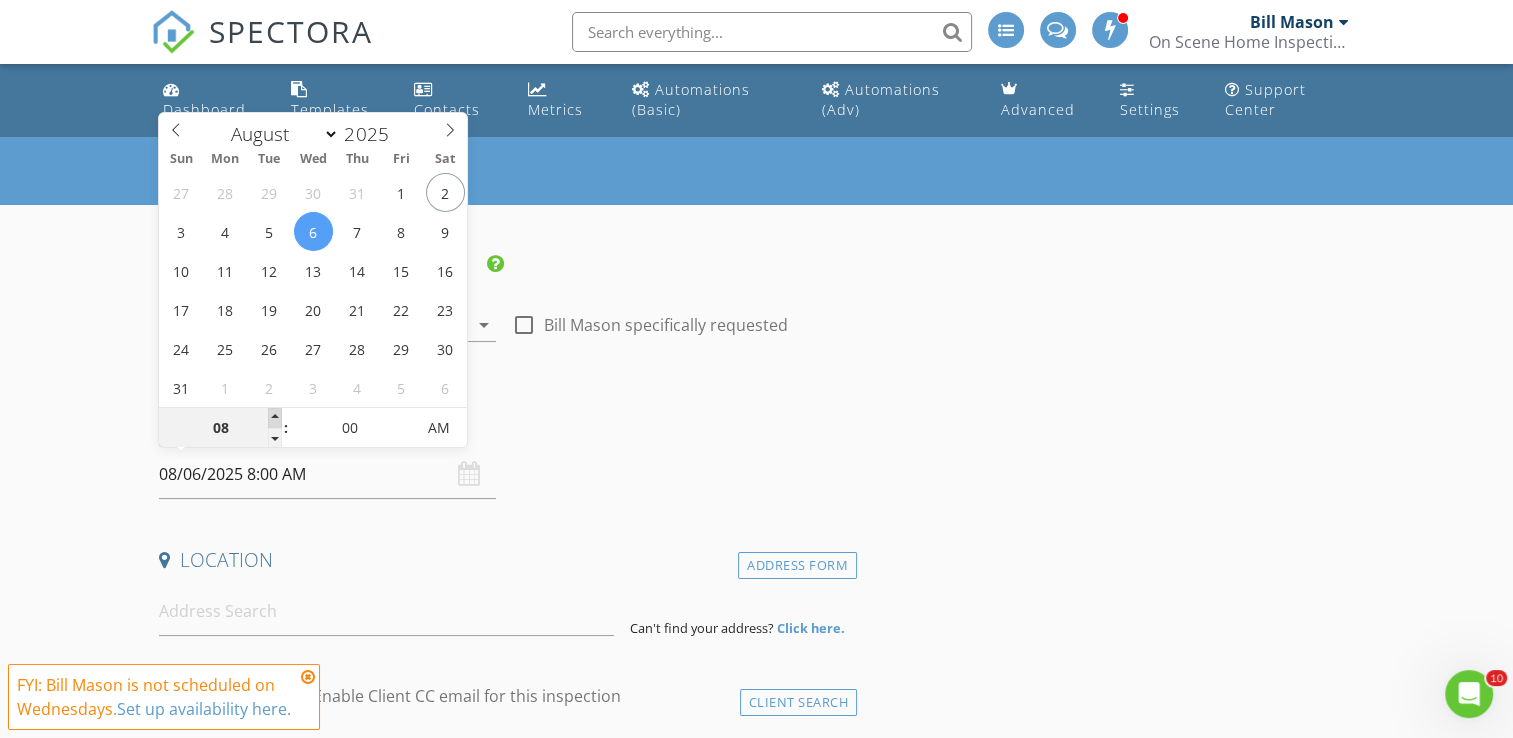type on "09" 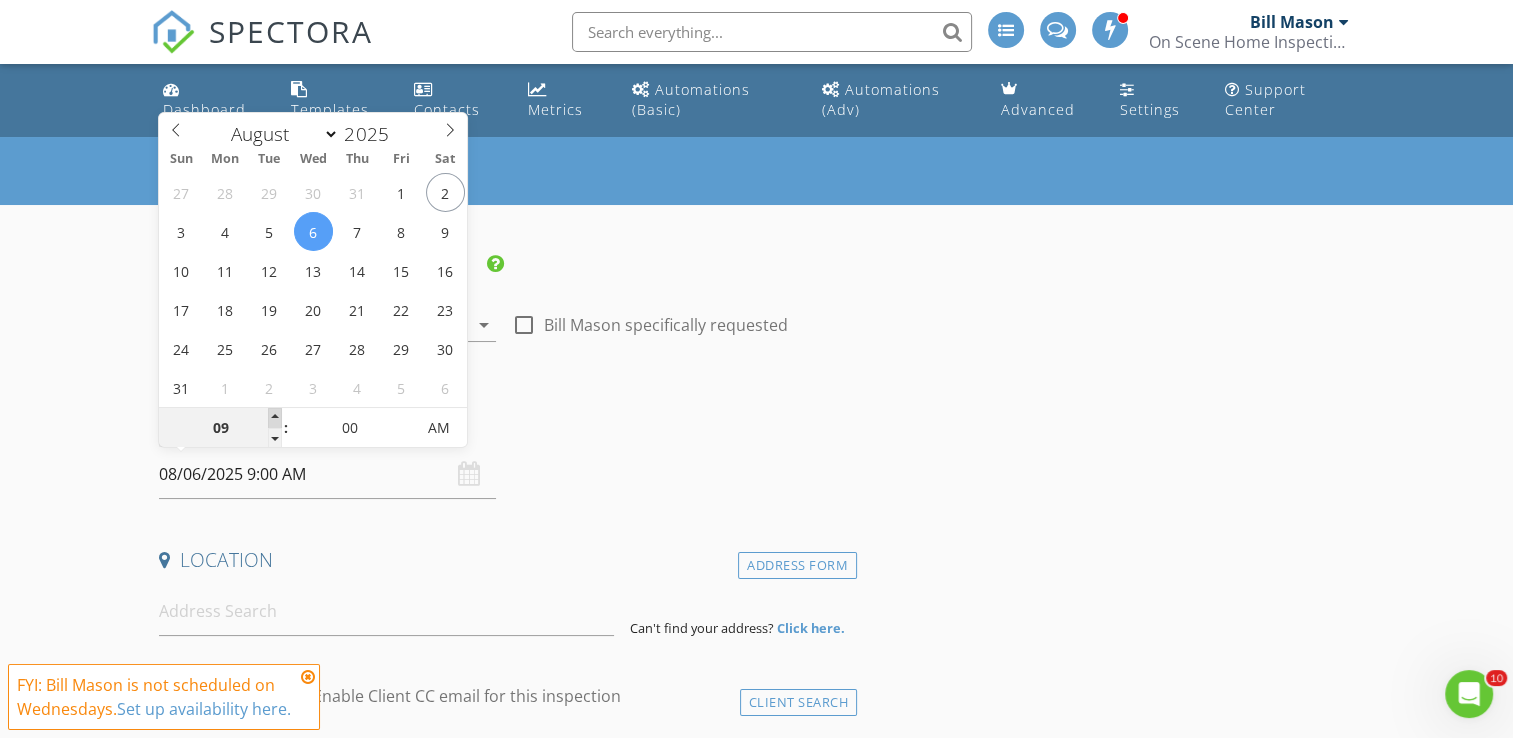 click at bounding box center [275, 418] 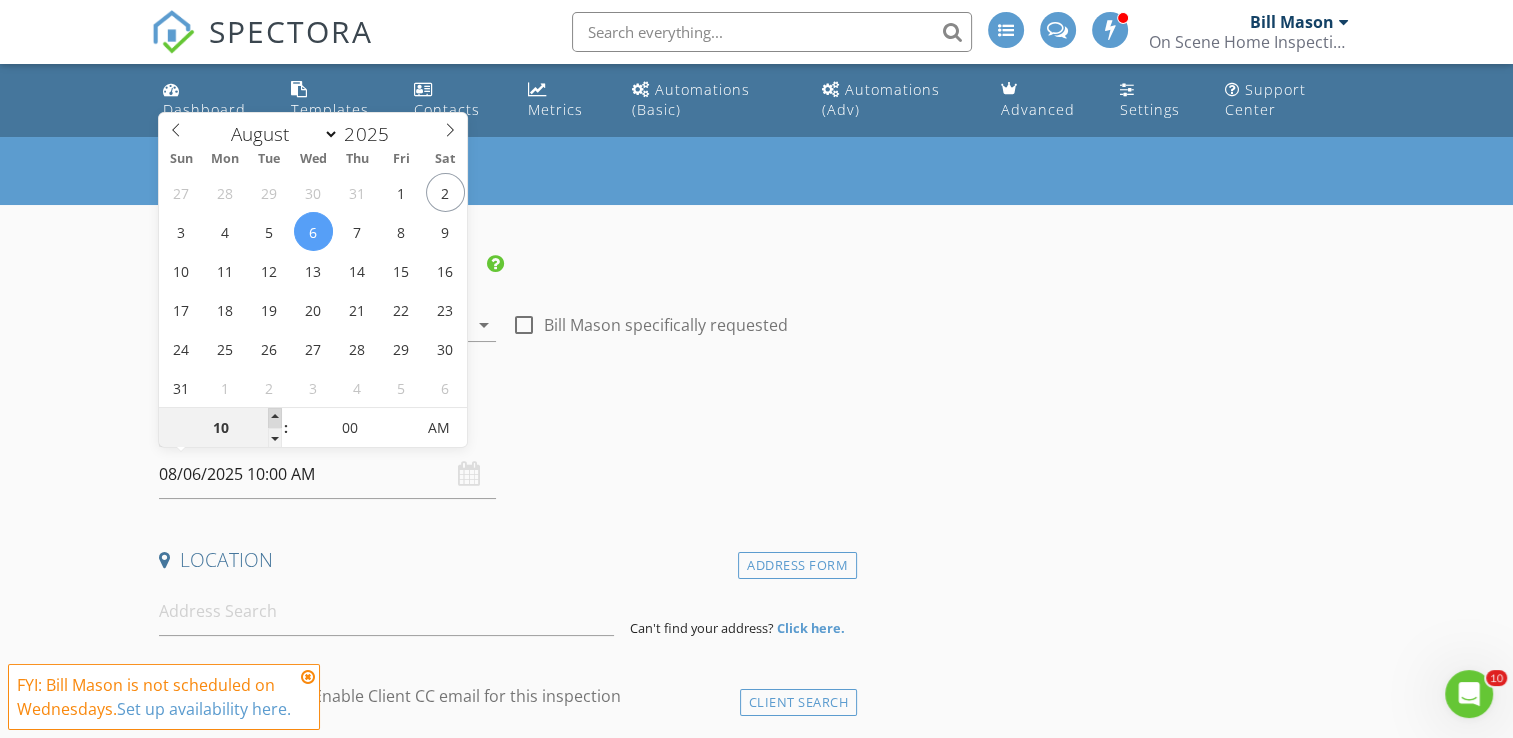 click at bounding box center (275, 418) 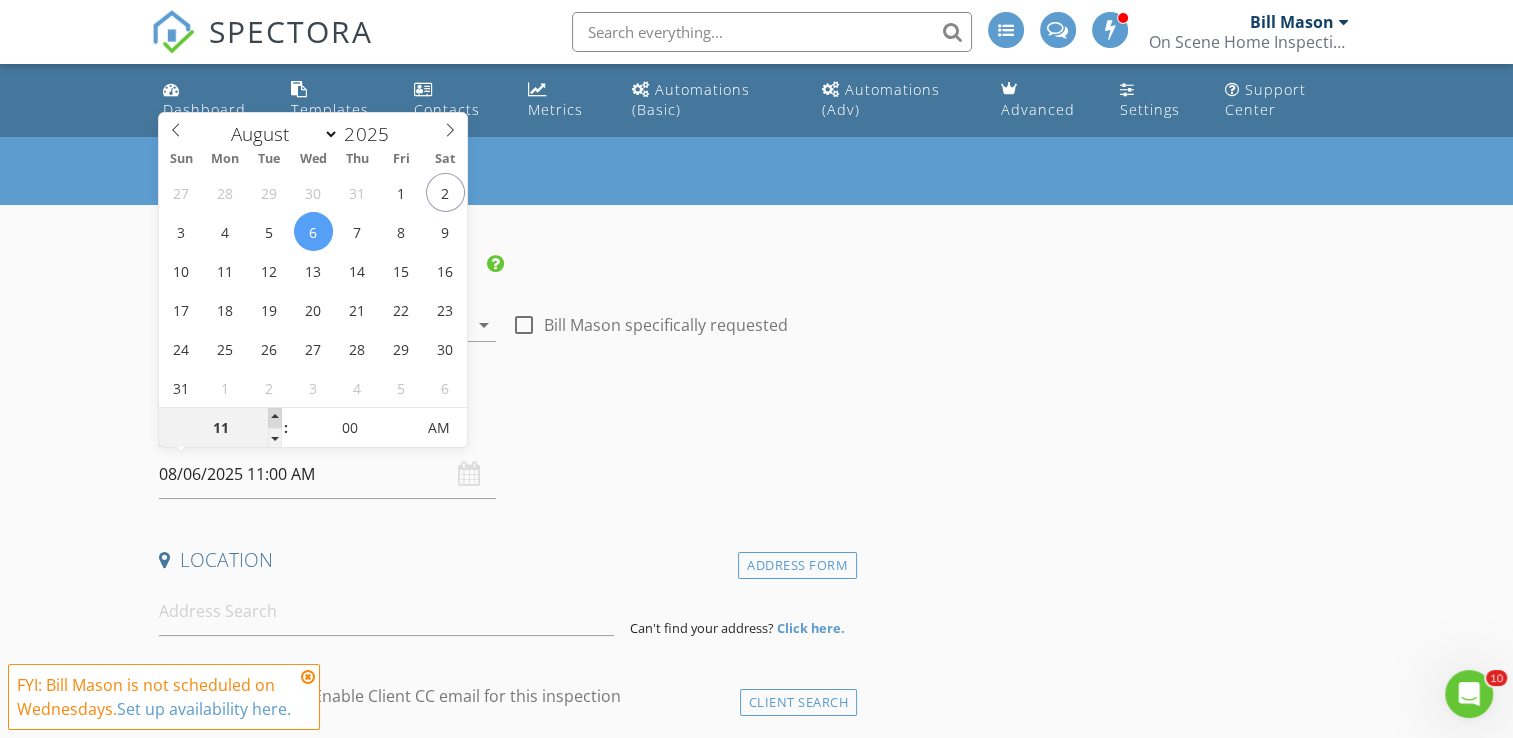 click at bounding box center (275, 418) 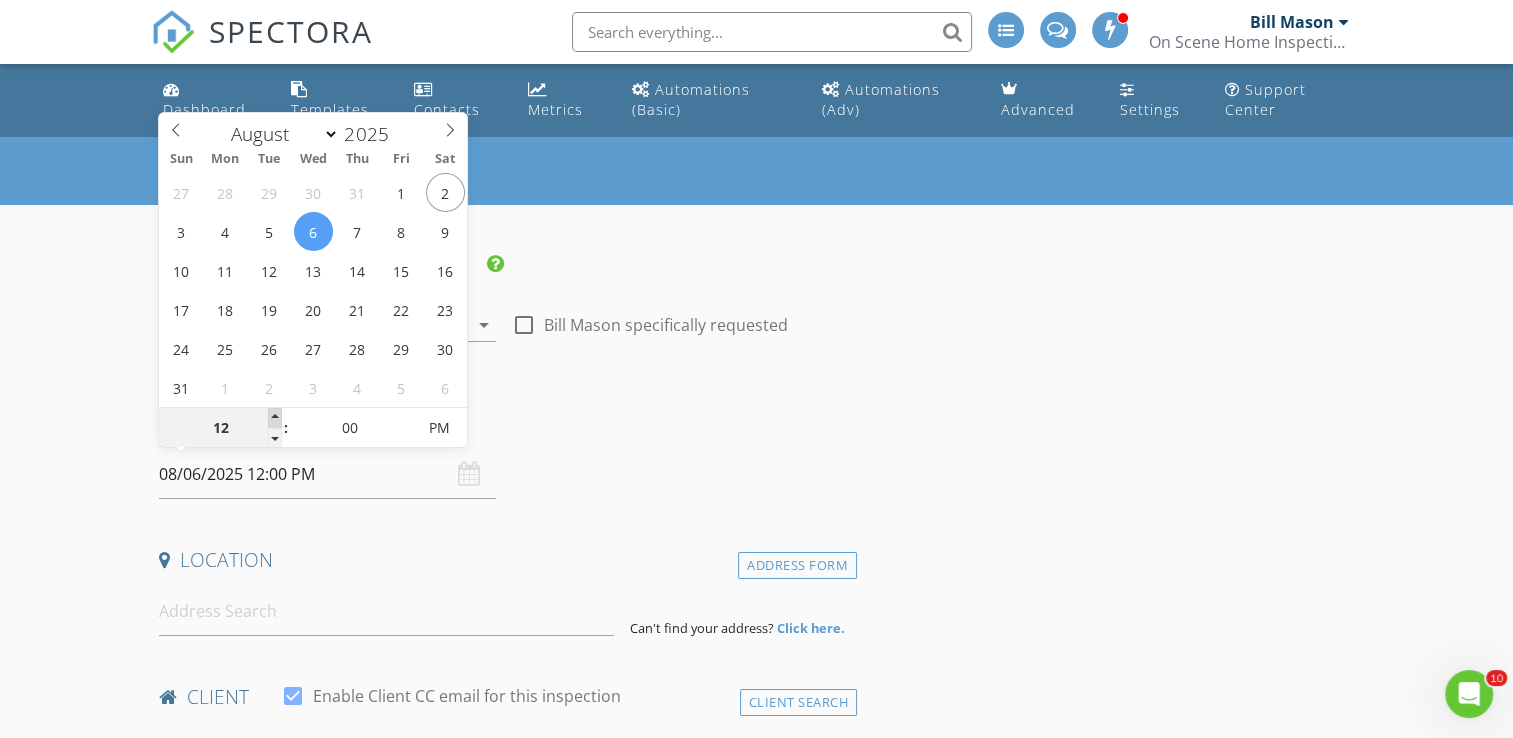 click at bounding box center [275, 418] 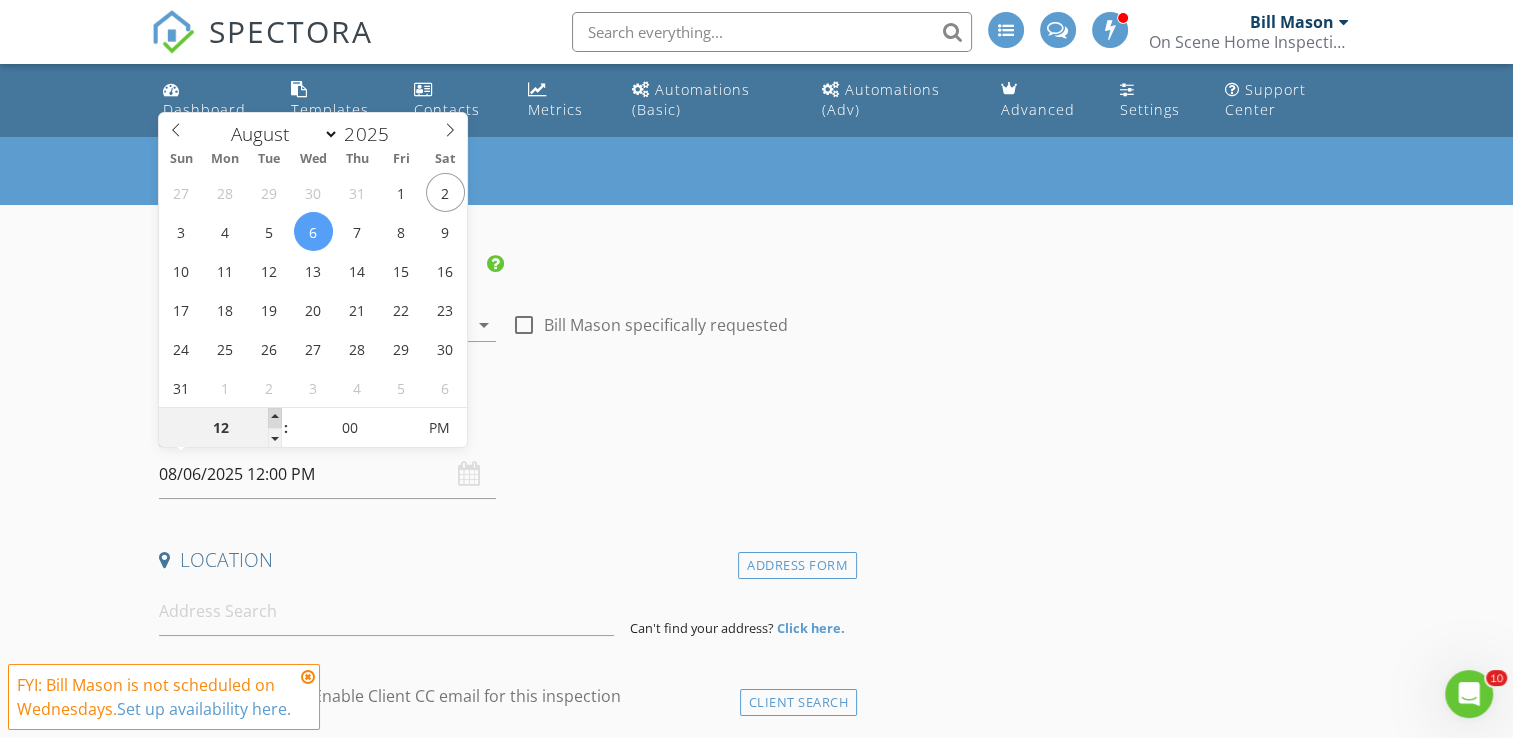 type on "01" 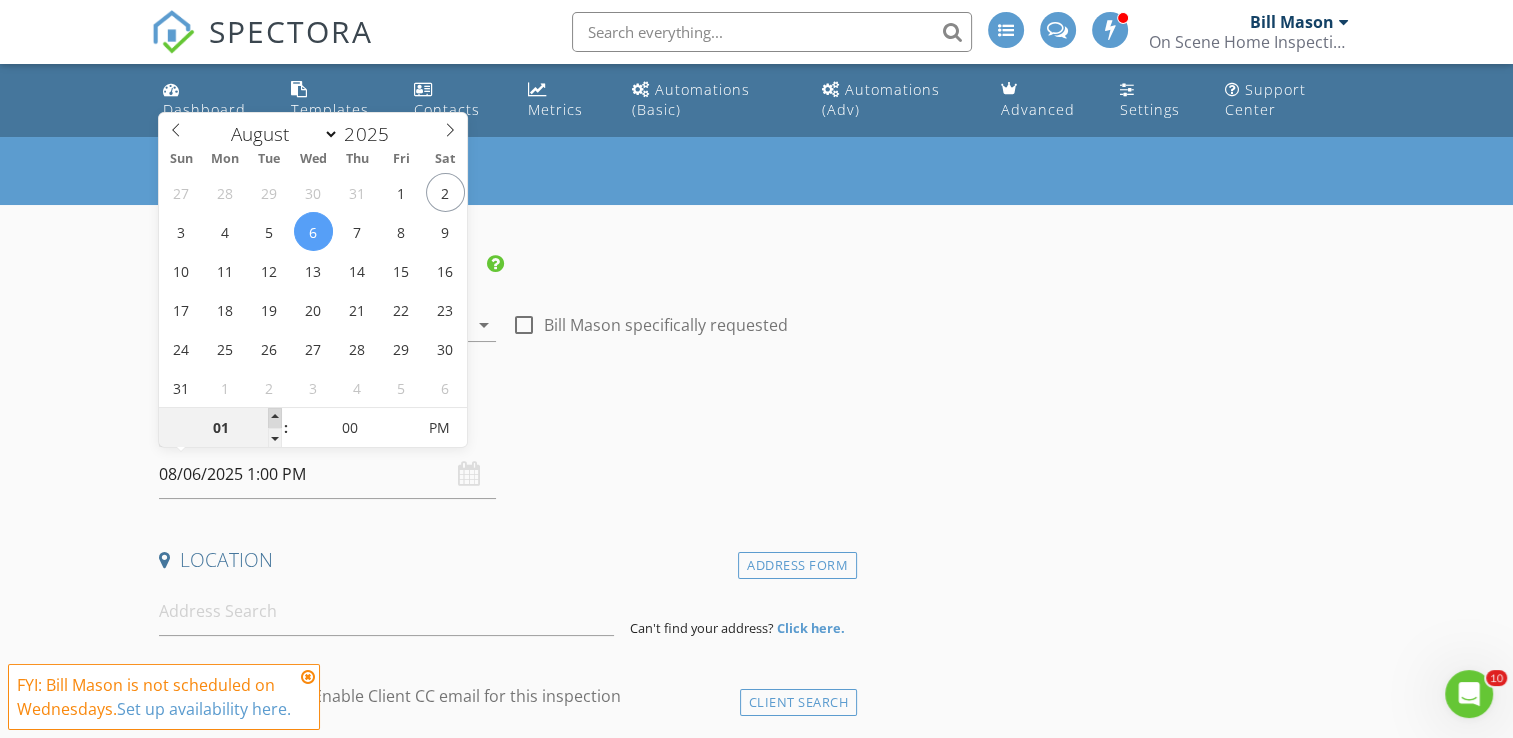 click at bounding box center [275, 418] 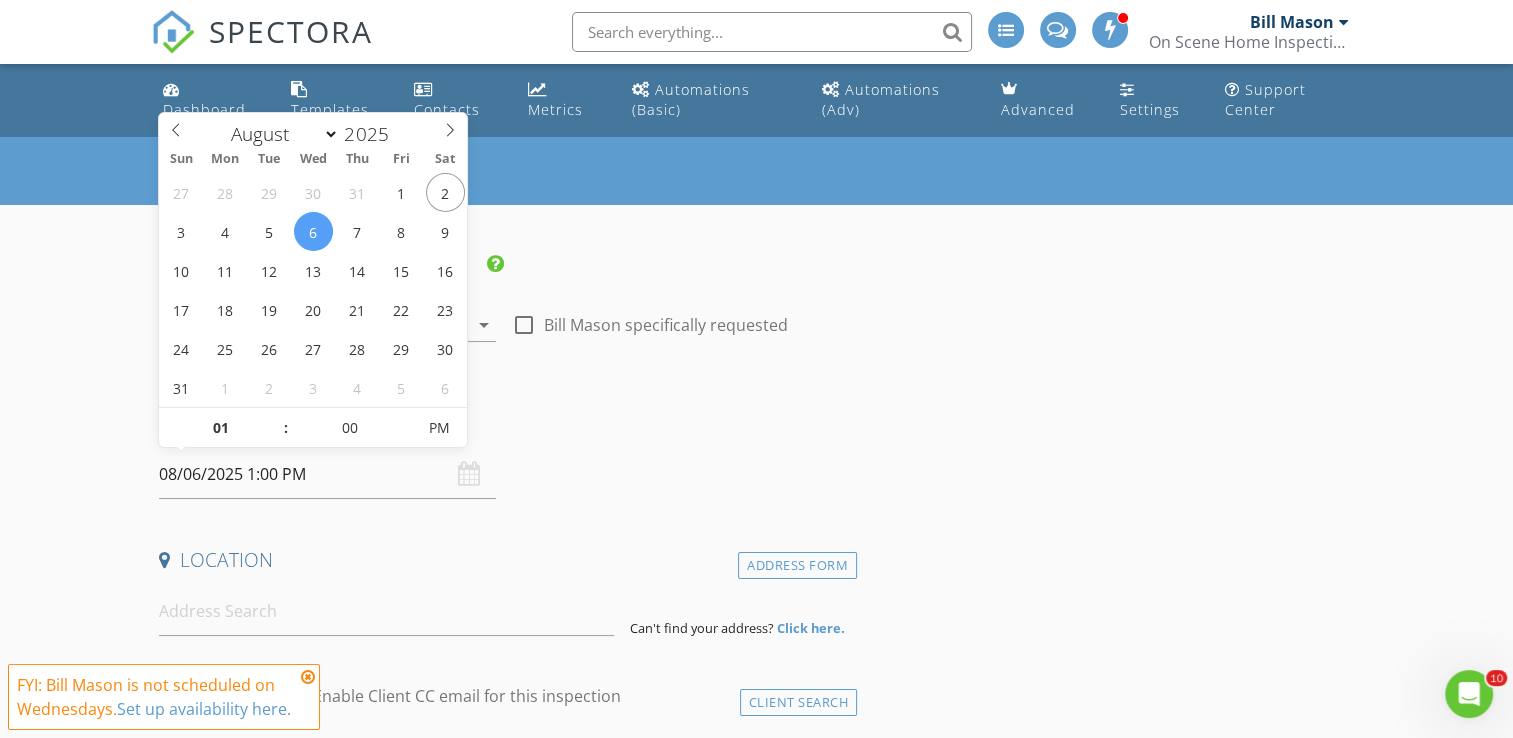 click on "Date/Time" at bounding box center [504, 430] 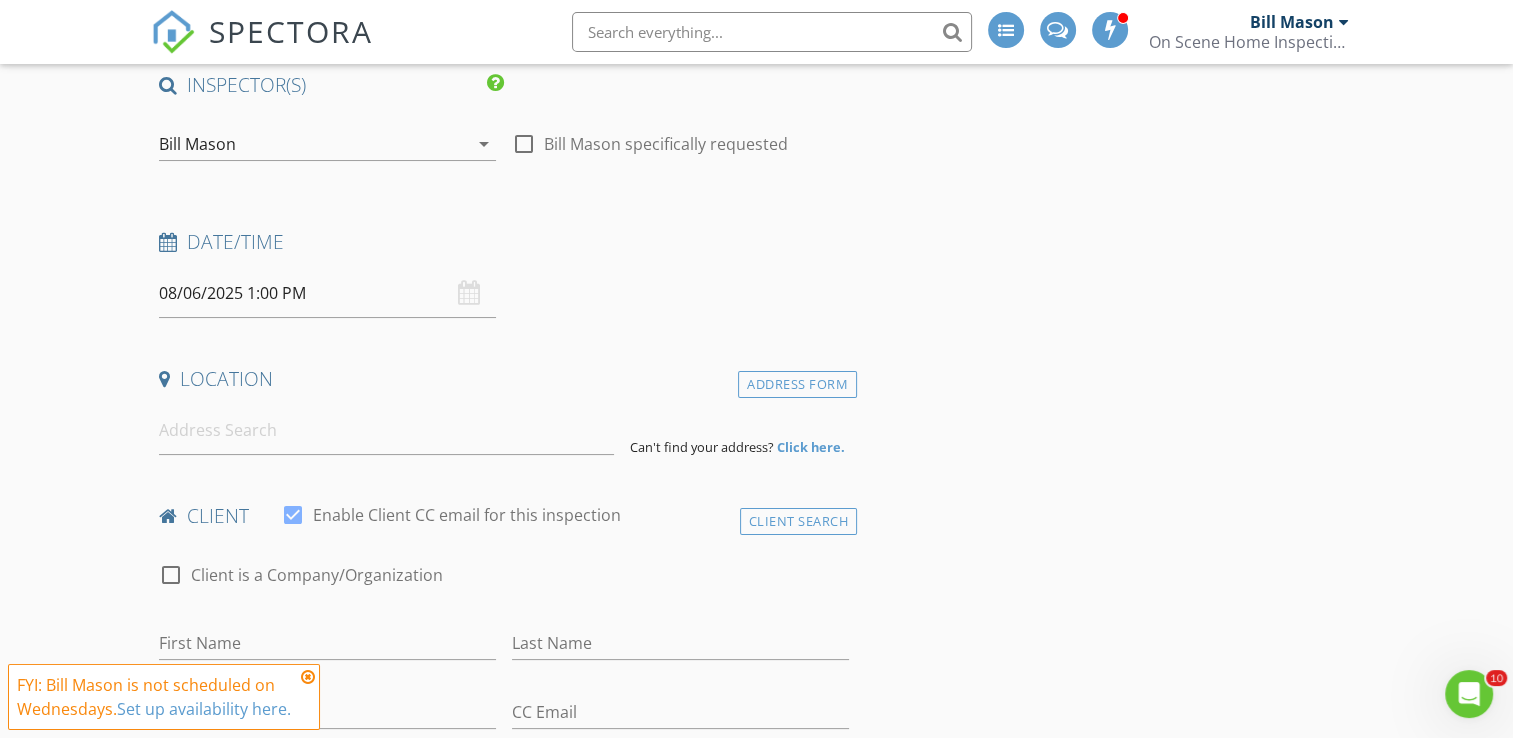 scroll, scrollTop: 200, scrollLeft: 0, axis: vertical 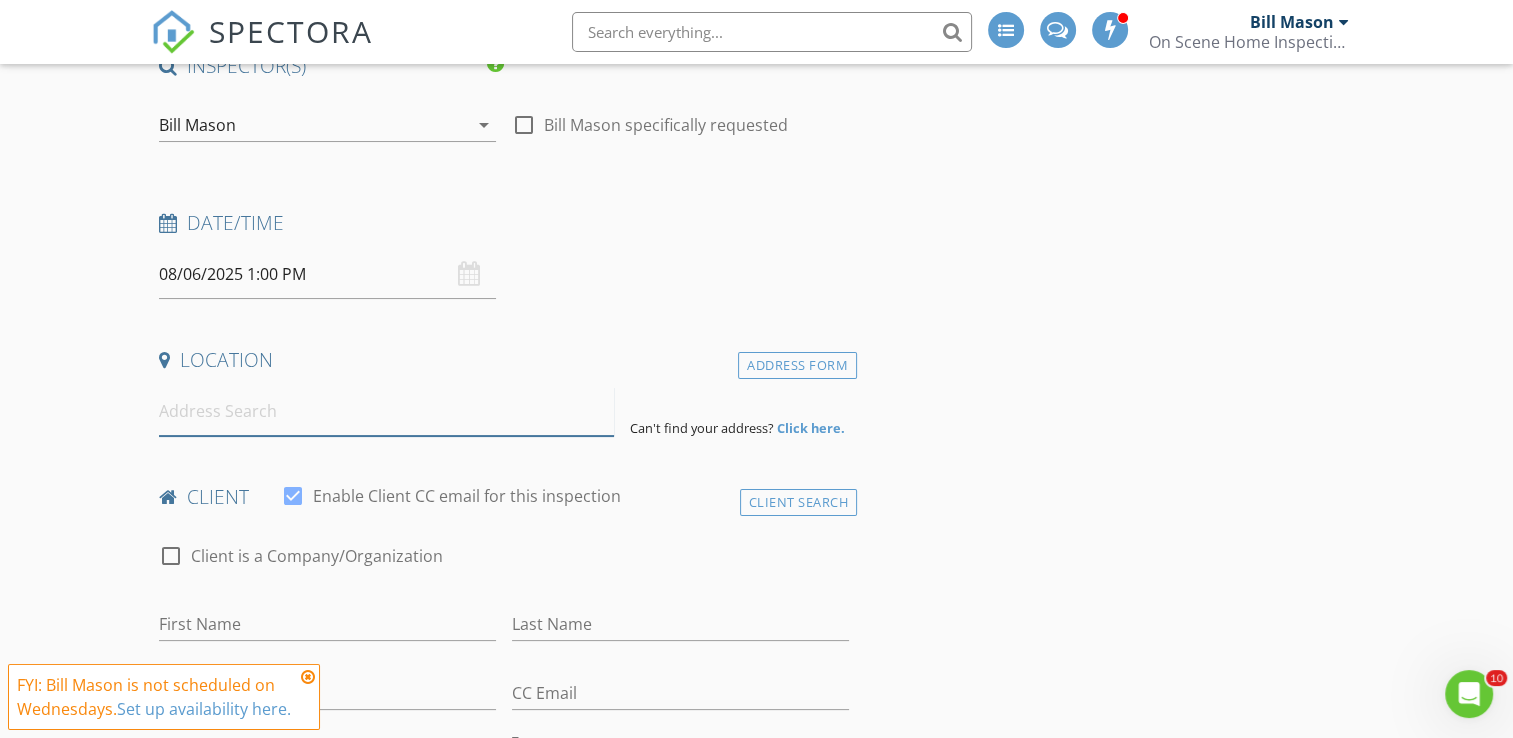 click at bounding box center [386, 411] 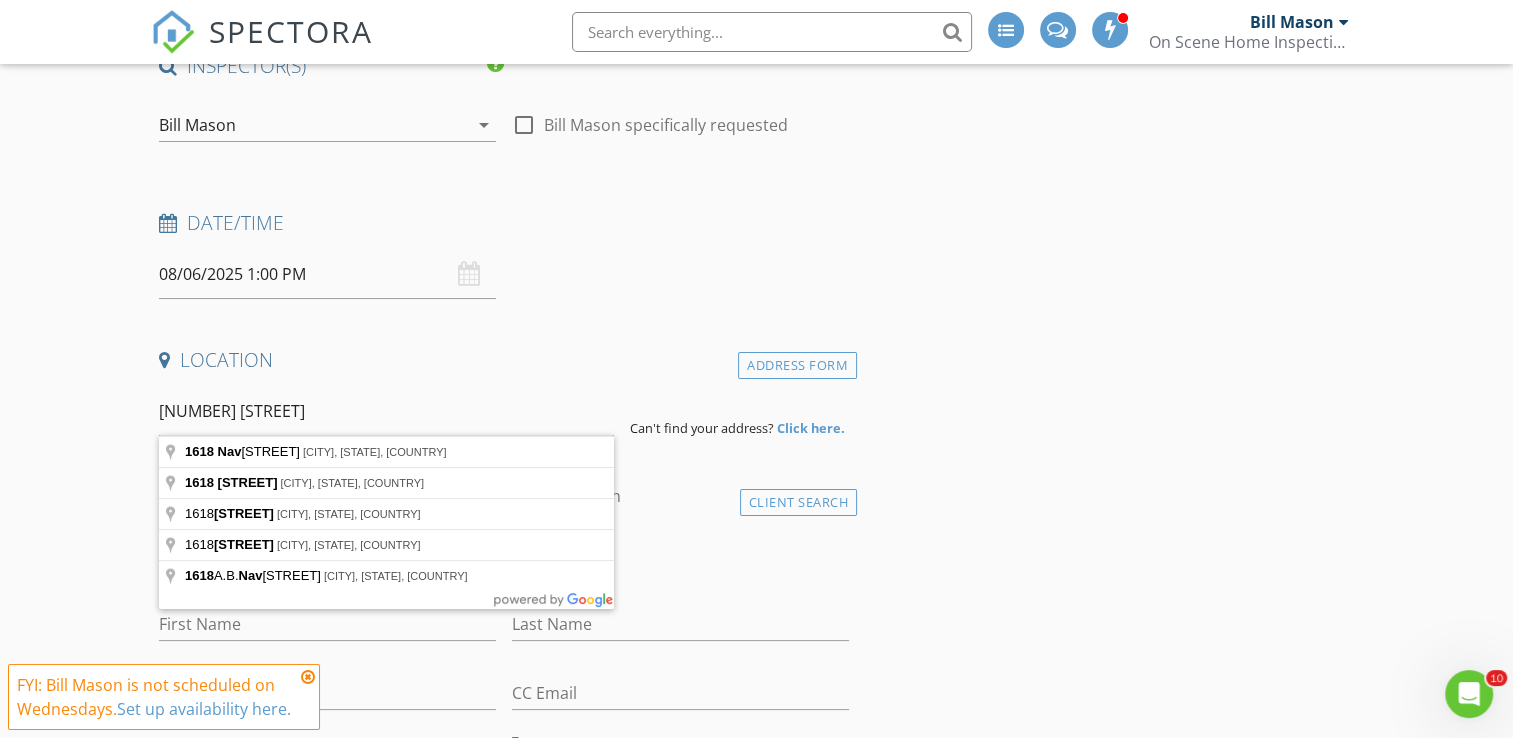 type on "1618 Navajo Street, Elkhart, IN, USA" 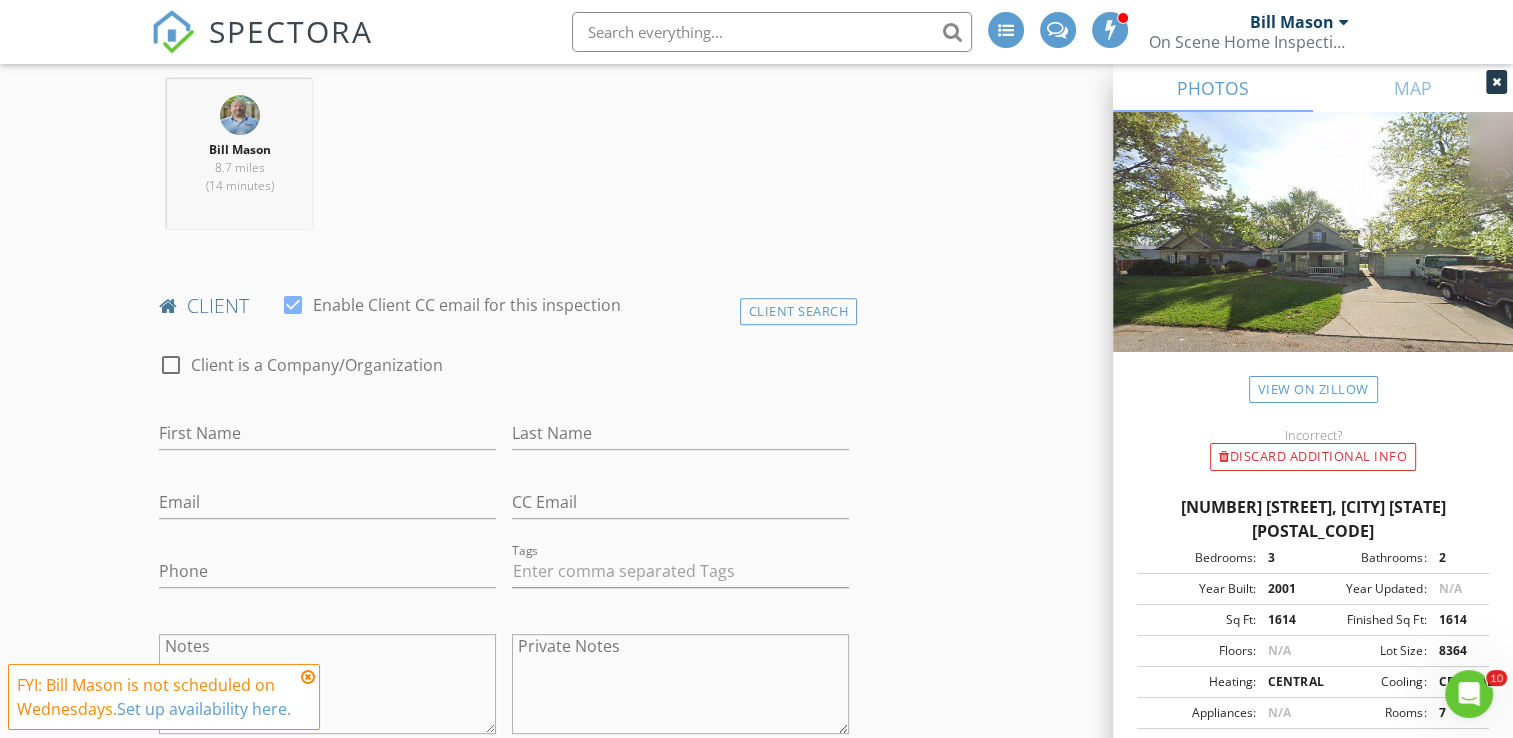 scroll, scrollTop: 900, scrollLeft: 0, axis: vertical 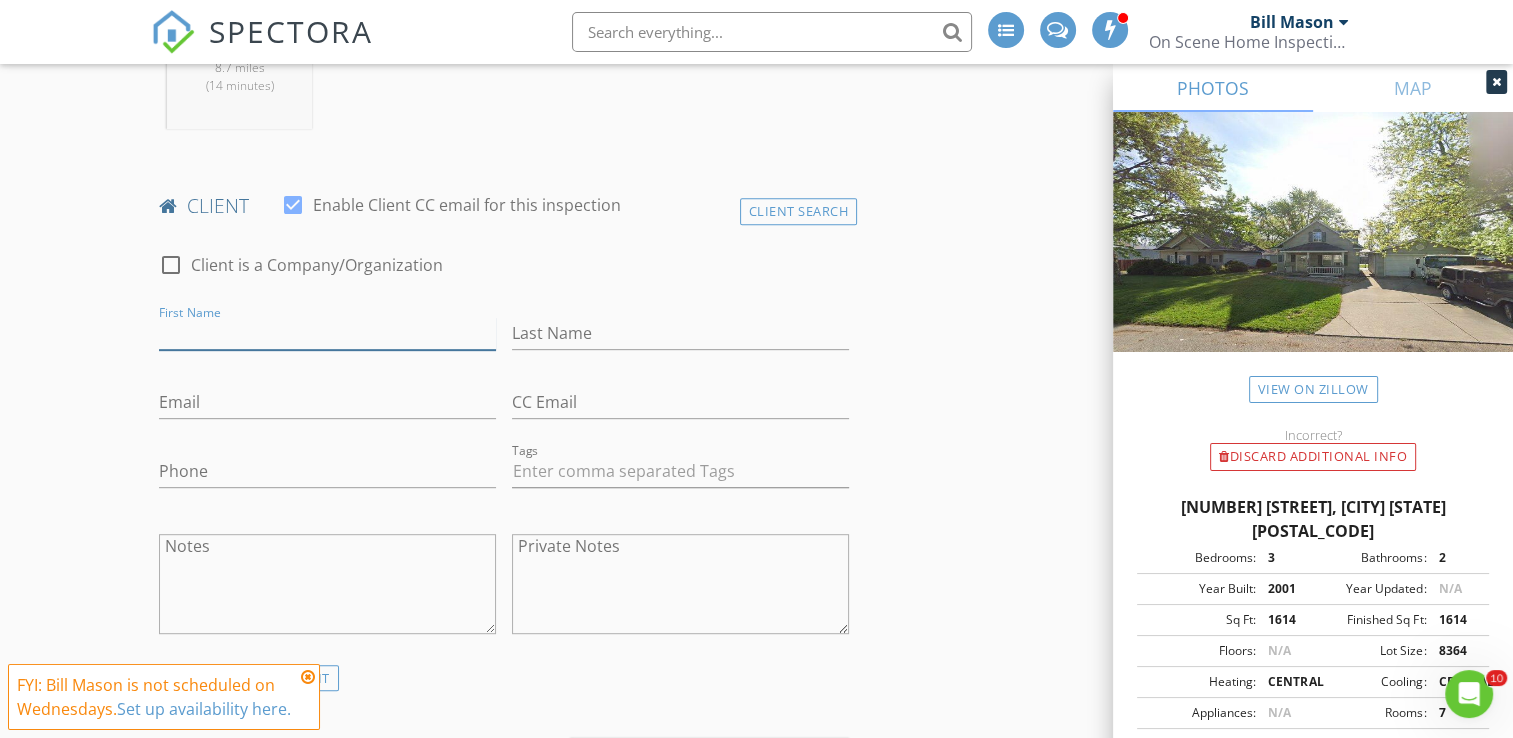click on "First Name" at bounding box center (327, 333) 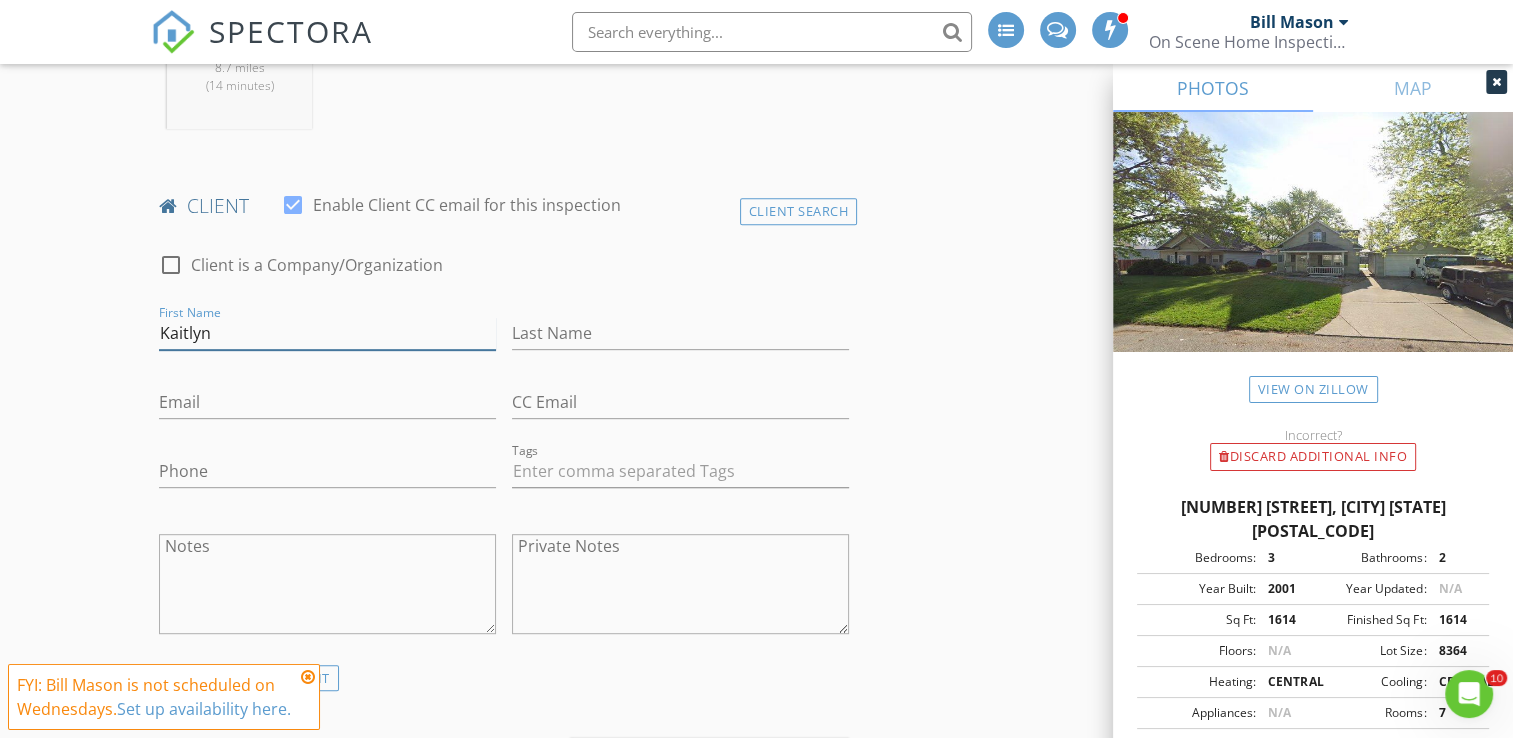 type on "Kaitlyn" 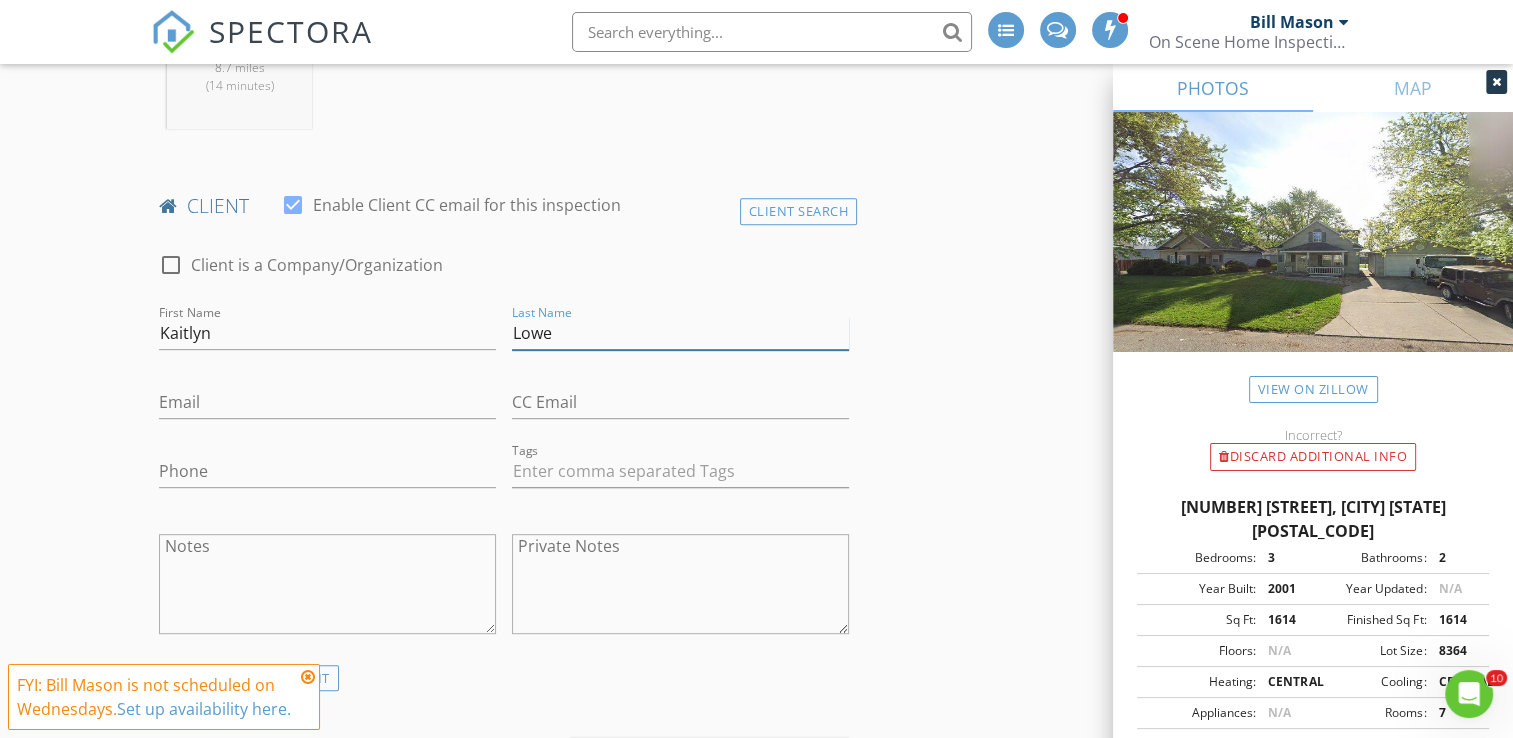 type on "Lowe" 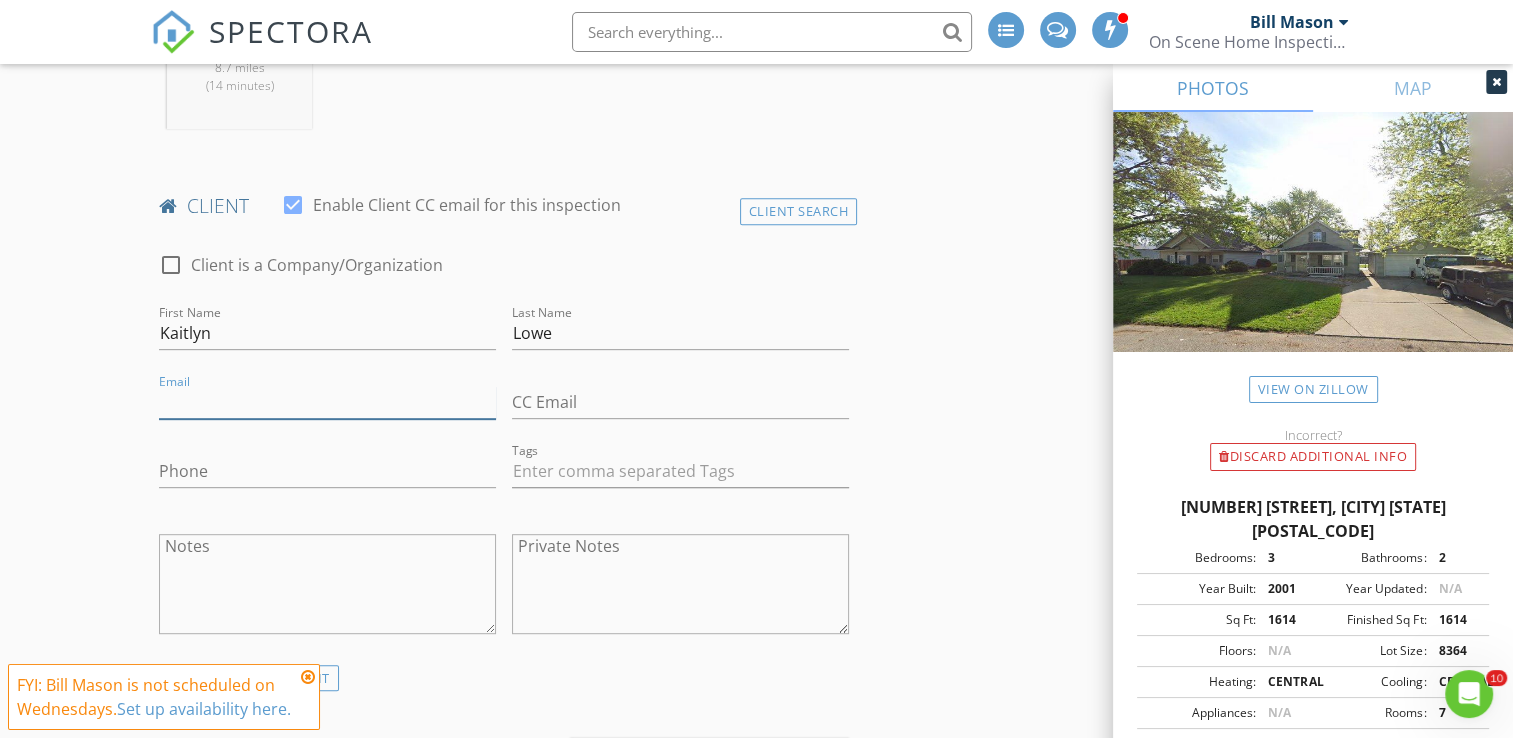 click on "Email" at bounding box center (327, 402) 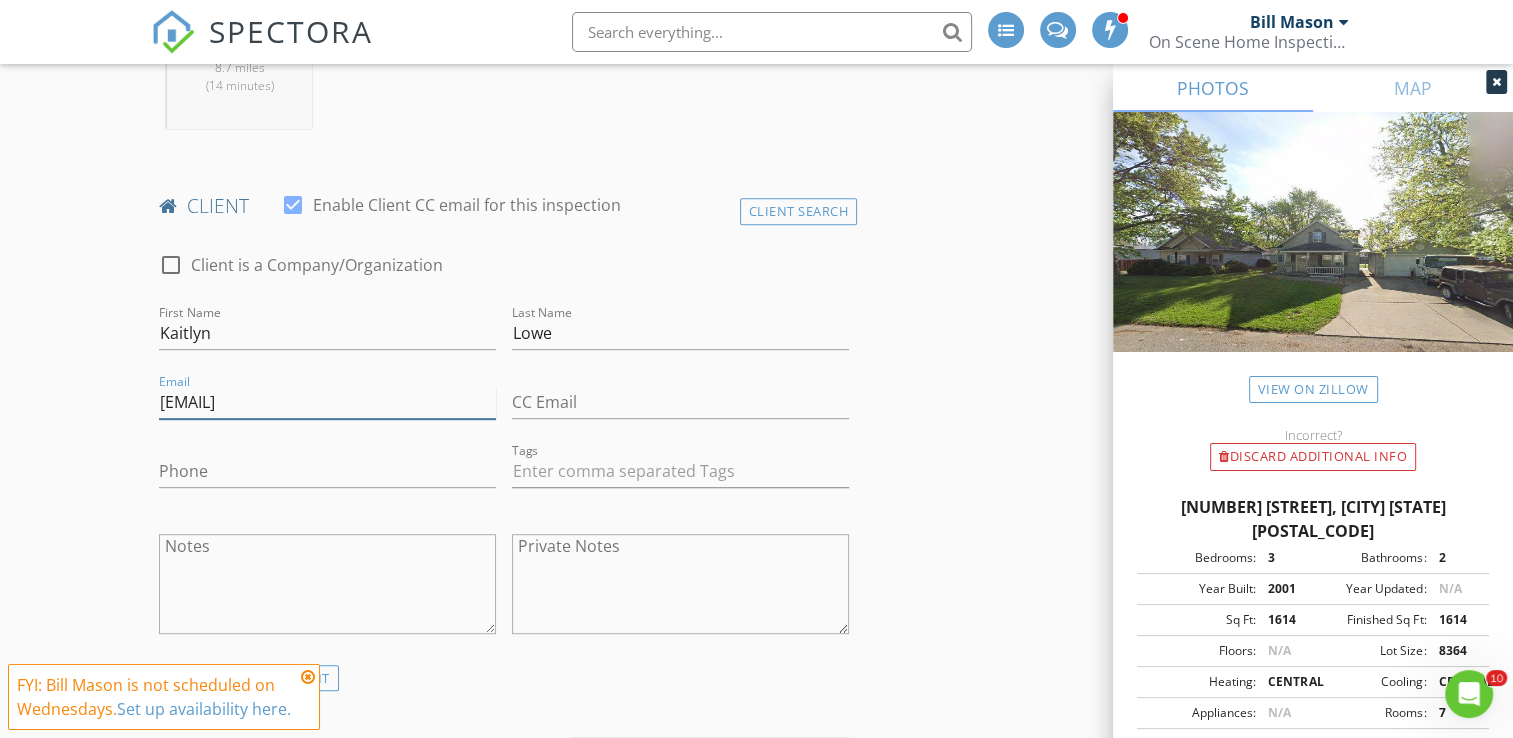 type on "[EMAIL]" 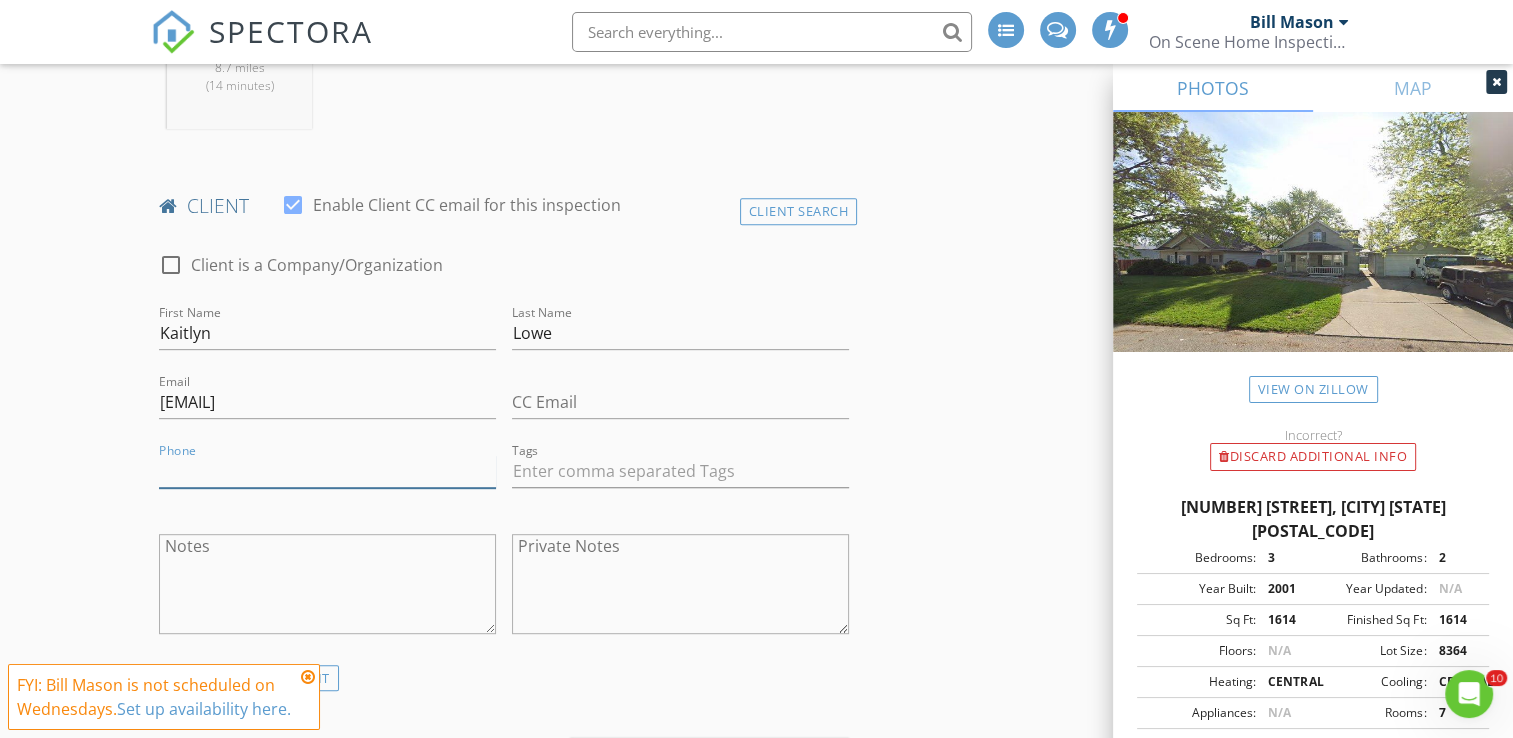 click on "Phone" at bounding box center (327, 471) 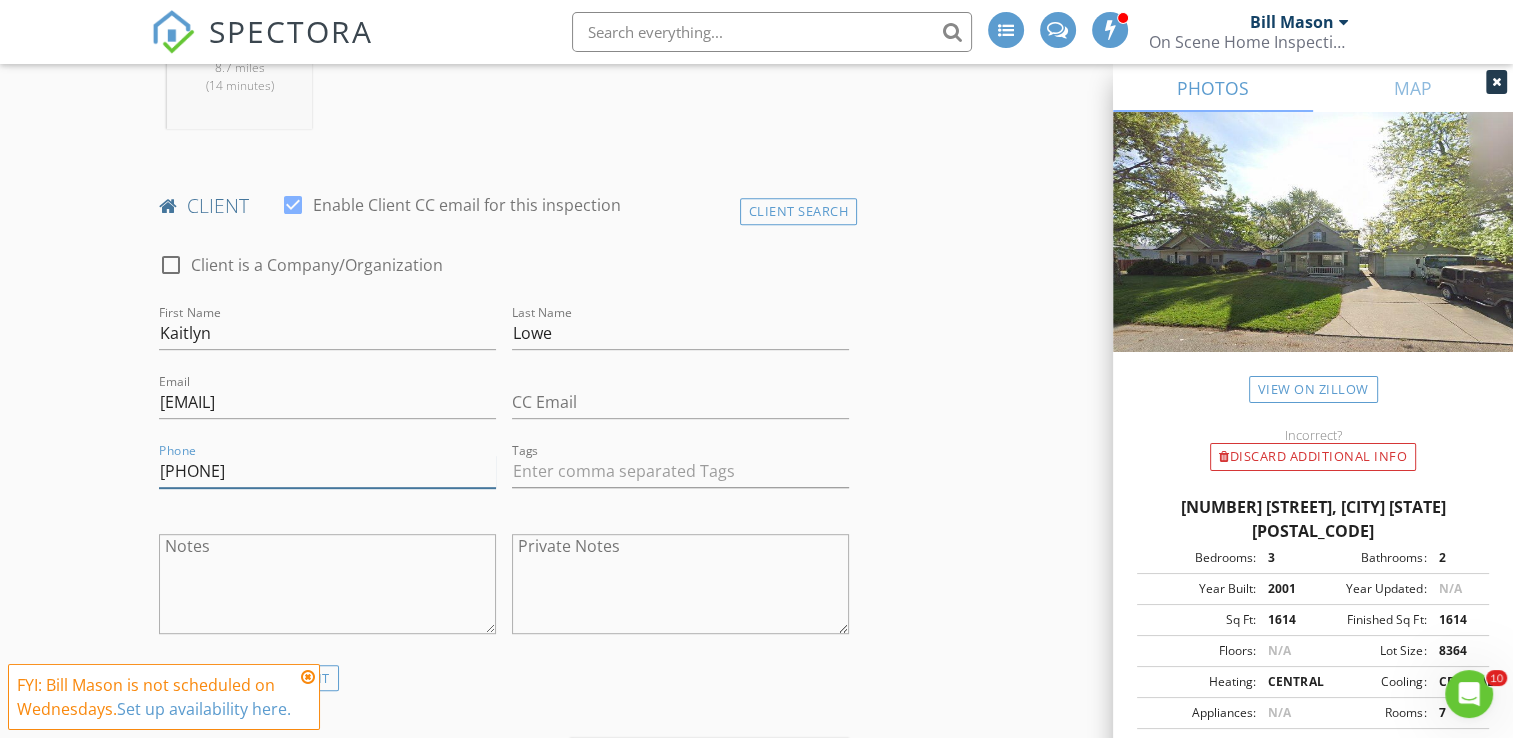 type on "[PHONE]" 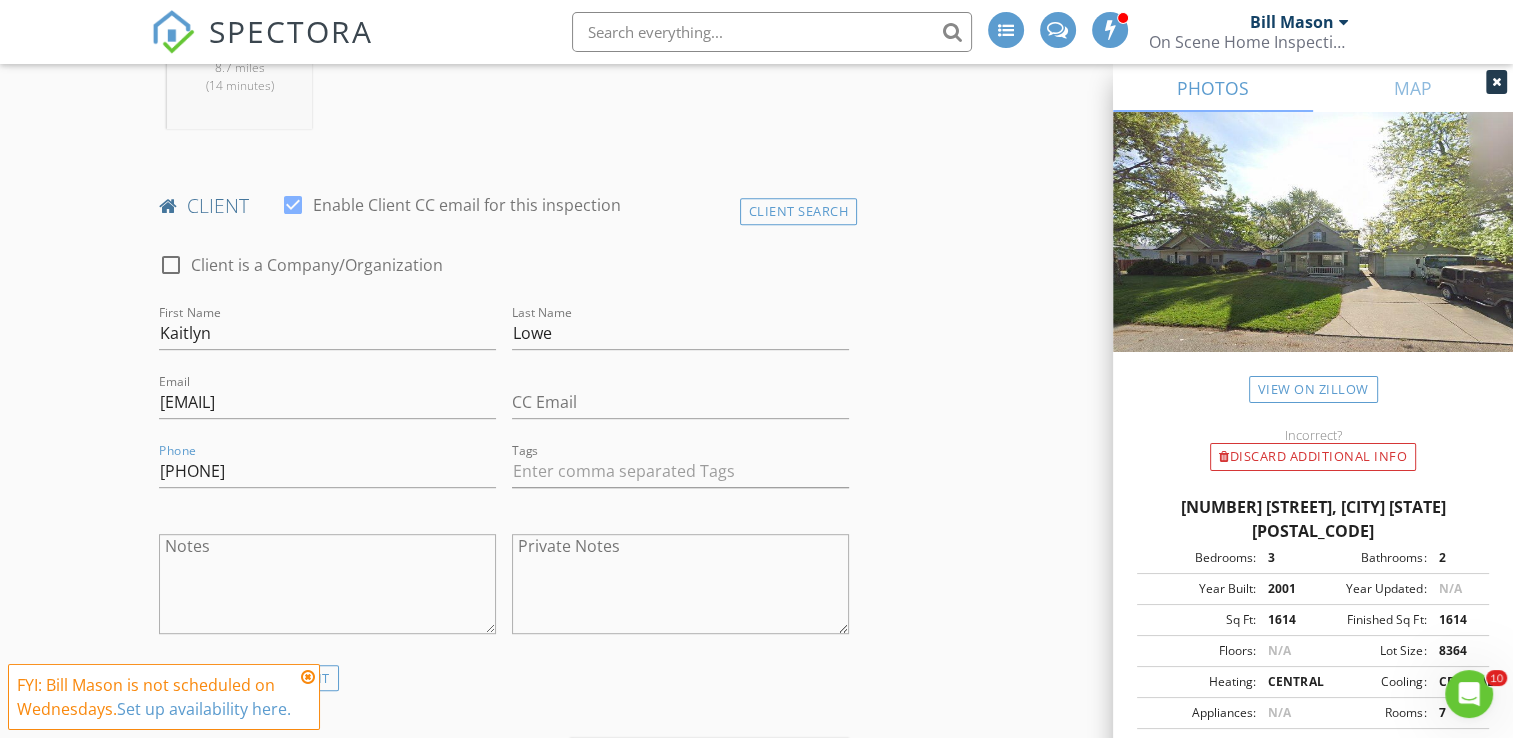 click at bounding box center (308, 677) 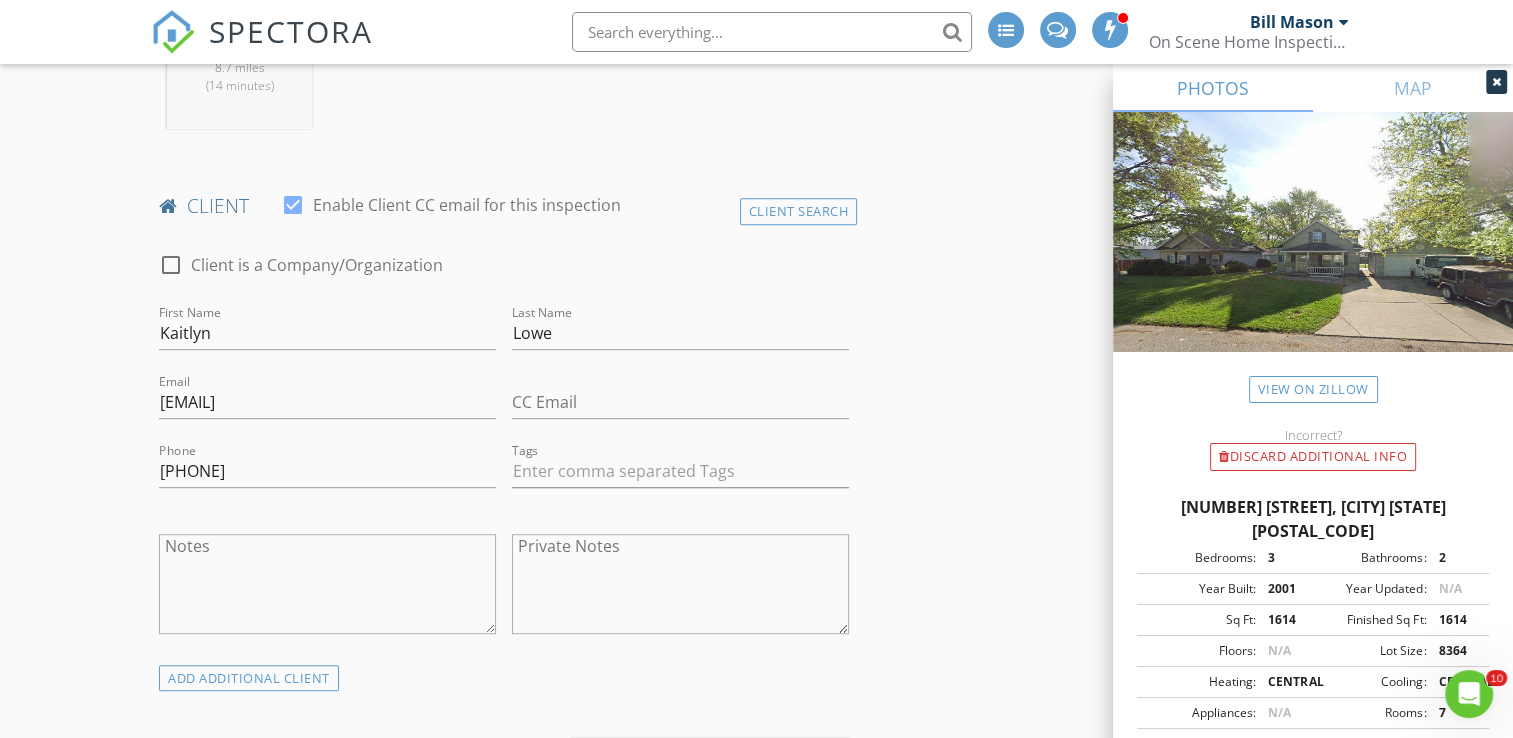 click on "New Inspection
INSPECTOR(S)
check_box   Bill Mason   PRIMARY   check_box_outline_blank   Nick Ponsler     Bill Mason arrow_drop_down   check_box_outline_blank Bill Mason specifically requested
Date/Time
08/06/2025 1:00 PM
Location
Address Search       Address 1618 Navajo St   Unit   City Elkhart   State IN   Zip 46516   County Elkhart     Square Feet 1614   Year Built 2001   Foundation arrow_drop_down     Bill Mason     8.7 miles     (14 minutes)
client
check_box Enable Client CC email for this inspection   Client Search     check_box_outline_blank Client is a Company/Organization     First Name Kaitlyn   Last Name Lowe   Email lowekaitlyn712@gmail.com   CC Email   Phone 574-538-7081         Tags         Notes   Private Notes
ADD ADDITIONAL client
SERVICES" at bounding box center (756, 1201) 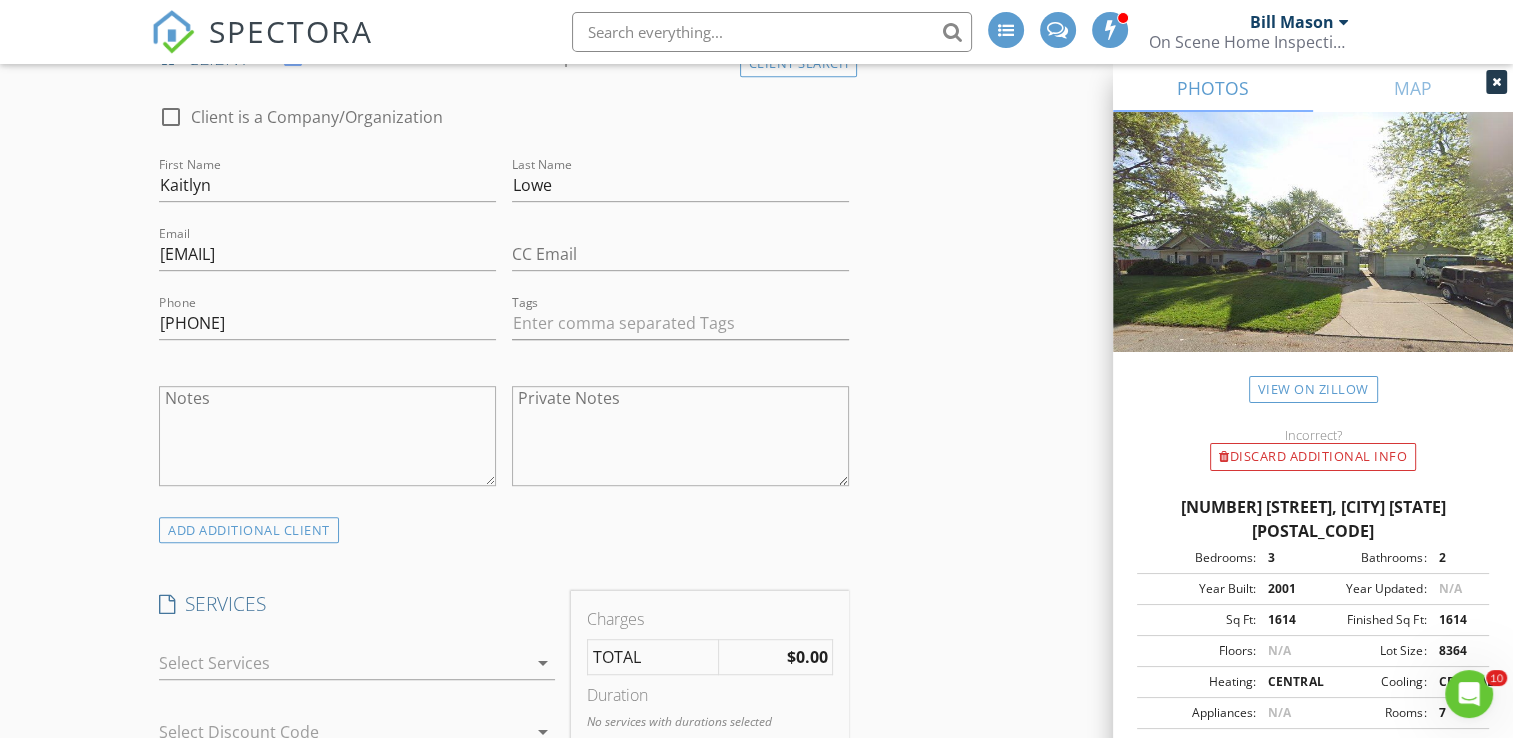 scroll, scrollTop: 1300, scrollLeft: 0, axis: vertical 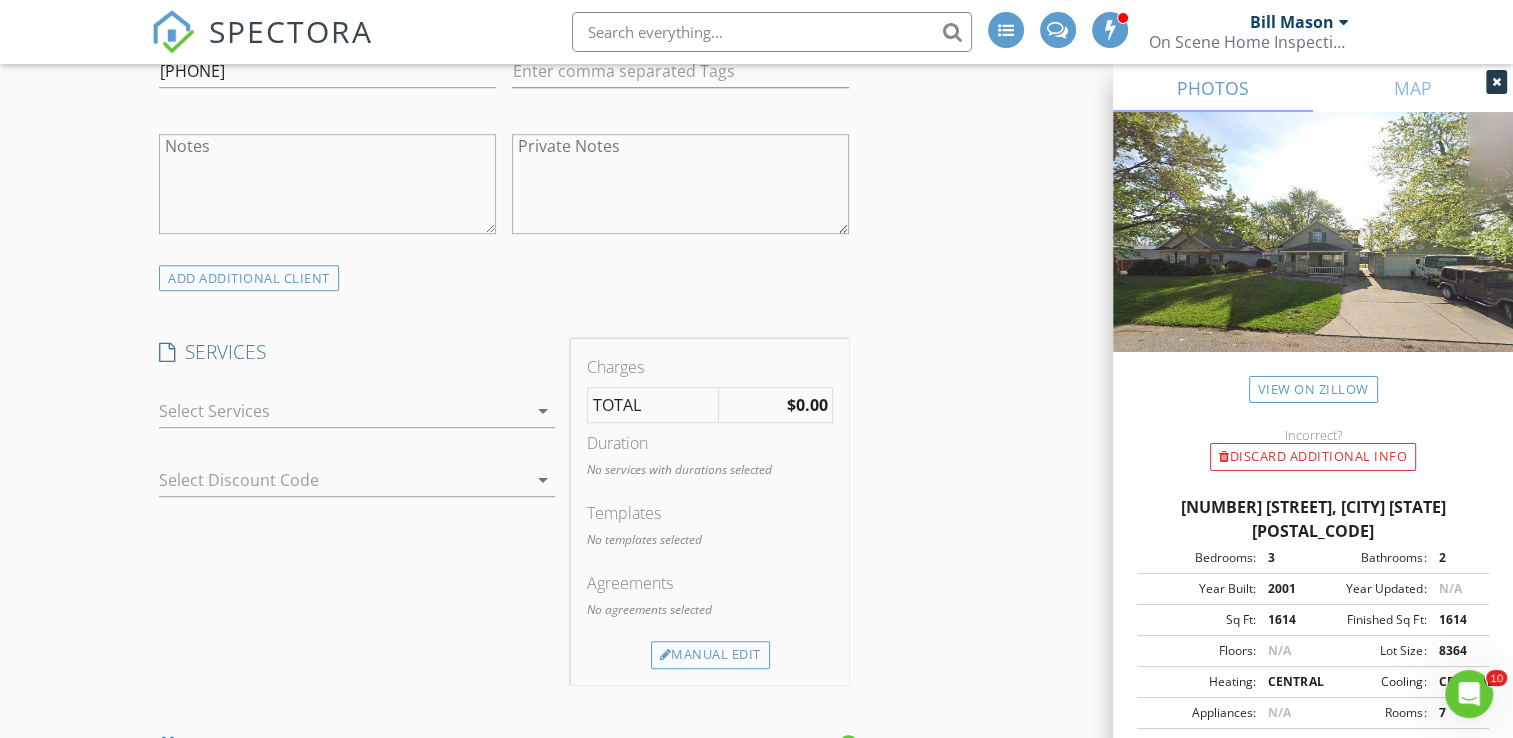click on "arrow_drop_down" at bounding box center [543, 411] 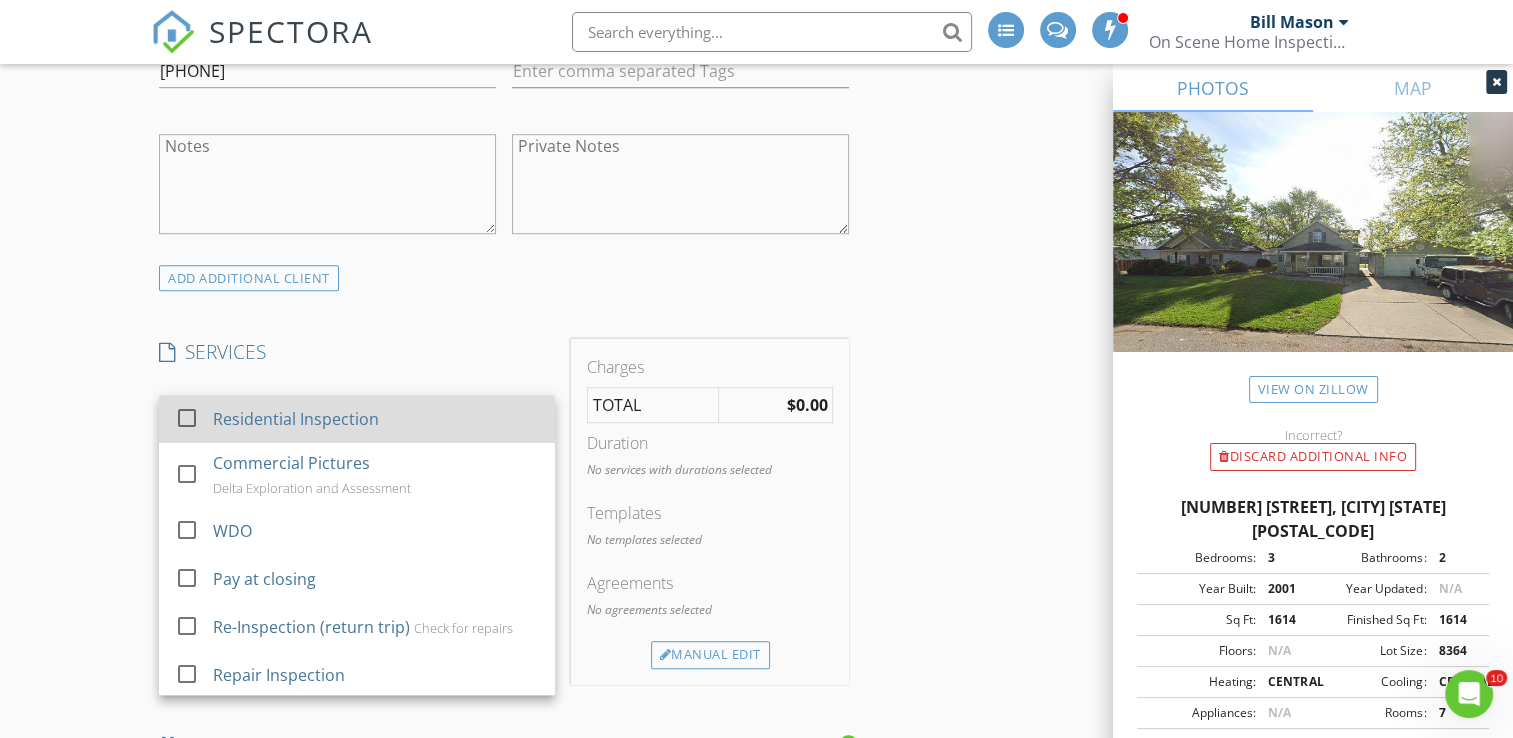 click at bounding box center (187, 418) 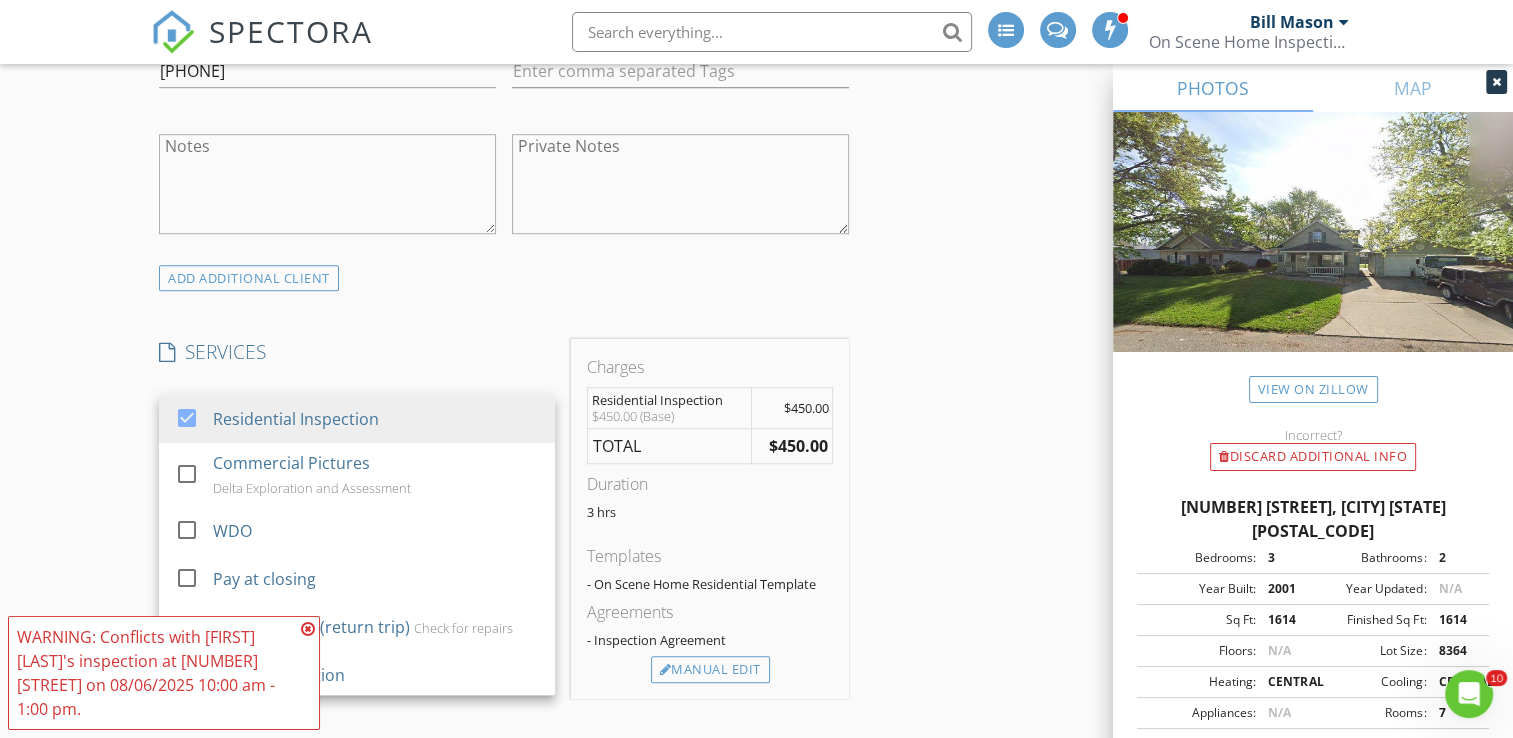 click at bounding box center (308, 629) 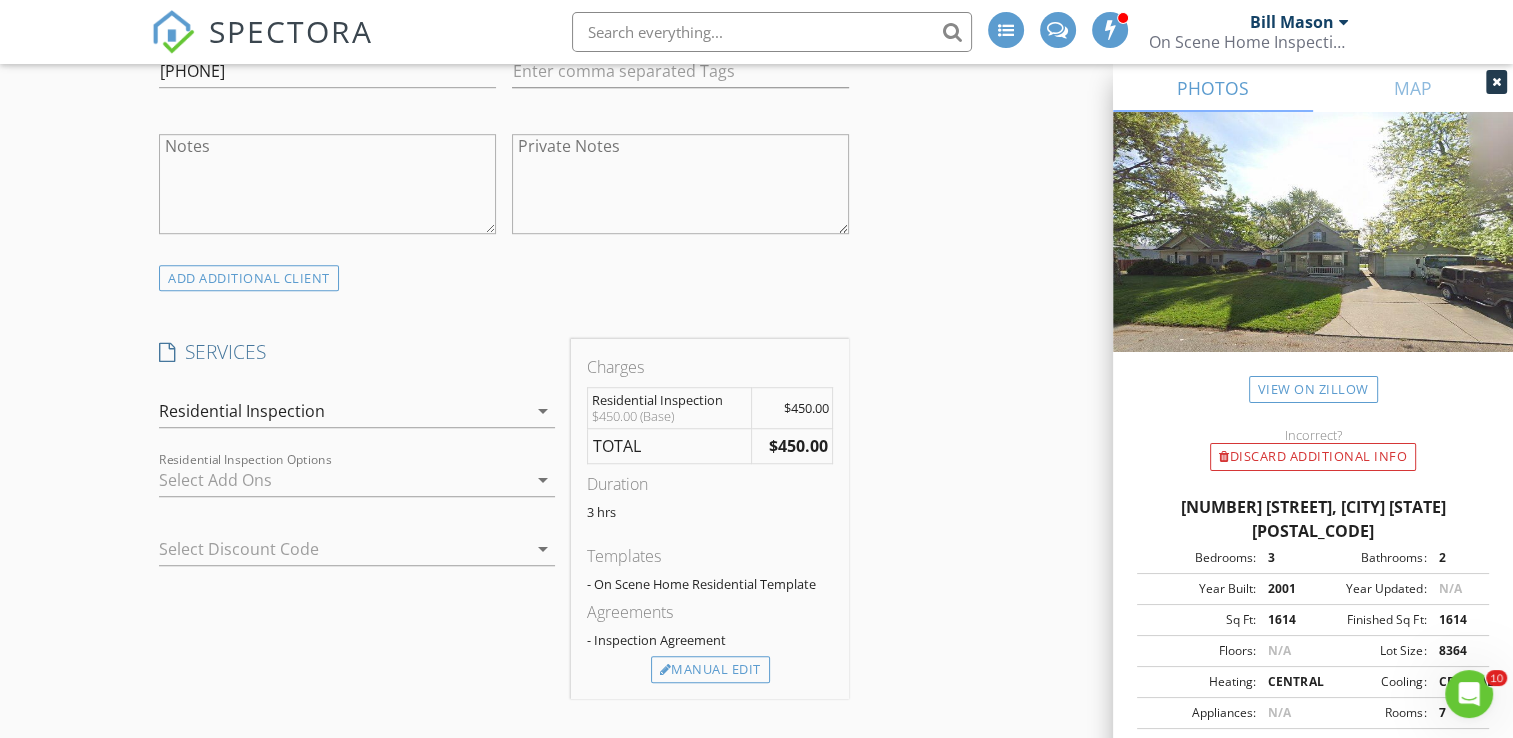 click on "New Inspection
INSPECTOR(S)
check_box   Bill Mason   PRIMARY   check_box_outline_blank   Nick Ponsler     Bill Mason arrow_drop_down   check_box_outline_blank Bill Mason specifically requested
Date/Time
08/06/2025 1:00 PM
Location
Address Search       Address 1618 Navajo St   Unit   City Elkhart   State IN   Zip 46516   County Elkhart     Square Feet 1614   Year Built 2001   Foundation arrow_drop_down     Bill Mason     8.7 miles     (14 minutes)
client
check_box Enable Client CC email for this inspection   Client Search     check_box_outline_blank Client is a Company/Organization     First Name Kaitlyn   Last Name Lowe   Email lowekaitlyn712@gmail.com   CC Email   Phone 574-538-7081         Tags         Notes   Private Notes
ADD ADDITIONAL client
SERVICES
check_box" at bounding box center [756, 808] 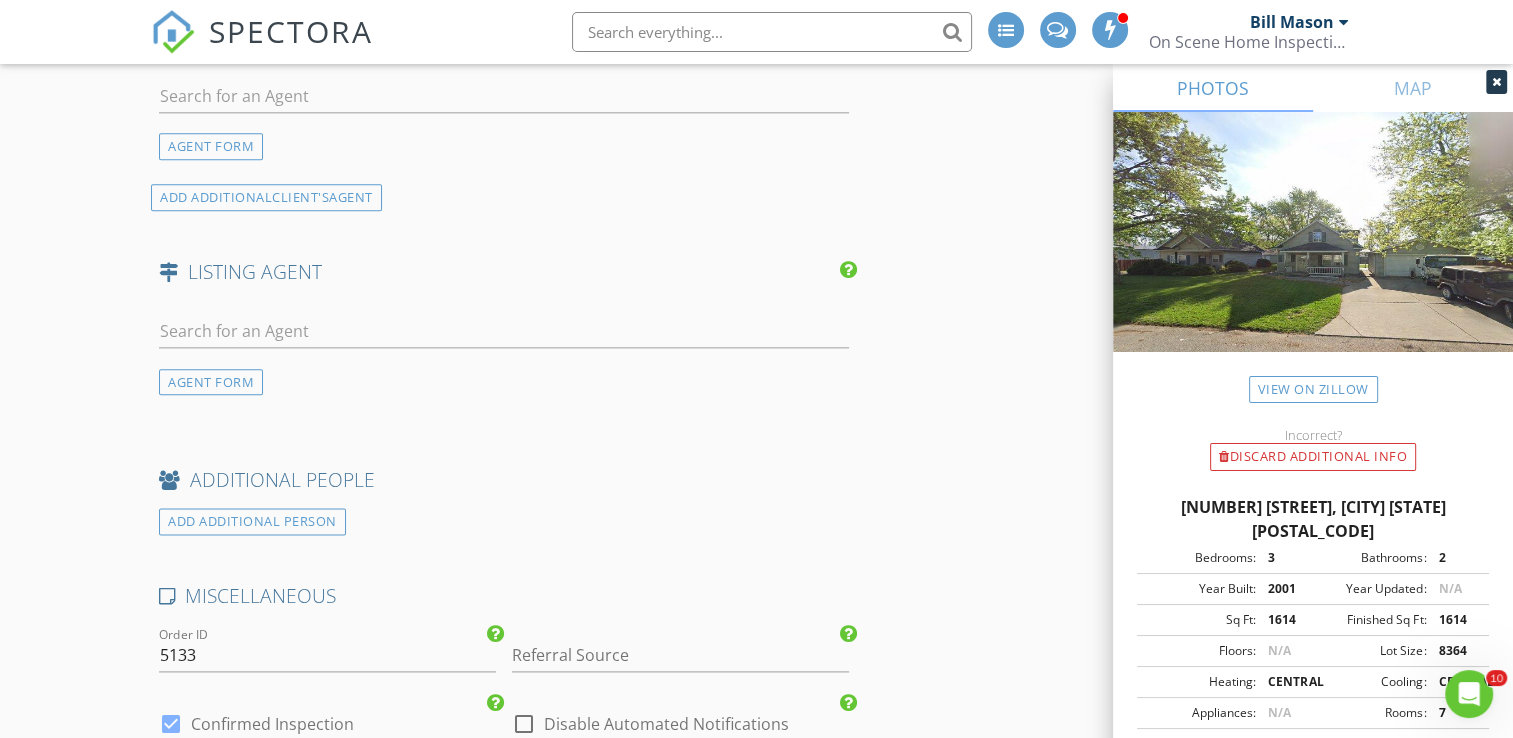 scroll, scrollTop: 2400, scrollLeft: 0, axis: vertical 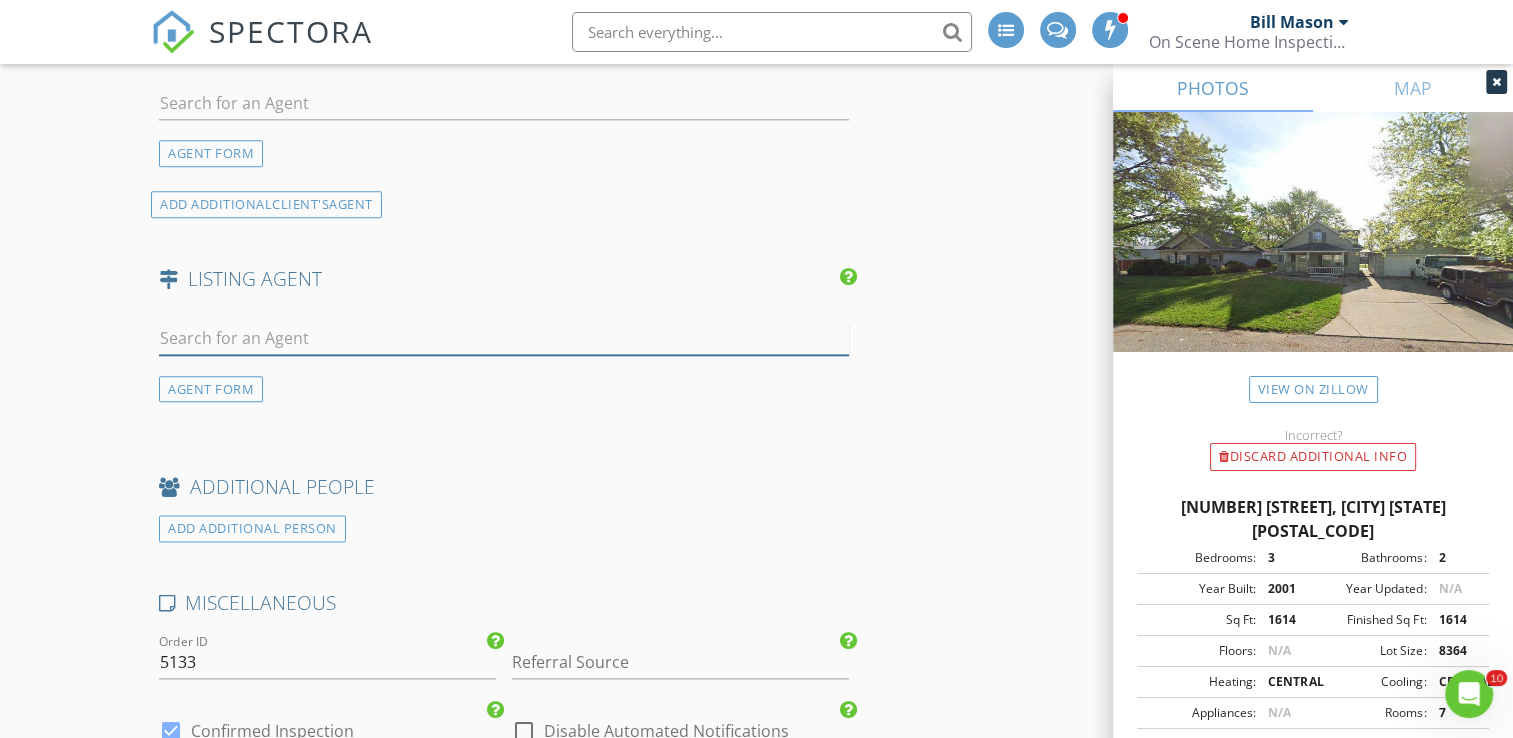 click at bounding box center (504, 338) 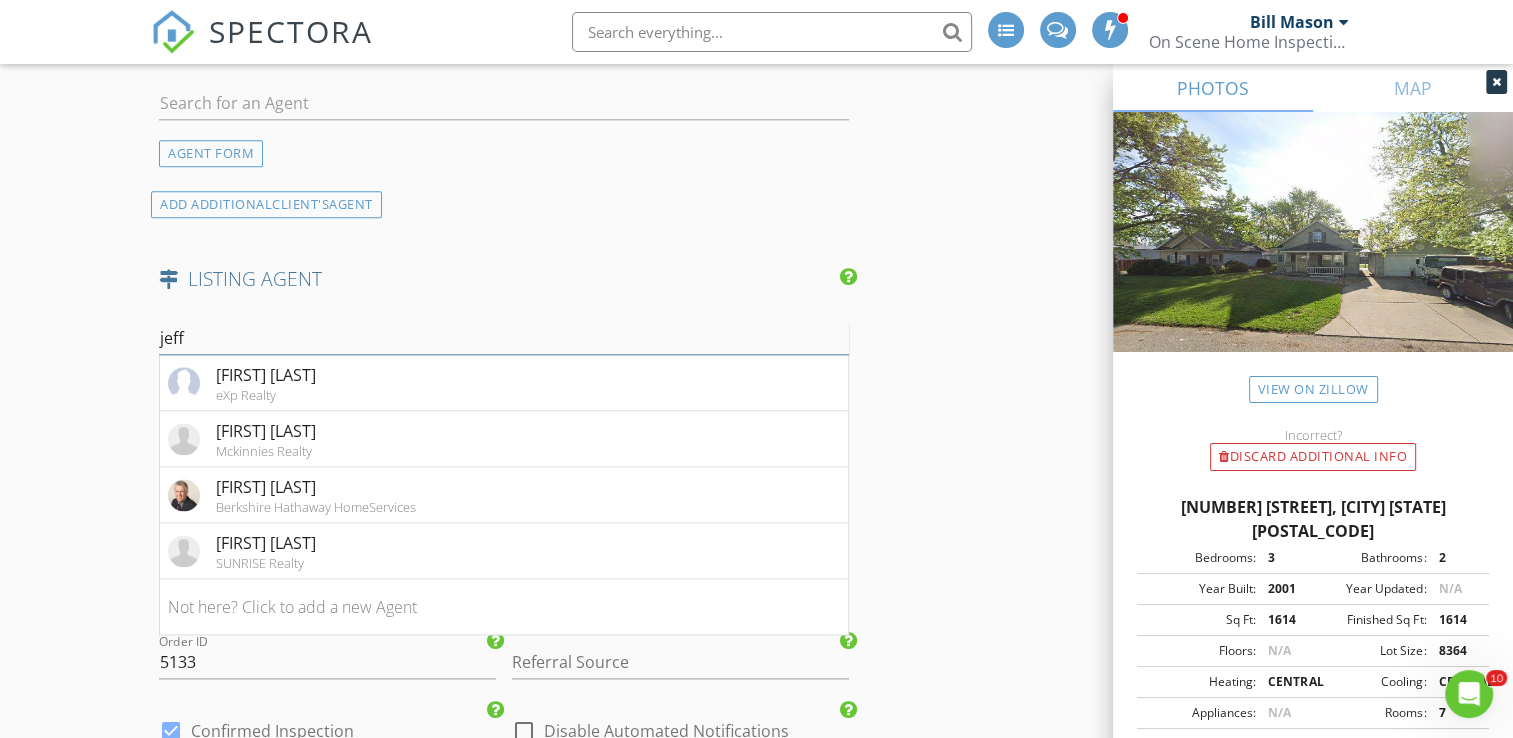type on "jeff" 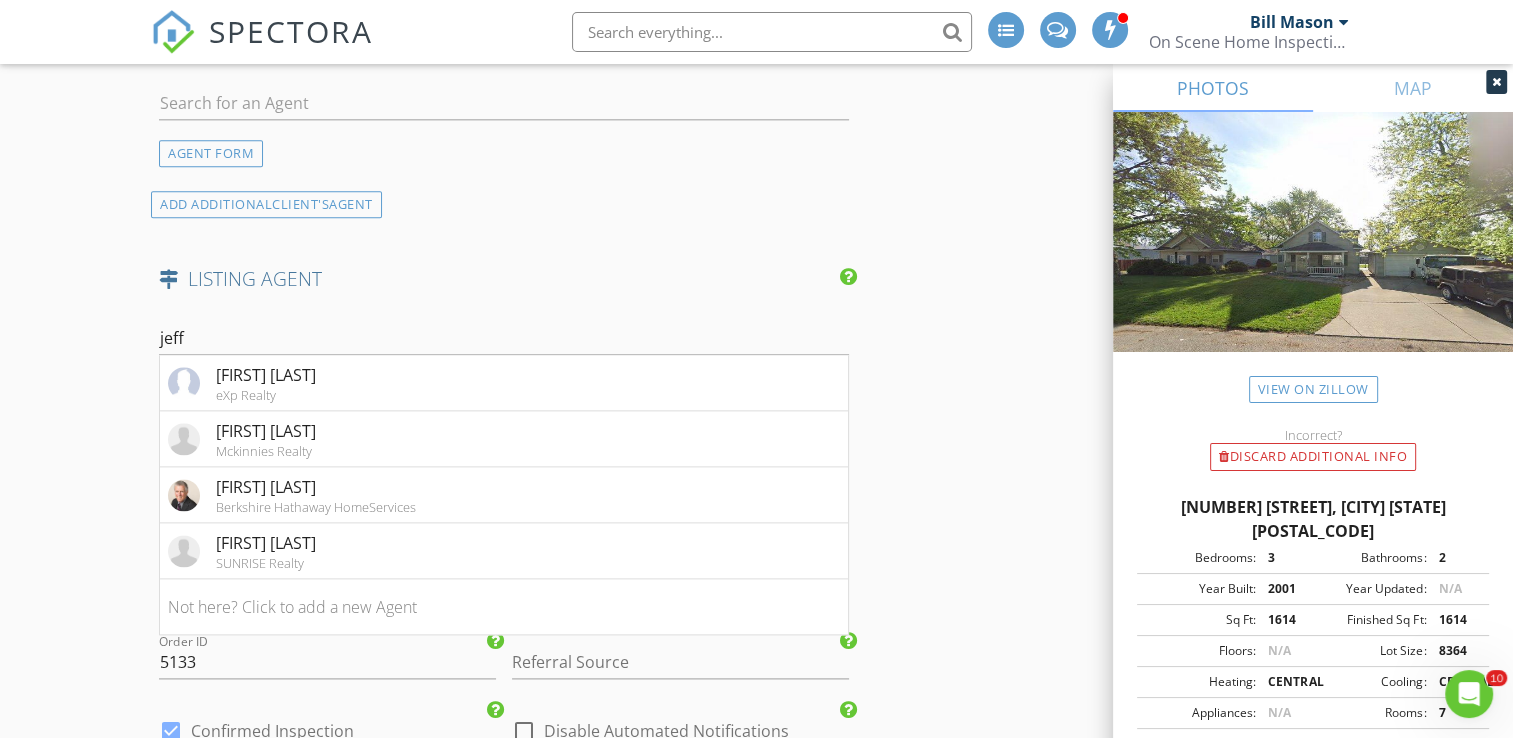 click on "New Inspection
INSPECTOR(S)
check_box   Bill Mason   PRIMARY   check_box_outline_blank   Nick Ponsler     Bill Mason arrow_drop_down   check_box_outline_blank Bill Mason specifically requested
Date/Time
08/06/2025 1:00 PM
Location
Address Search       Address 1618 Navajo St   Unit   City Elkhart   State IN   Zip 46516   County Elkhart     Square Feet 1614   Year Built 2001   Foundation arrow_drop_down     Bill Mason     8.7 miles     (14 minutes)
client
check_box Enable Client CC email for this inspection   Client Search     check_box_outline_blank Client is a Company/Organization     First Name Kaitlyn   Last Name Lowe   Email lowekaitlyn712@gmail.com   CC Email   Phone 574-538-7081         Tags         Notes   Private Notes
ADD ADDITIONAL client
SERVICES
check_box" at bounding box center (756, -292) 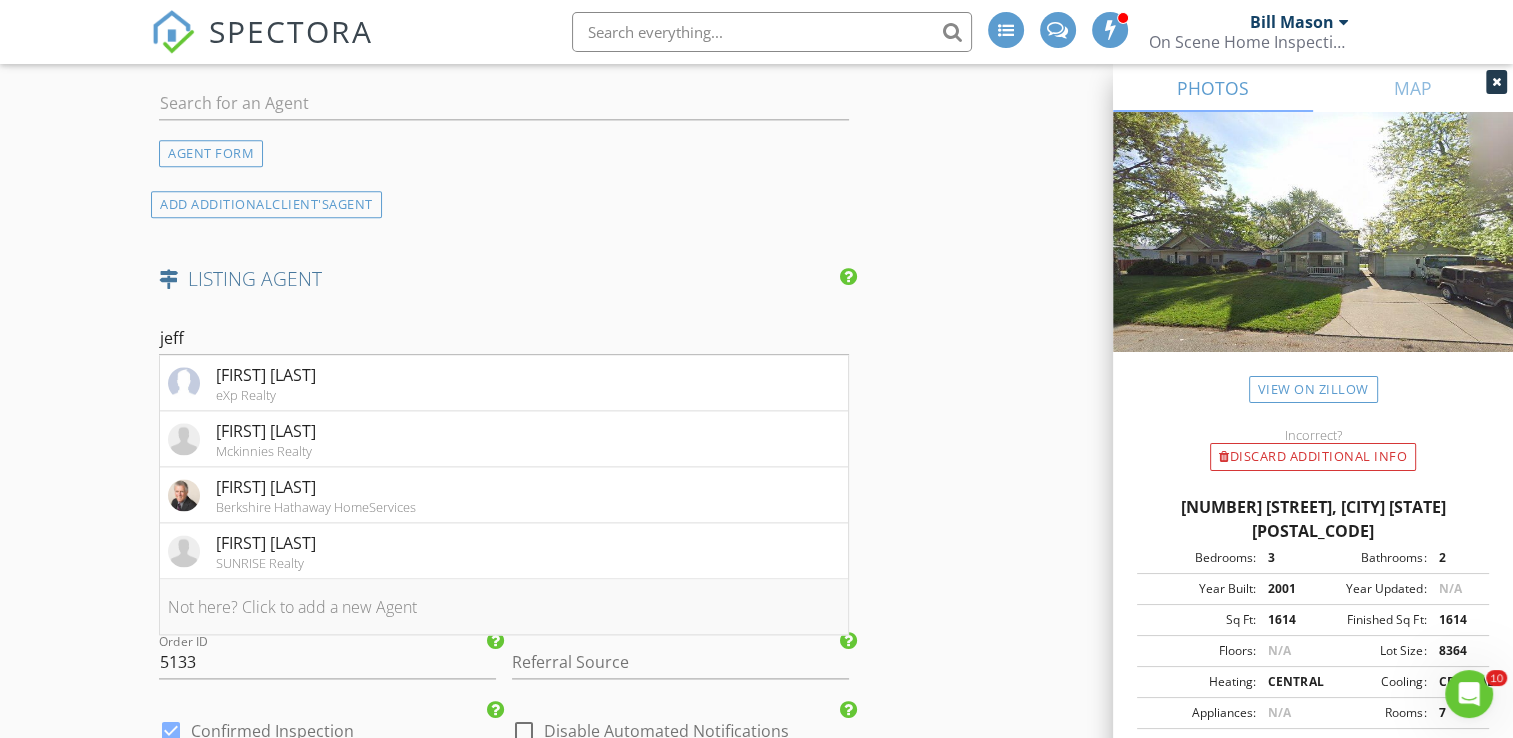 click on "Not here? Click to add a new Agent" at bounding box center [504, 607] 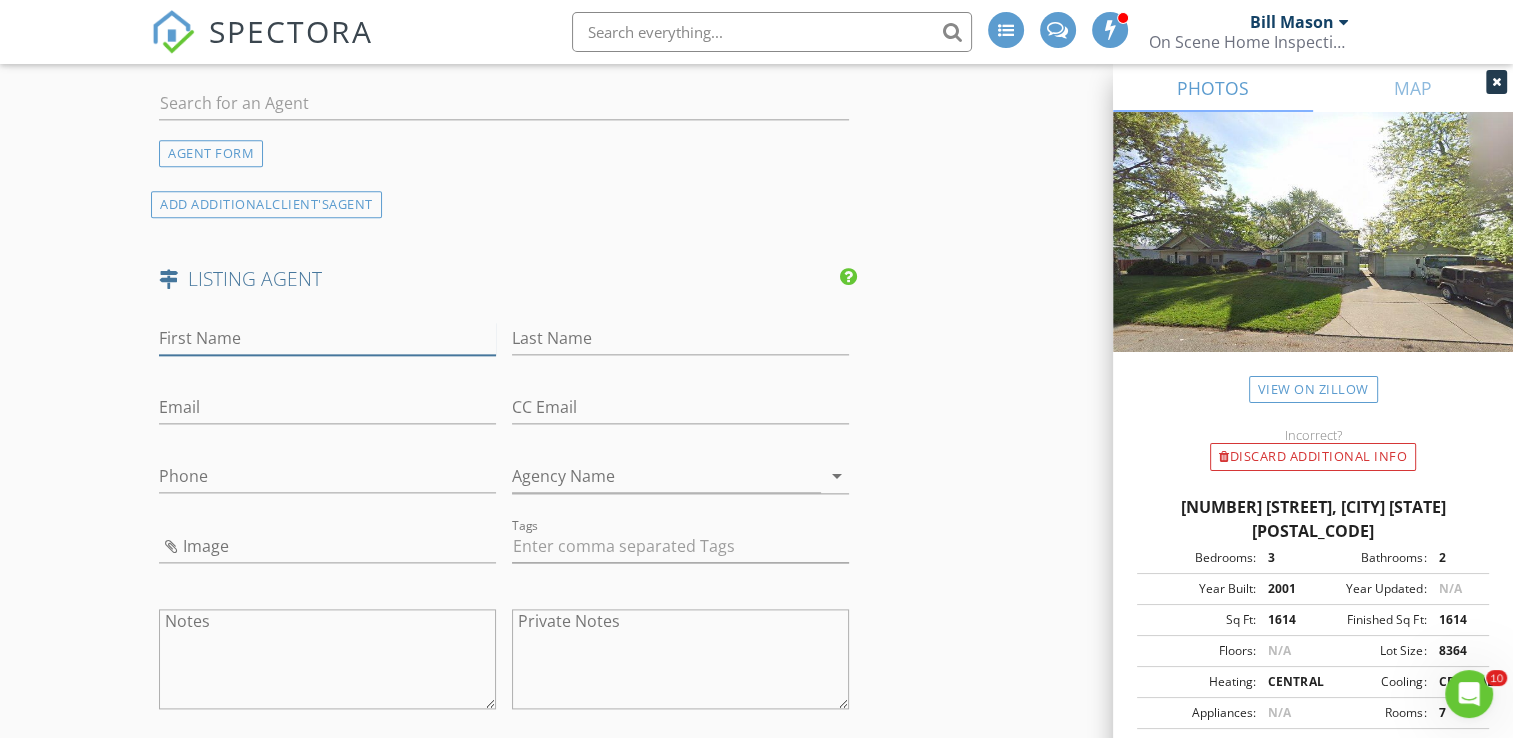 click on "First Name" at bounding box center (327, 338) 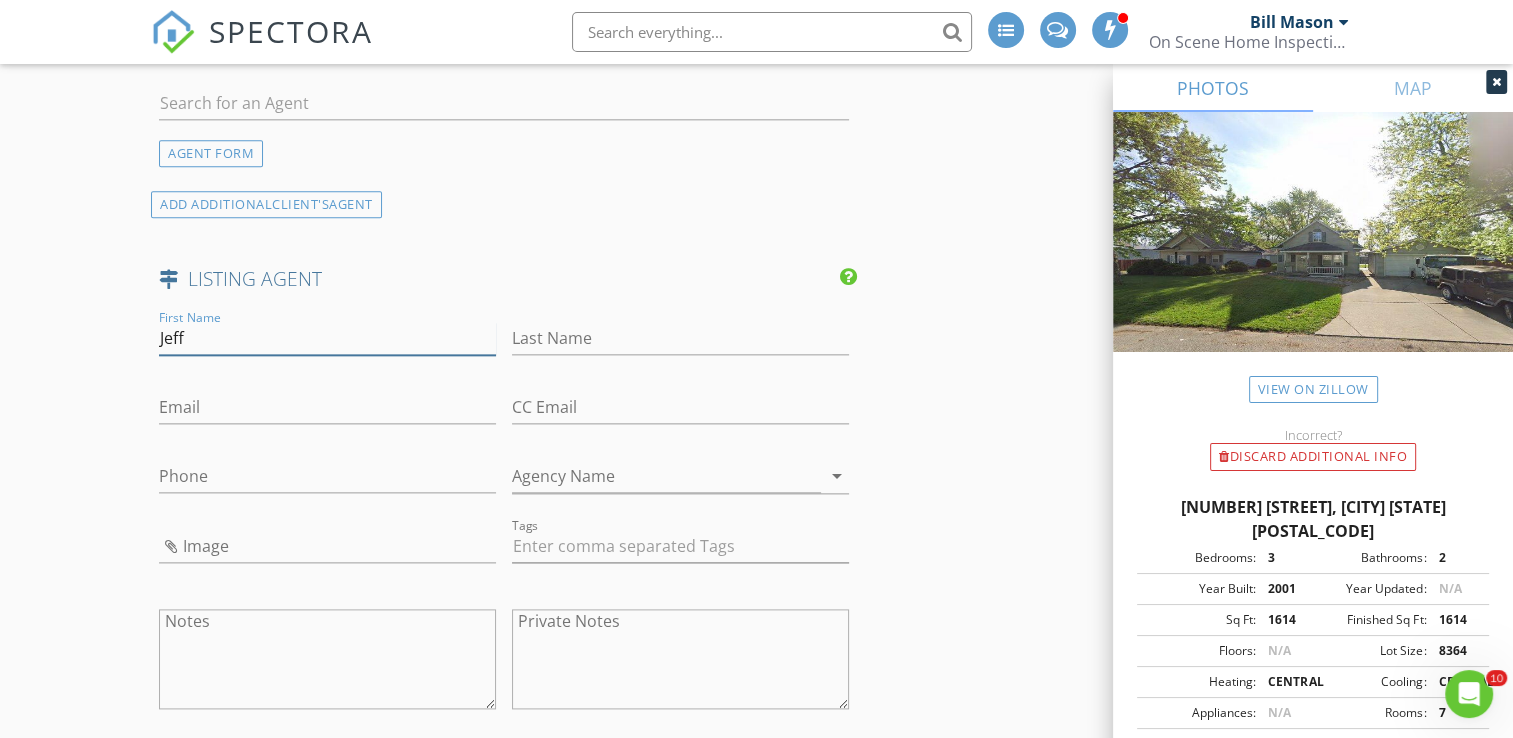 type on "Jeff" 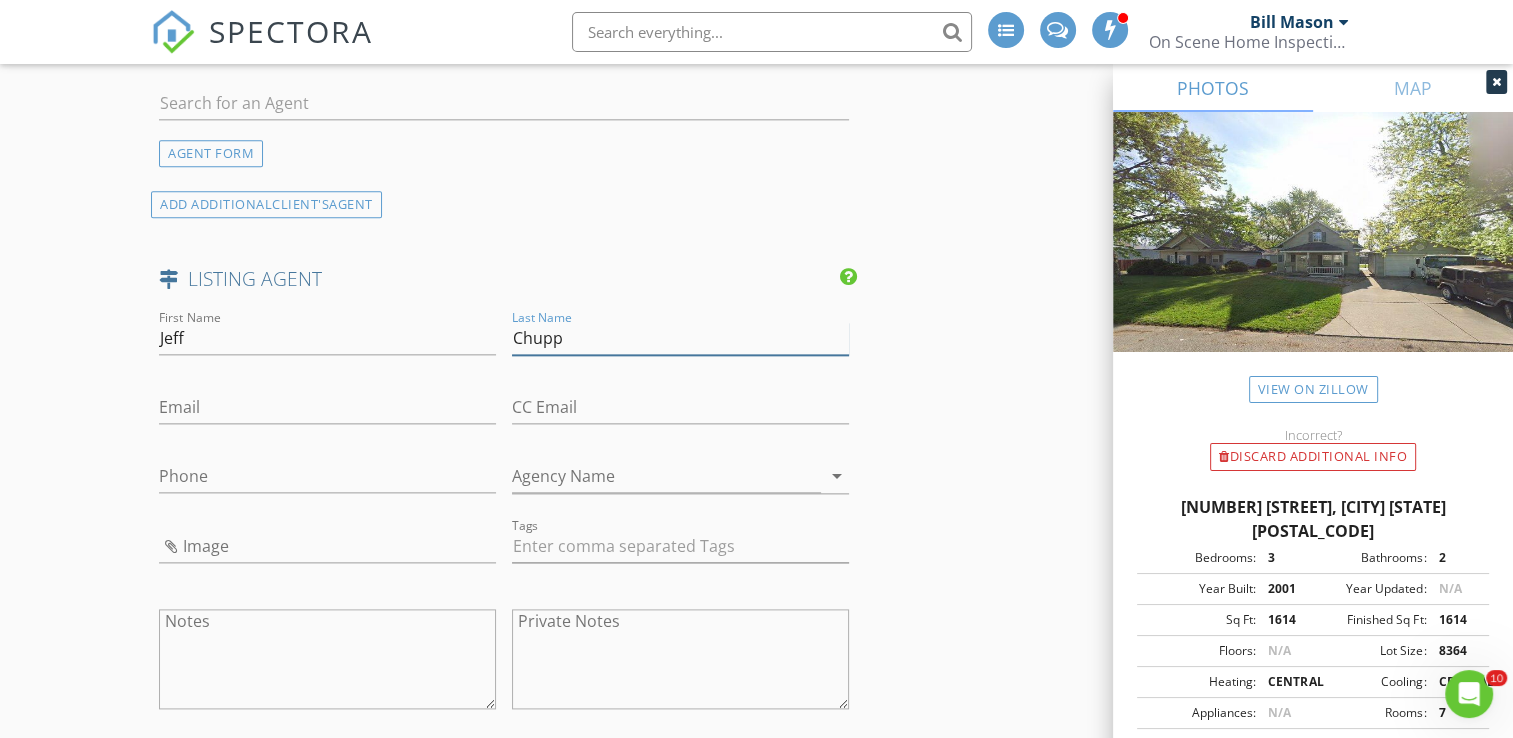 type on "Chupp" 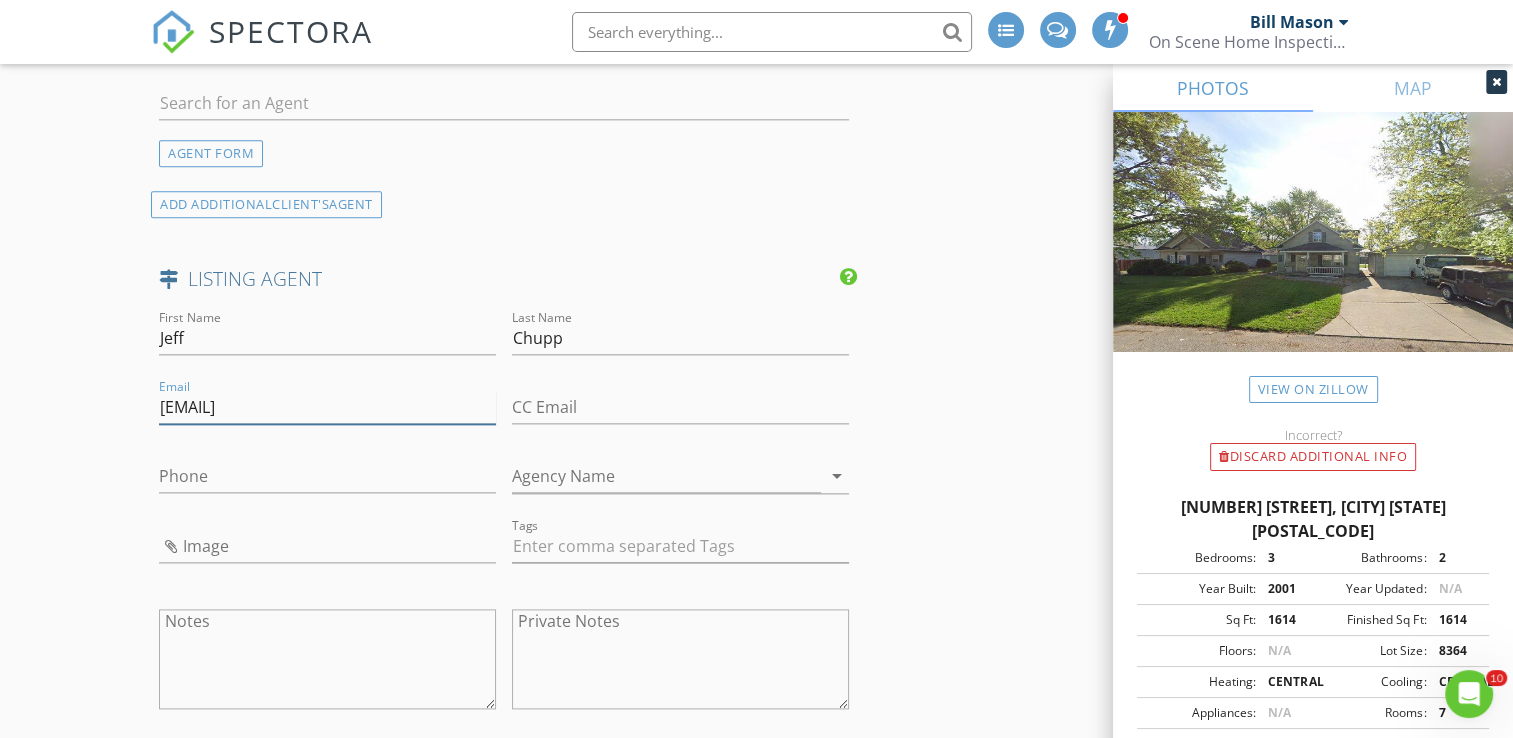 type on "[EMAIL]" 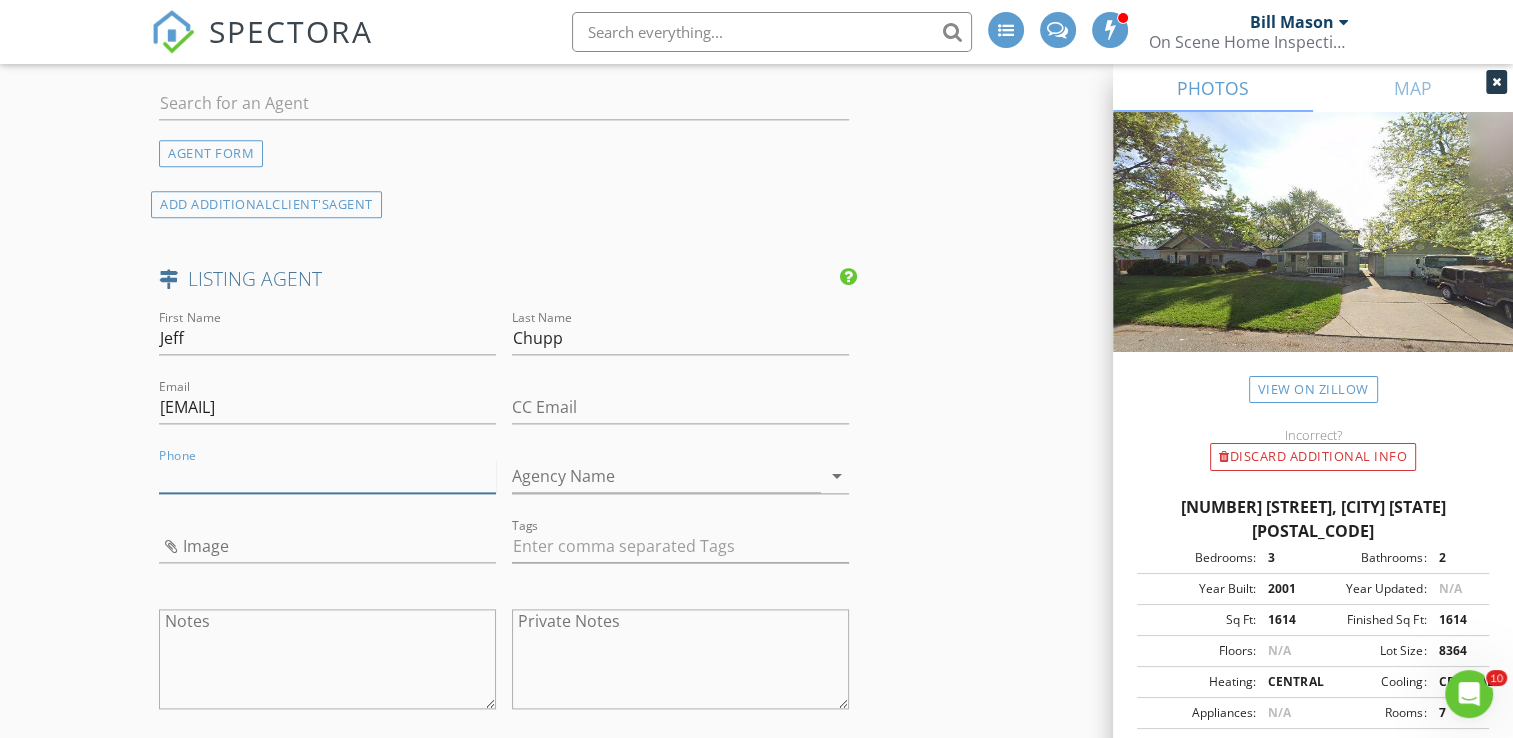click on "Phone" at bounding box center [327, 476] 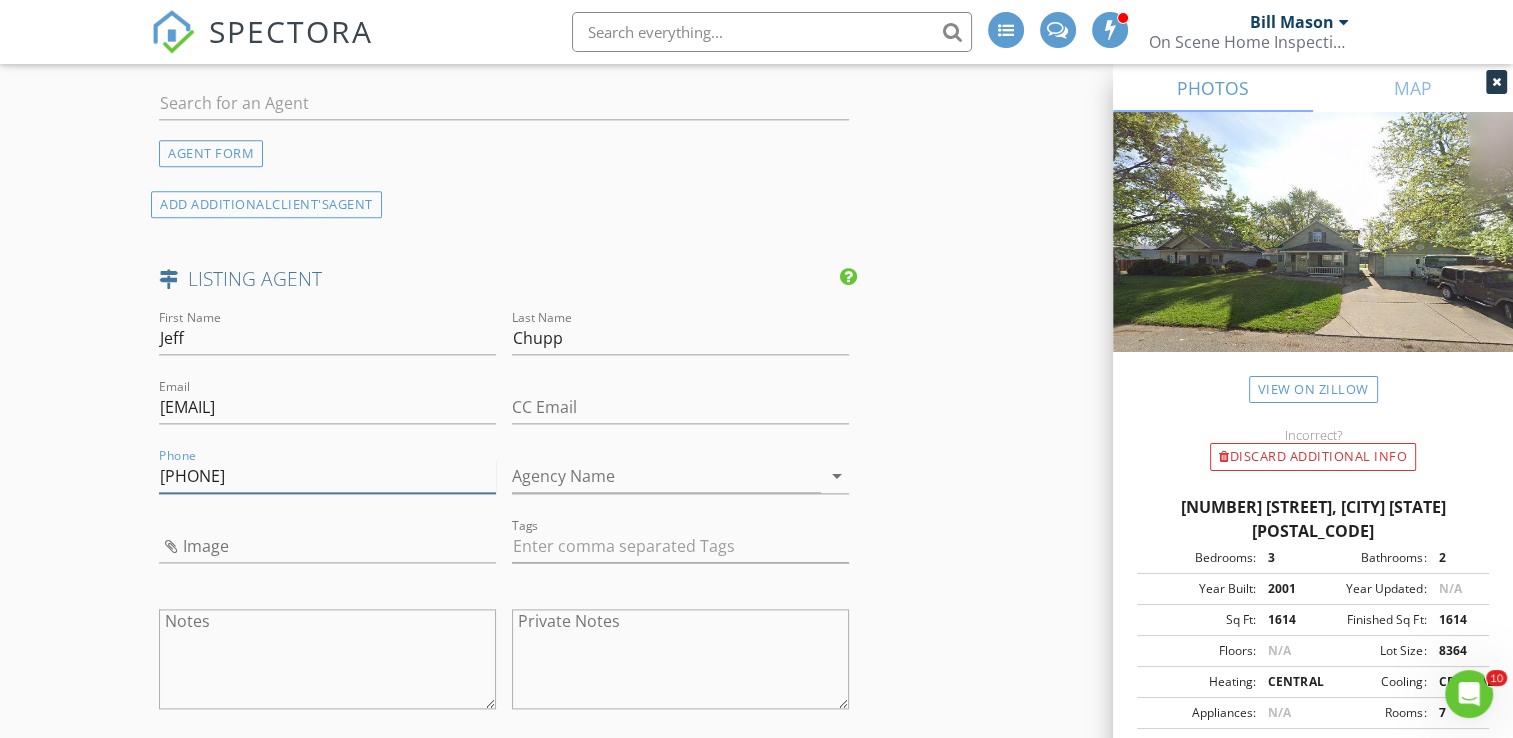 type on "[PHONE]" 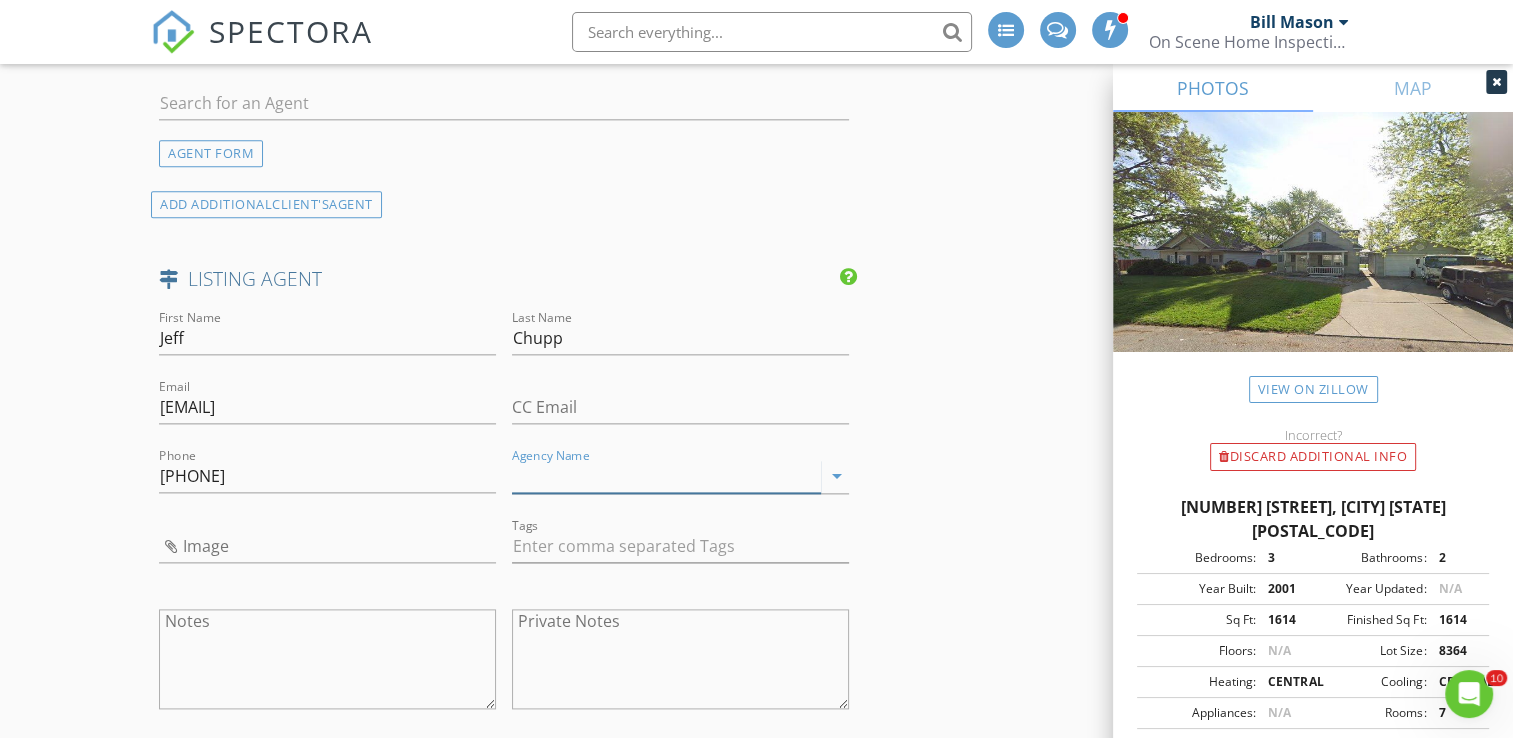 click on "Agency Name" at bounding box center (666, 476) 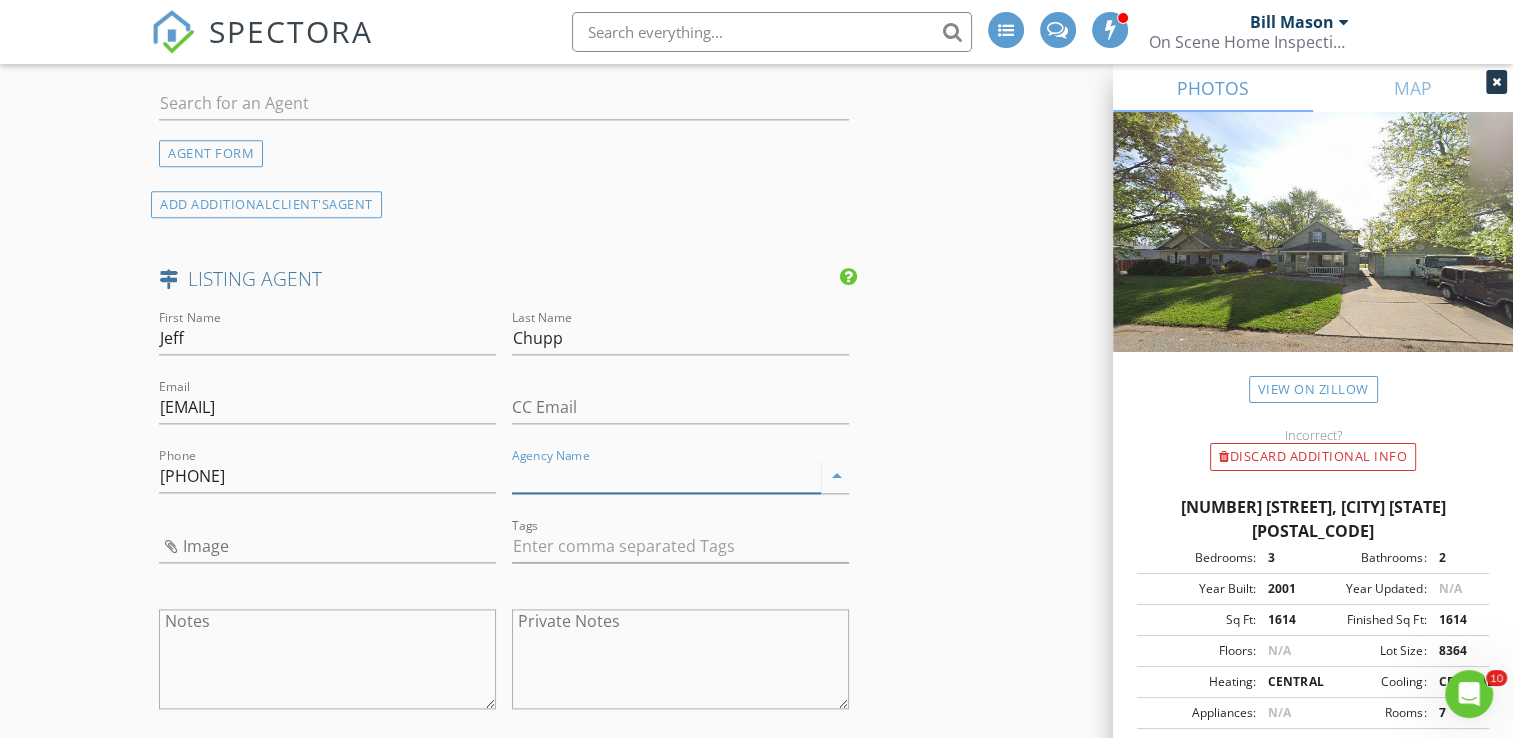 click on "Agency Name" at bounding box center [666, 476] 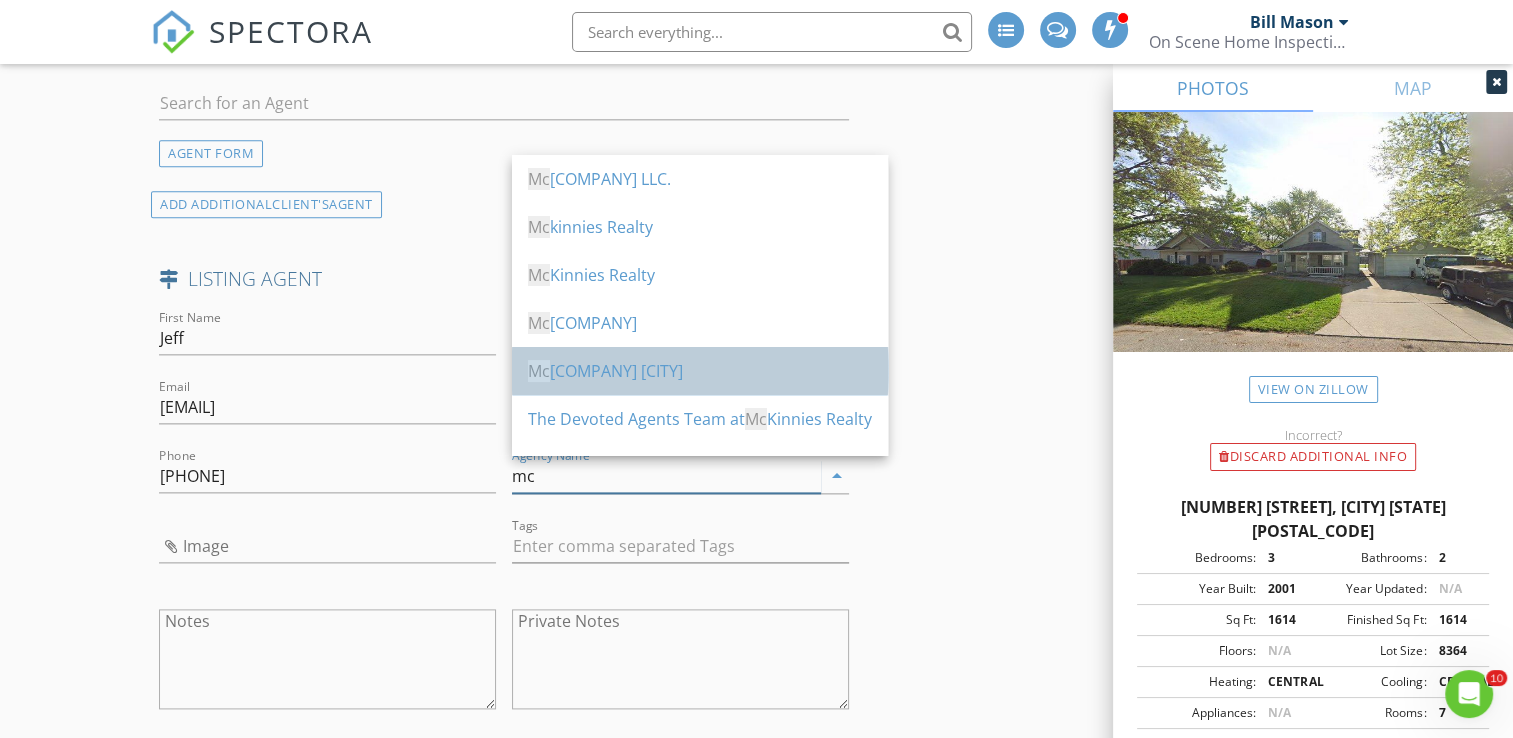 click on "Mc Kinnies Realty, LLC Elkhart" at bounding box center (700, 371) 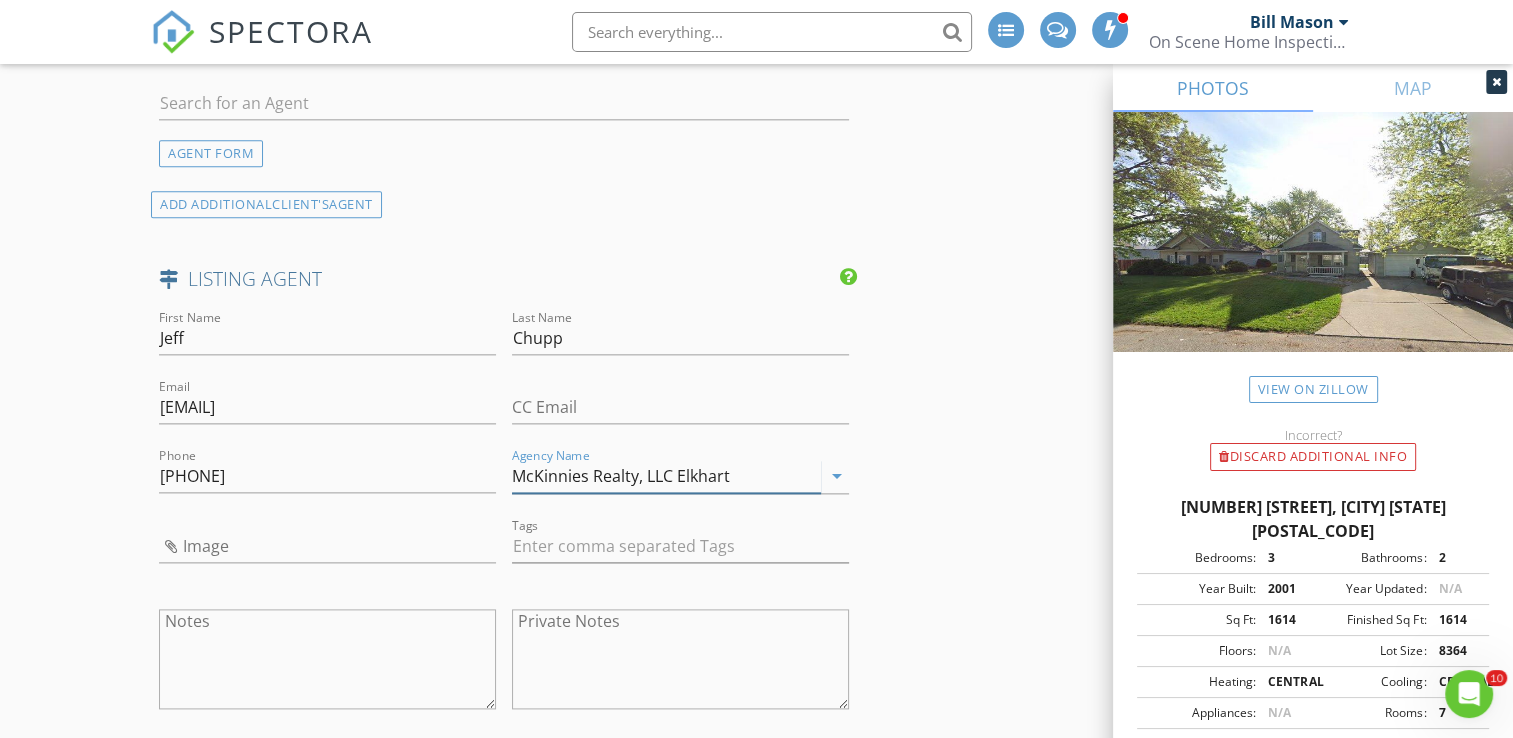type on "McKinnies Realty, LLC Elkhart" 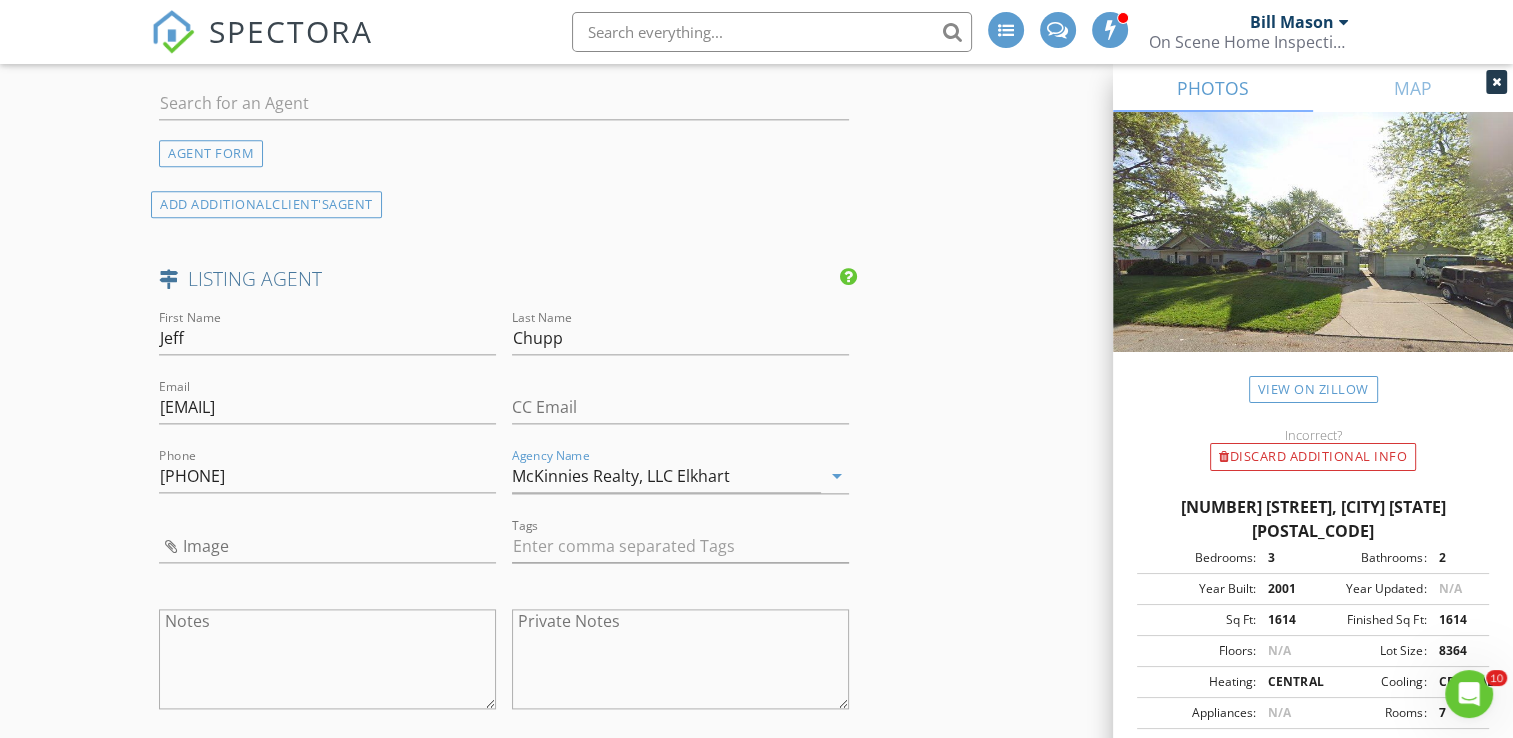 drag, startPoint x: 41, startPoint y: 488, endPoint x: 80, endPoint y: 478, distance: 40.261642 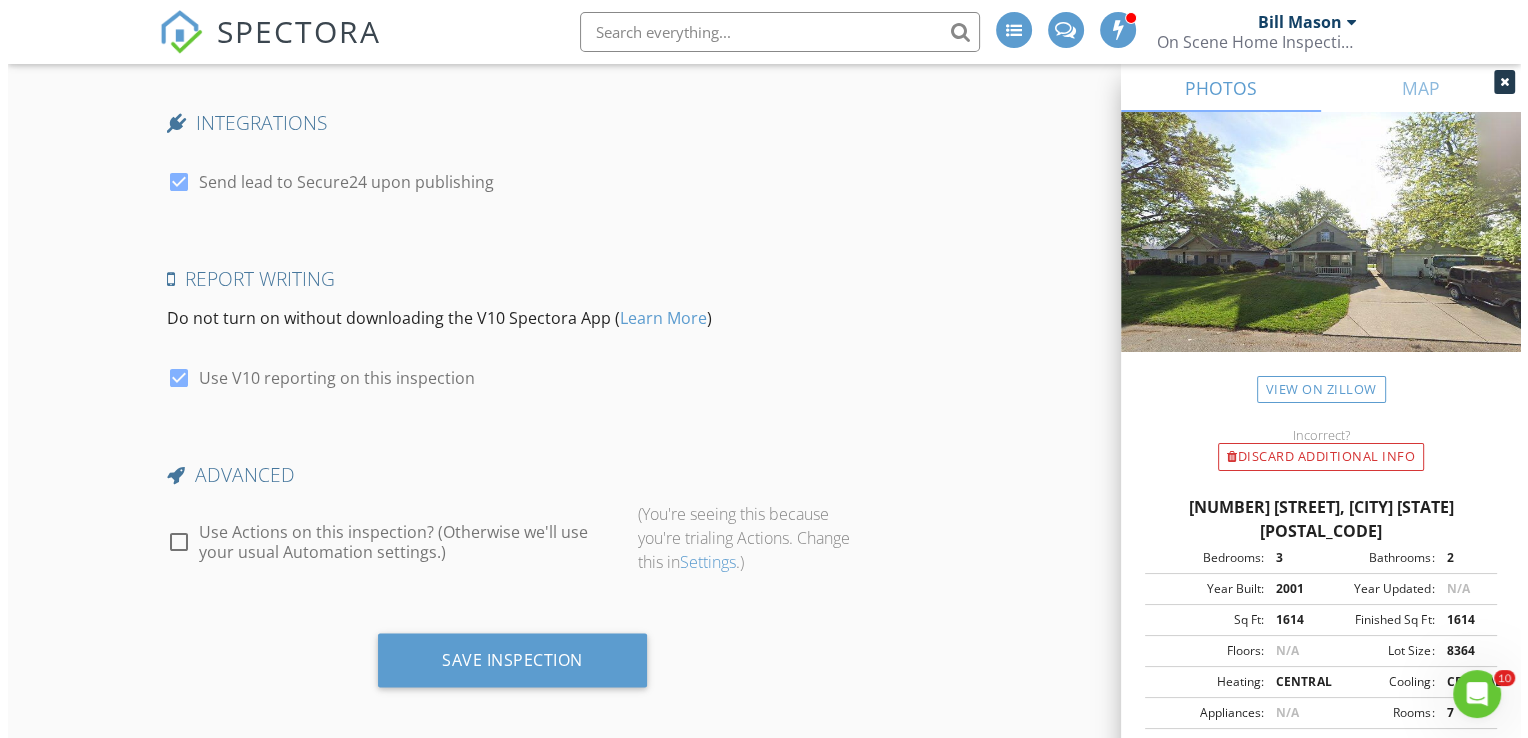 scroll, scrollTop: 3724, scrollLeft: 0, axis: vertical 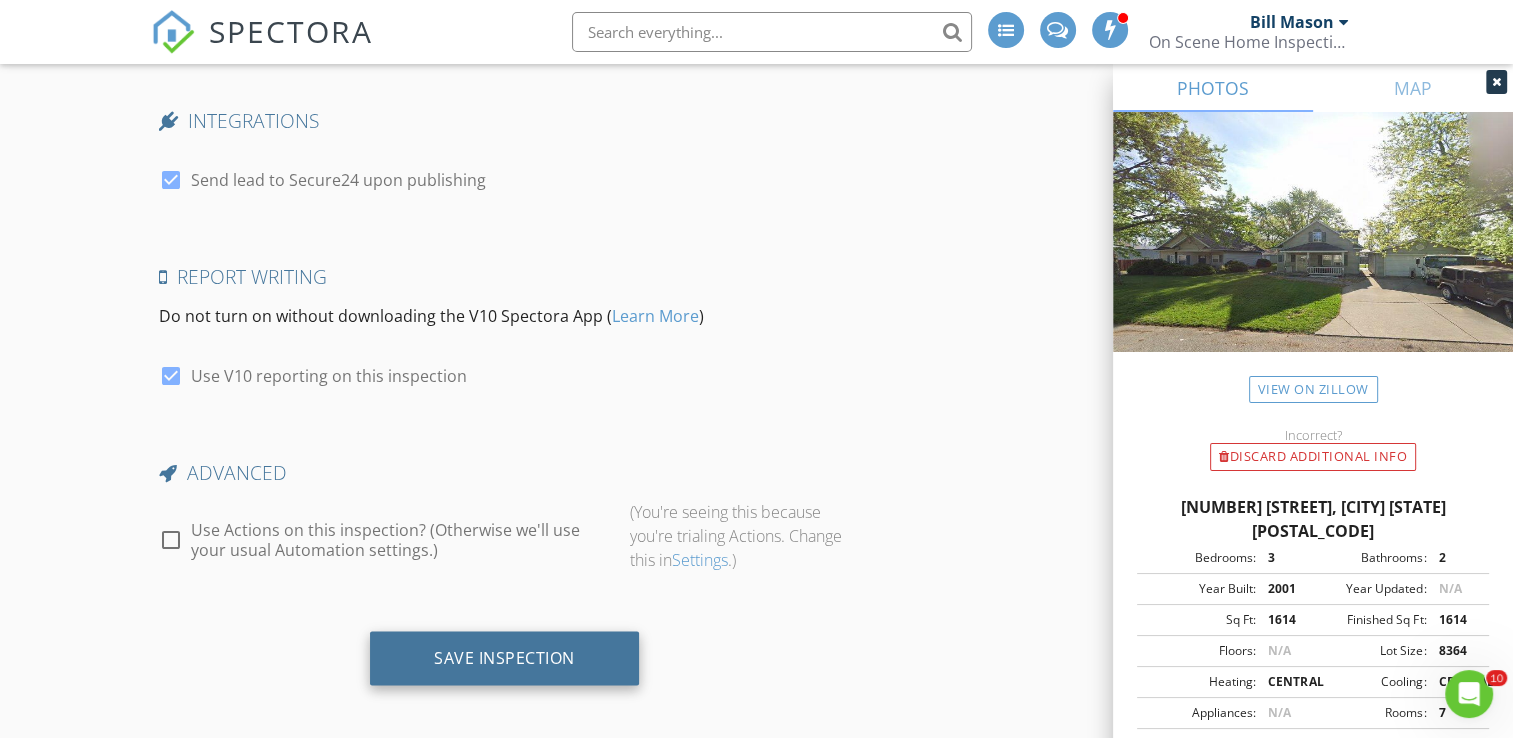 click on "Save Inspection" at bounding box center (504, 657) 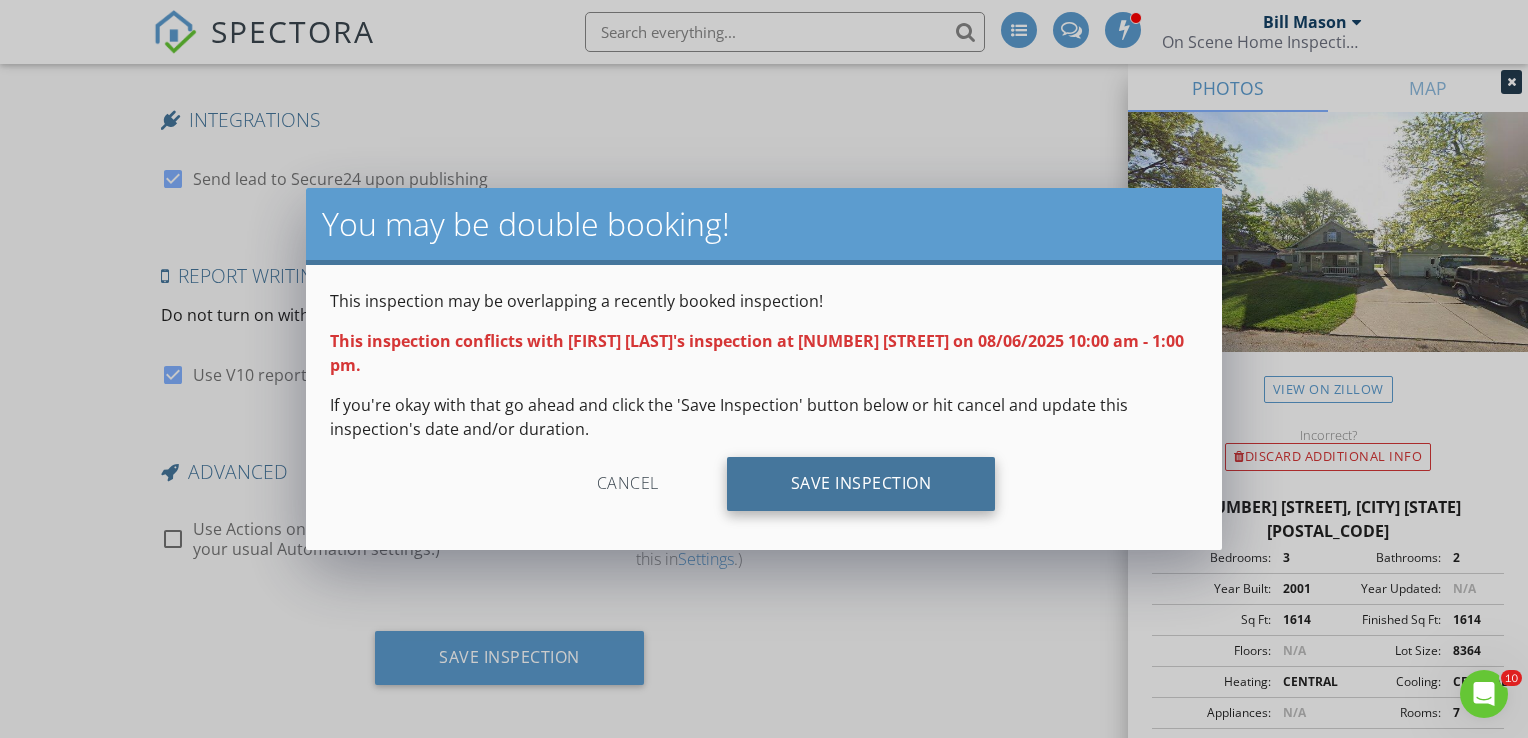 click on "Save Inspection" at bounding box center [861, 484] 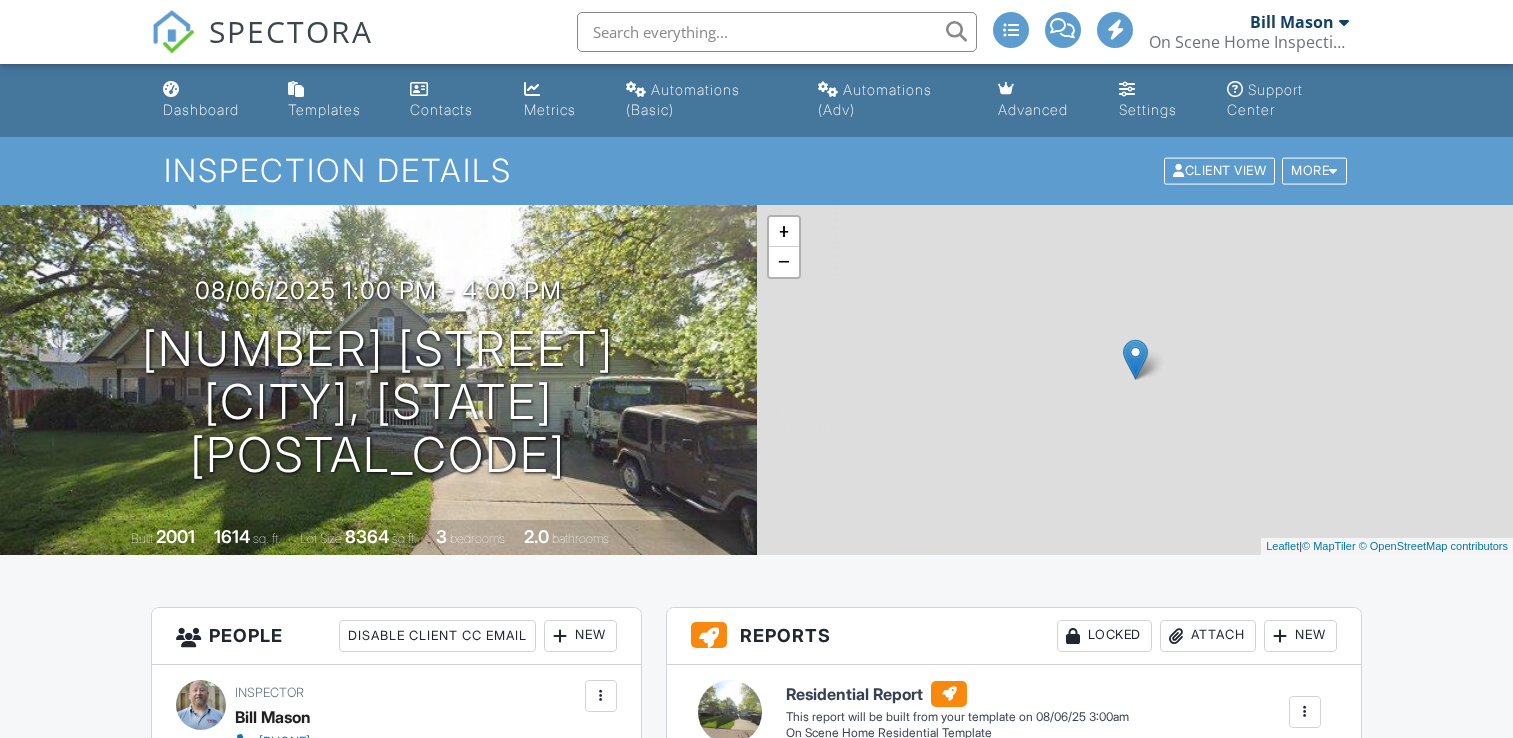 scroll, scrollTop: 0, scrollLeft: 0, axis: both 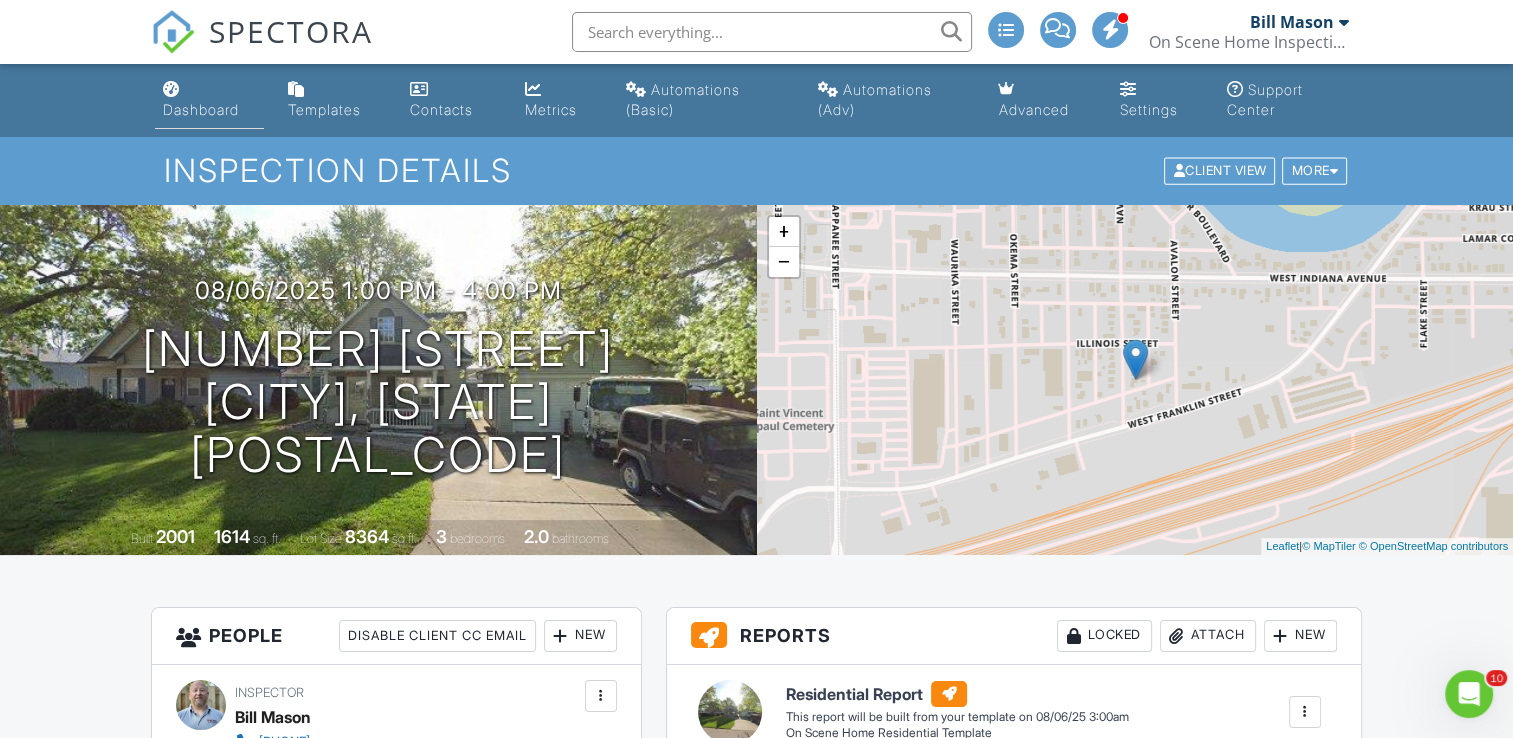 click on "Dashboard" at bounding box center [209, 100] 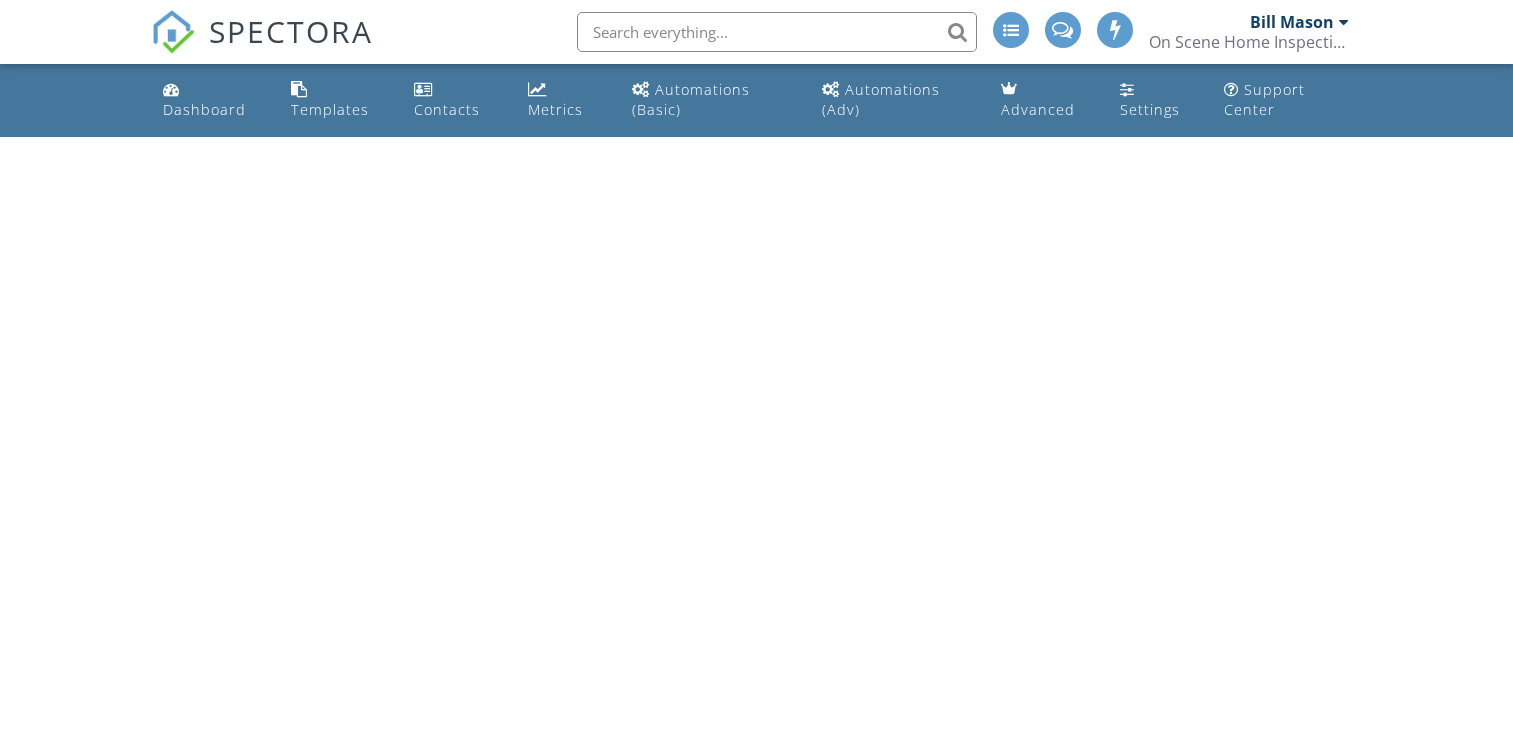 scroll, scrollTop: 0, scrollLeft: 0, axis: both 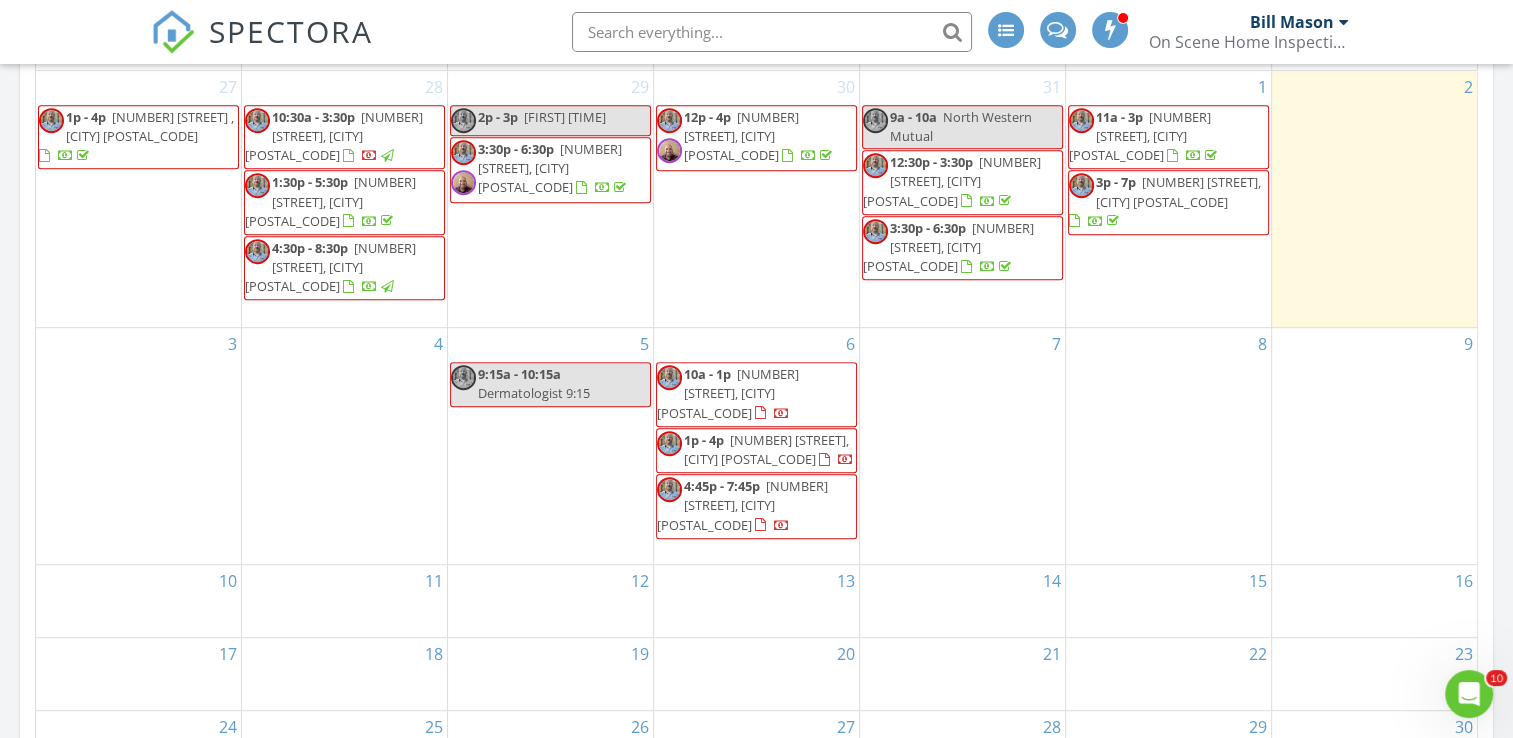 click on "[NUMBER] [STREET], [CITY] [POSTAL_CODE]" at bounding box center (766, 449) 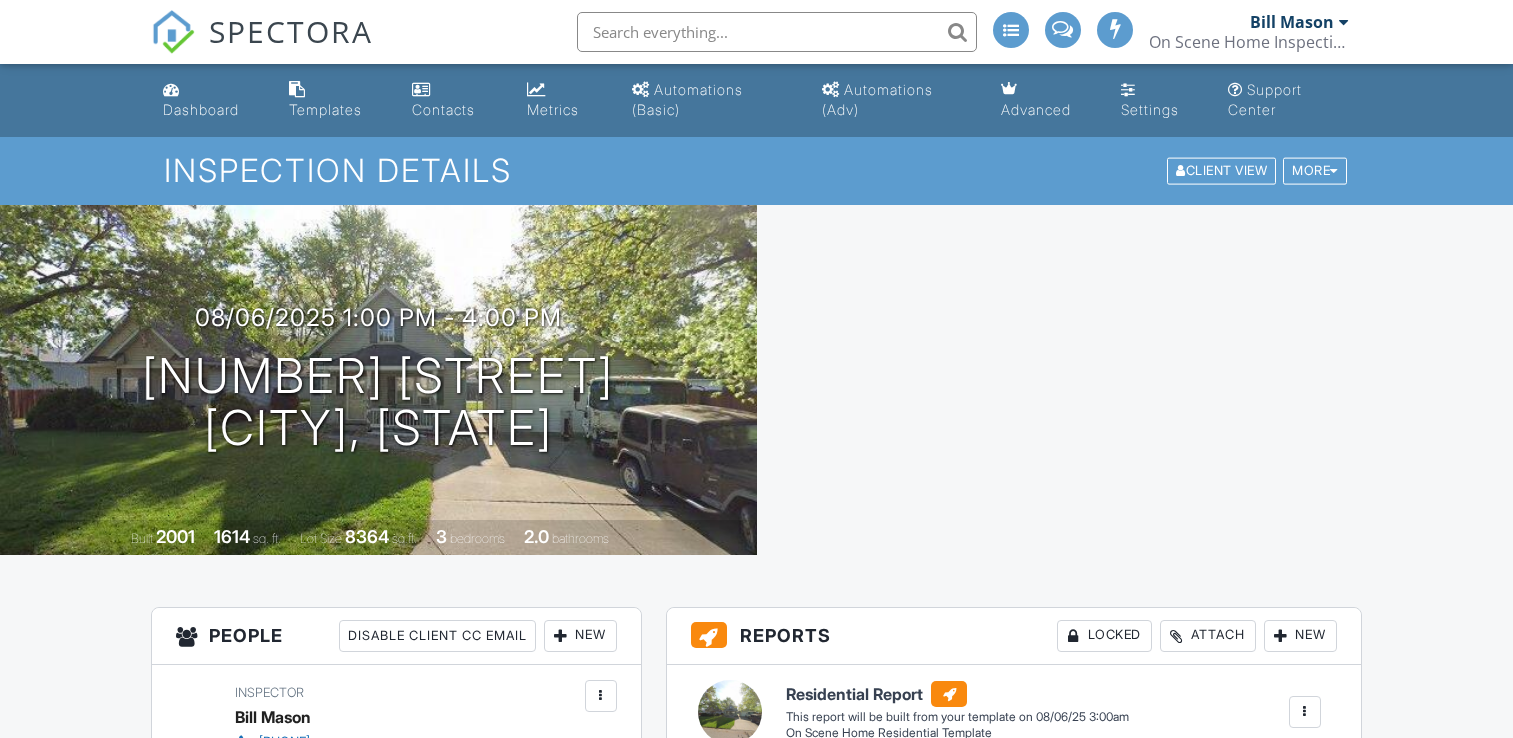 scroll, scrollTop: 0, scrollLeft: 0, axis: both 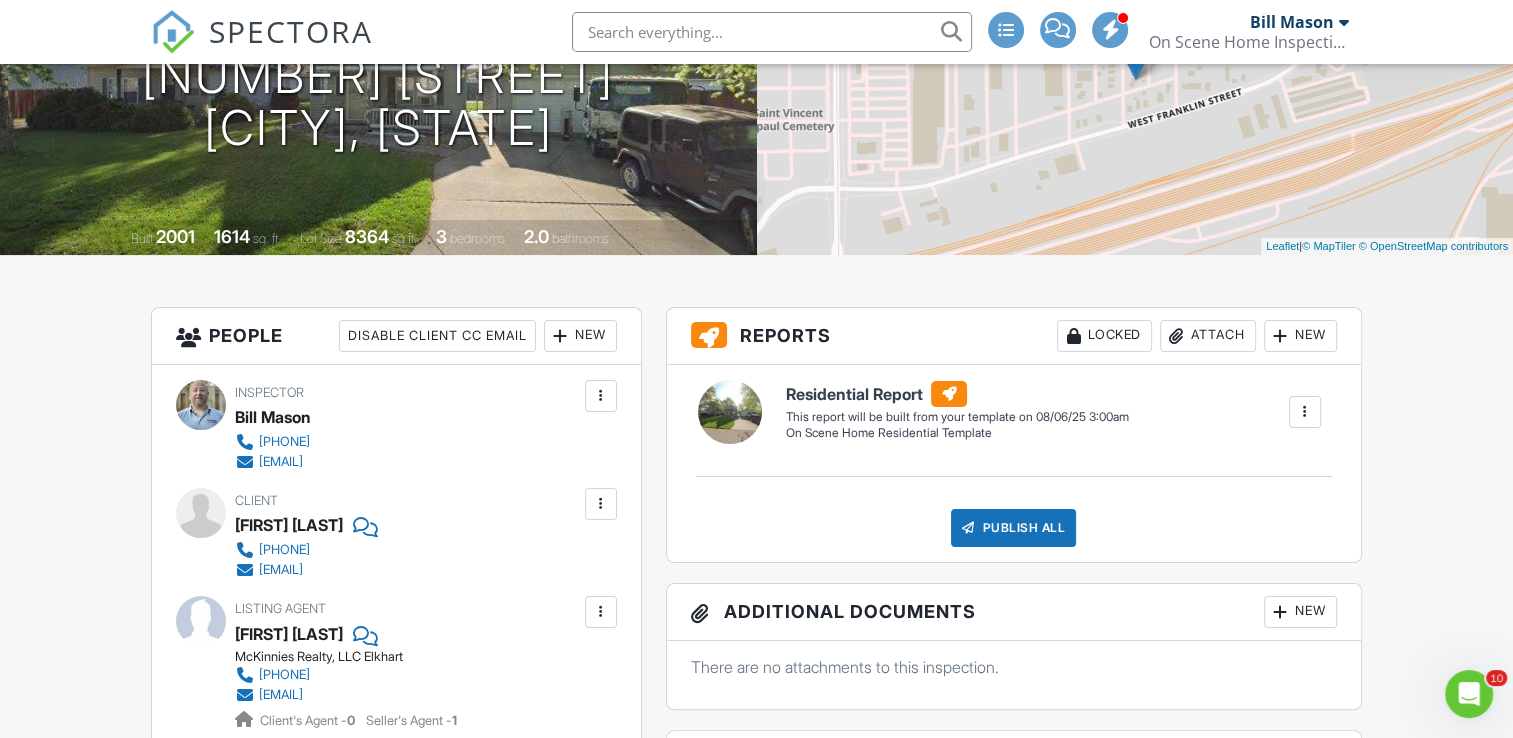 click on "New" at bounding box center (580, 336) 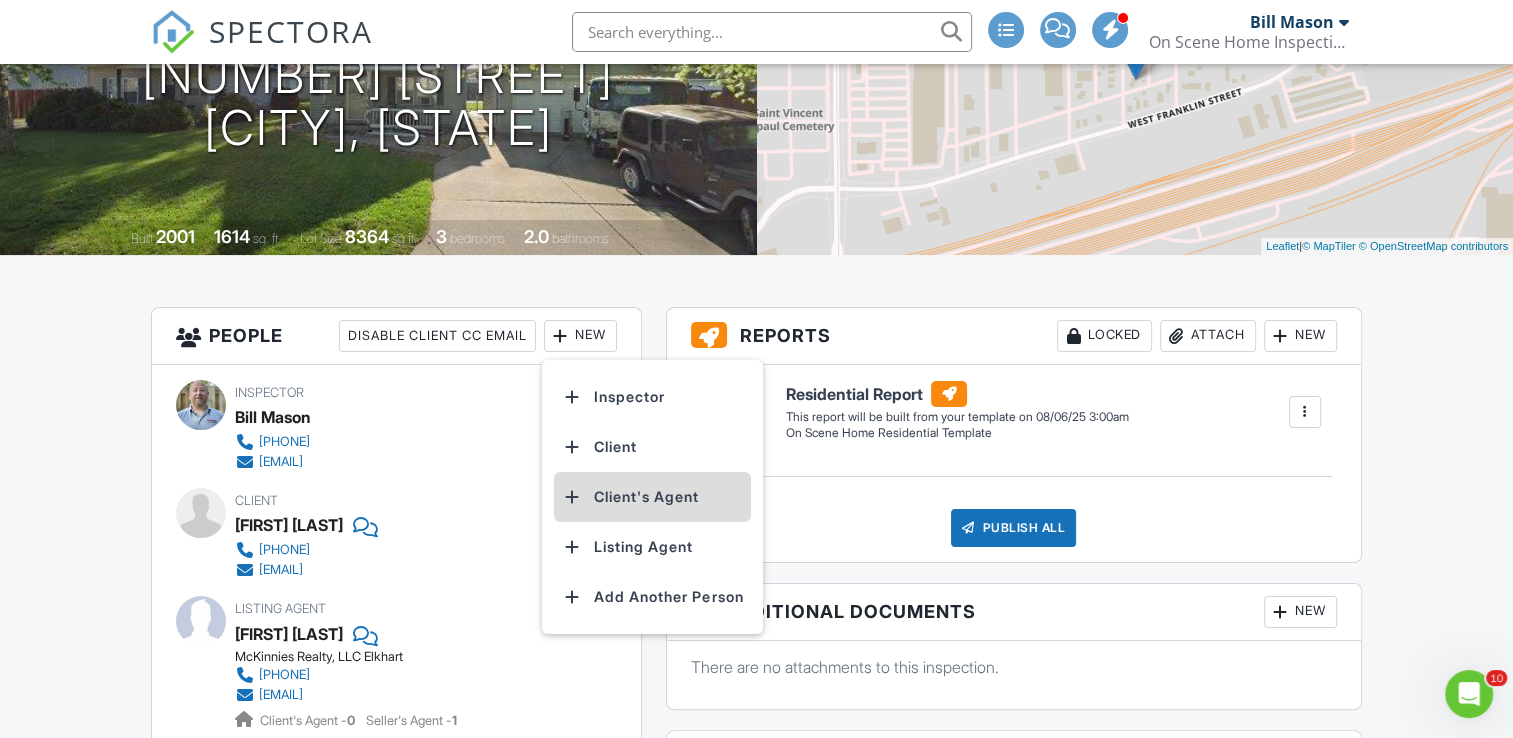 click on "Client's Agent" at bounding box center (652, 497) 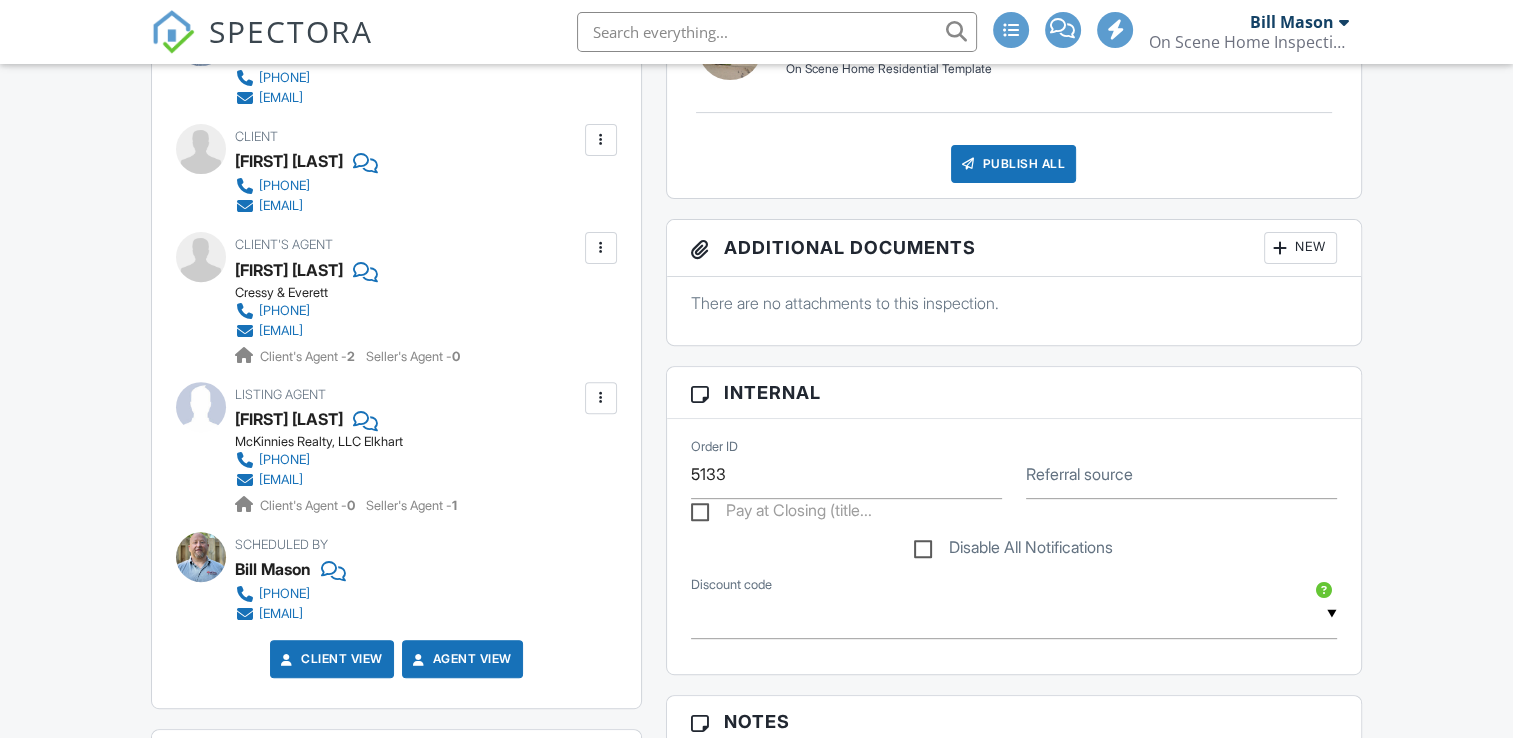 scroll, scrollTop: 700, scrollLeft: 0, axis: vertical 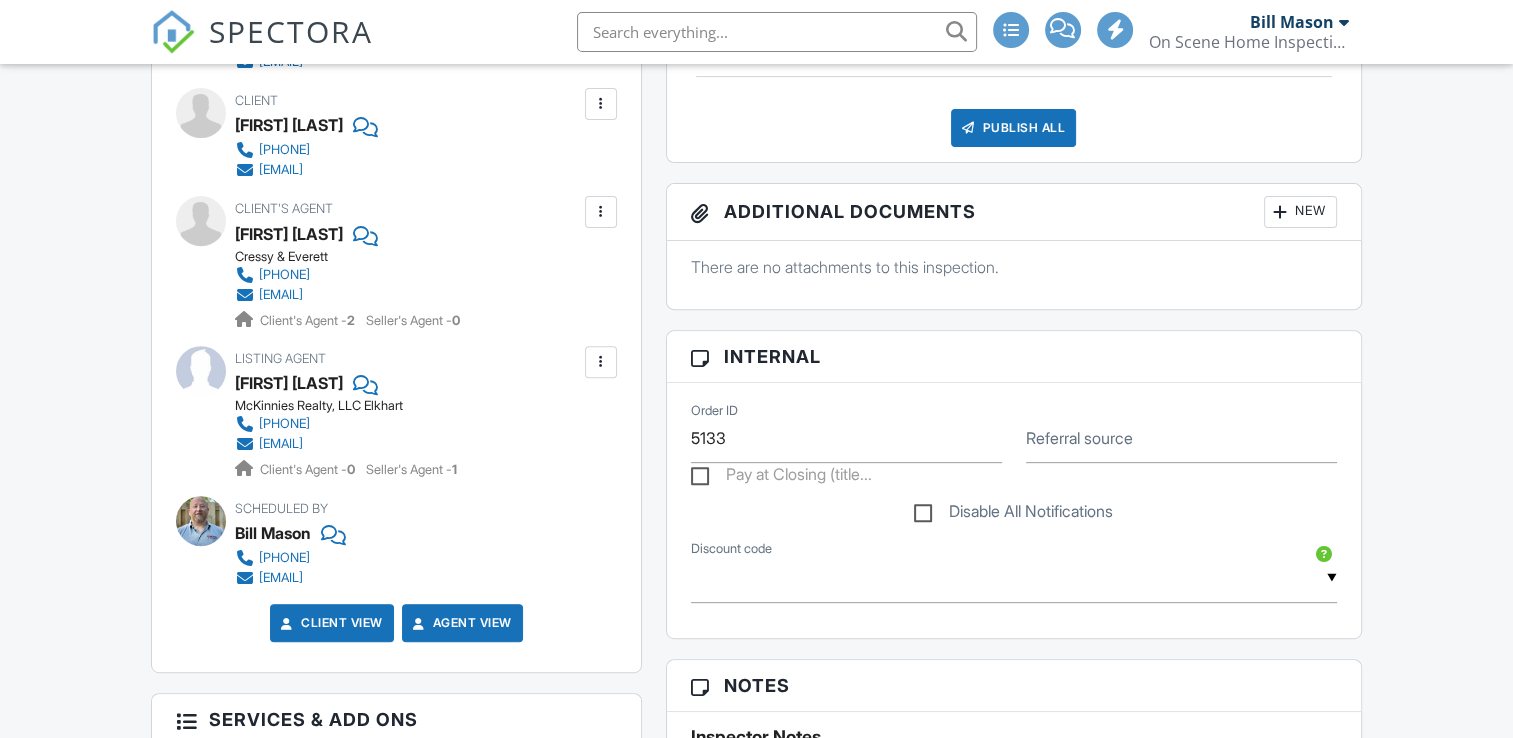 click at bounding box center (601, 212) 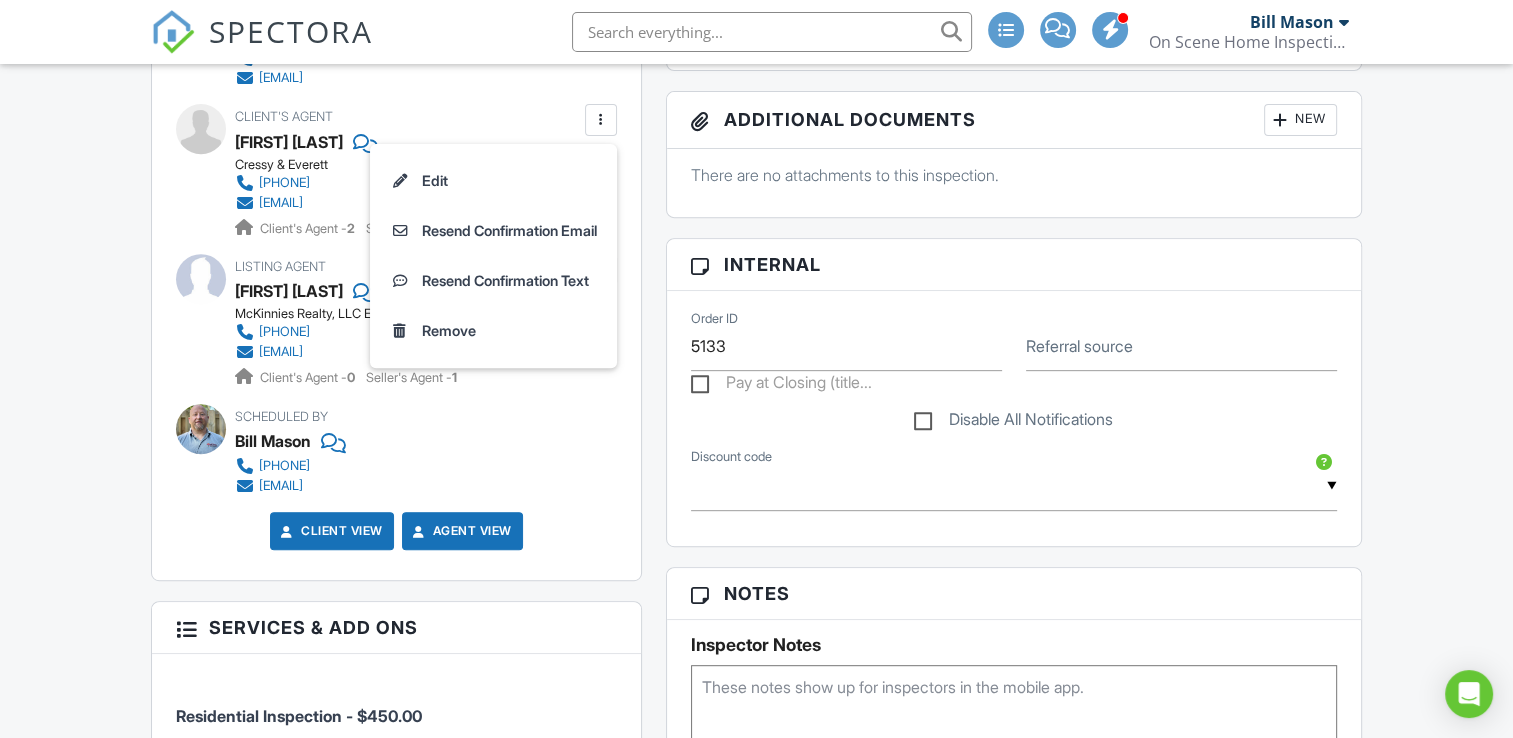 scroll, scrollTop: 800, scrollLeft: 0, axis: vertical 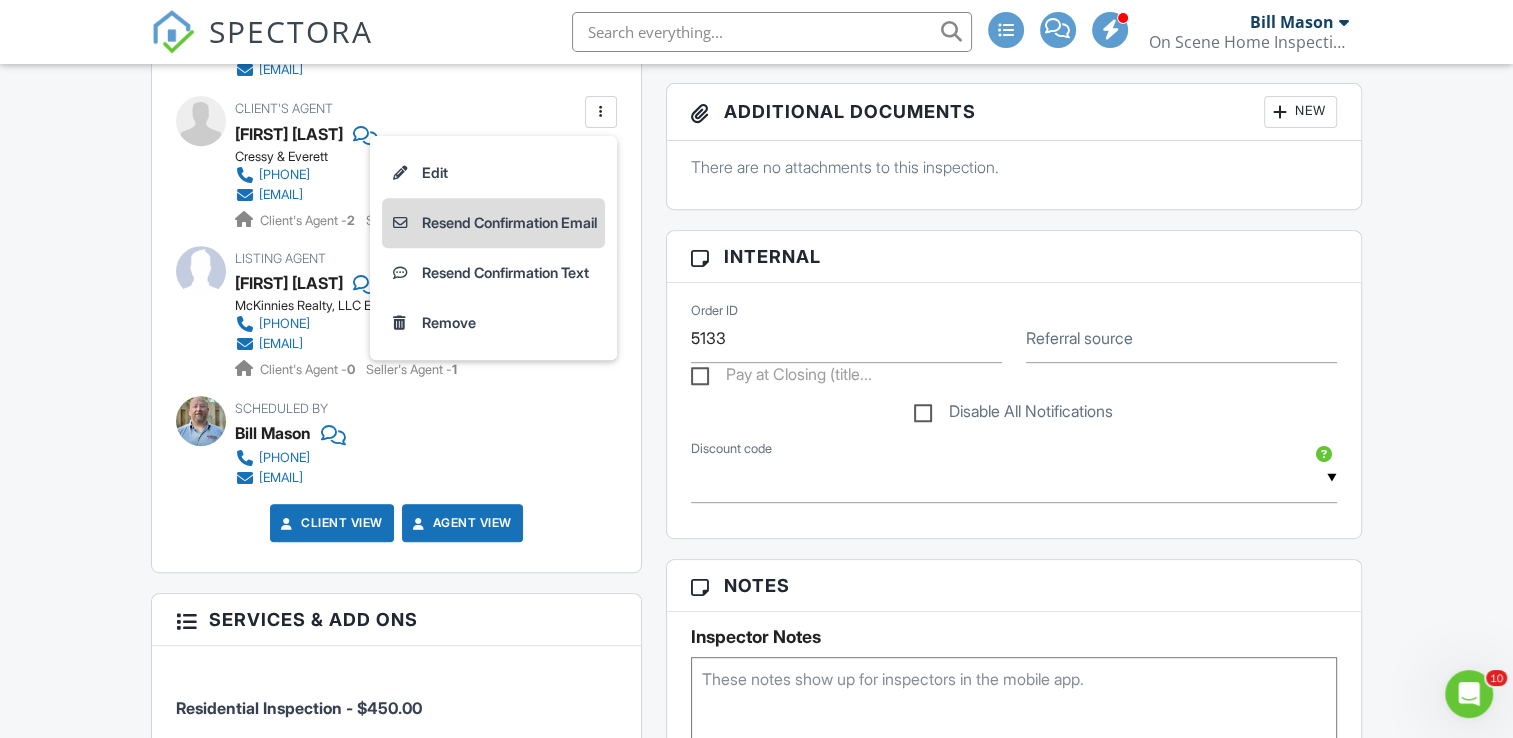 click on "Resend Confirmation Email" at bounding box center [493, 223] 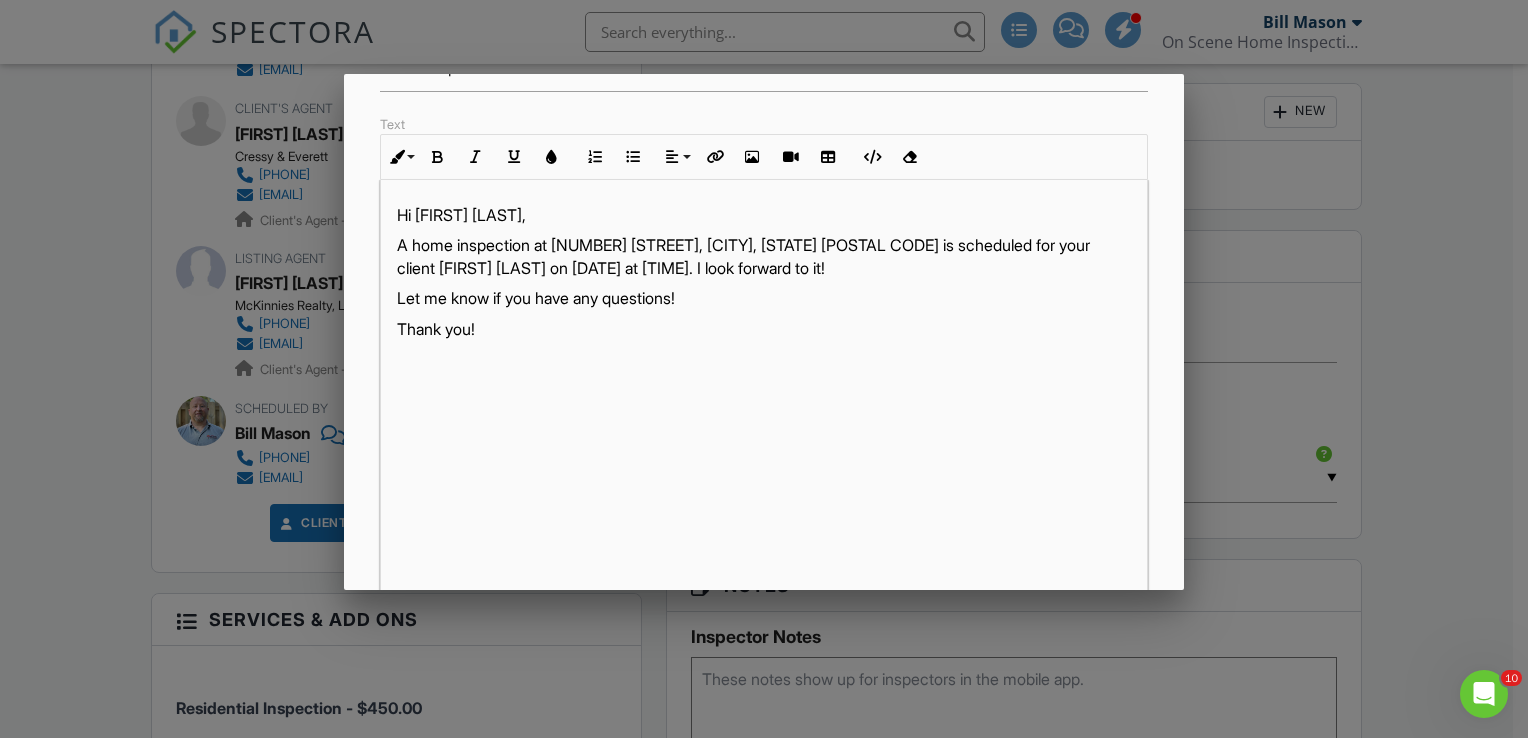 scroll, scrollTop: 465, scrollLeft: 0, axis: vertical 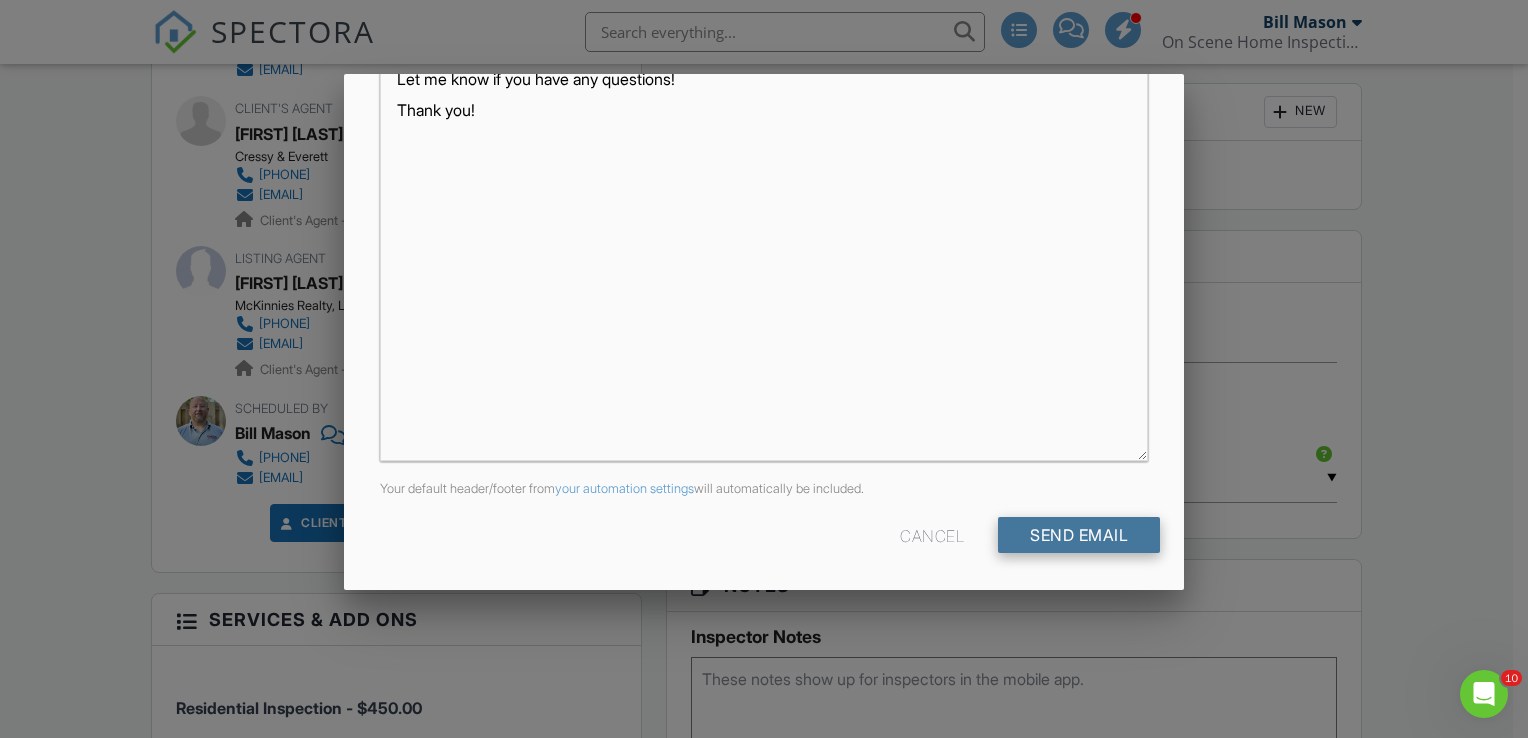 click on "Send Email" at bounding box center [1079, 535] 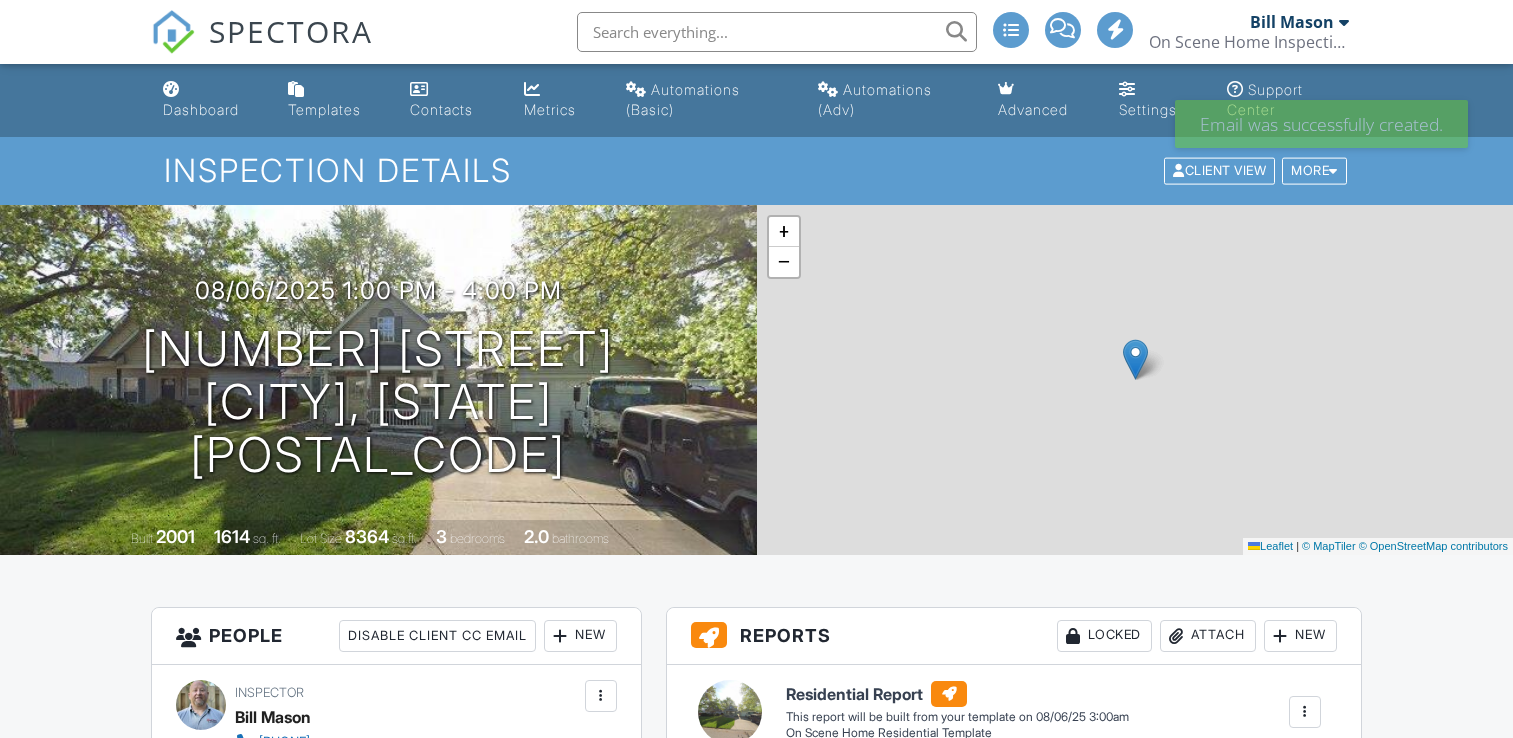 scroll, scrollTop: 0, scrollLeft: 0, axis: both 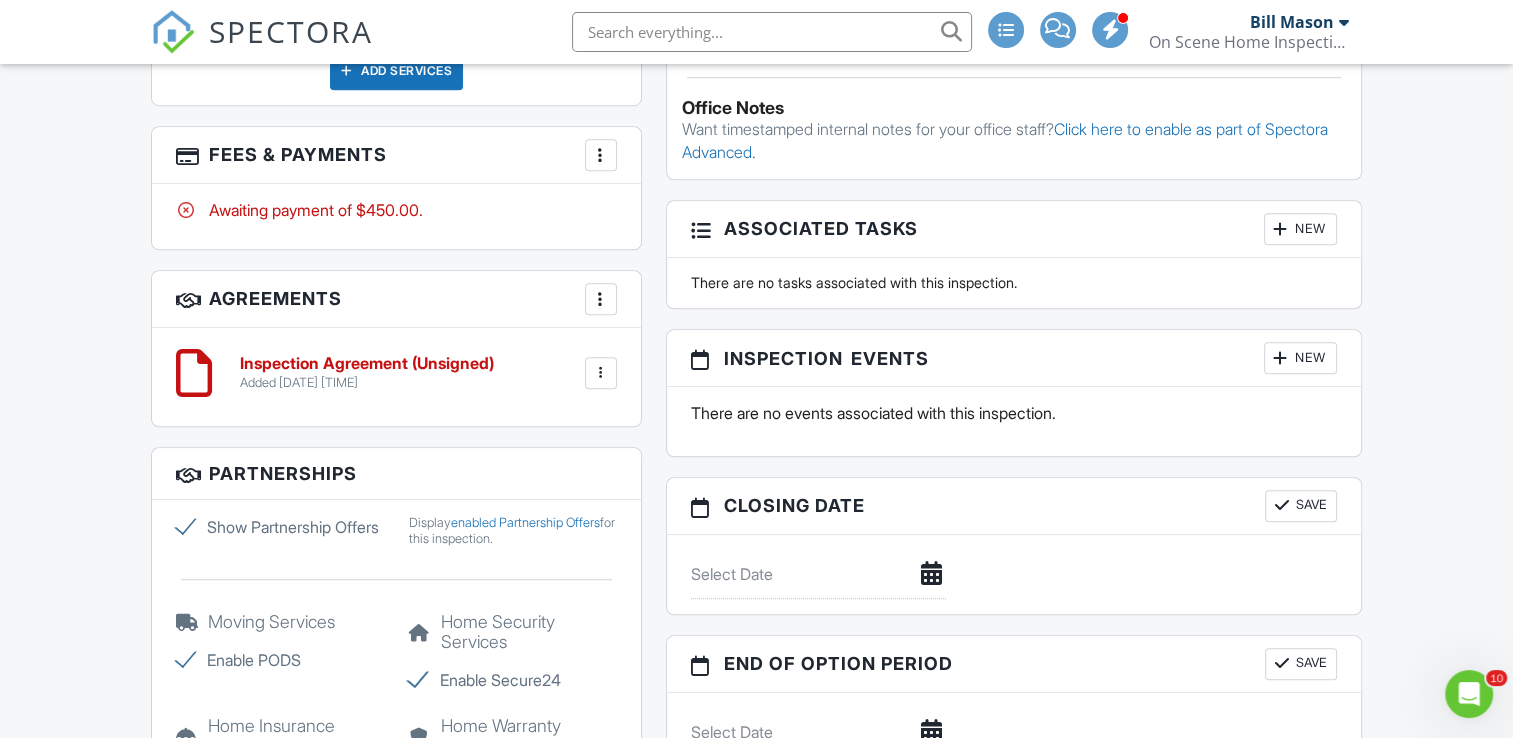click at bounding box center (601, 155) 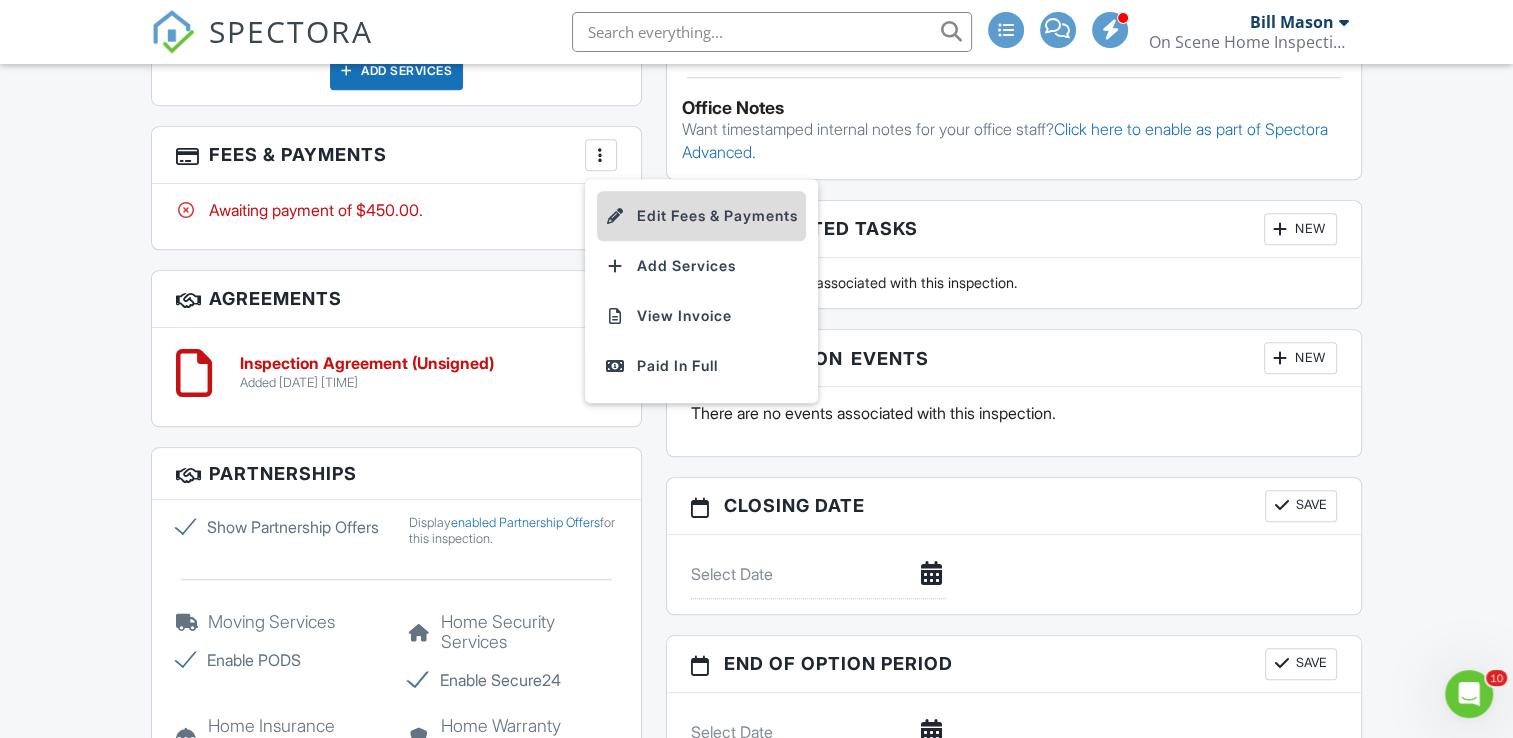 click on "Edit Fees & Payments" at bounding box center (701, 216) 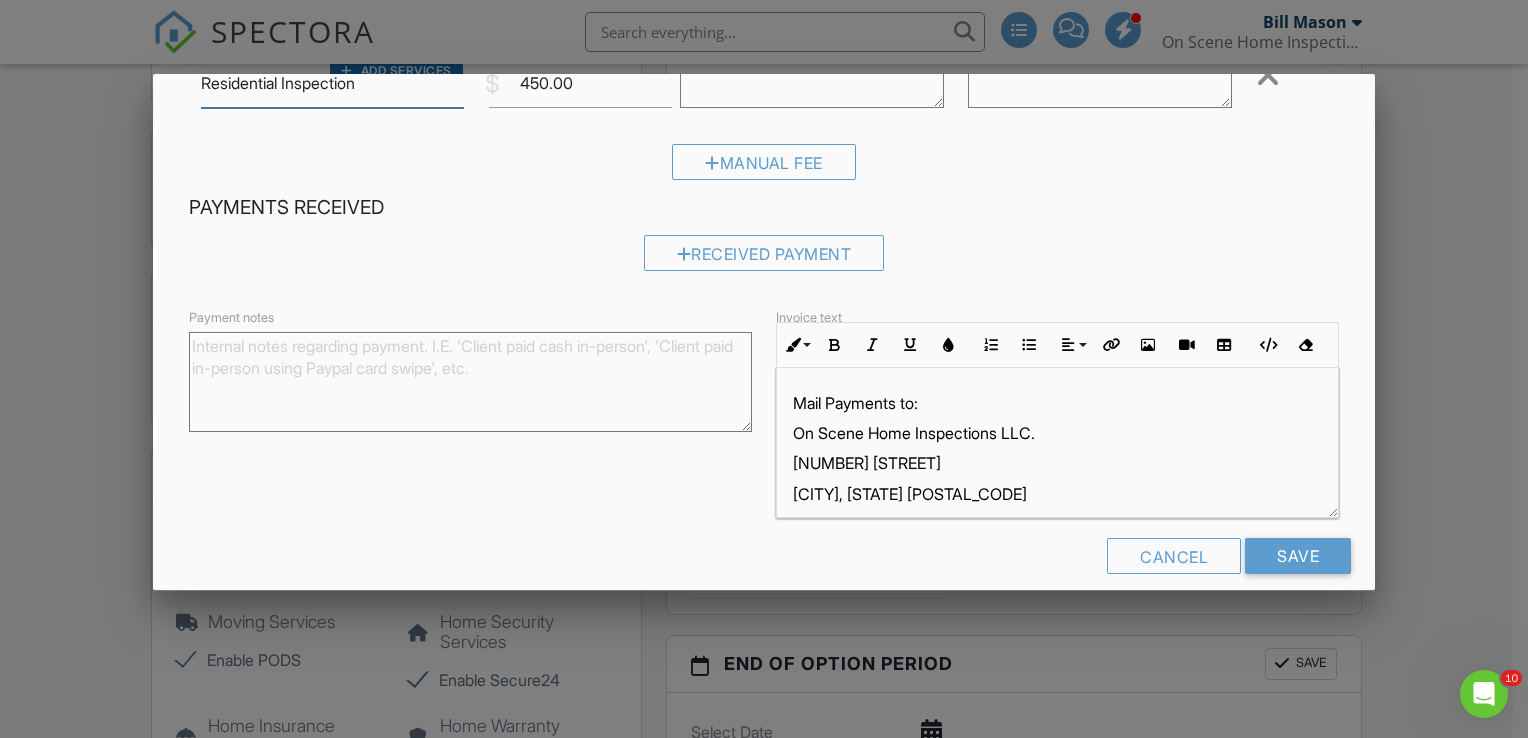 scroll, scrollTop: 193, scrollLeft: 0, axis: vertical 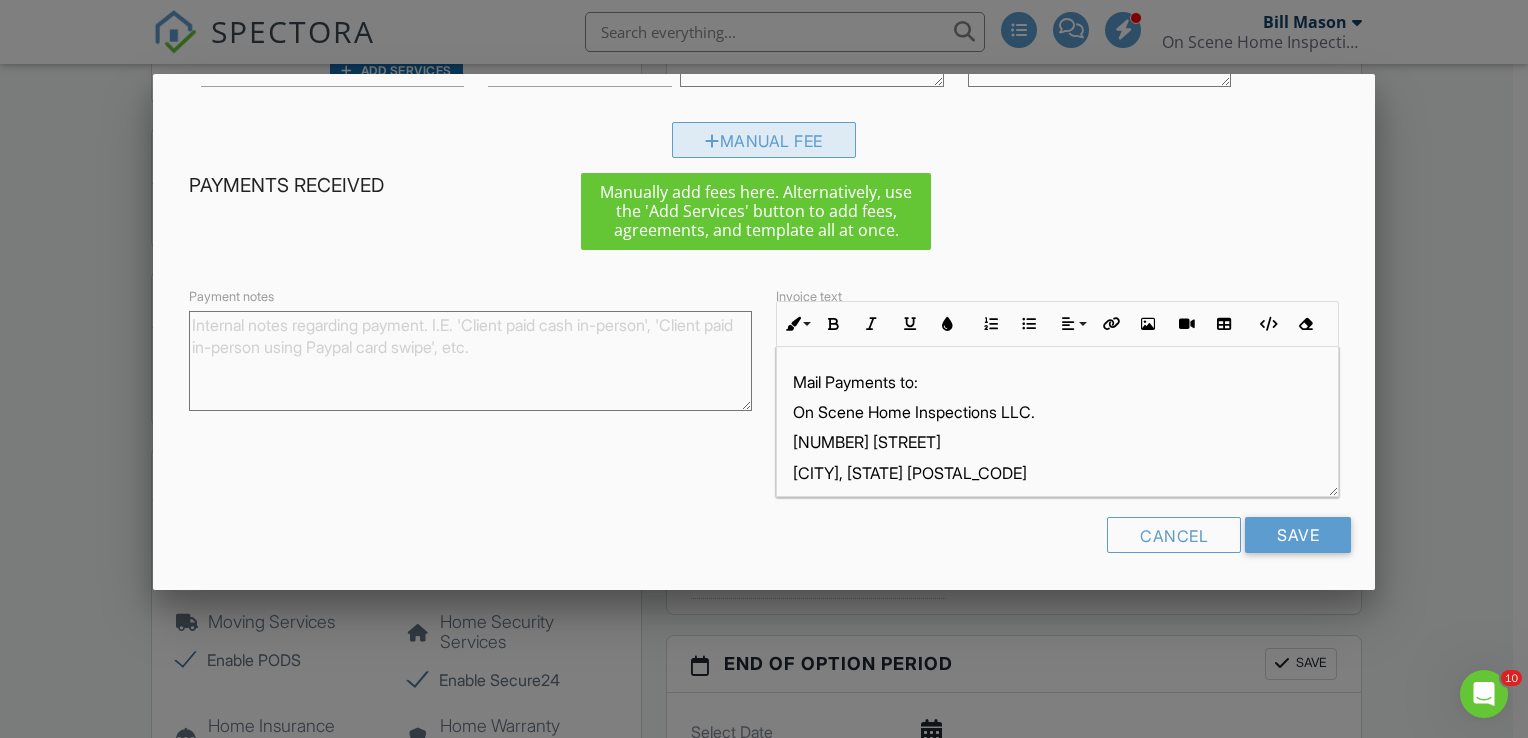 click on "Manual Fee" at bounding box center (764, 140) 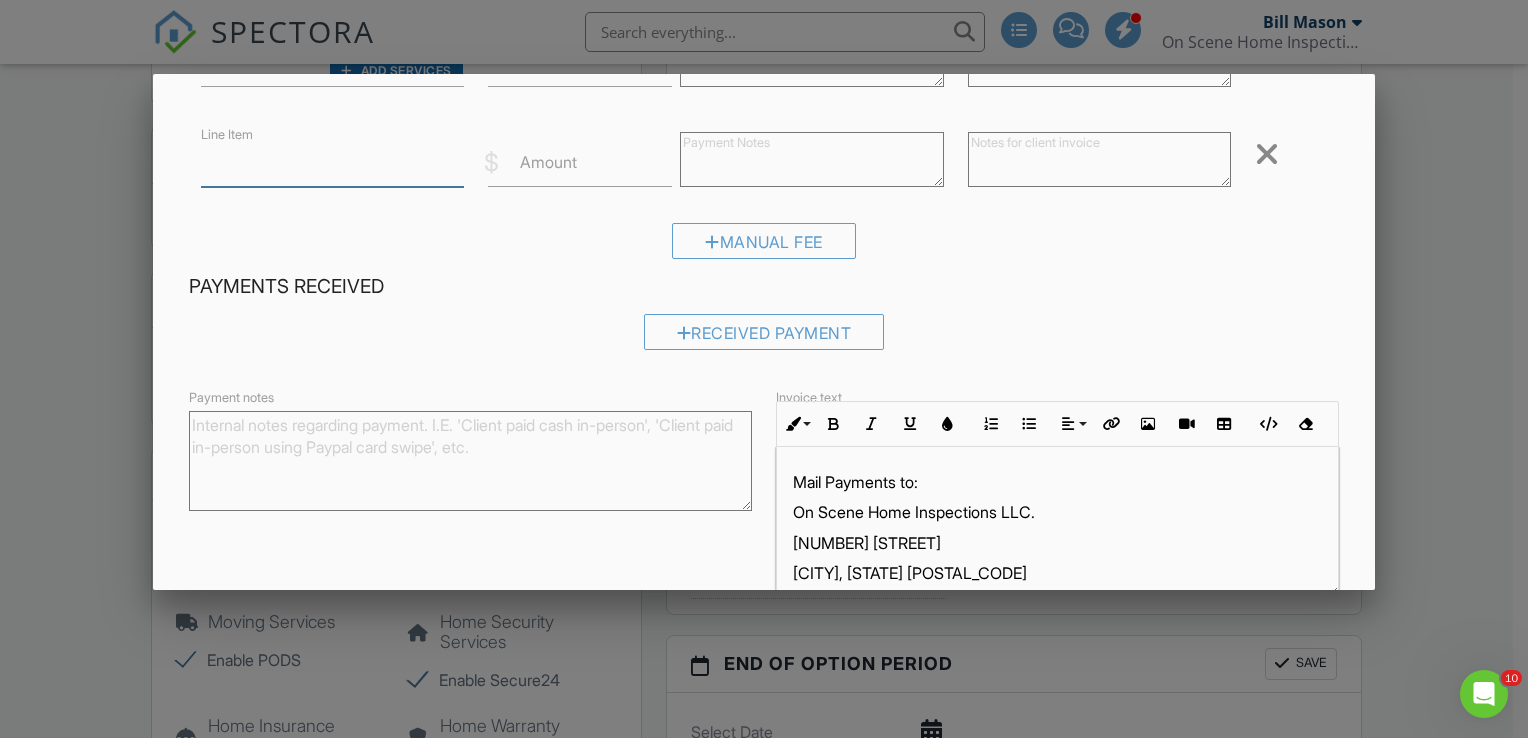 click on "Line Item" at bounding box center [333, 162] 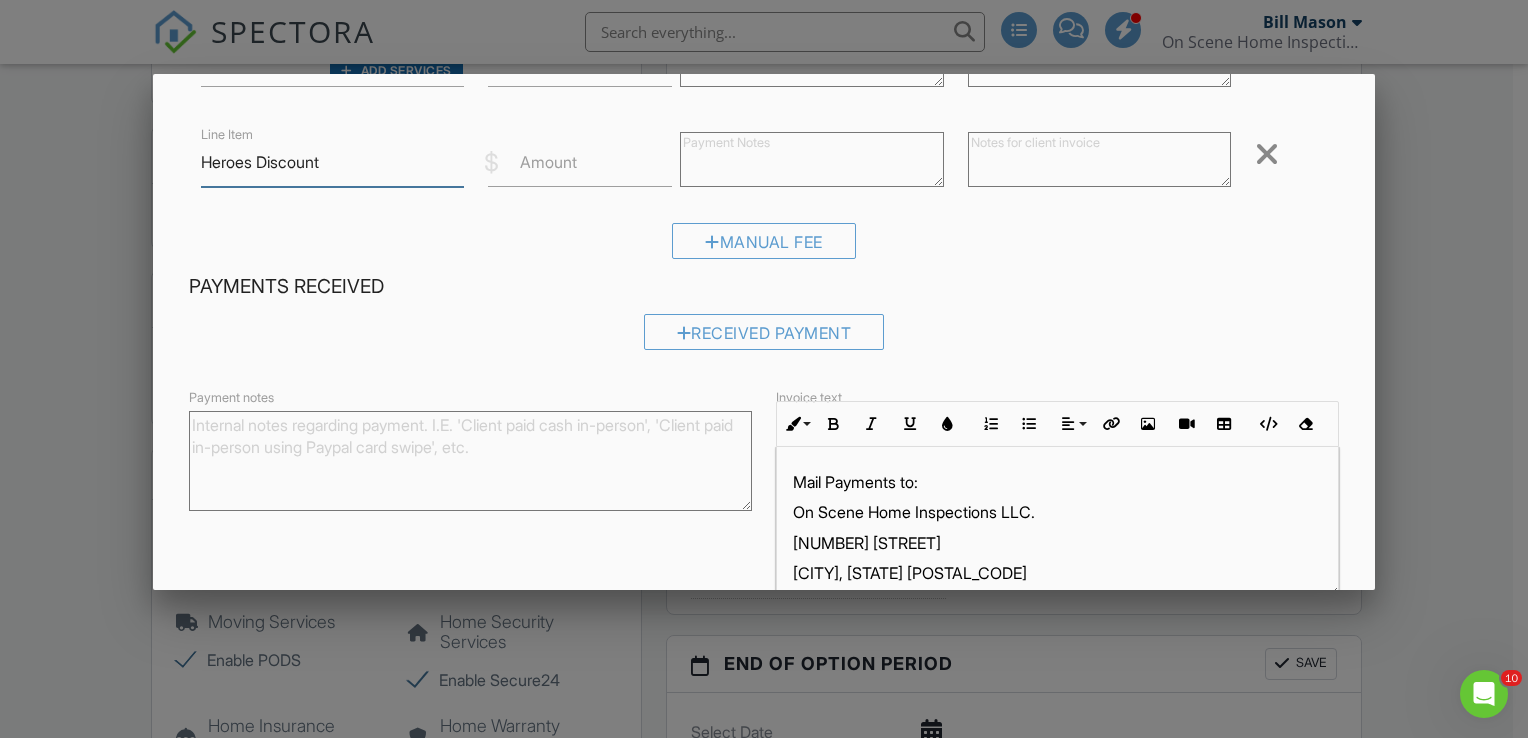 type on "Heroes Discount" 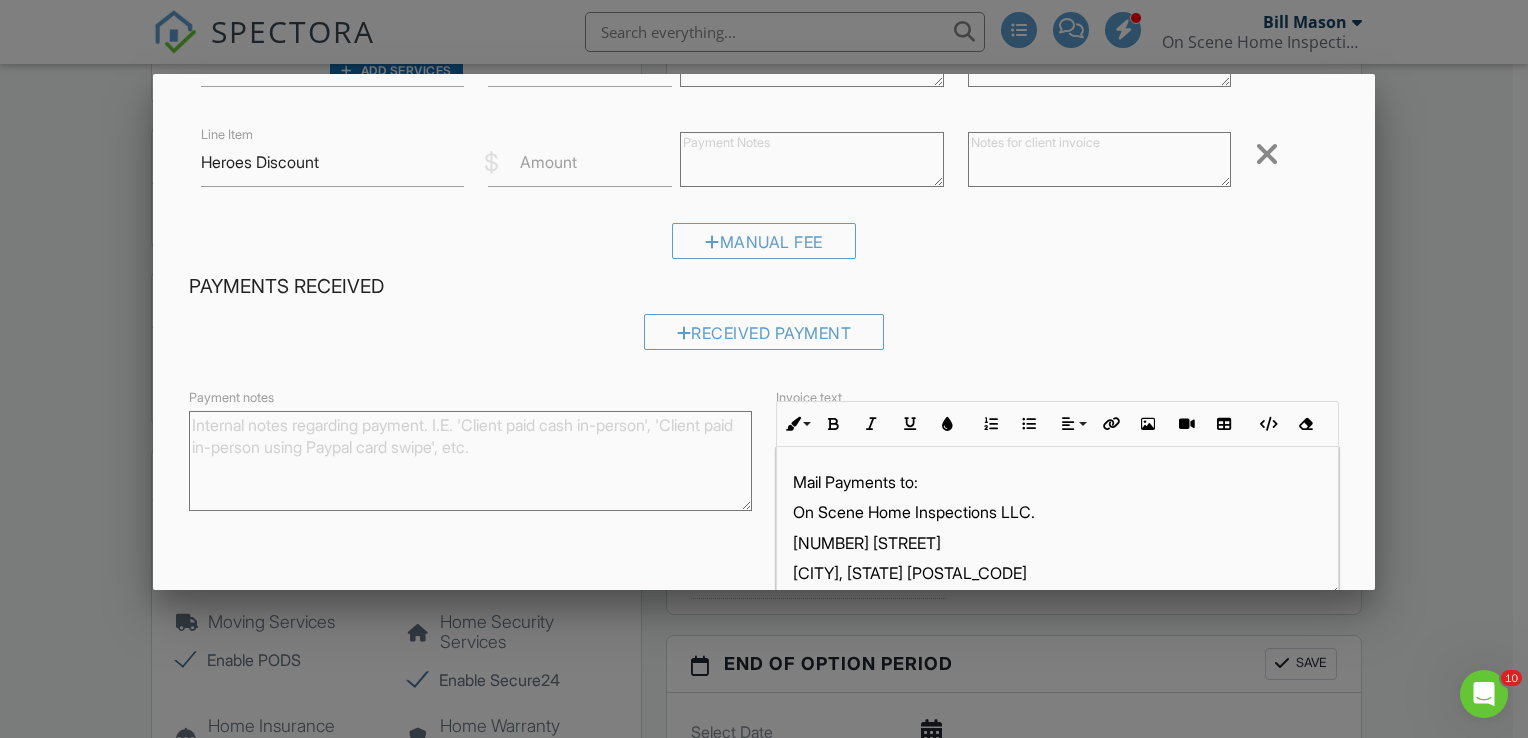 click on "Amount" at bounding box center [548, 162] 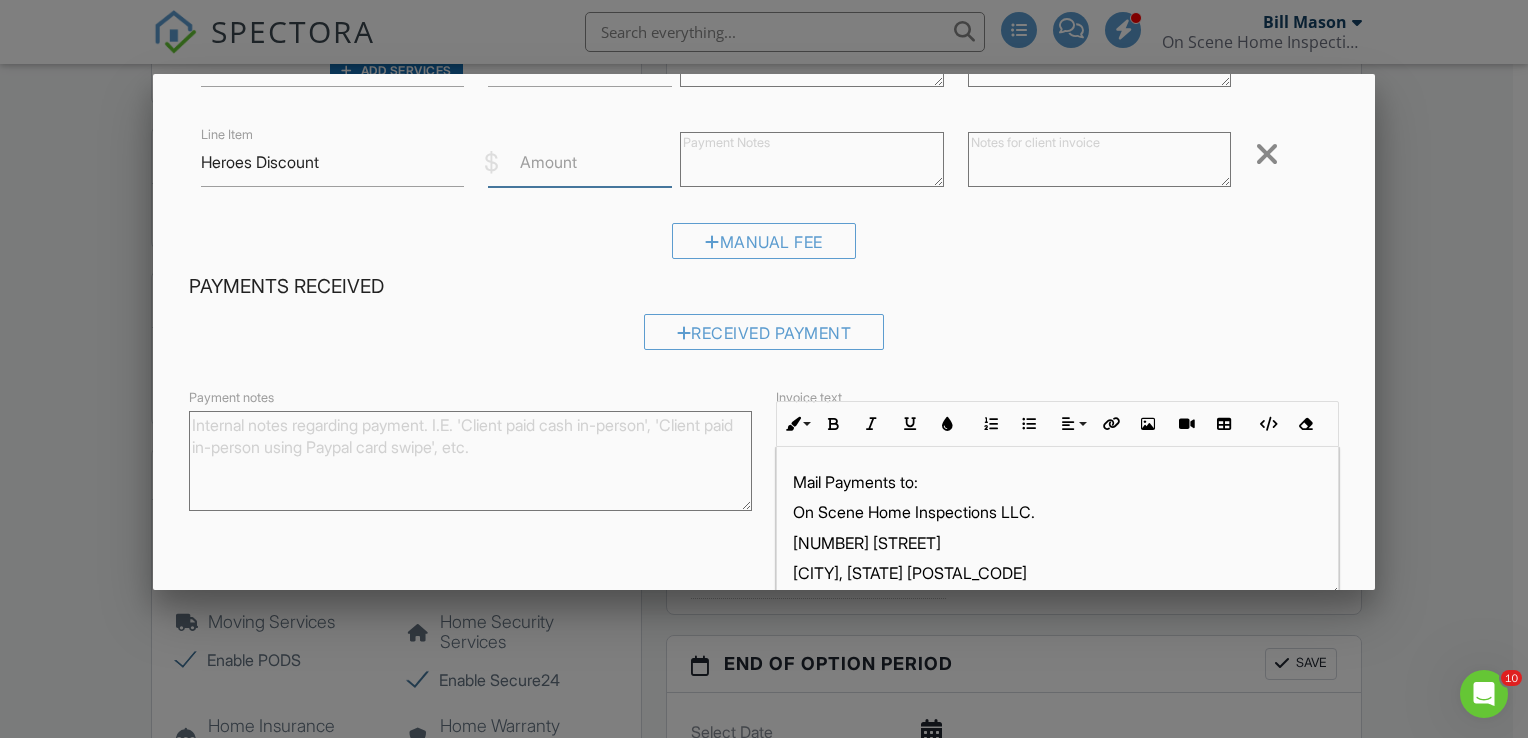 click on "Amount" at bounding box center [580, 162] 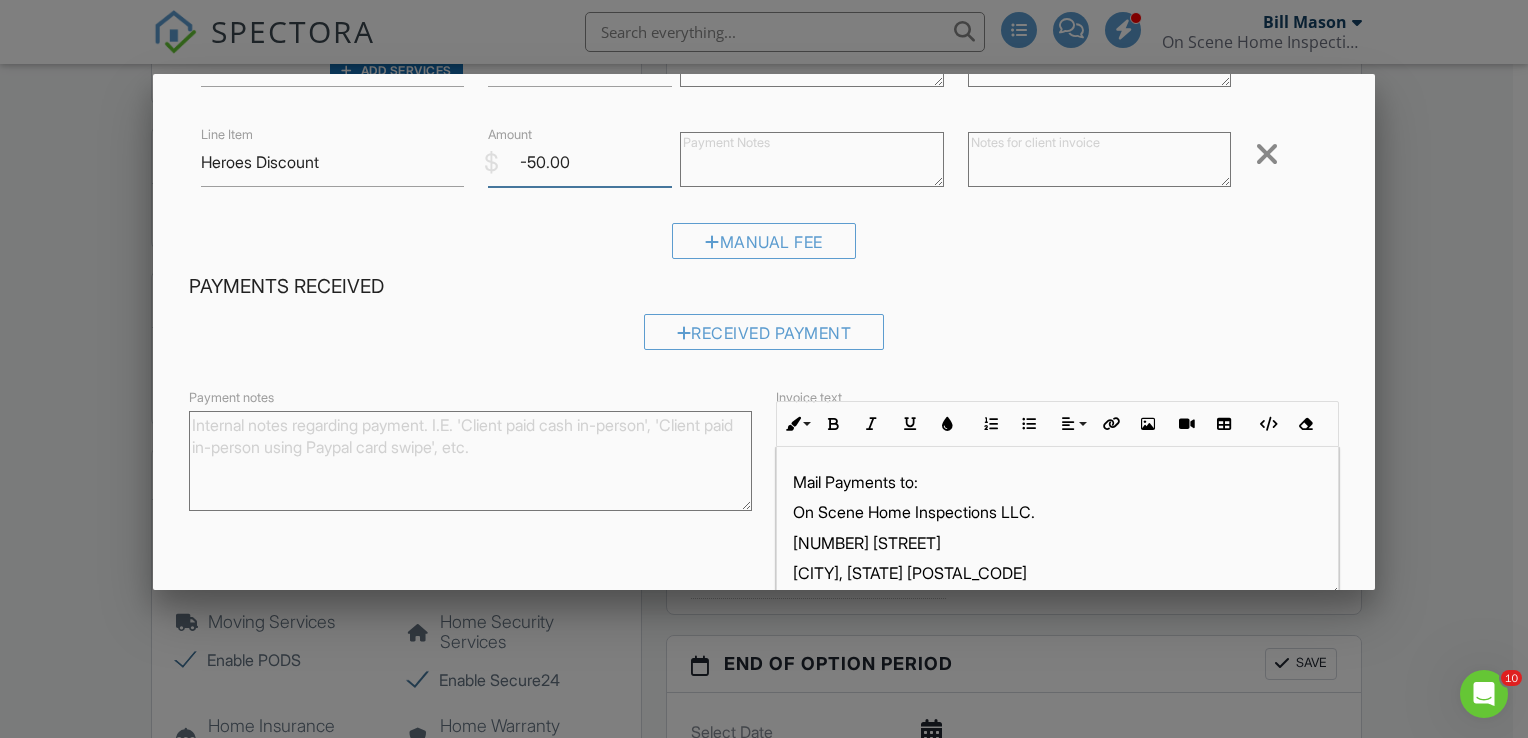 scroll, scrollTop: 294, scrollLeft: 0, axis: vertical 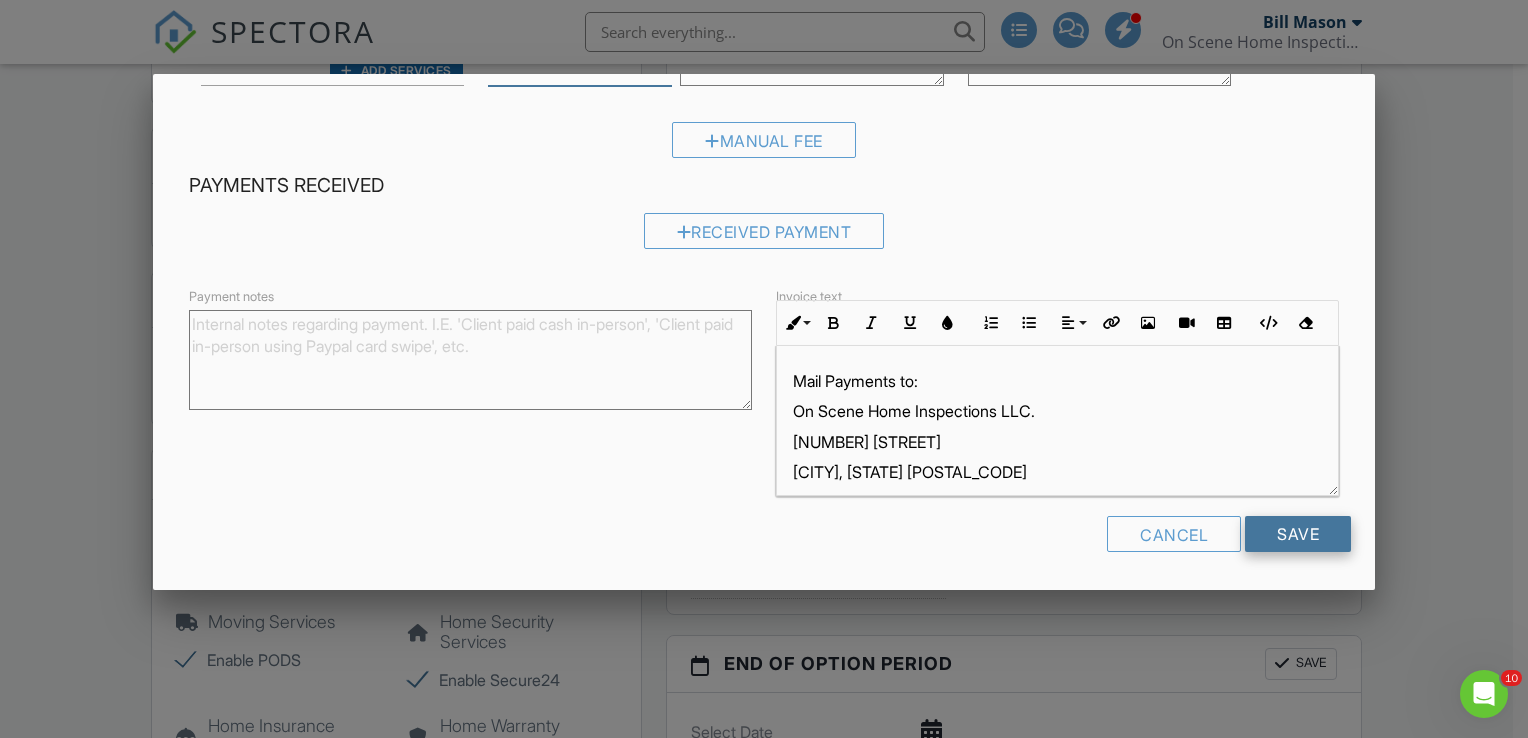 type on "-50.00" 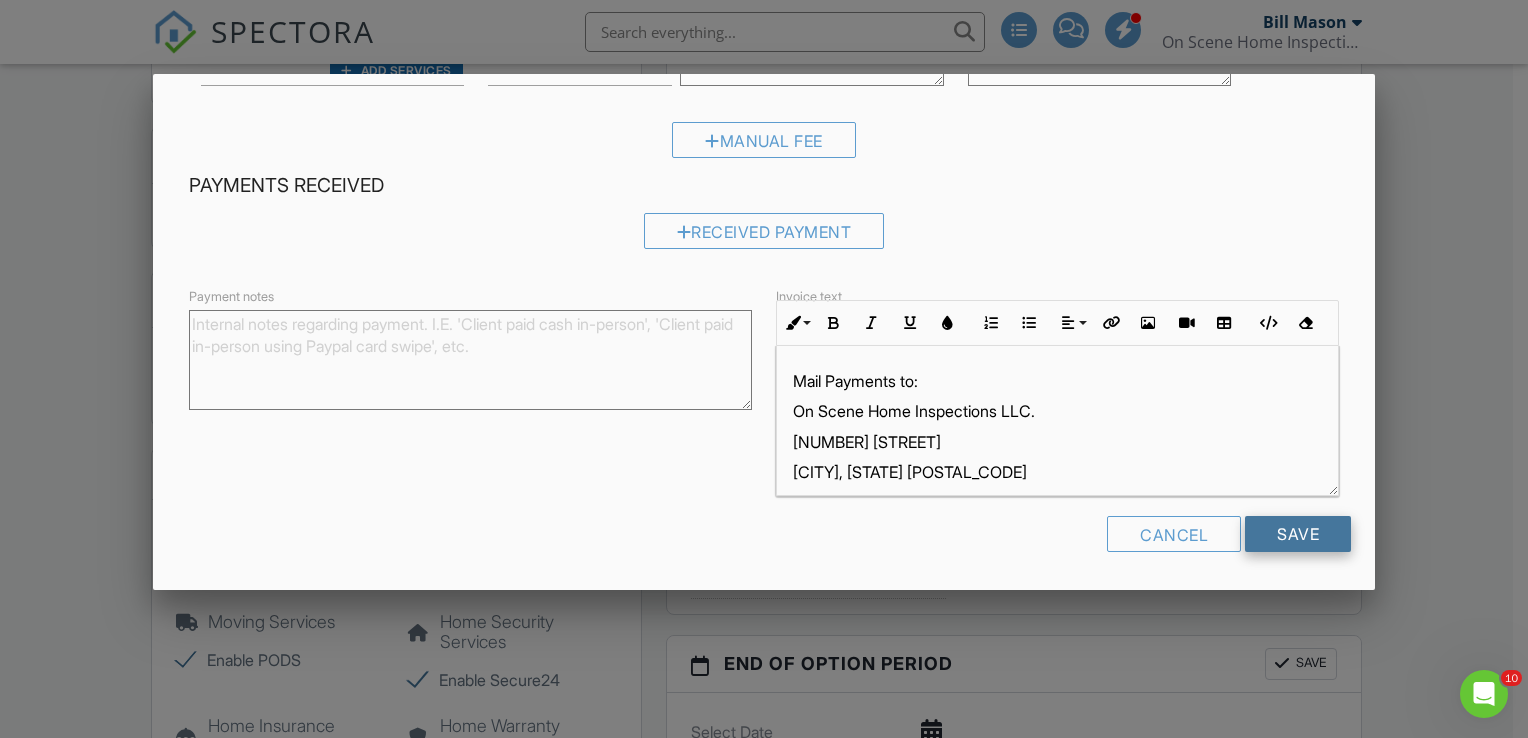 click on "Save" at bounding box center [1298, 534] 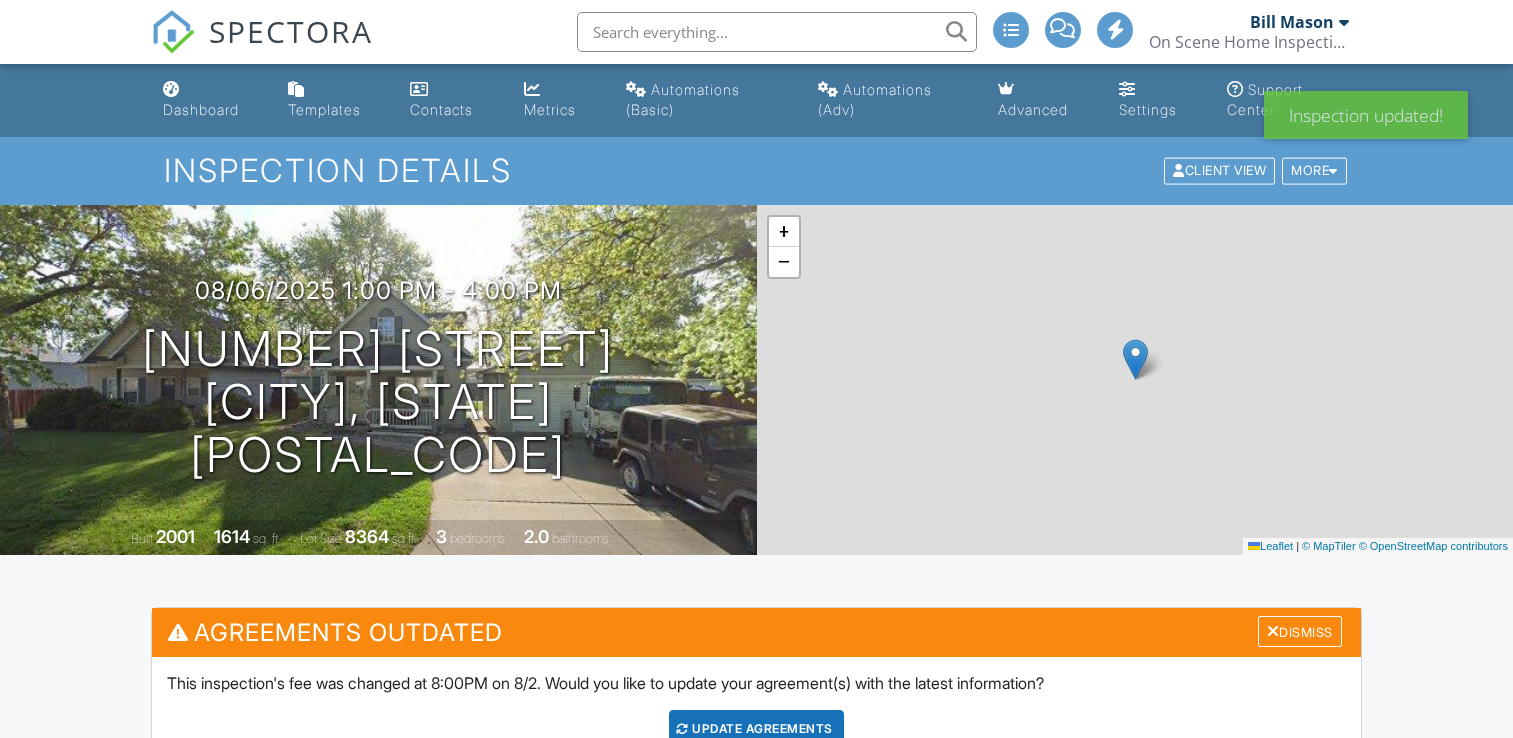 scroll, scrollTop: 0, scrollLeft: 0, axis: both 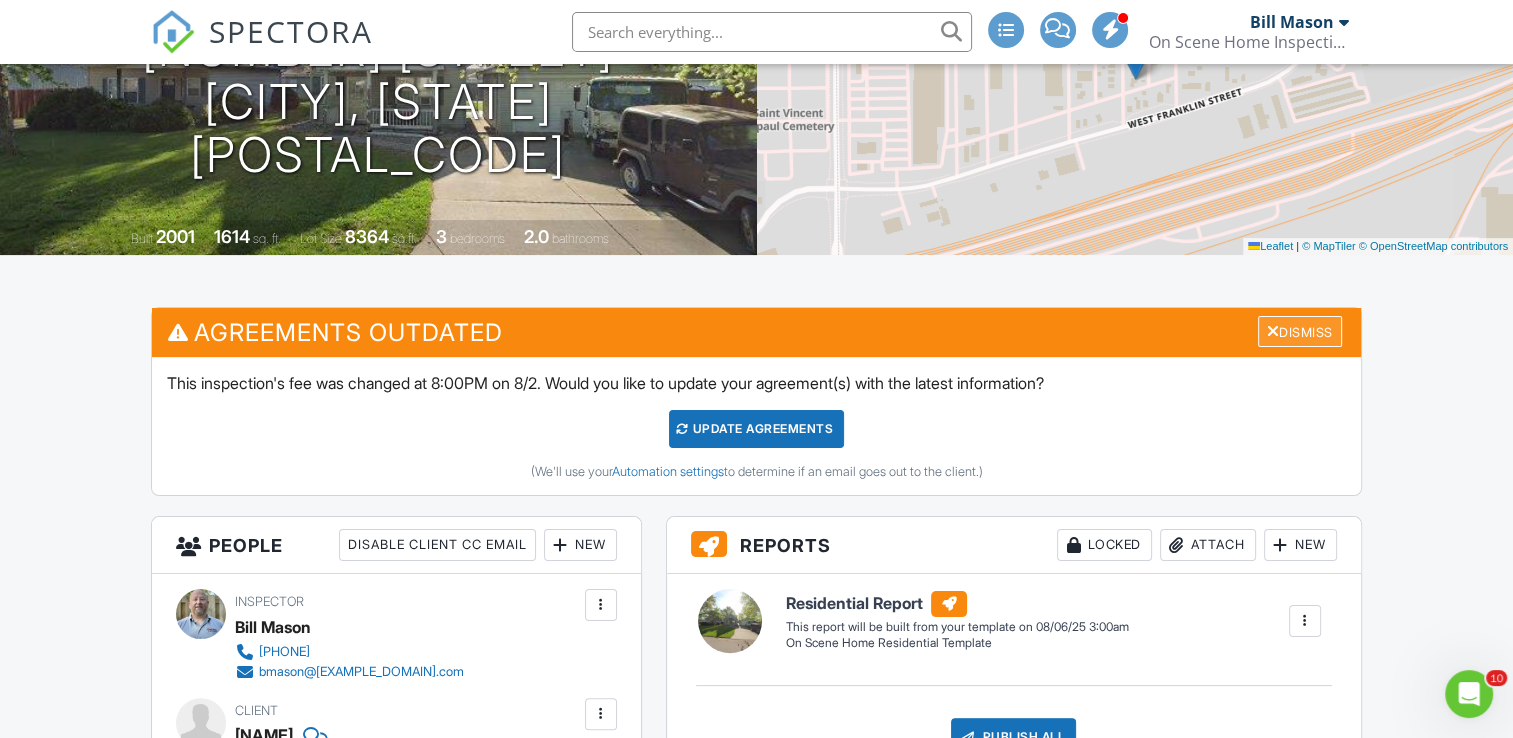 click on "Dismiss" at bounding box center [1300, 331] 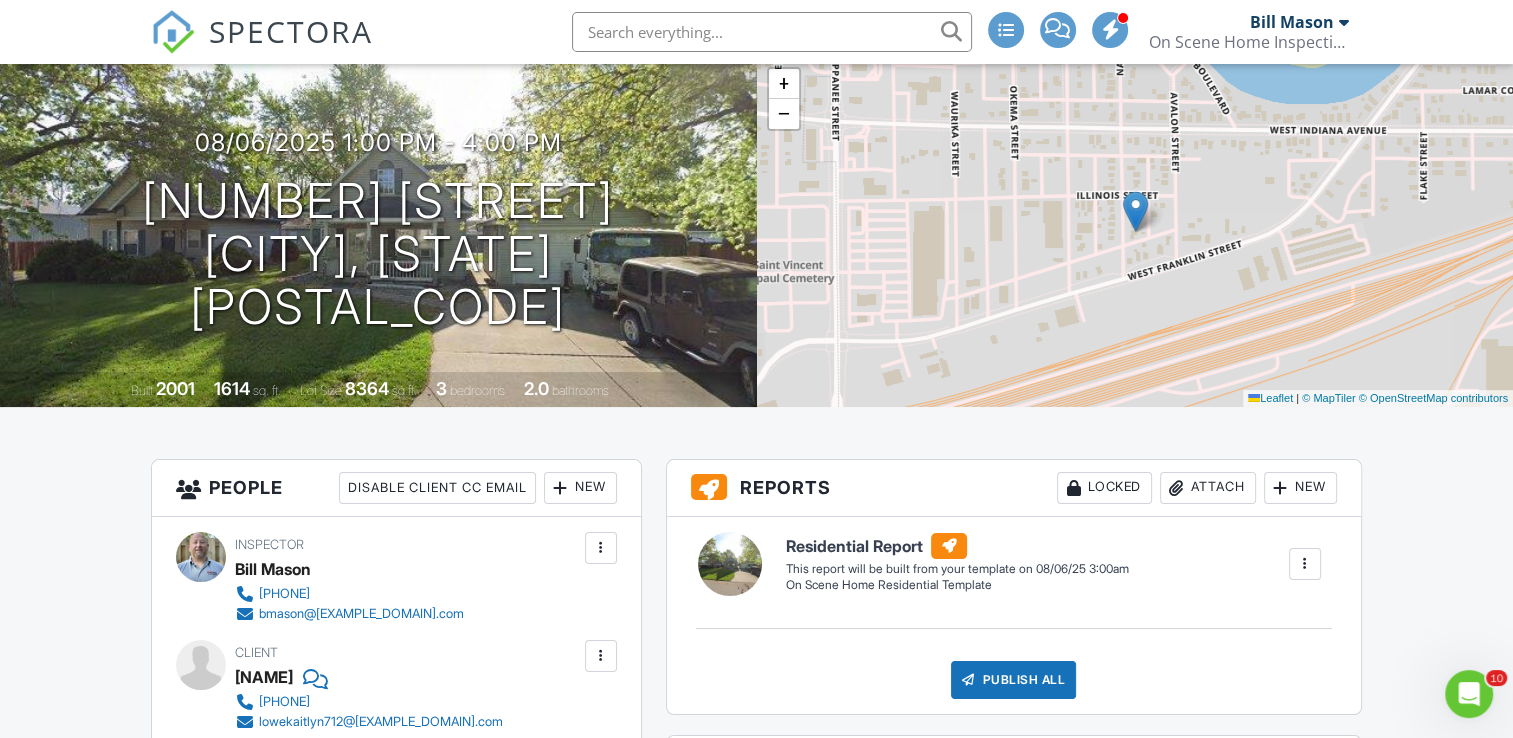 scroll, scrollTop: 0, scrollLeft: 0, axis: both 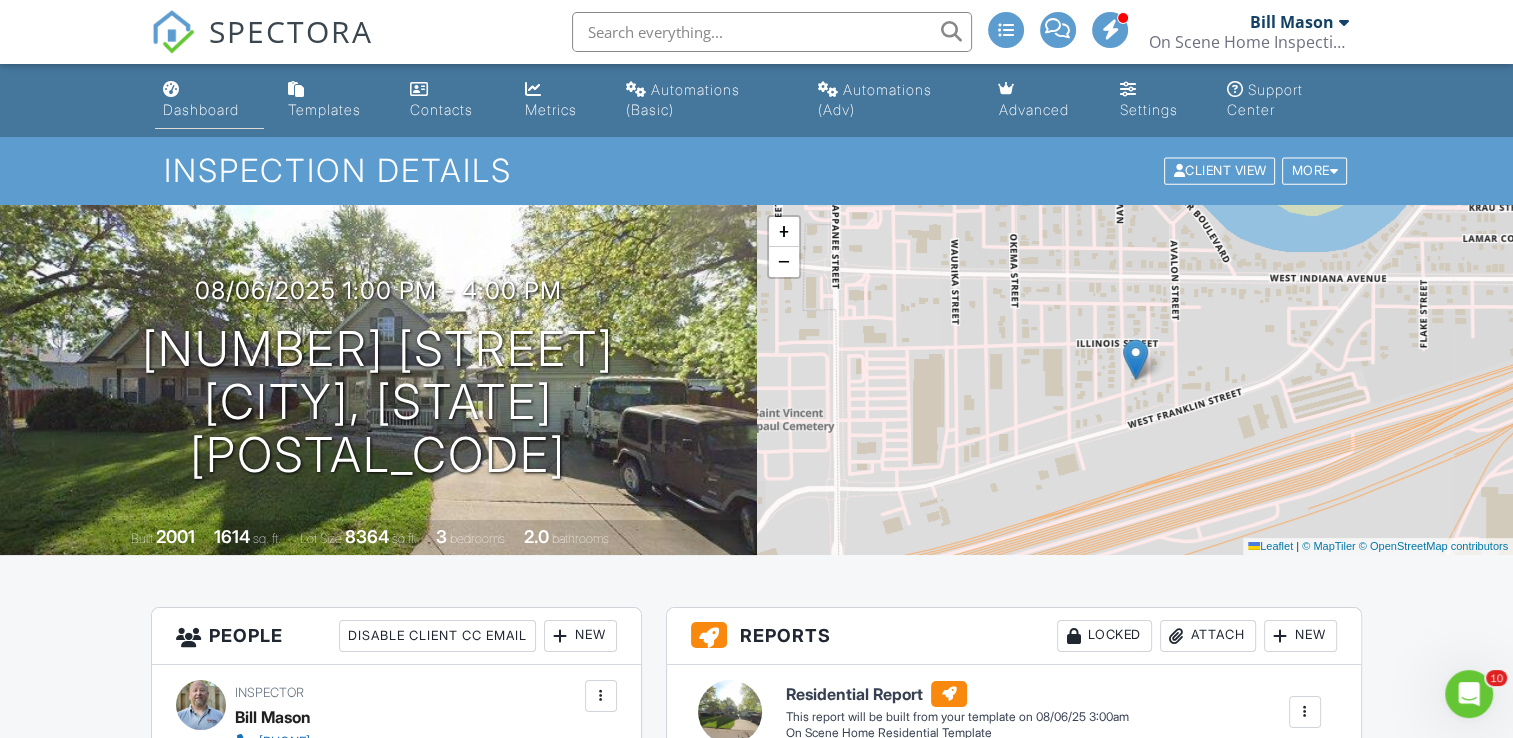 click on "Dashboard" at bounding box center (209, 100) 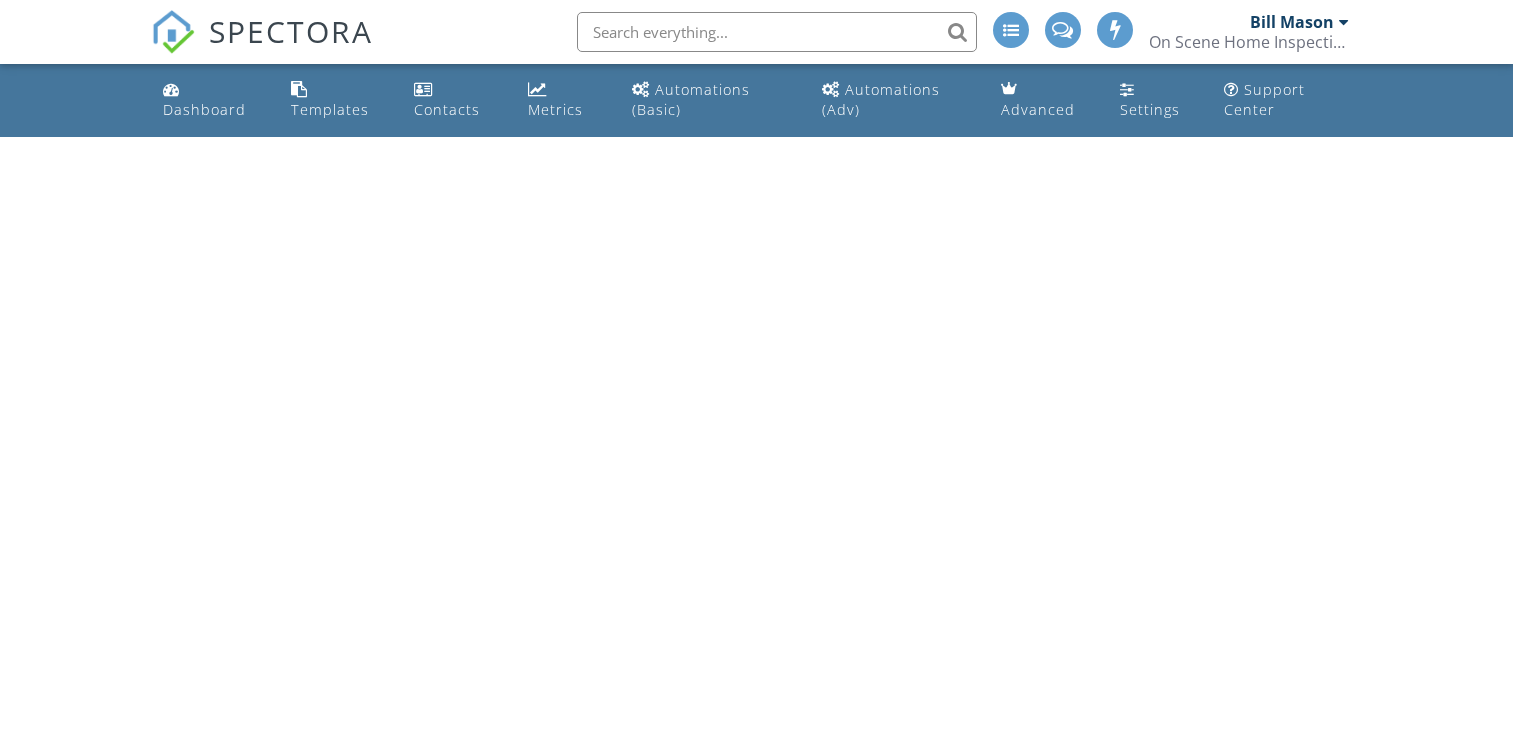 scroll, scrollTop: 0, scrollLeft: 0, axis: both 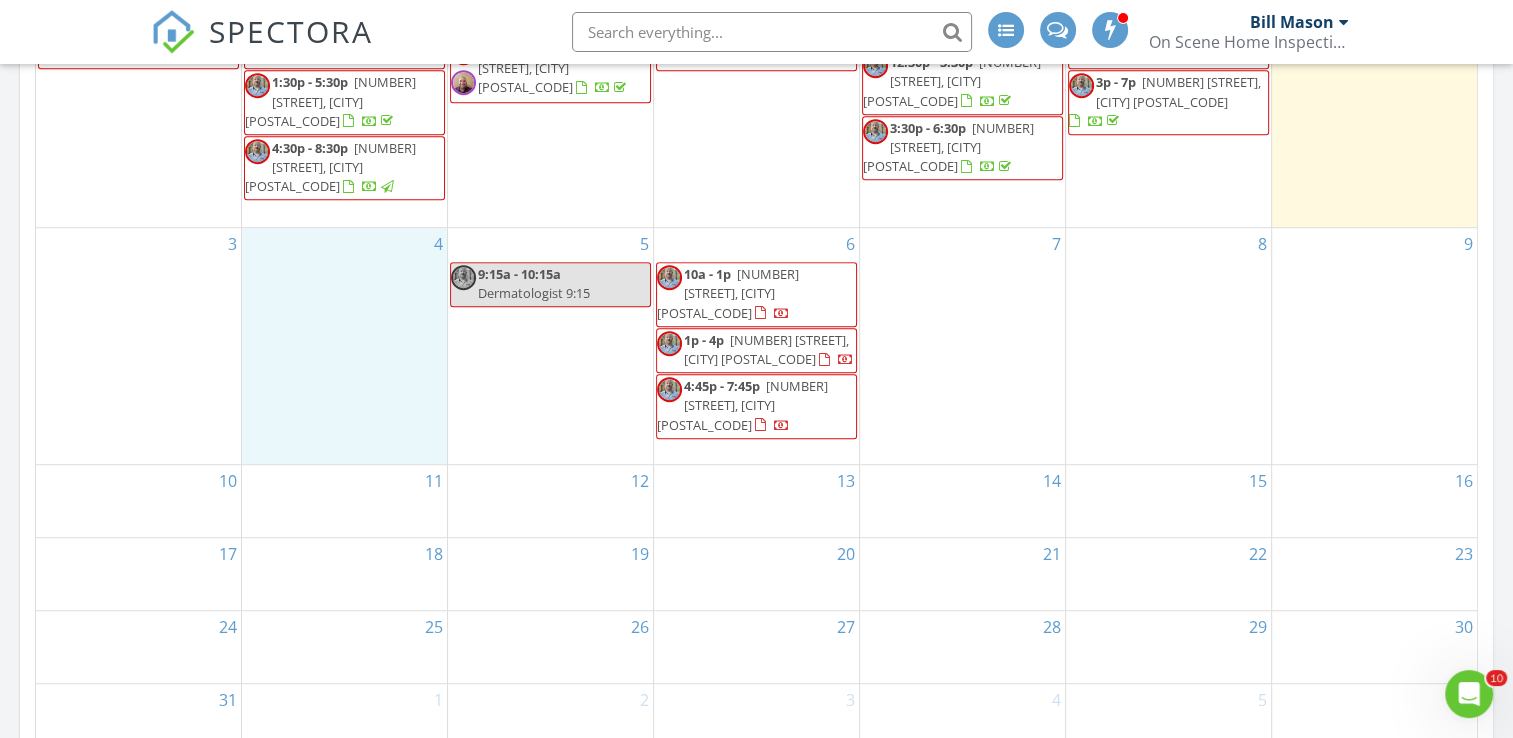 click on "4" at bounding box center [344, 345] 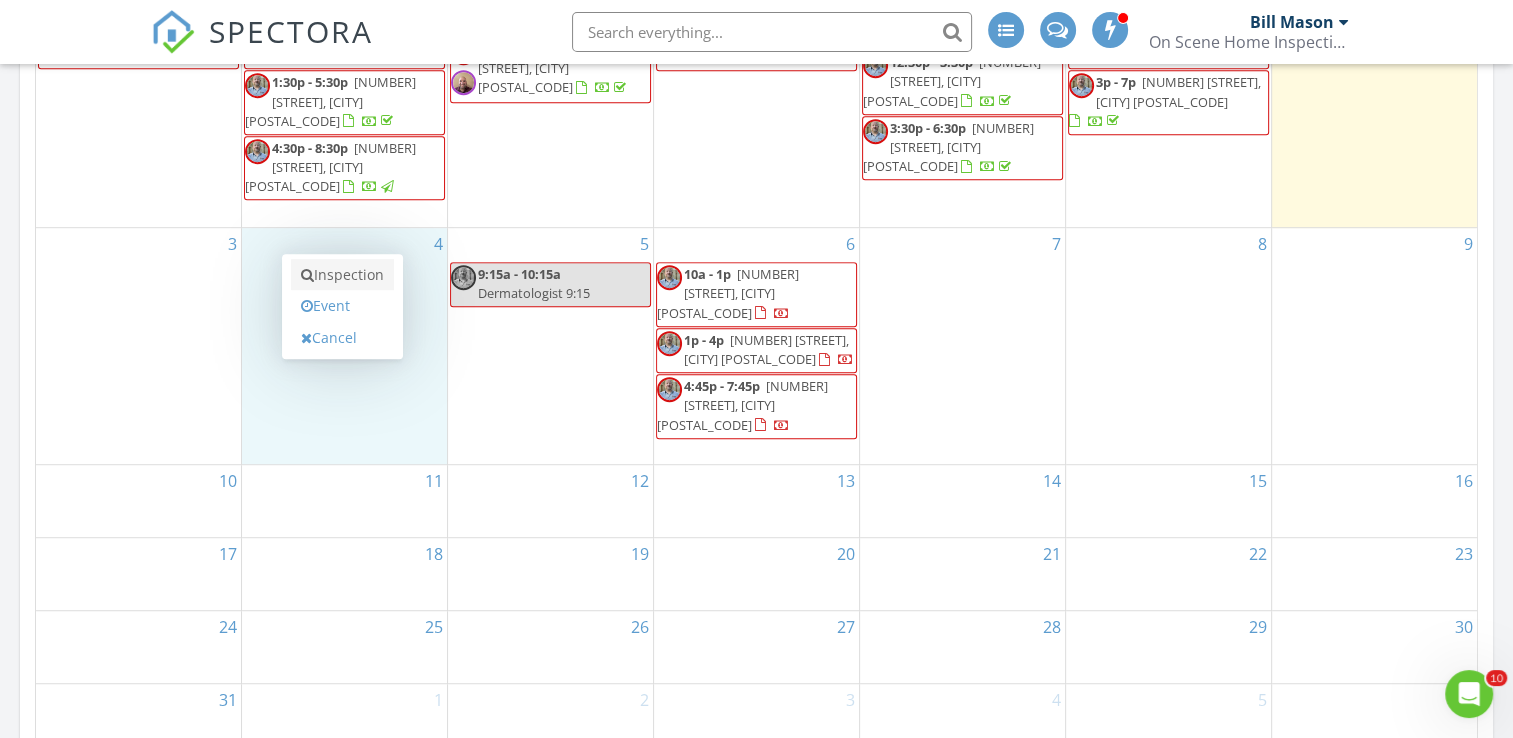click on "Inspection" at bounding box center (342, 275) 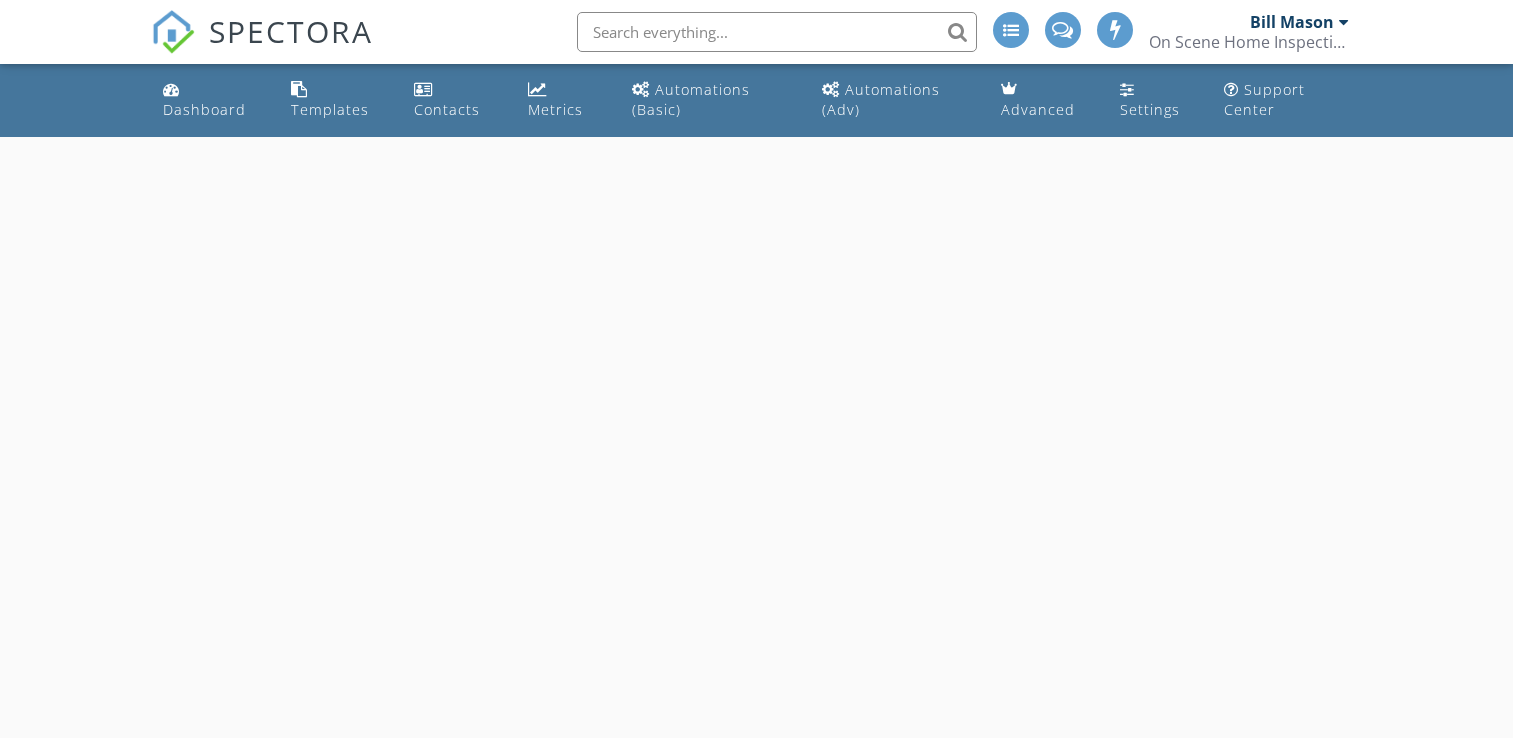 scroll, scrollTop: 0, scrollLeft: 0, axis: both 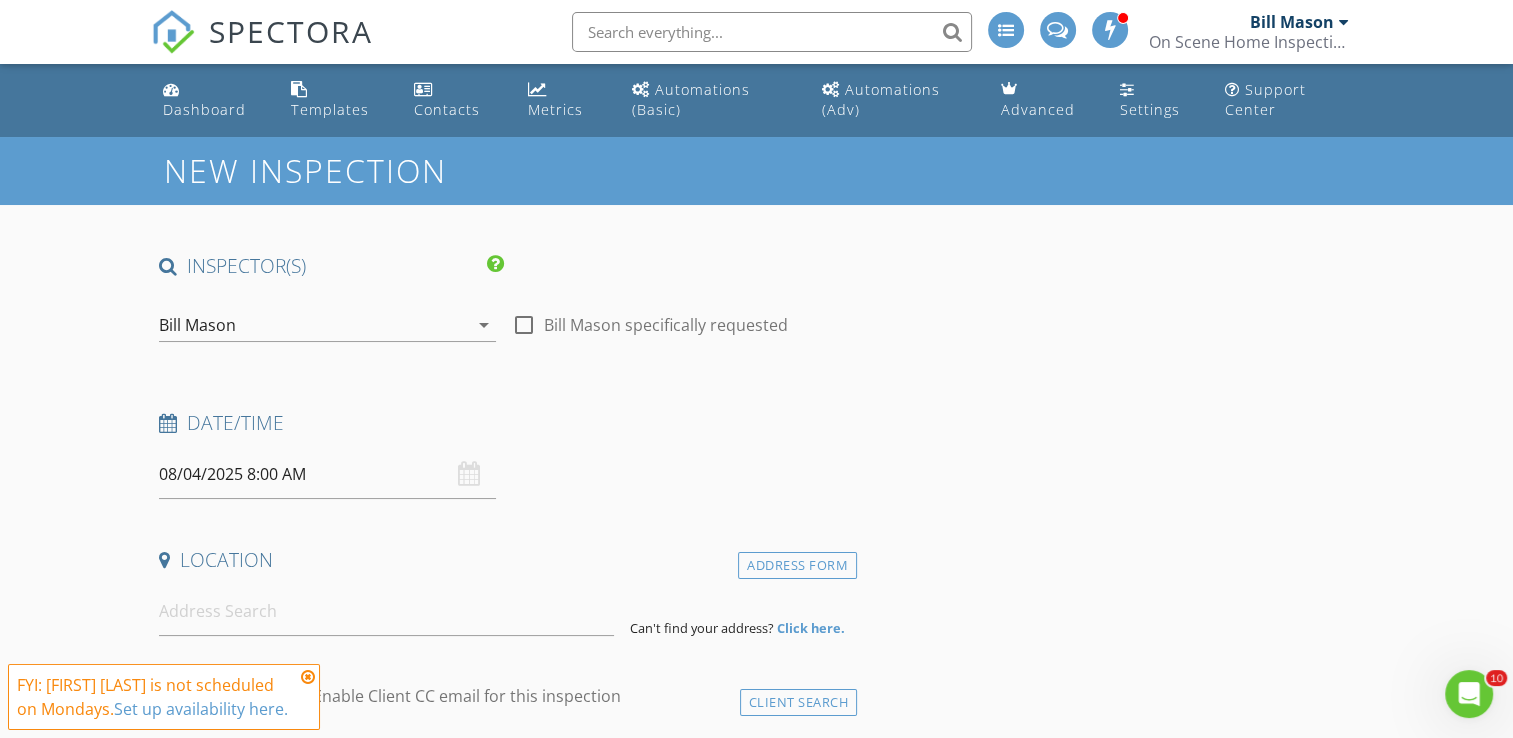 click on "Bill Mason" at bounding box center [313, 325] 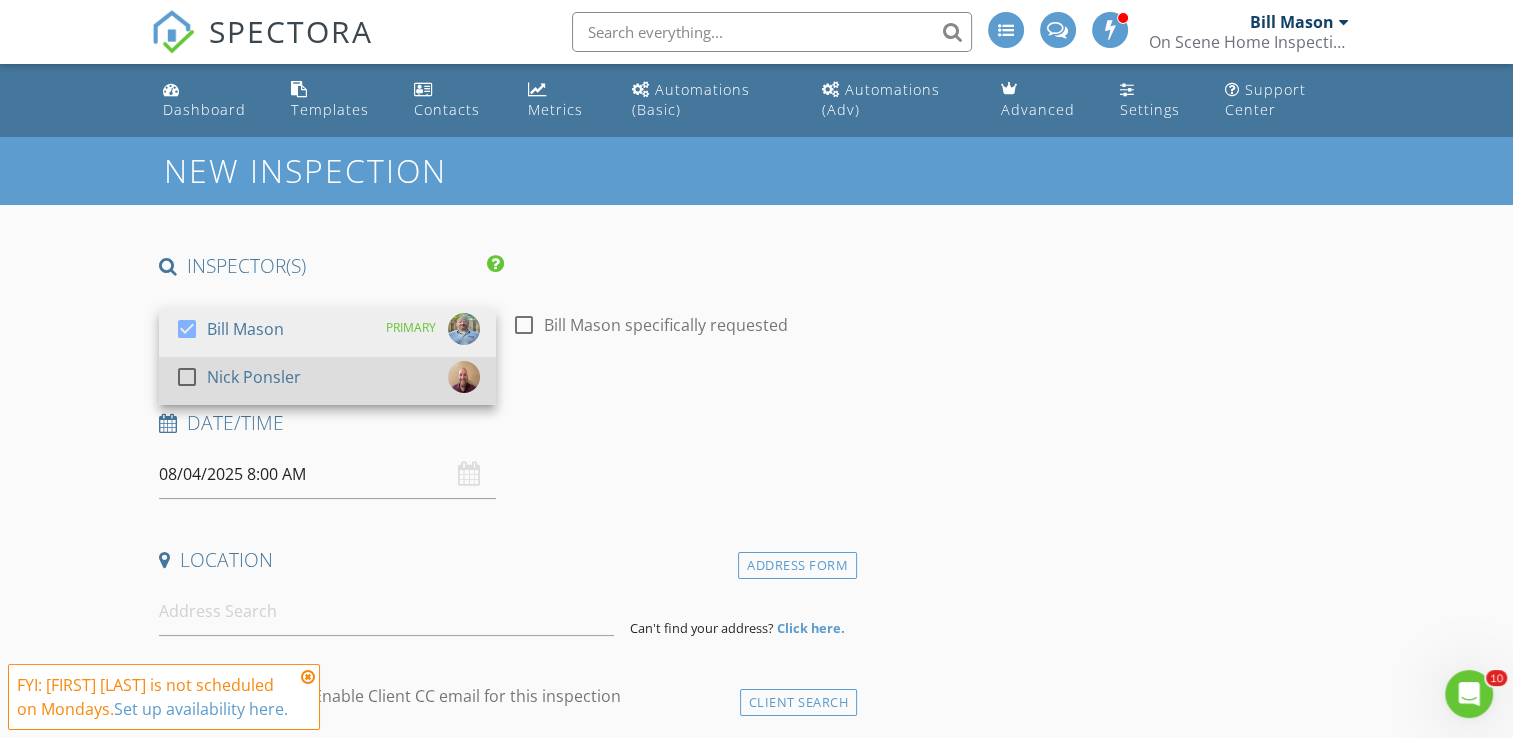 click on "check_box_outline_blank   [FIRST] [LAST]" at bounding box center [327, 381] 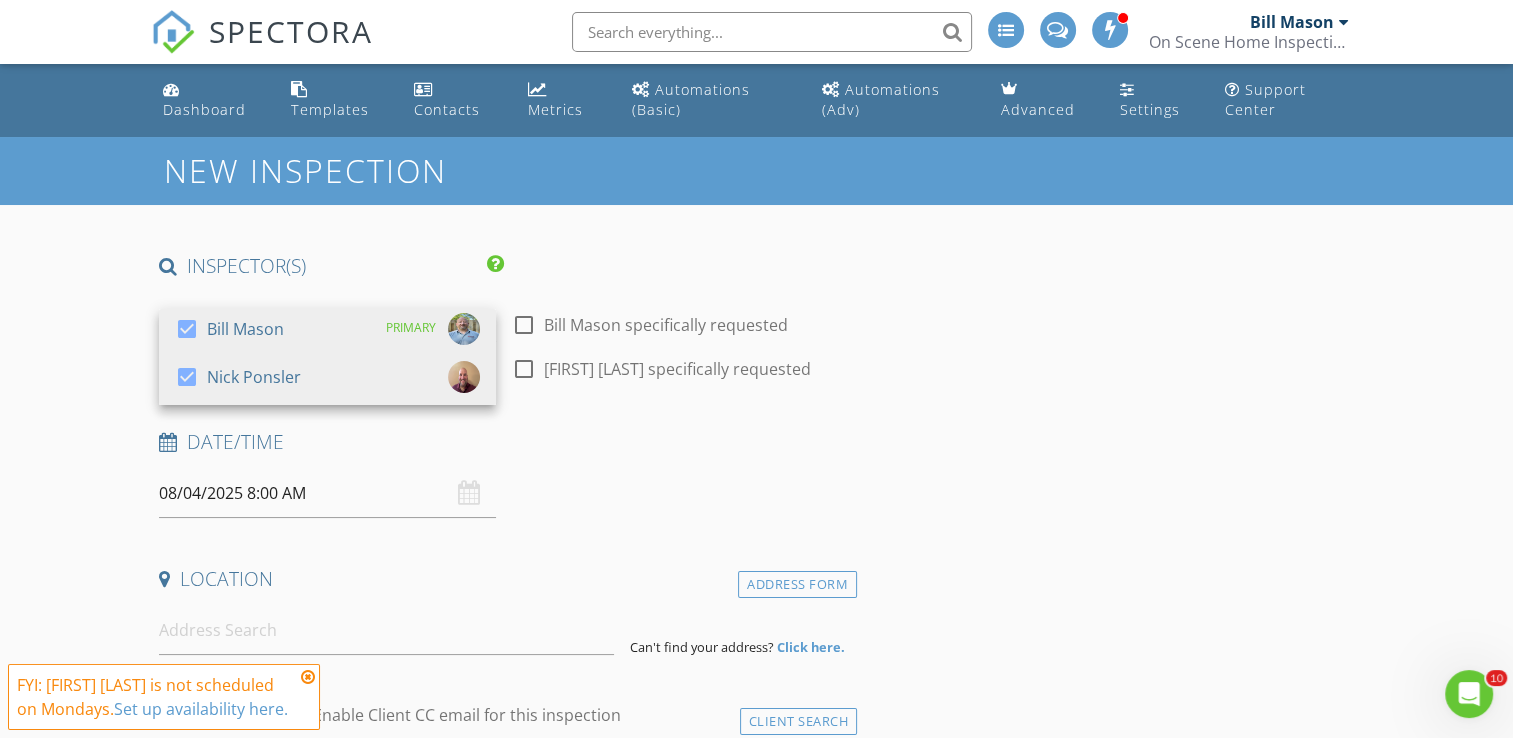 click on "08/04/2025 8:00 AM" at bounding box center [327, 493] 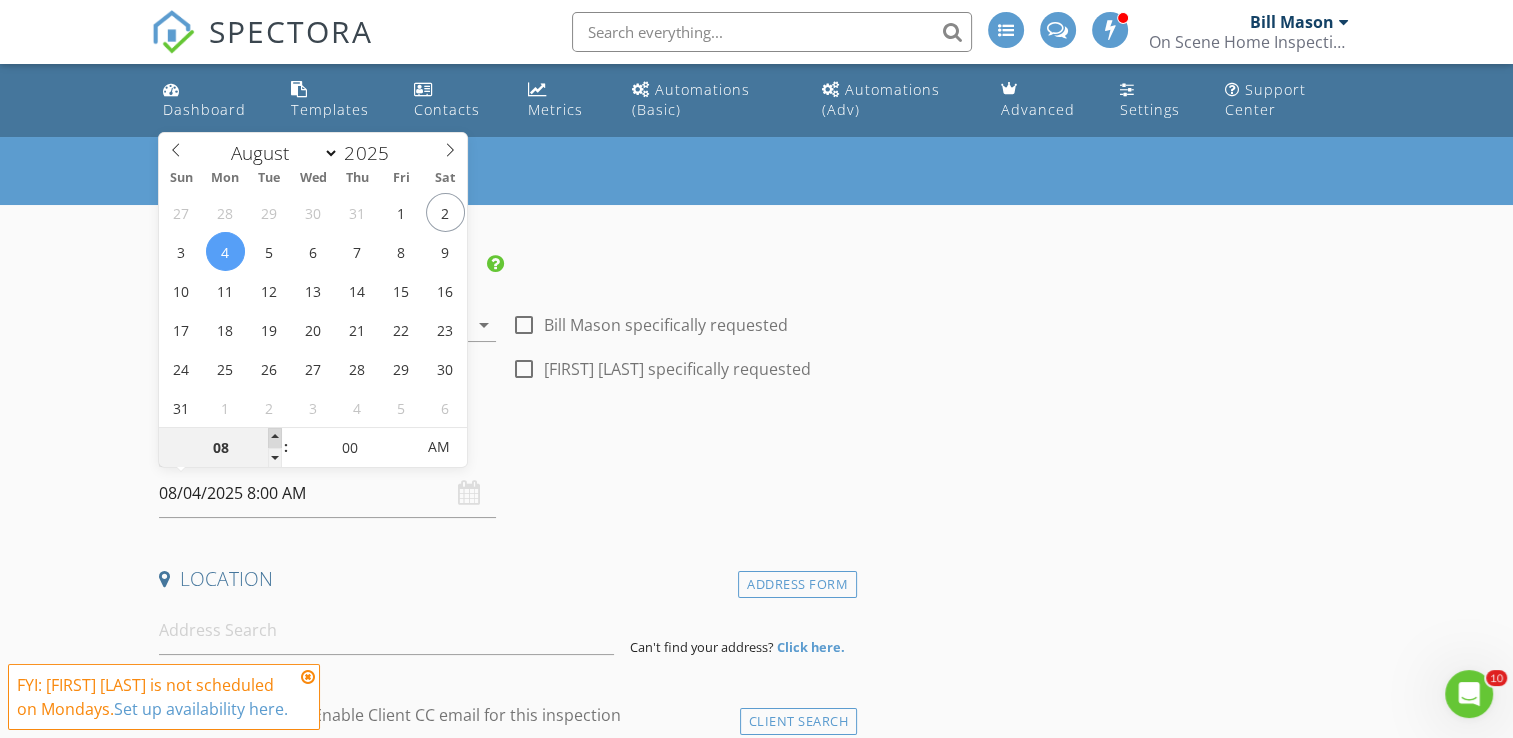 type on "09" 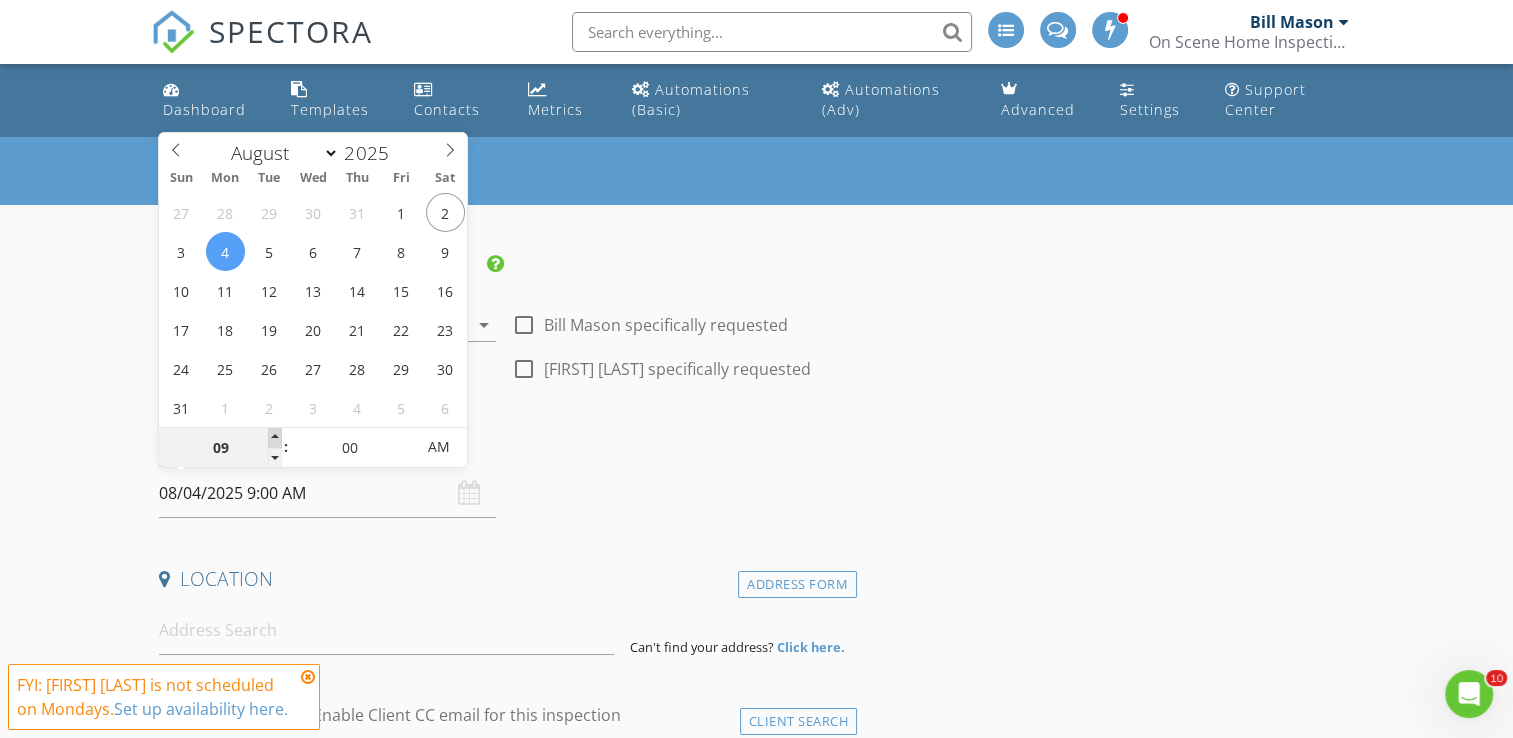 click at bounding box center (275, 438) 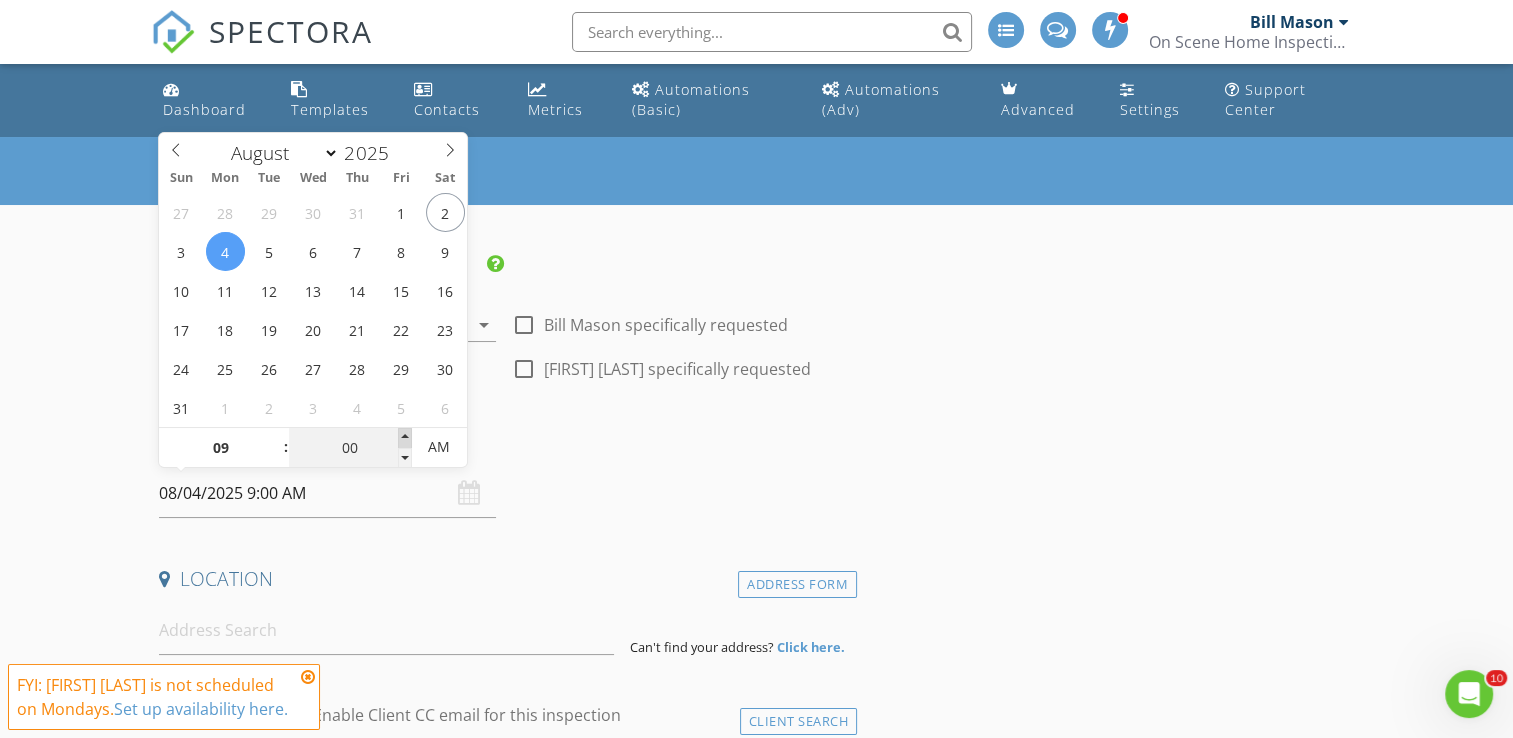 type on "05" 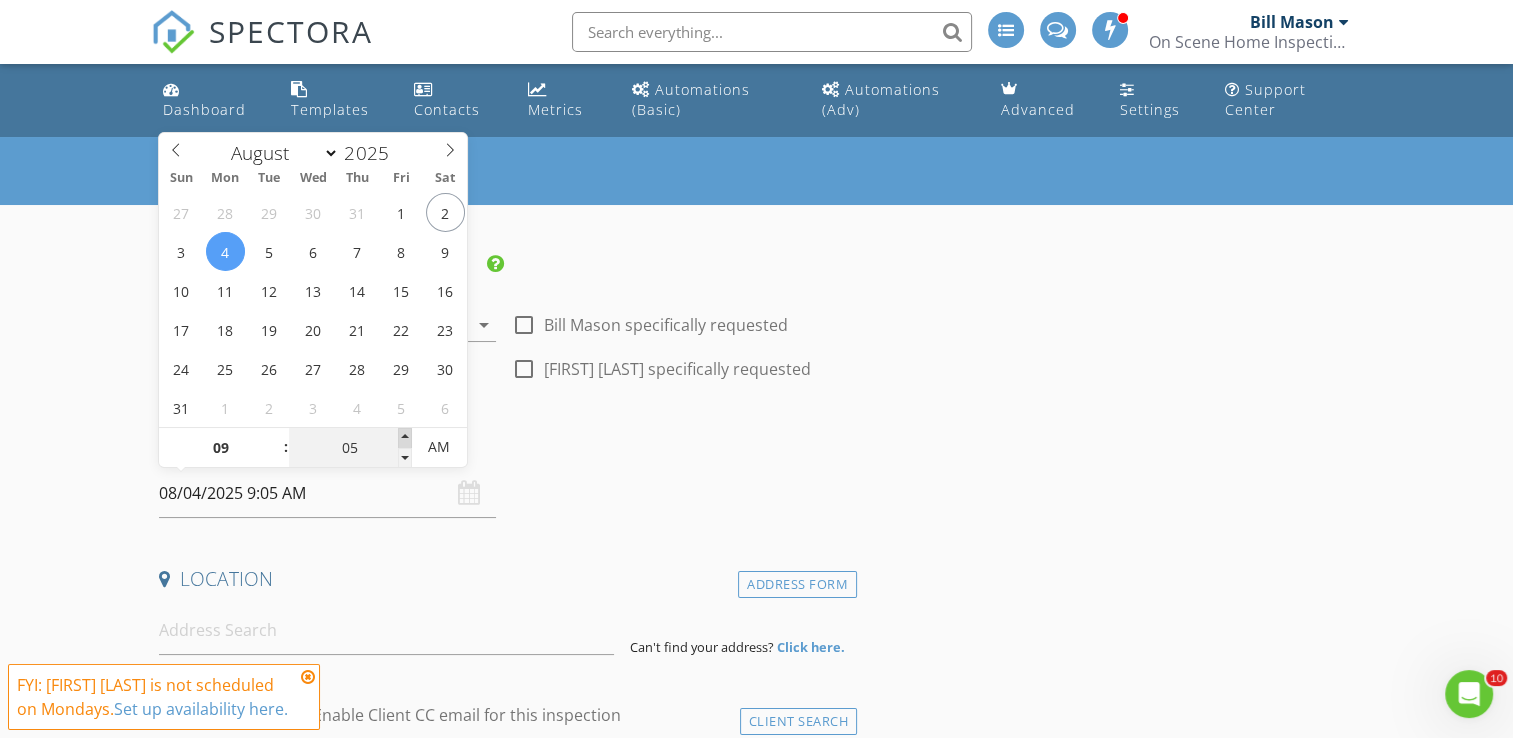 click at bounding box center (405, 438) 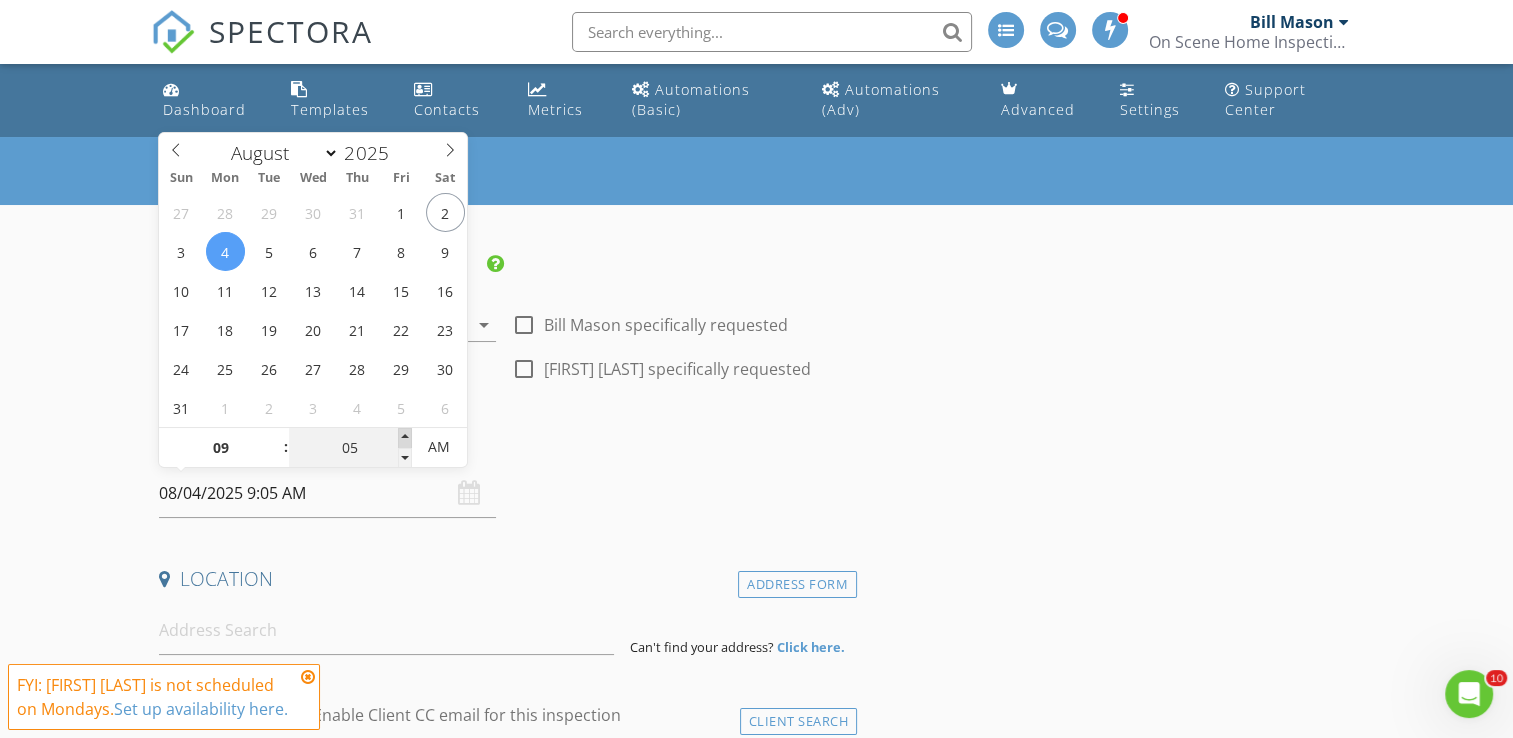 type on "10" 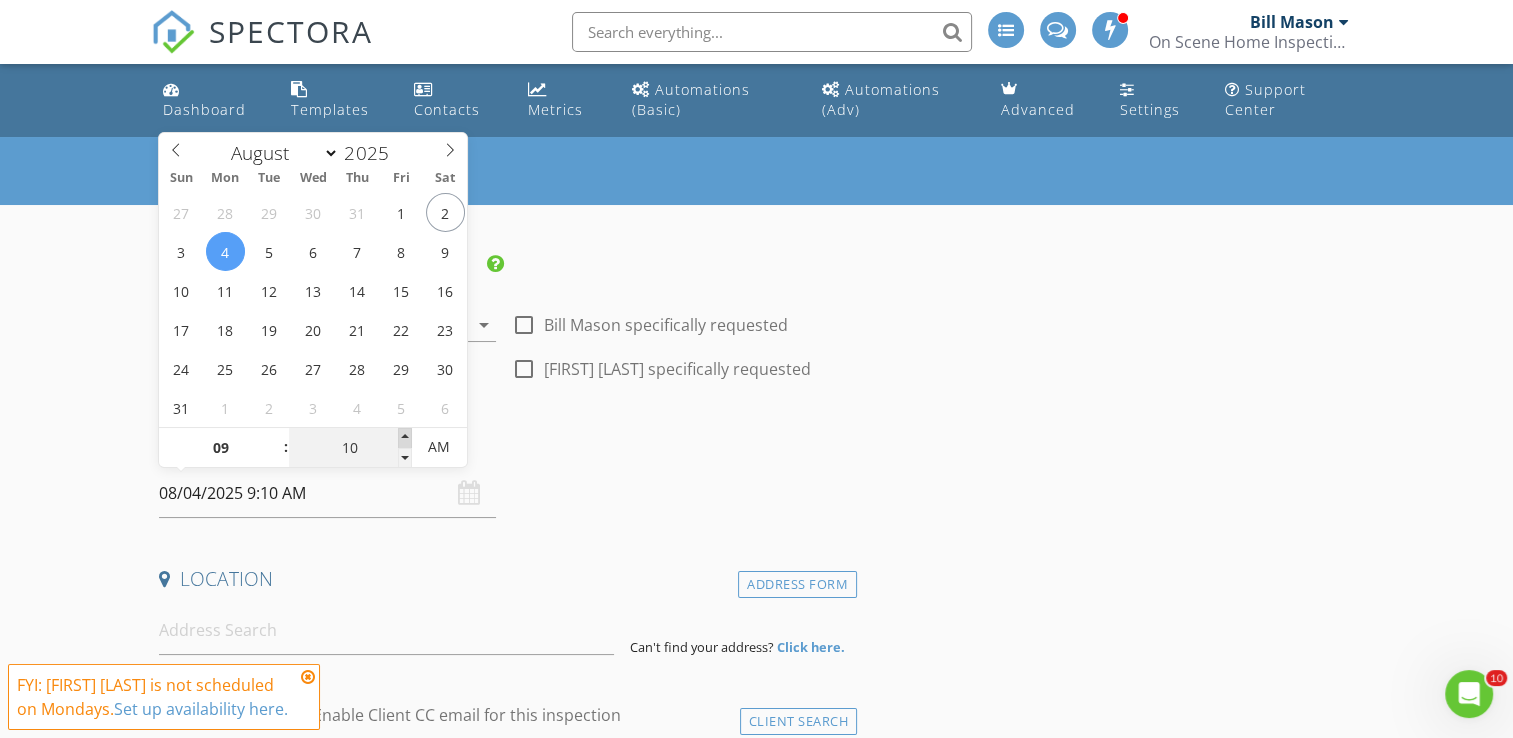 click at bounding box center (405, 438) 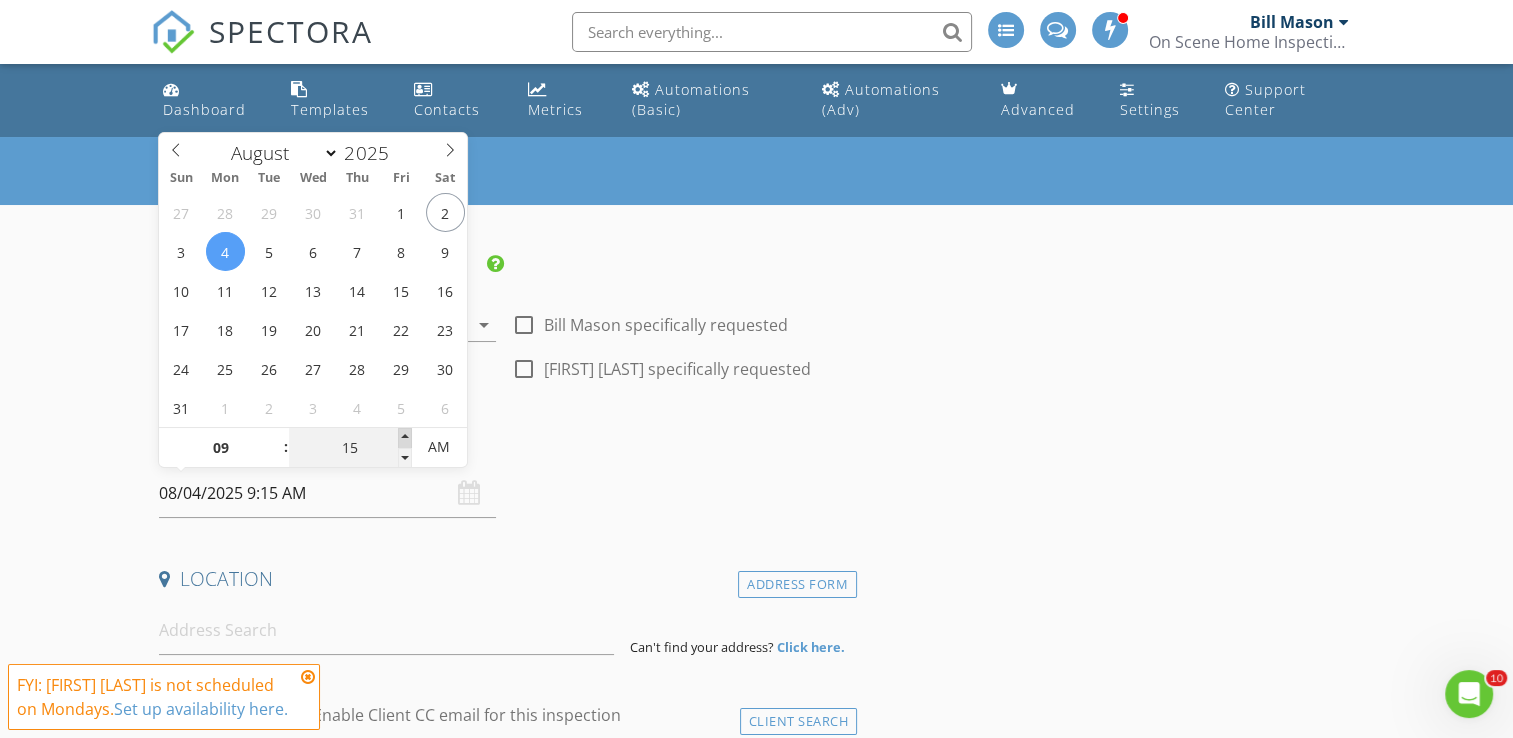 click at bounding box center [405, 438] 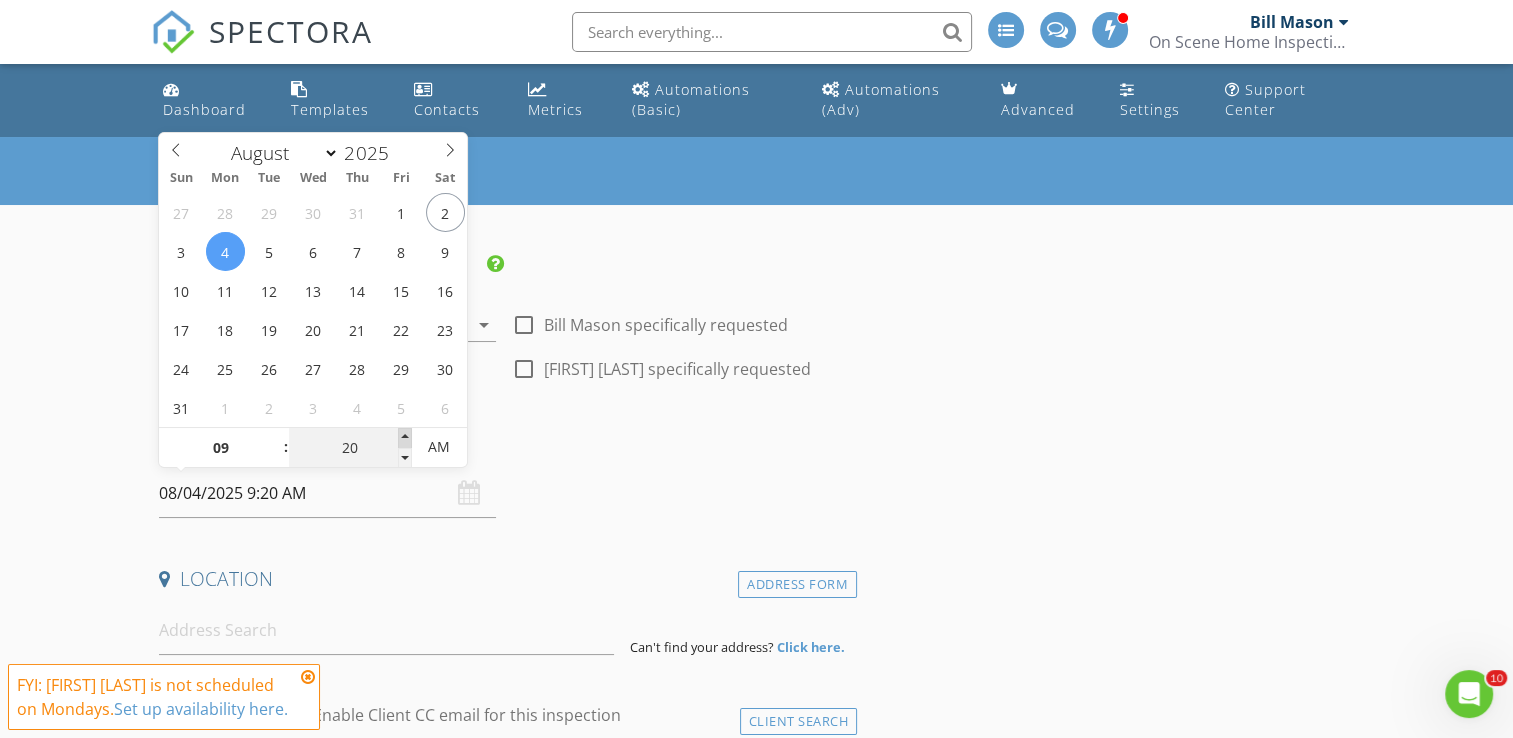 click at bounding box center [405, 438] 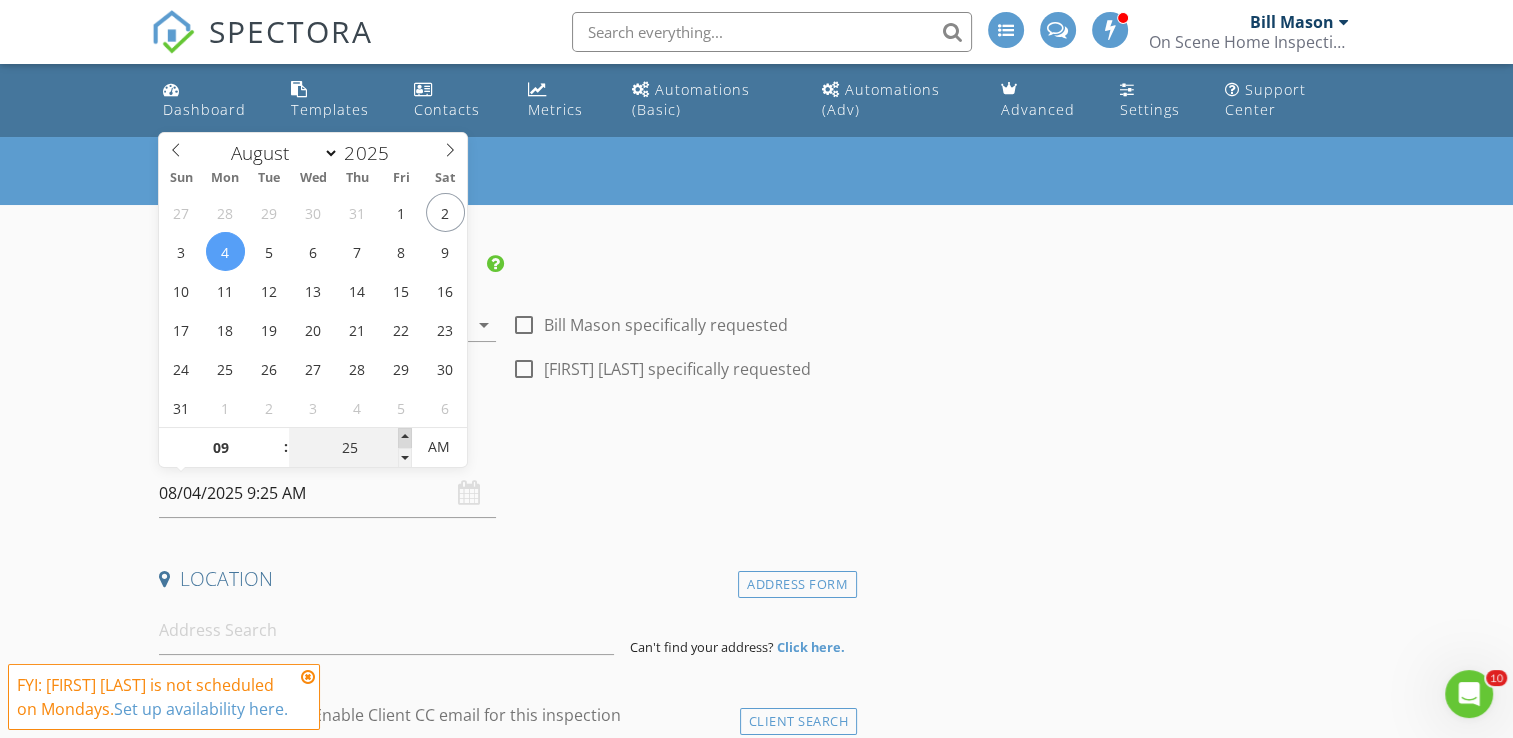 click at bounding box center (405, 438) 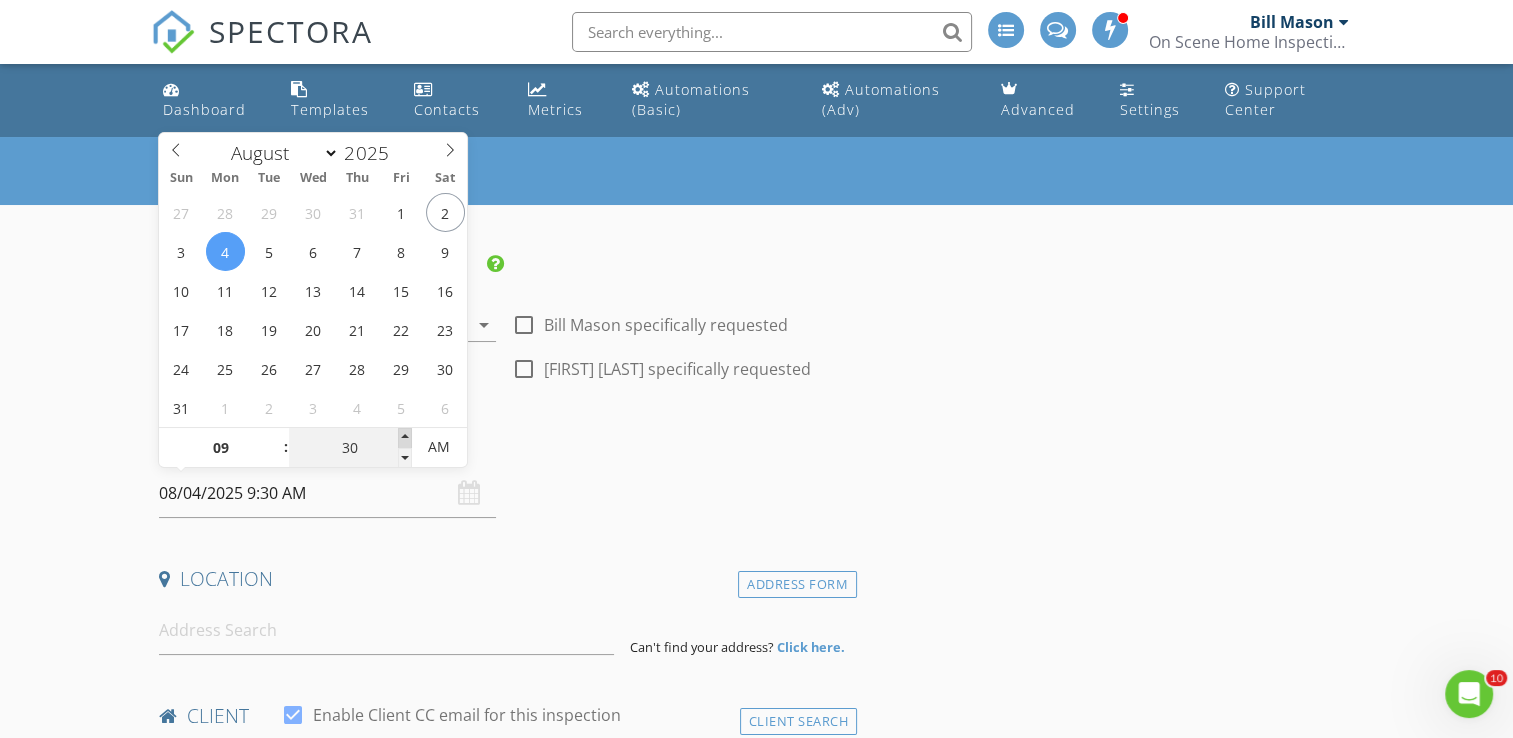 click at bounding box center (405, 438) 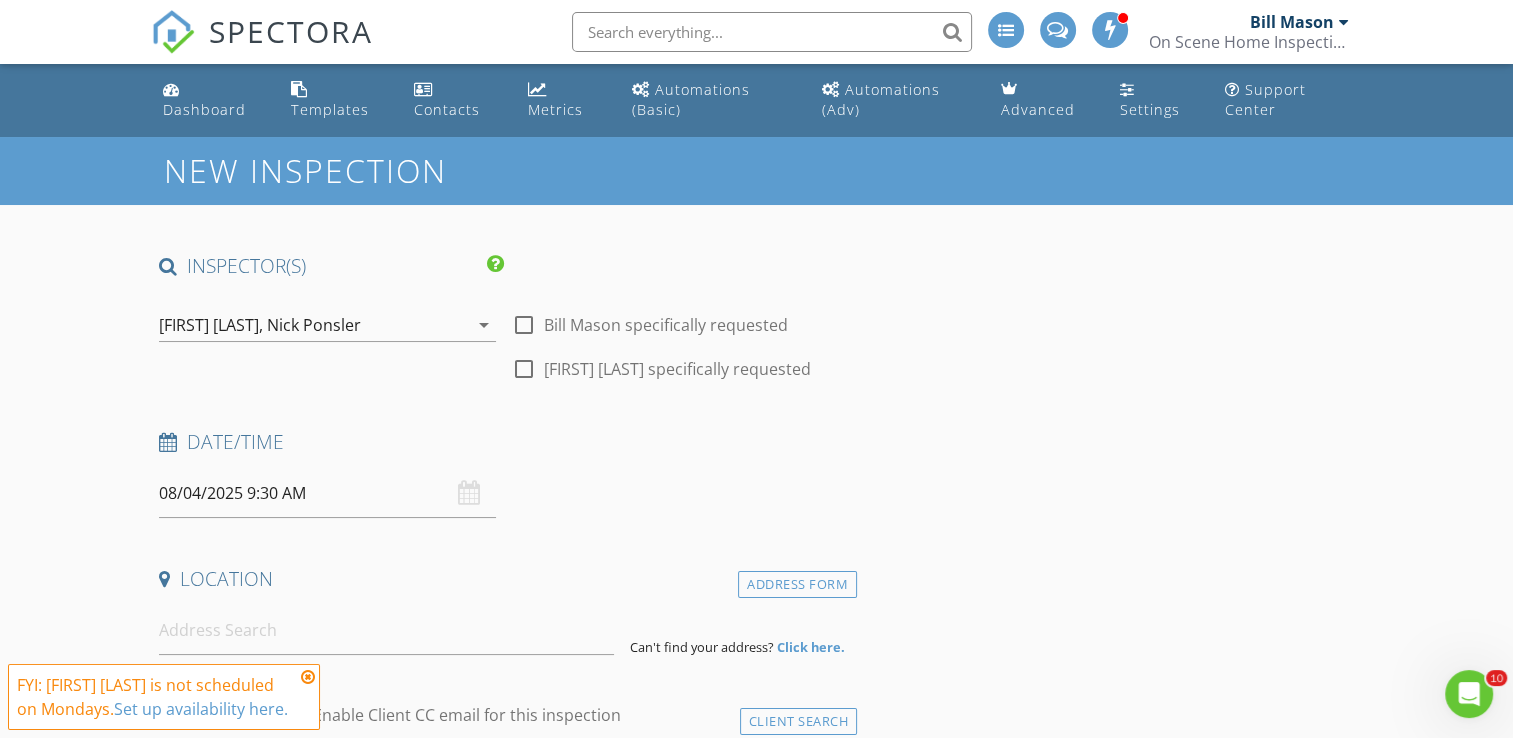 click on "New Inspection
INSPECTOR(S)
check_box   Bill Mason   PRIMARY   check_box   Nick Ponsler     Bill Mason,  Nick Ponsler arrow_drop_down   check_box_outline_blank Bill Mason specifically requested check_box_outline_blank Nick Ponsler specifically requested
Date/Time
08/04/2025 9:30 AM
Location
Address Form       Can't find your address?   Click here.
client
check_box Enable Client CC email for this inspection   Client Search     check_box_outline_blank Client is a Company/Organization     First Name   Last Name   Email   CC Email   Phone         Tags         Notes   Private Notes
ADD ADDITIONAL client
SERVICES
check_box_outline_blank   Residential Inspection   check_box_outline_blank   Commercial Pictures   Delta Exploration and Assessment check_box_outline_blank   WDO" at bounding box center [756, 1906] 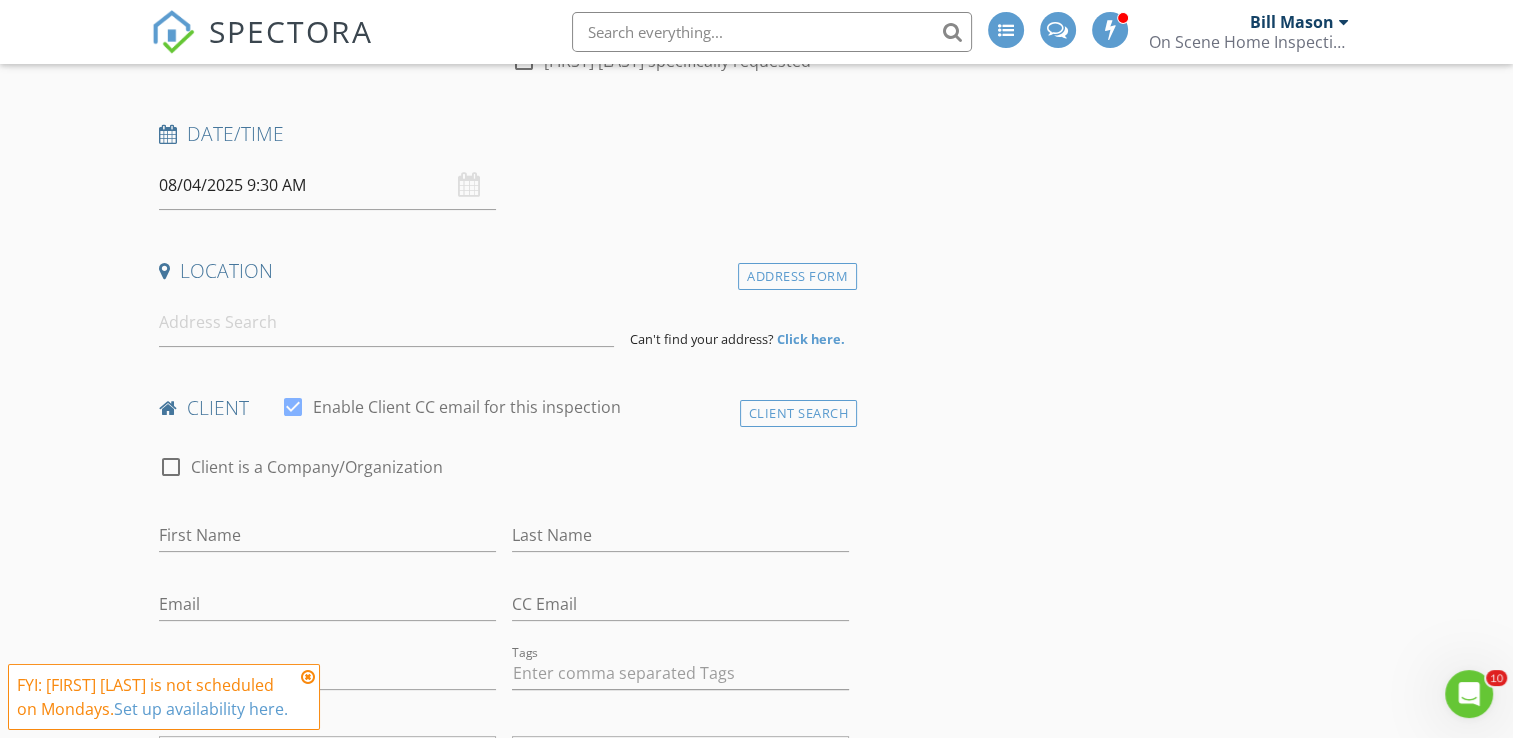 scroll, scrollTop: 300, scrollLeft: 0, axis: vertical 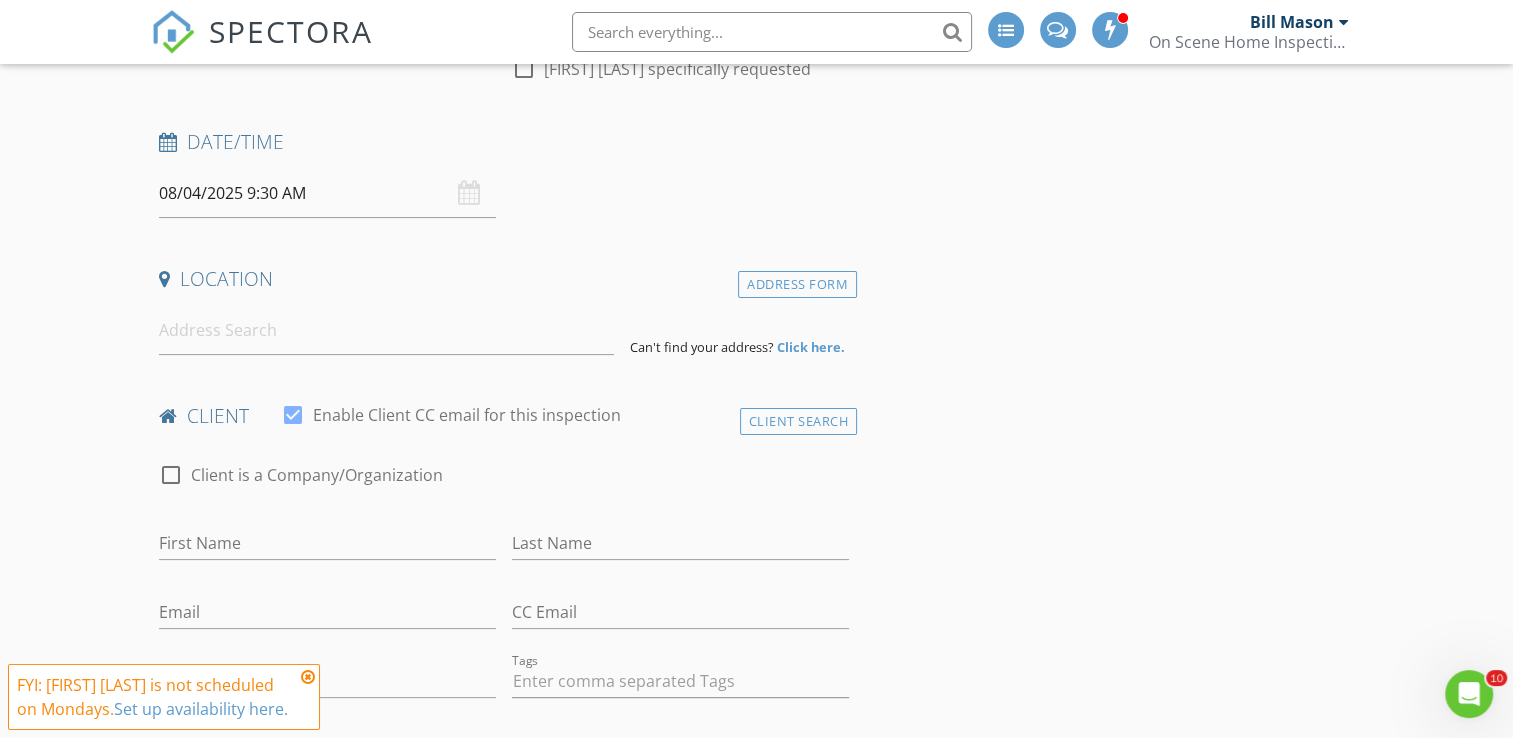 click at bounding box center [772, 32] 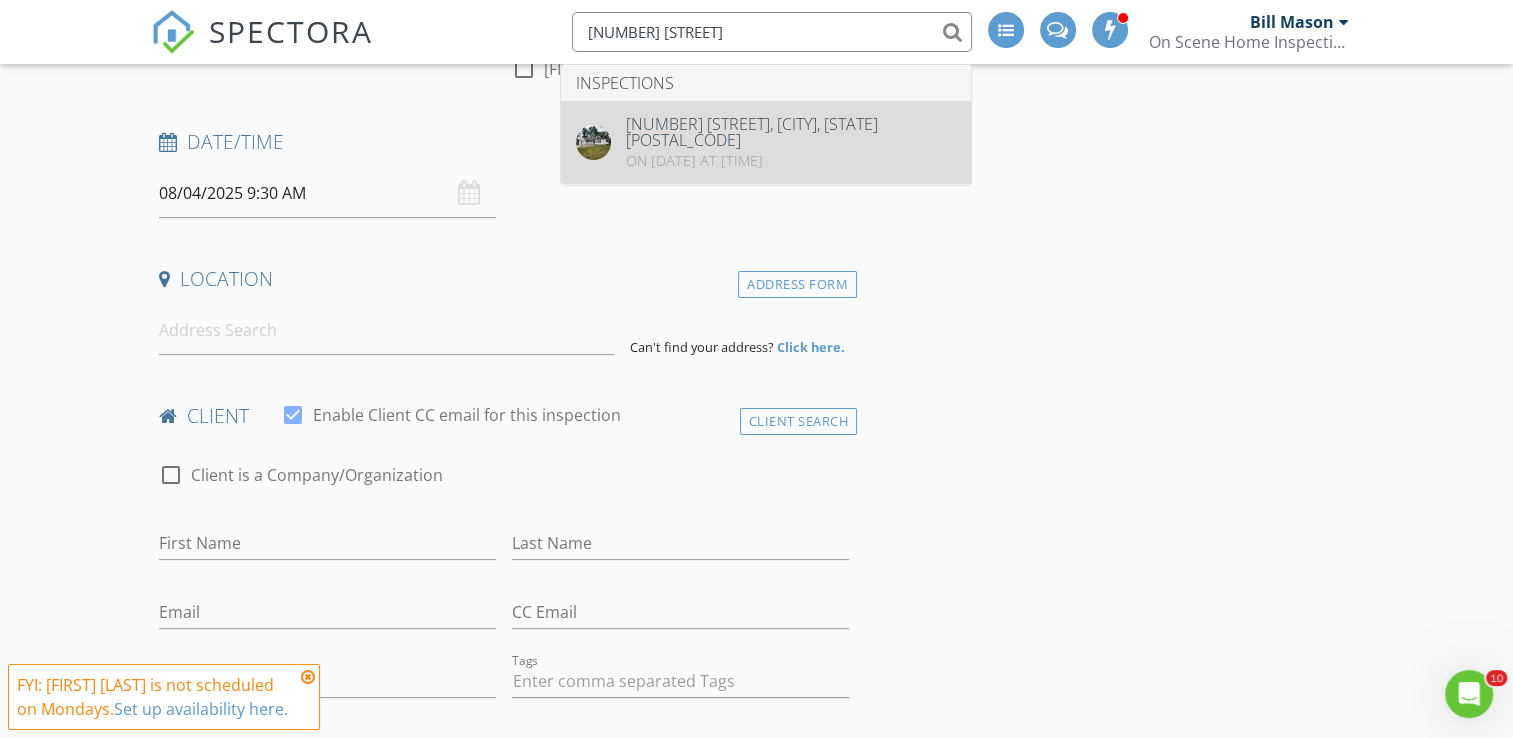 type on "134 marshall" 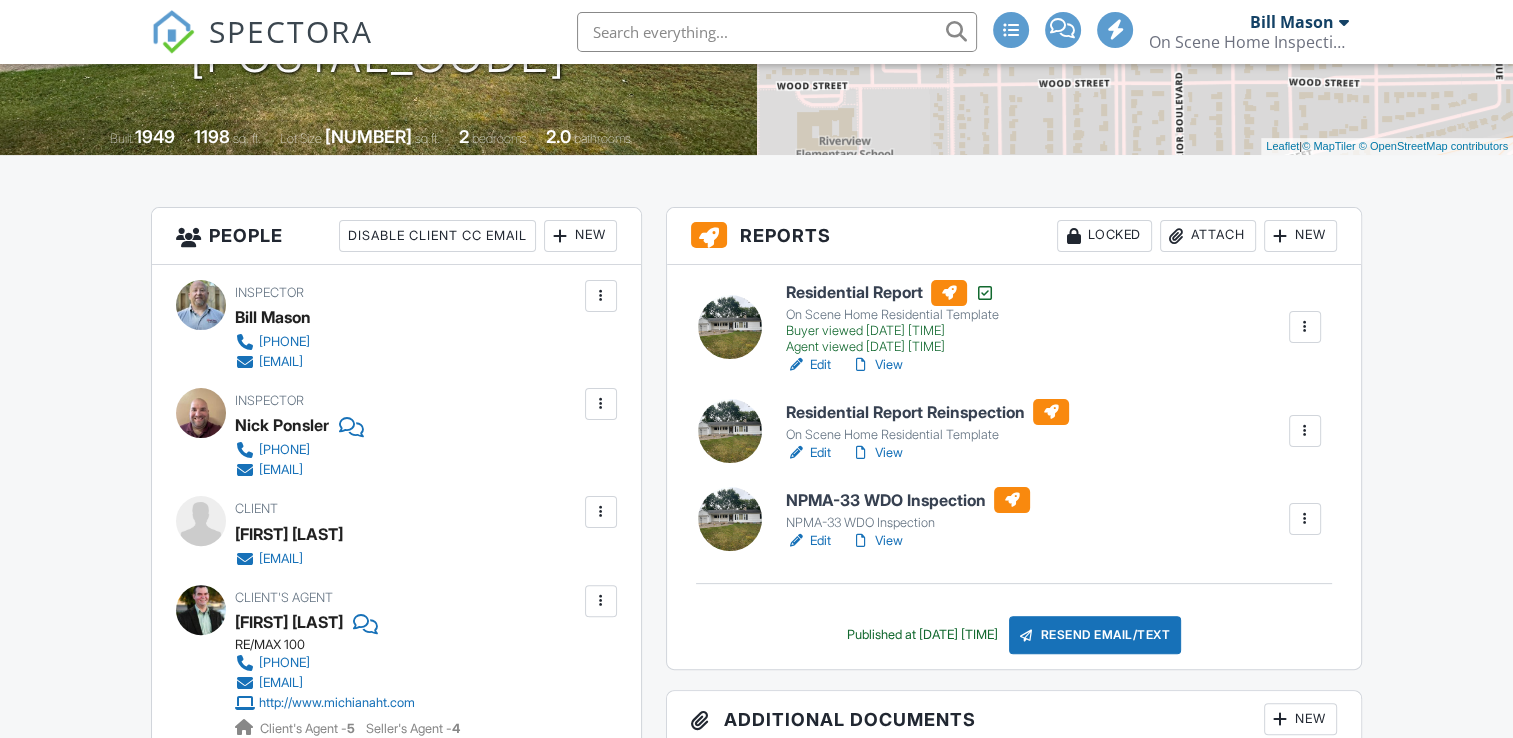 scroll, scrollTop: 400, scrollLeft: 0, axis: vertical 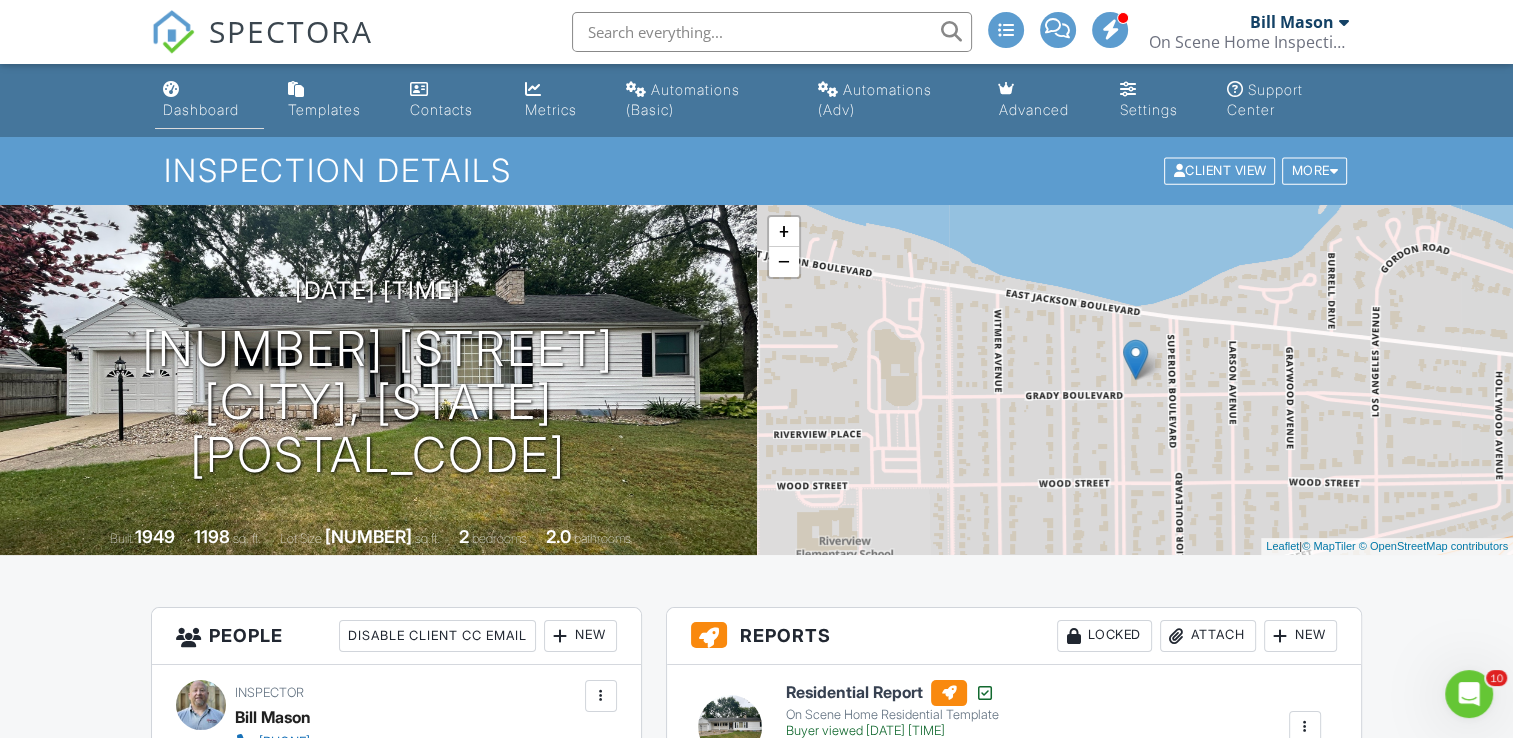 click on "Dashboard" at bounding box center (201, 109) 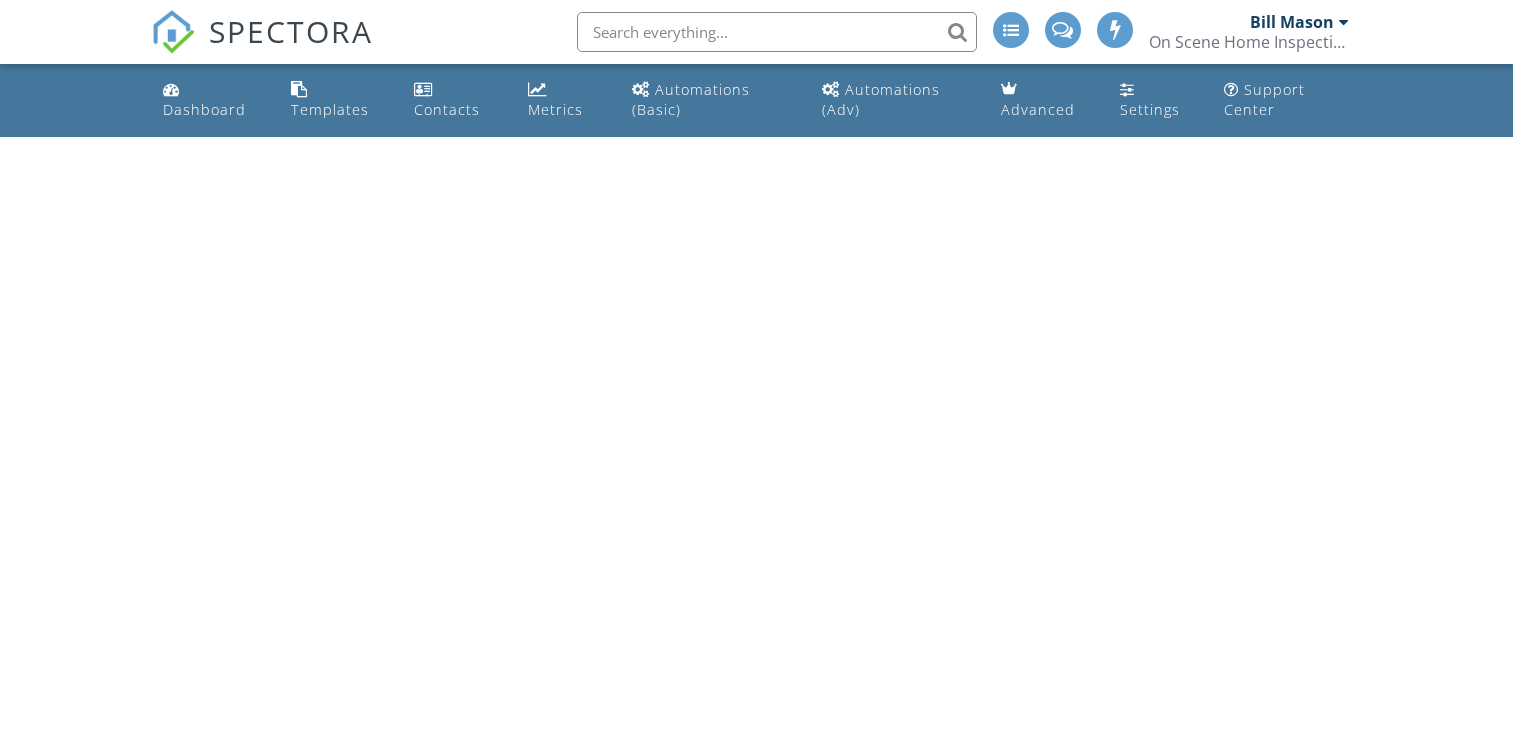 scroll, scrollTop: 0, scrollLeft: 0, axis: both 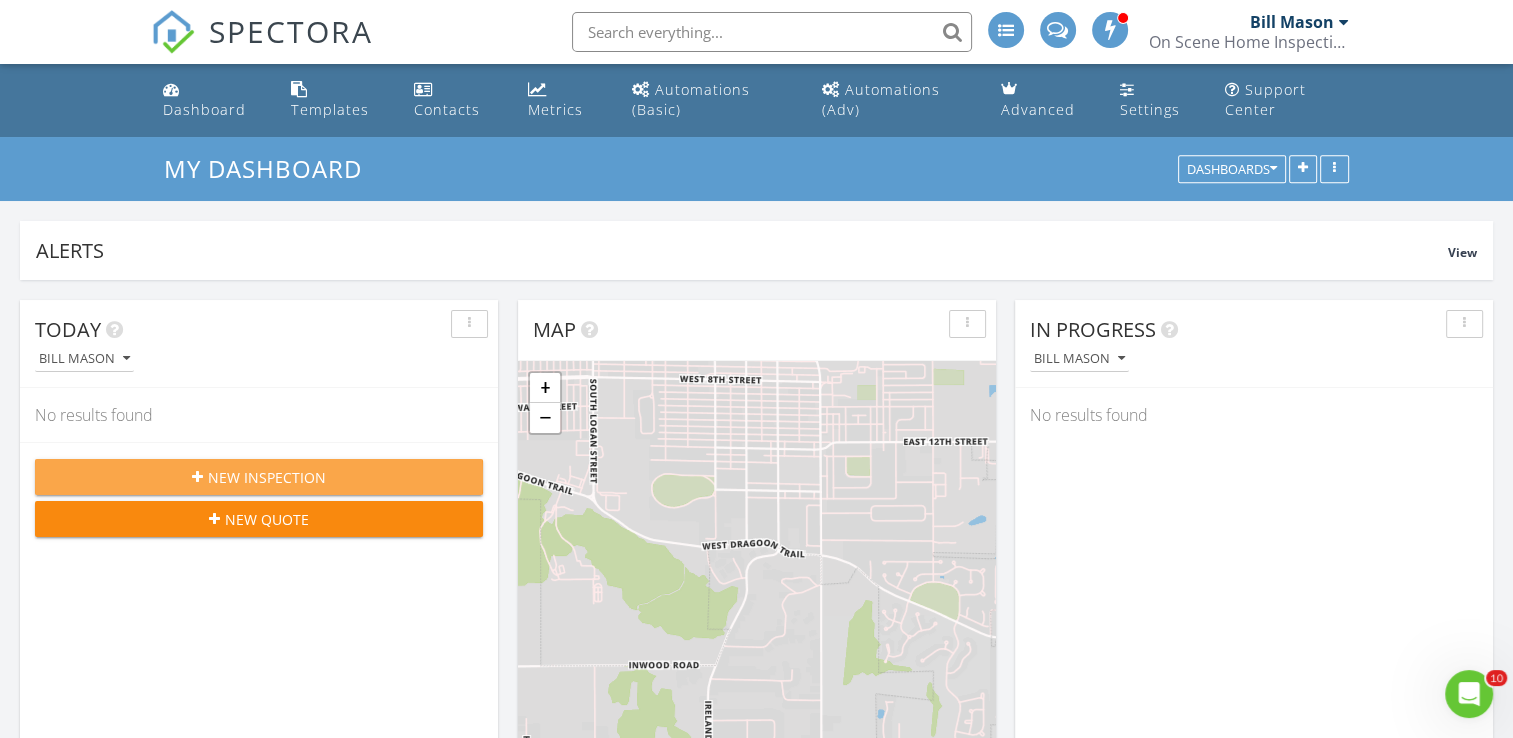 click on "New Inspection" at bounding box center (267, 477) 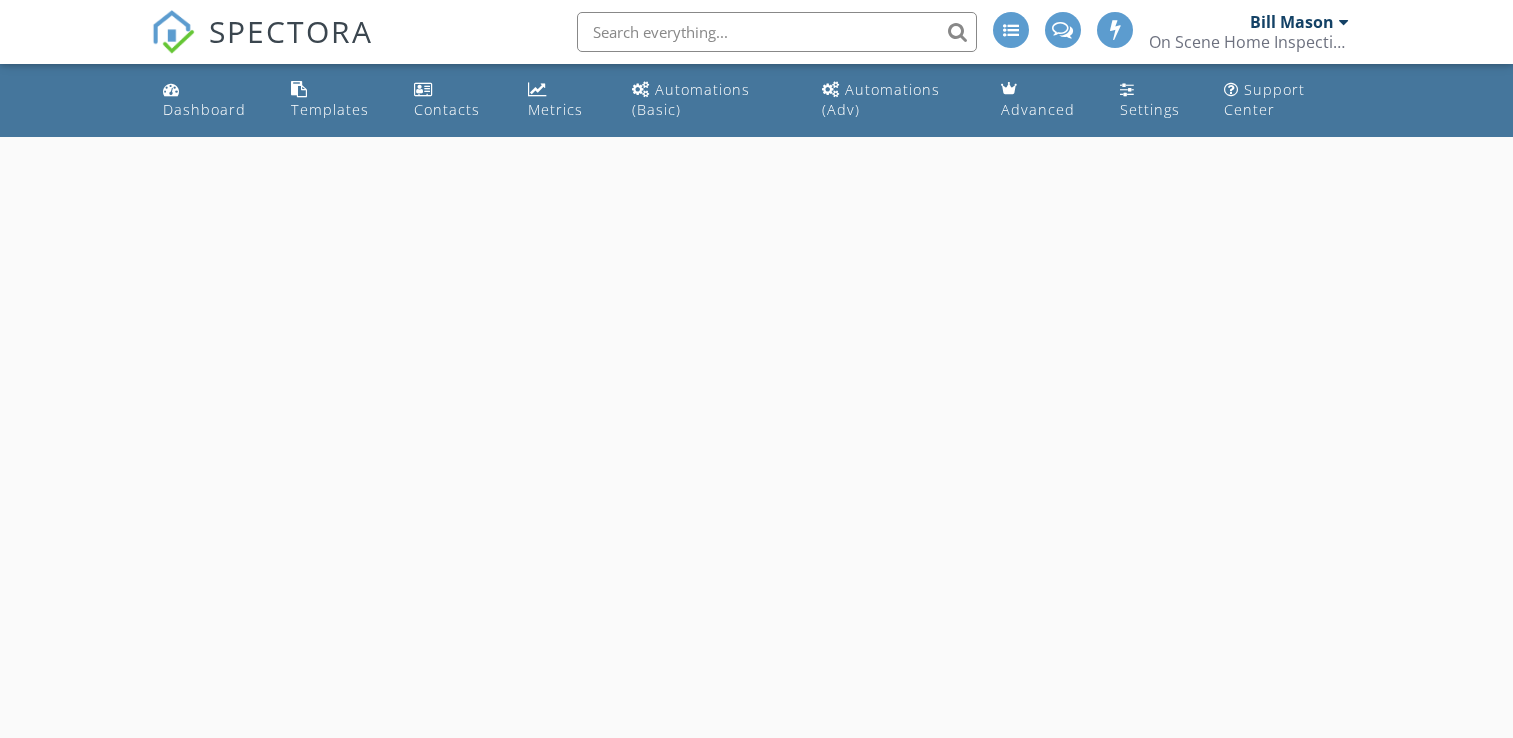 scroll, scrollTop: 0, scrollLeft: 0, axis: both 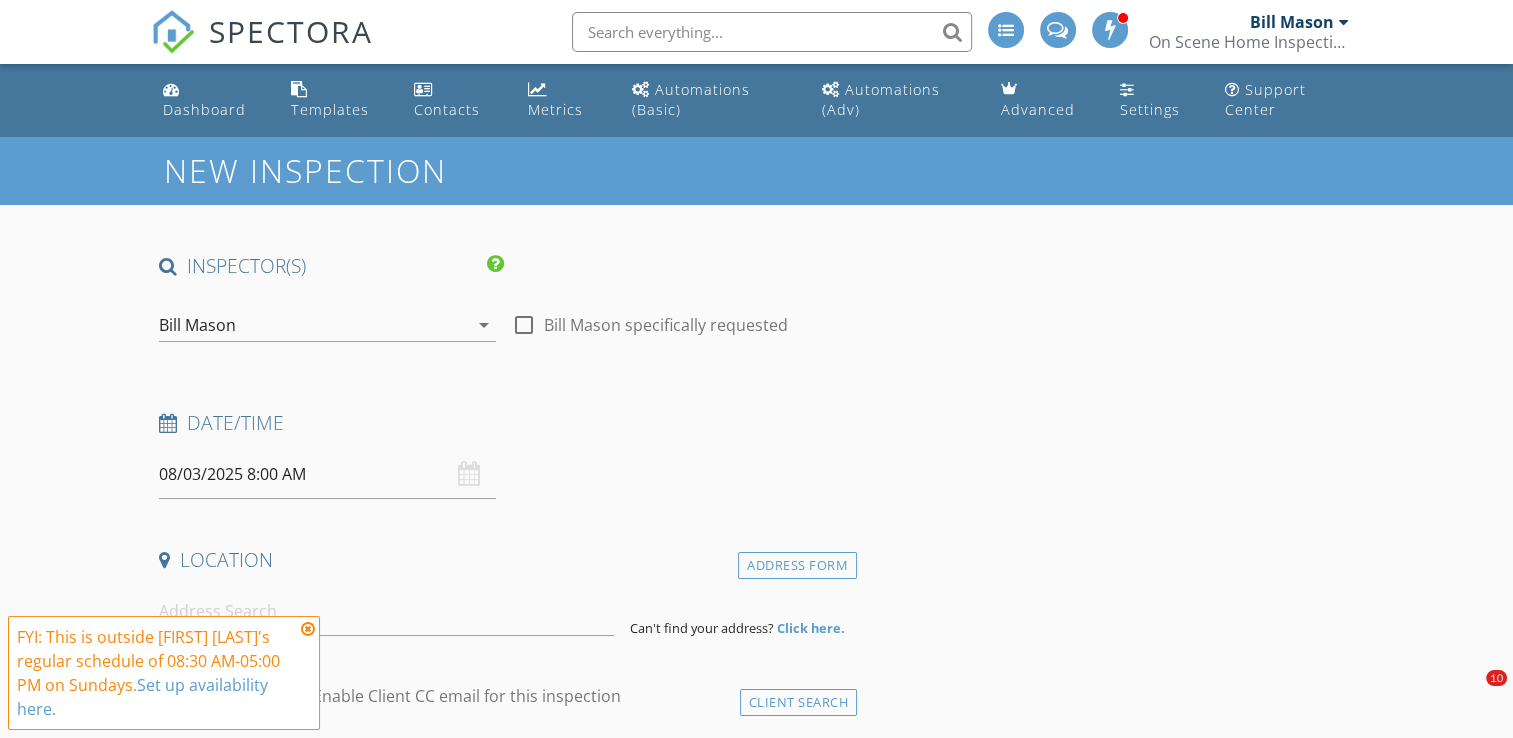 click on "Bill Mason" at bounding box center [313, 325] 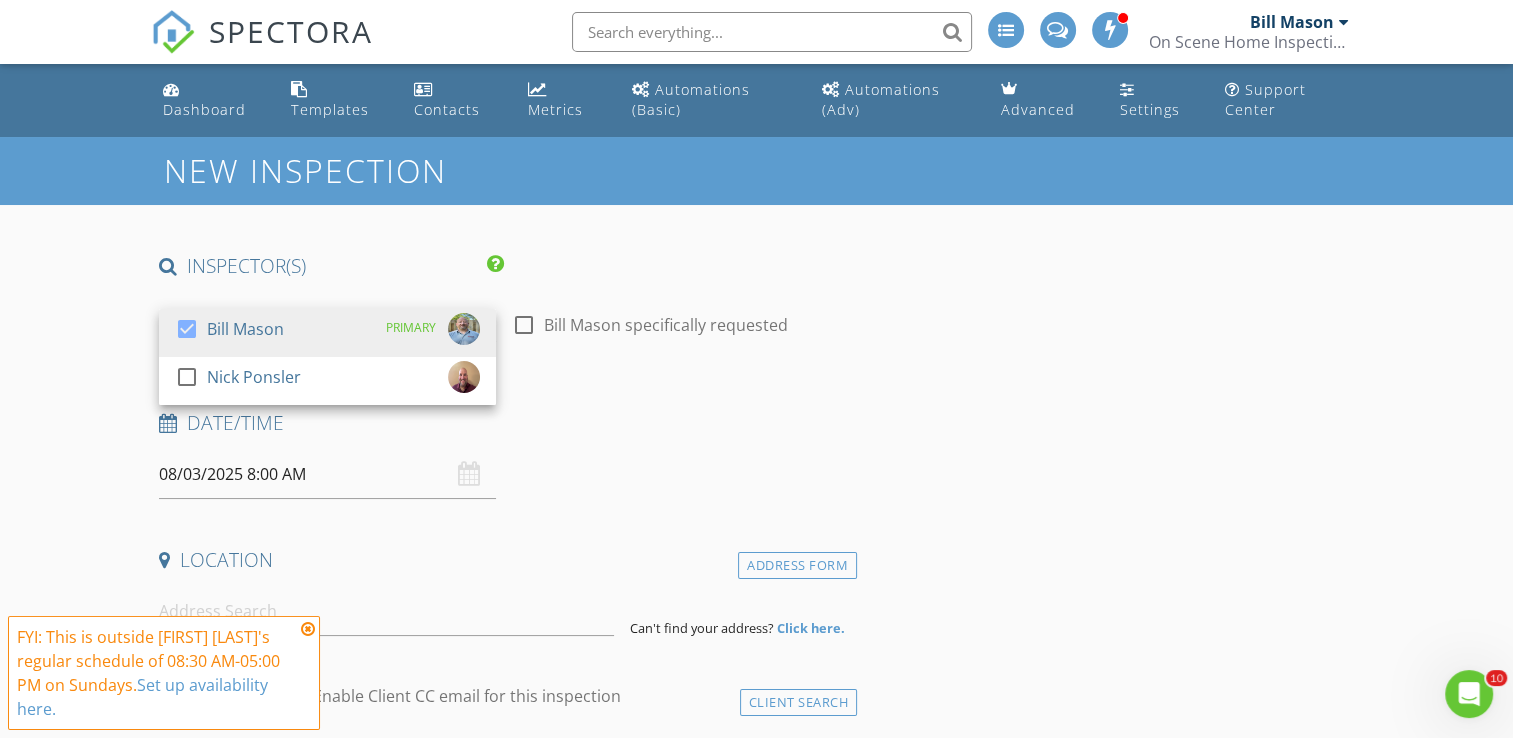 scroll, scrollTop: 0, scrollLeft: 0, axis: both 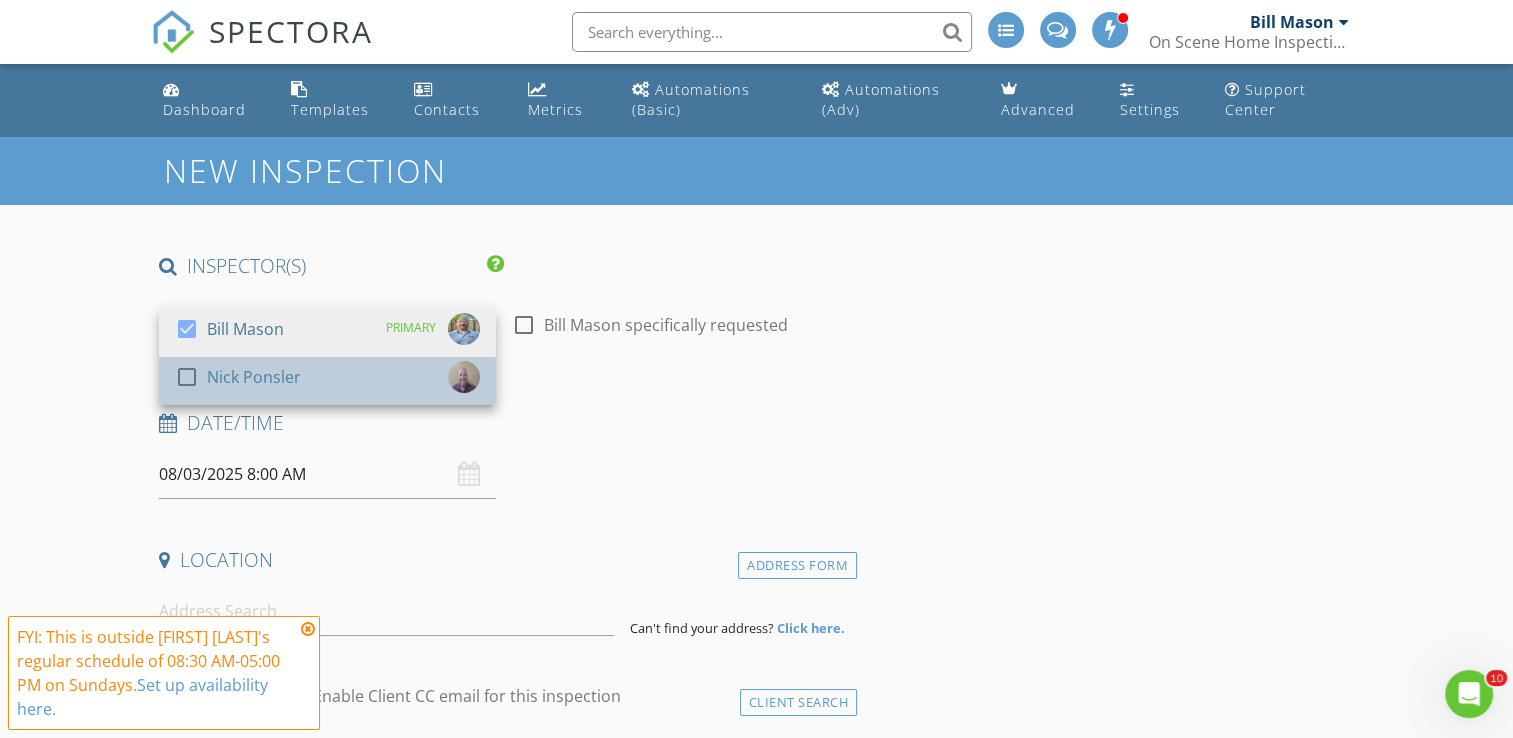 click on "check_box_outline_blank   Nick Ponsler" at bounding box center (327, 381) 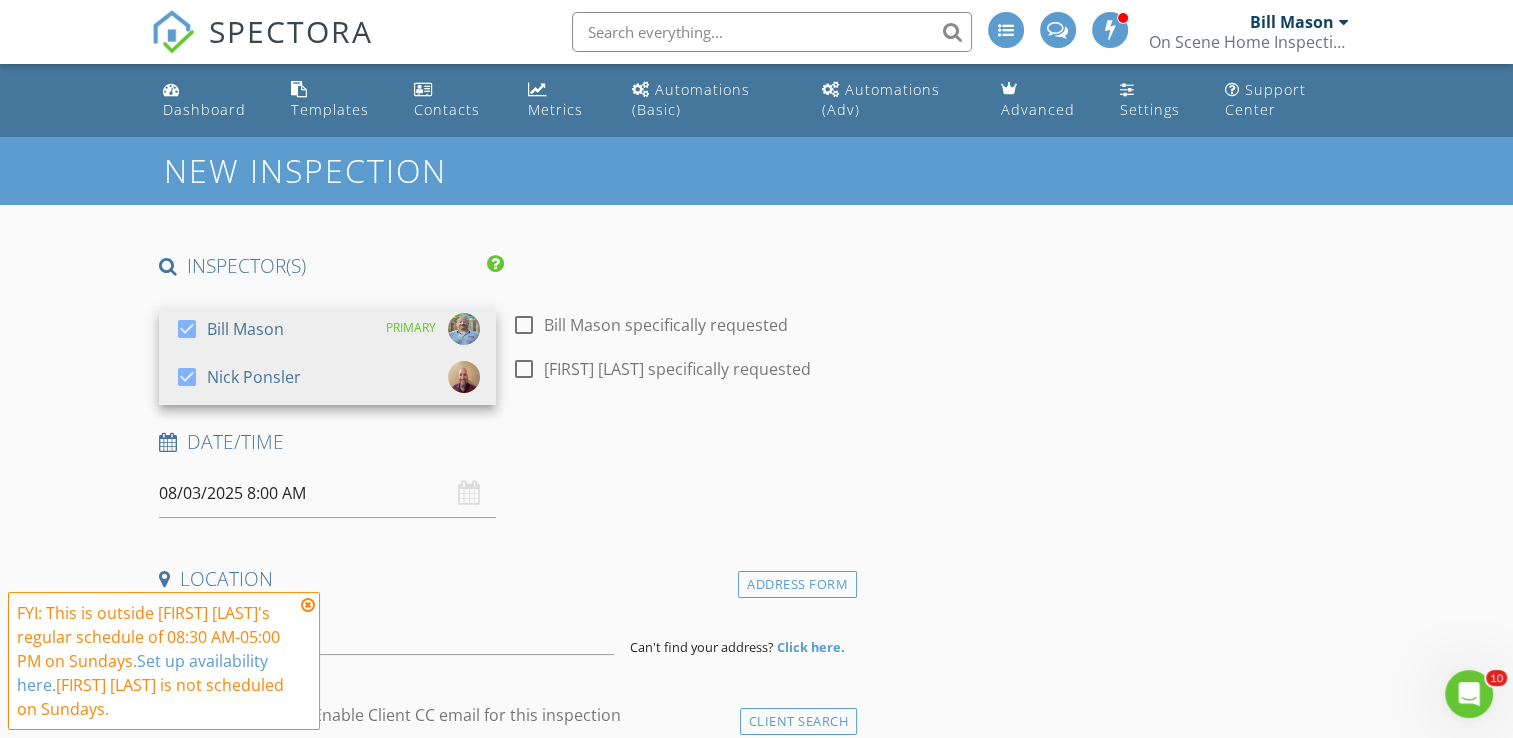 click on "New Inspection
INSPECTOR(S)
check_box   Bill Mason   PRIMARY   check_box   Nick Ponsler     Bill Mason,  Nick Ponsler arrow_drop_down   check_box_outline_blank Bill Mason specifically requested check_box_outline_blank Nick Ponsler specifically requested
Date/Time
08/03/2025 8:00 AM
Location
Address Form       Can't find your address?   Click here.
client
check_box Enable Client CC email for this inspection   Client Search     check_box_outline_blank Client is a Company/Organization     First Name   Last Name   Email   CC Email   Phone         Tags         Notes   Private Notes
ADD ADDITIONAL client
SERVICES
check_box_outline_blank   Residential Inspection   check_box_outline_blank   Commercial Pictures   Delta Exploration and Assessment check_box_outline_blank   WDO" at bounding box center [756, 1906] 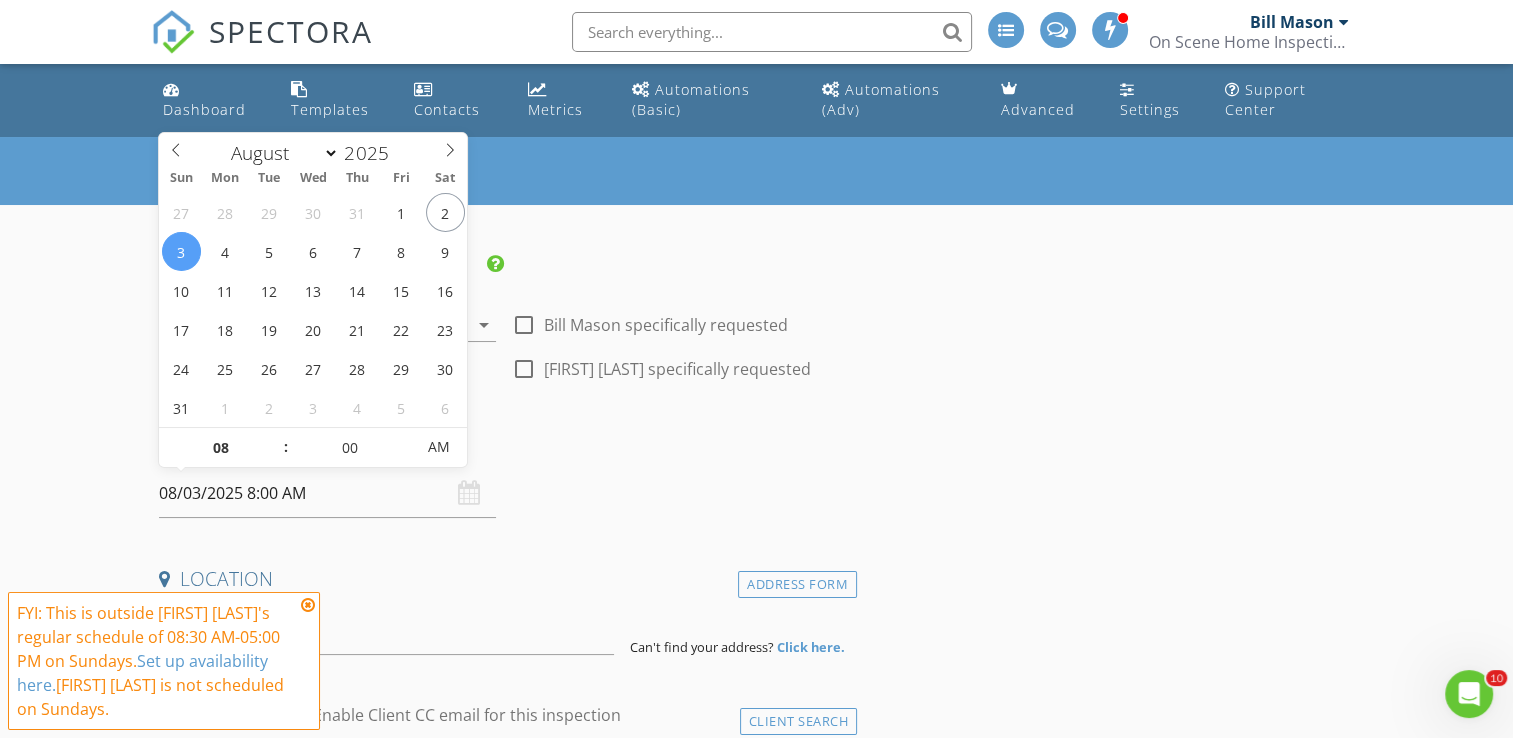 click on "08/03/2025 8:00 AM" at bounding box center (327, 493) 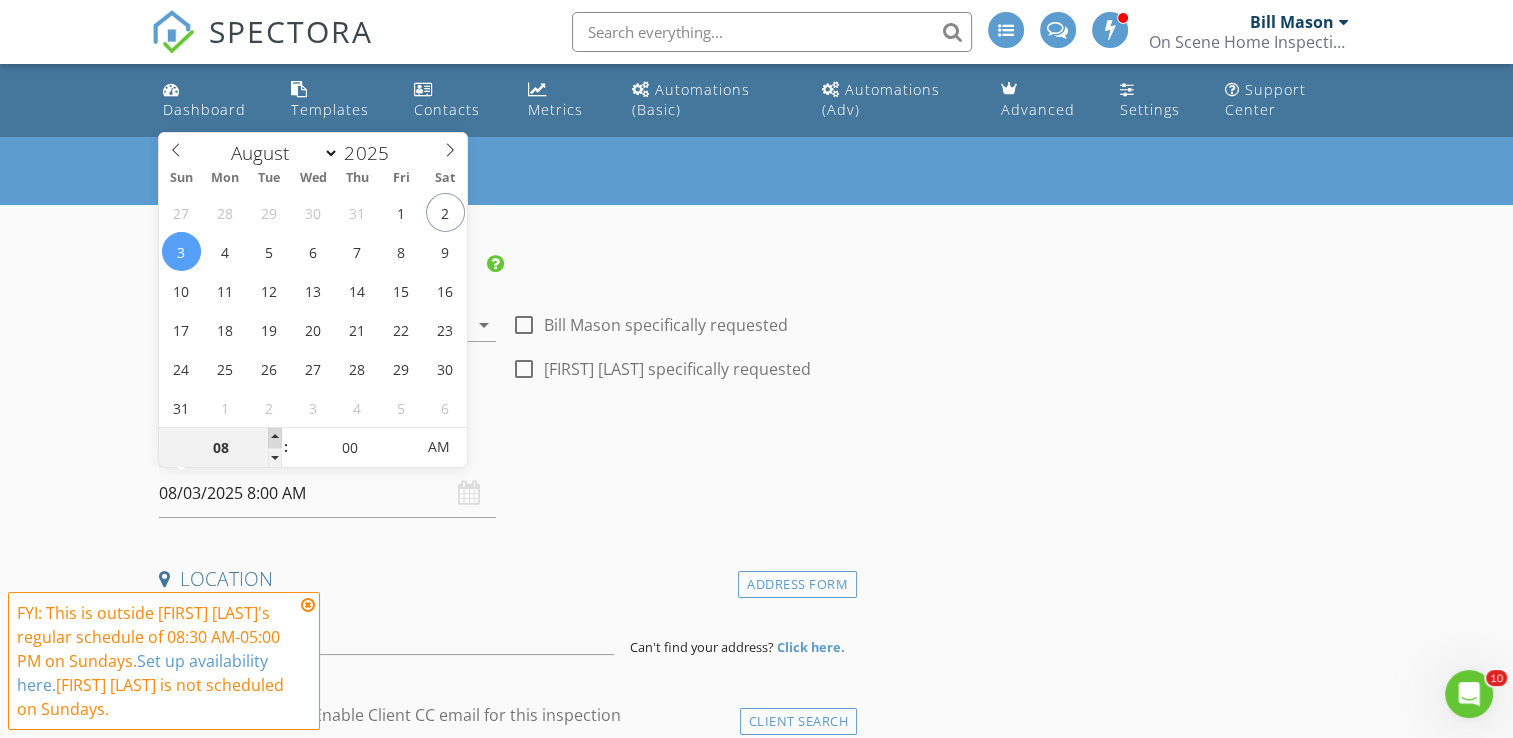 type on "09" 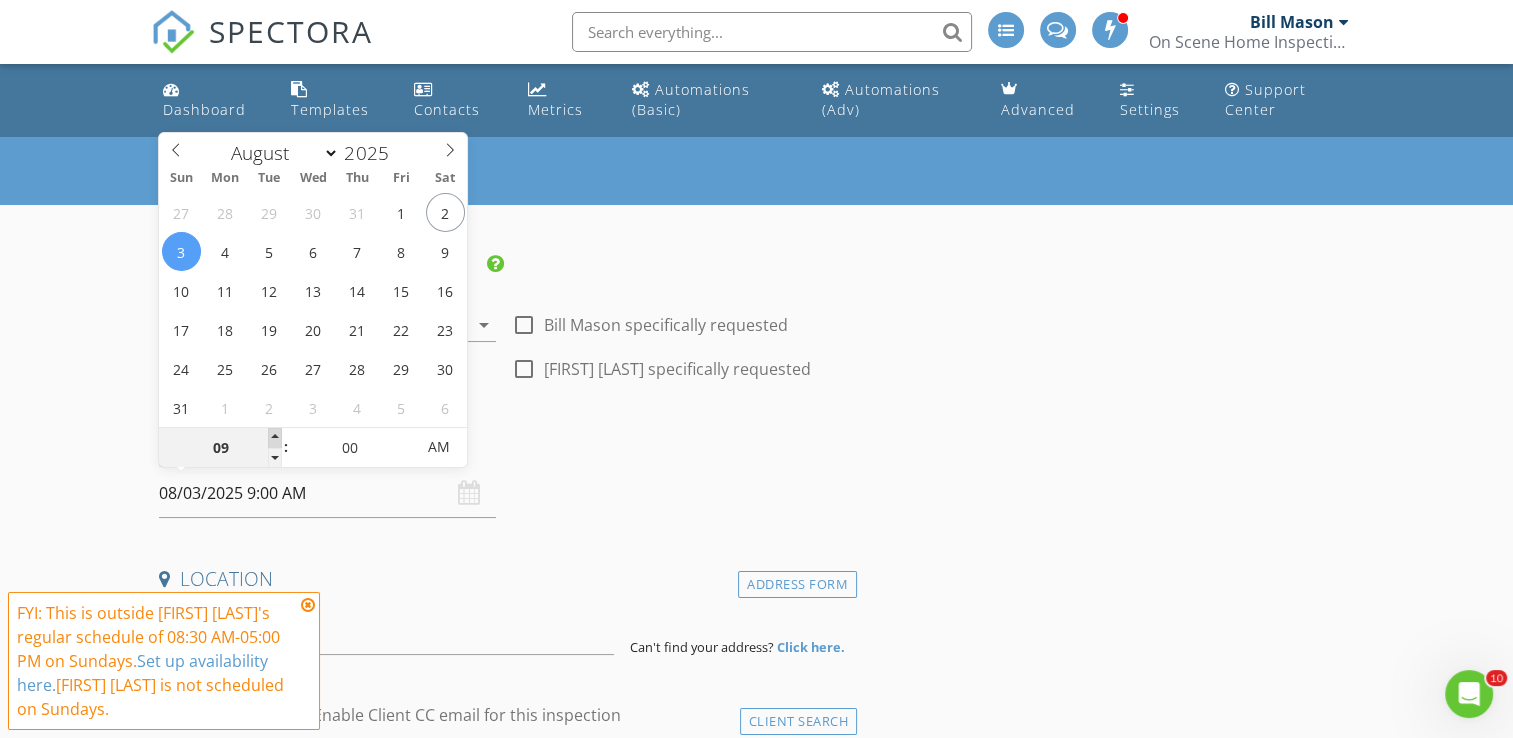 click at bounding box center [275, 438] 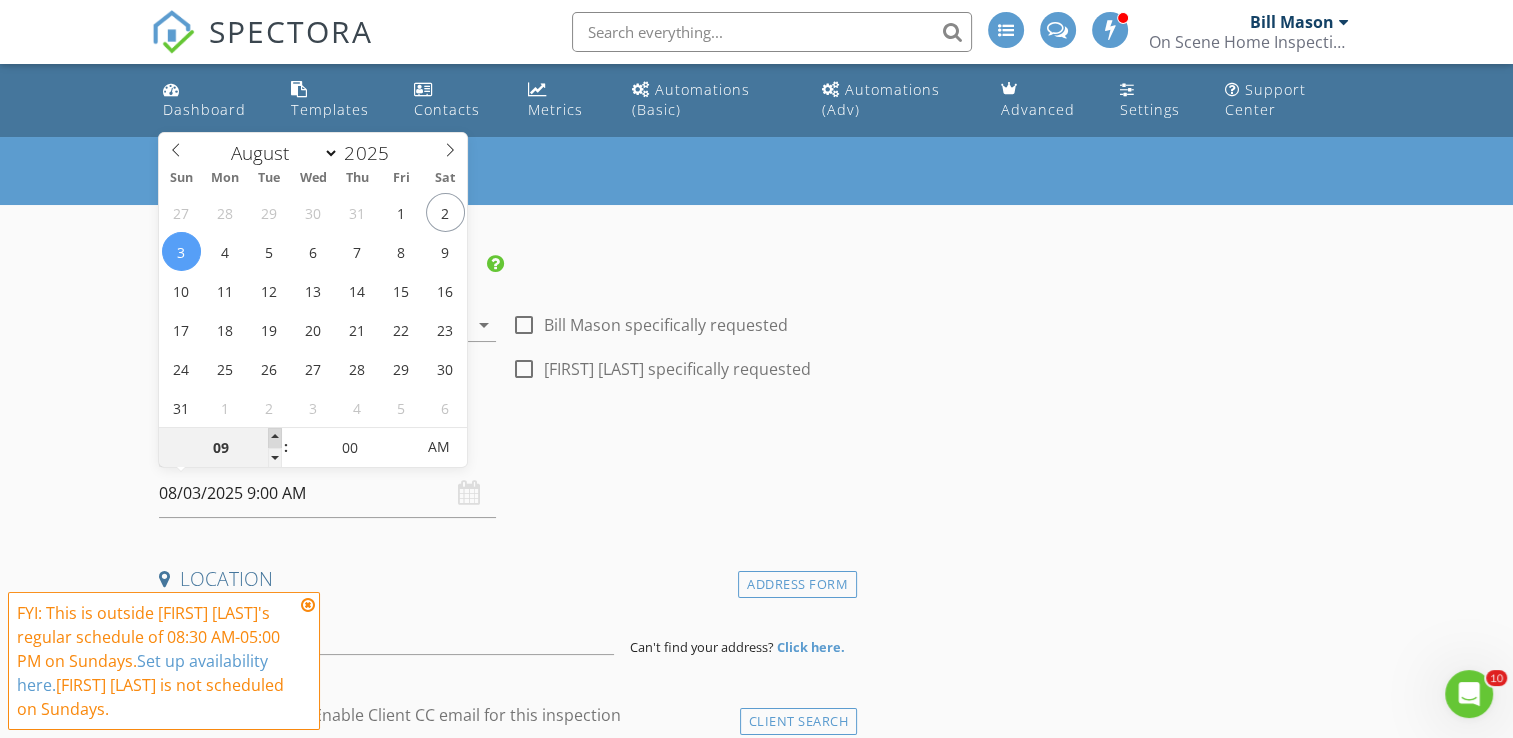 type on "10" 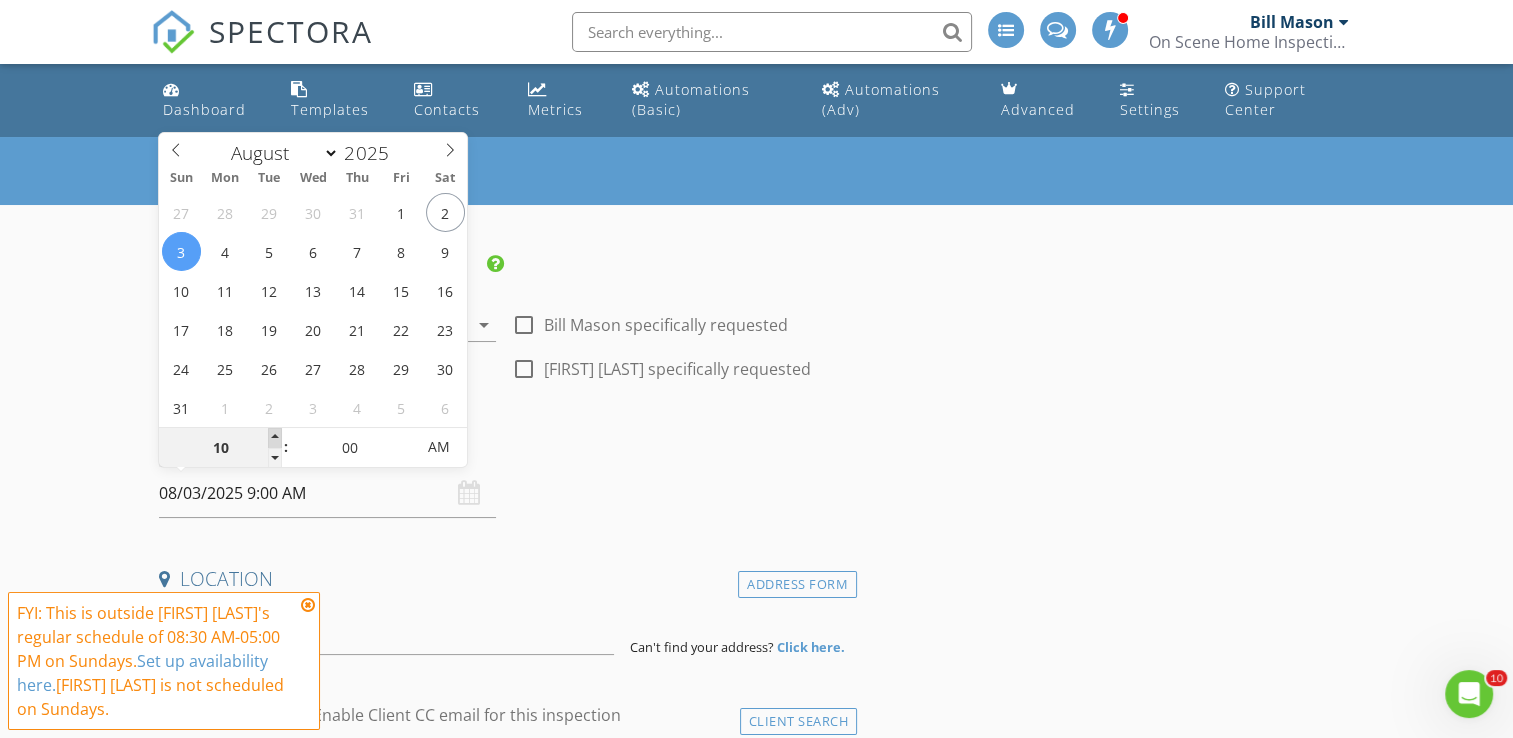 type on "08/03/2025 10:00 AM" 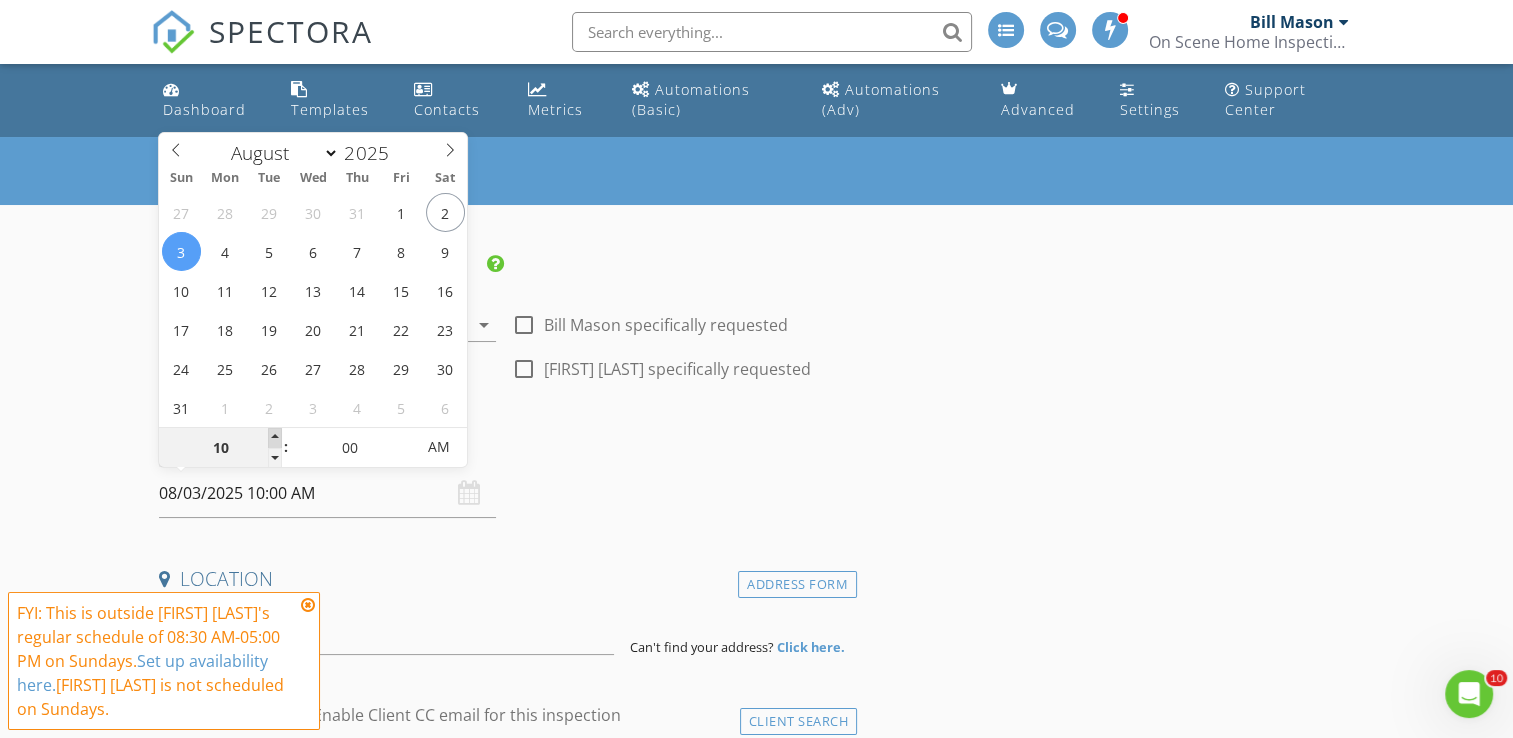 click at bounding box center [275, 438] 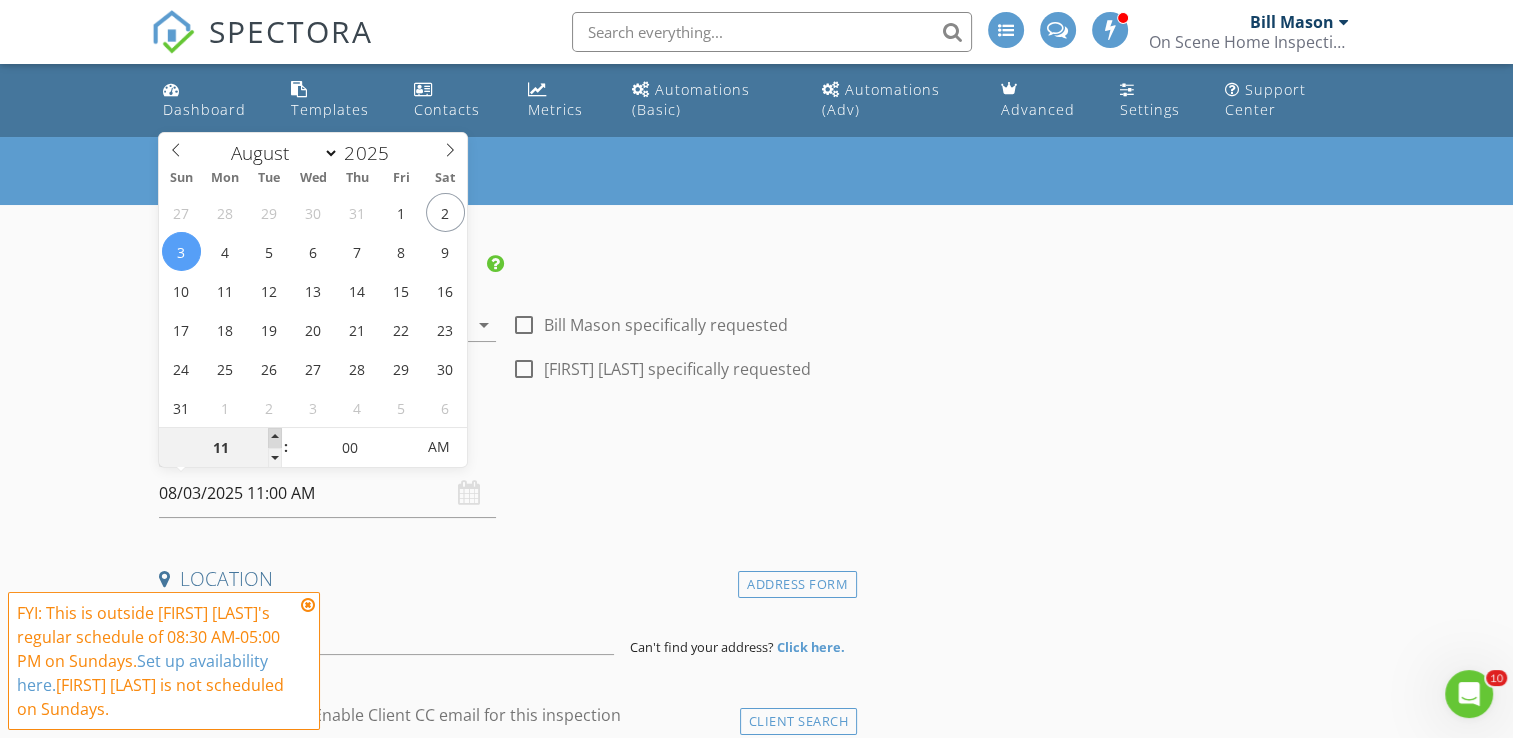 click at bounding box center [275, 438] 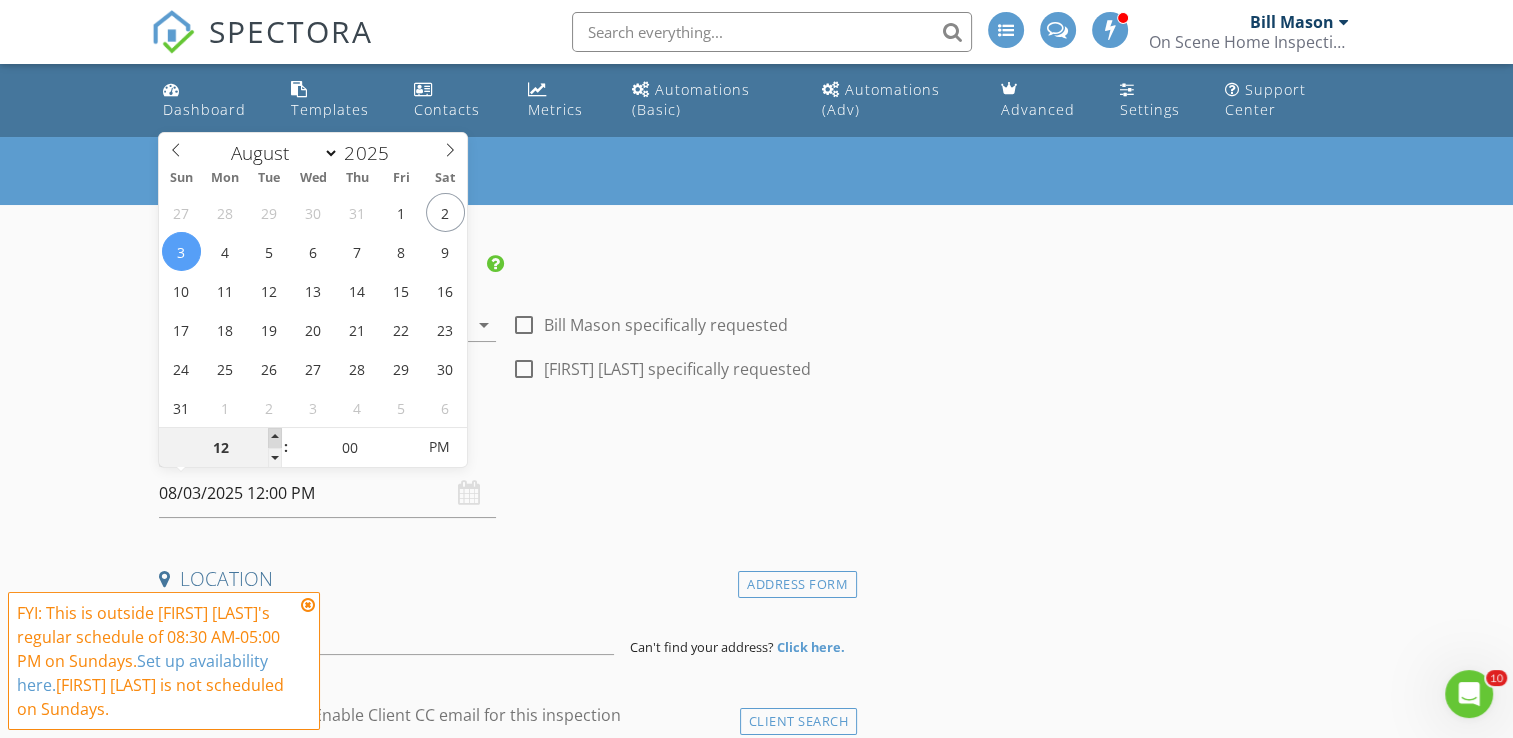 click at bounding box center [275, 438] 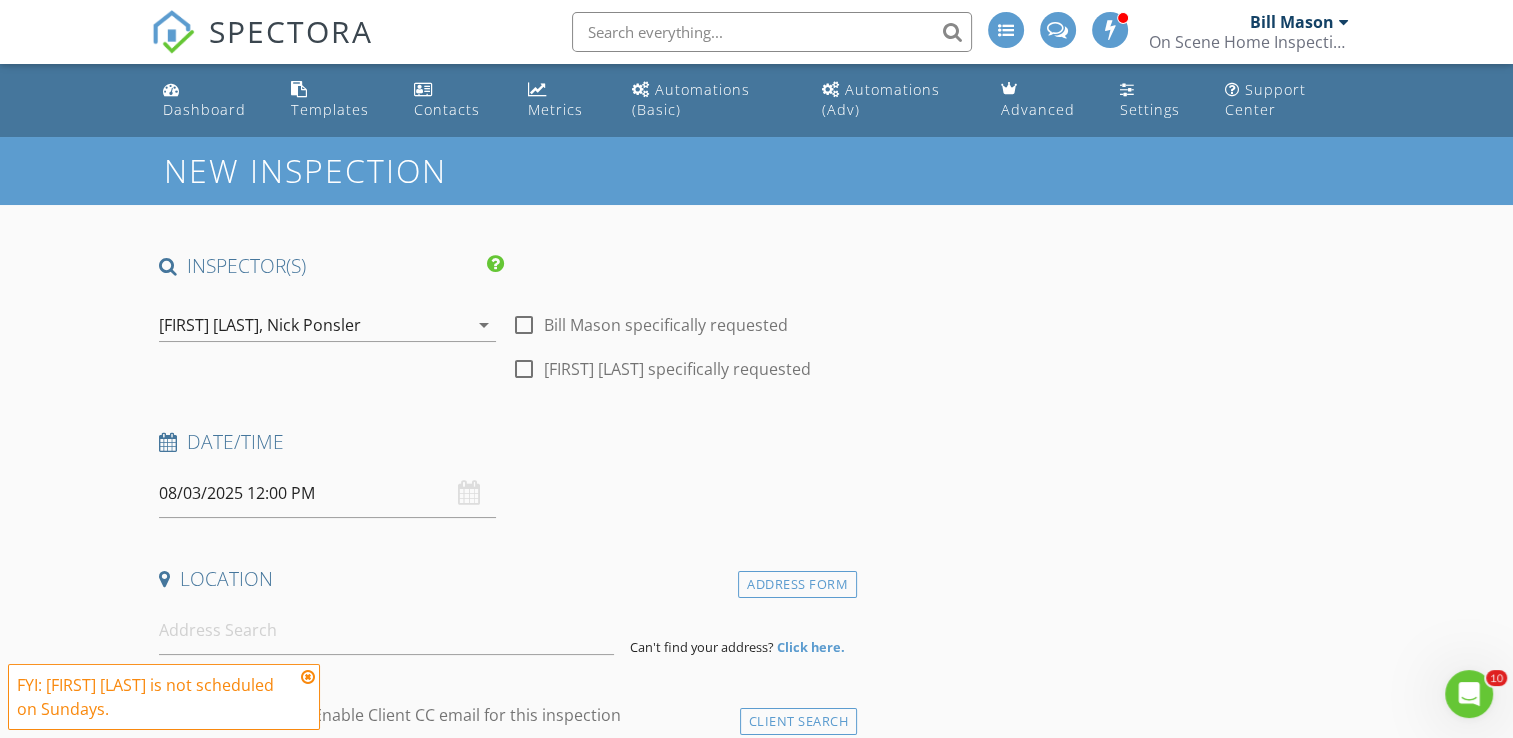 click on "Date/Time" at bounding box center [504, 442] 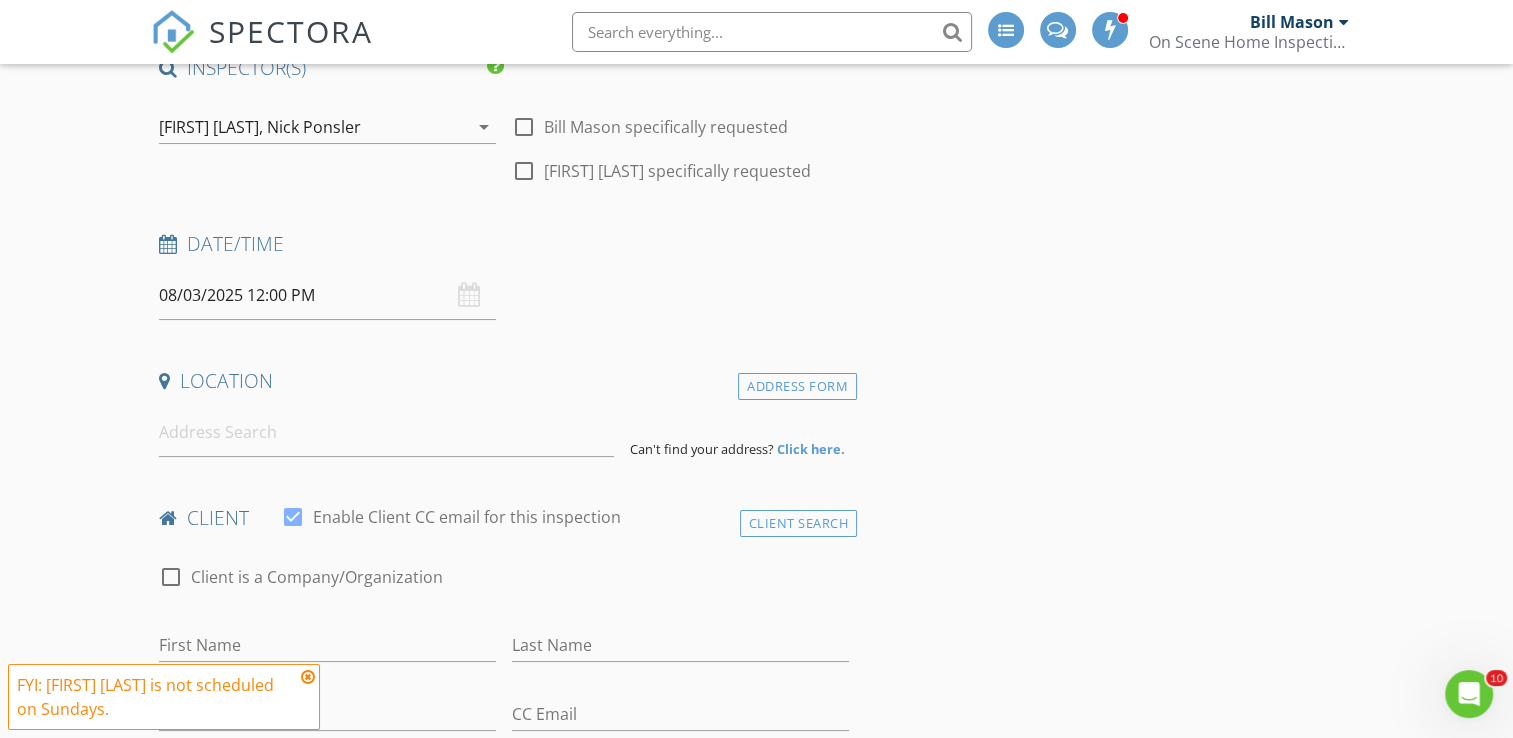 scroll, scrollTop: 200, scrollLeft: 0, axis: vertical 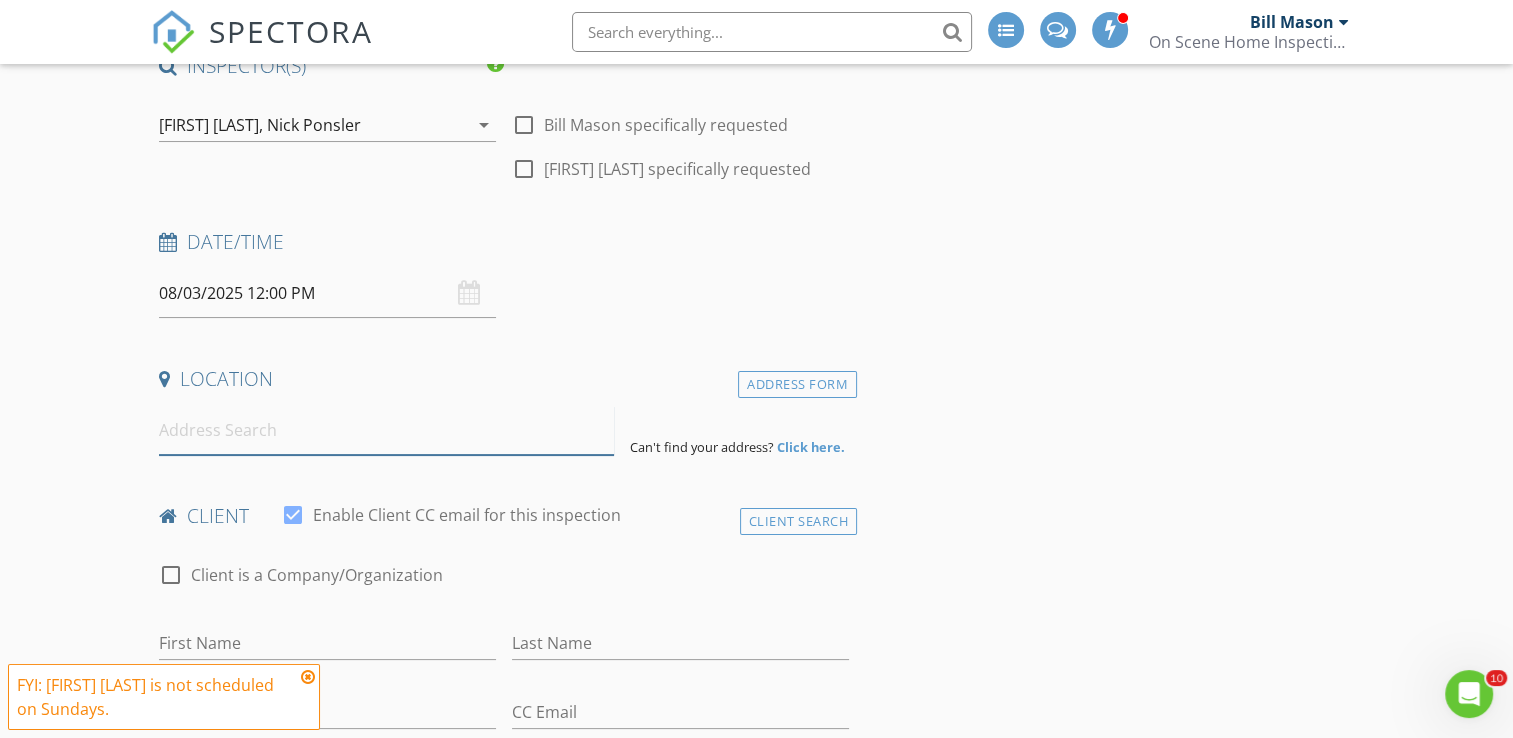 click at bounding box center (386, 430) 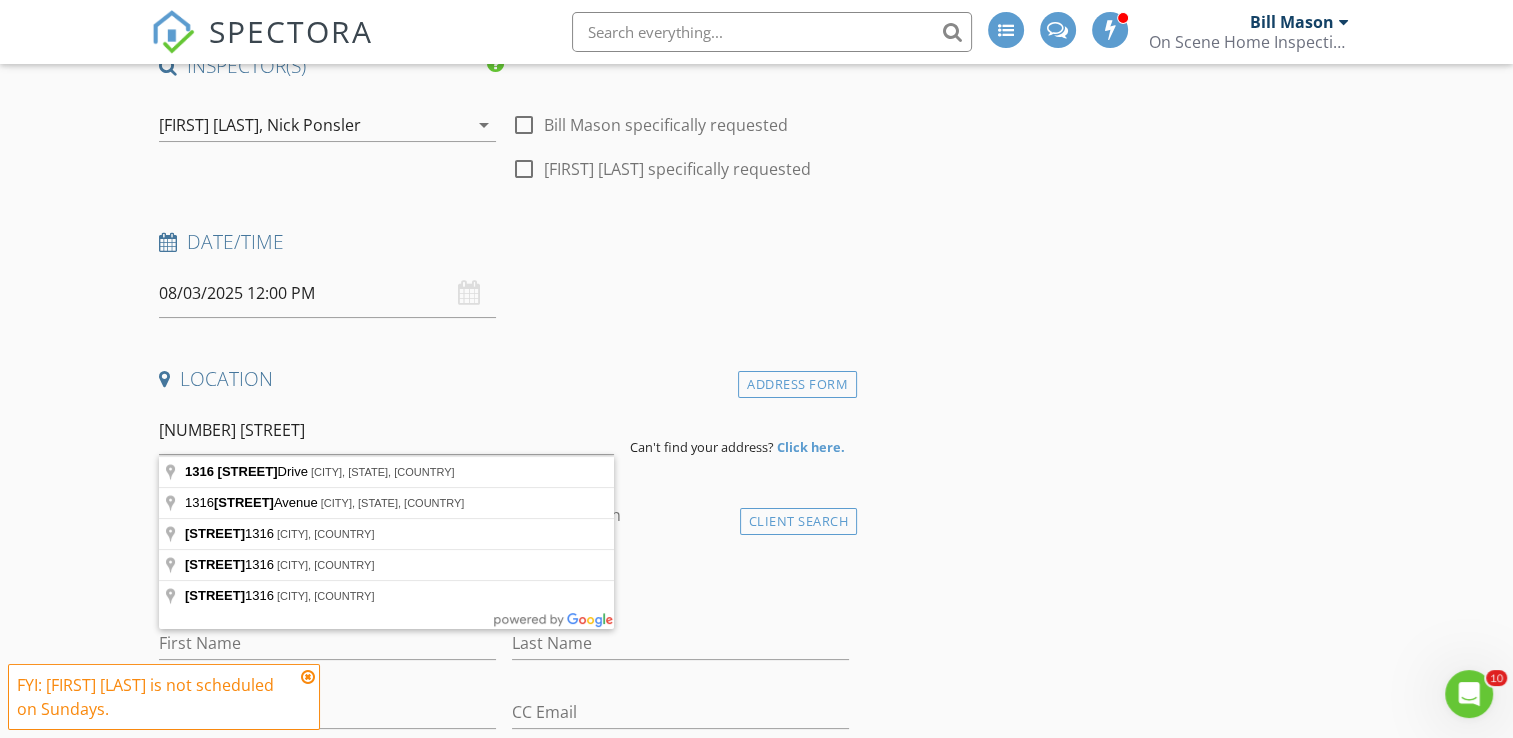 type on "1316 Helmen Drive, South Bend, IN, USA" 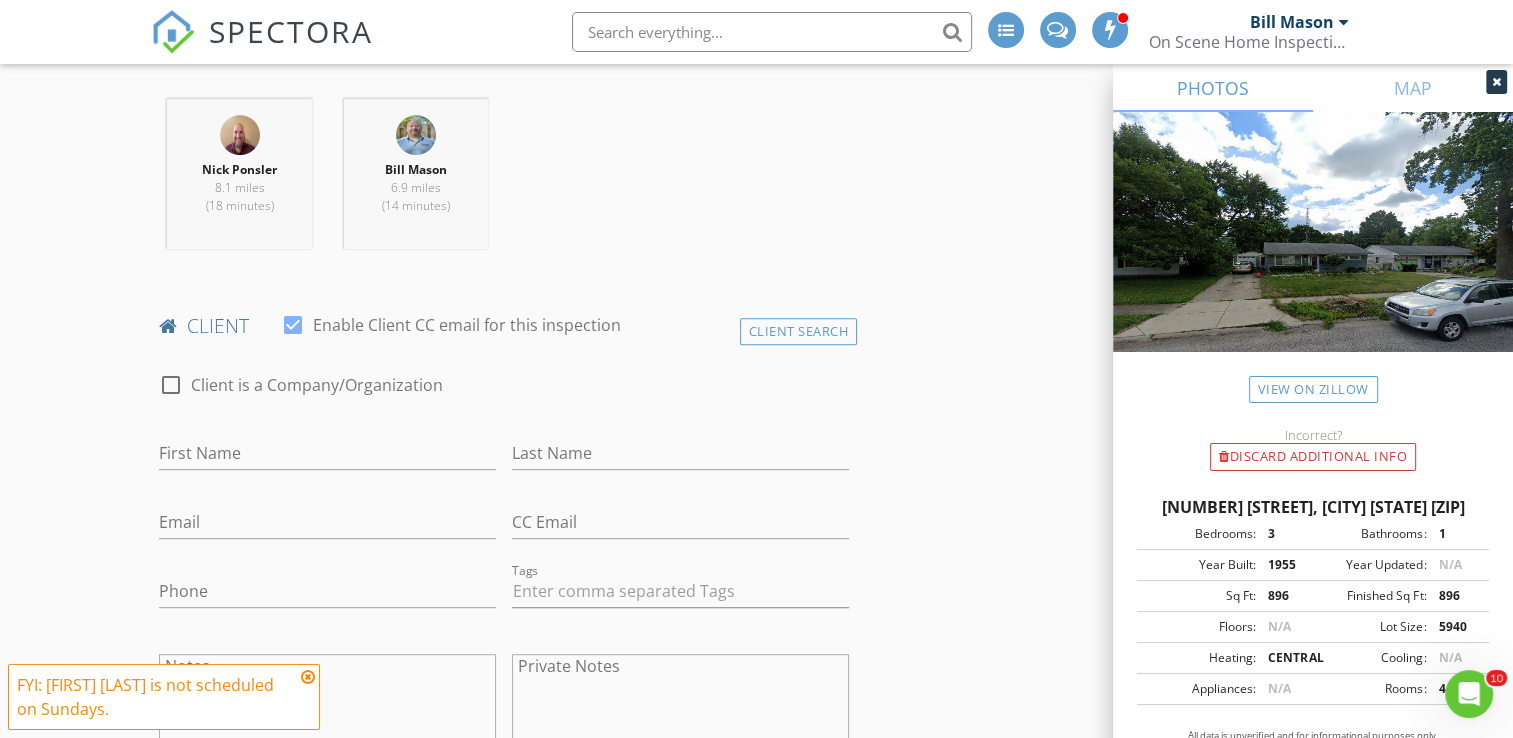 scroll, scrollTop: 800, scrollLeft: 0, axis: vertical 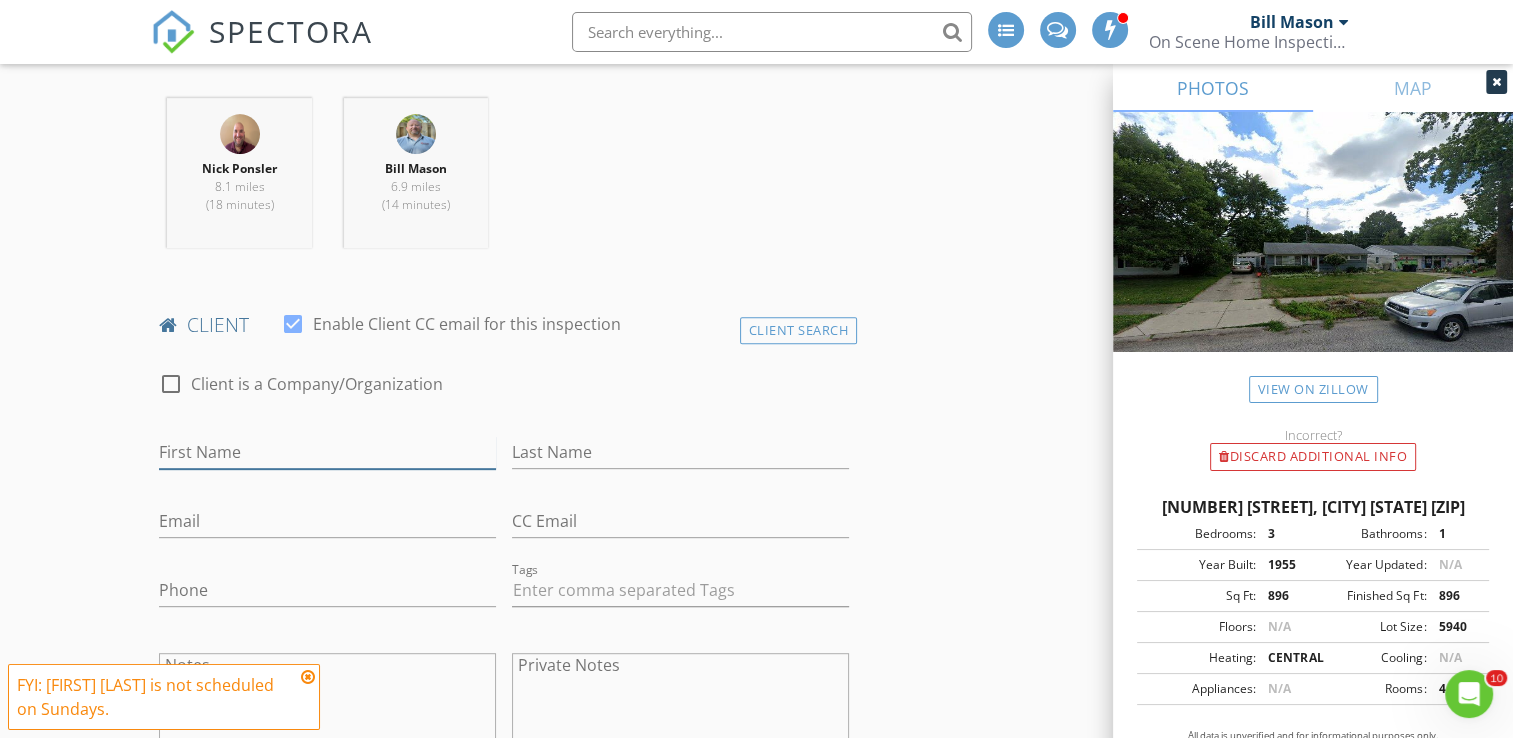 click on "First Name" at bounding box center (327, 452) 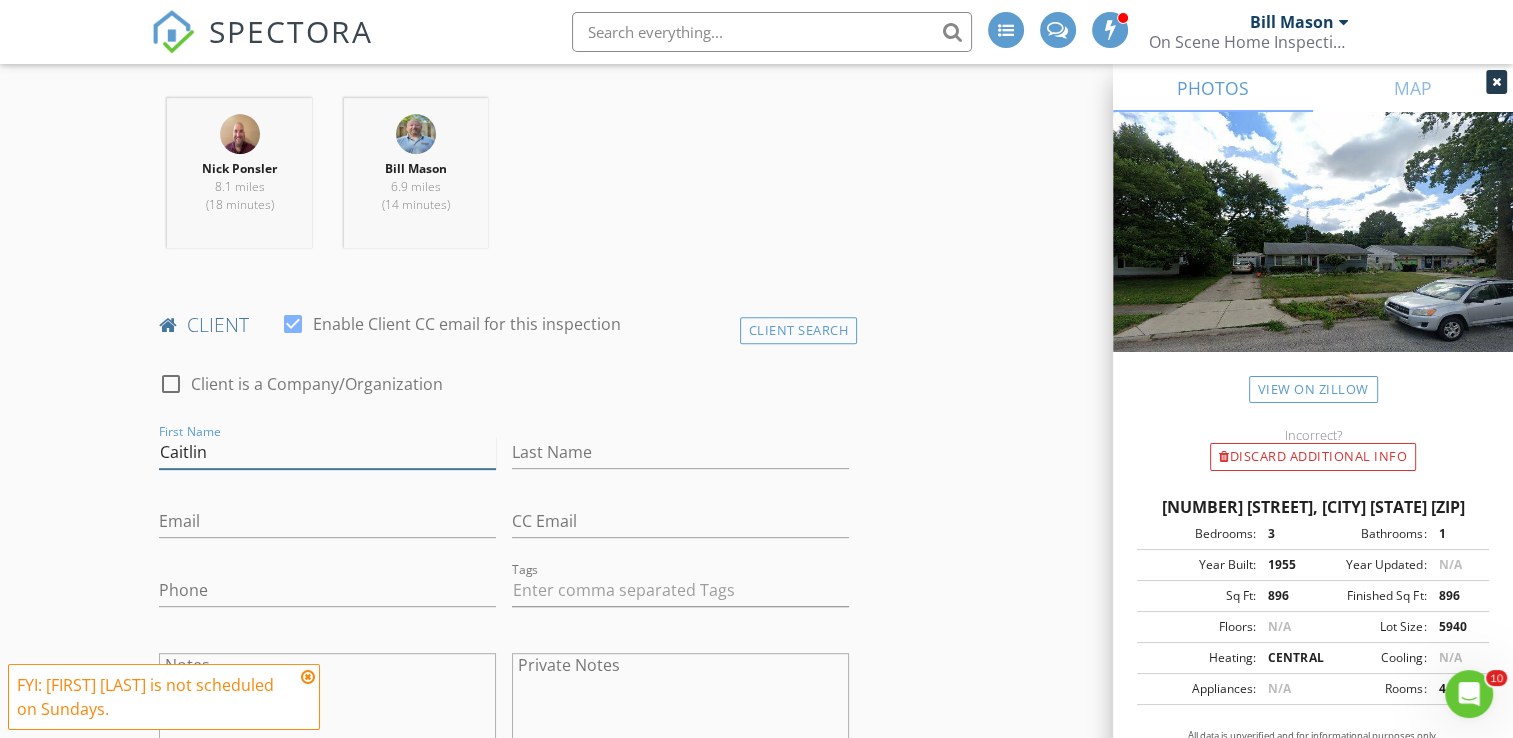 type on "Caitlin" 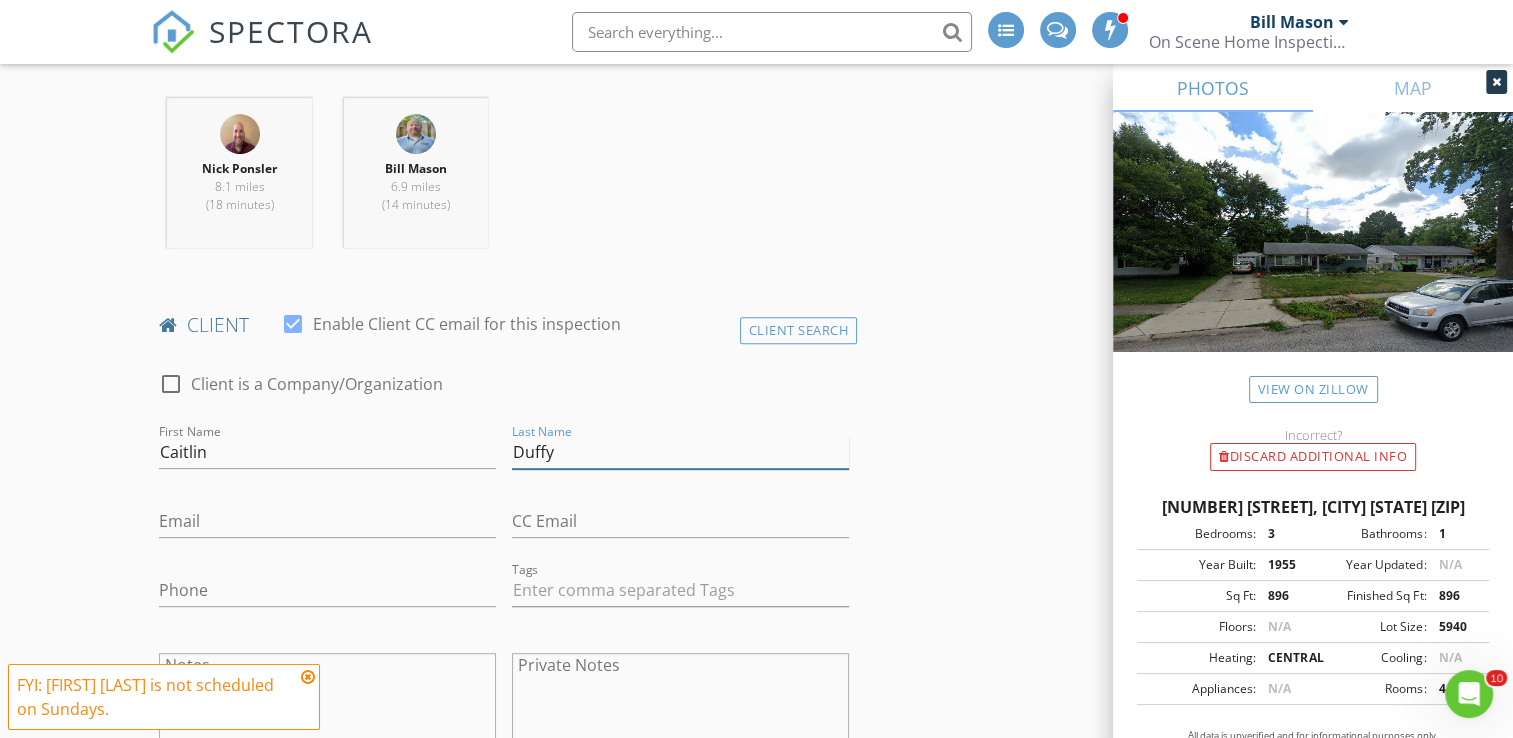 type on "Duffy" 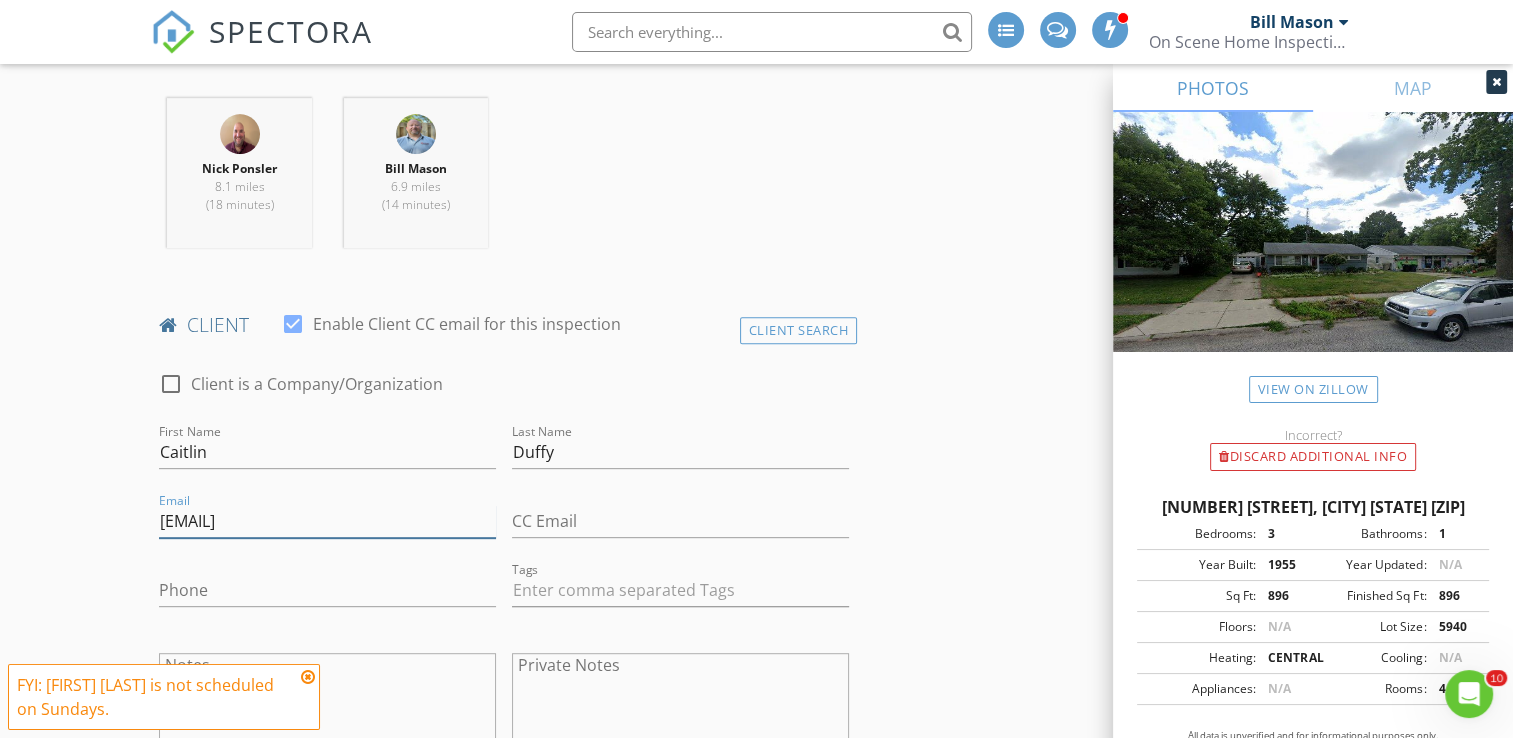 type on "cduffy23@yahoo.com" 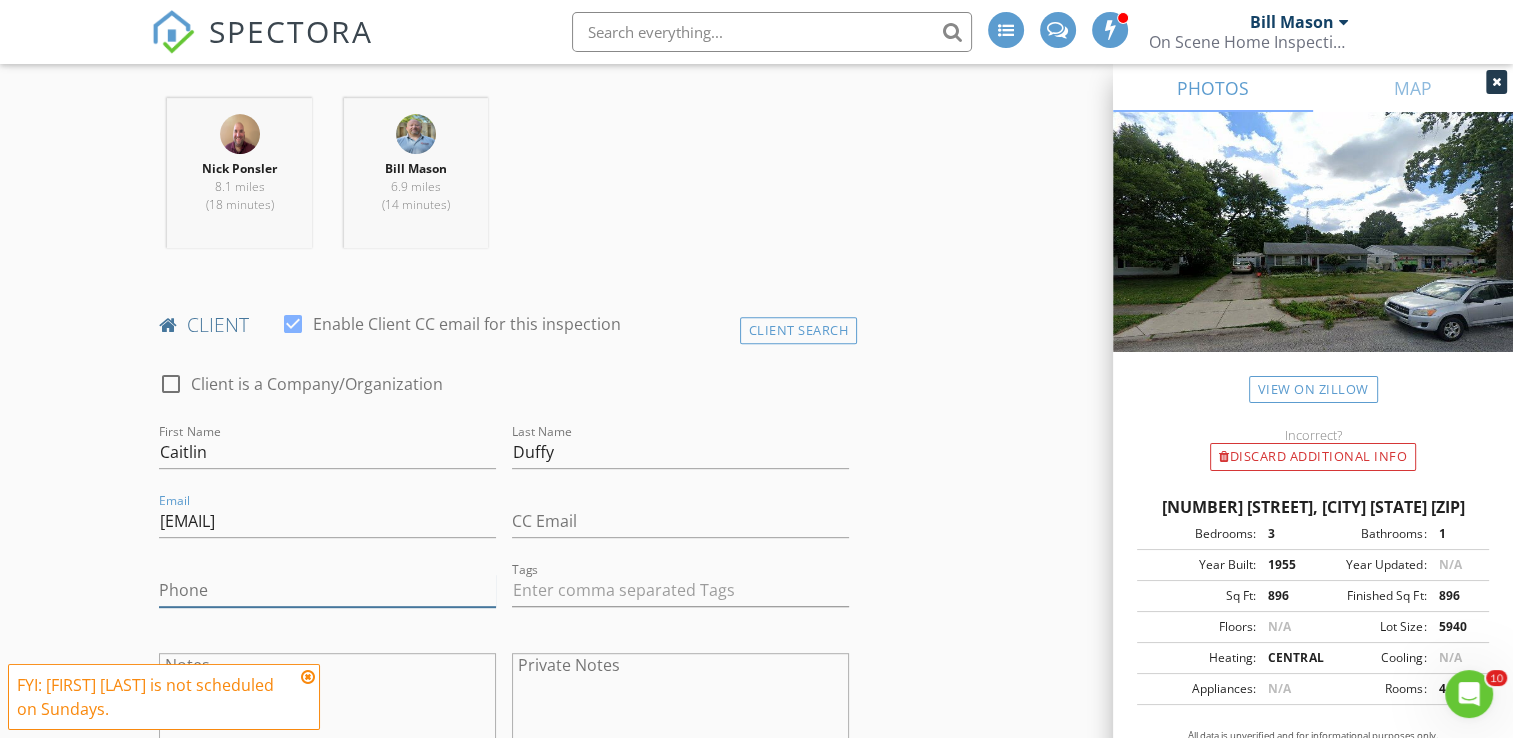 click on "Phone" at bounding box center (327, 590) 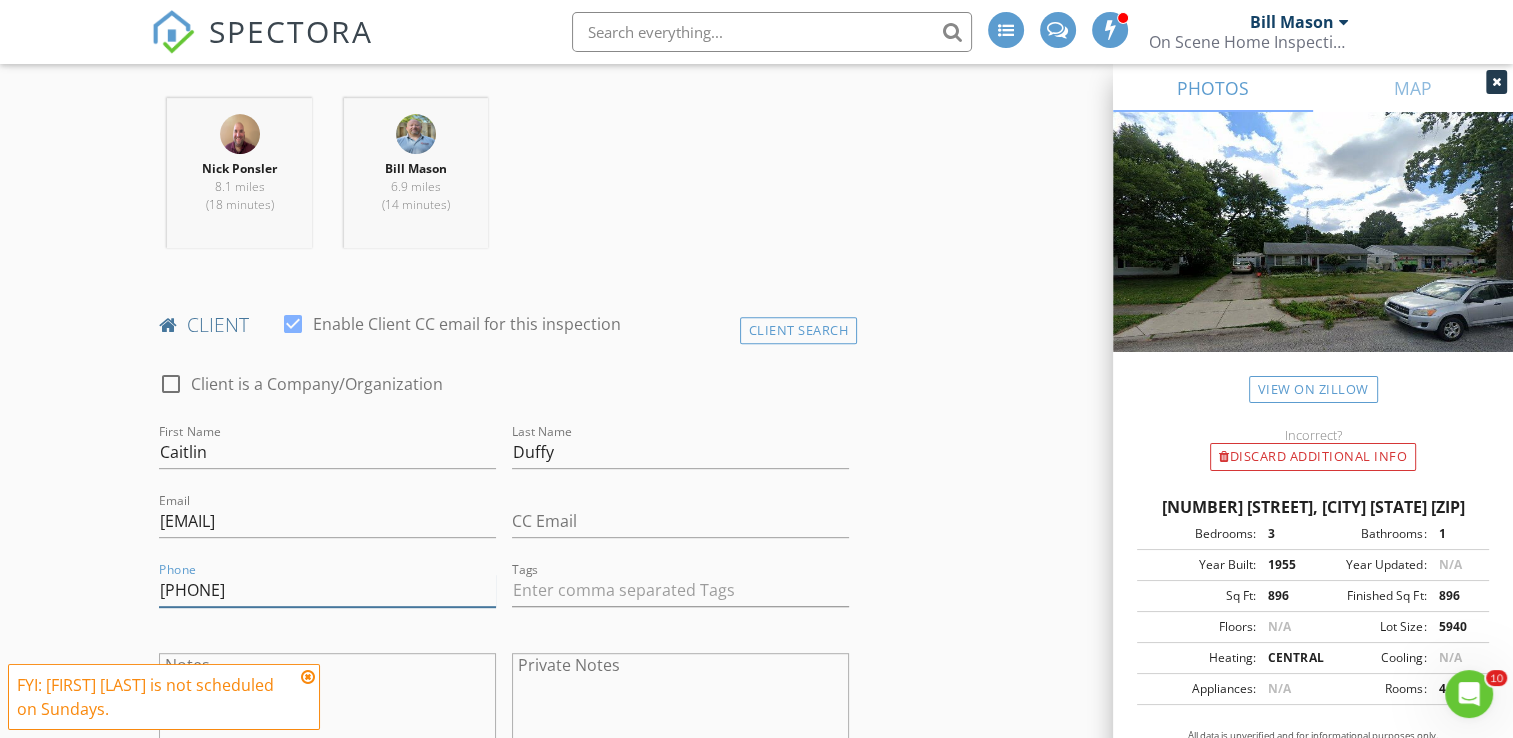 type on "412-266-1480" 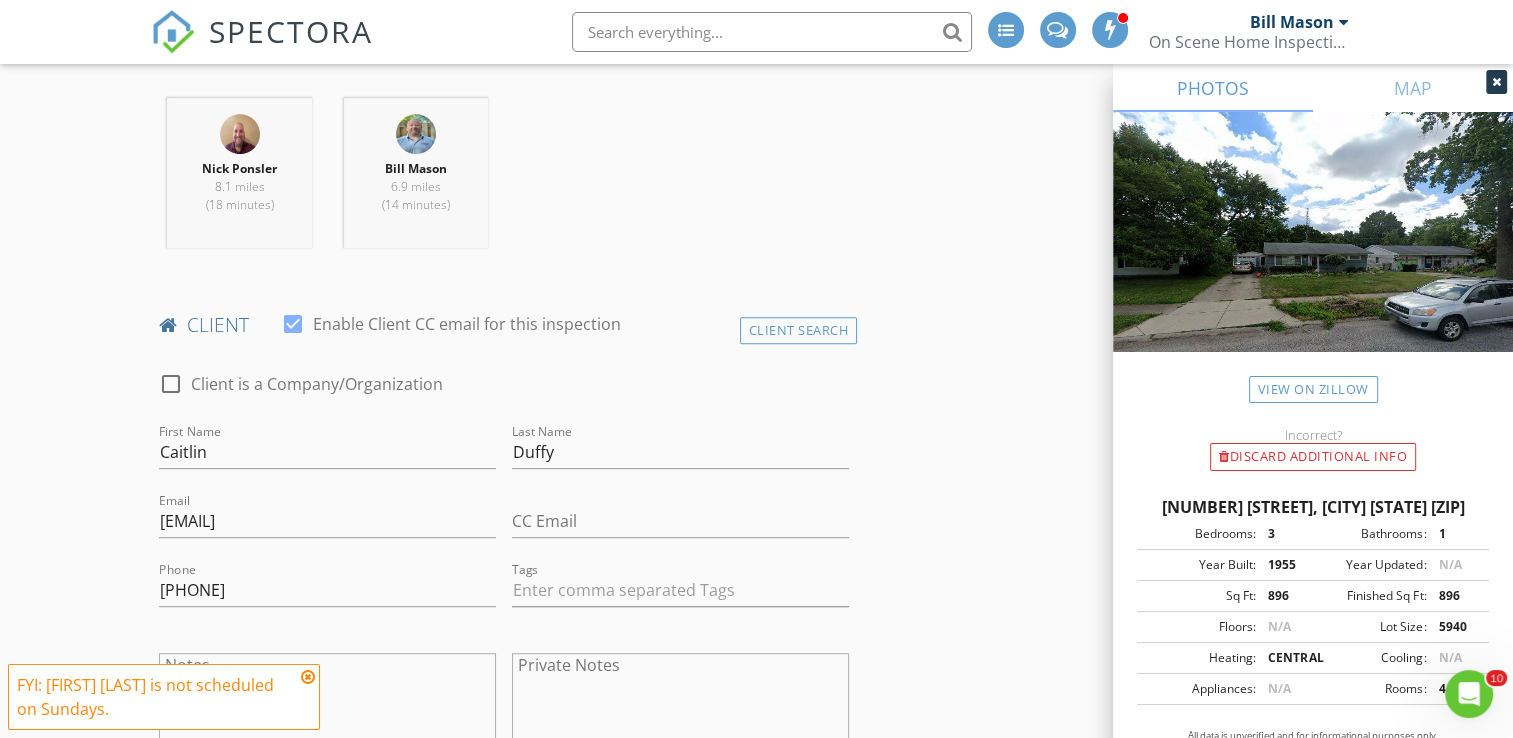 click at bounding box center (308, 677) 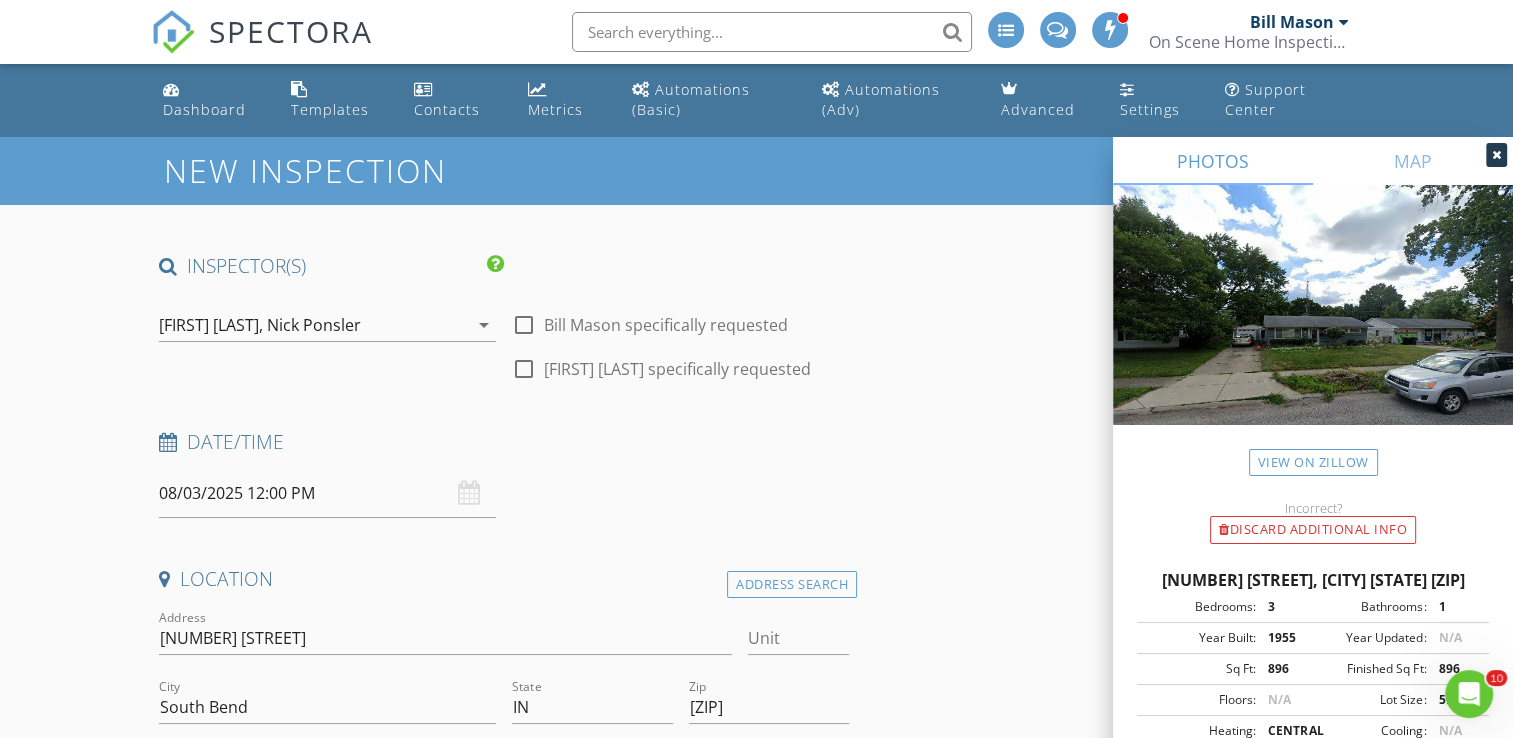 scroll, scrollTop: 200, scrollLeft: 0, axis: vertical 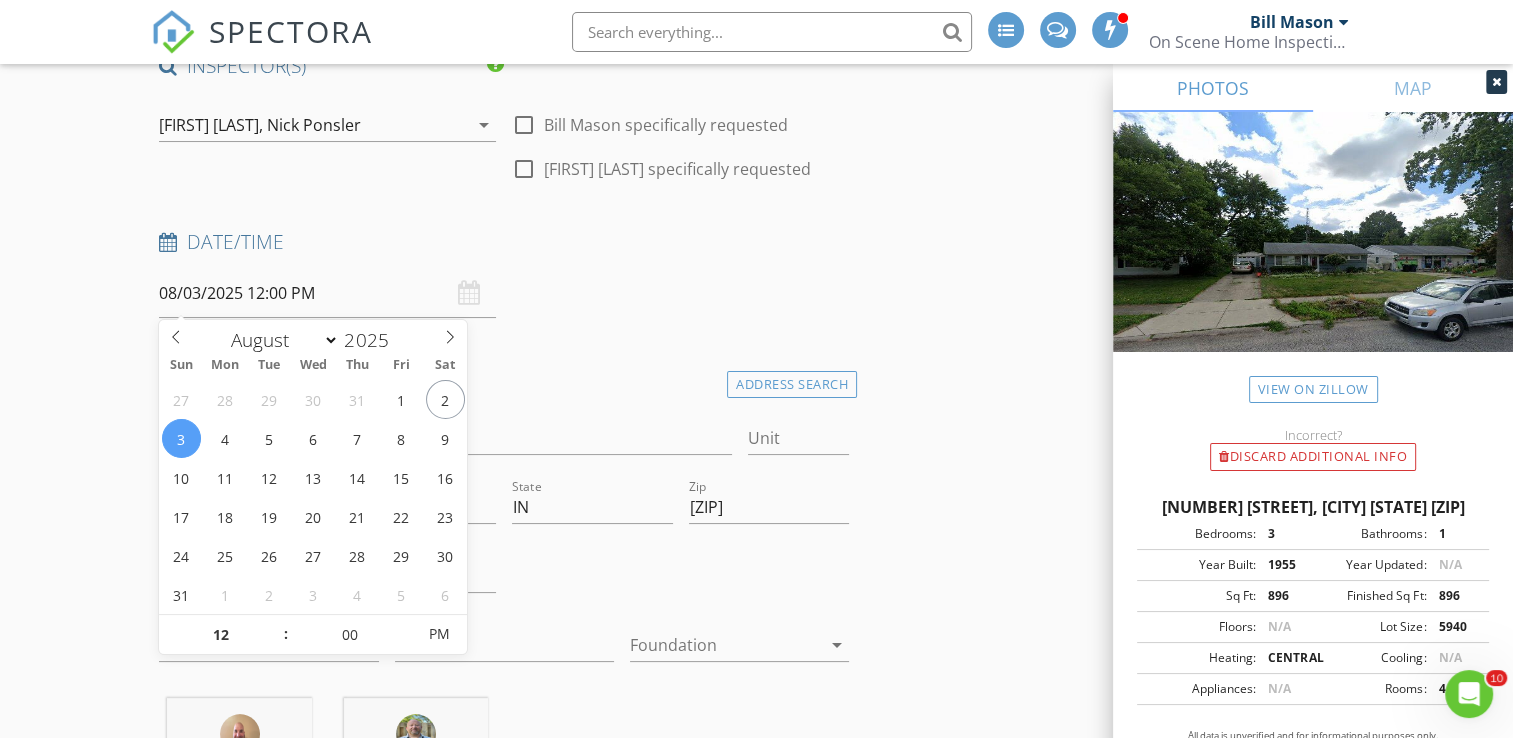 click on "08/03/2025 12:00 PM" at bounding box center (327, 293) 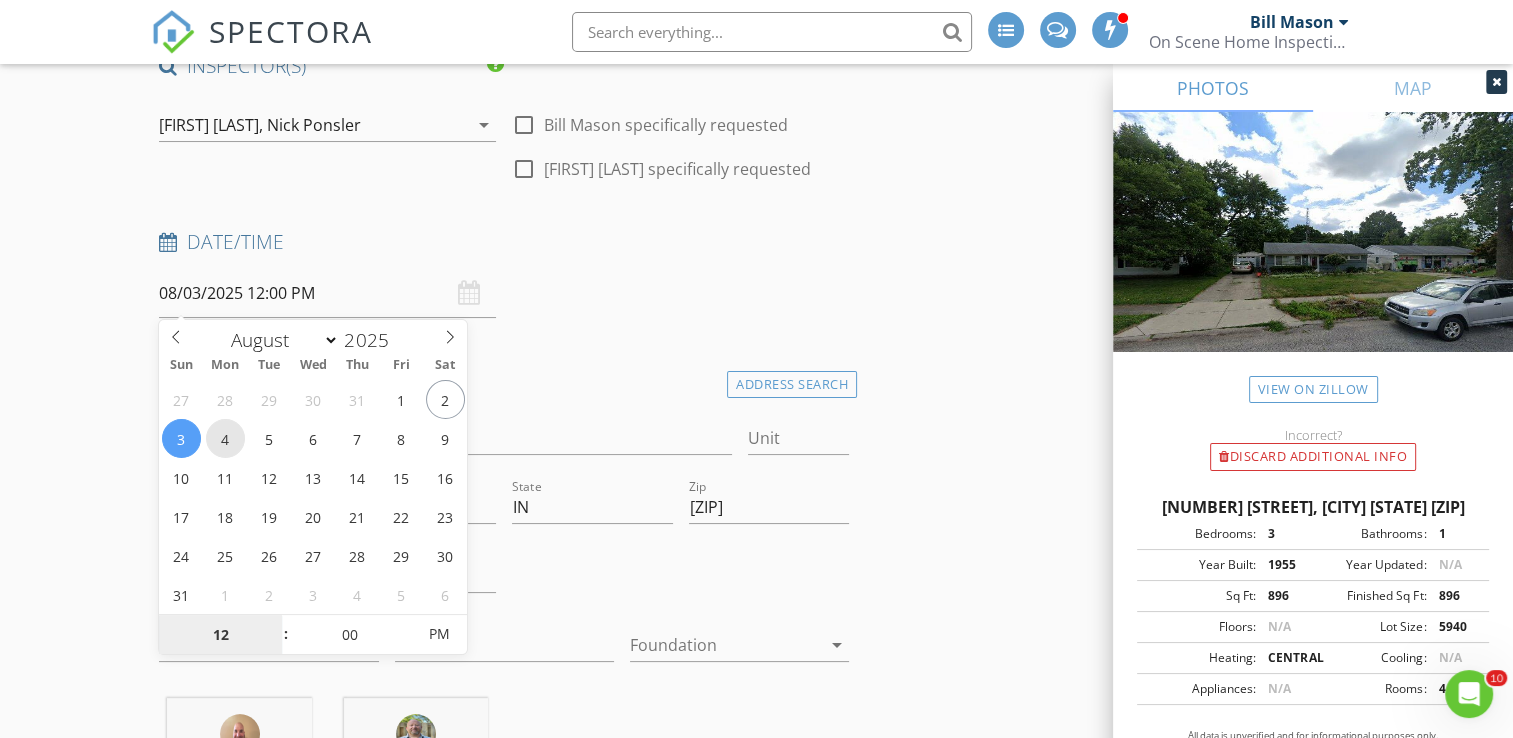 type on "08/04/2025 12:00 PM" 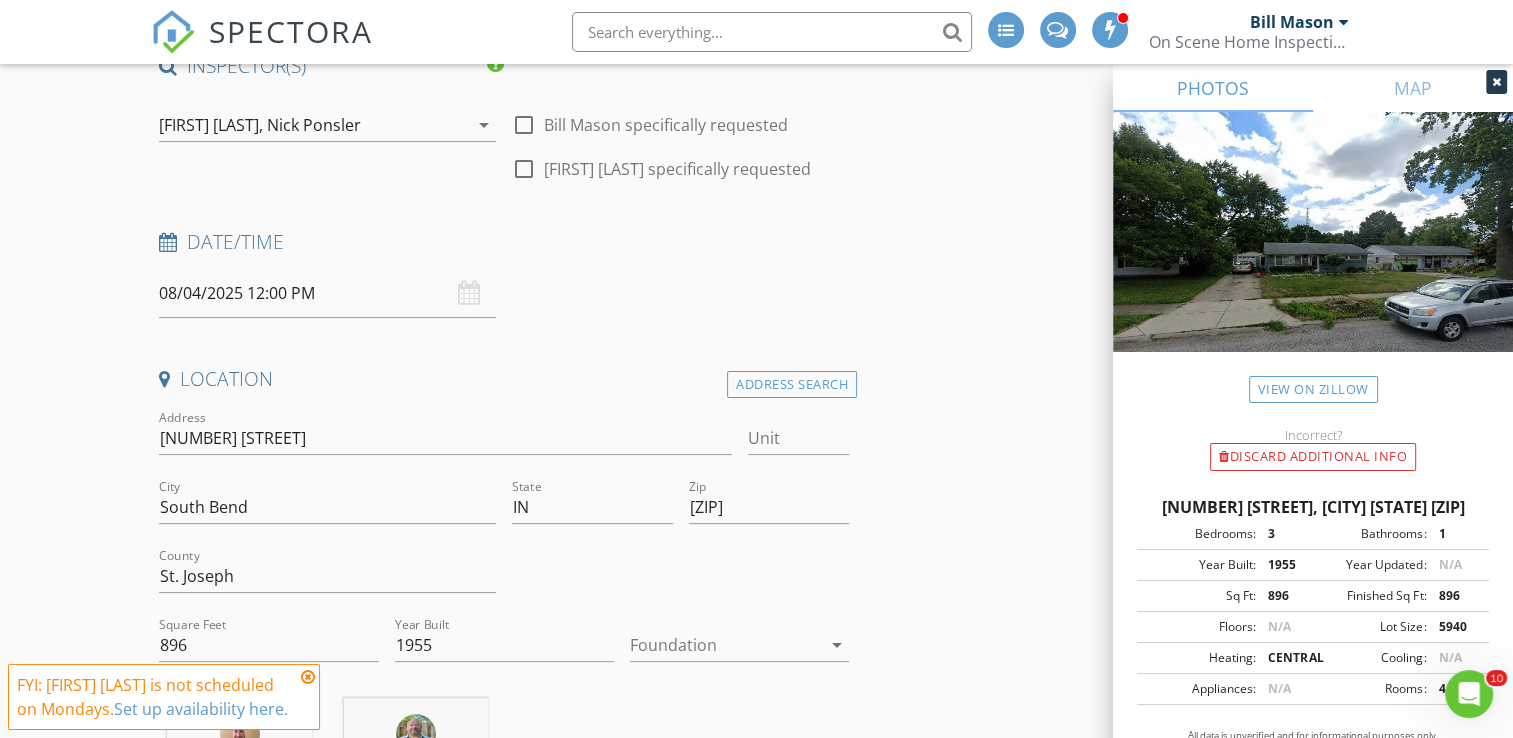drag, startPoint x: 308, startPoint y: 680, endPoint x: 84, endPoint y: 519, distance: 275.85684 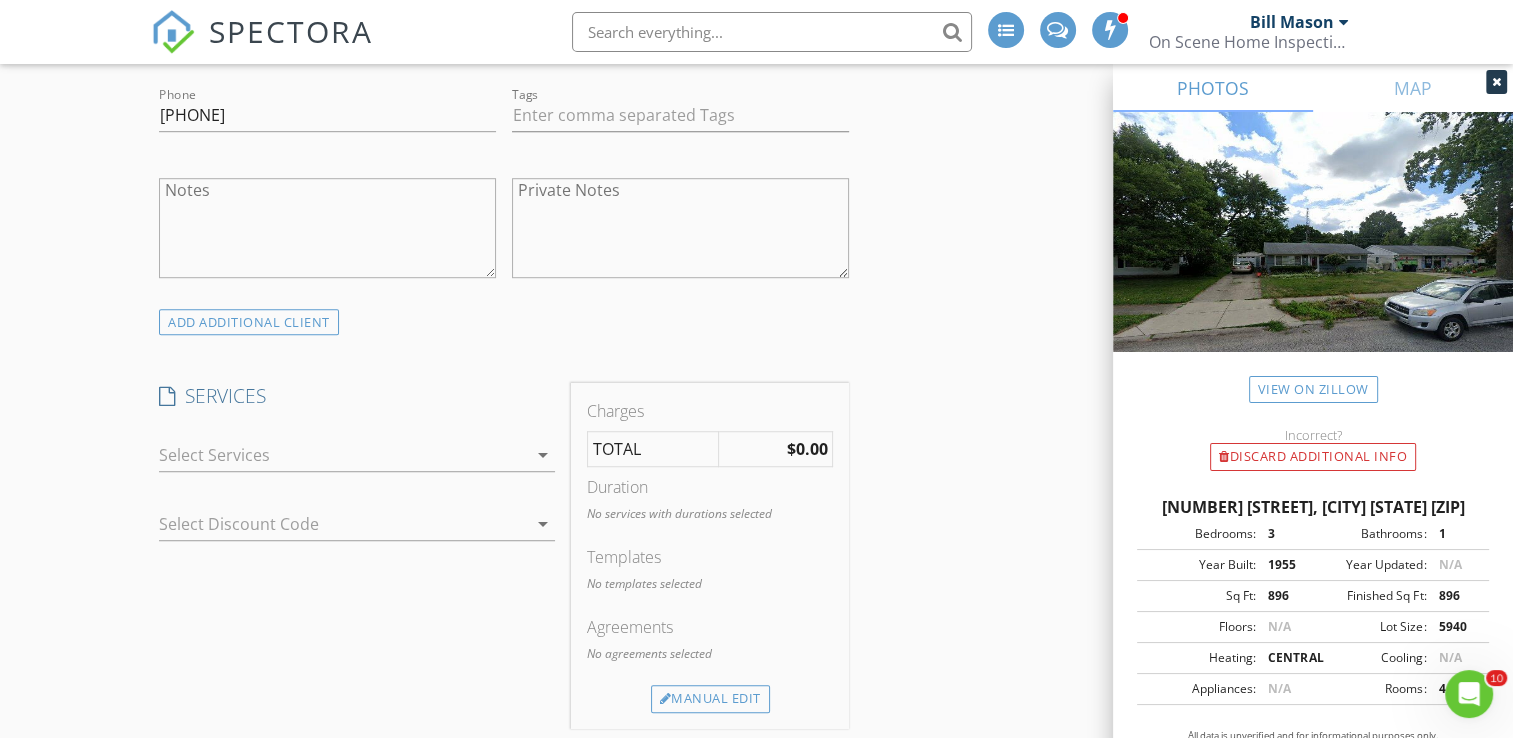 scroll, scrollTop: 1300, scrollLeft: 0, axis: vertical 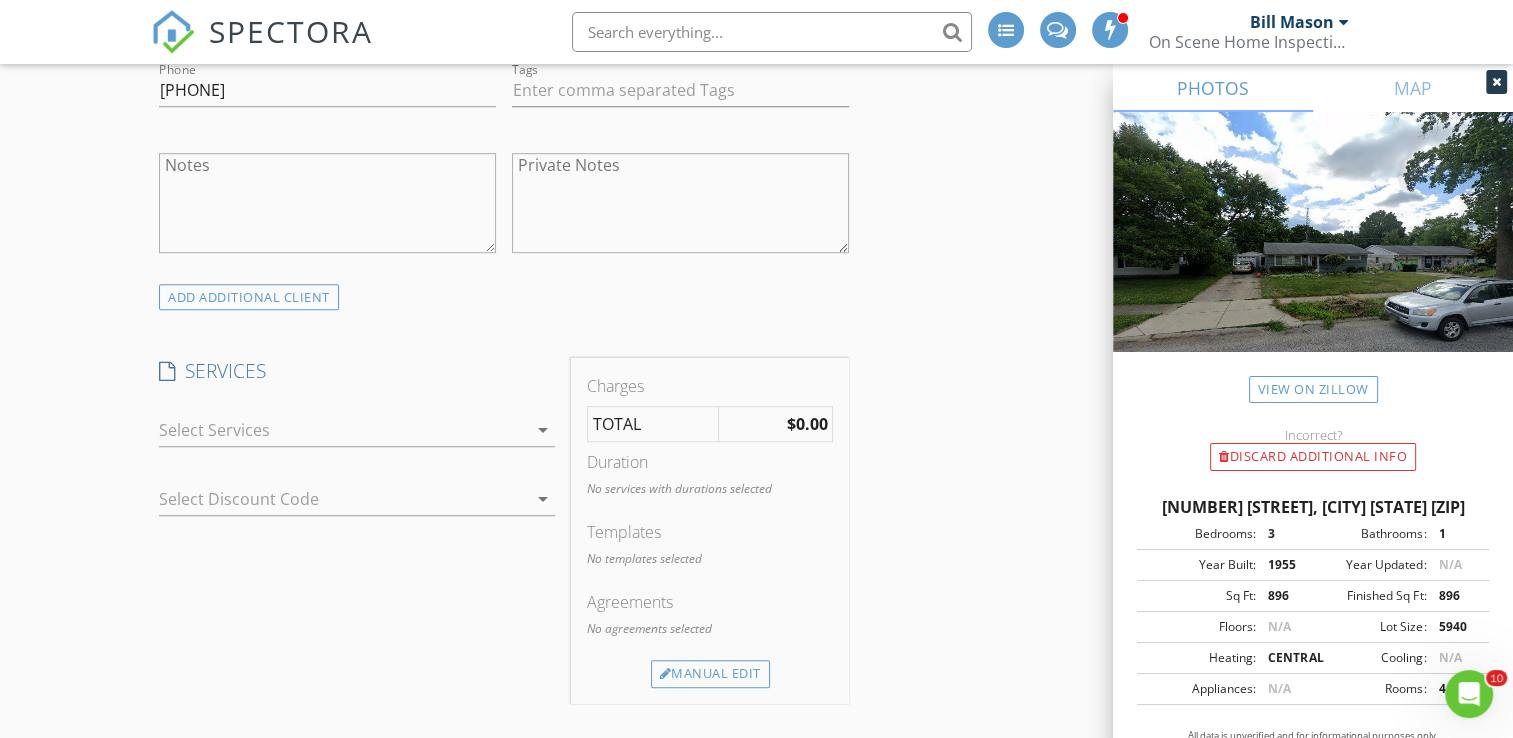 click on "arrow_drop_down" at bounding box center (357, 430) 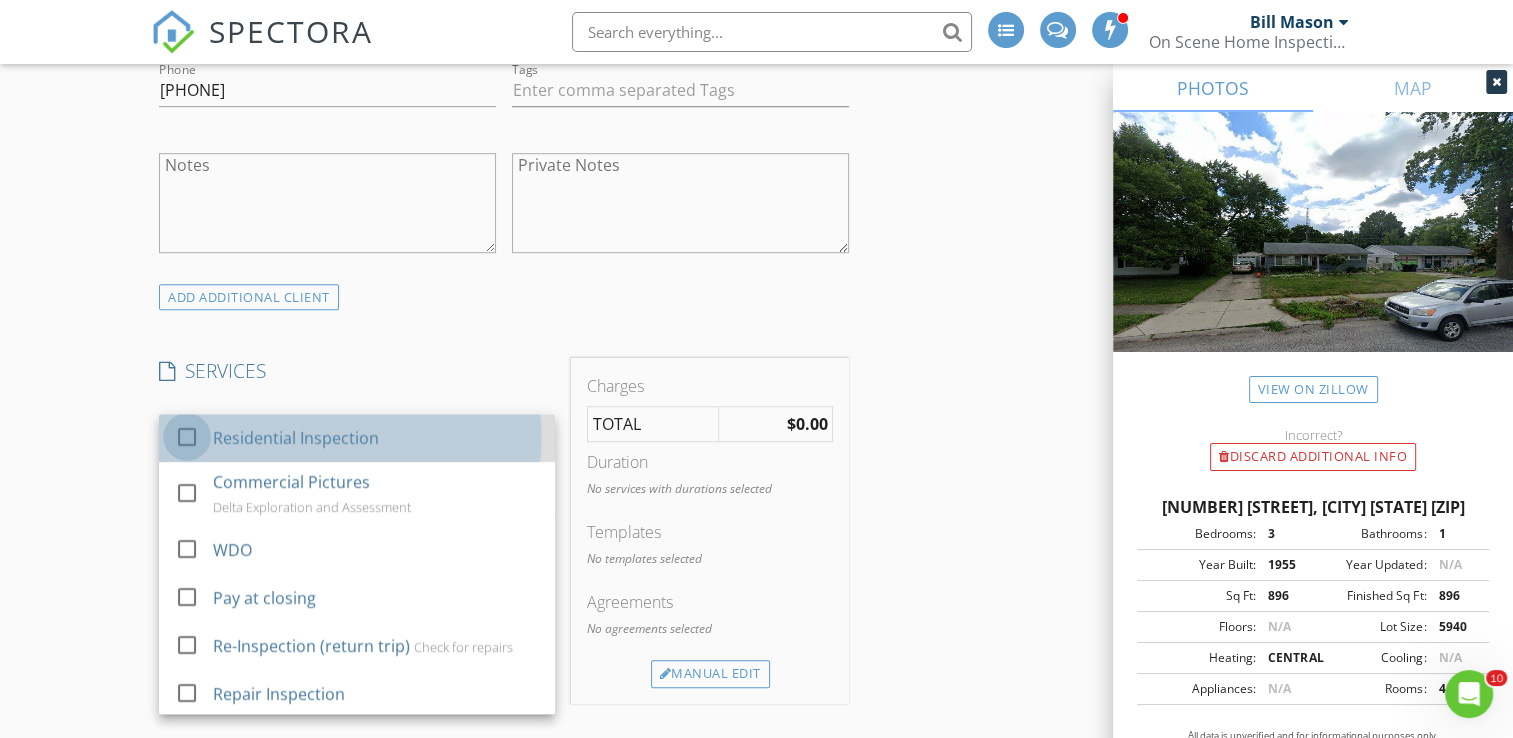 click at bounding box center [187, 437] 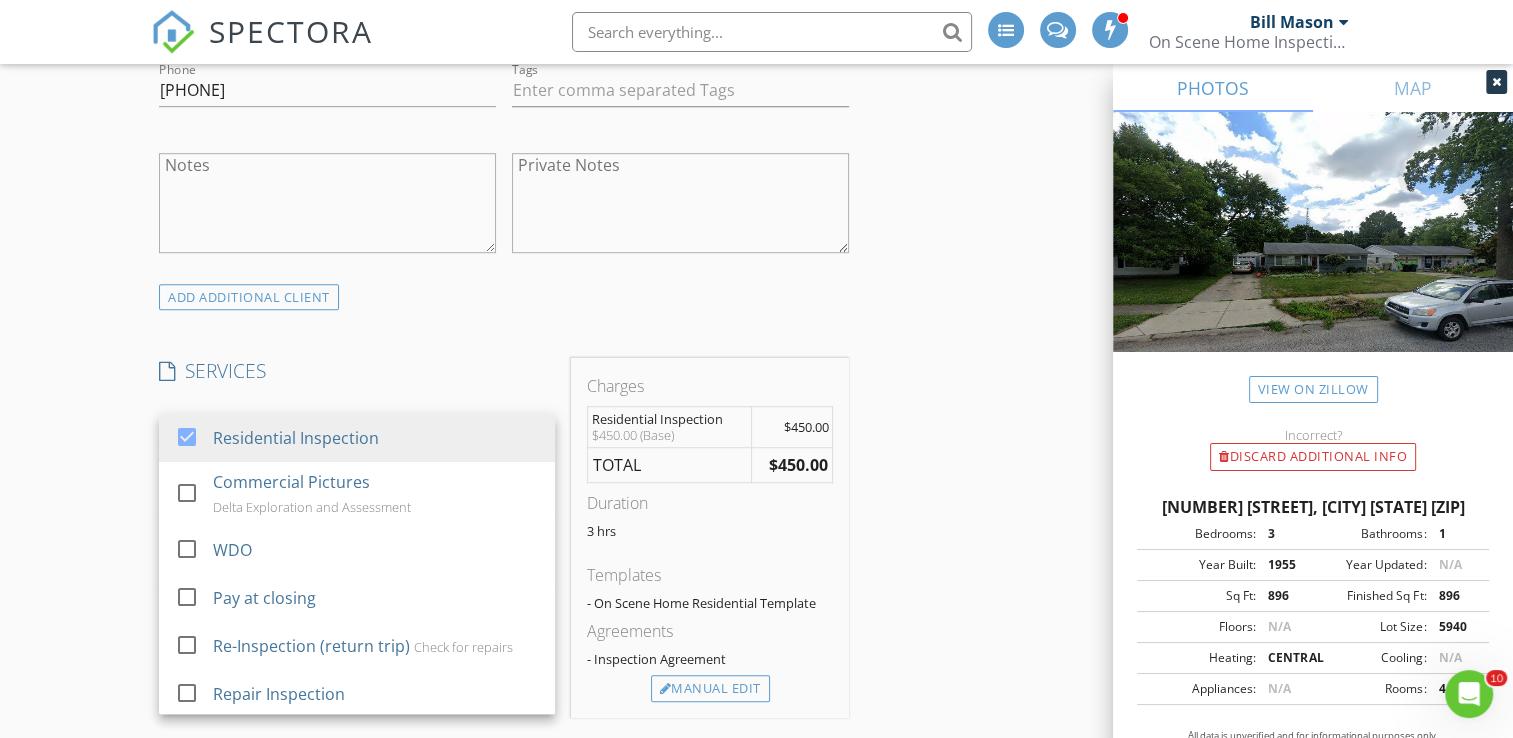 click on "New Inspection
INSPECTOR(S)
check_box   Bill Mason   PRIMARY   check_box   Nick Ponsler     Bill Mason,  Nick Ponsler arrow_drop_down   check_box_outline_blank Bill Mason specifically requested check_box_outline_blank Nick Ponsler specifically requested
Date/Time
08/04/2025 12:00 PM
Location
Address Search       Address 1316 Helmen Dr   Unit   City South Bend   State IN   Zip 46615   County St. Joseph     Square Feet 896   Year Built 1955   Foundation arrow_drop_down     Nick Ponsler     8.1 miles     (18 minutes)         Bill Mason     6.9 miles     (14 minutes)
client
check_box Enable Client CC email for this inspection   Client Search     check_box_outline_blank Client is a Company/Organization     First Name Caitlin   Last Name Duffy   Email cduffy23@yahoo.com   CC Email   Phone 412-266-1480         Tags         Notes   Private Notes" at bounding box center (756, 818) 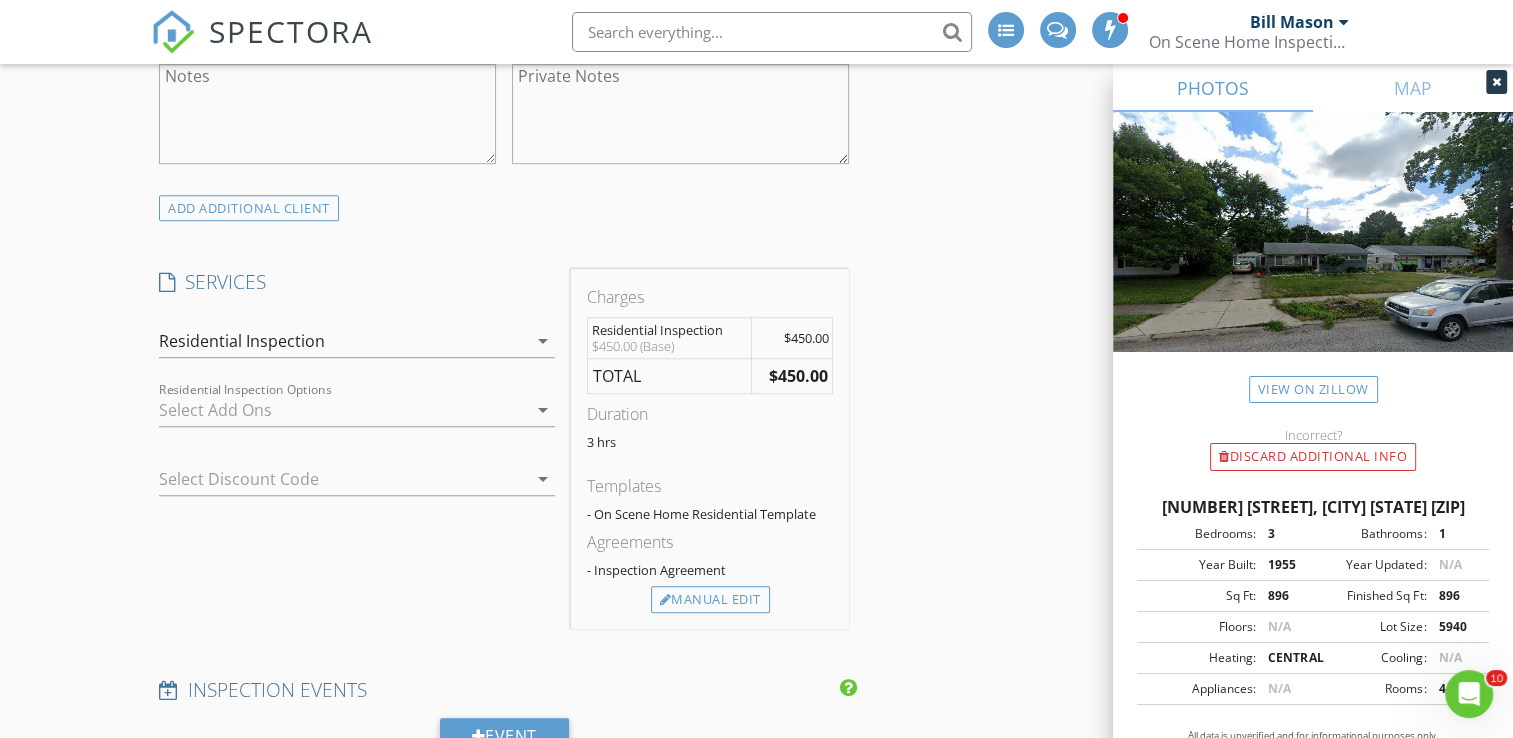 scroll, scrollTop: 1500, scrollLeft: 0, axis: vertical 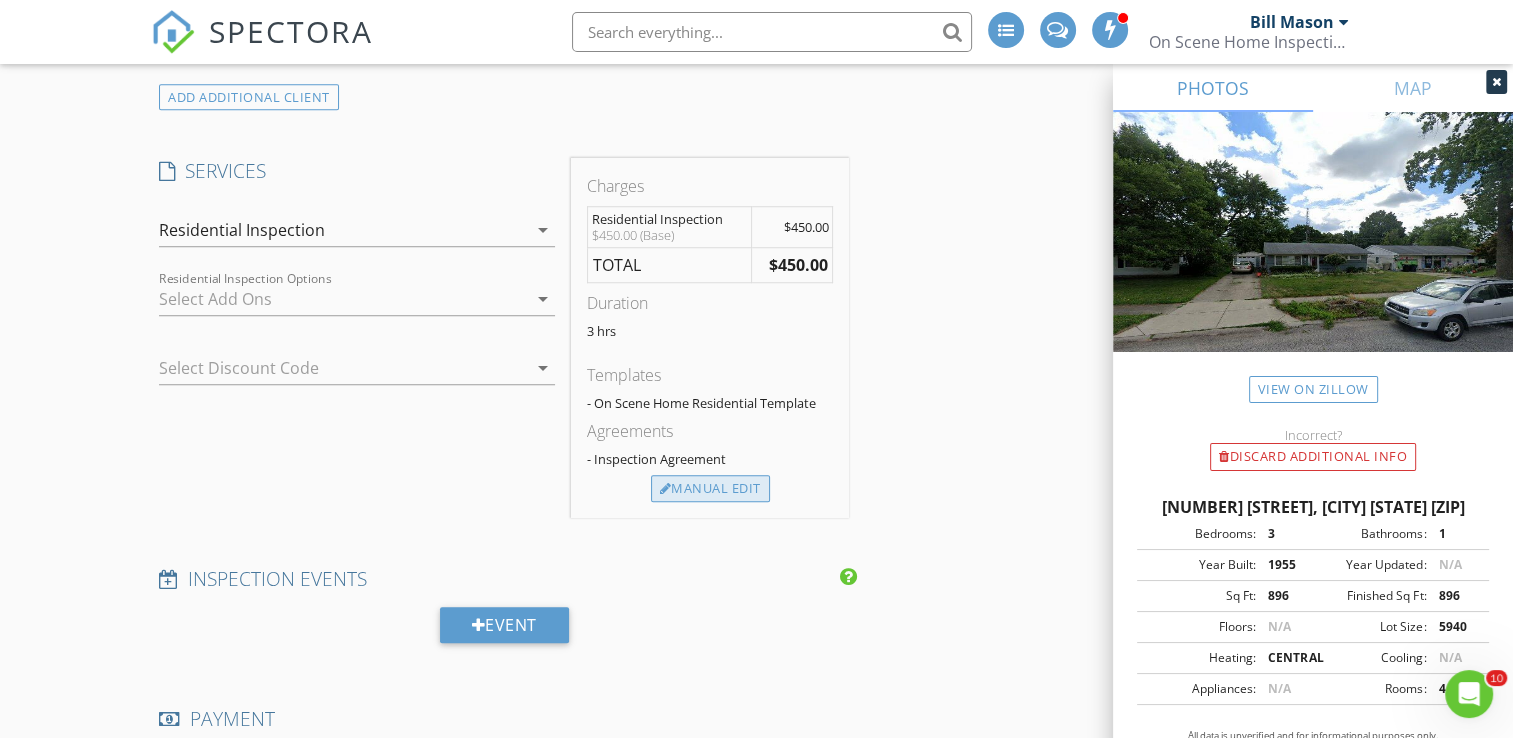 click on "Manual Edit" at bounding box center [710, 489] 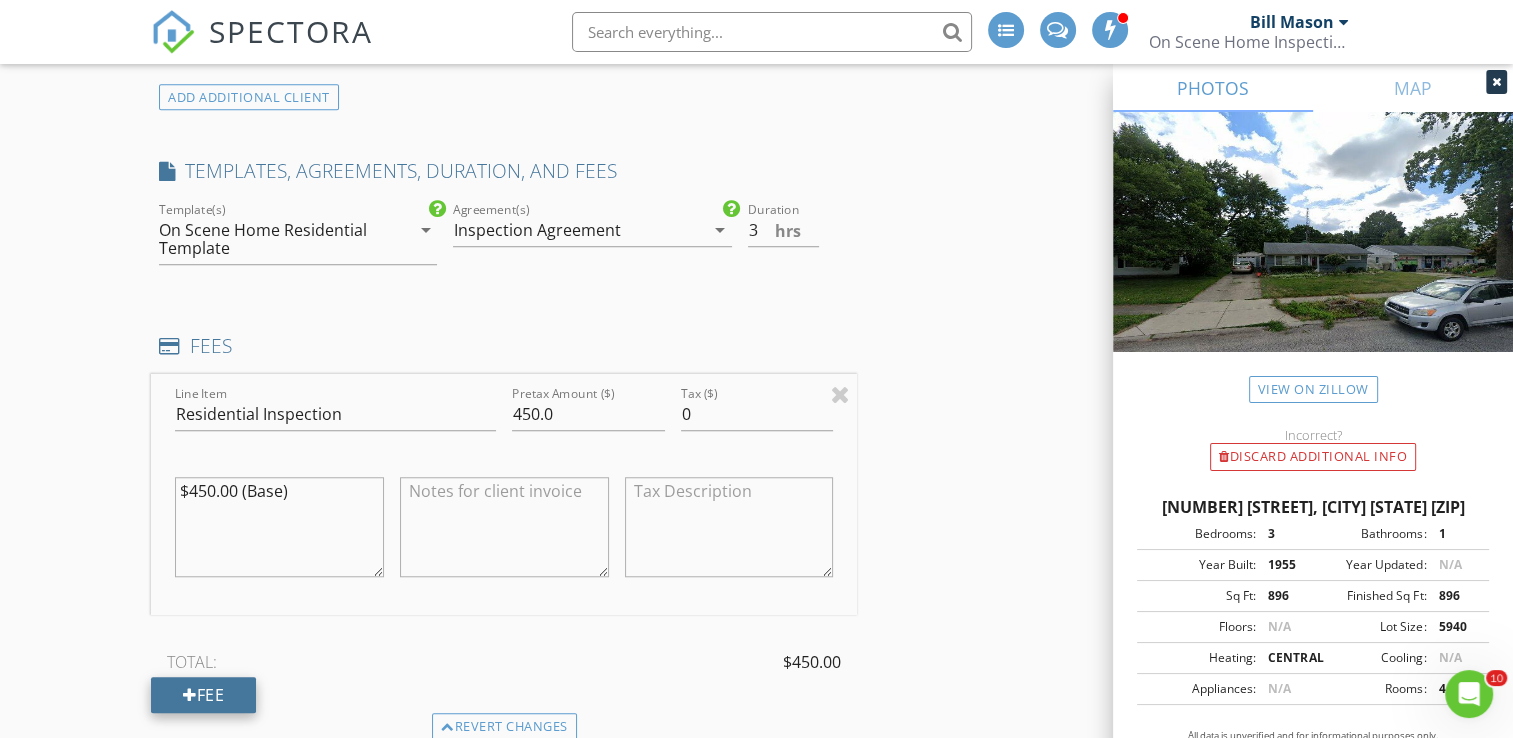 click on "Fee" at bounding box center [203, 695] 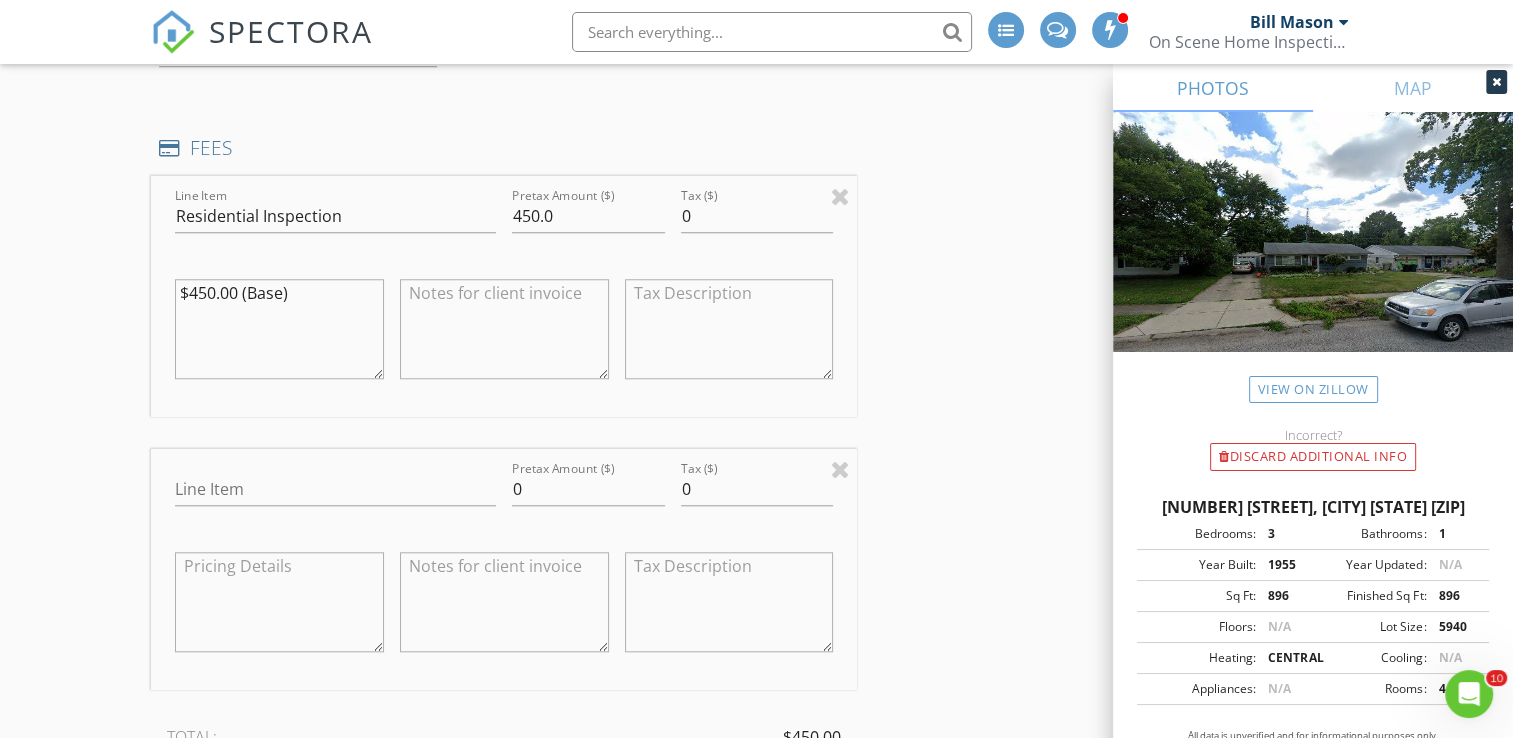 scroll, scrollTop: 1800, scrollLeft: 0, axis: vertical 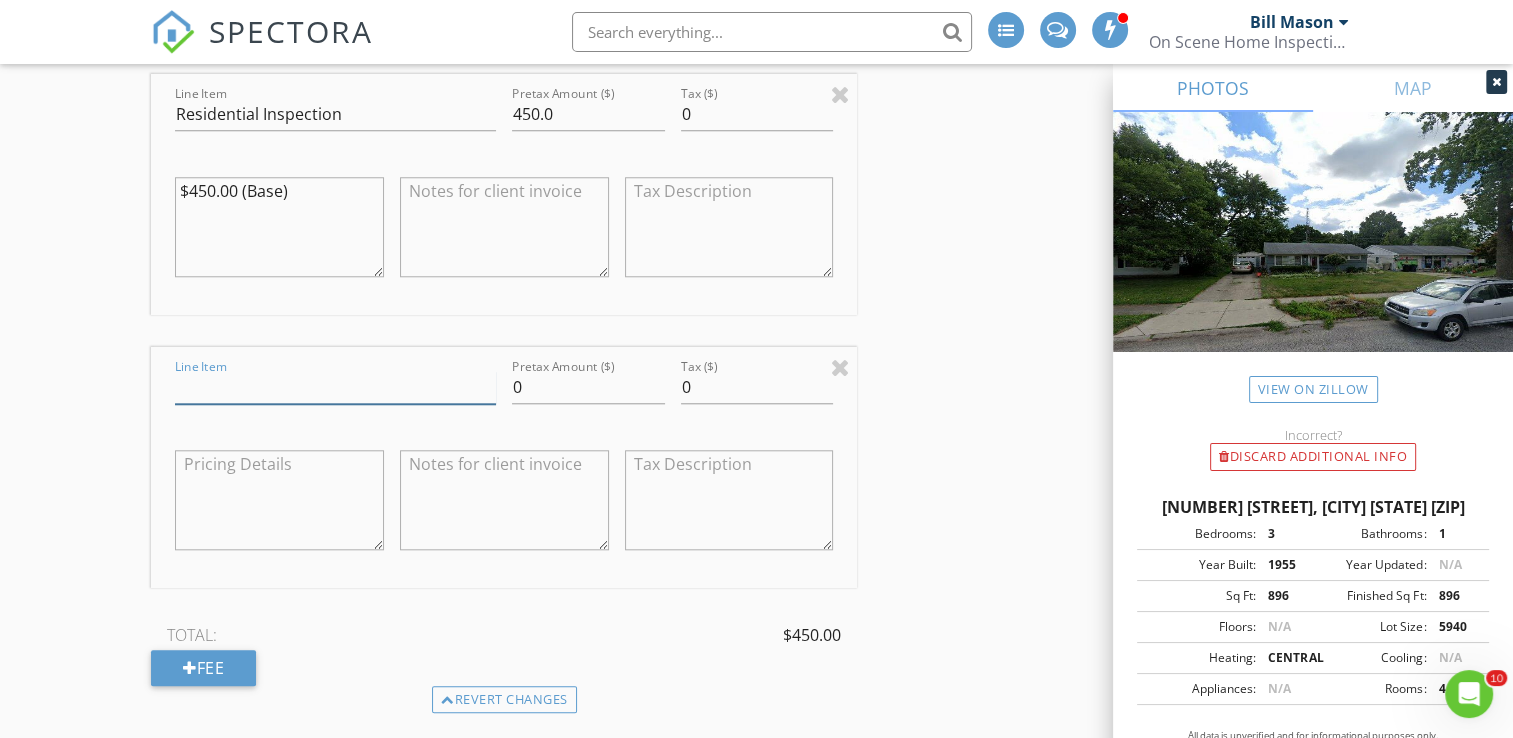 click on "Line Item" at bounding box center (335, 387) 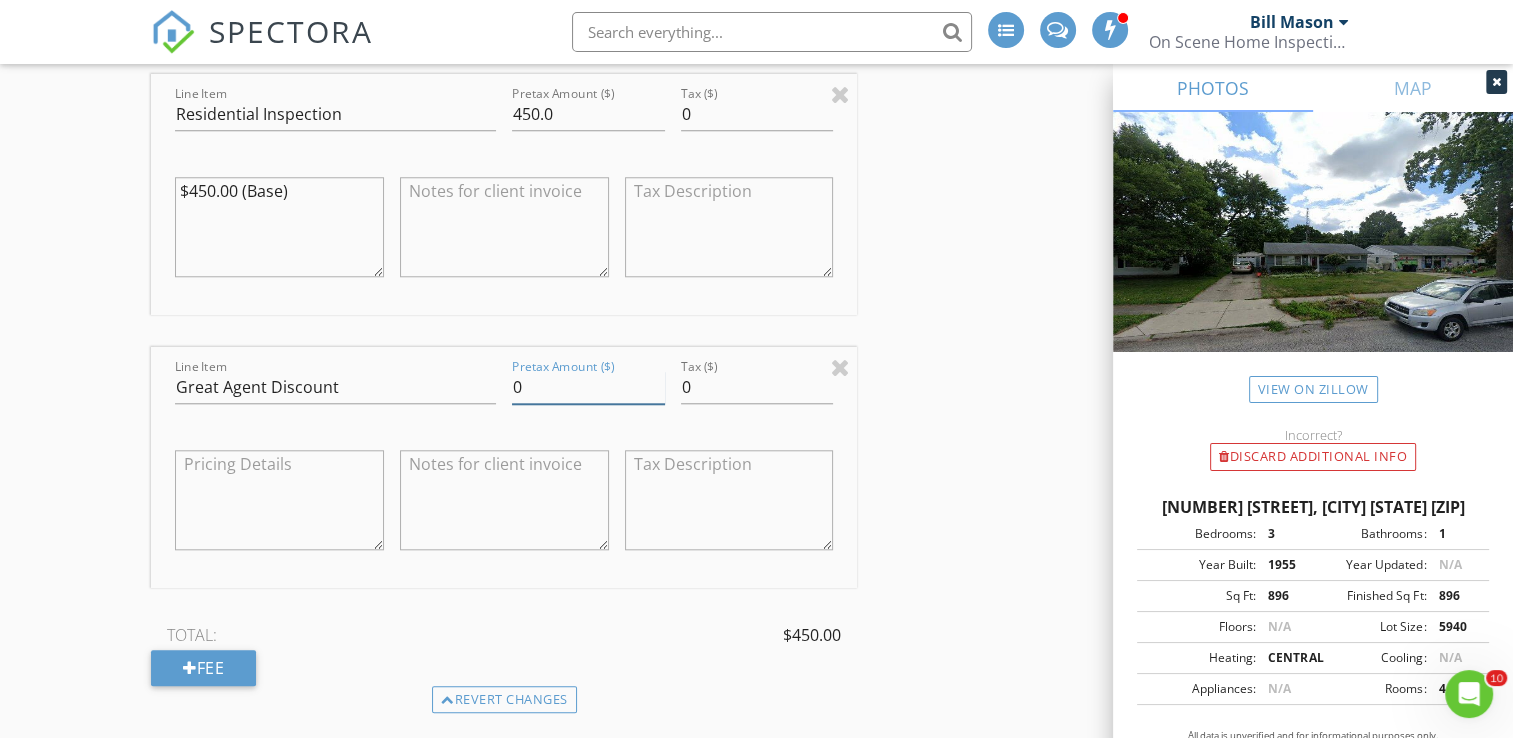 drag, startPoint x: 566, startPoint y: 383, endPoint x: 506, endPoint y: 386, distance: 60.074955 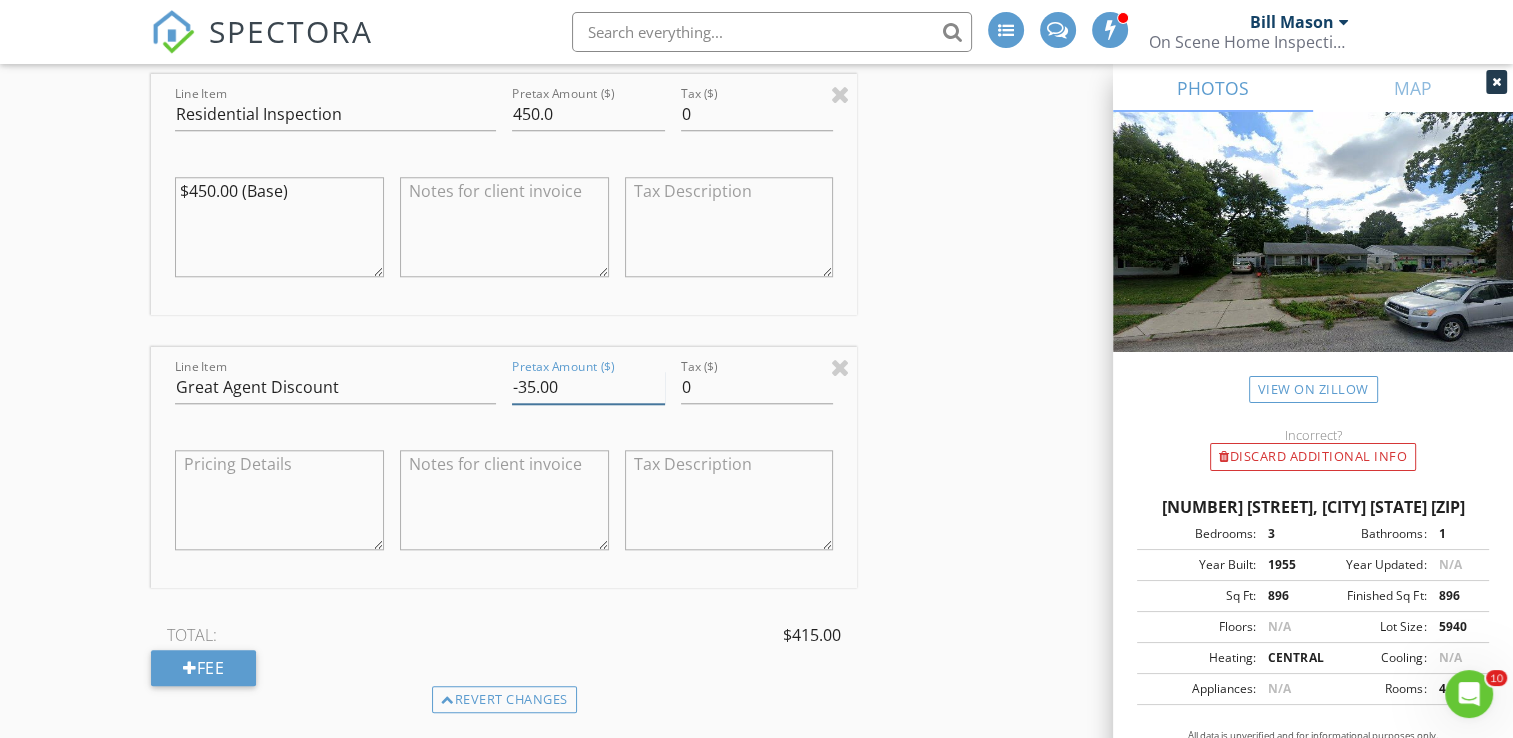 type on "-35.00" 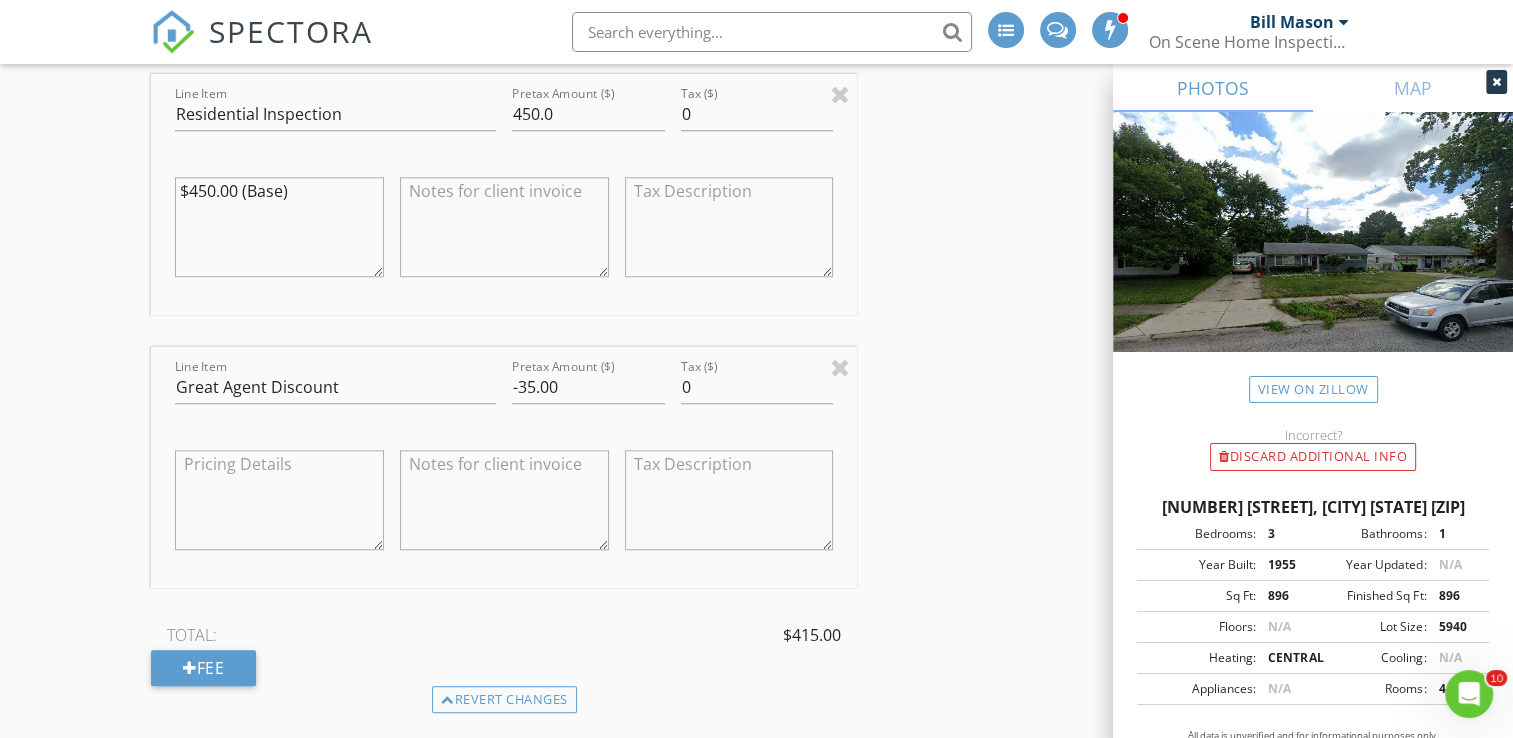 drag, startPoint x: 8, startPoint y: 500, endPoint x: 60, endPoint y: 486, distance: 53.851646 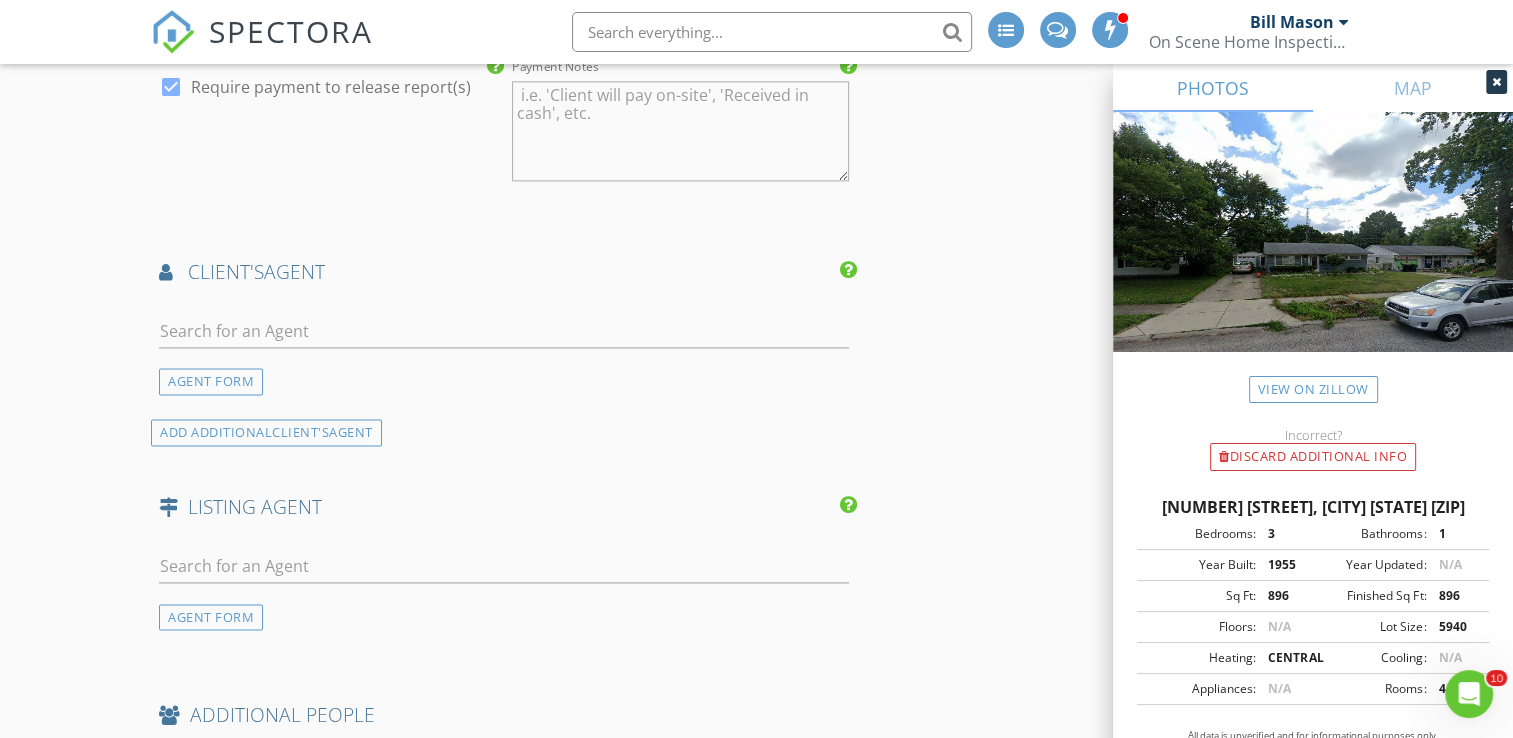 scroll, scrollTop: 2700, scrollLeft: 0, axis: vertical 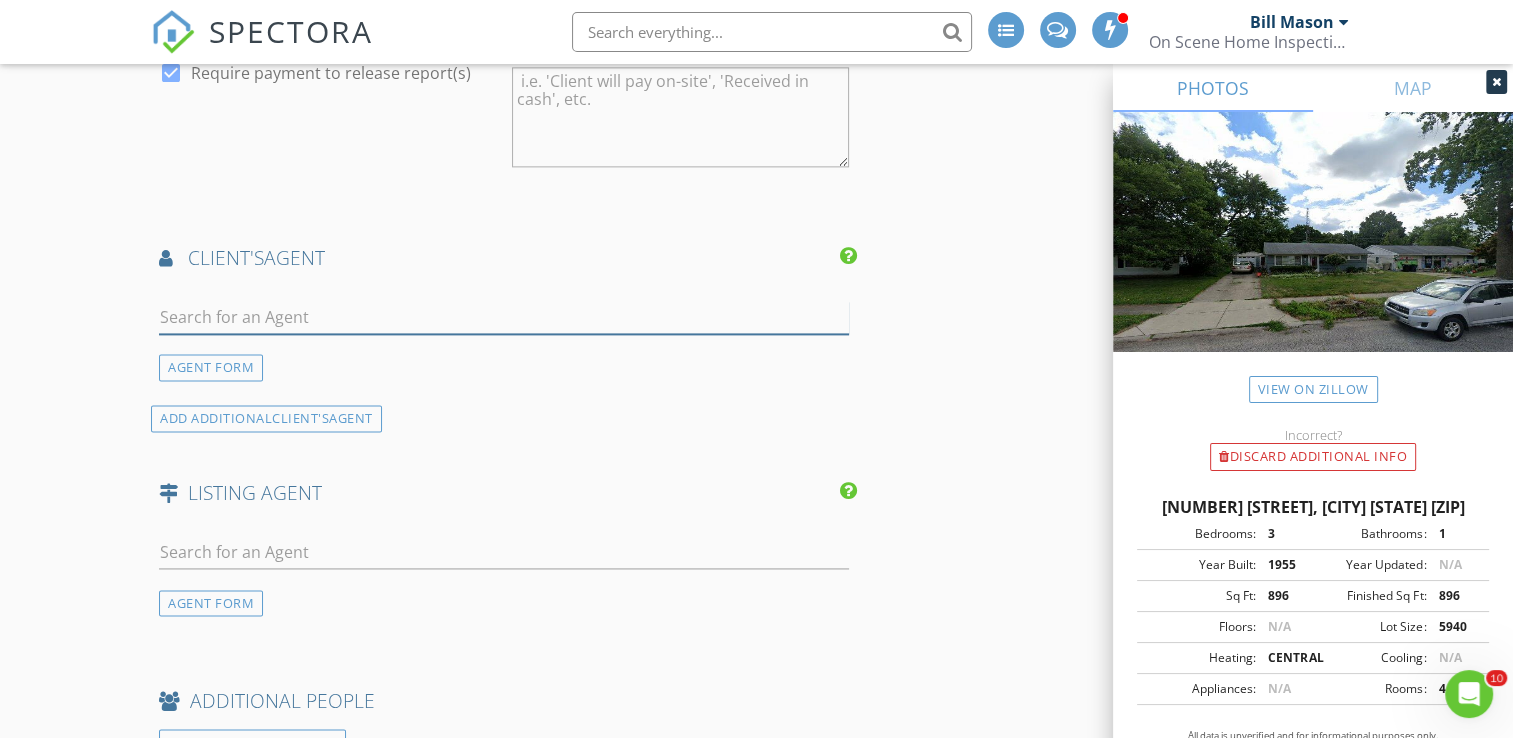 click at bounding box center (504, 317) 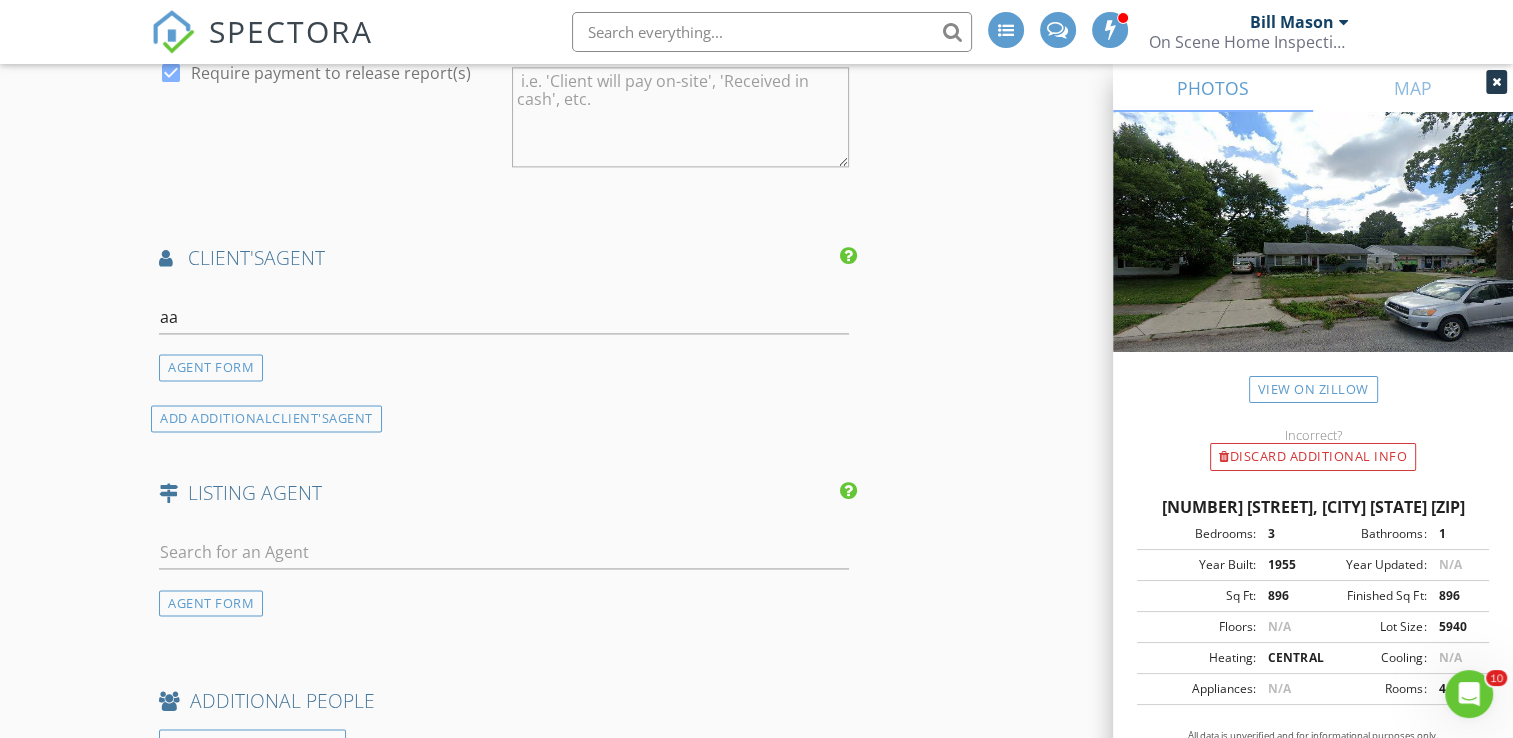 click on "New Inspection
INSPECTOR(S)
check_box   Bill Mason   PRIMARY   check_box   Nick Ponsler     Bill Mason,  Nick Ponsler arrow_drop_down   check_box_outline_blank Bill Mason specifically requested check_box_outline_blank Nick Ponsler specifically requested
Date/Time
08/04/2025 12:00 PM
Location
Address Search       Address 1316 Helmen Dr   Unit   City South Bend   State IN   Zip 46615   County St. Joseph     Square Feet 896   Year Built 1955   Foundation arrow_drop_down     Nick Ponsler     8.1 miles     (18 minutes)         Bill Mason     6.9 miles     (14 minutes)
client
check_box Enable Client CC email for this inspection   Client Search     check_box_outline_blank Client is a Company/Organization     First Name Caitlin   Last Name Duffy   Email cduffy23@yahoo.com   CC Email   Phone 412-266-1480         Tags         Notes   Private Notes" at bounding box center [756, -335] 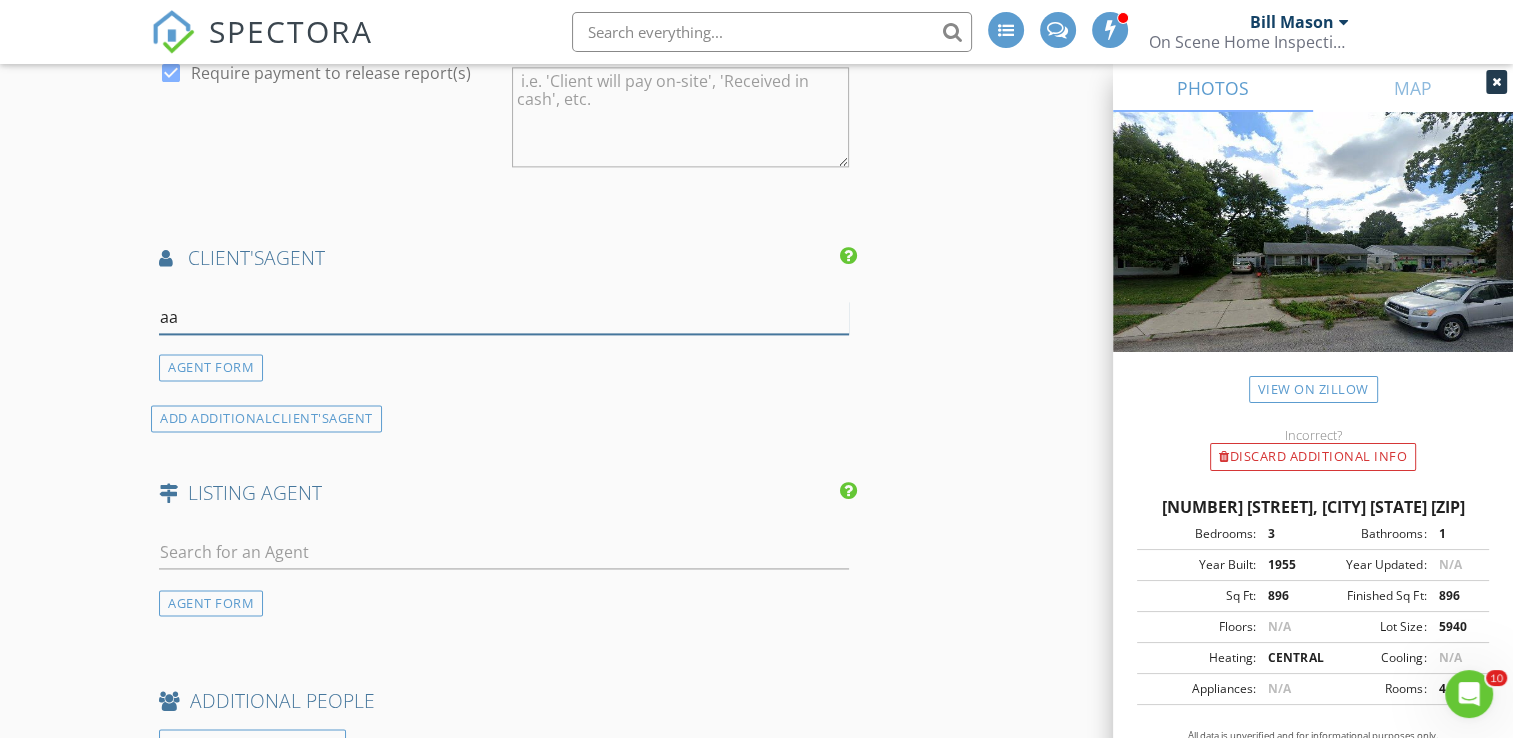 click on "aa" at bounding box center (504, 317) 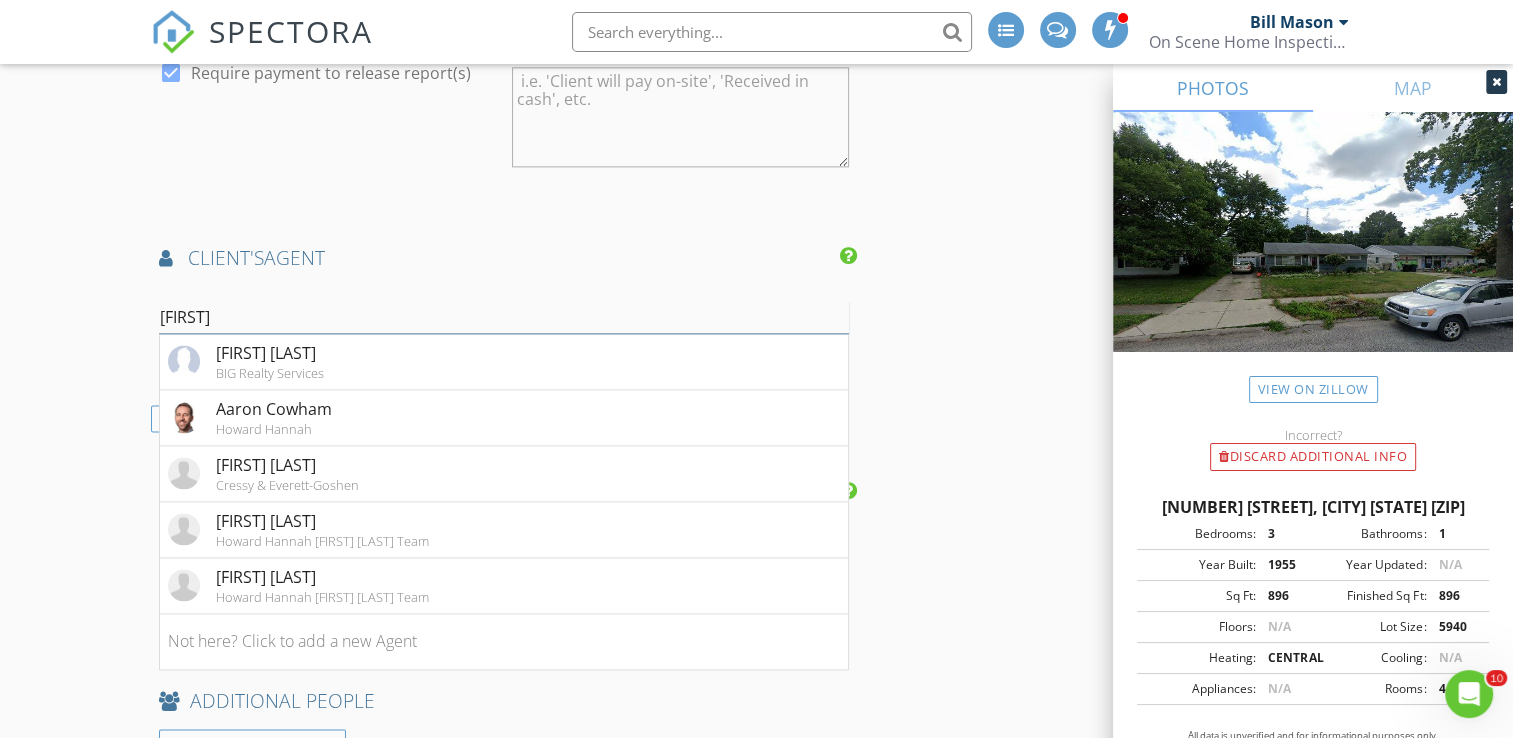 type on "aaron" 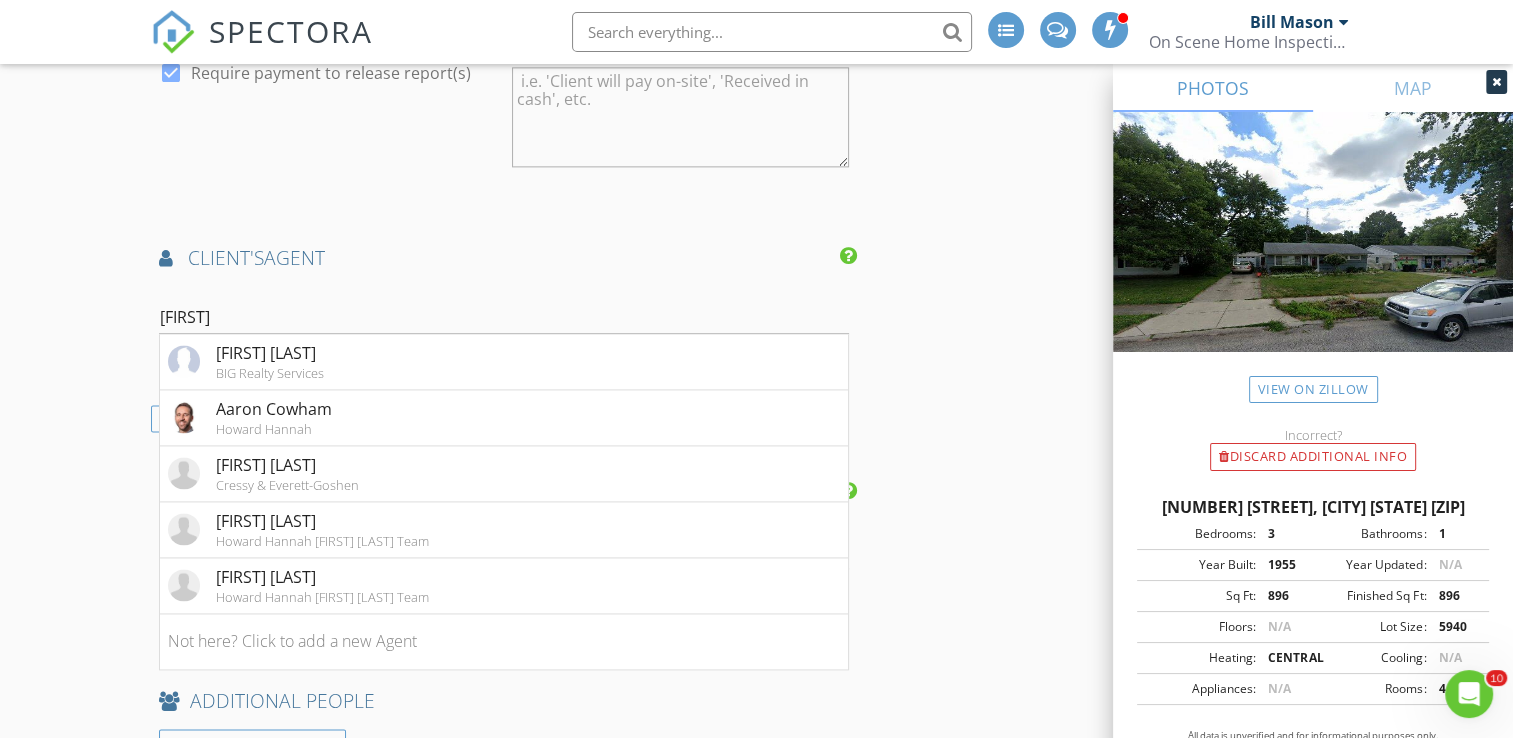 drag, startPoint x: 67, startPoint y: 430, endPoint x: 82, endPoint y: 426, distance: 15.524175 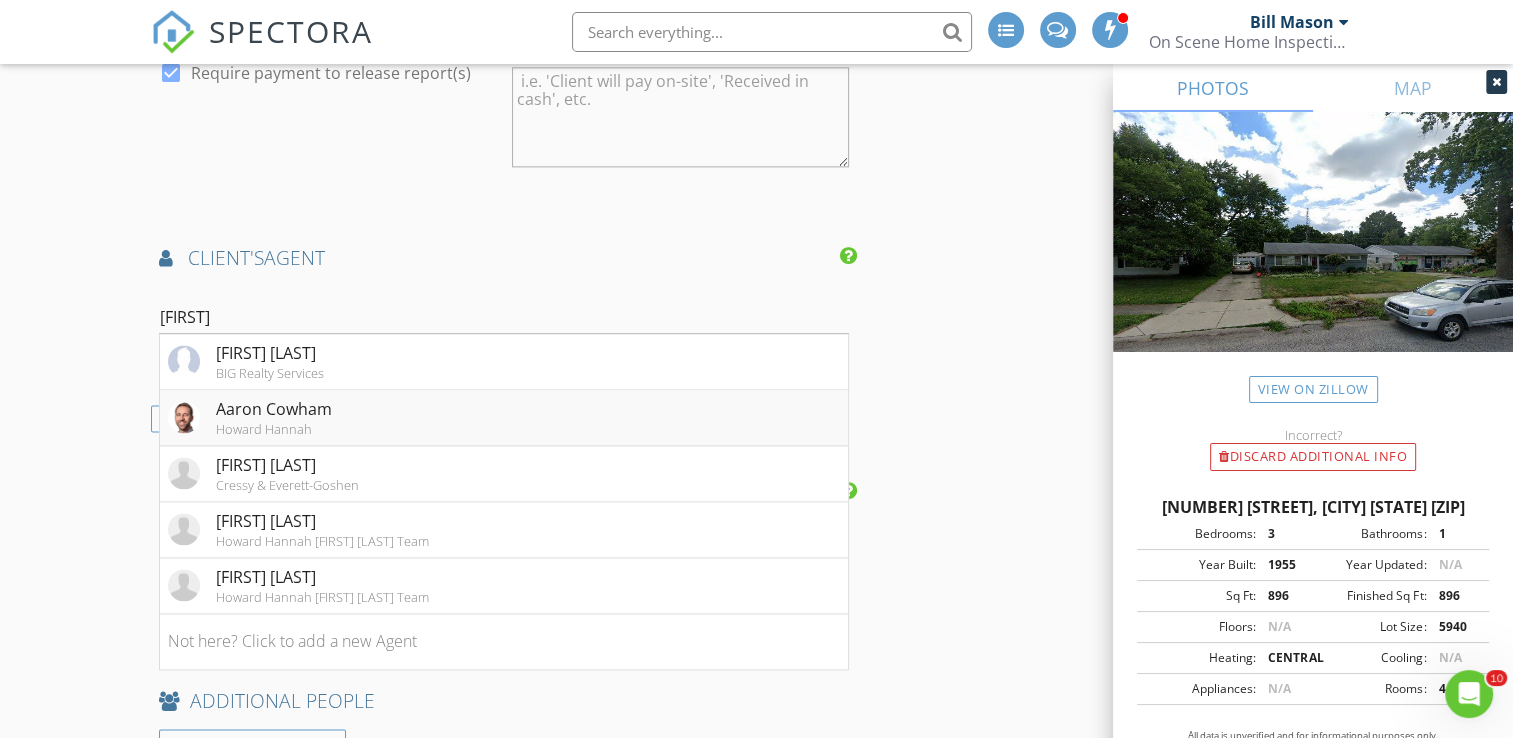 click on "Aaron Cowham" at bounding box center [274, 409] 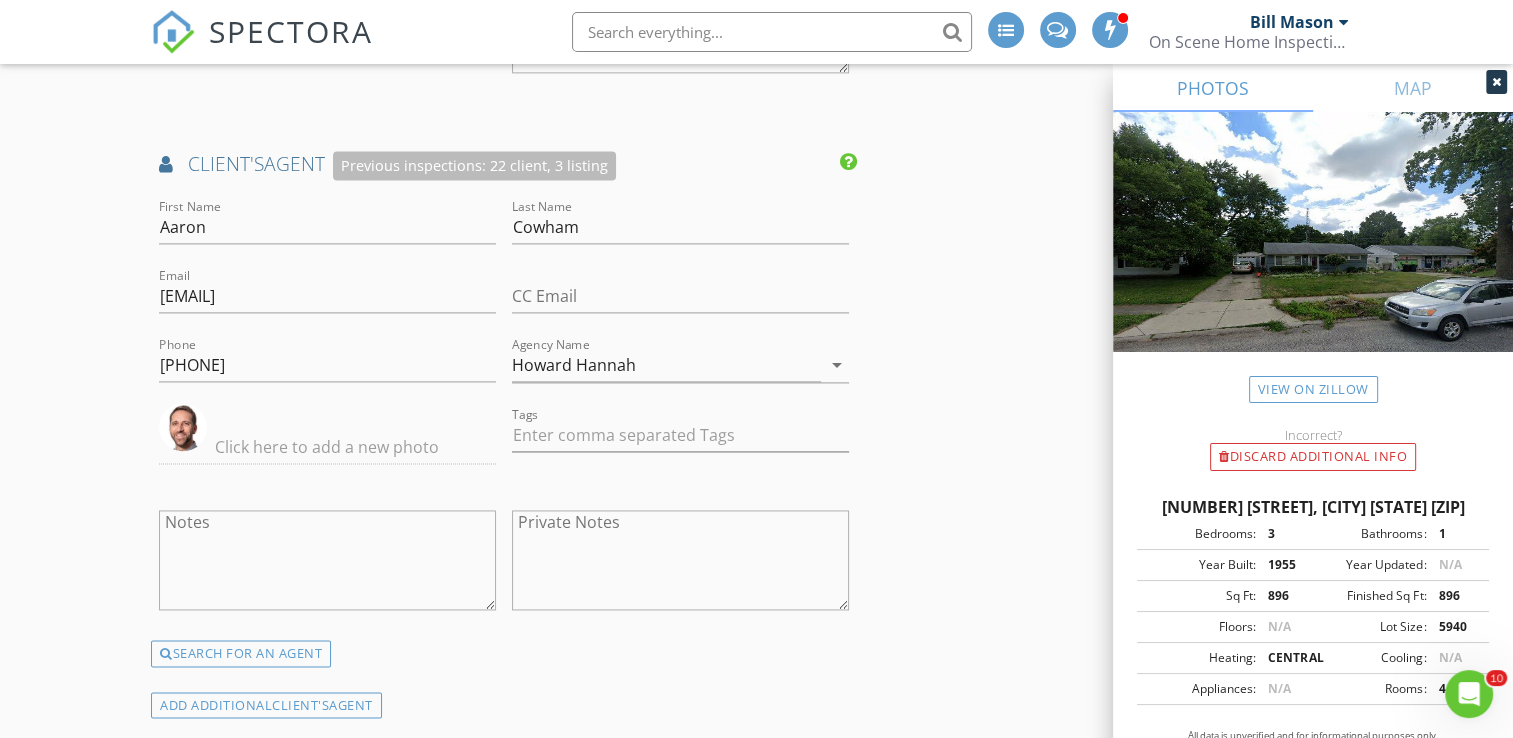 scroll, scrollTop: 3000, scrollLeft: 0, axis: vertical 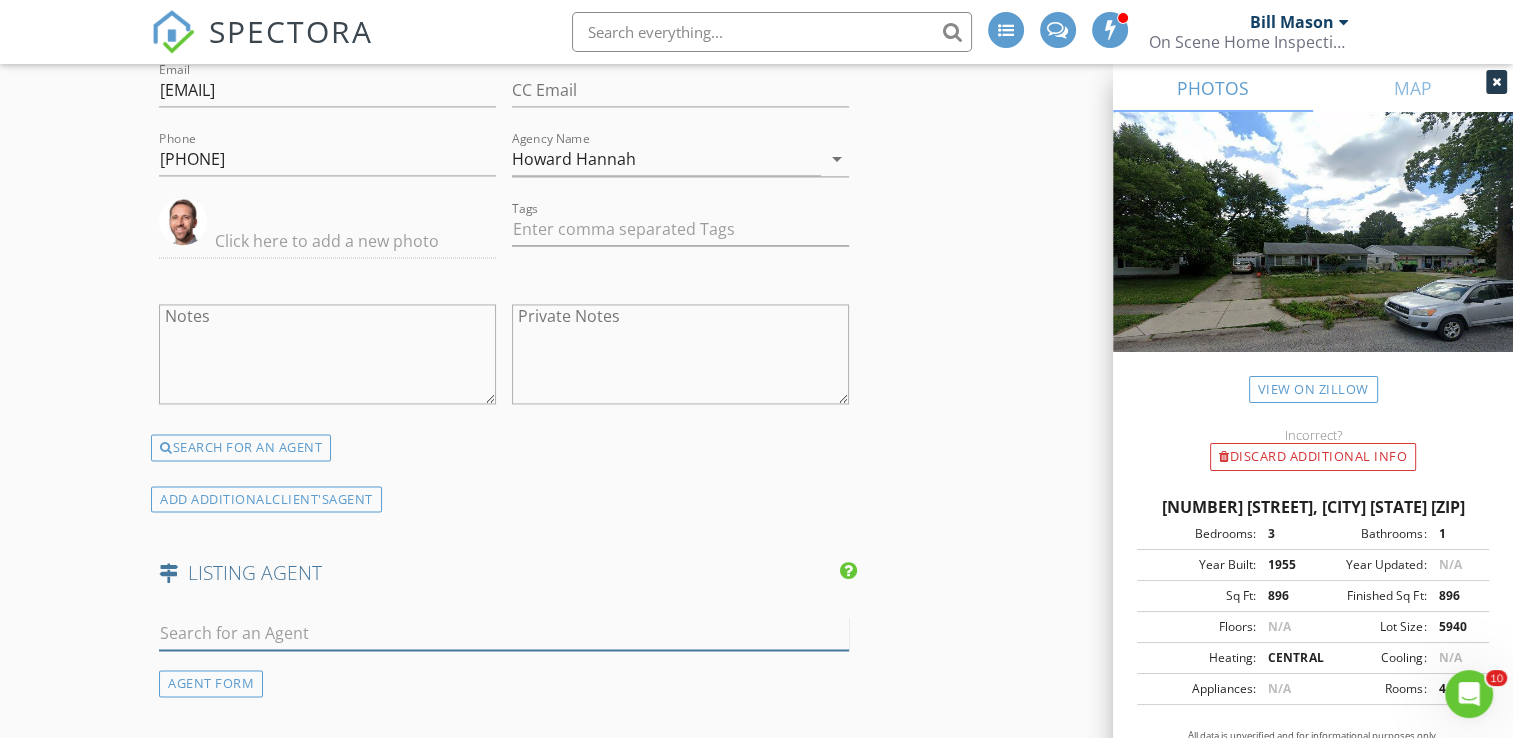 click at bounding box center (504, 633) 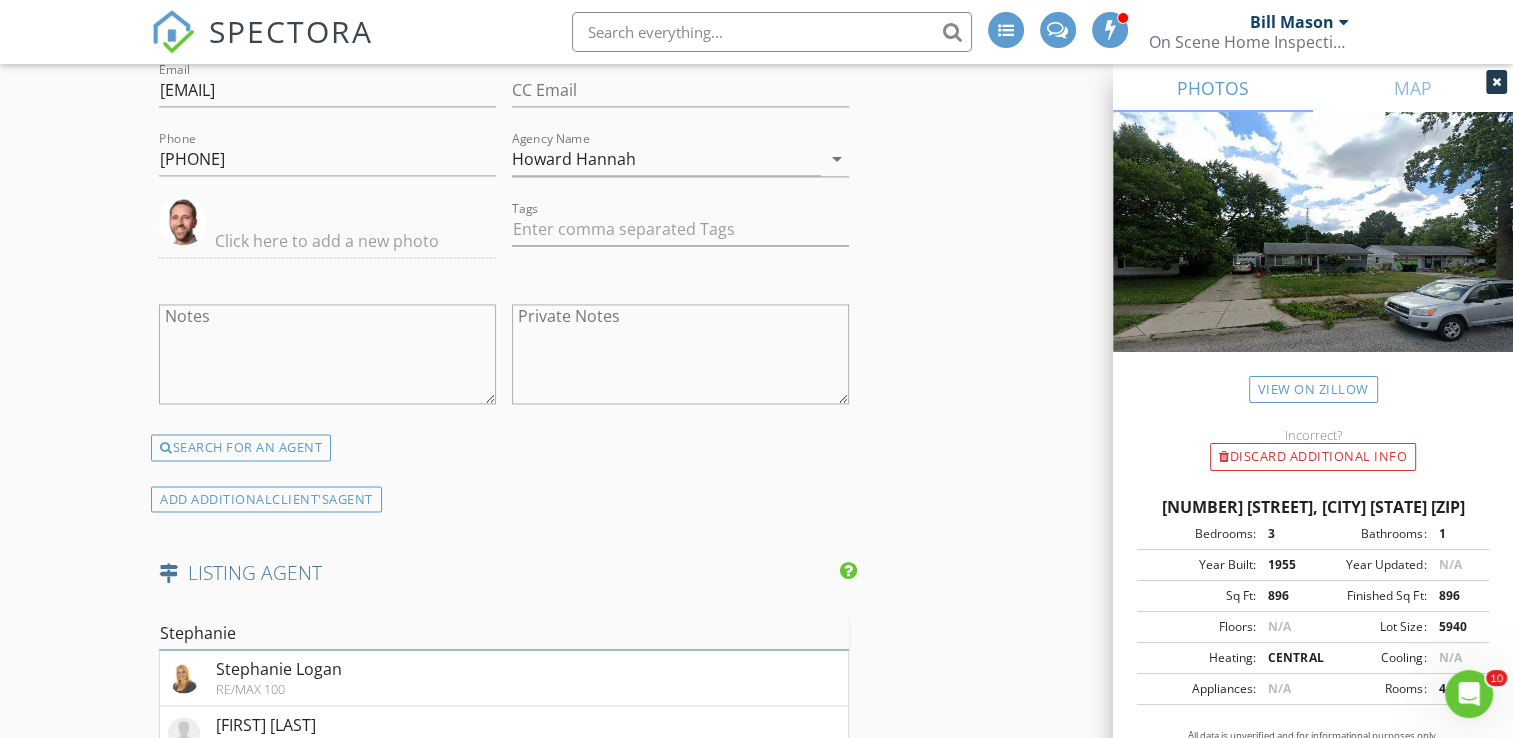 type on "Stephanie" 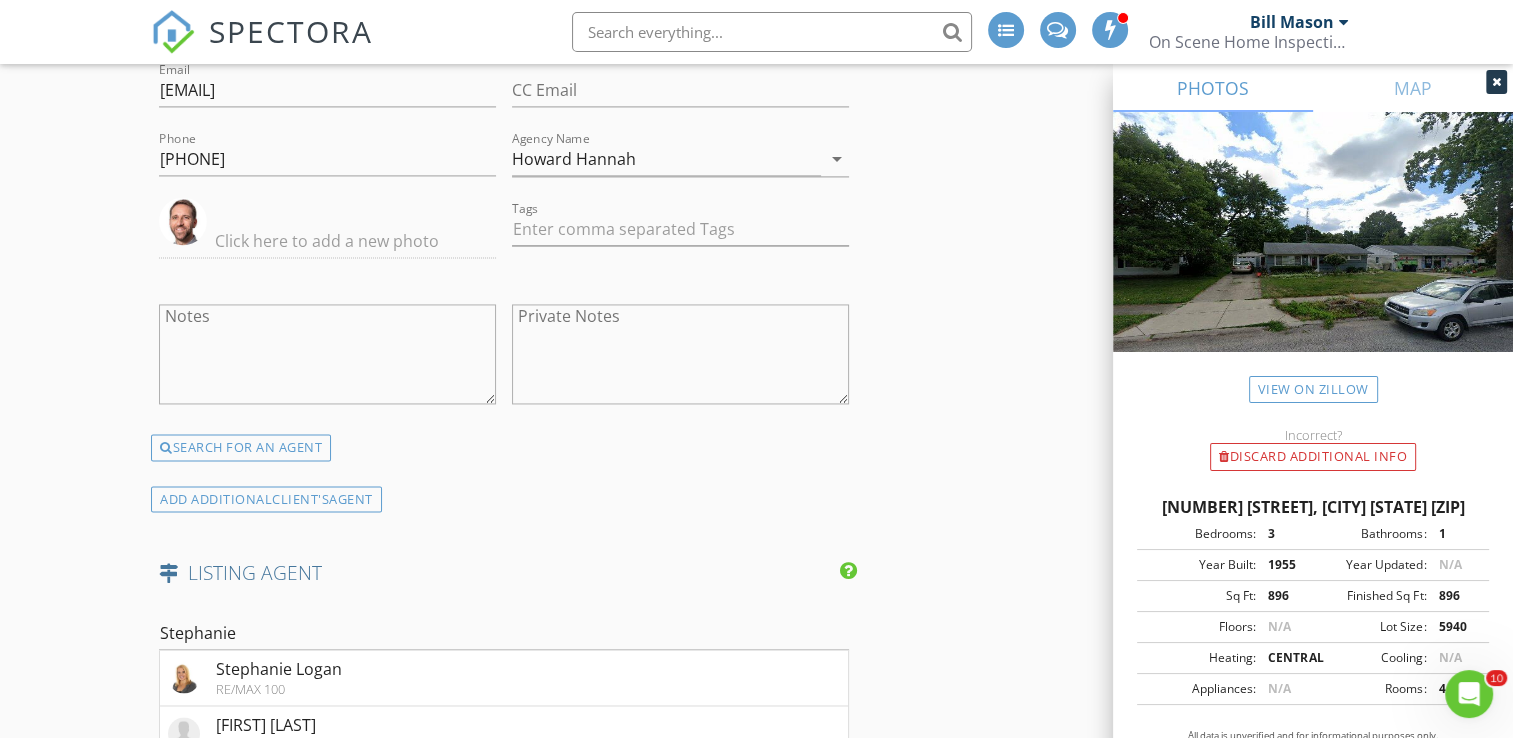 click on "New Inspection
INSPECTOR(S)
check_box   Bill Mason   PRIMARY   check_box   Nick Ponsler     Bill Mason,  Nick Ponsler arrow_drop_down   check_box_outline_blank Bill Mason specifically requested check_box_outline_blank Nick Ponsler specifically requested
Date/Time
08/04/2025 12:00 PM
Location
Address Search       Address 1316 Helmen Dr   Unit   City South Bend   State IN   Zip 46615   County St. Joseph     Square Feet 896   Year Built 1955   Foundation arrow_drop_down     Nick Ponsler     8.1 miles     (18 minutes)         Bill Mason     6.9 miles     (14 minutes)
client
check_box Enable Client CC email for this inspection   Client Search     check_box_outline_blank Client is a Company/Organization     First Name Caitlin   Last Name Duffy   Email cduffy23@yahoo.com   CC Email   Phone 412-266-1480         Tags         Notes   Private Notes" at bounding box center (756, -445) 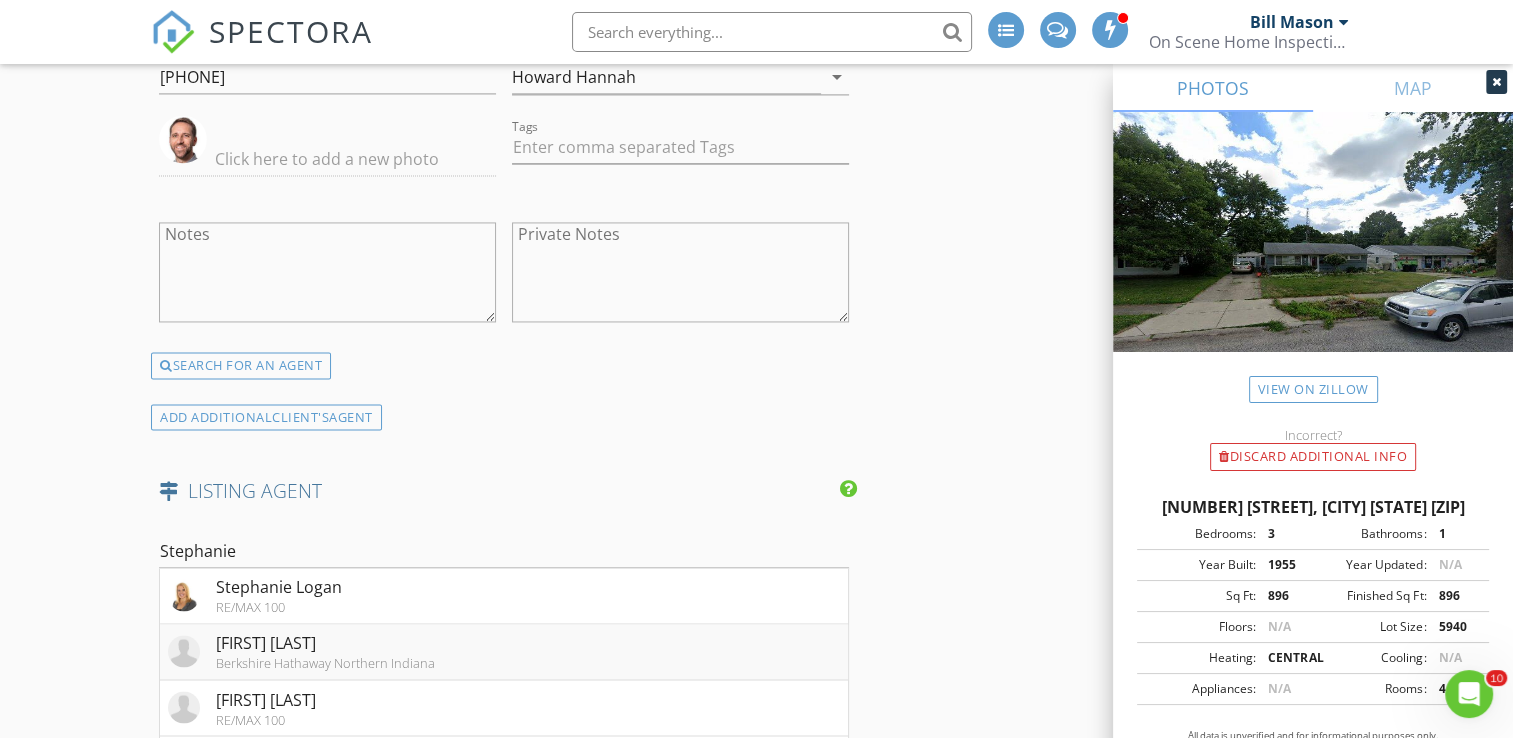 scroll, scrollTop: 3200, scrollLeft: 0, axis: vertical 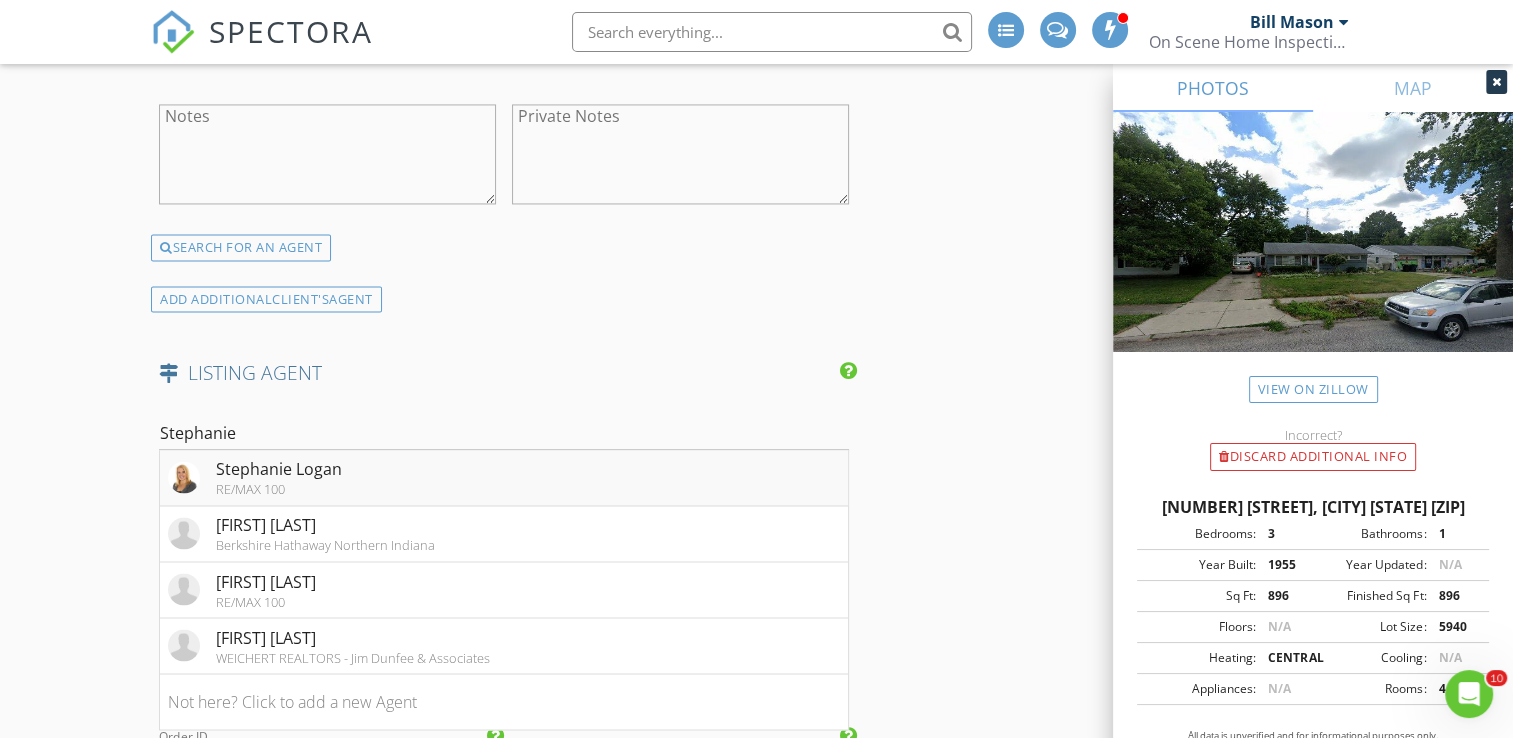click on "Stephanie Logan" at bounding box center [279, 469] 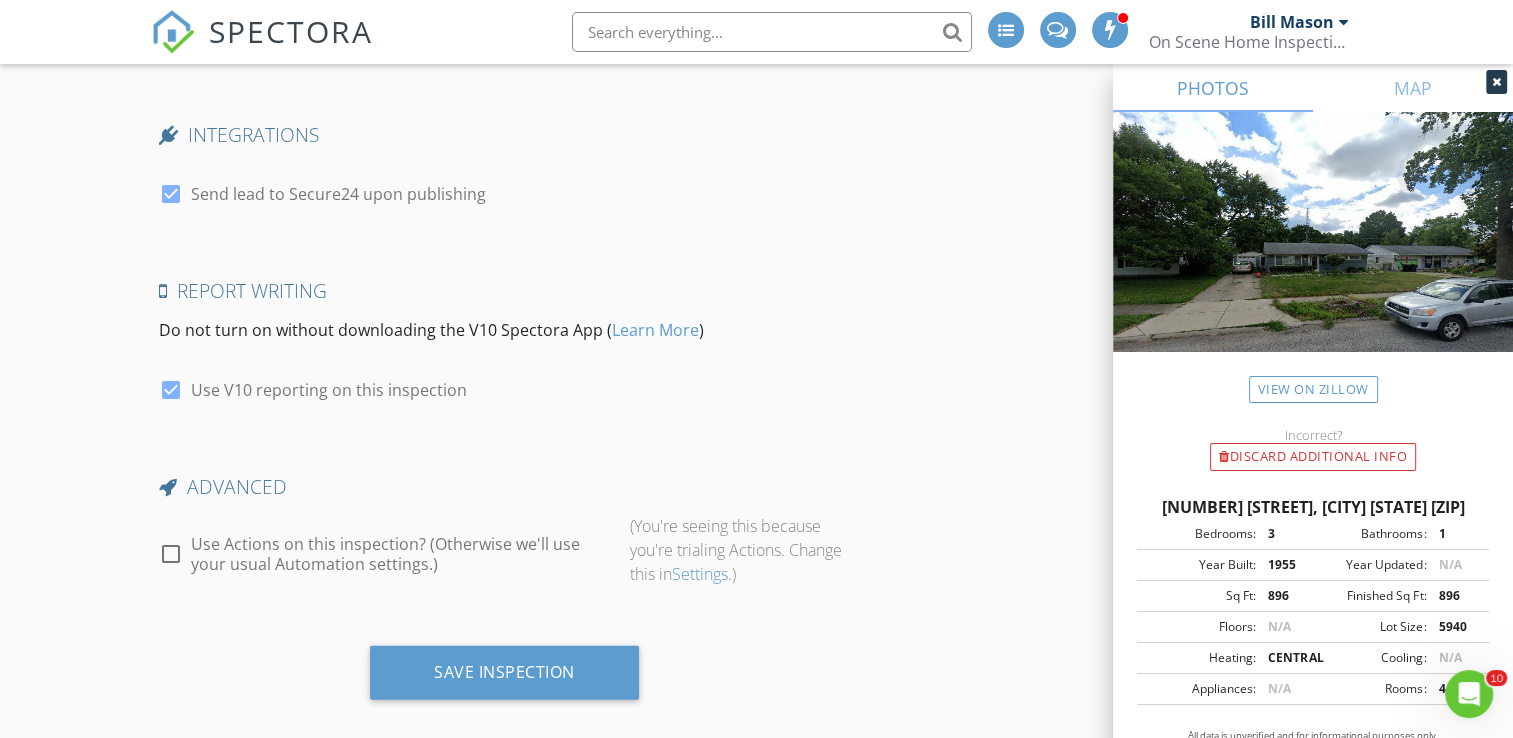 scroll, scrollTop: 4632, scrollLeft: 0, axis: vertical 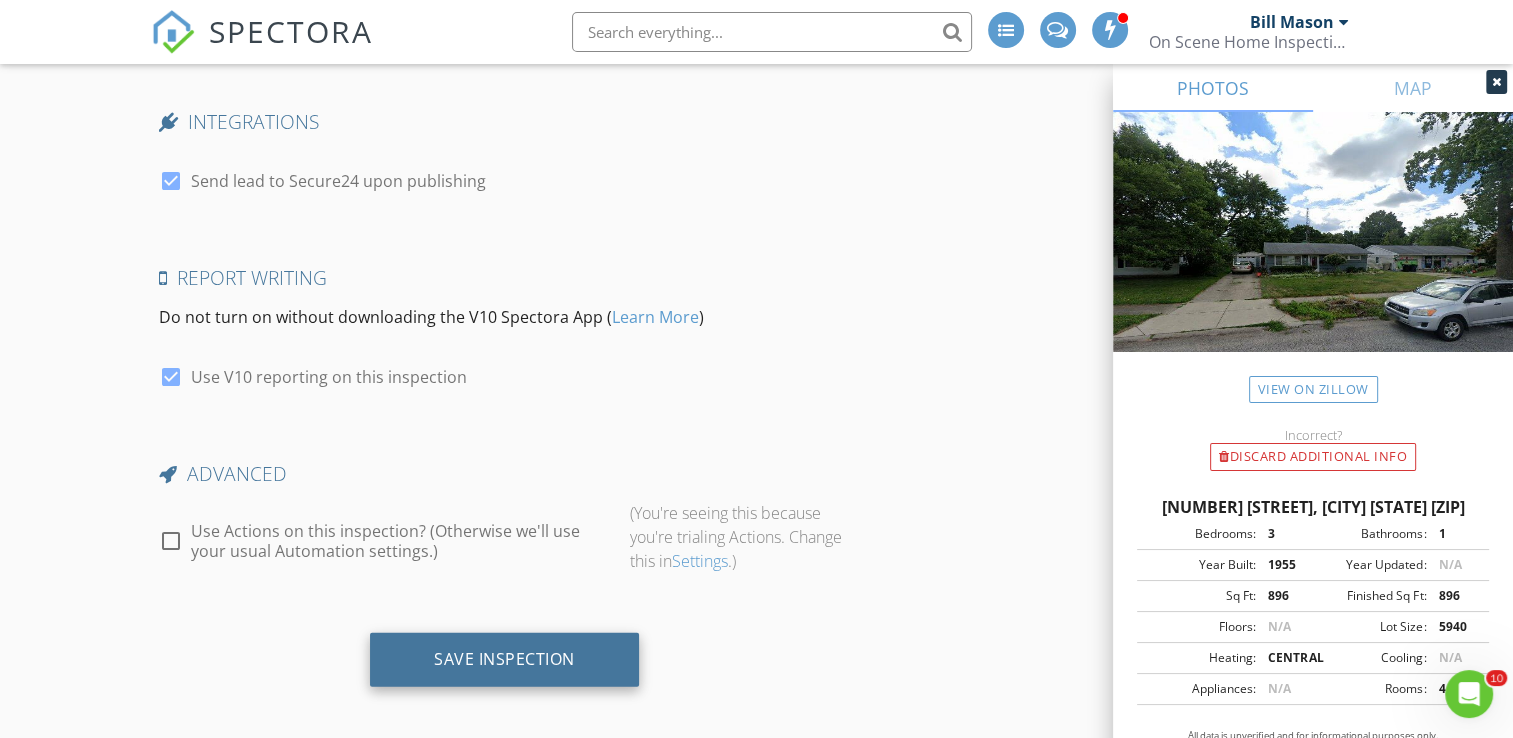 click on "Save Inspection" at bounding box center (504, 659) 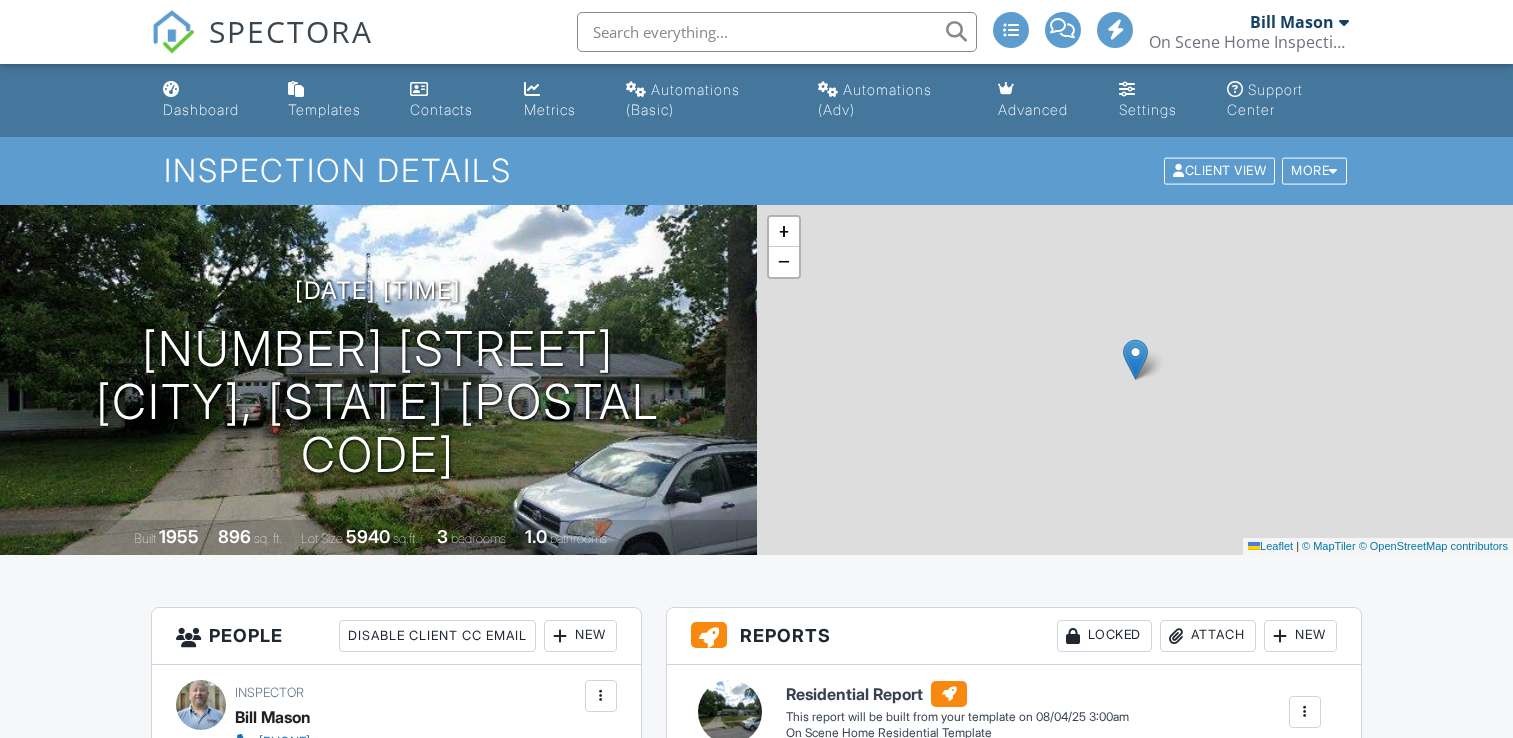 scroll, scrollTop: 0, scrollLeft: 0, axis: both 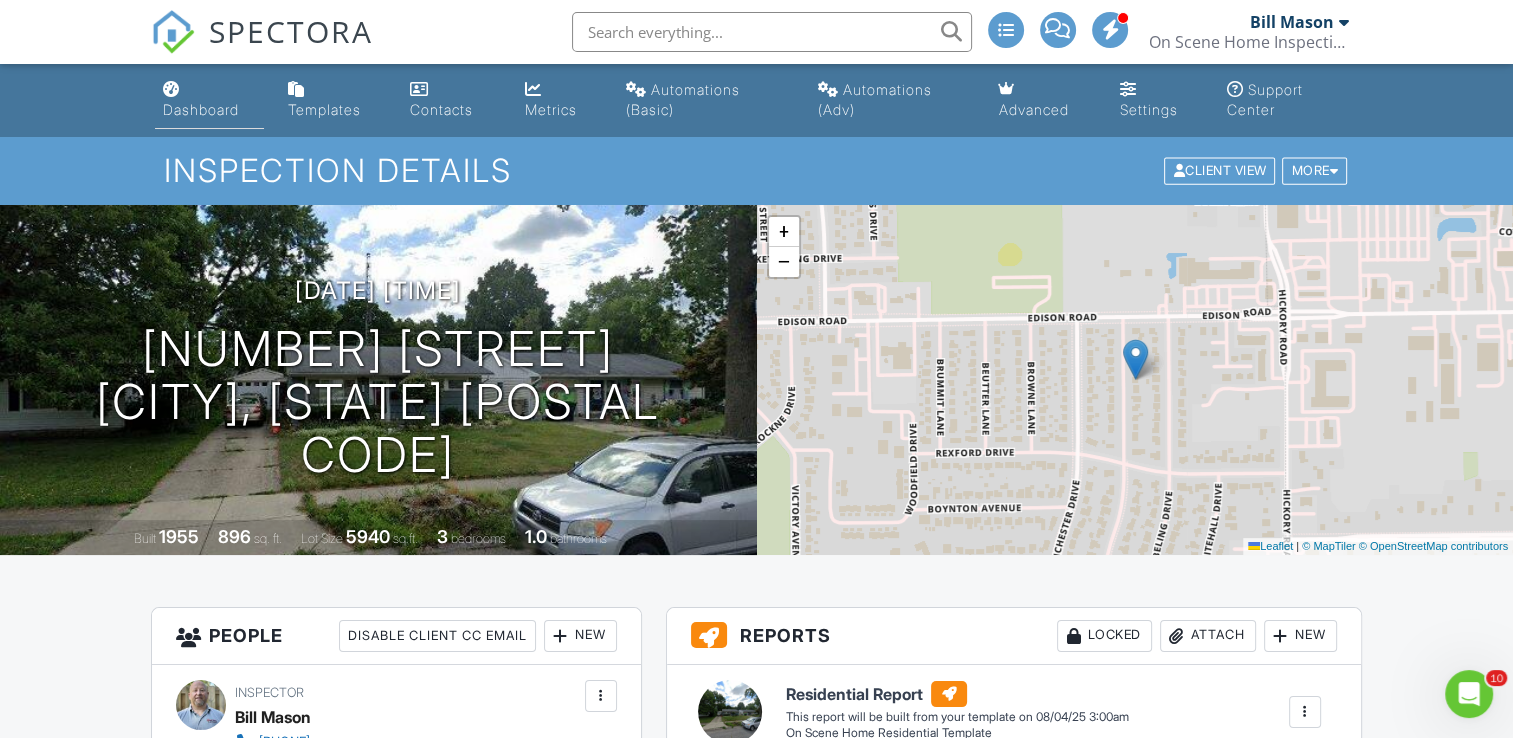 click at bounding box center (171, 89) 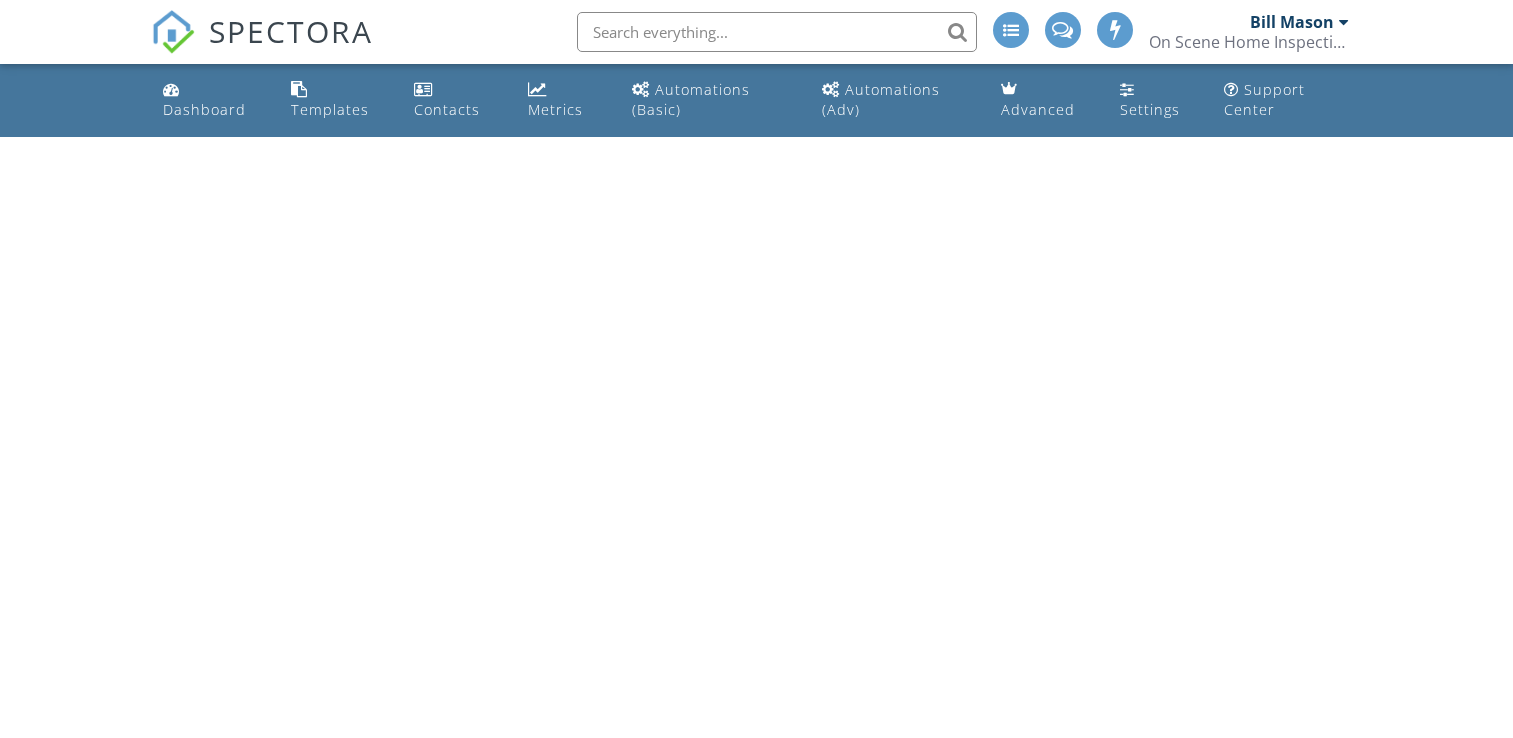 scroll, scrollTop: 0, scrollLeft: 0, axis: both 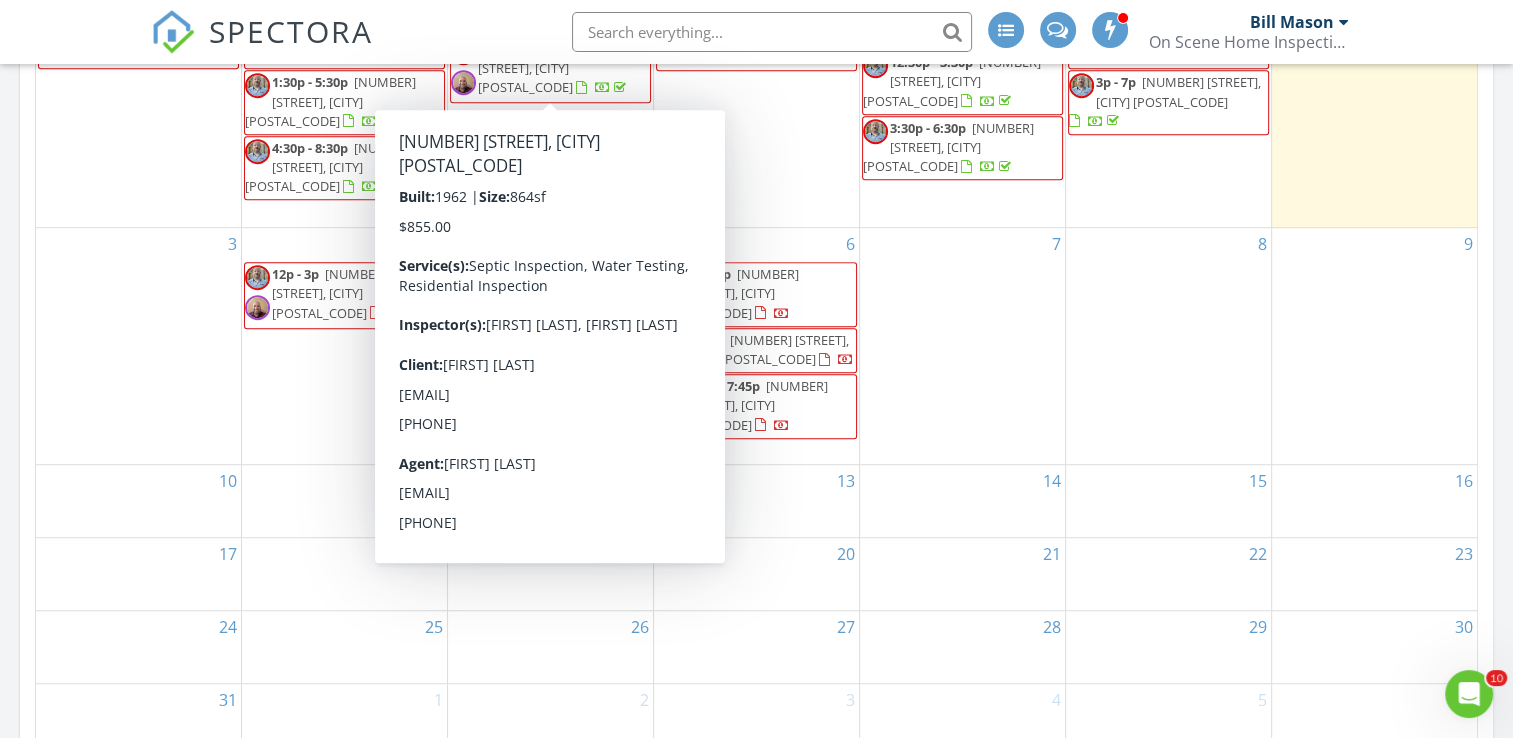 click on "Today
[FIRST] [LAST]
No results found       New Inspection     New Quote         Map               + − Leaflet  |  © MapTiler   © OpenStreetMap contributors     In Progress
[FIRST] [LAST]
No results found       Calendar                 August 2025 today list day week cal wk 4 wk month Sun Mon Tue Wed Thu Fri Sat 27
1p - 4p
[NUMBER] [STREET], [CITY] [POSTAL_CODE]
28
10:30a - 3:30p
[NUMBER] [STREET], [CITY] [POSTAL_CODE]
1:30p - 5:30p
[NUMBER] [STREET], [CITY] [POSTAL_CODE]
4:30p - 8:30p" at bounding box center (756, 90) 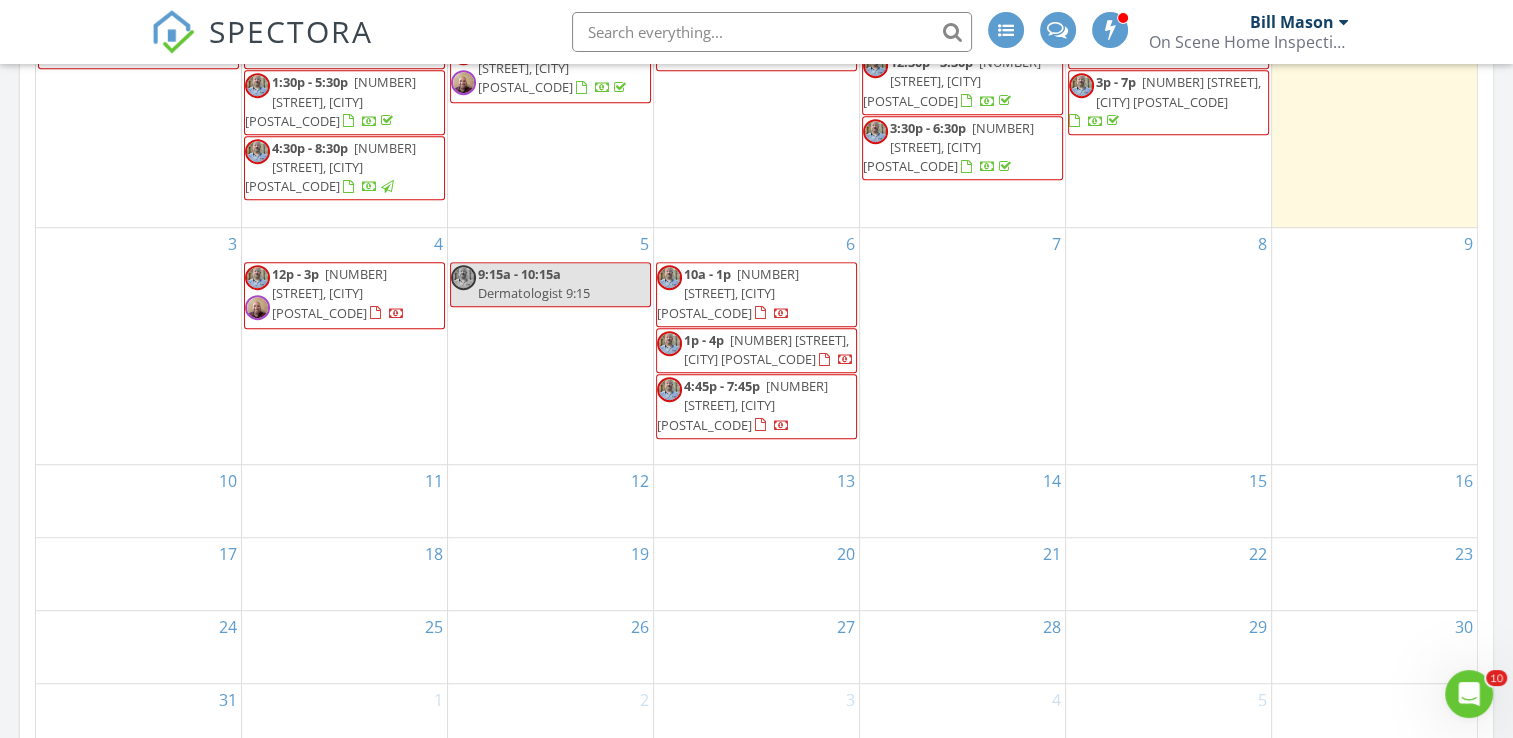 click on "[NUMBER] [STREET], [CITY] [POSTAL_CODE]" at bounding box center [728, 293] 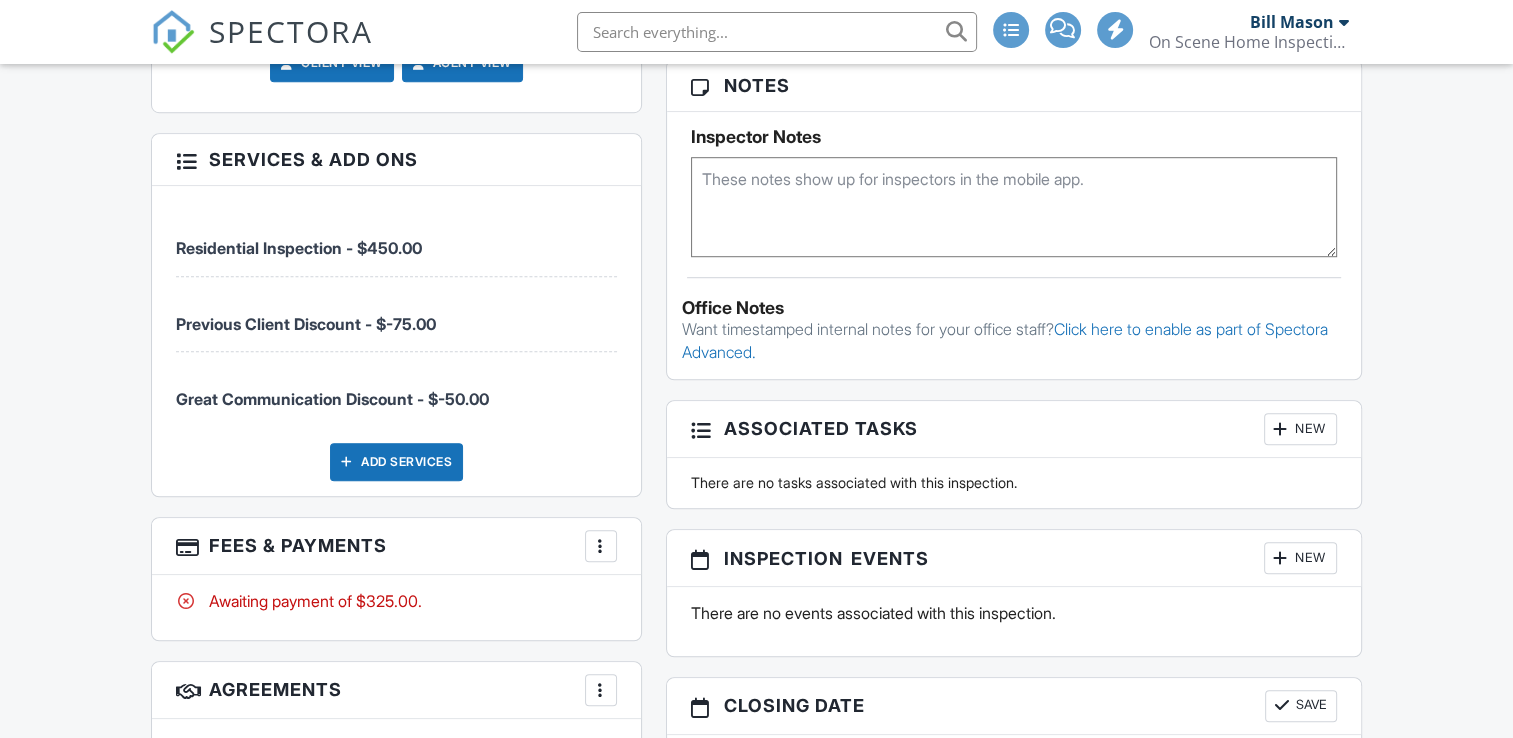 click on "Add Services" at bounding box center (396, 462) 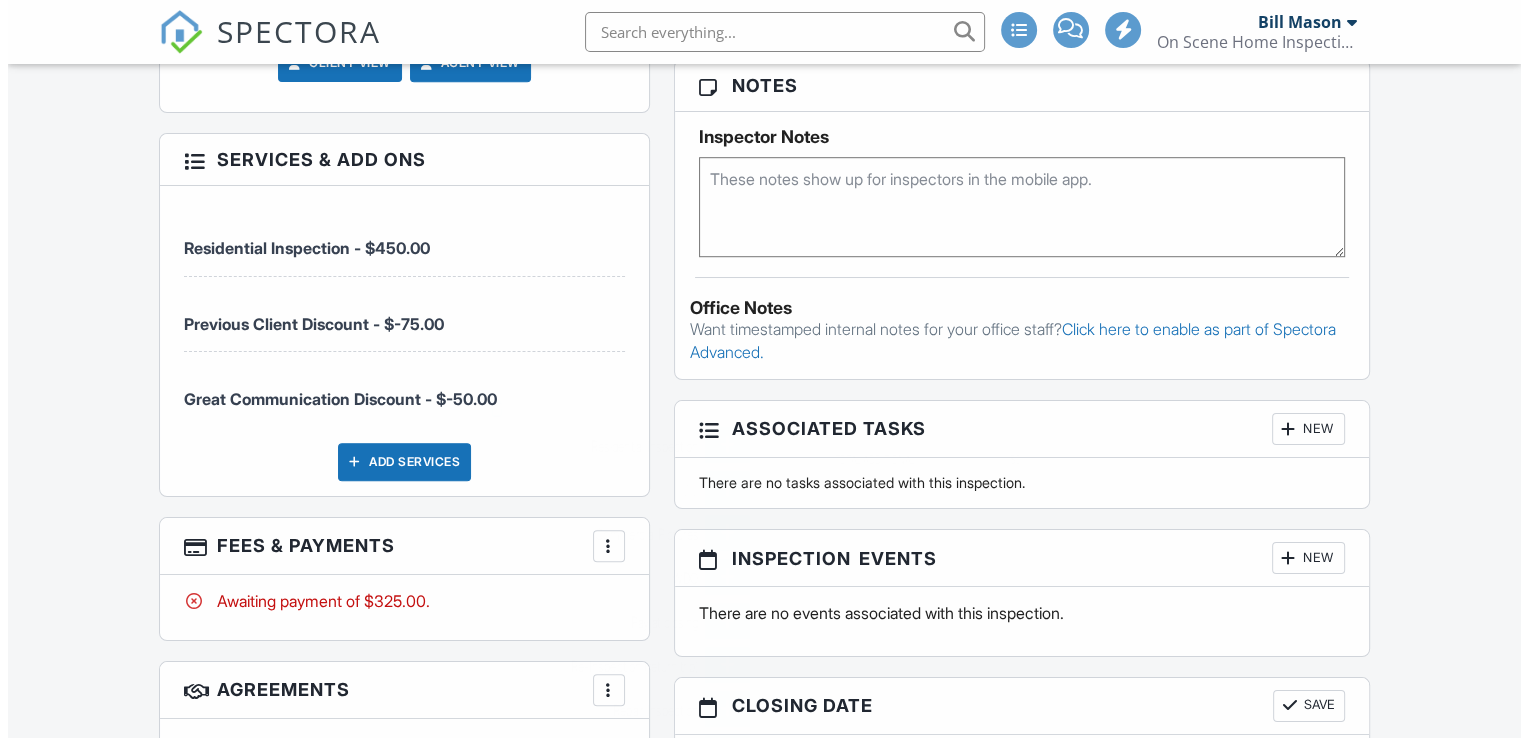scroll, scrollTop: 1300, scrollLeft: 0, axis: vertical 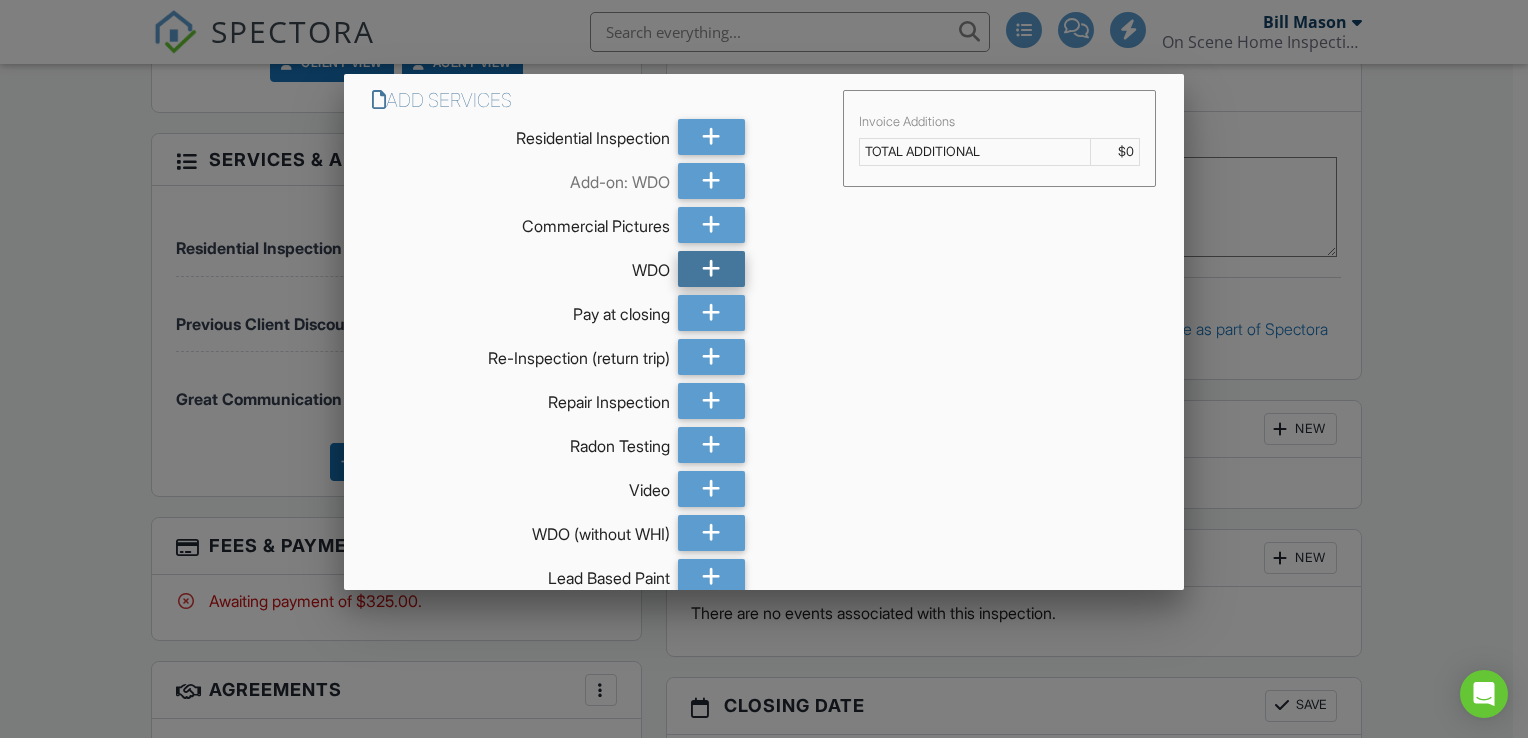 click at bounding box center (711, 269) 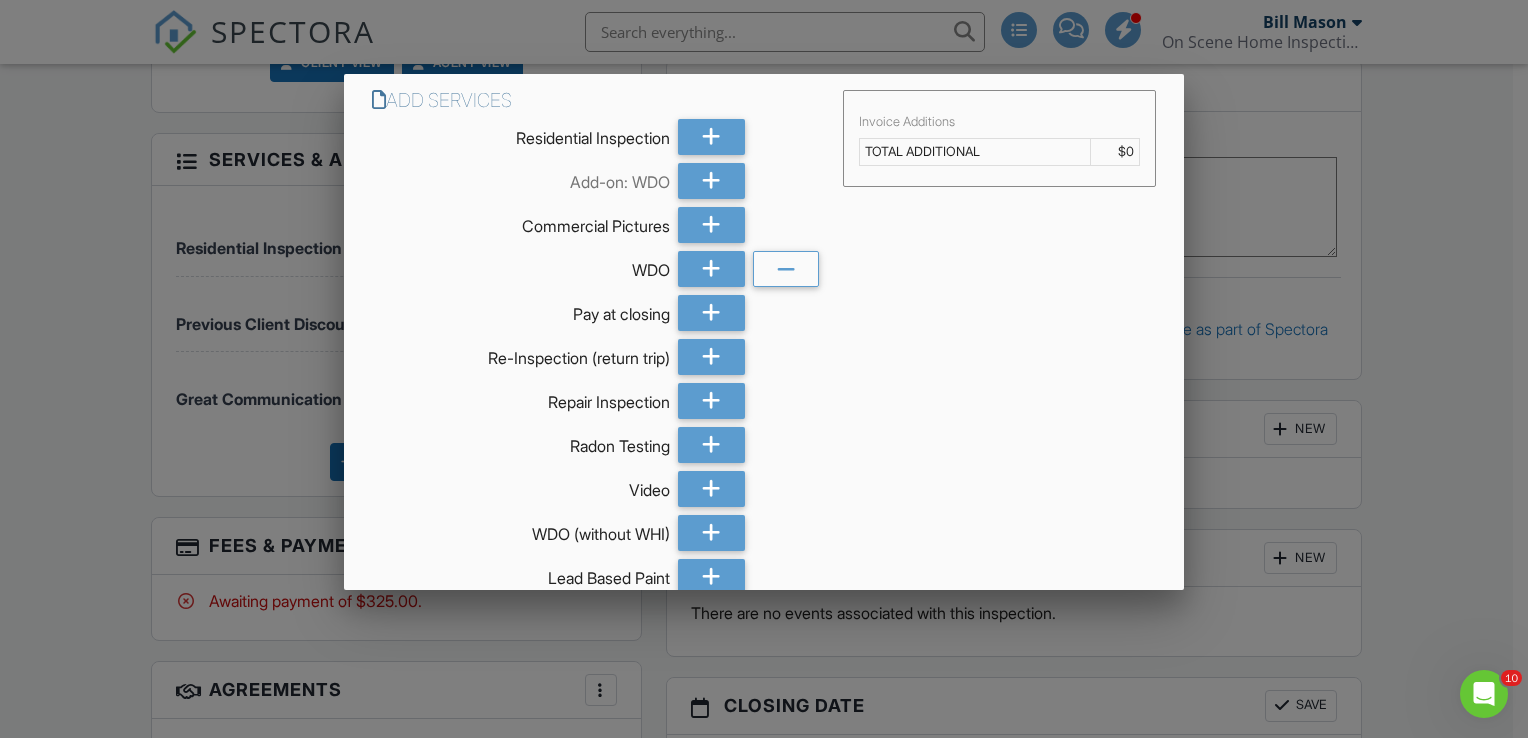 scroll, scrollTop: 0, scrollLeft: 0, axis: both 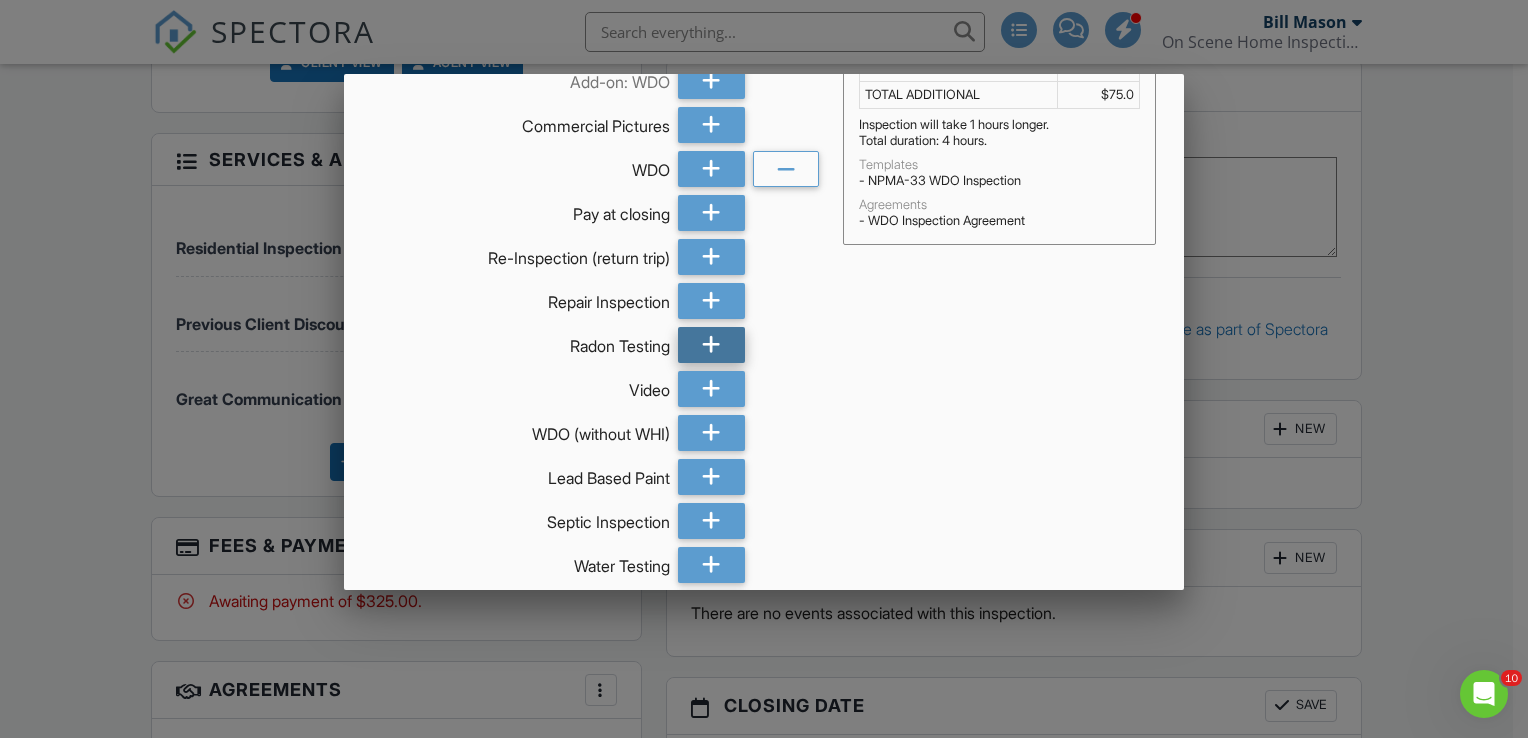 click at bounding box center [711, 345] 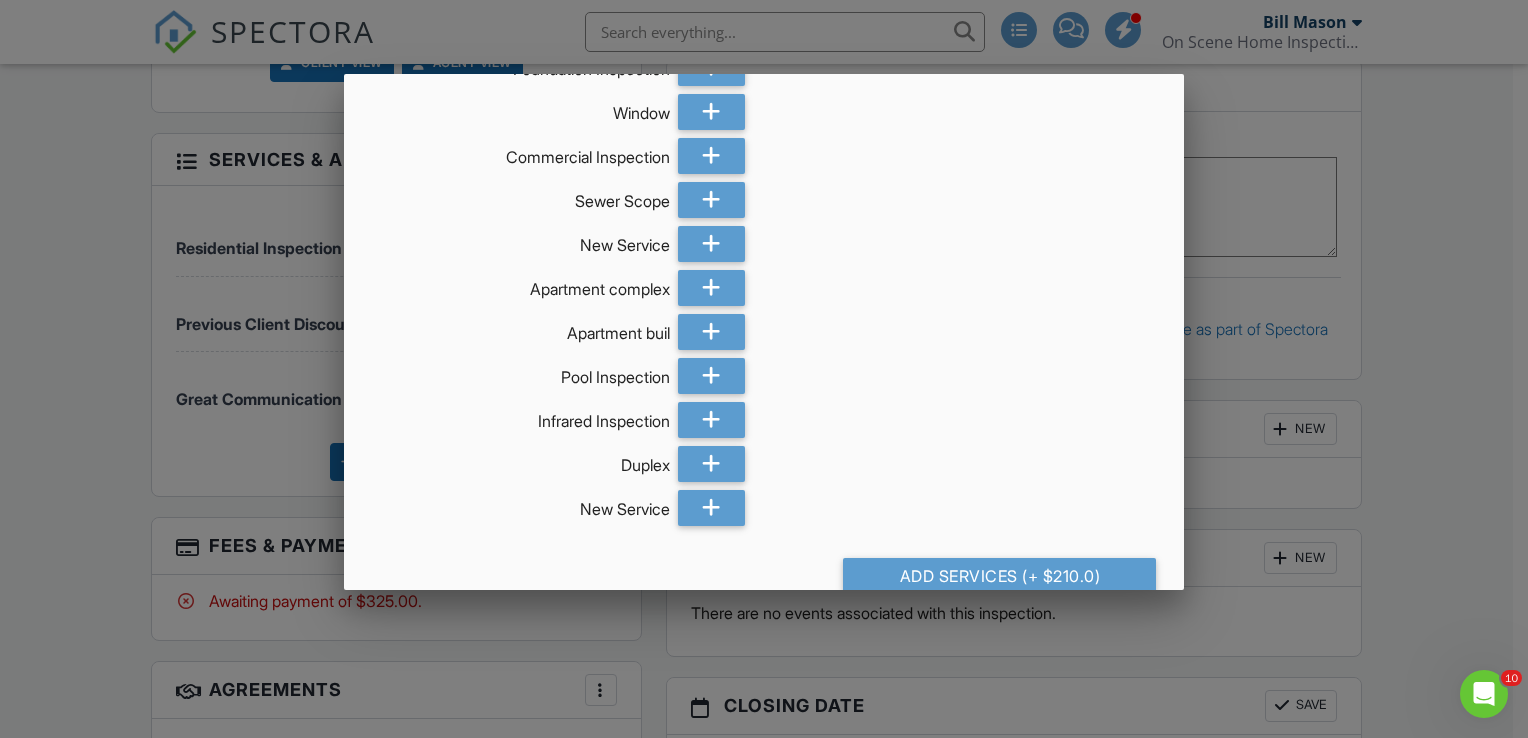 scroll, scrollTop: 827, scrollLeft: 0, axis: vertical 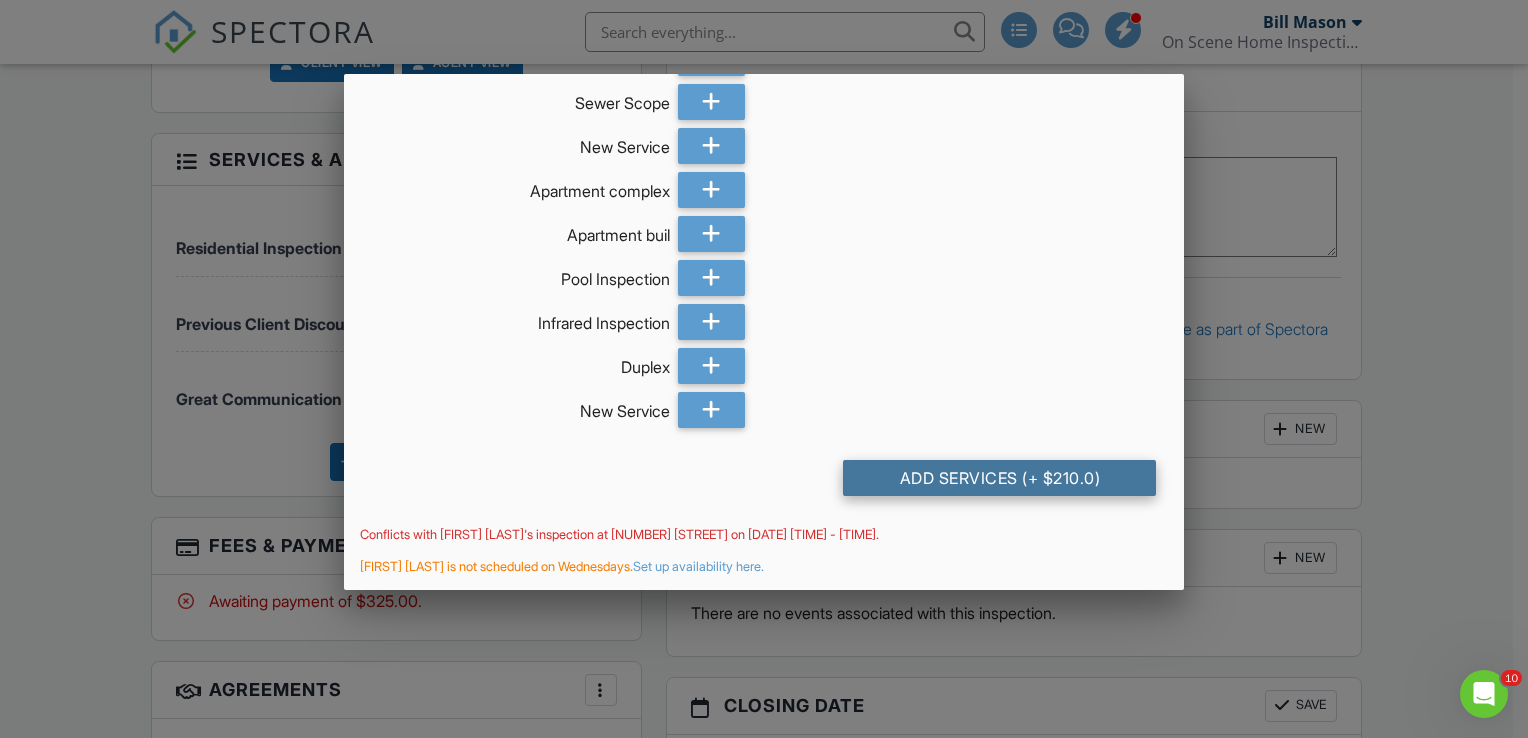 click on "Add Services
(+ $210.0)" at bounding box center [999, 478] 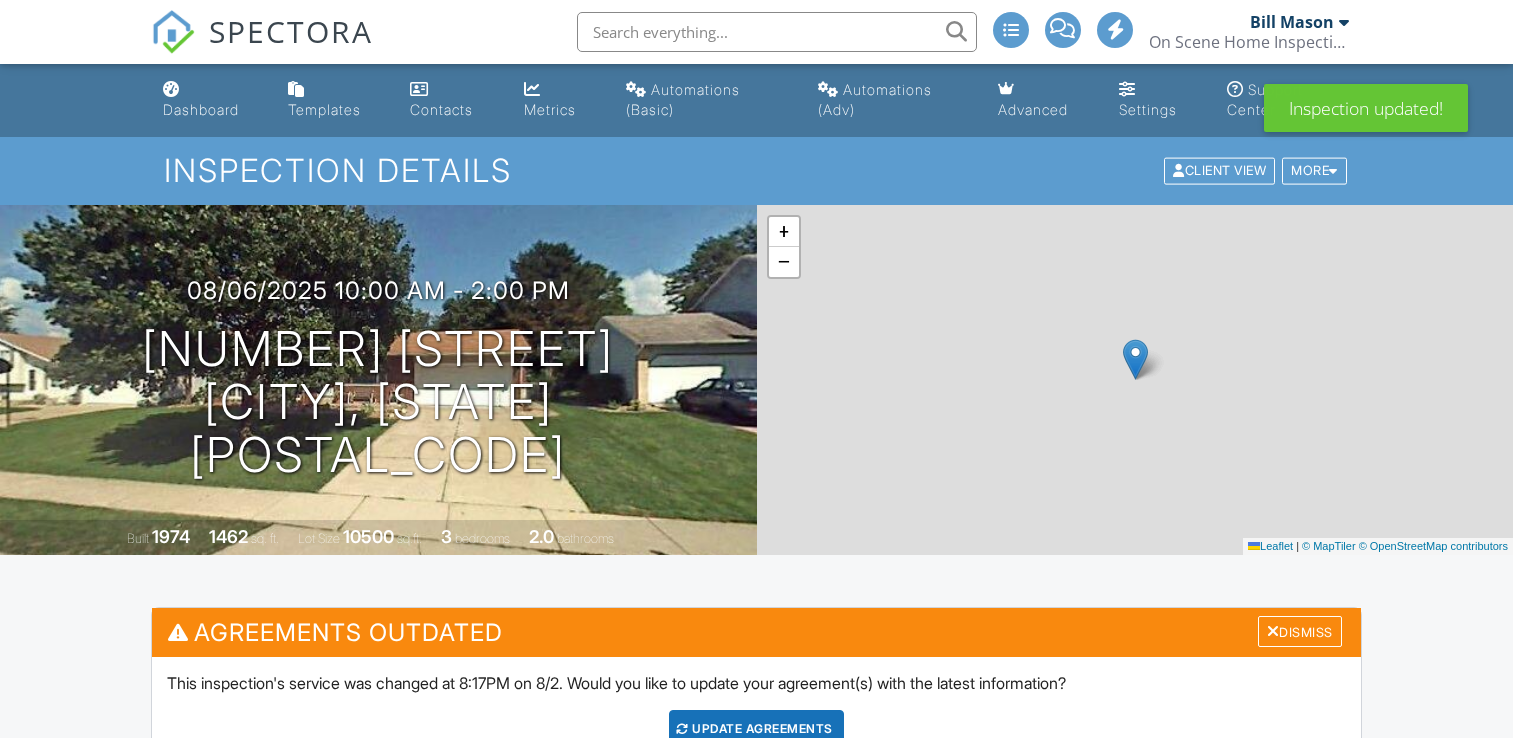 scroll, scrollTop: 400, scrollLeft: 0, axis: vertical 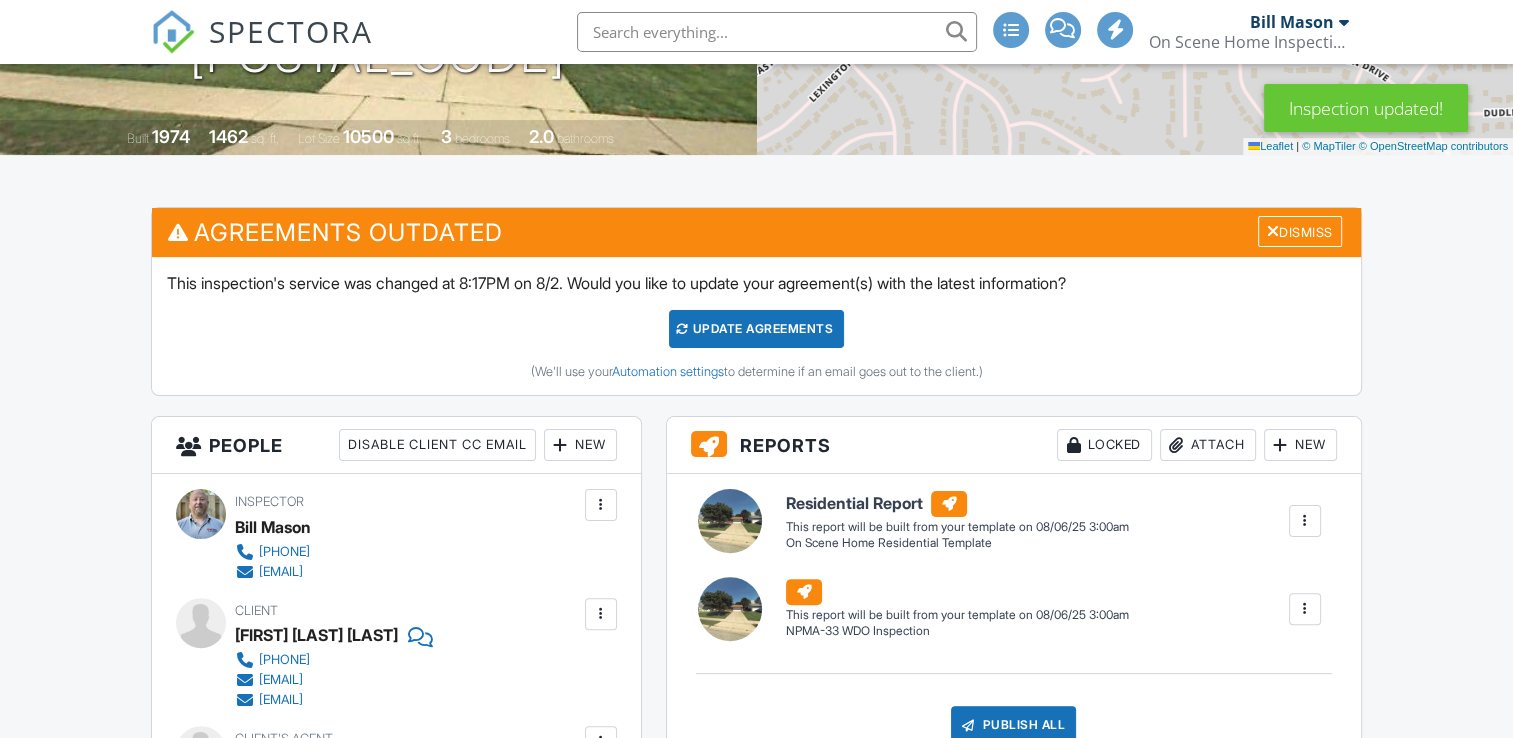 click on "Update Agreements" at bounding box center [756, 329] 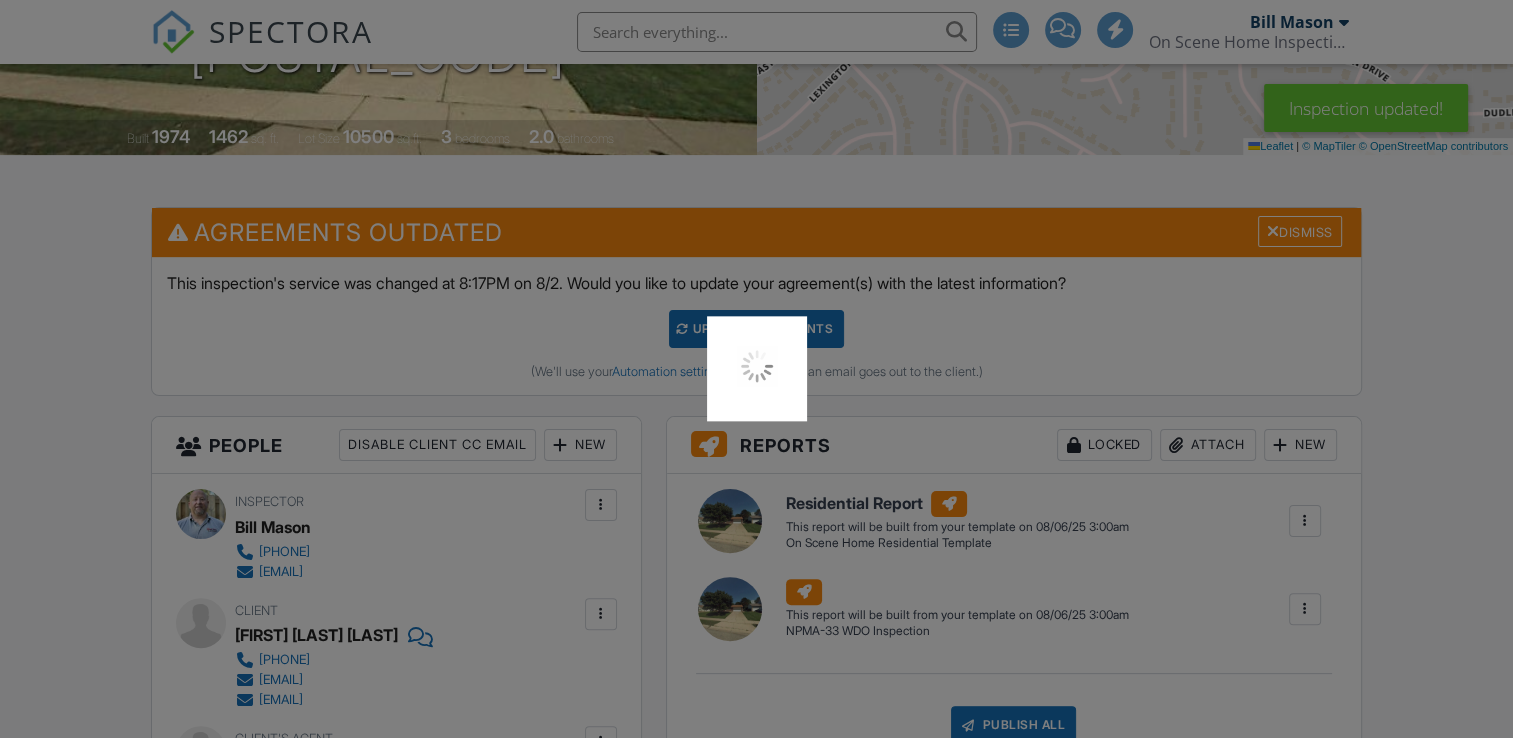 scroll, scrollTop: 0, scrollLeft: 0, axis: both 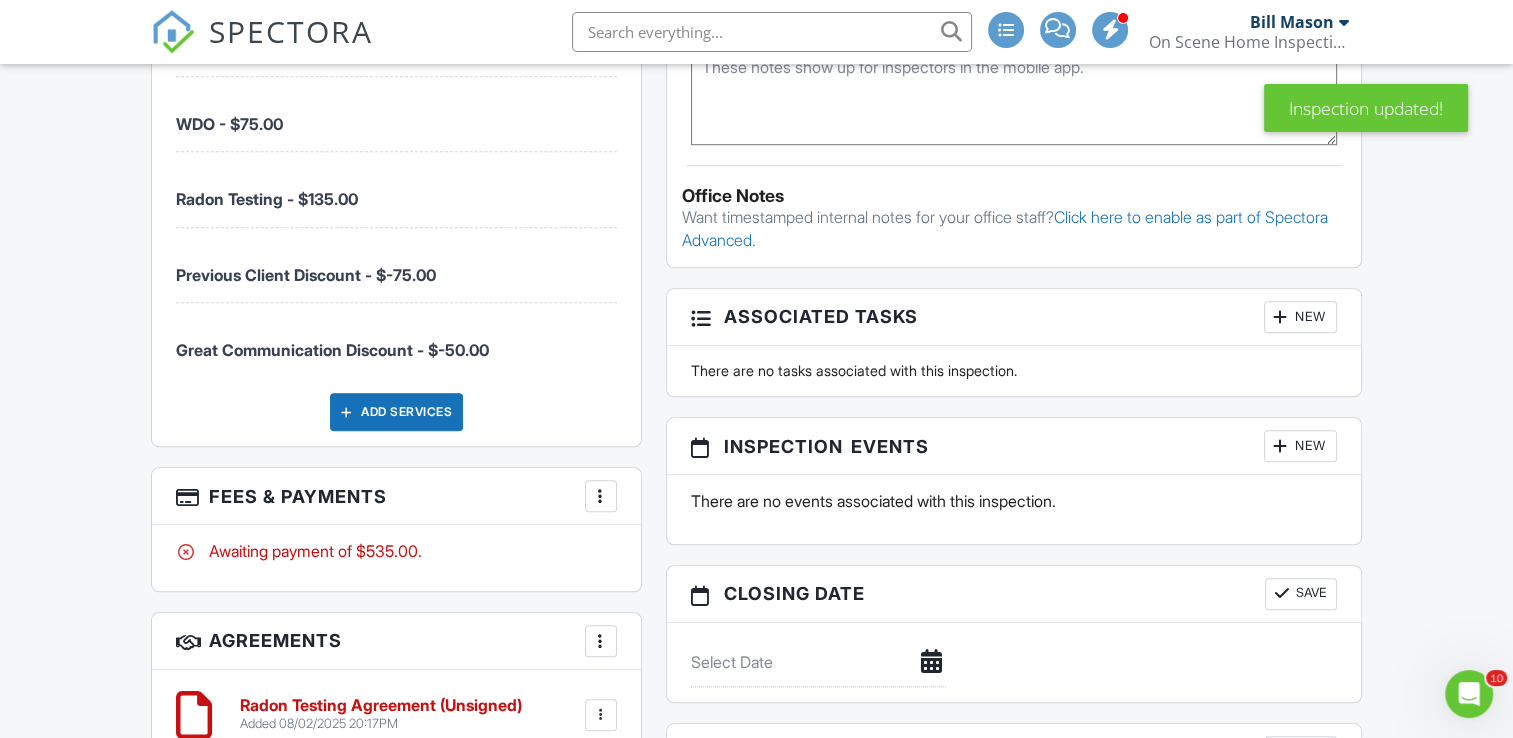 click at bounding box center (601, 496) 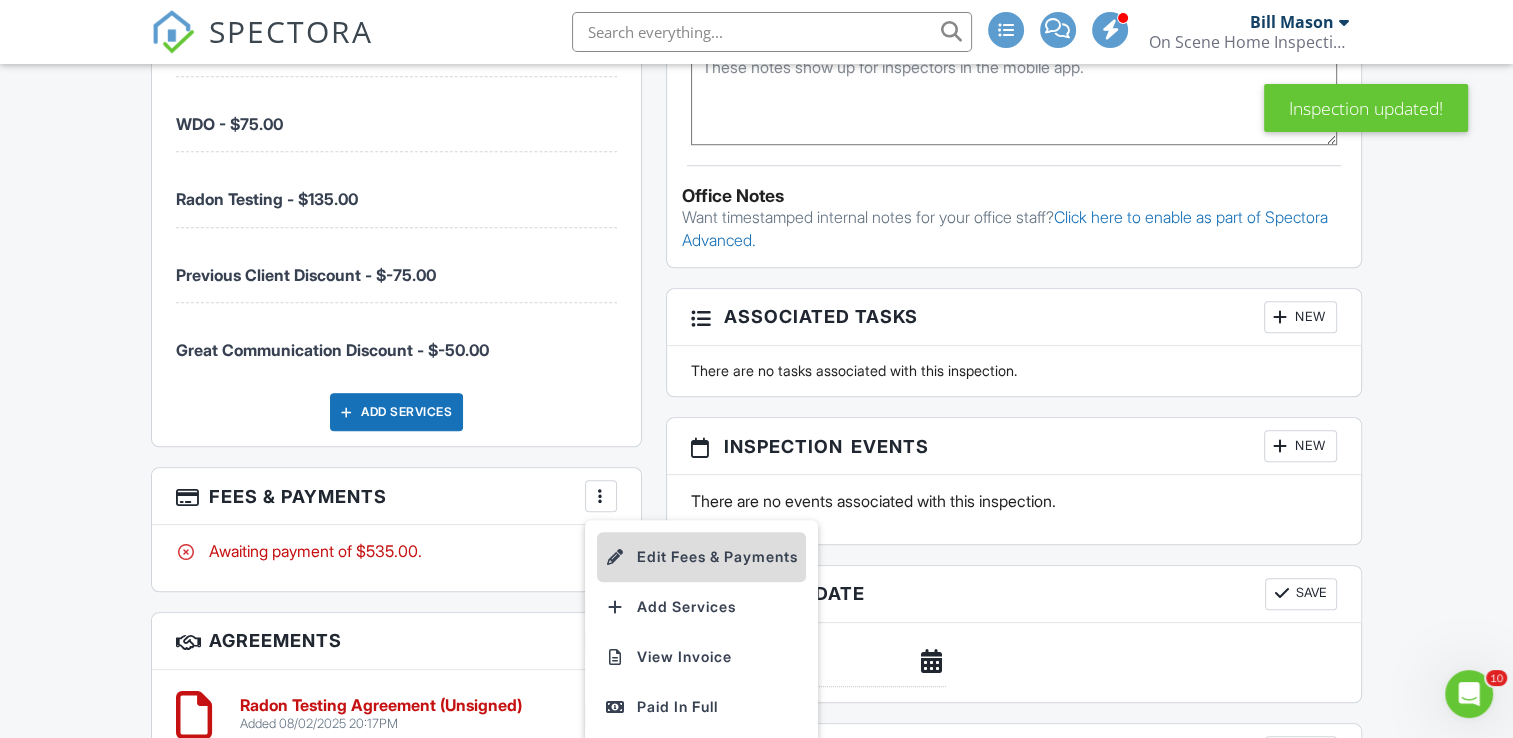 click on "Edit Fees & Payments" at bounding box center [701, 557] 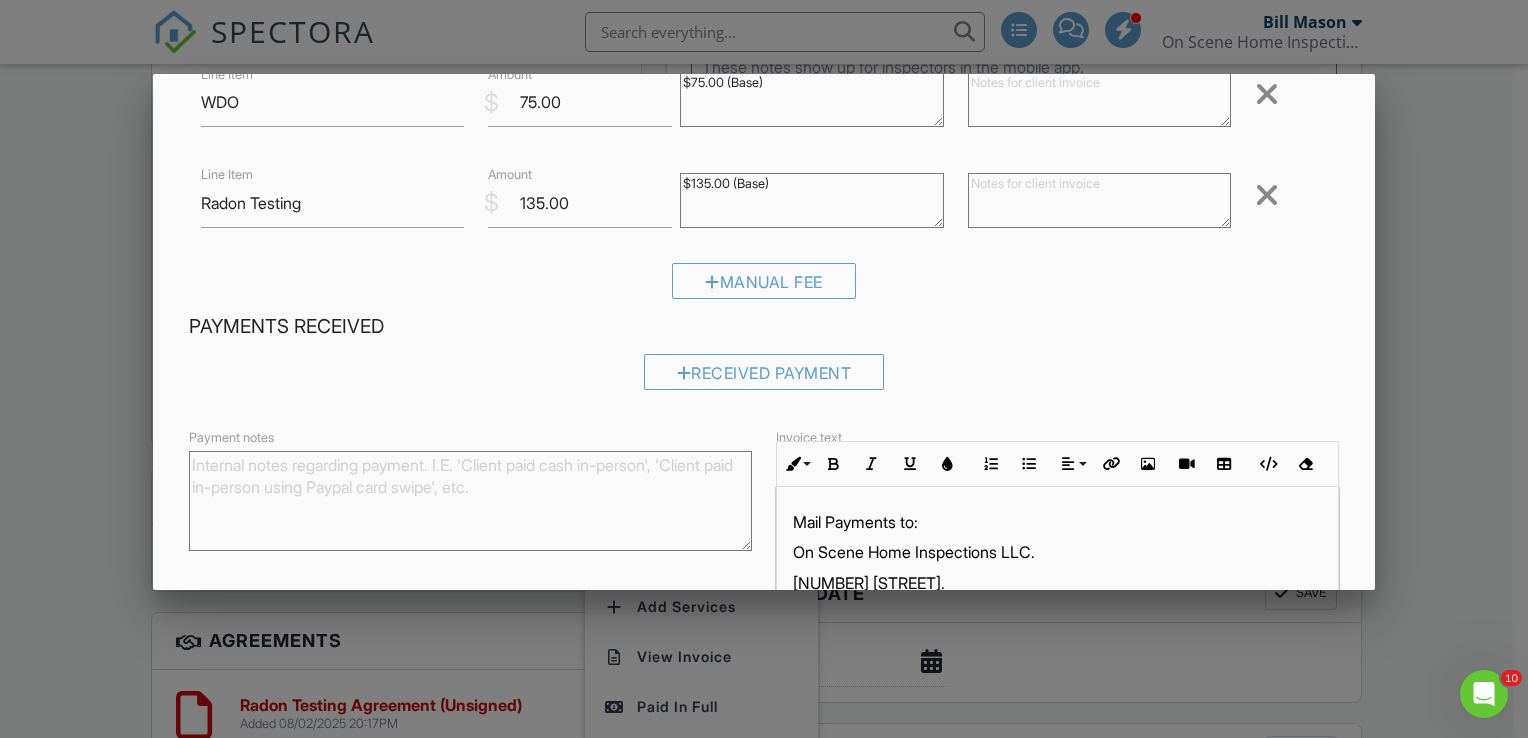 scroll, scrollTop: 596, scrollLeft: 0, axis: vertical 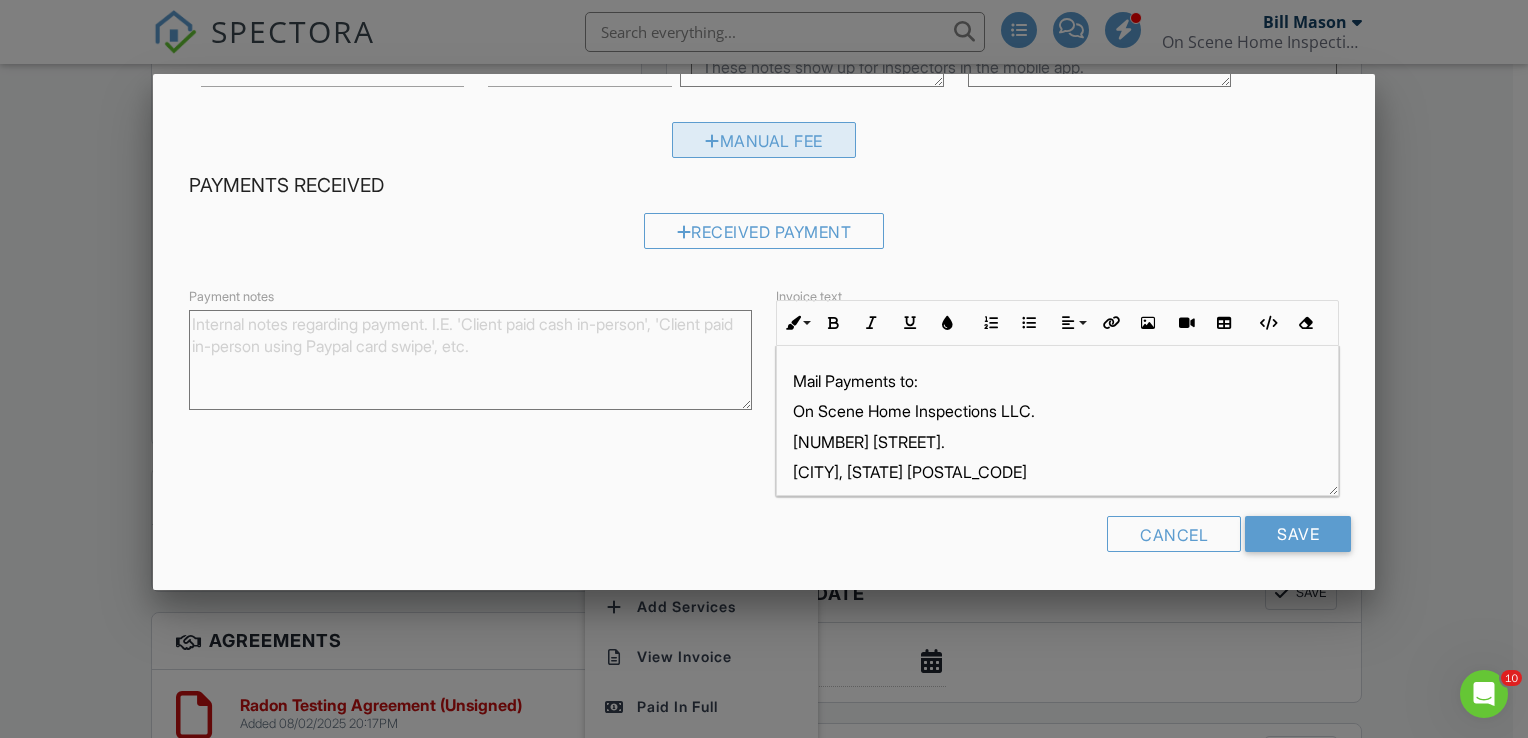 click on "Manual Fee" at bounding box center [764, 140] 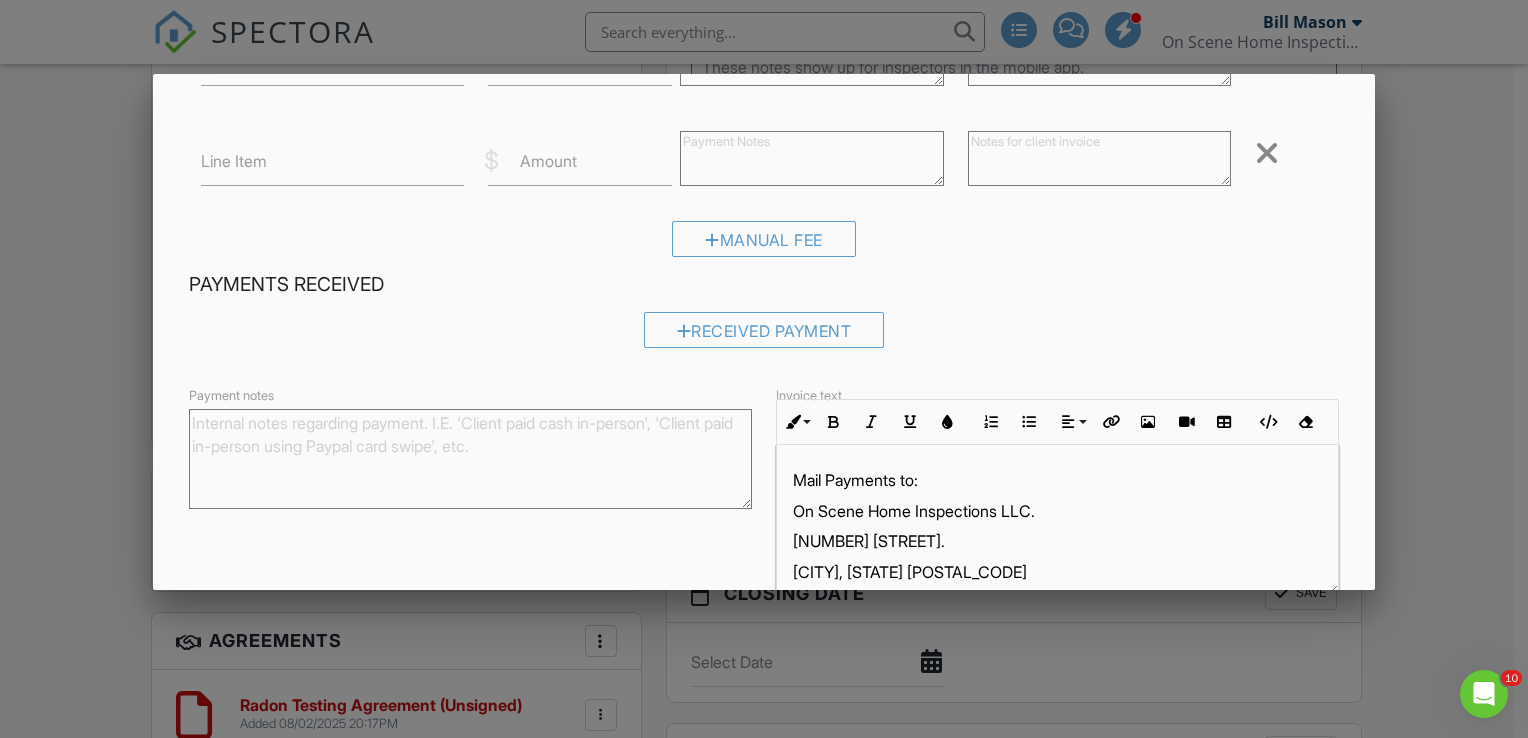 click on "Line Item" at bounding box center [234, 161] 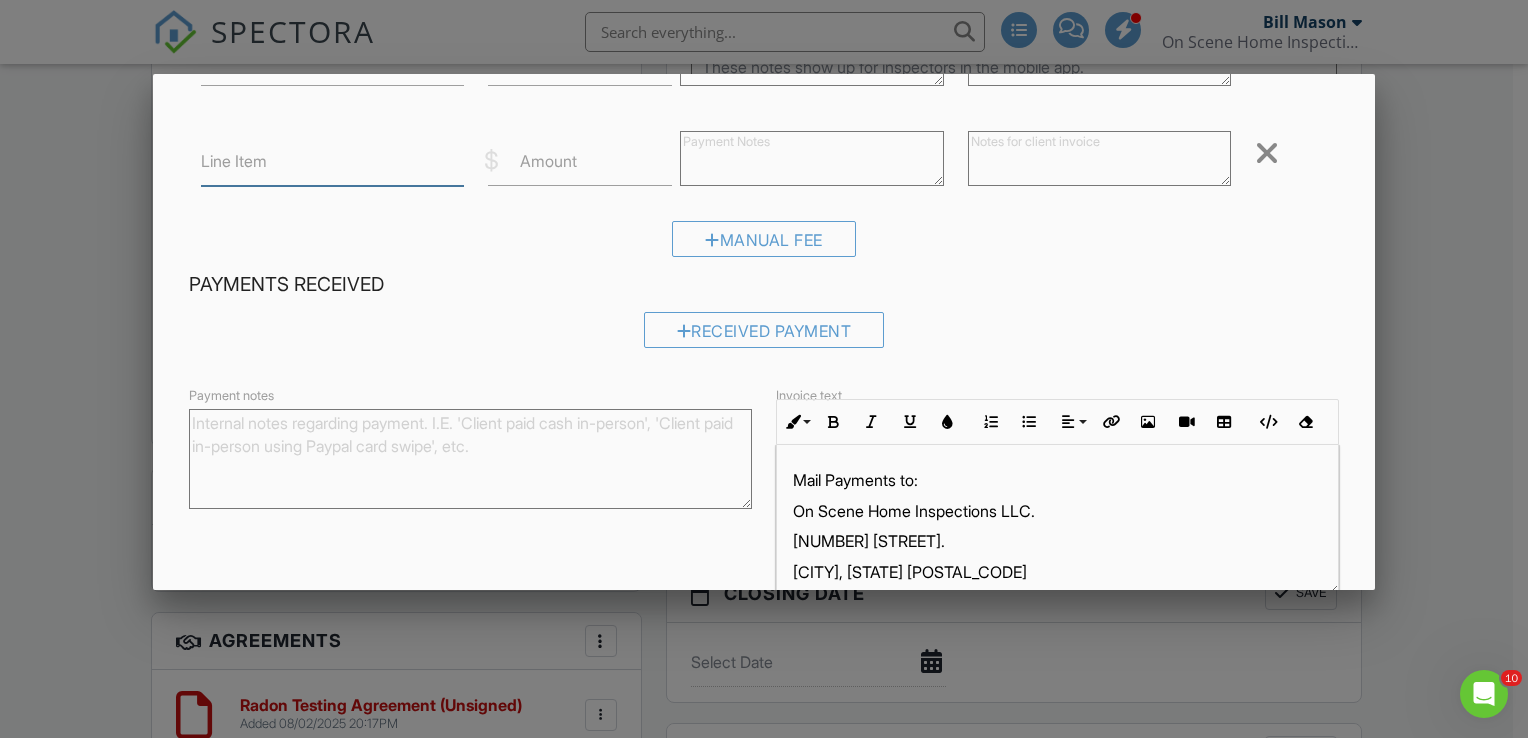 click on "Line Item" at bounding box center [333, 161] 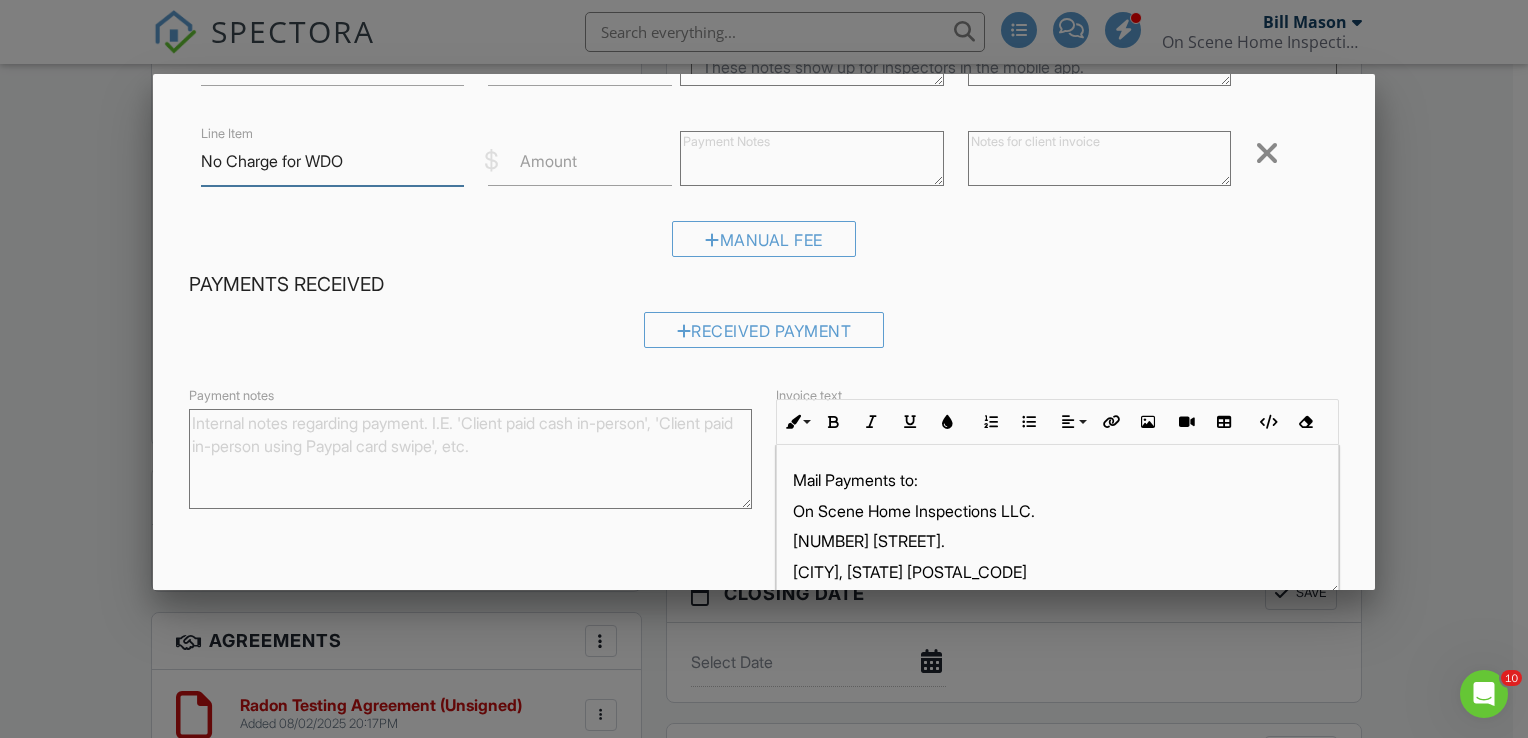 type on "No Charge for WDO" 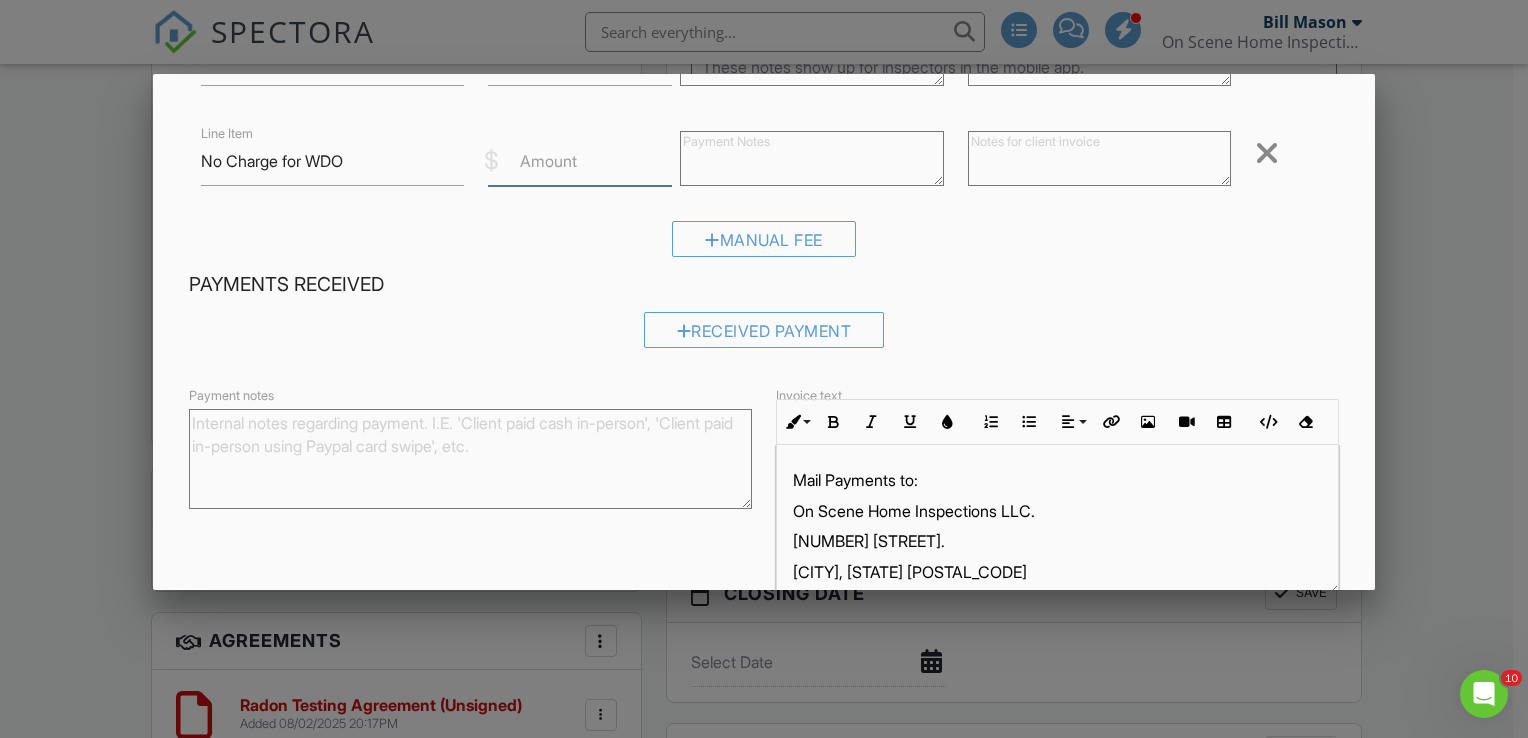 click on "Amount" at bounding box center (580, 161) 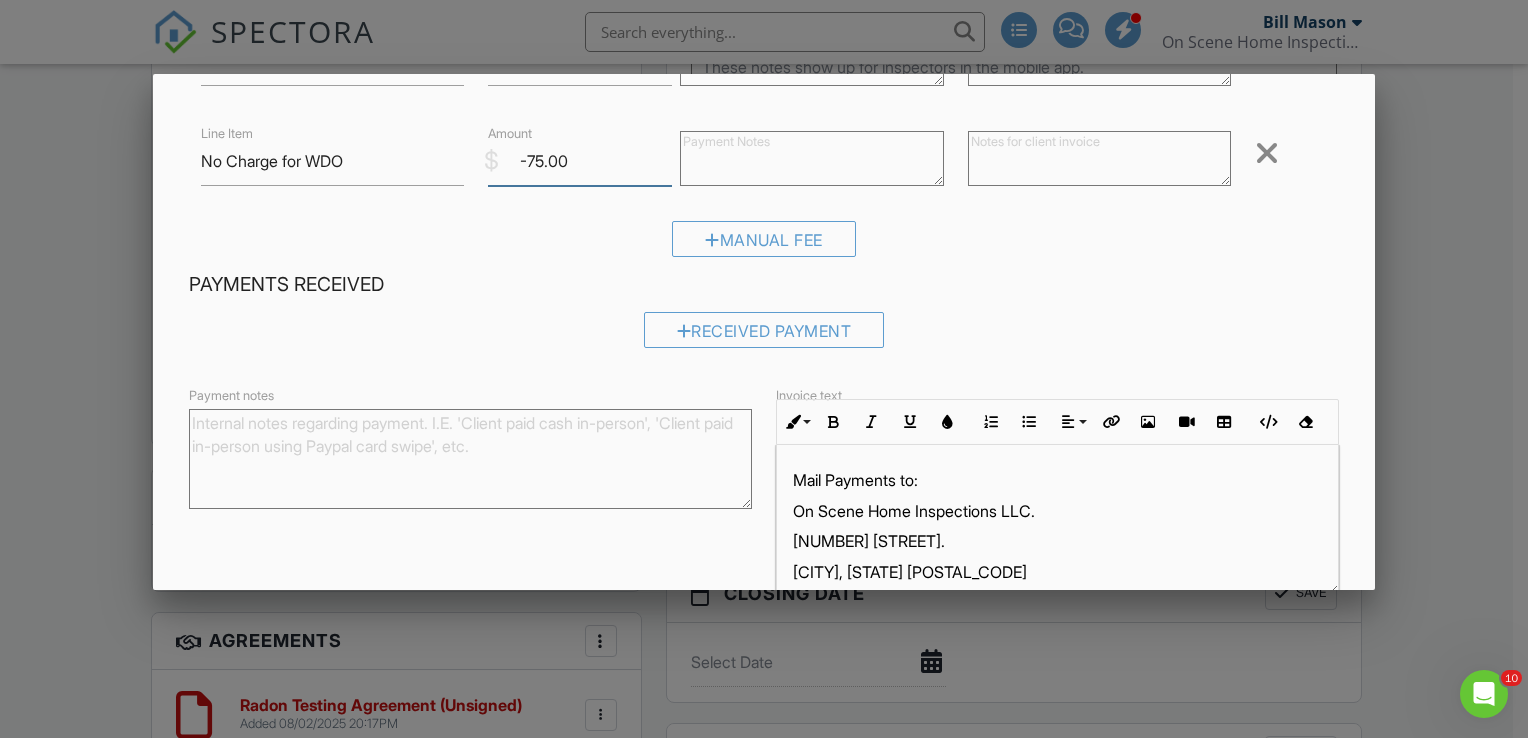 scroll, scrollTop: 696, scrollLeft: 0, axis: vertical 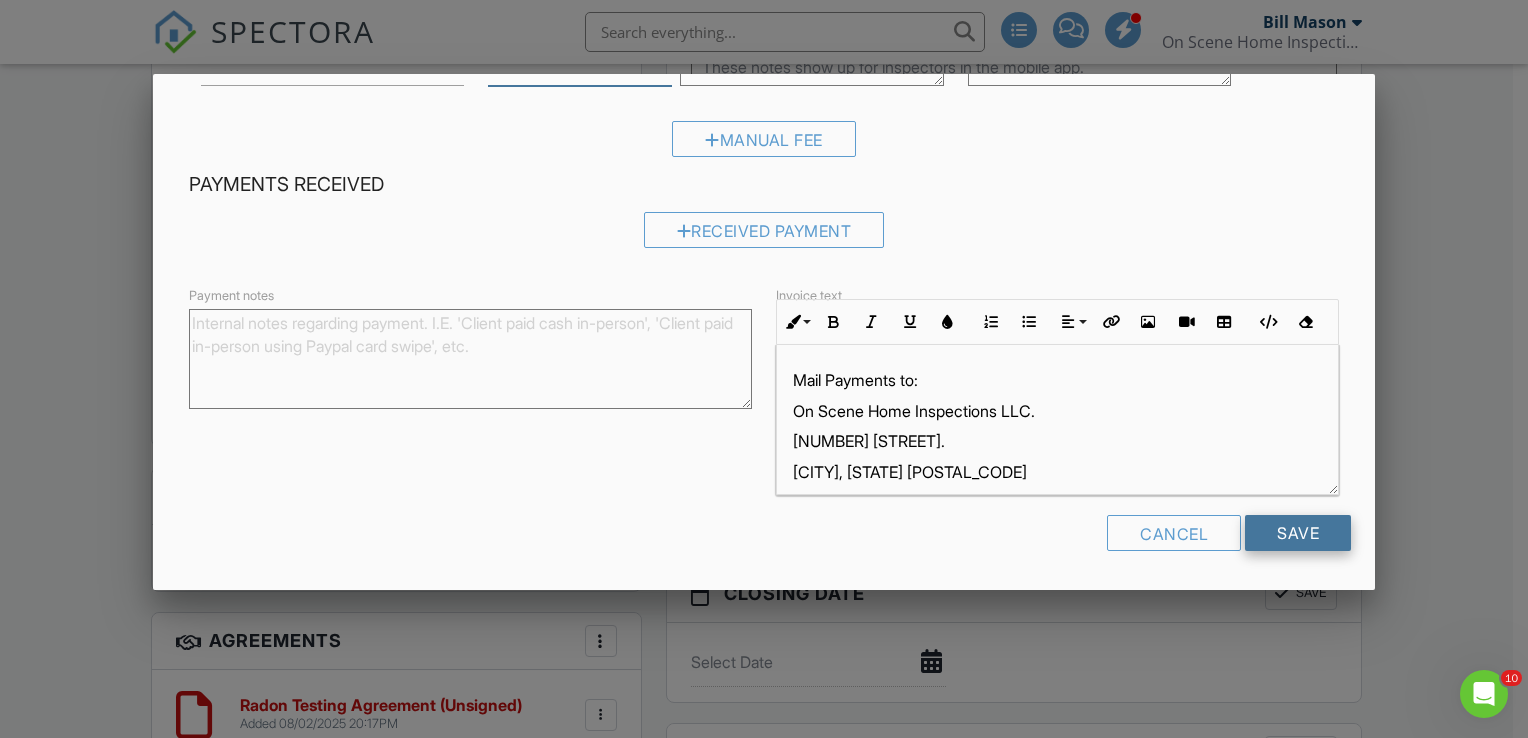 type on "-75.00" 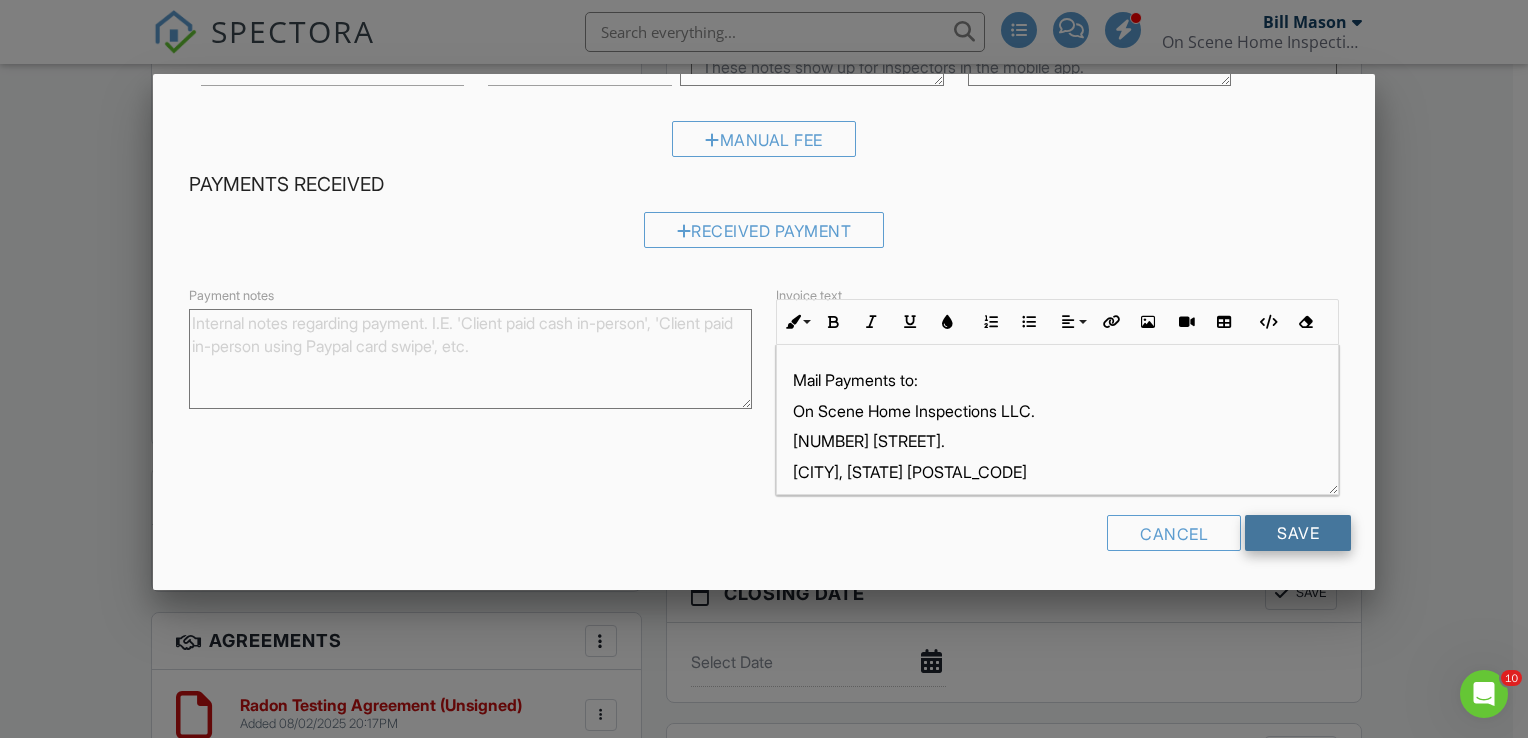 click on "Save" at bounding box center [1298, 533] 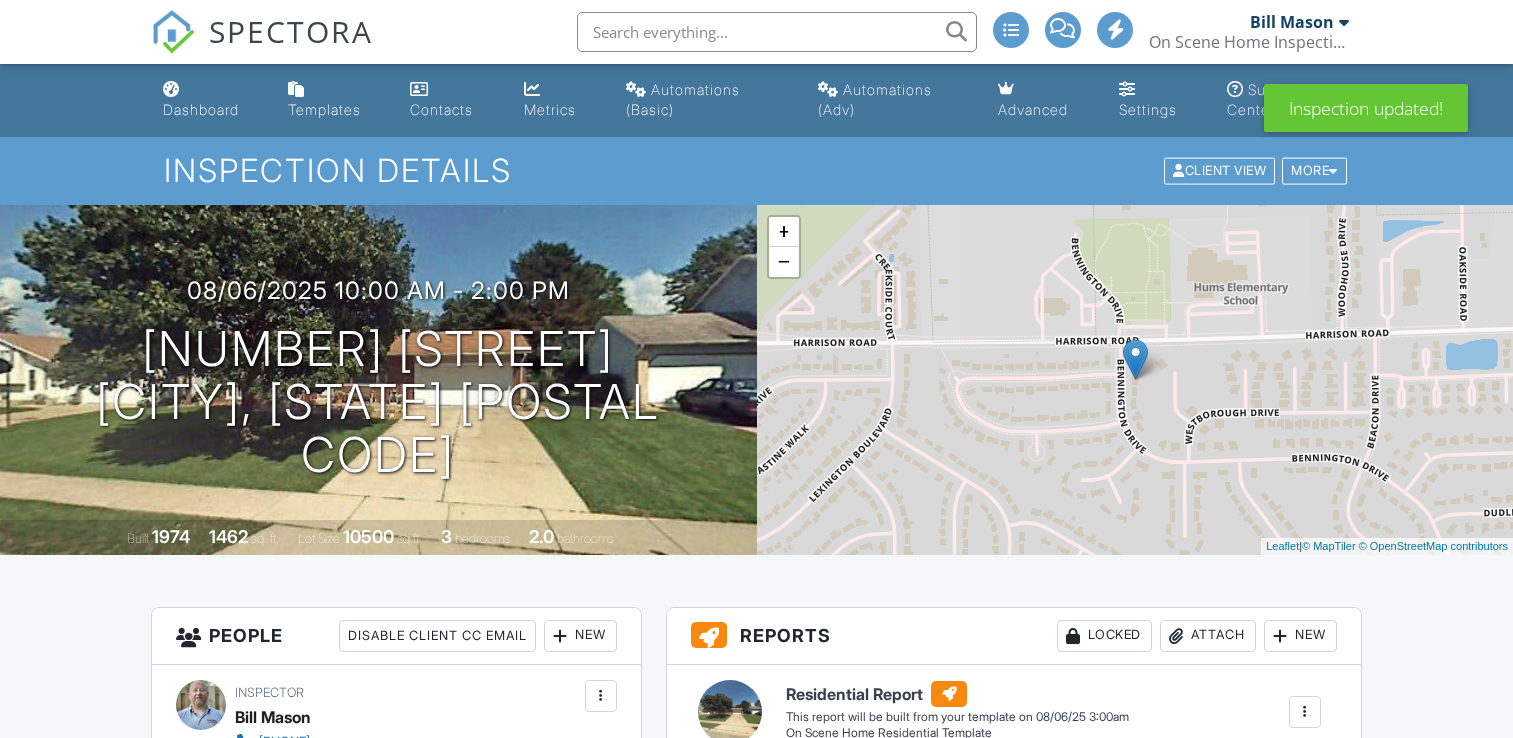 scroll, scrollTop: 0, scrollLeft: 0, axis: both 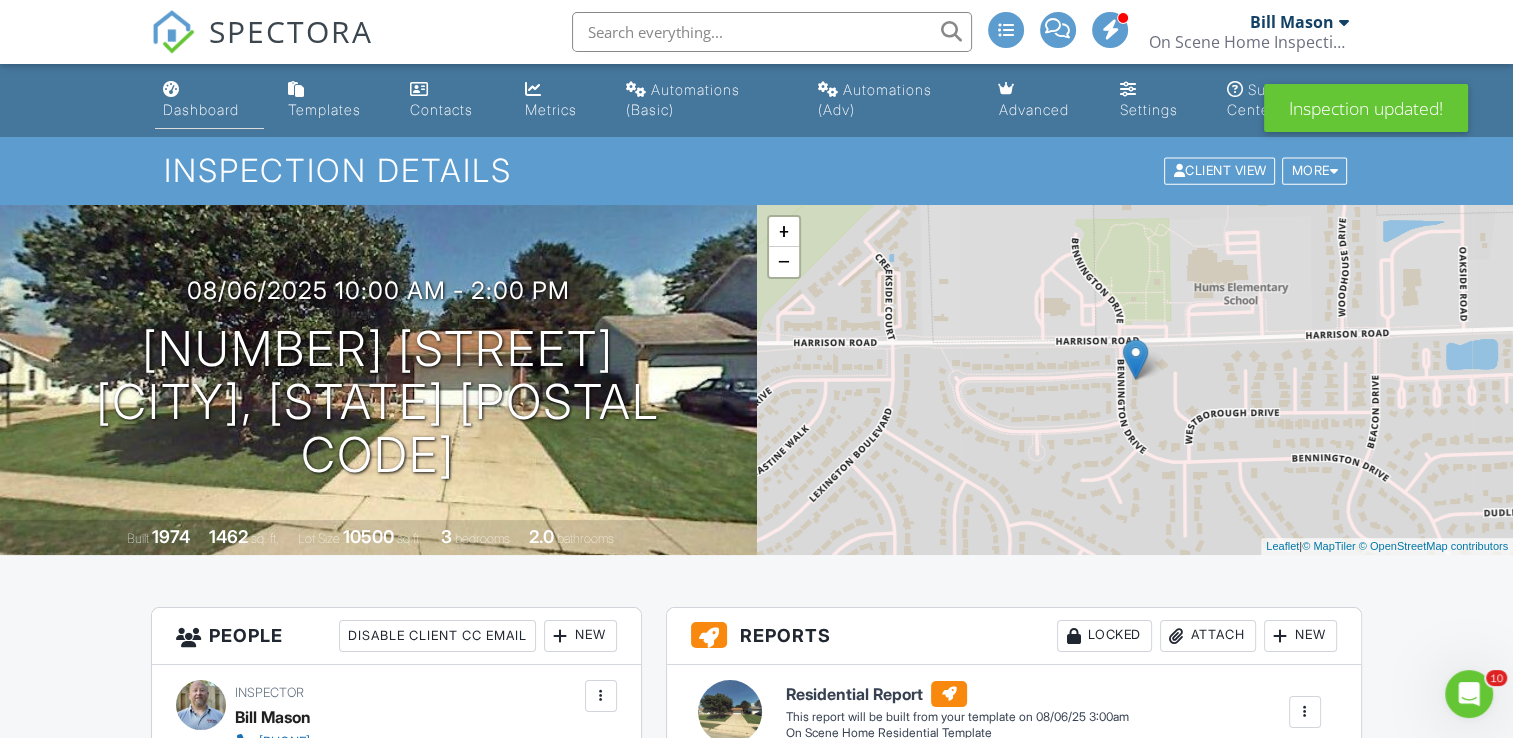 click on "Dashboard" at bounding box center [201, 109] 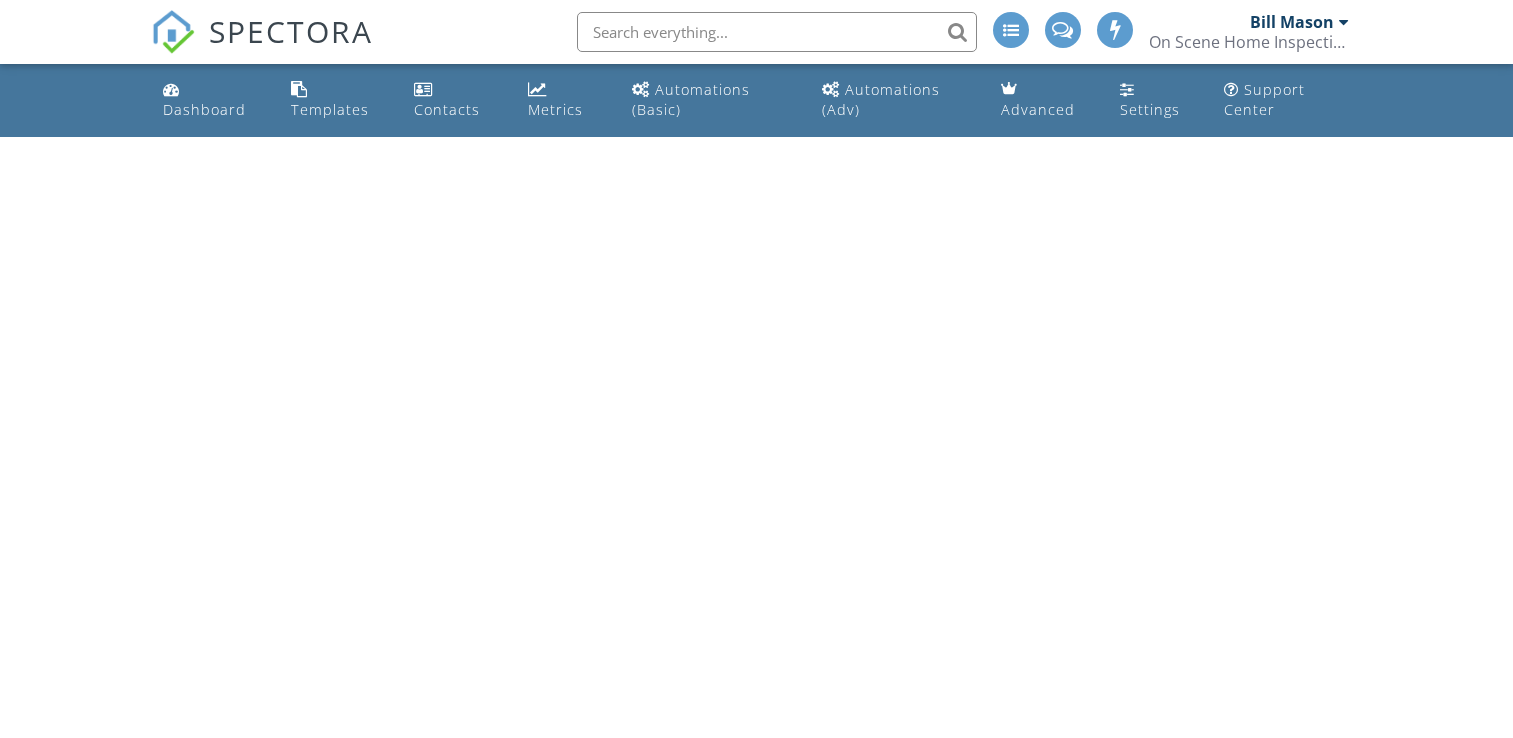 scroll, scrollTop: 0, scrollLeft: 0, axis: both 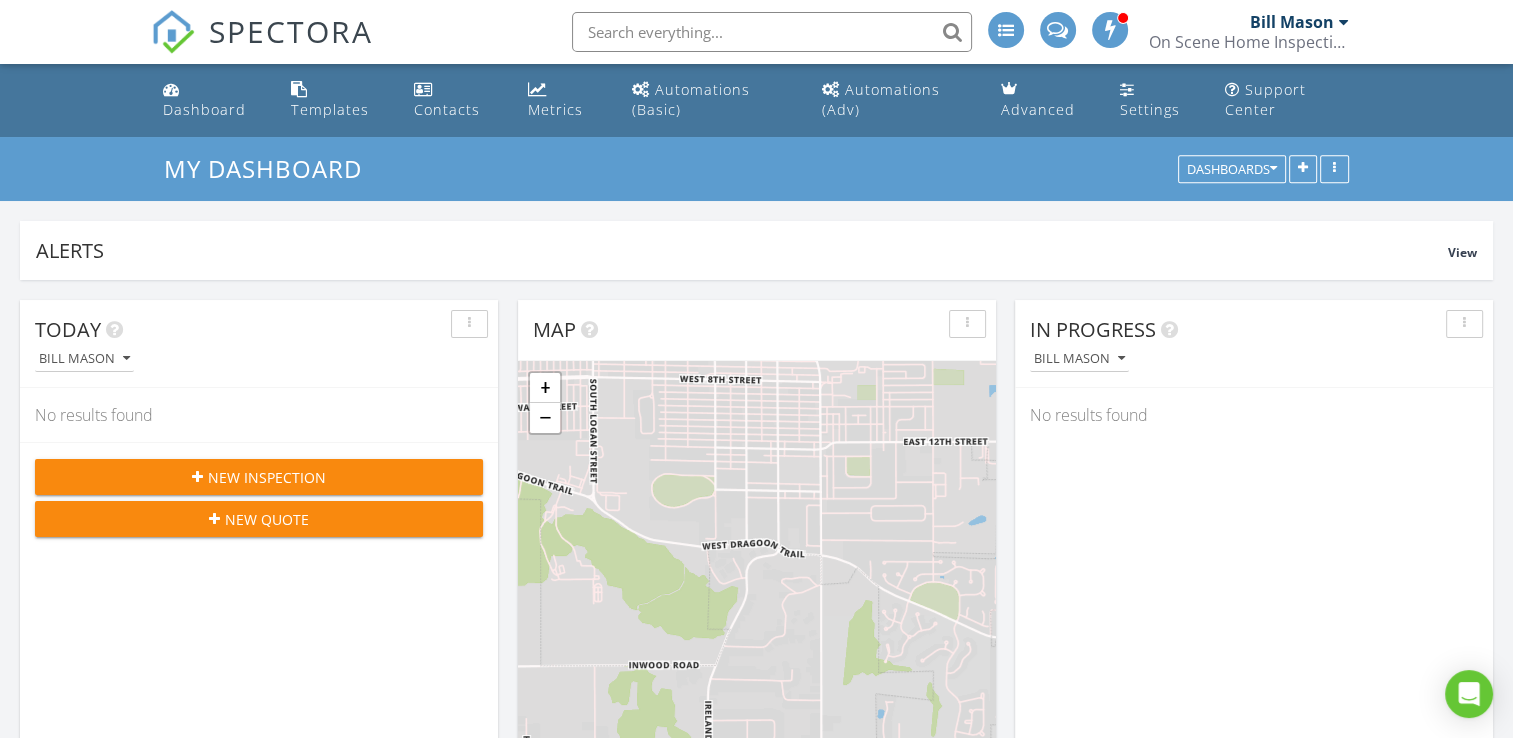 click on "New Inspection" at bounding box center [267, 477] 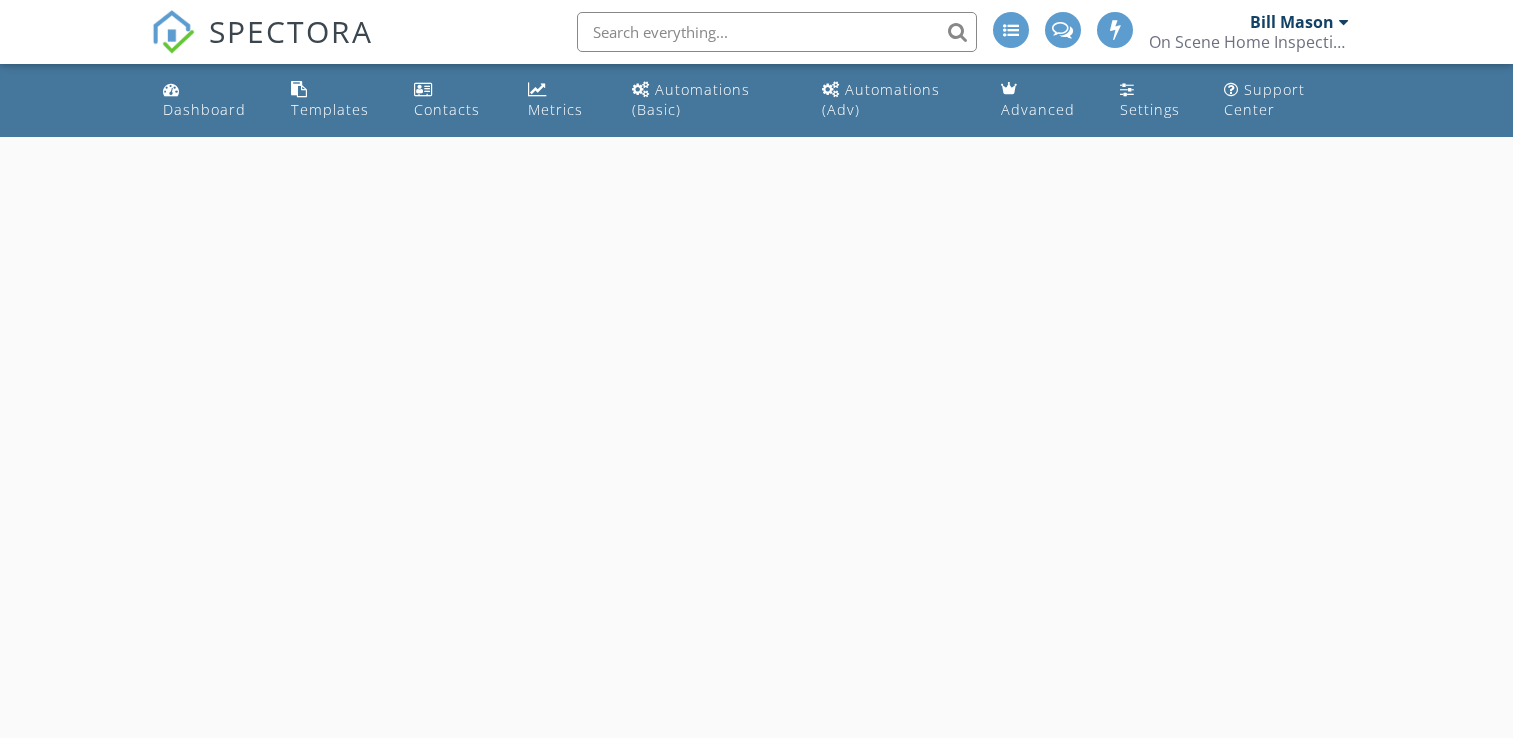 scroll, scrollTop: 0, scrollLeft: 0, axis: both 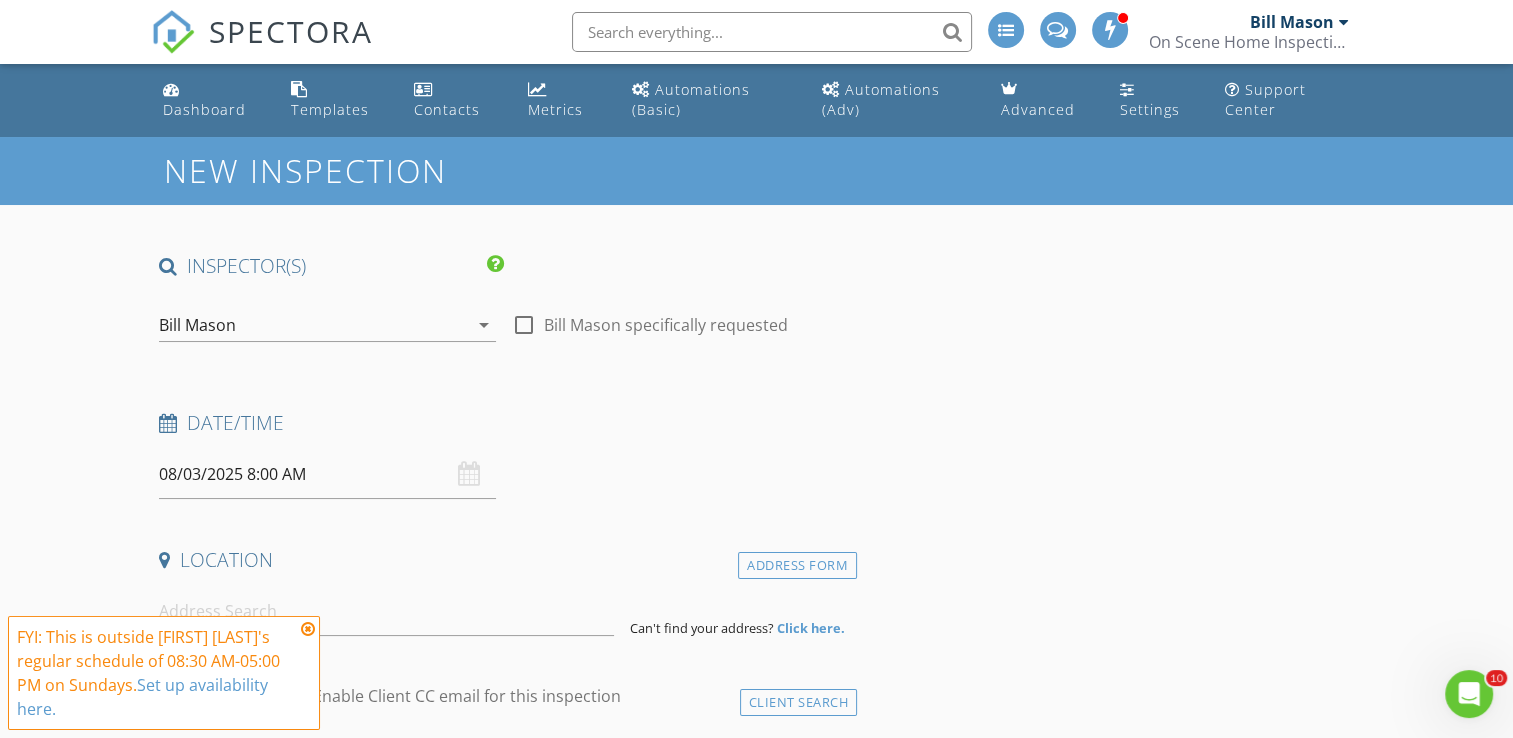 click on "Bill Mason" at bounding box center [313, 325] 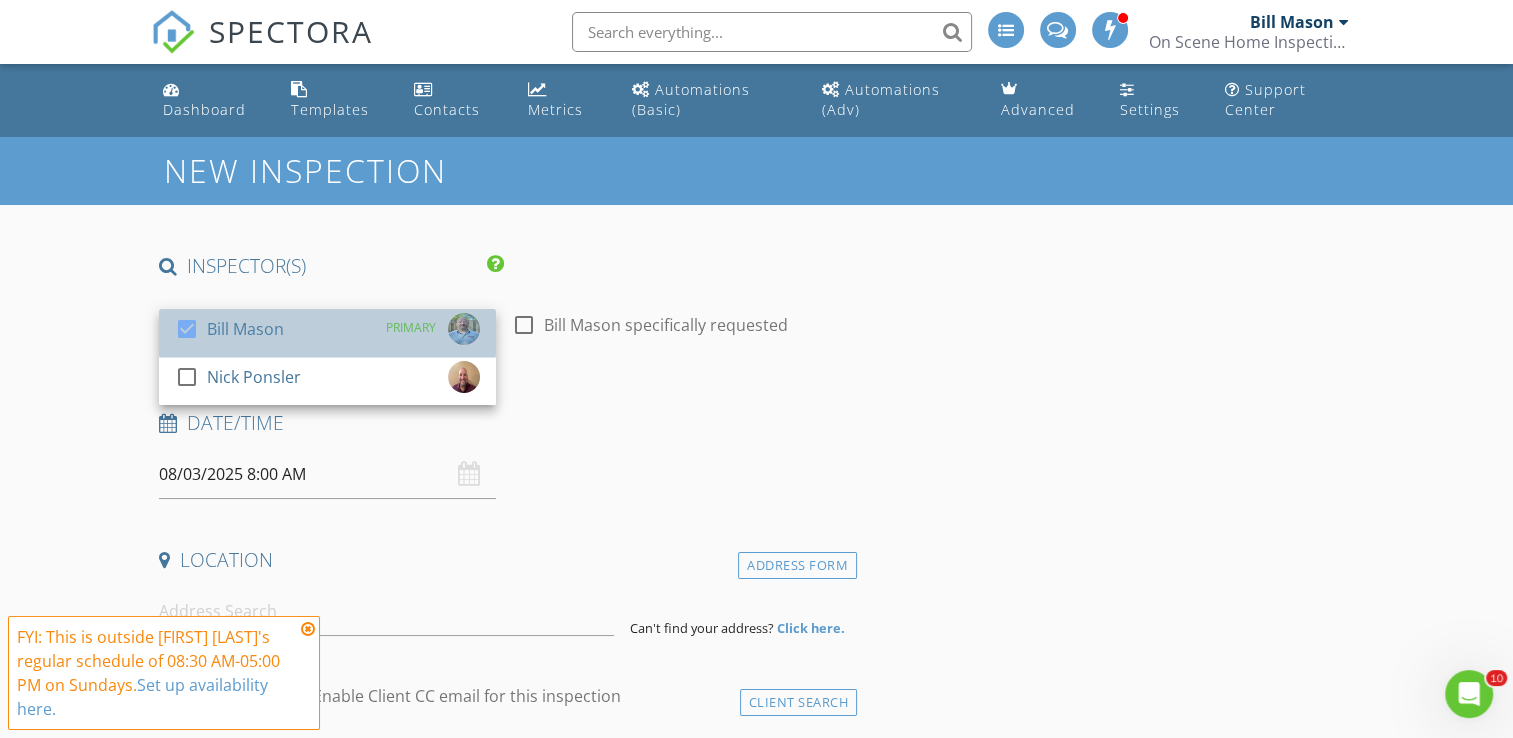 click on "PRIMARY" at bounding box center (427, 329) 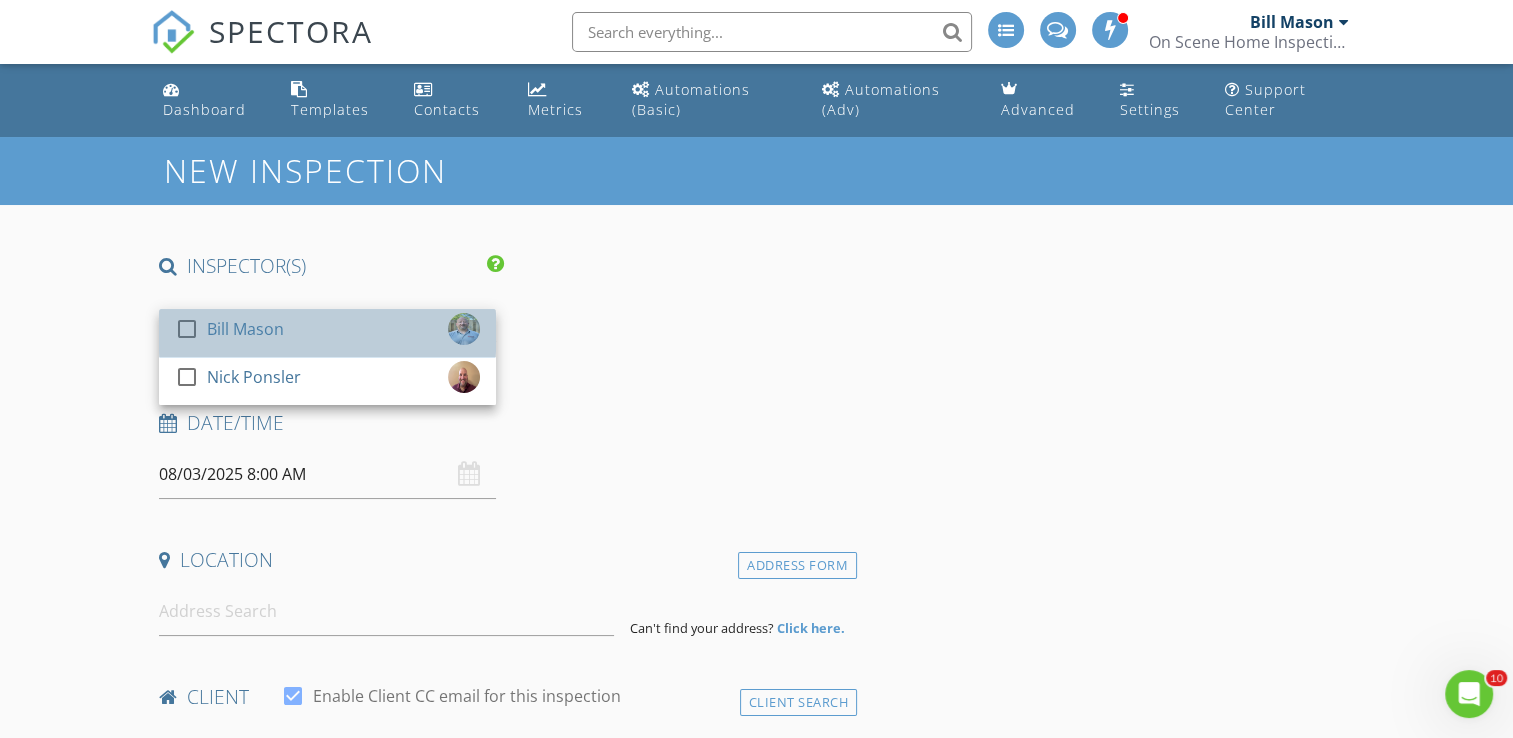click on "check_box_outline_blank   [FIRST] [LAST]" at bounding box center [327, 333] 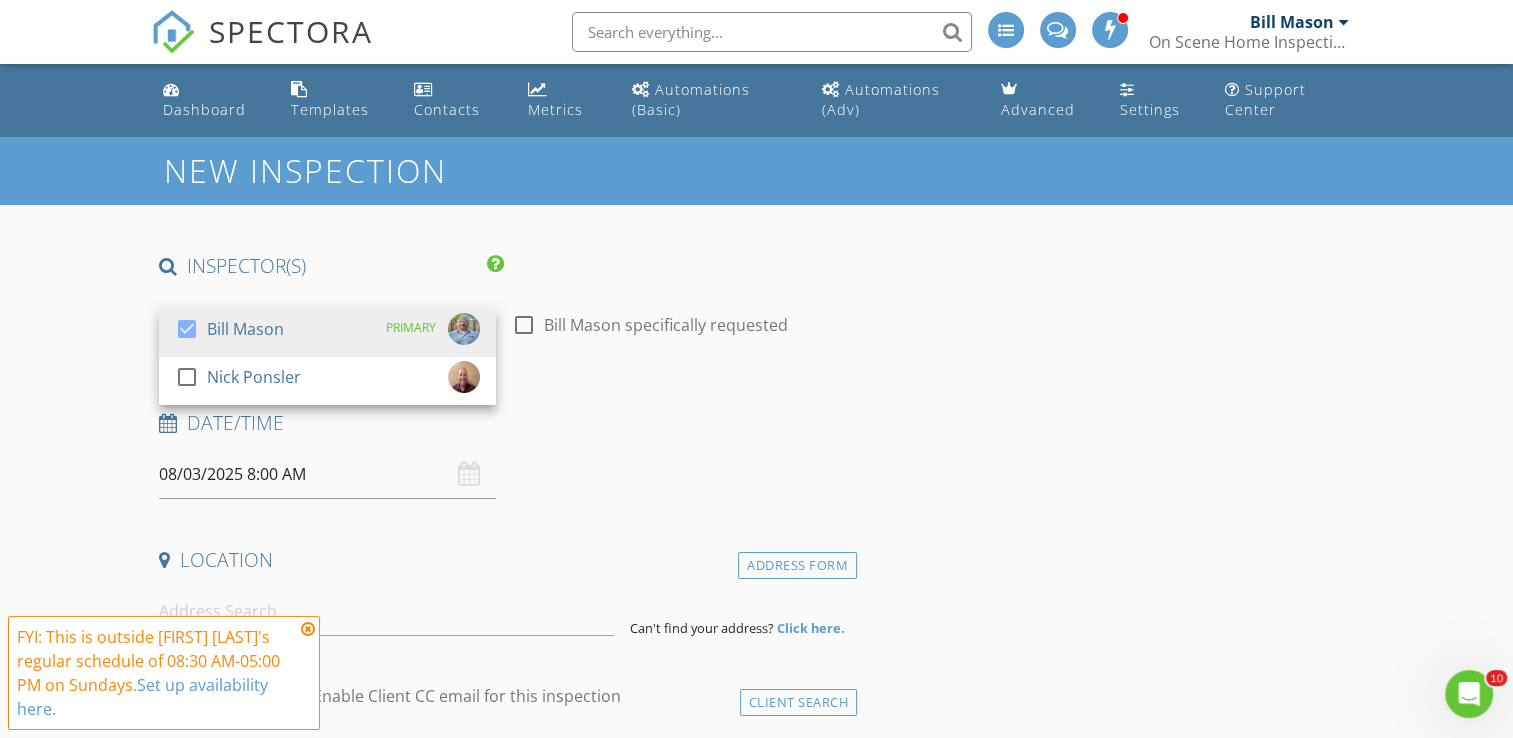 click on "New Inspection
INSPECTOR(S)
check_box   [FIRST] [LAST]   PRIMARY   check_box_outline_blank   [FIRST] [LAST]     [FIRST] [LAST] arrow_drop_down   check_box_outline_blank [FIRST] [LAST] specifically requested
Date/Time
08/03/2025 8:00 AM
Location
Address Form       Can't find your address?   Click here.
client
check_box Enable Client CC email for this inspection   Client Search     check_box_outline_blank Client is a Company/Organization     First Name   Last Name   Email   CC Email   Phone         Tags         Notes   Private Notes
ADDITIONAL client
SERVICES
check_box_outline_blank   Residential Inspection   check_box_outline_blank   Commercial Pictures   Delta Exploration and Assessment check_box_outline_blank   WDO    check_box_outline_blank   Pay at closing                 Video" at bounding box center (756, 1896) 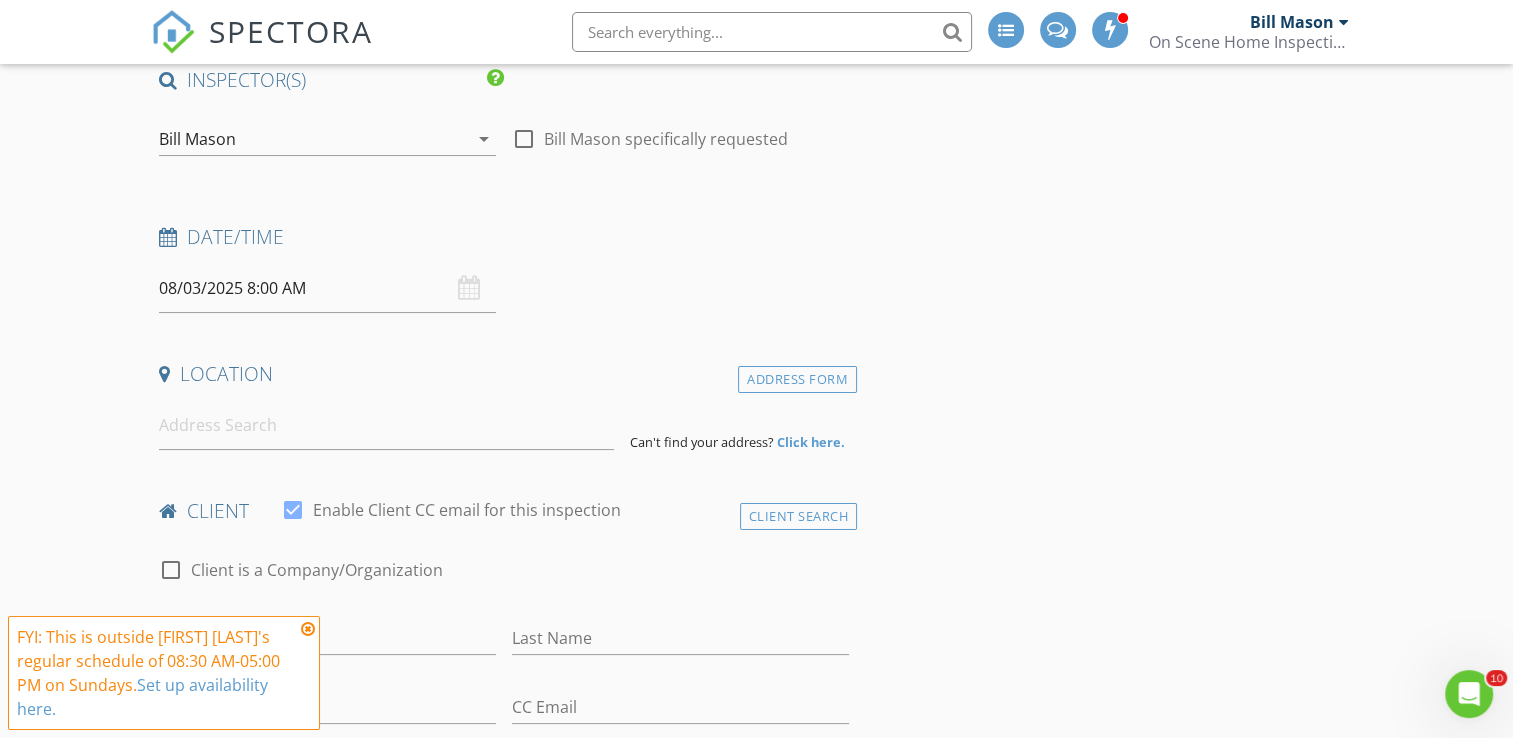 scroll, scrollTop: 200, scrollLeft: 0, axis: vertical 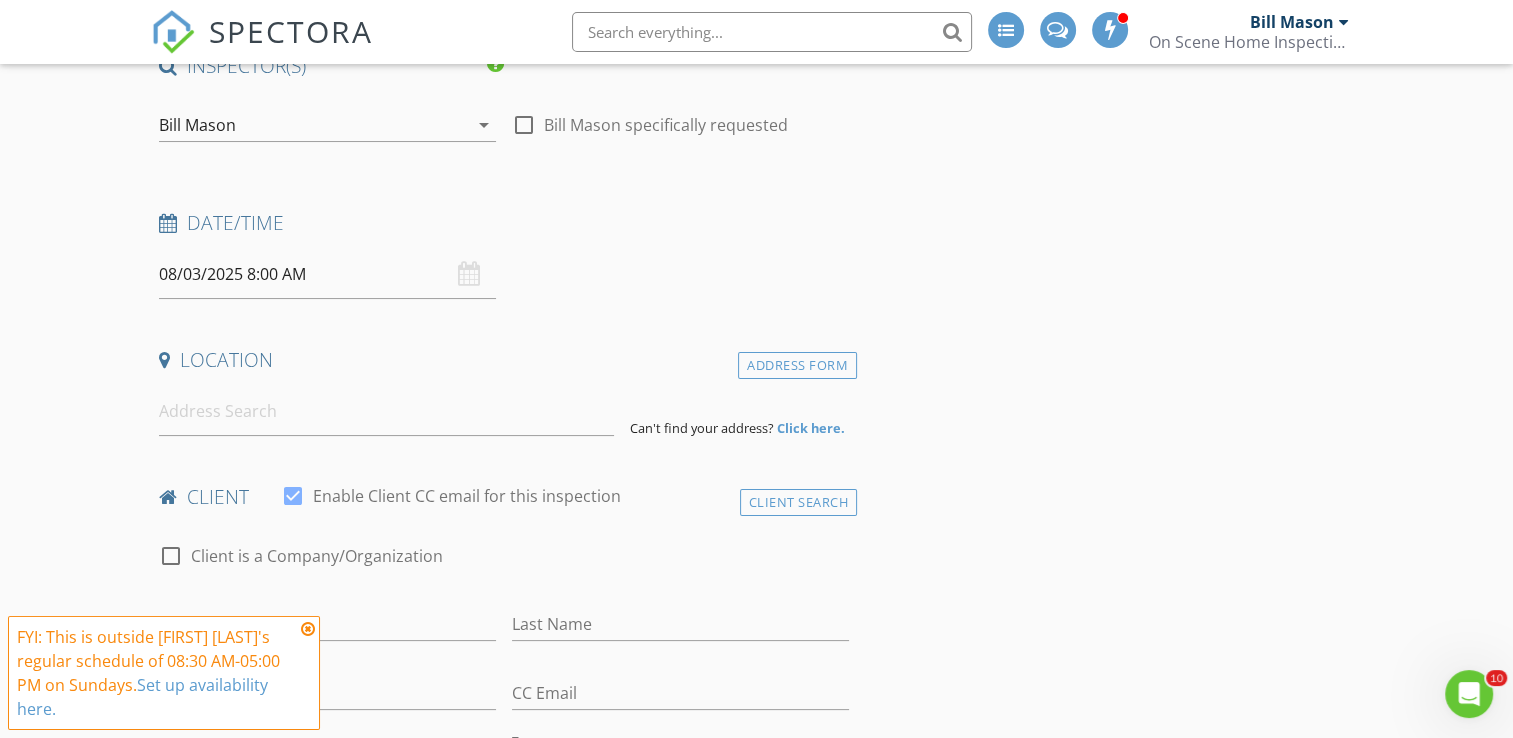 click on "08/03/2025 8:00 AM" at bounding box center [327, 274] 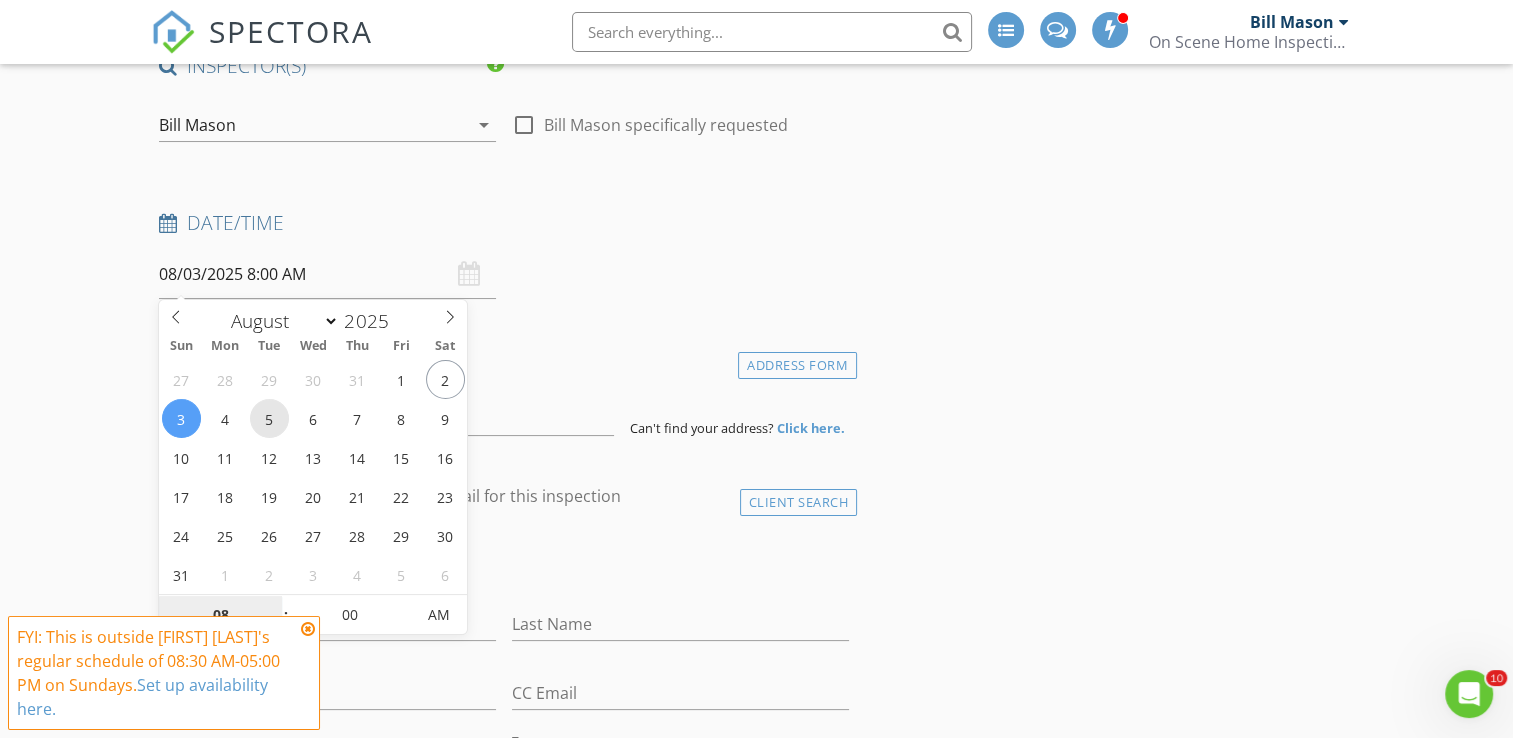 type on "08/05/2025 8:00 AM" 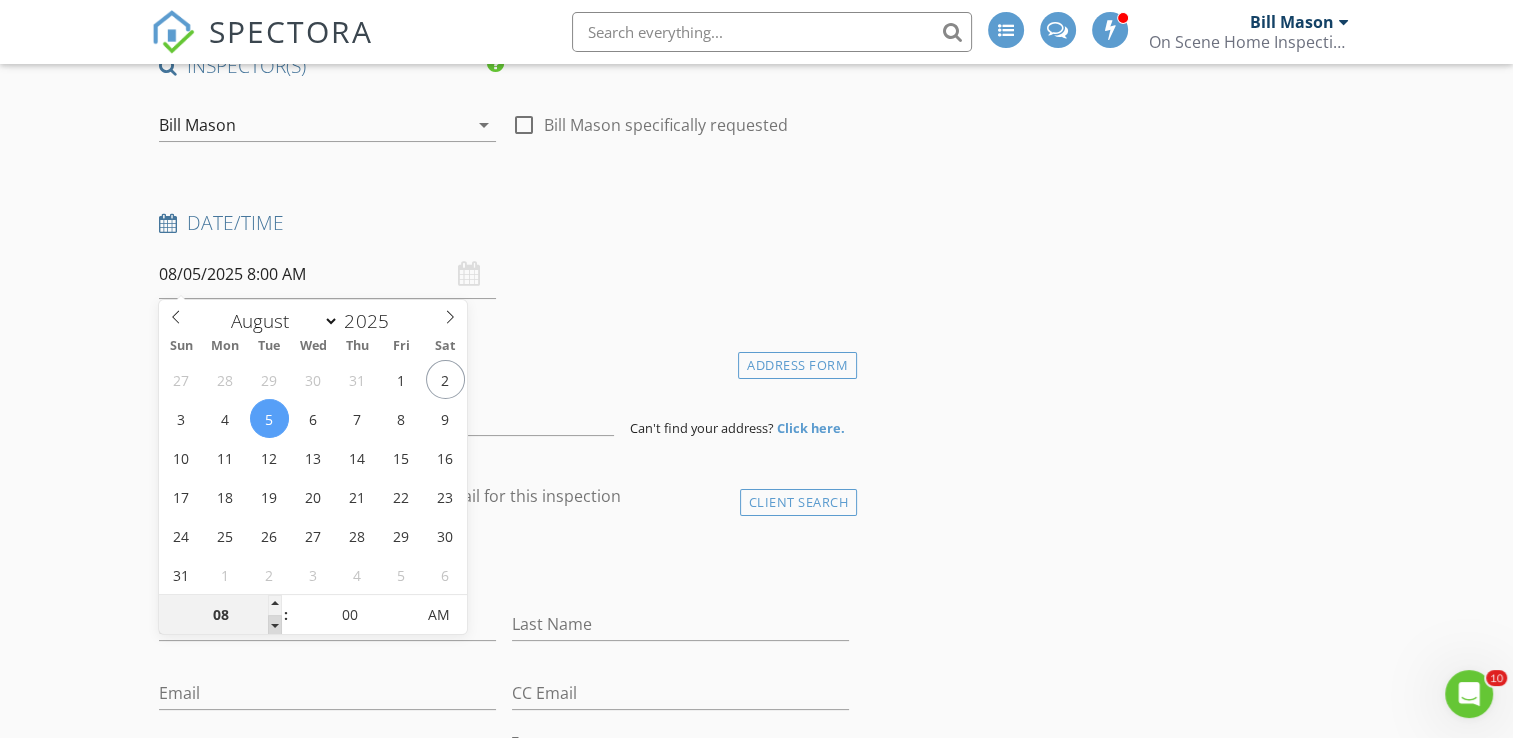 type on "07" 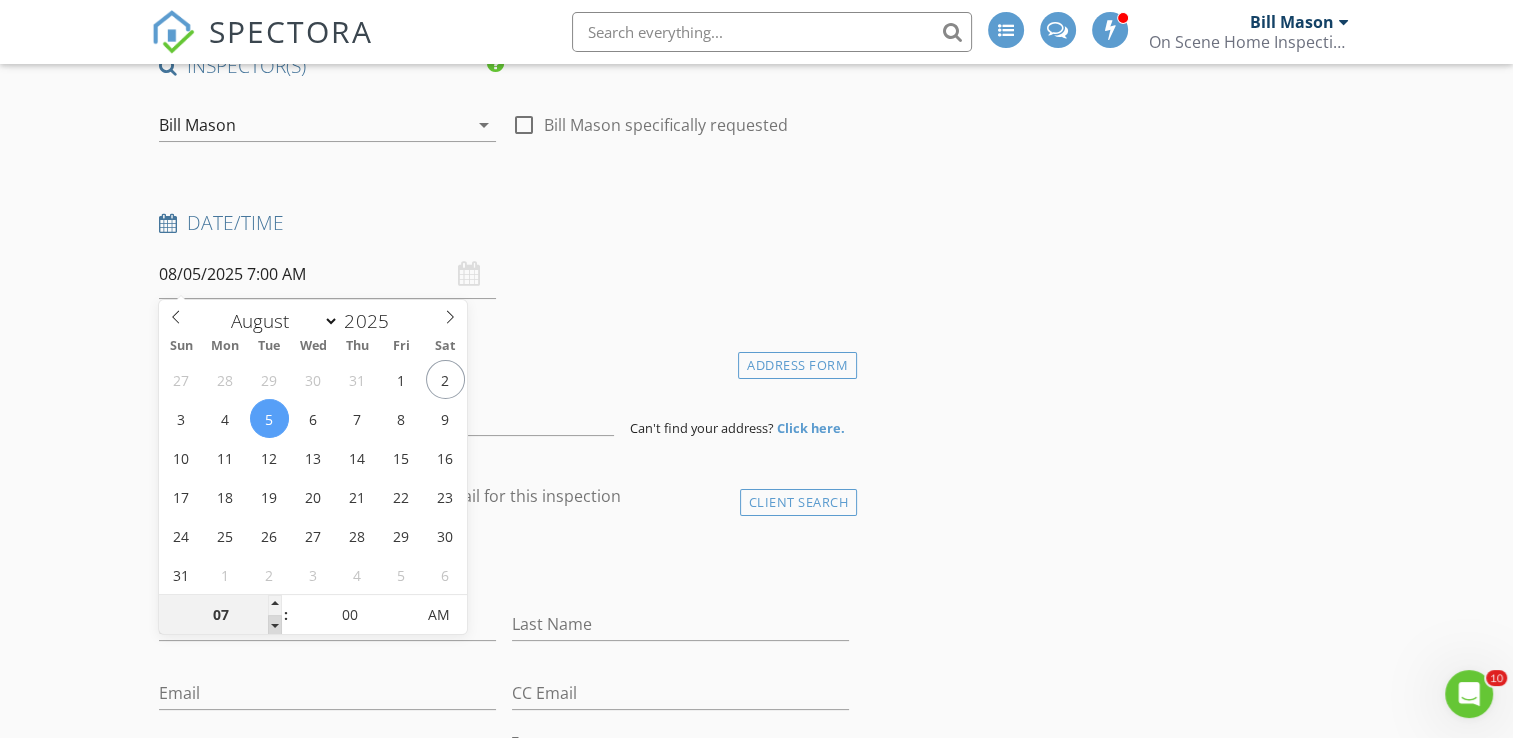 click at bounding box center [275, 625] 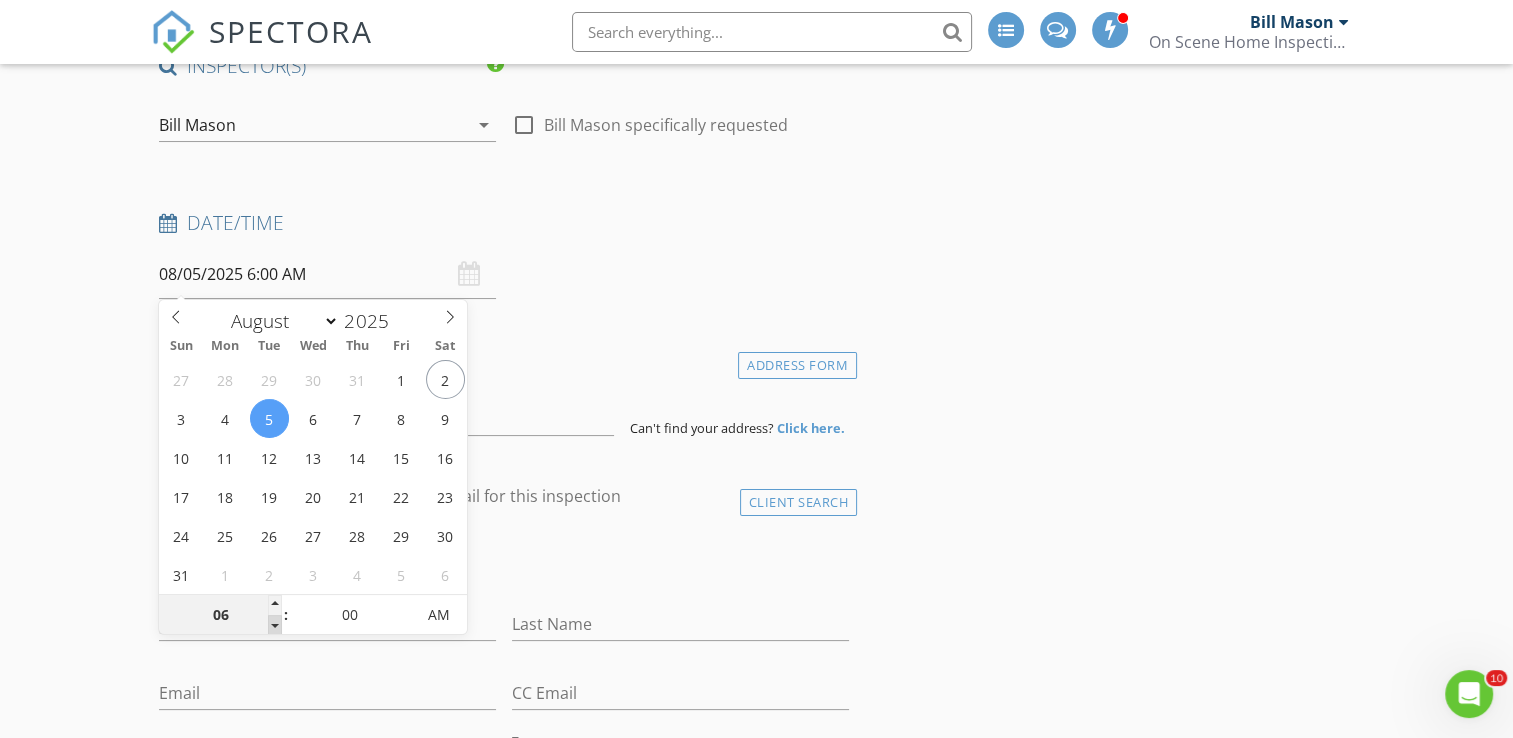 click at bounding box center [275, 625] 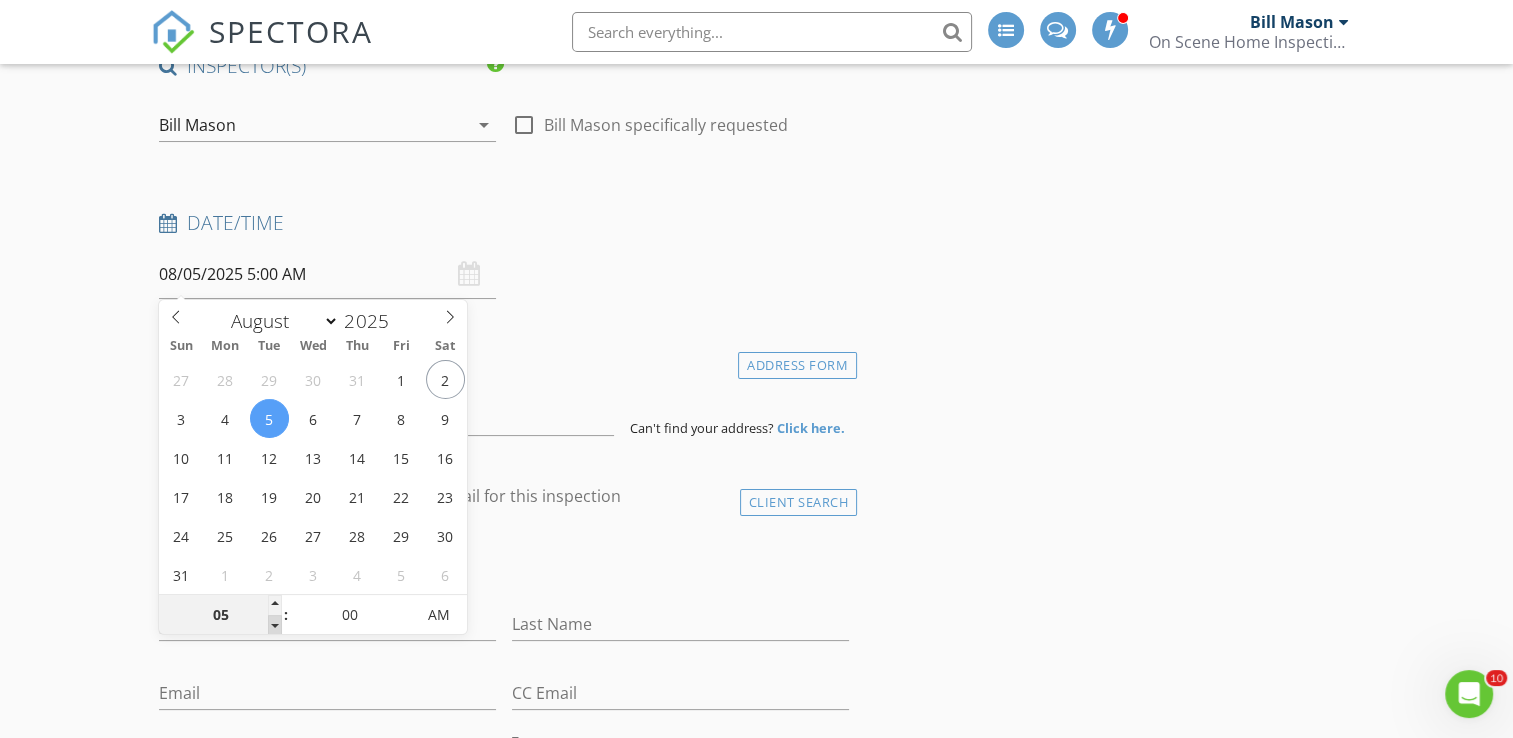 click at bounding box center [275, 625] 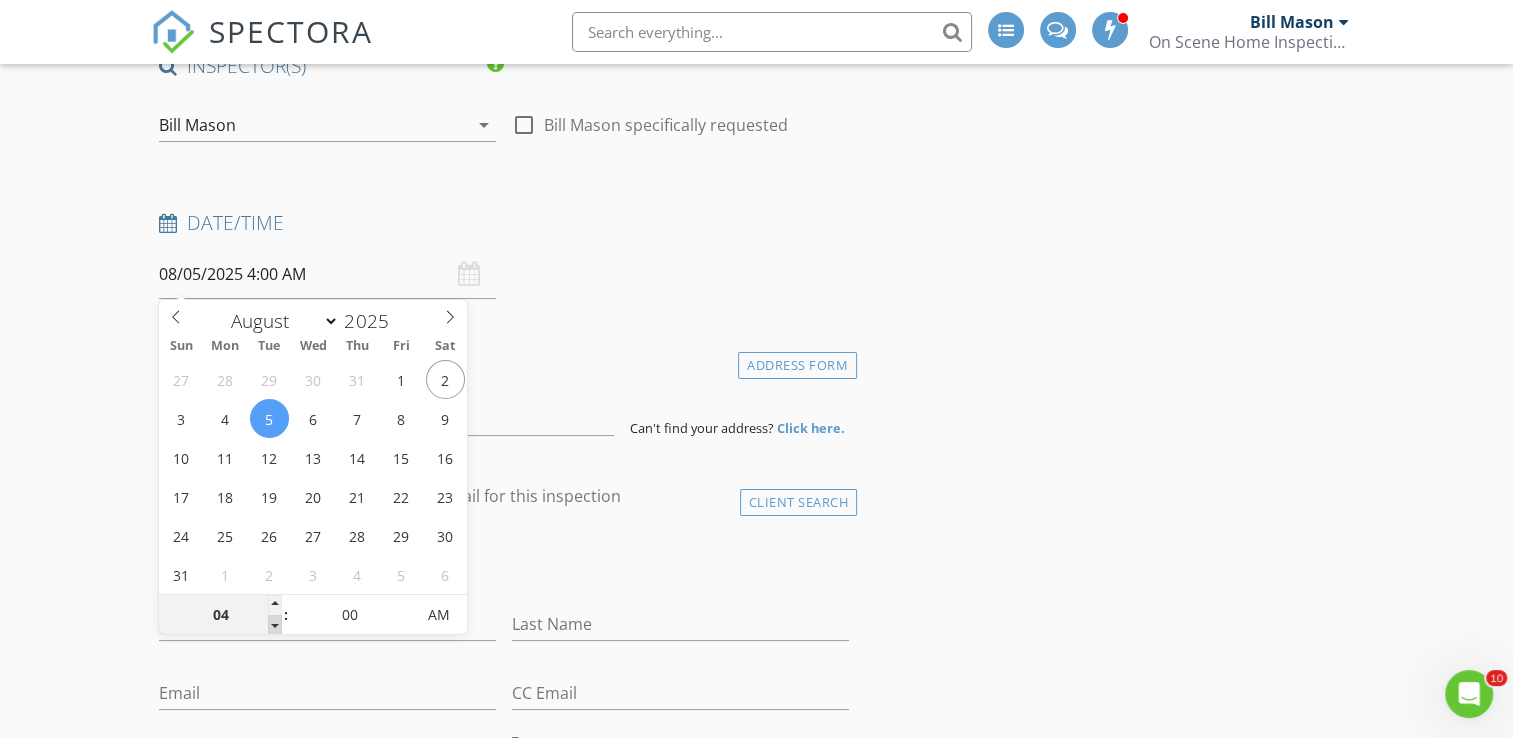 click at bounding box center [275, 625] 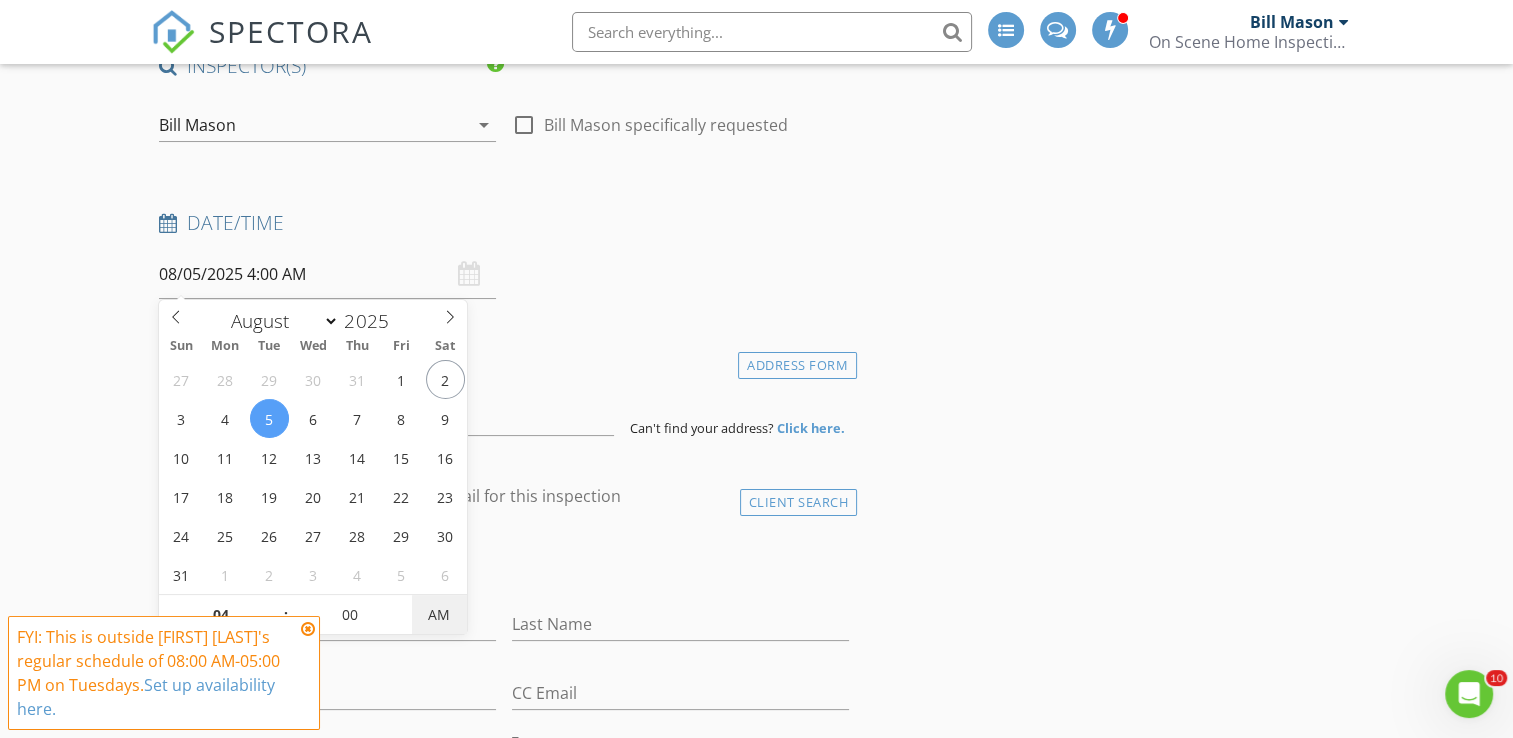 type on "08/05/2025 4:00 PM" 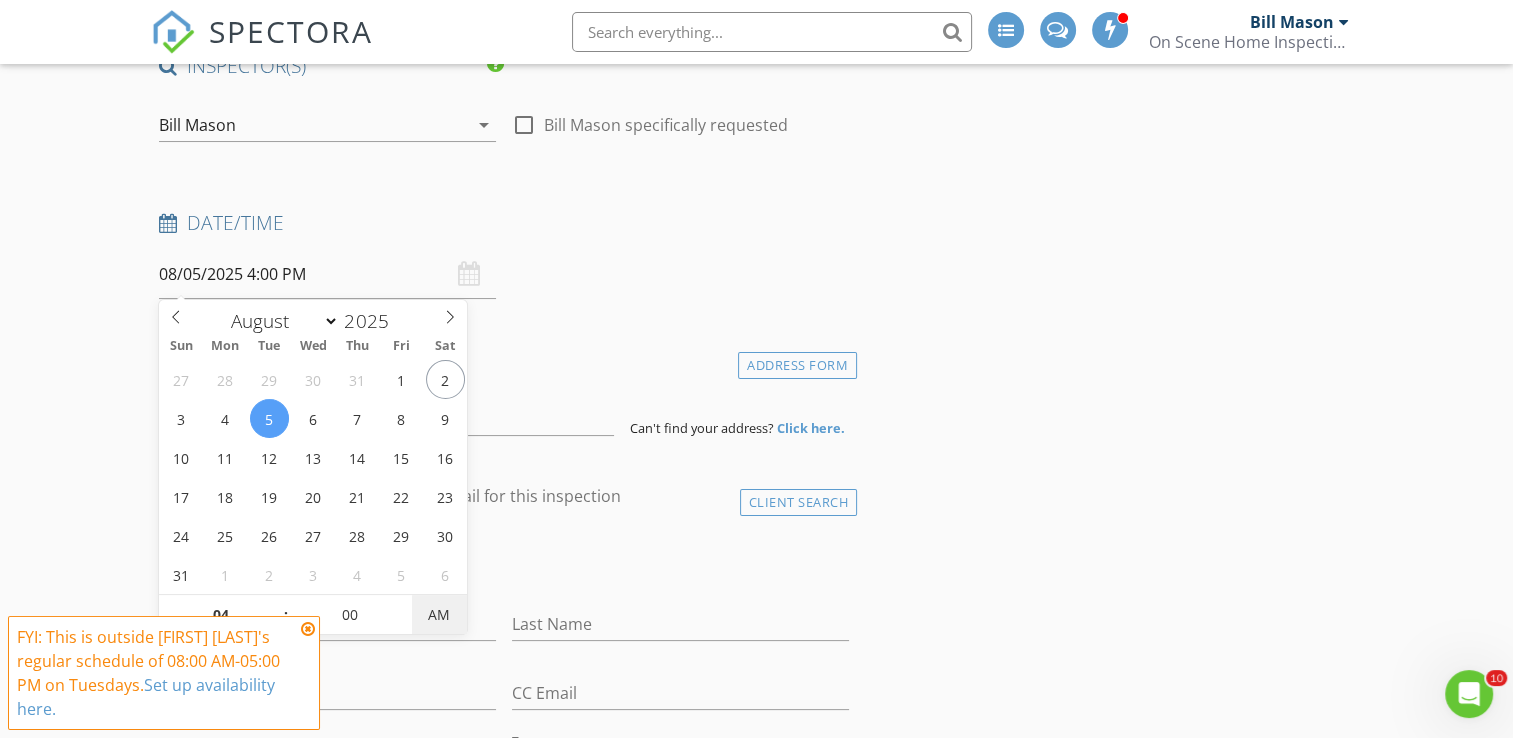 drag, startPoint x: 273, startPoint y: 622, endPoint x: 440, endPoint y: 610, distance: 167.43059 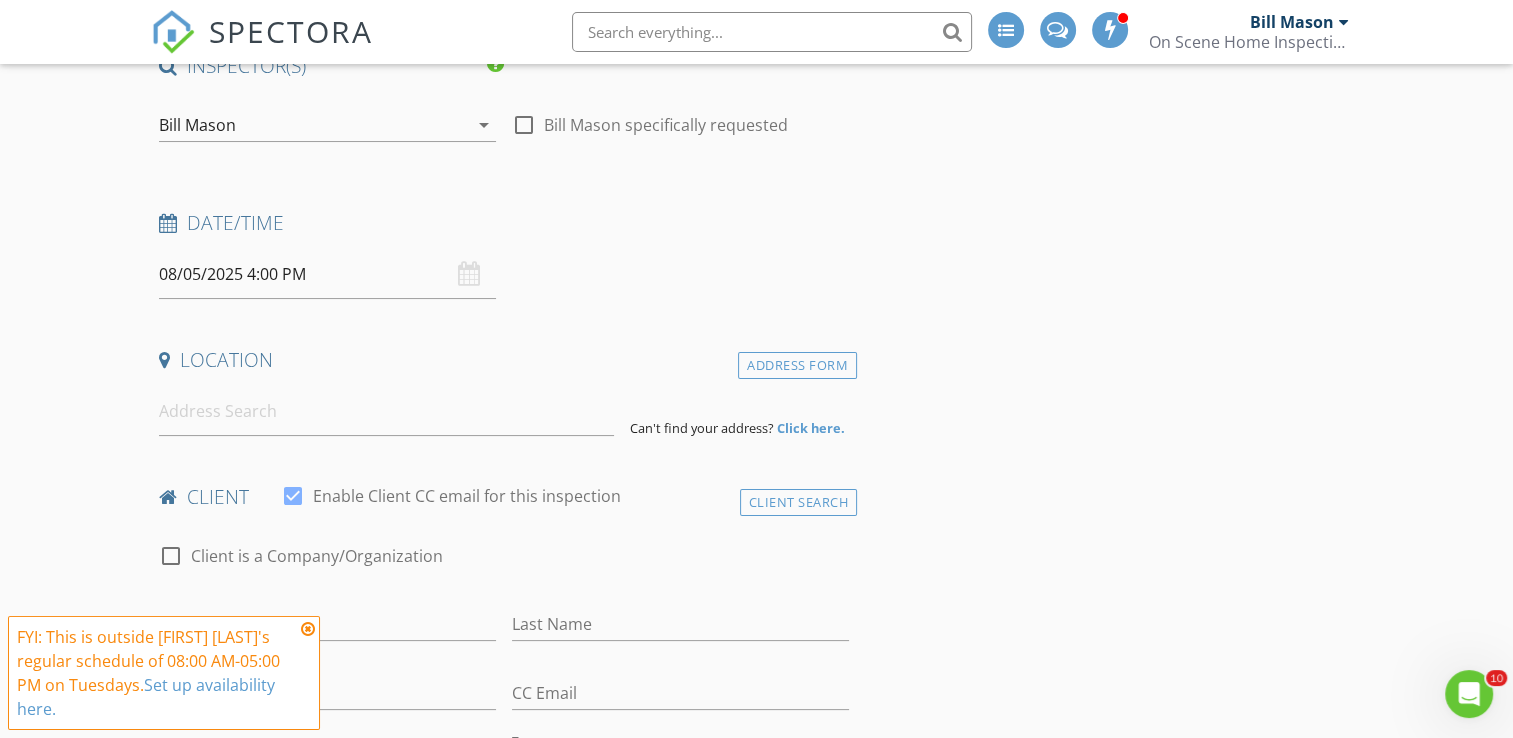 click on "check_box_outline_blank Client is a Company/Organization" at bounding box center [504, 566] 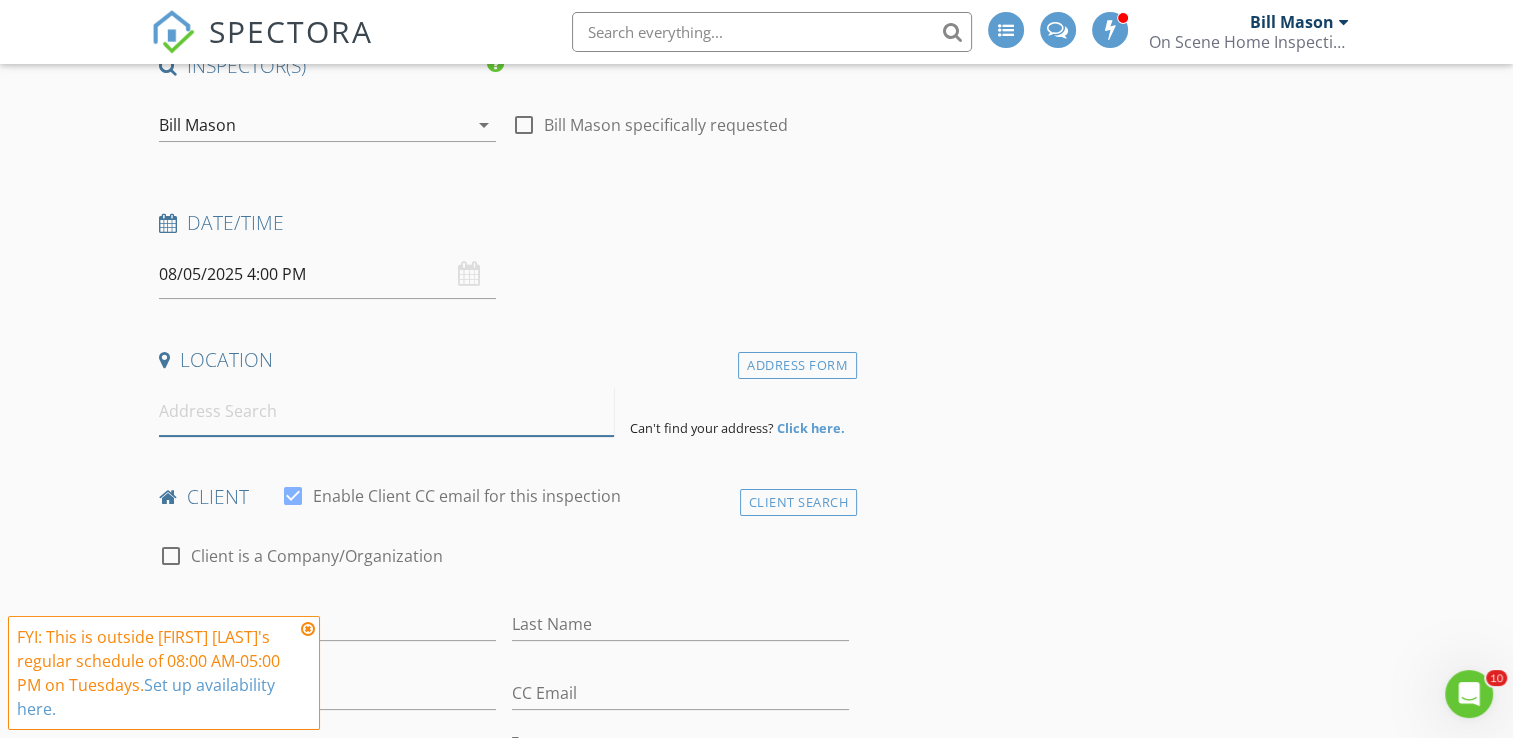 click at bounding box center [386, 411] 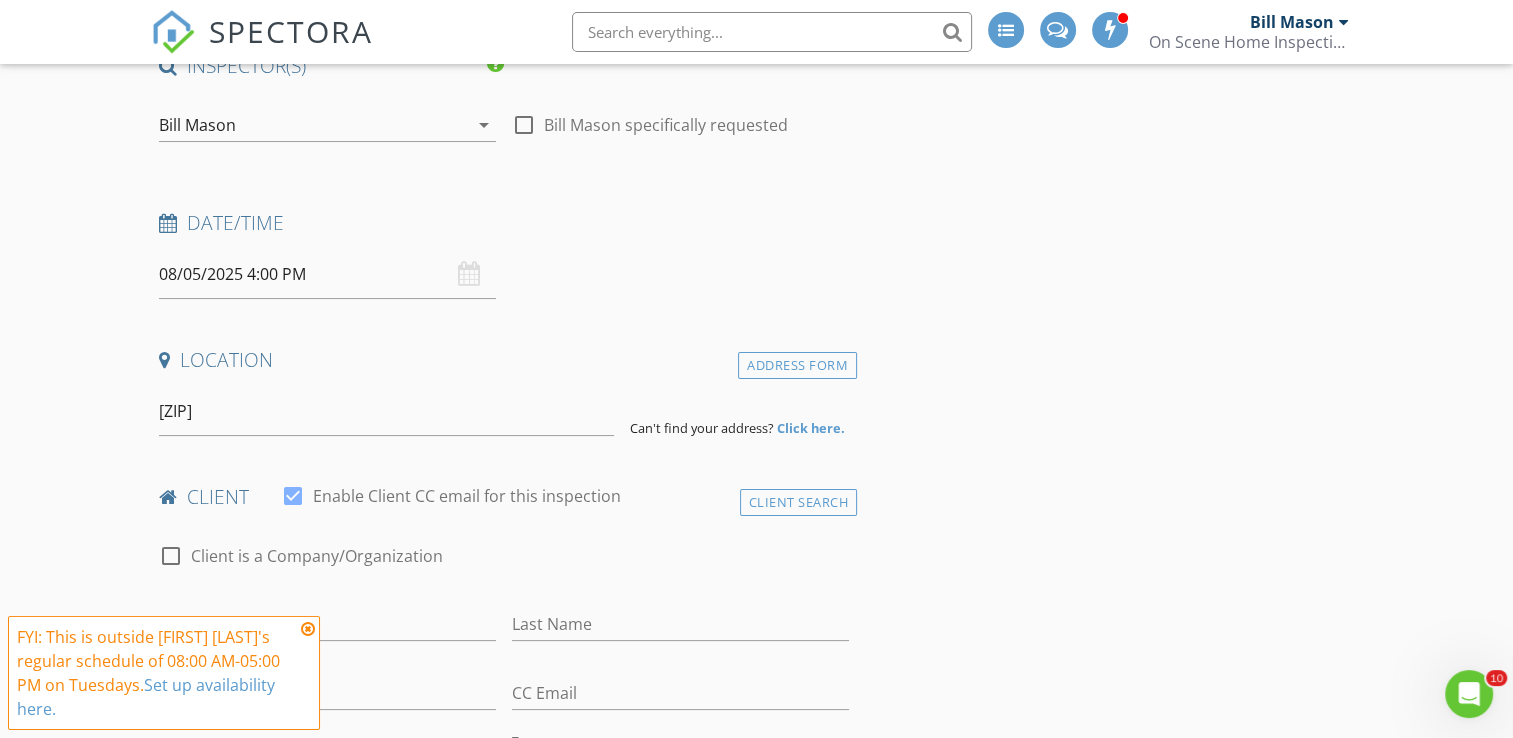 type on "52117 Tammy Drive, Granger, IN, USA" 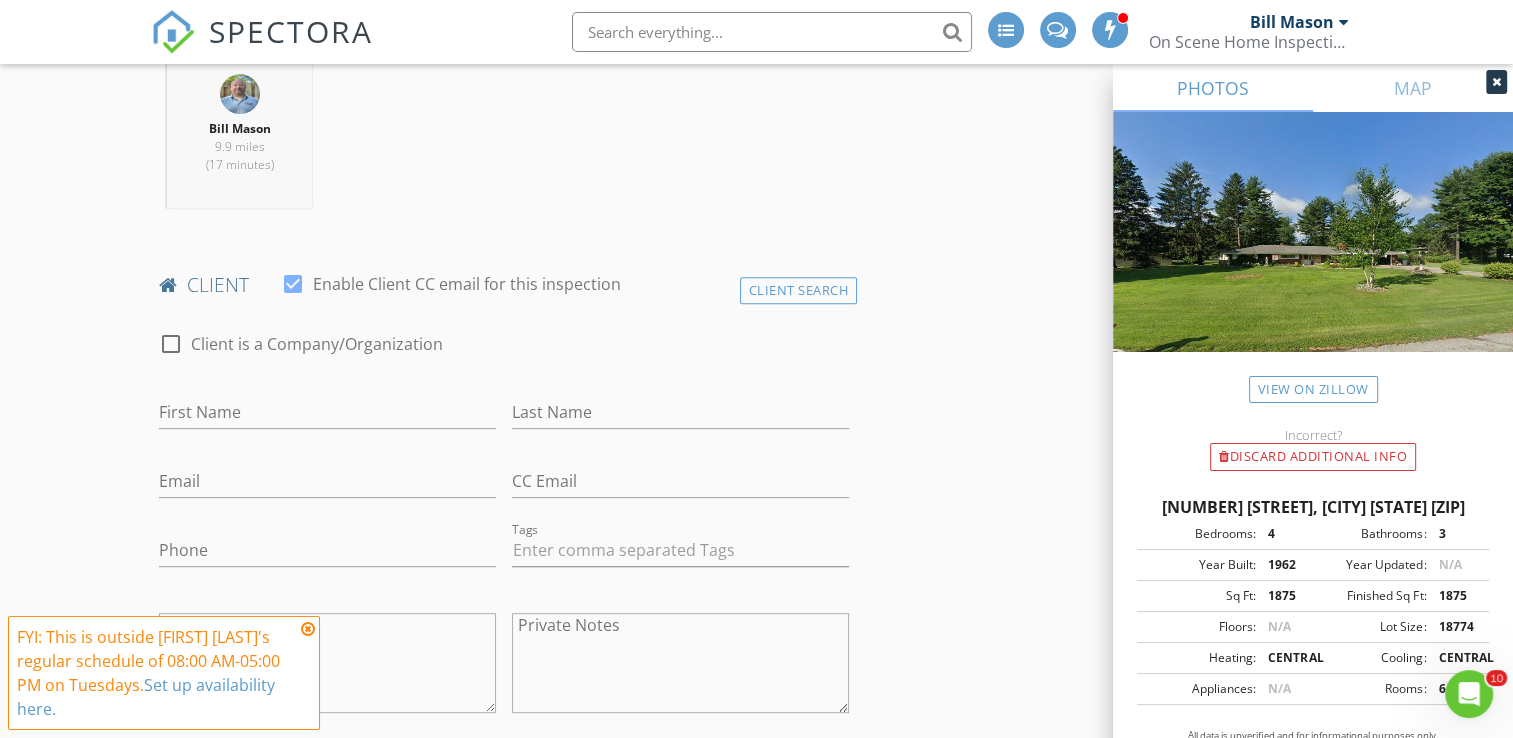 scroll, scrollTop: 900, scrollLeft: 0, axis: vertical 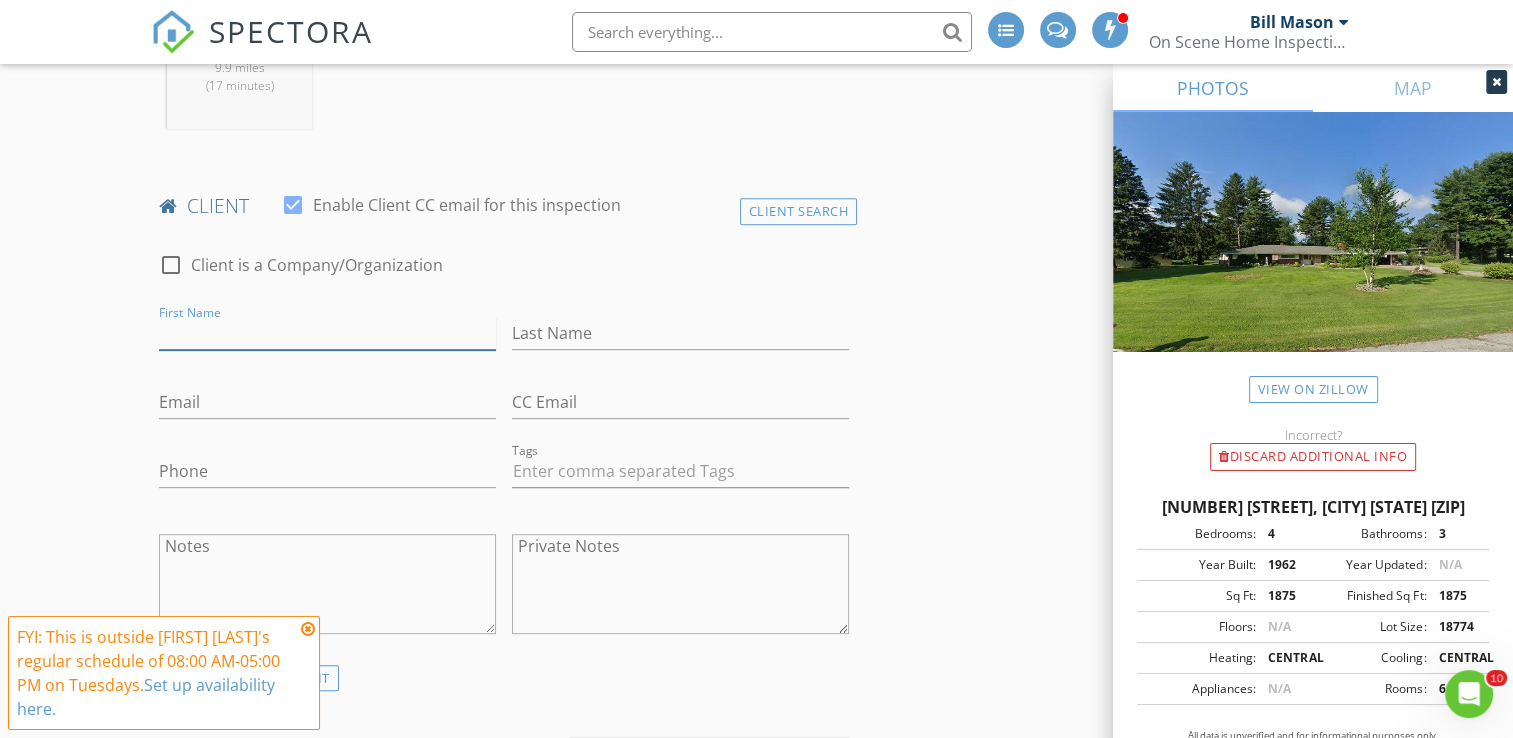 click on "First Name" at bounding box center [327, 333] 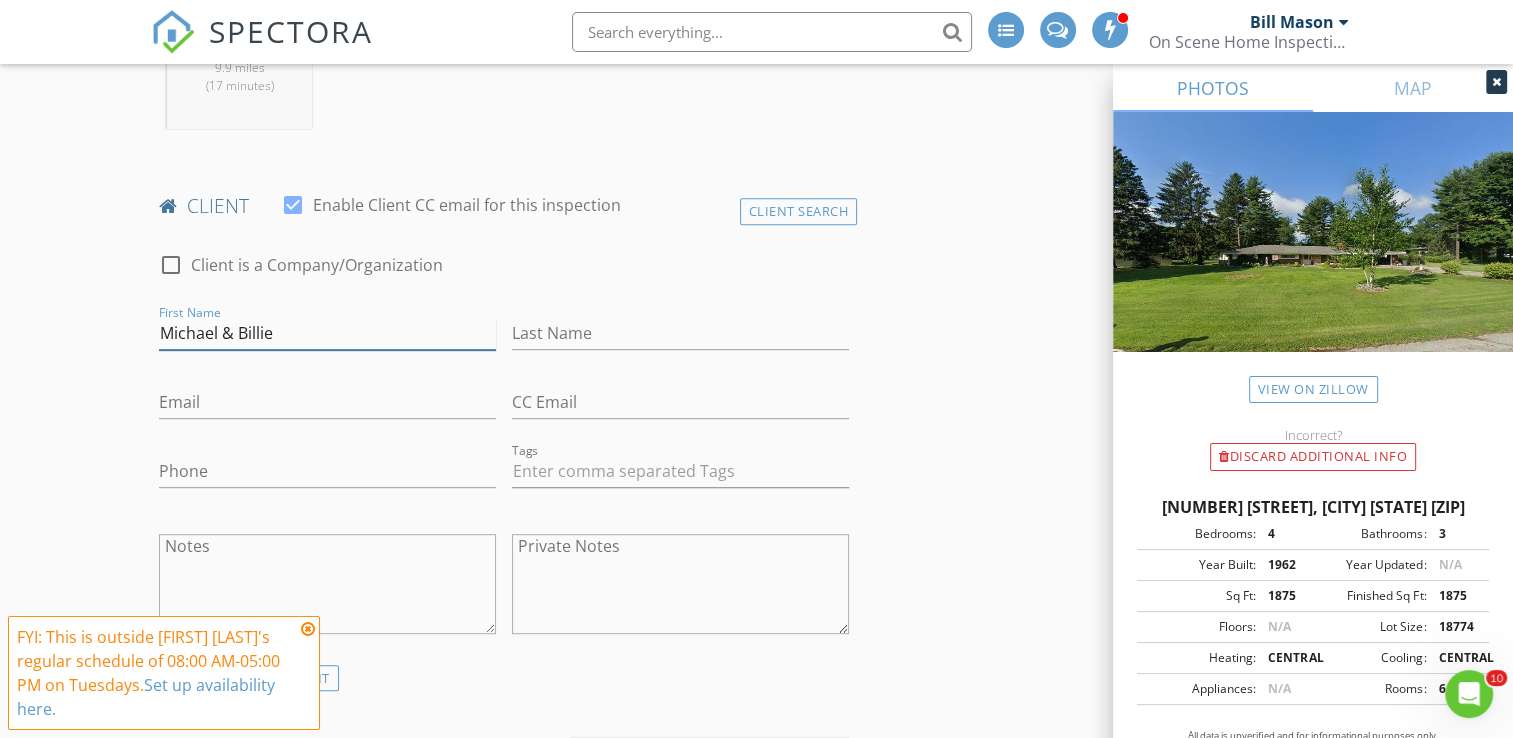 type on "Michael & Billie" 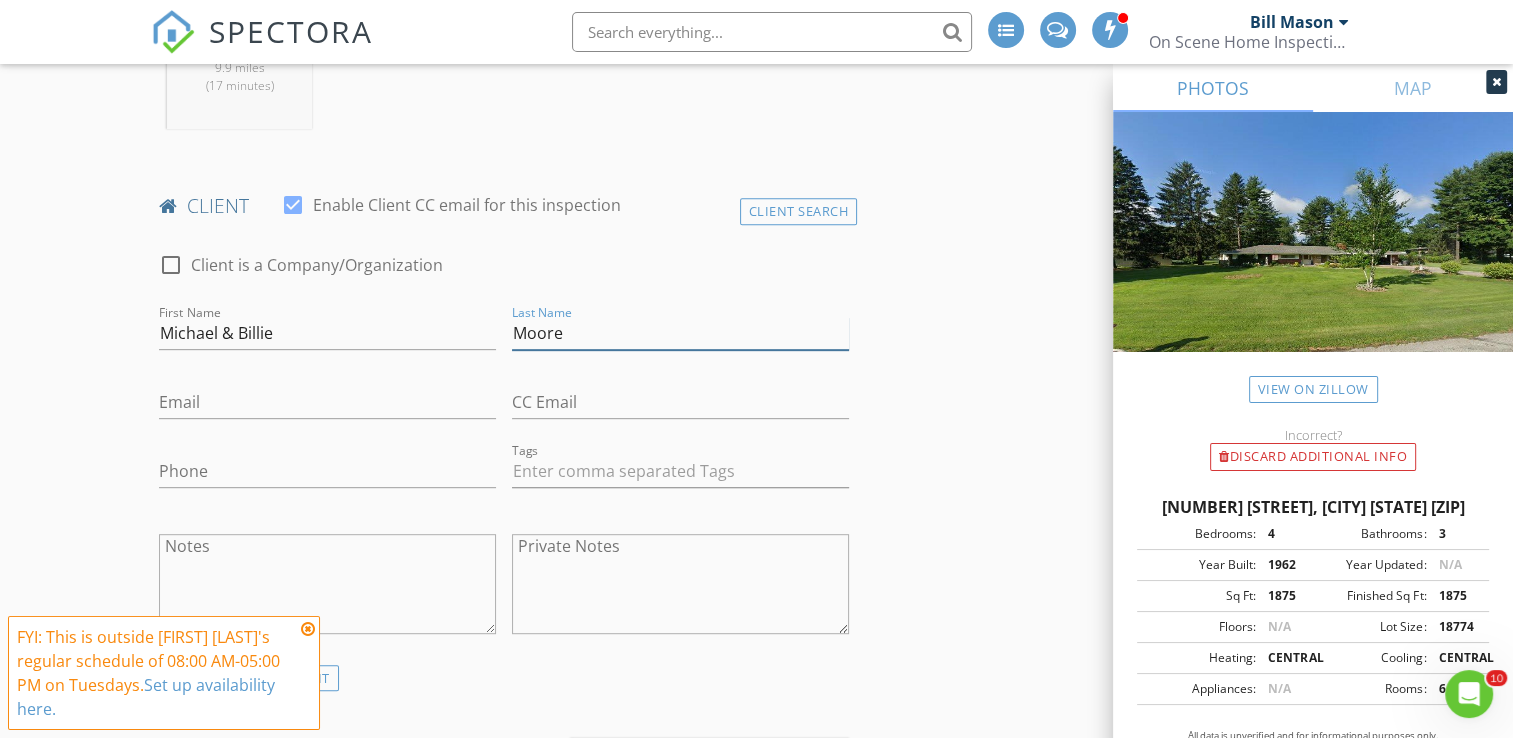 type on "Moore" 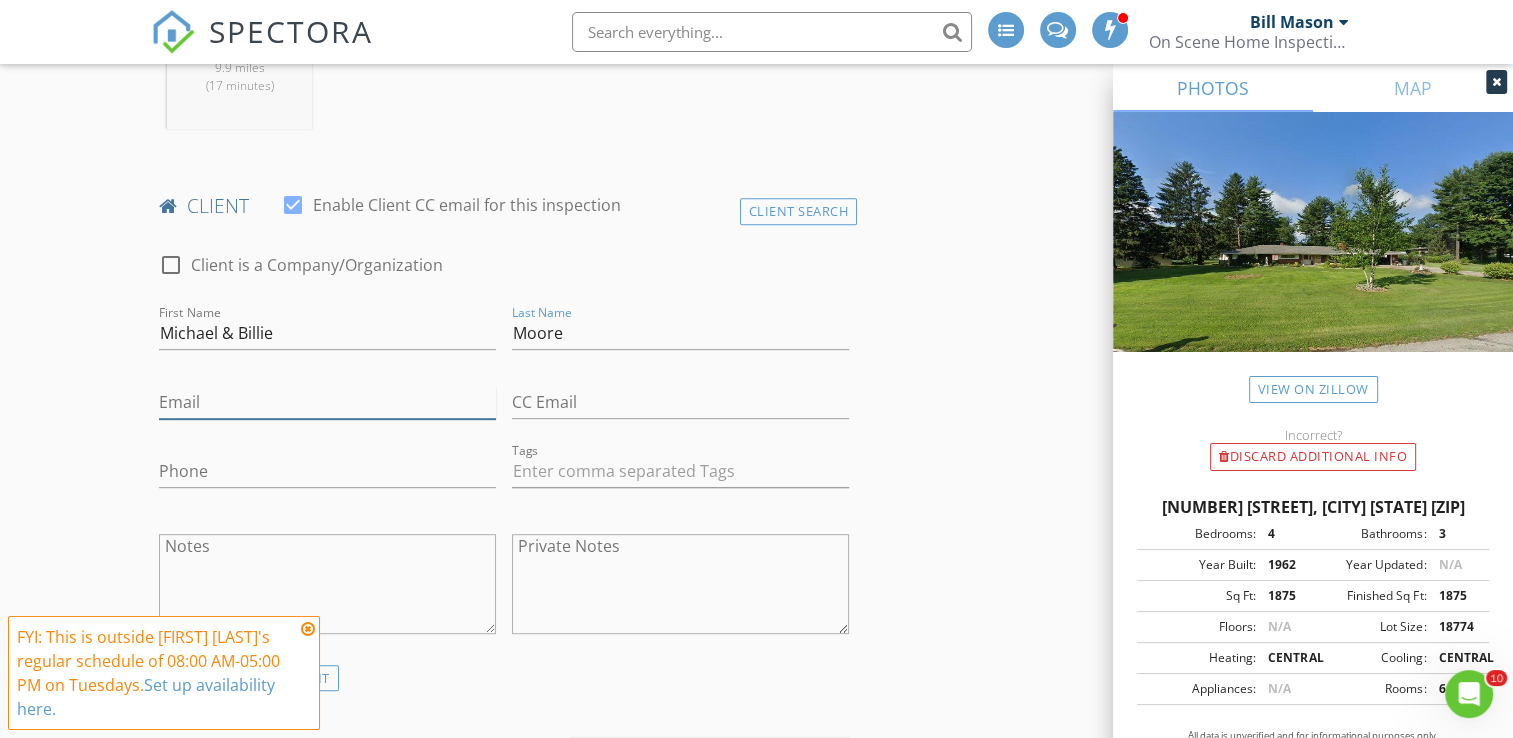 click on "Email" at bounding box center (327, 402) 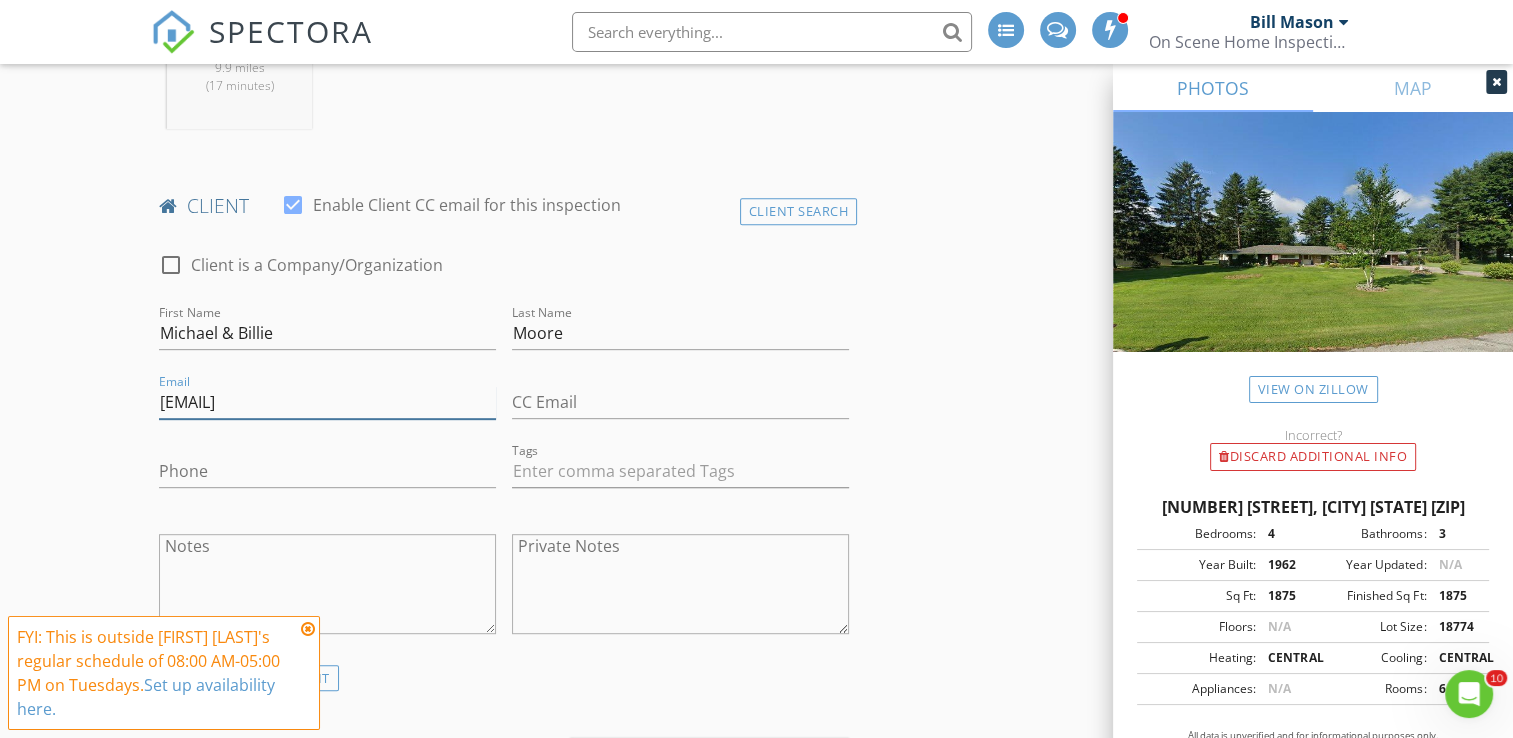type on "[FIRST]@[EXAMPLE].COM" 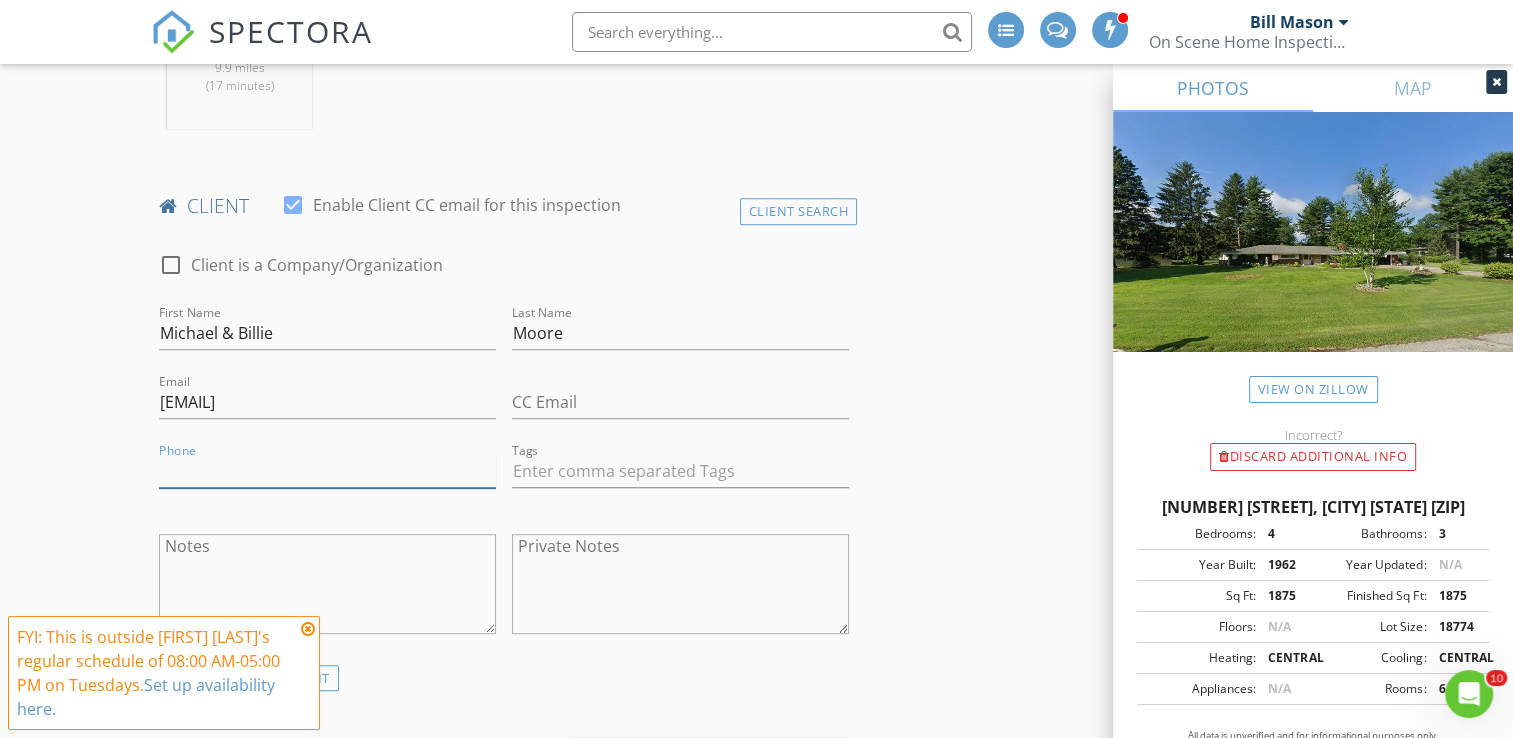 click on "Phone" at bounding box center (327, 471) 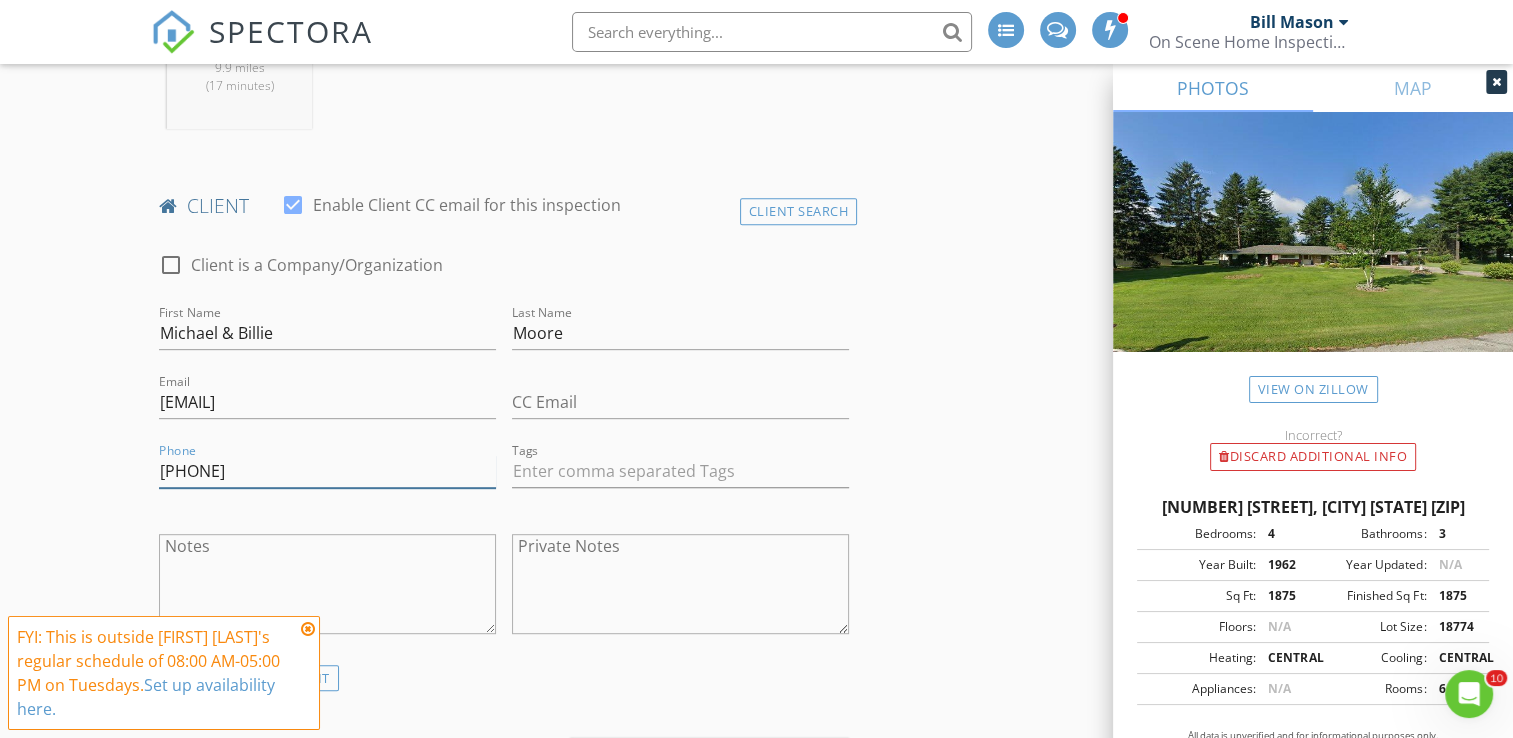 type on "[PHONE]" 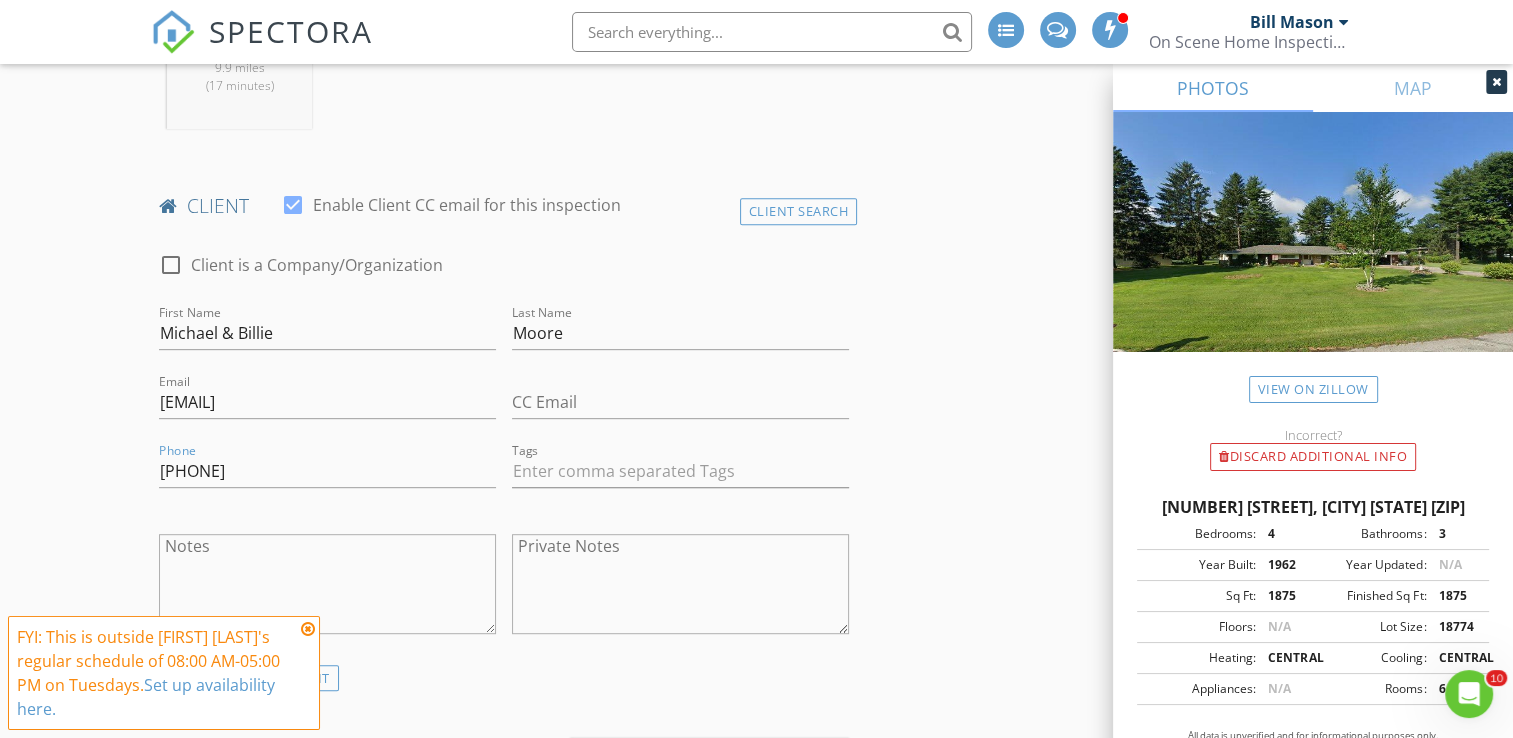 click on "New Inspection
INSPECTOR(S)
check_box   Bill Mason   PRIMARY   check_box_outline_blank   Nick Ponsler     Bill Mason arrow_drop_down   check_box_outline_blank Bill Mason specifically requested
Date/Time
08/05/2025 4:00 PM
Location
Address Search       Address 52117 Tammy Dr   Unit   City Granger   State IN   Zip 46530   County St. Joseph     Square Feet 1875   Year Built 1962   Foundation arrow_drop_down     Bill Mason     9.9 miles     (17 minutes)
client
check_box Enable Client CC email for this inspection   Client Search     check_box_outline_blank Client is a Company/Organization     First Name Michael & Billie   Last Name Moore   Email b.moore729@yahoo.com   CC Email   Phone 574-340-2308         Tags         Notes   Private Notes
ADD ADDITIONAL client
SERVICES" at bounding box center (756, 1201) 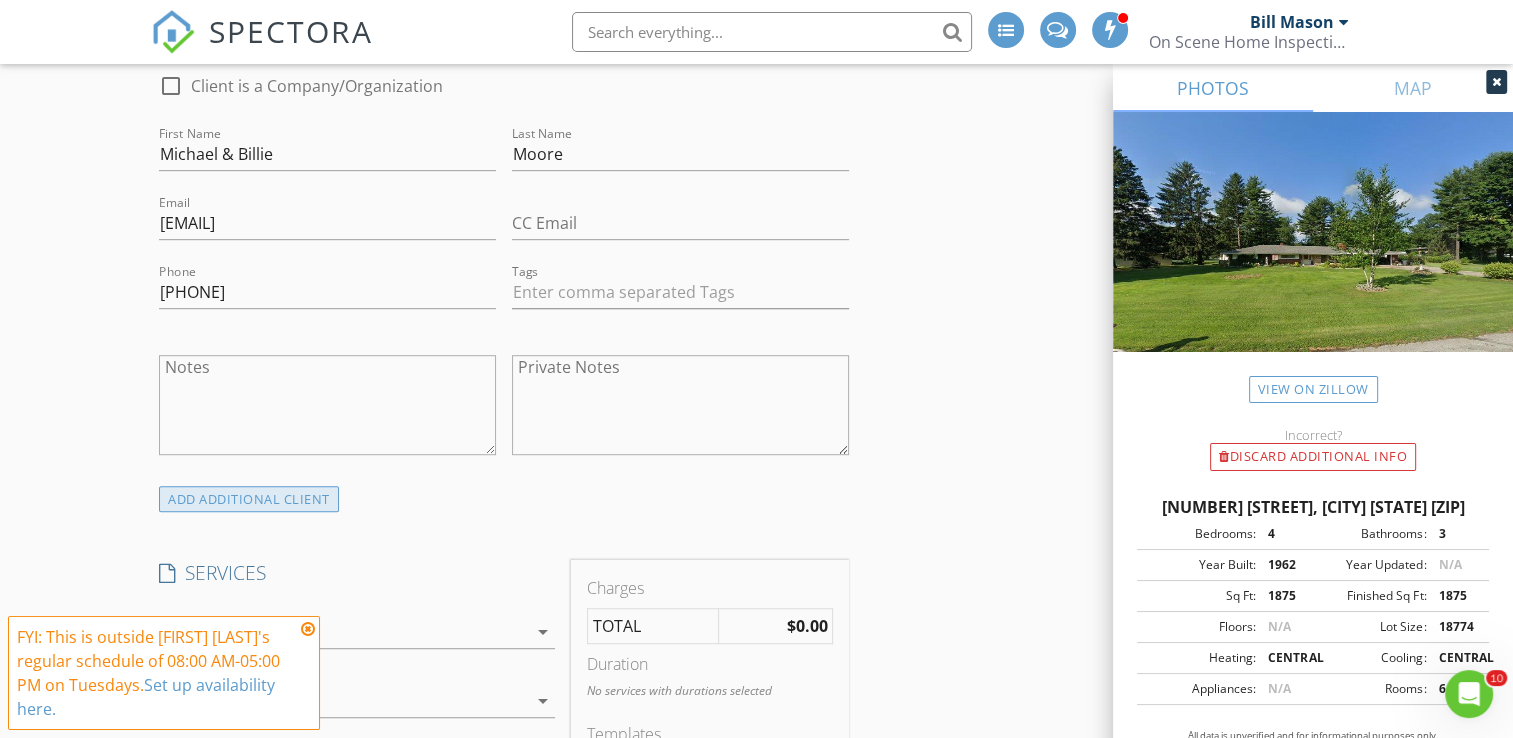 scroll, scrollTop: 1200, scrollLeft: 0, axis: vertical 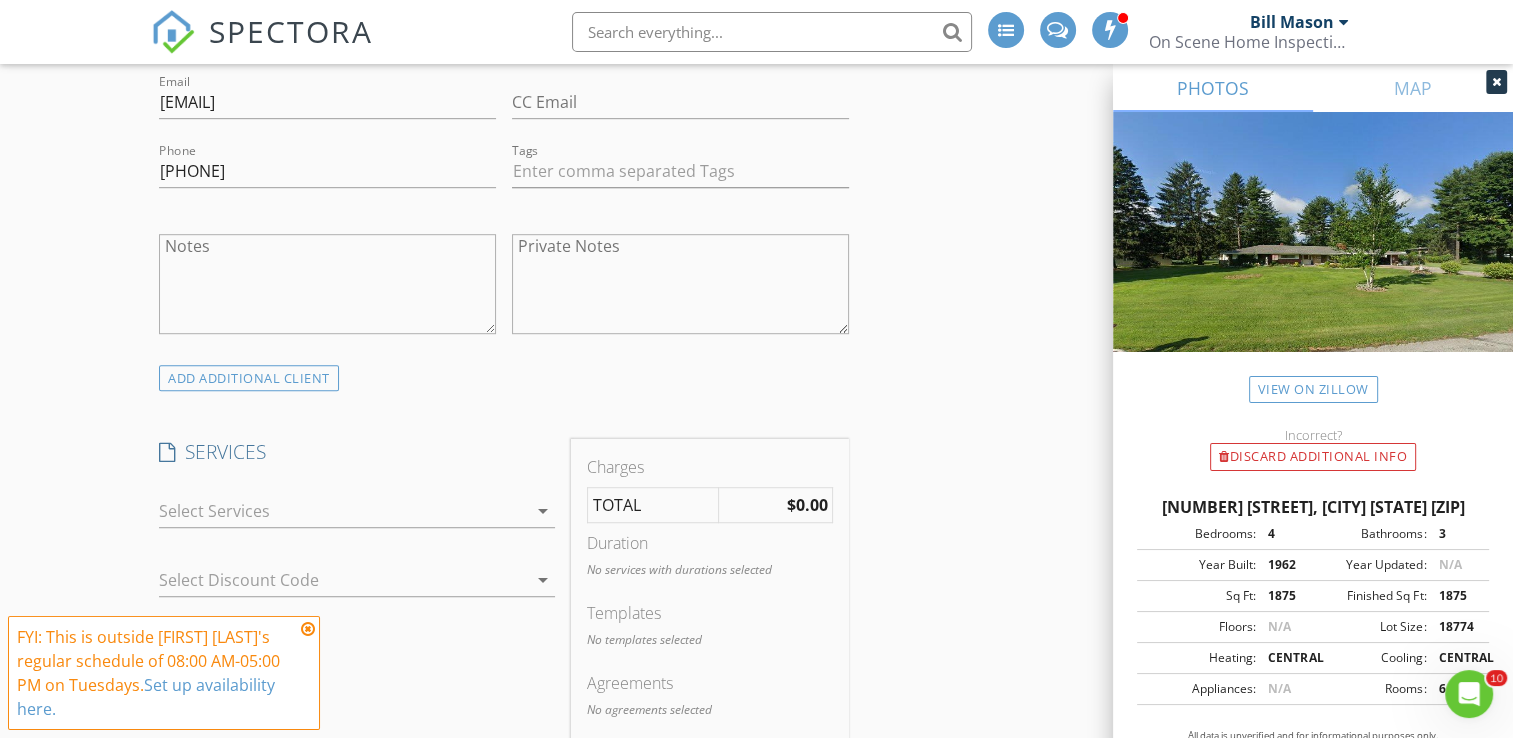 click at bounding box center [308, 629] 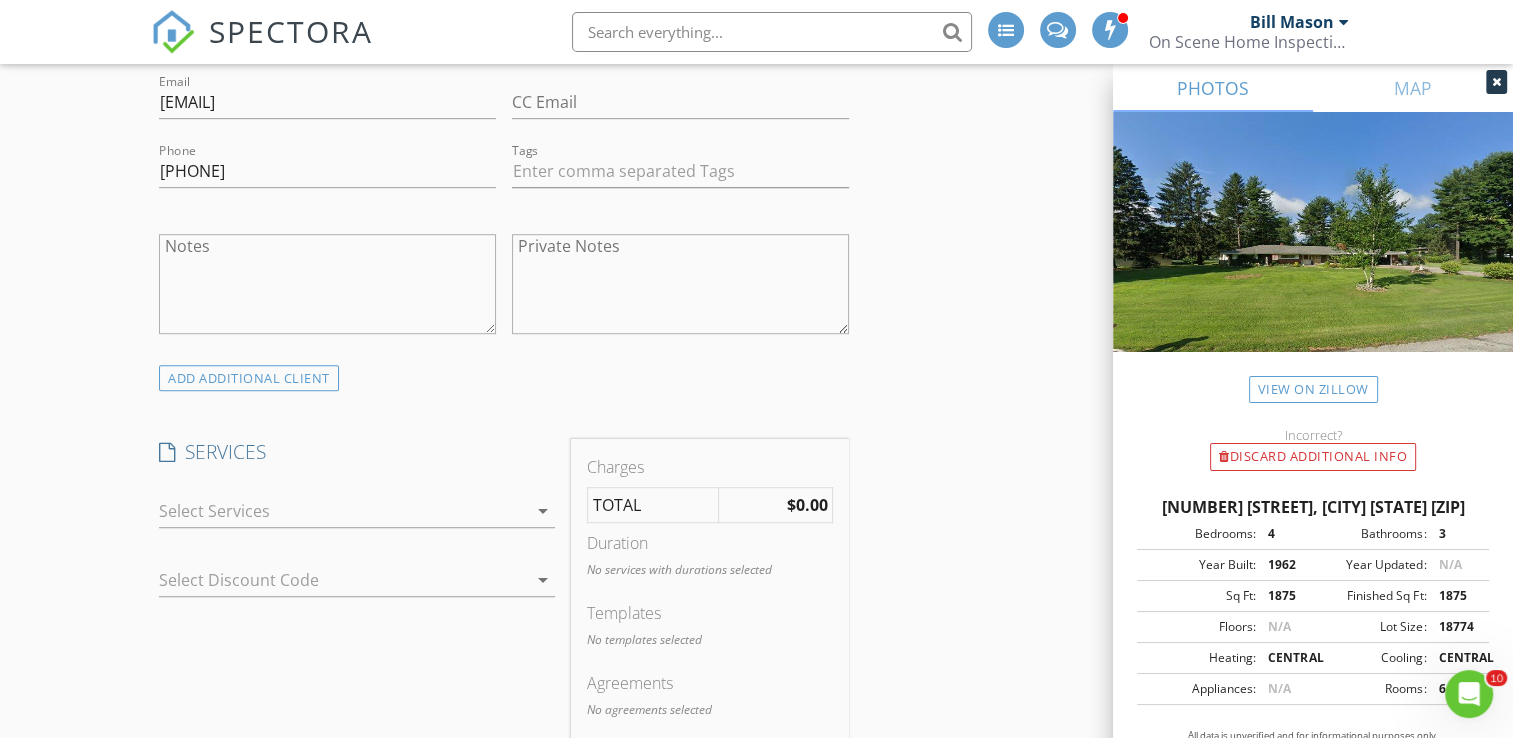 click on "arrow_drop_down" at bounding box center [543, 511] 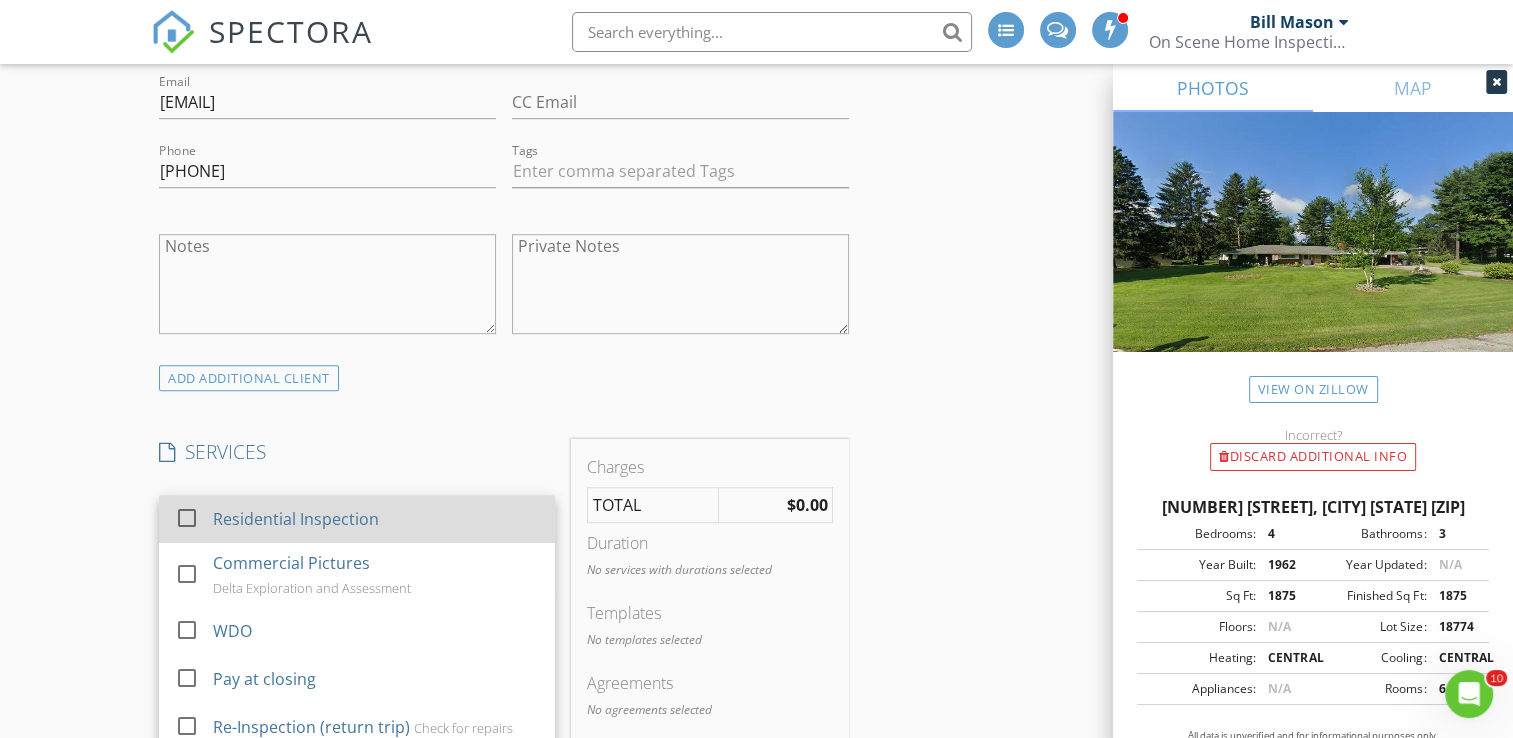 click at bounding box center (187, 518) 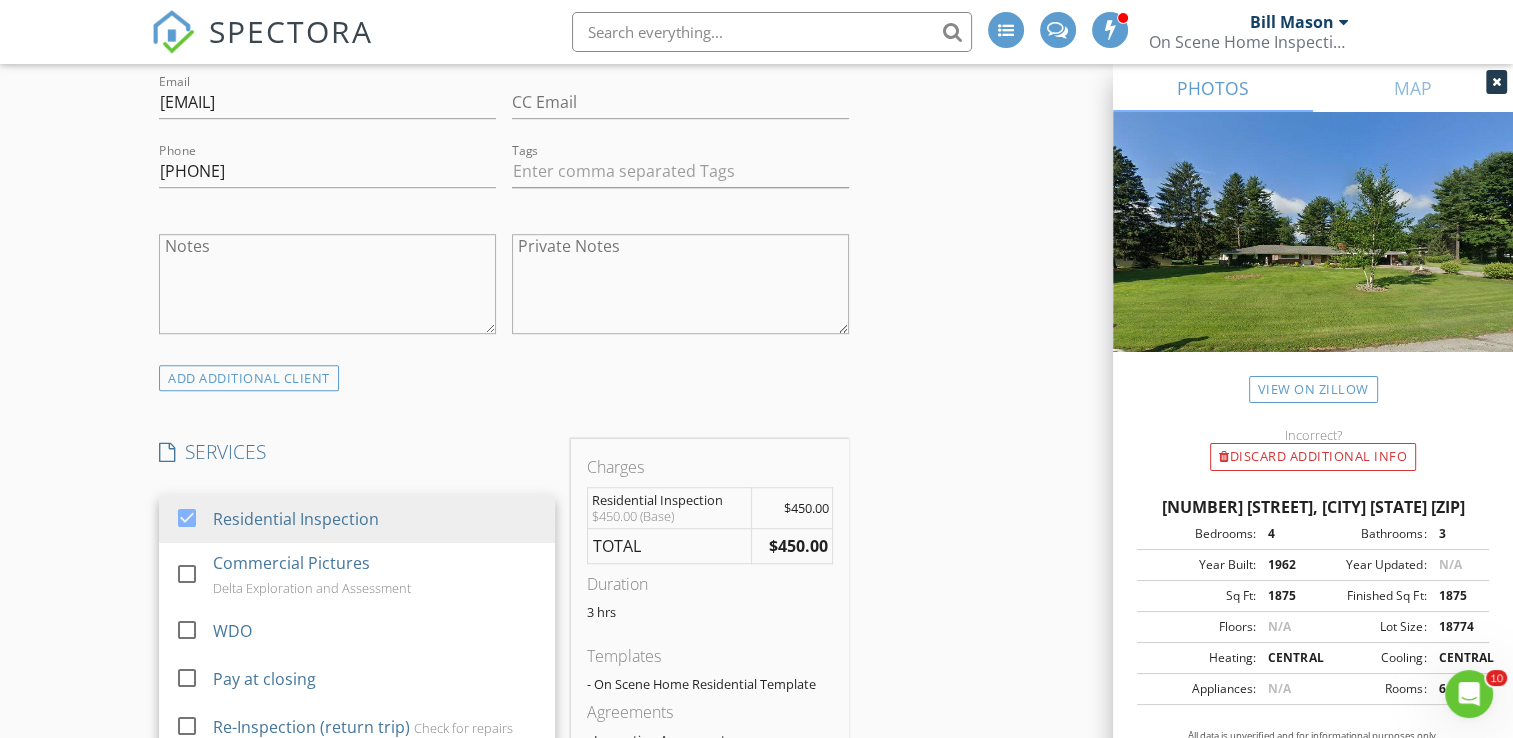click on "New Inspection
INSPECTOR(S)
check_box   Bill Mason   PRIMARY   check_box_outline_blank   Nick Ponsler     Bill Mason arrow_drop_down   check_box_outline_blank Bill Mason specifically requested
Date/Time
08/05/2025 4:00 PM
Location
Address Search       Address 52117 Tammy Dr   Unit   City Granger   State IN   Zip 46530   County St. Joseph     Square Feet 1875   Year Built 1962   Foundation arrow_drop_down     Bill Mason     9.9 miles     (17 minutes)
client
check_box Enable Client CC email for this inspection   Client Search     check_box_outline_blank Client is a Company/Organization     First Name Michael & Billie   Last Name Moore   Email b.moore729@yahoo.com   CC Email   Phone 574-340-2308         Tags         Notes   Private Notes
ADD ADDITIONAL client
SERVICES" at bounding box center [756, 908] 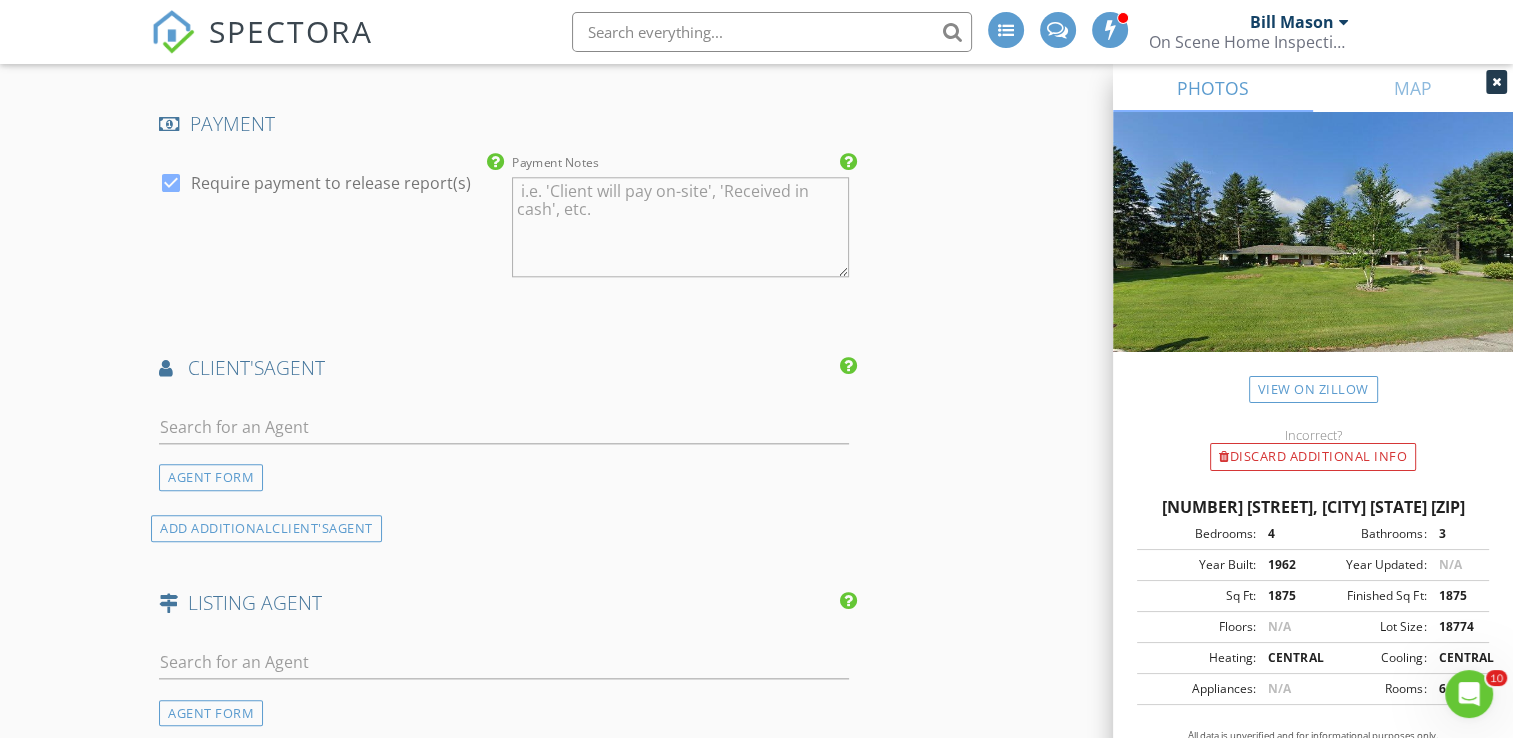 scroll, scrollTop: 2100, scrollLeft: 0, axis: vertical 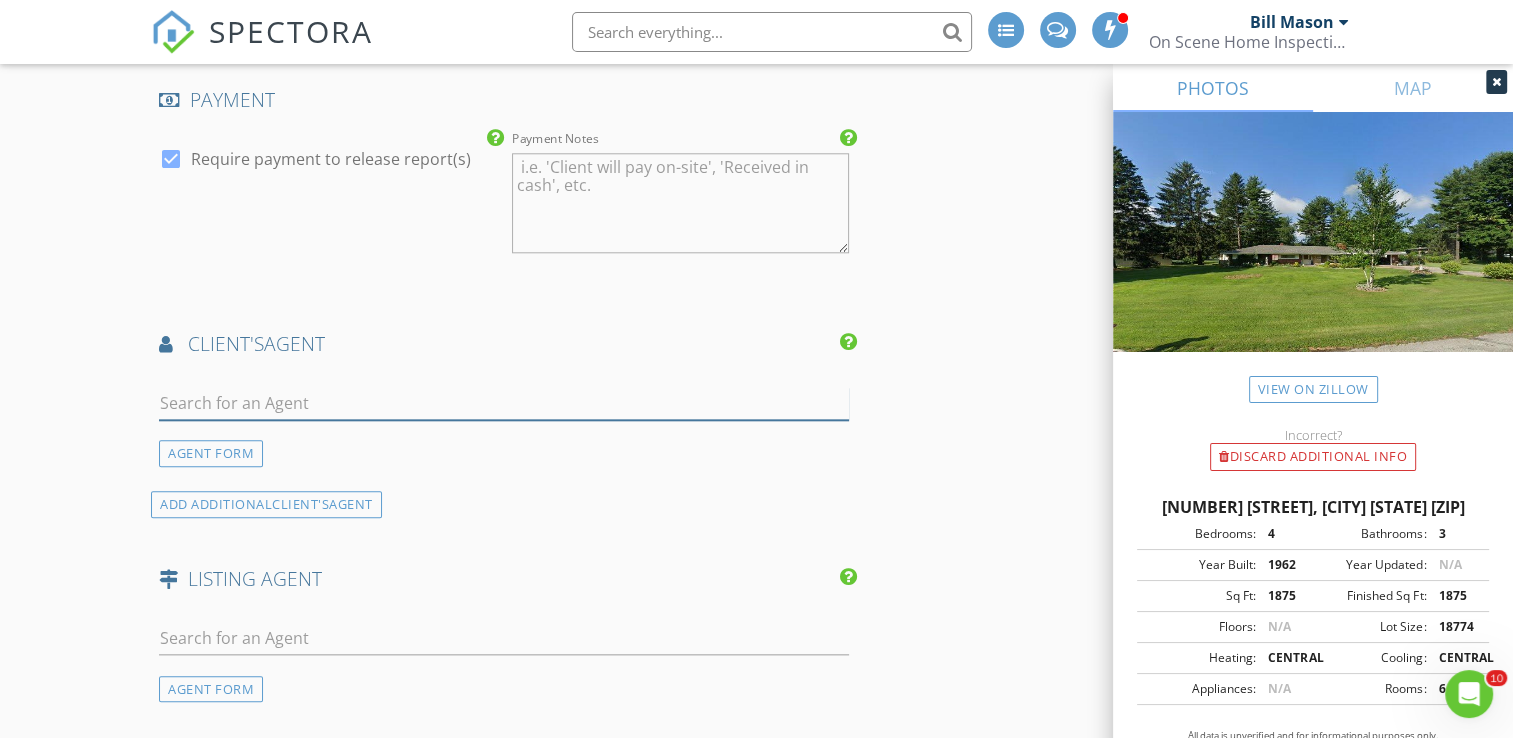 click at bounding box center (504, 403) 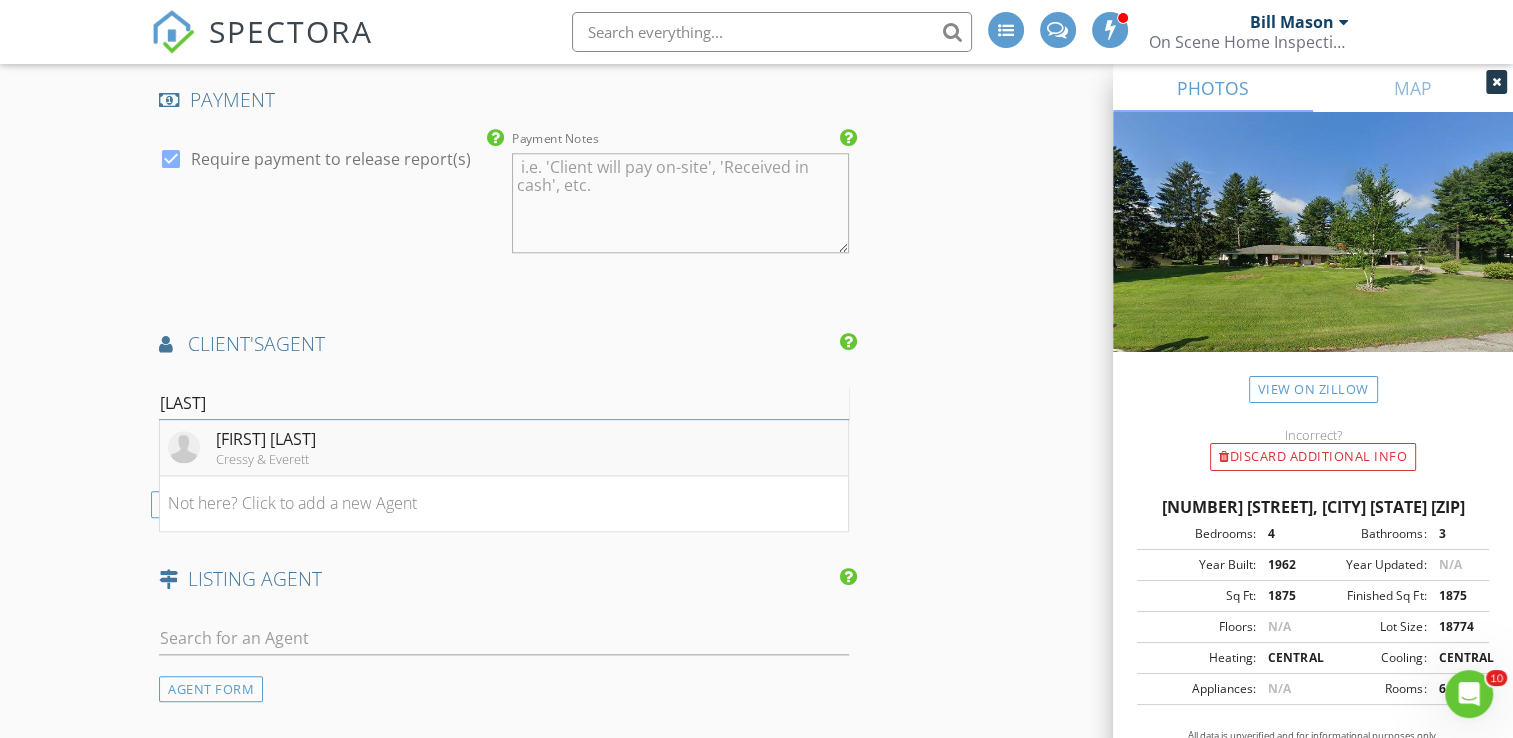 type on "roland" 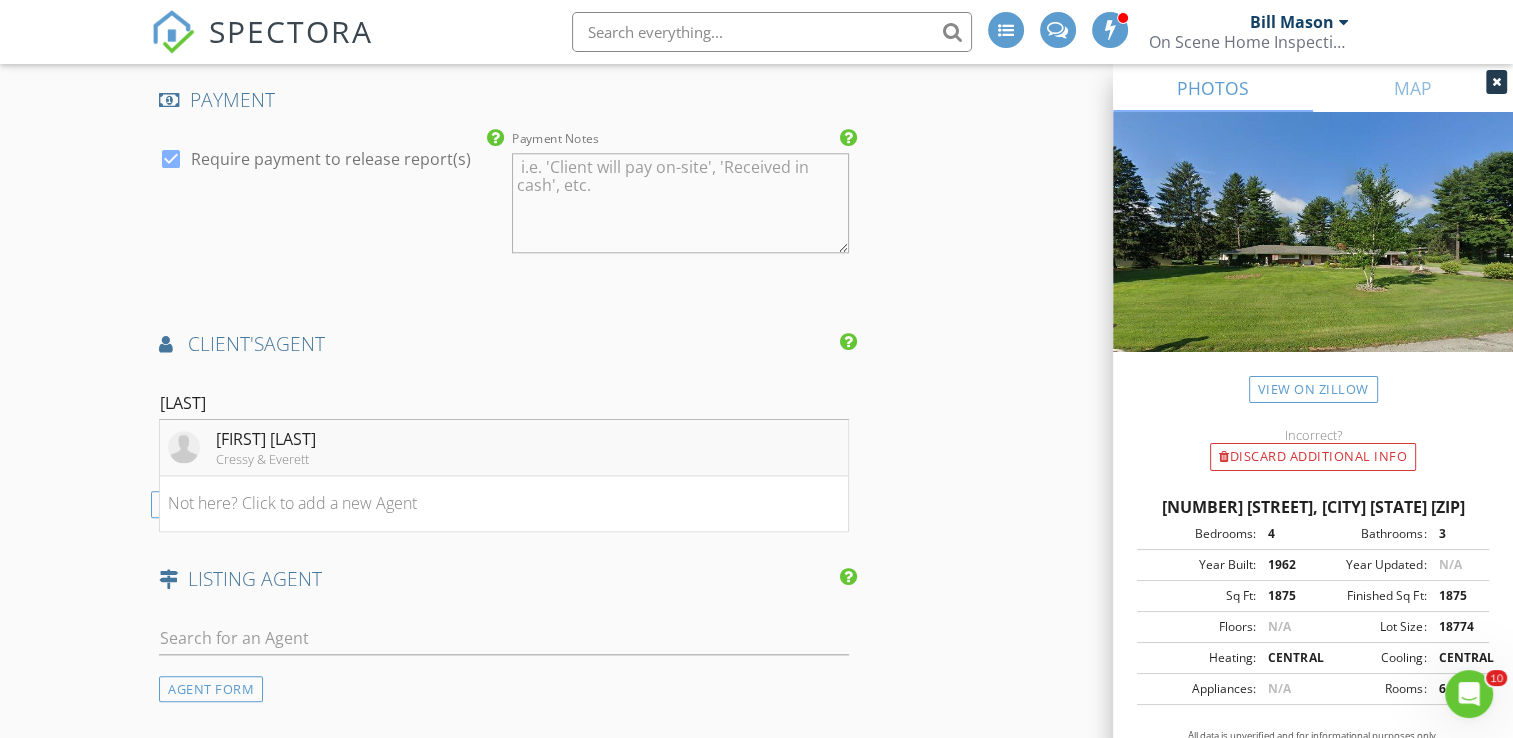 click on "Roland Marton
Cressy & Everett" at bounding box center [504, 448] 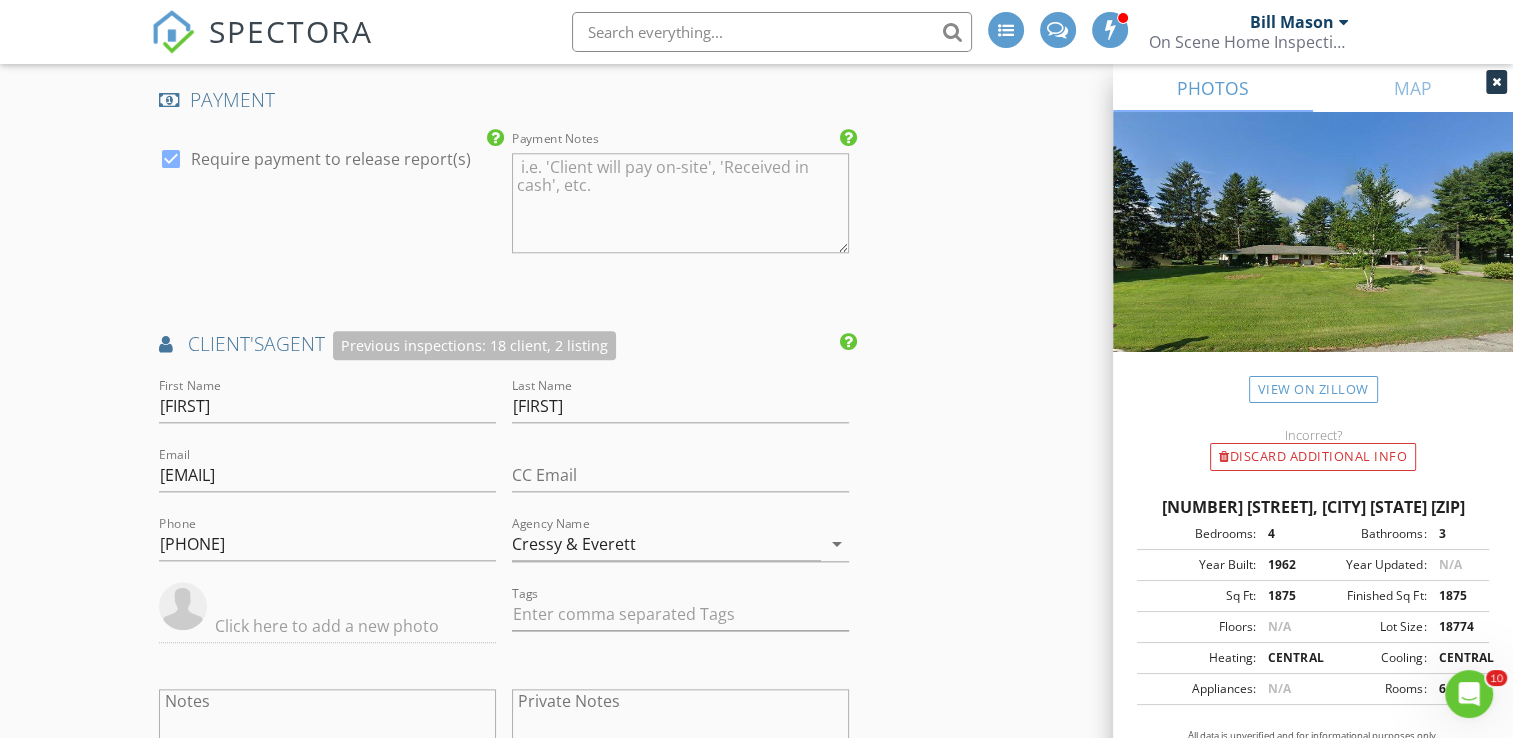 click on "New Inspection
INSPECTOR(S)
check_box   Bill Mason   PRIMARY   check_box_outline_blank   Nick Ponsler     Bill Mason arrow_drop_down   check_box_outline_blank Bill Mason specifically requested
Date/Time
08/05/2025 4:00 PM
Location
Address Search       Address 52117 Tammy Dr   Unit   City Granger   State IN   Zip 46530   County St. Joseph     Square Feet 1875   Year Built 1962   Foundation arrow_drop_down     Bill Mason     9.9 miles     (17 minutes)
client
check_box Enable Client CC email for this inspection   Client Search     check_box_outline_blank Client is a Company/Organization     First Name Michael & Billie   Last Name Moore   Email b.moore729@yahoo.com   CC Email   Phone 574-340-2308         Tags         Notes   Private Notes
ADD ADDITIONAL client
SERVICES" at bounding box center (756, 198) 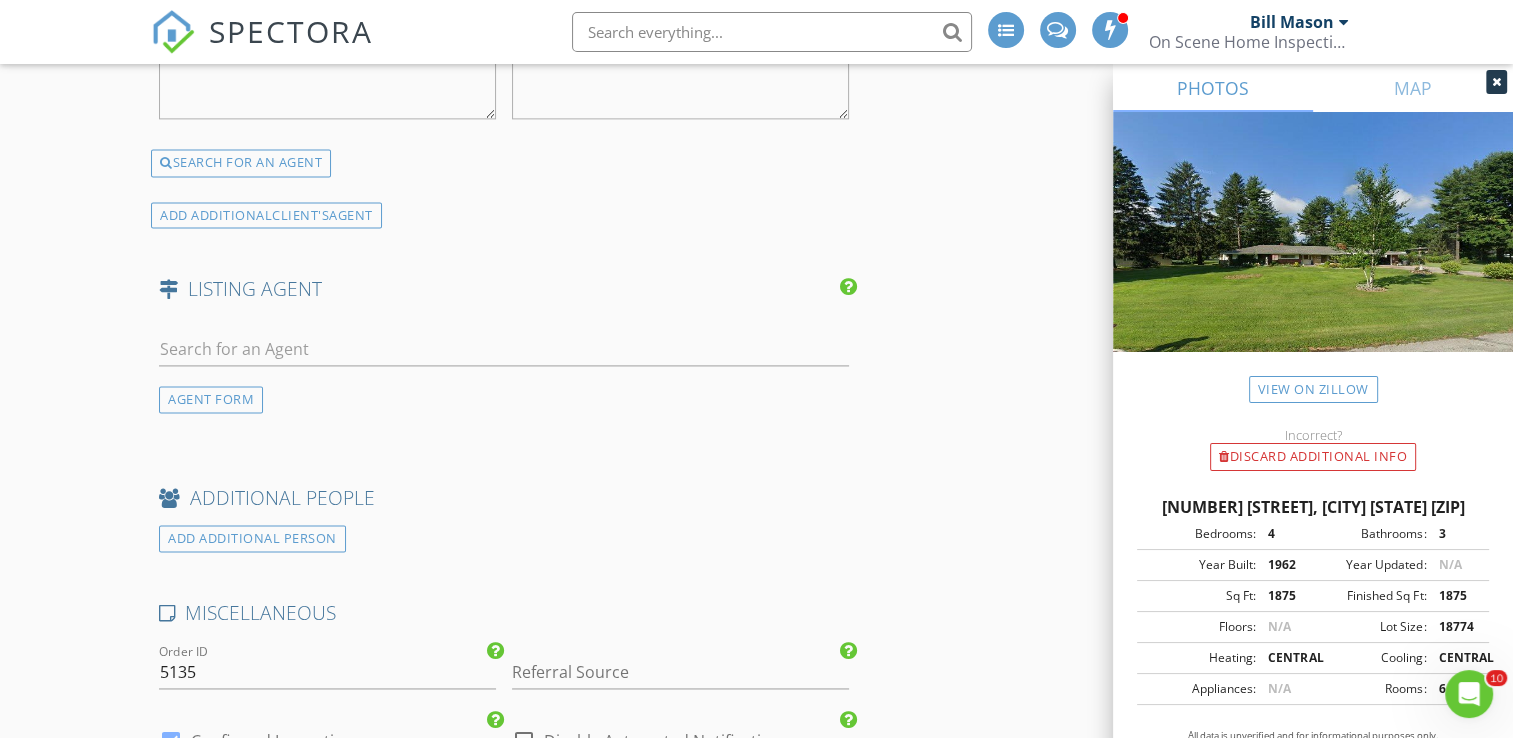 scroll, scrollTop: 2800, scrollLeft: 0, axis: vertical 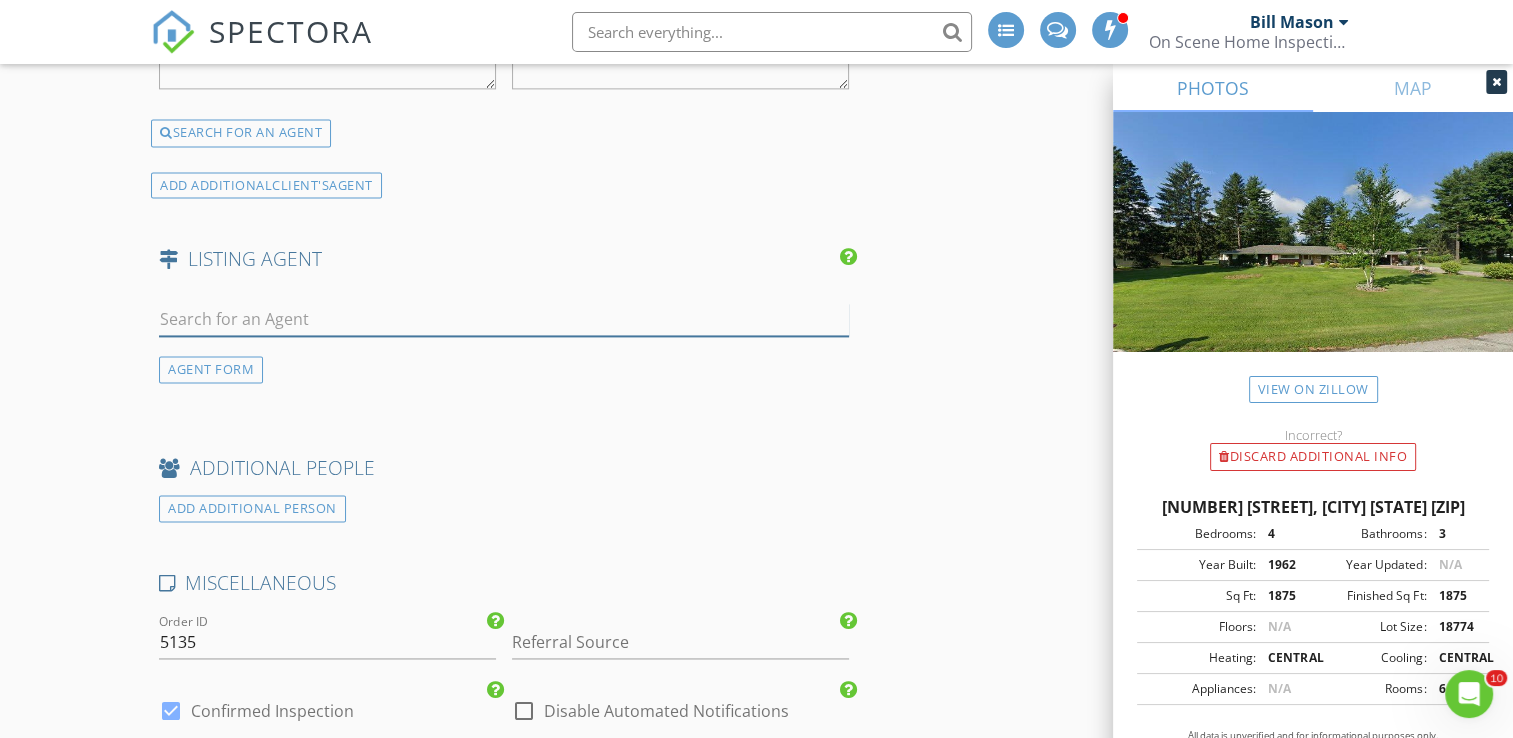 click at bounding box center (504, 319) 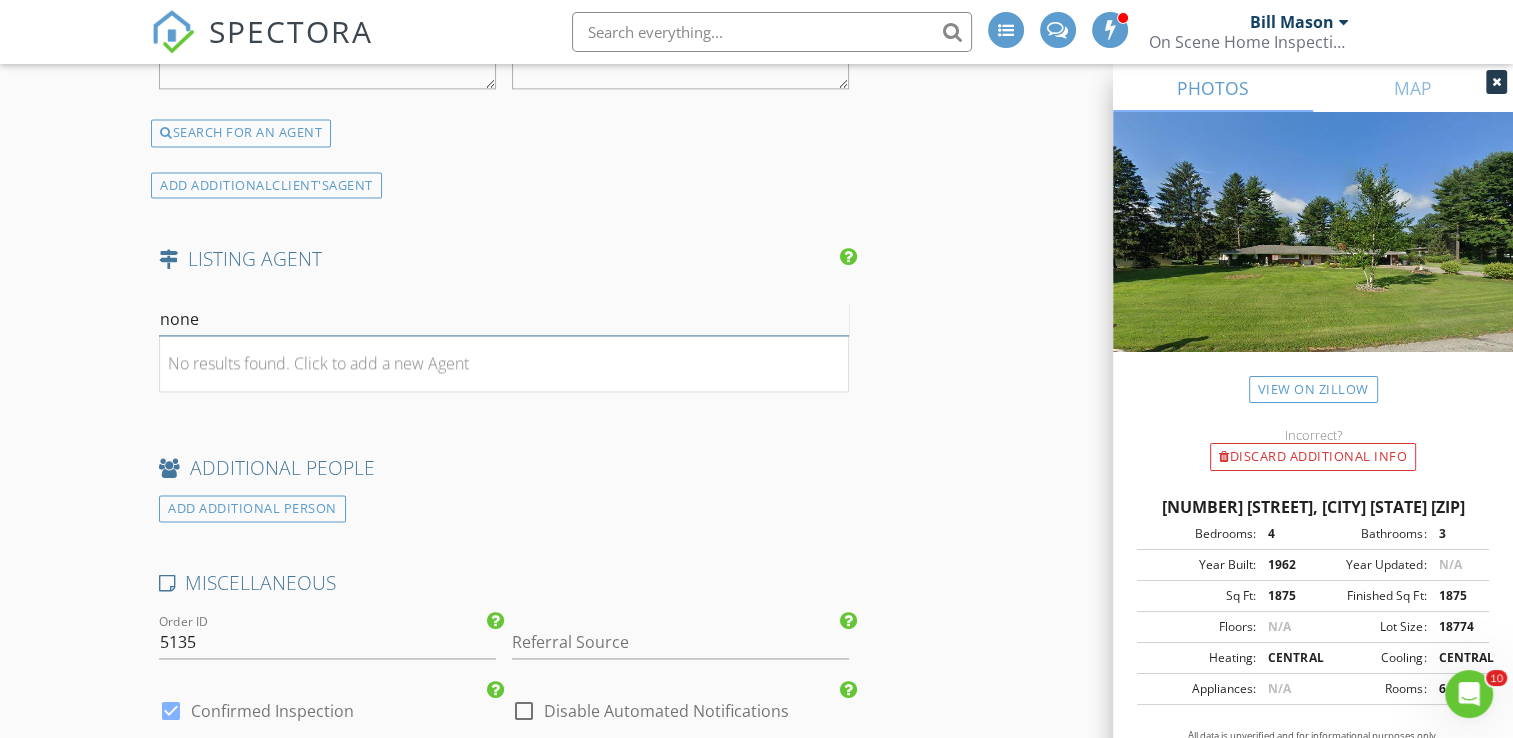 type on "none" 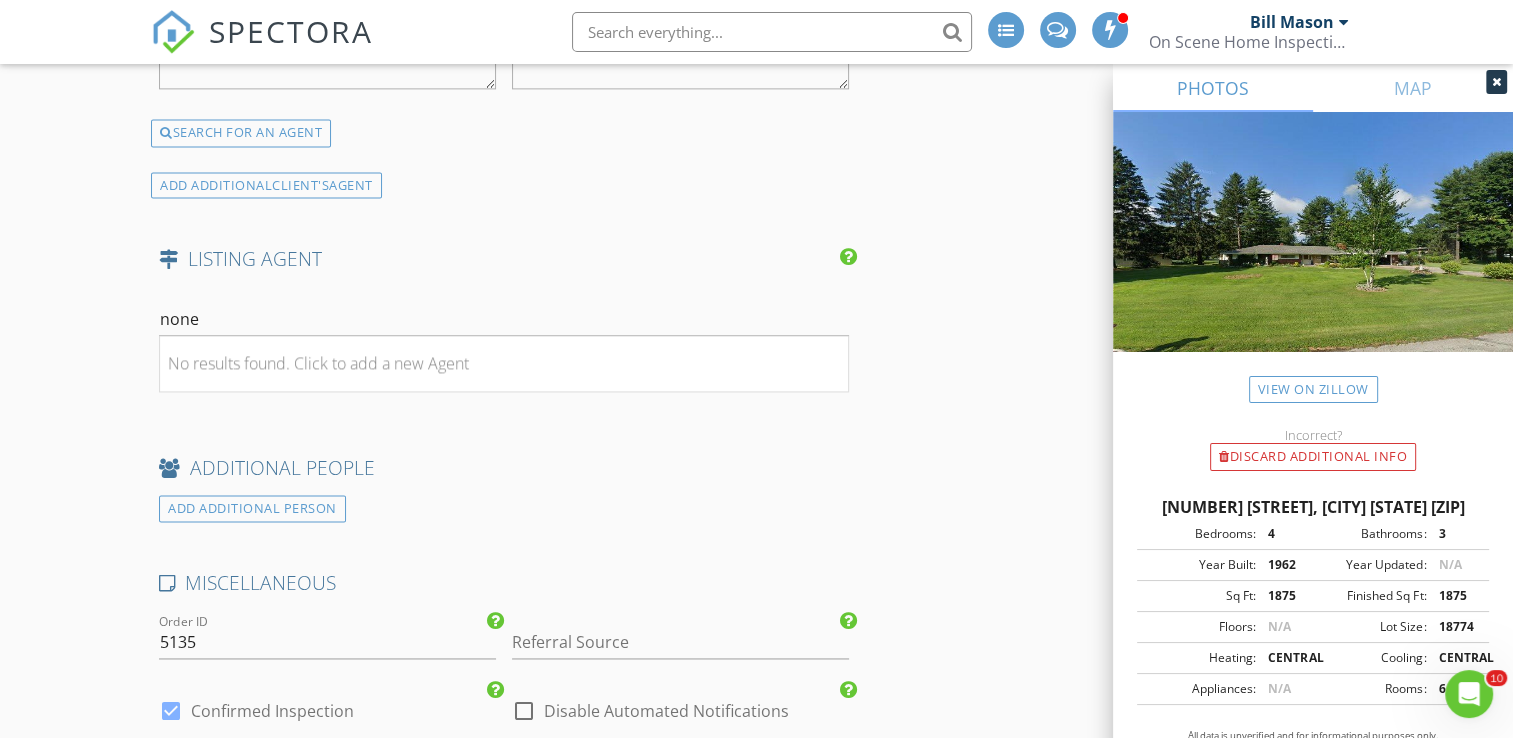 click on "New Inspection
INSPECTOR(S)
check_box   Bill Mason   PRIMARY   check_box_outline_blank   Nick Ponsler     Bill Mason arrow_drop_down   check_box_outline_blank Bill Mason specifically requested
Date/Time
08/05/2025 4:00 PM
Location
Address Search       Address 52117 Tammy Dr   Unit   City Granger   State IN   Zip 46530   County St. Joseph     Square Feet 1875   Year Built 1962   Foundation arrow_drop_down     Bill Mason     9.9 miles     (17 minutes)
client
check_box Enable Client CC email for this inspection   Client Search     check_box_outline_blank Client is a Company/Organization     First Name Michael & Billie   Last Name Moore   Email b.moore729@yahoo.com   CC Email   Phone 574-340-2308         Tags         Notes   Private Notes
ADD ADDITIONAL client
SERVICES" at bounding box center (756, -502) 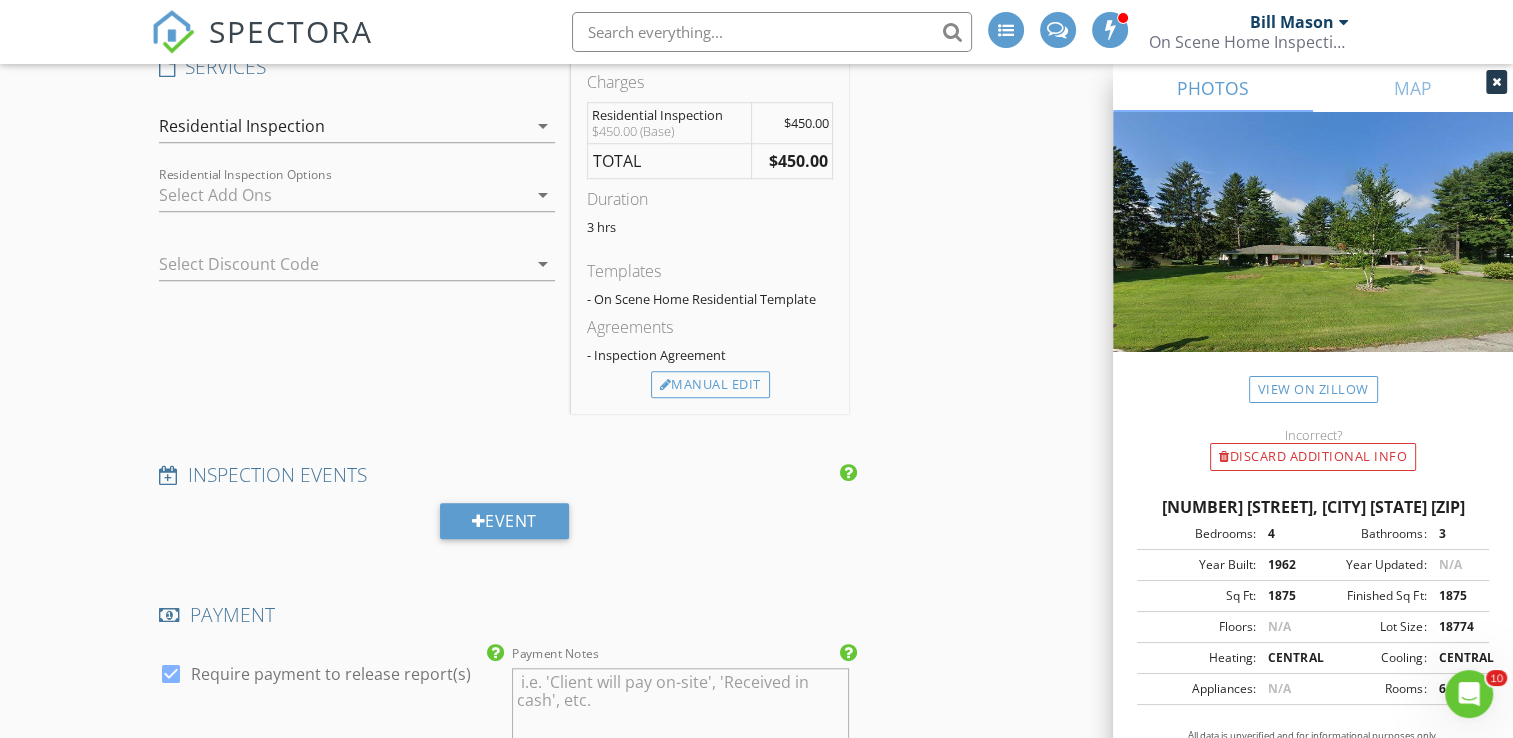 scroll, scrollTop: 1600, scrollLeft: 0, axis: vertical 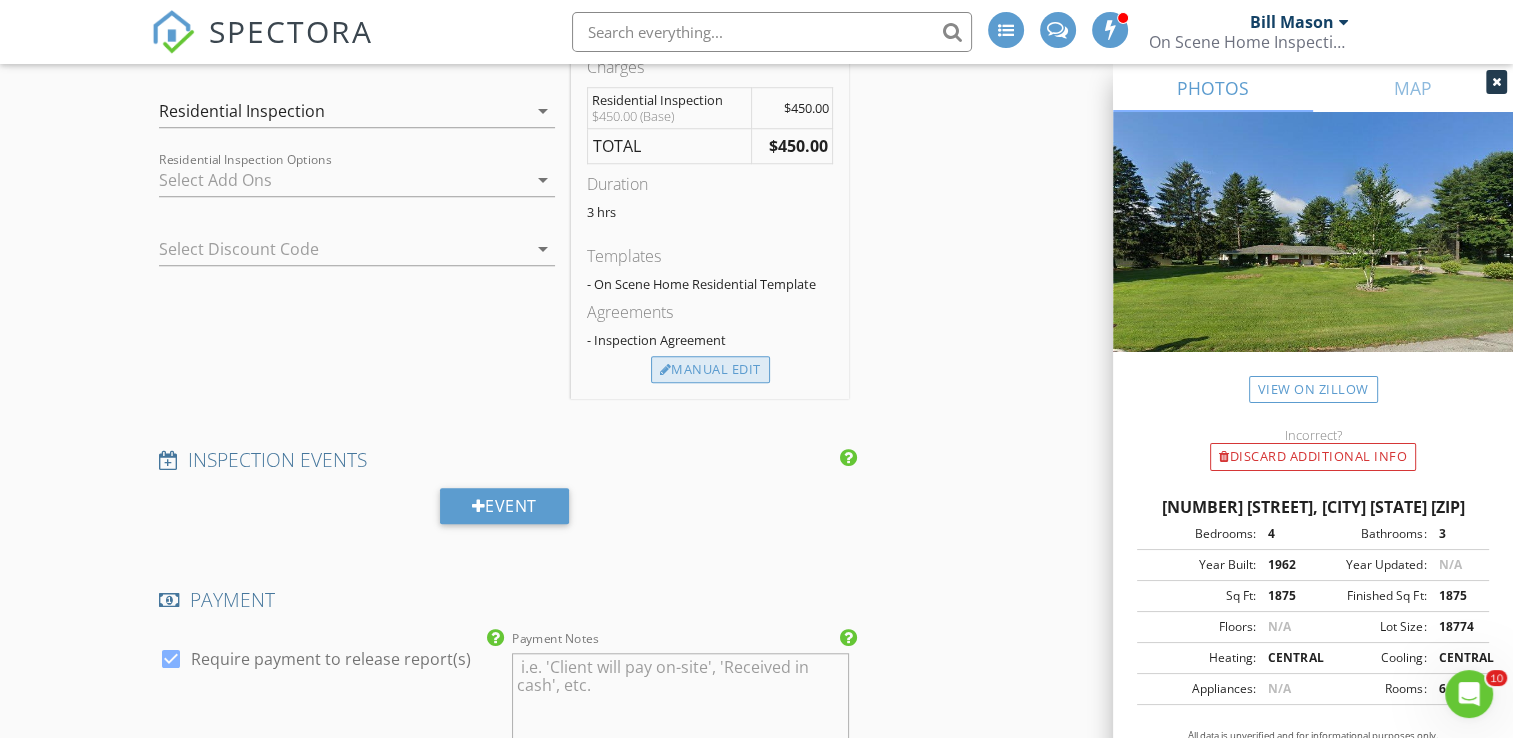 click on "Manual Edit" at bounding box center [710, 370] 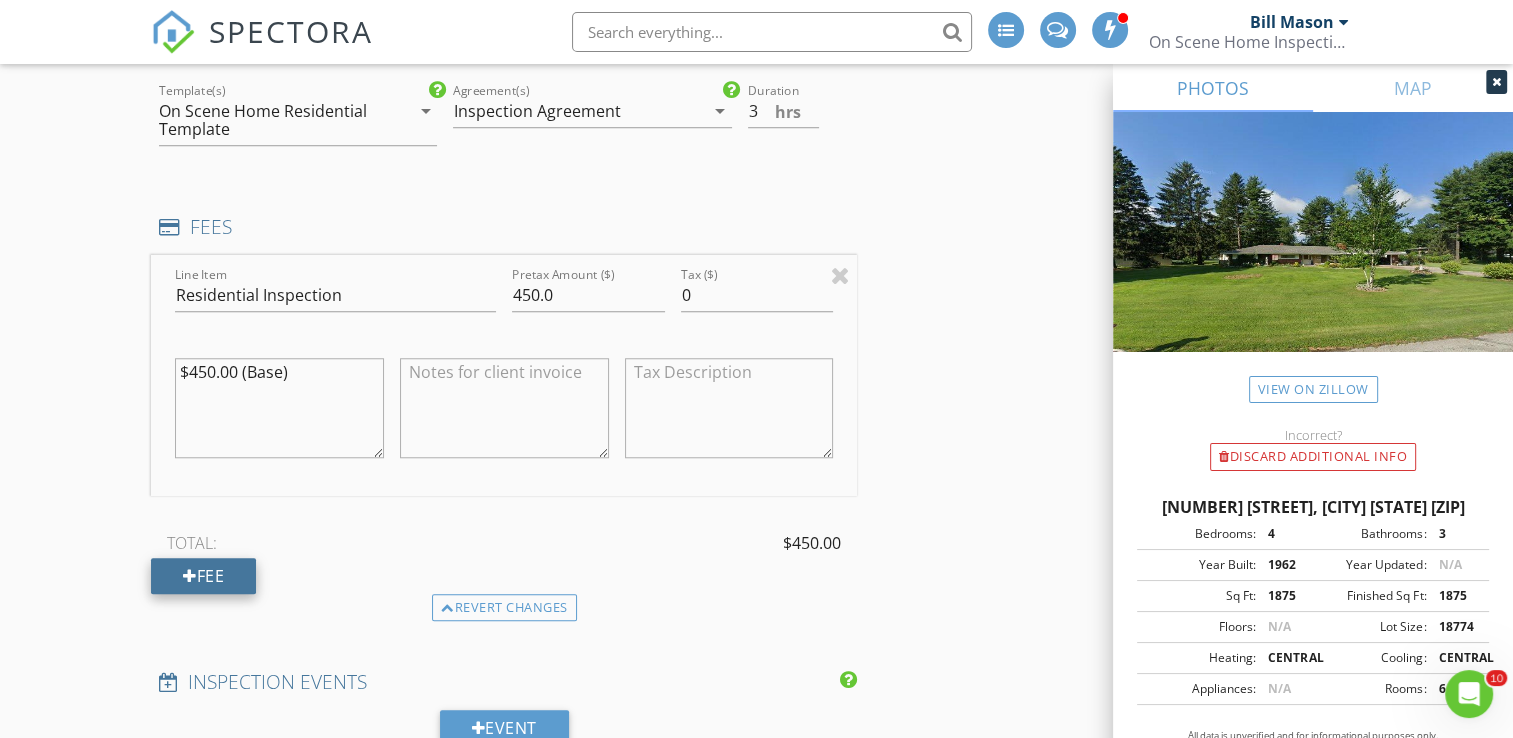 click on "Fee" at bounding box center (203, 576) 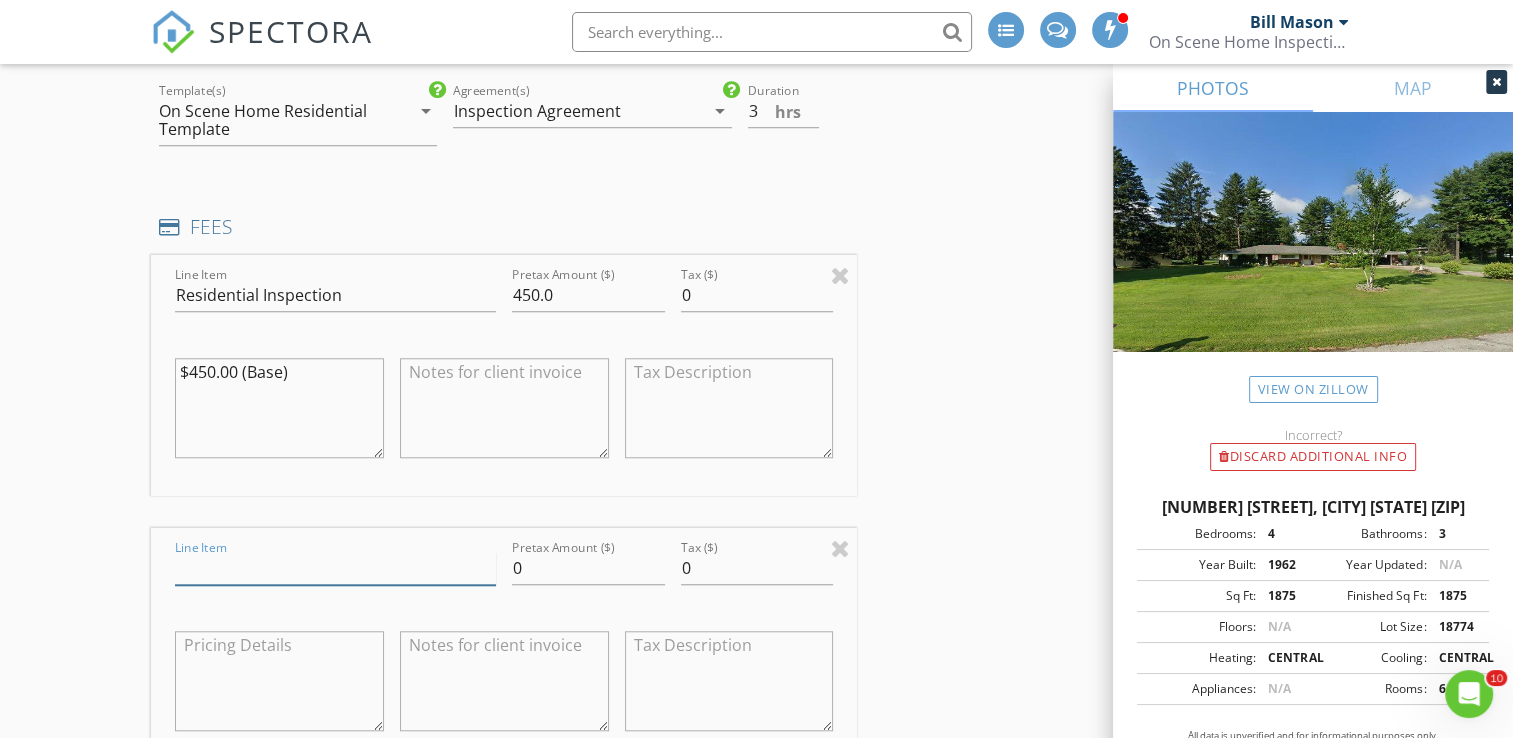 click on "Line Item" at bounding box center [335, 568] 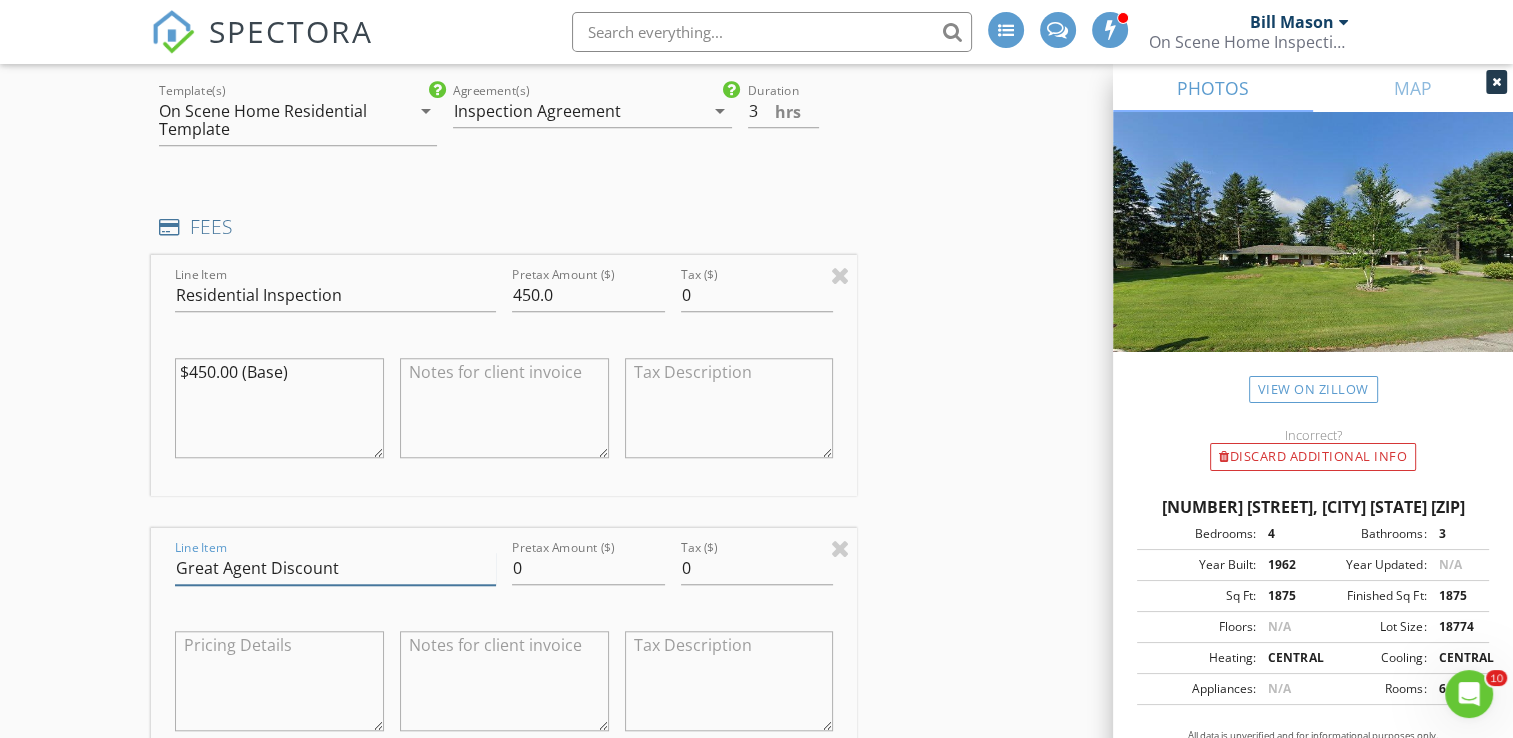 scroll, scrollTop: 1796, scrollLeft: 0, axis: vertical 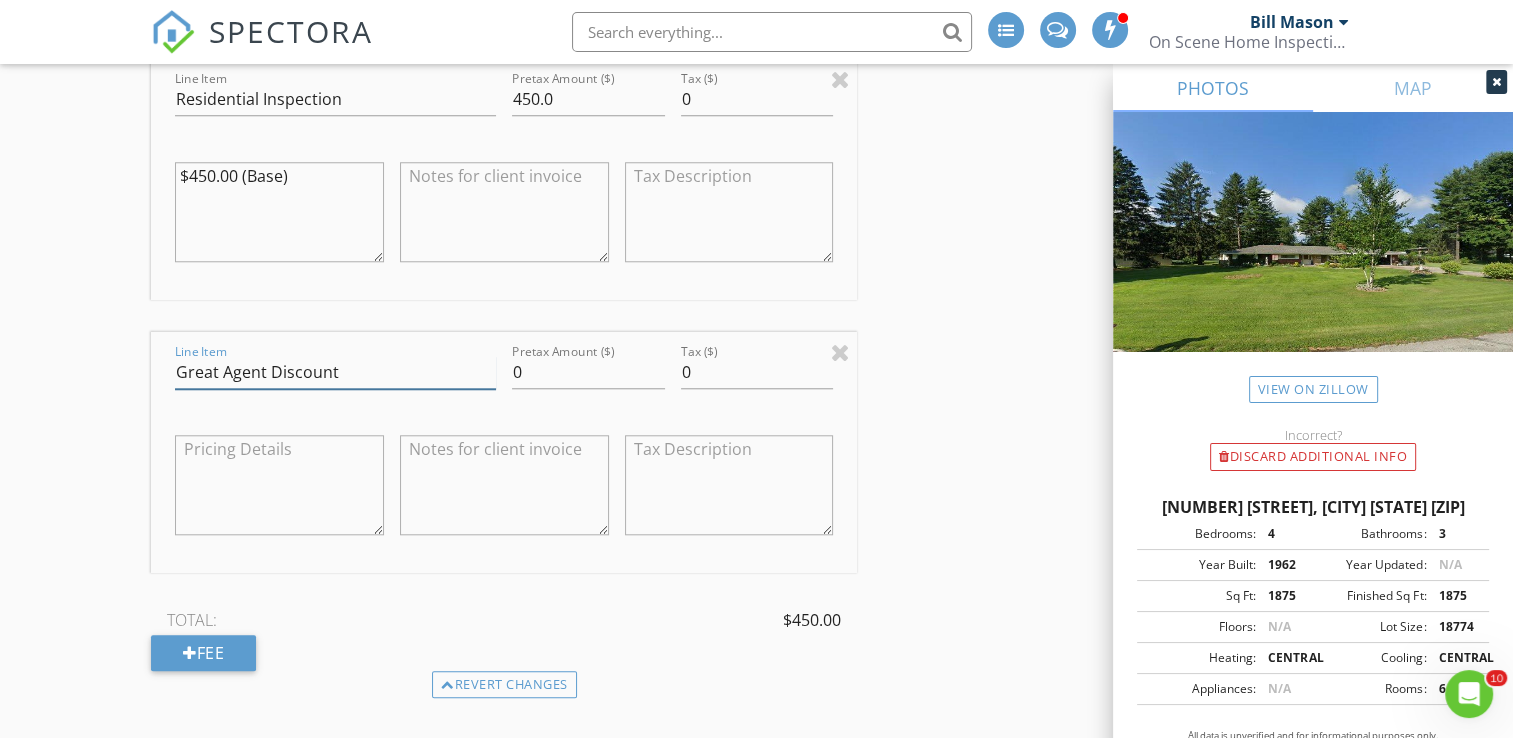 type 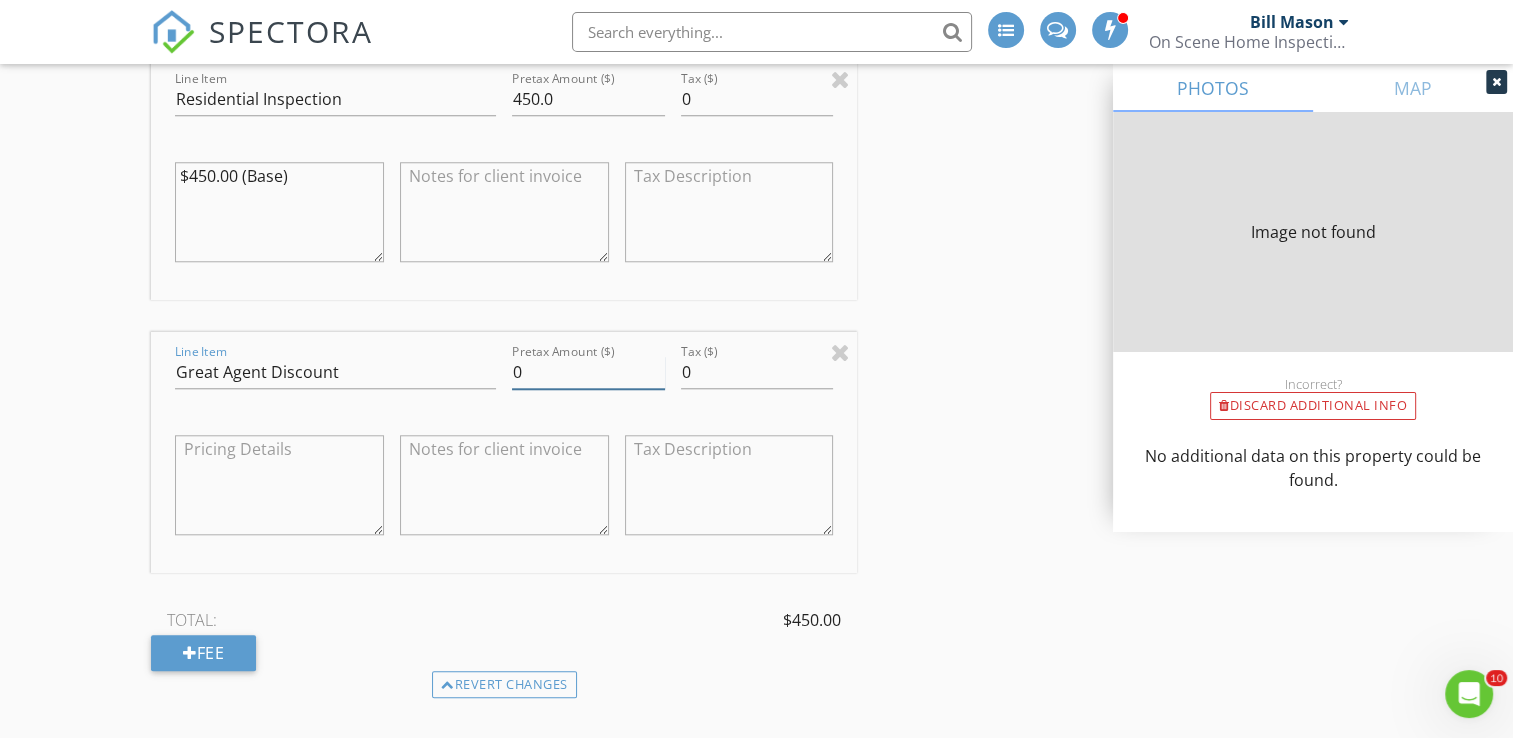 type on "1875" 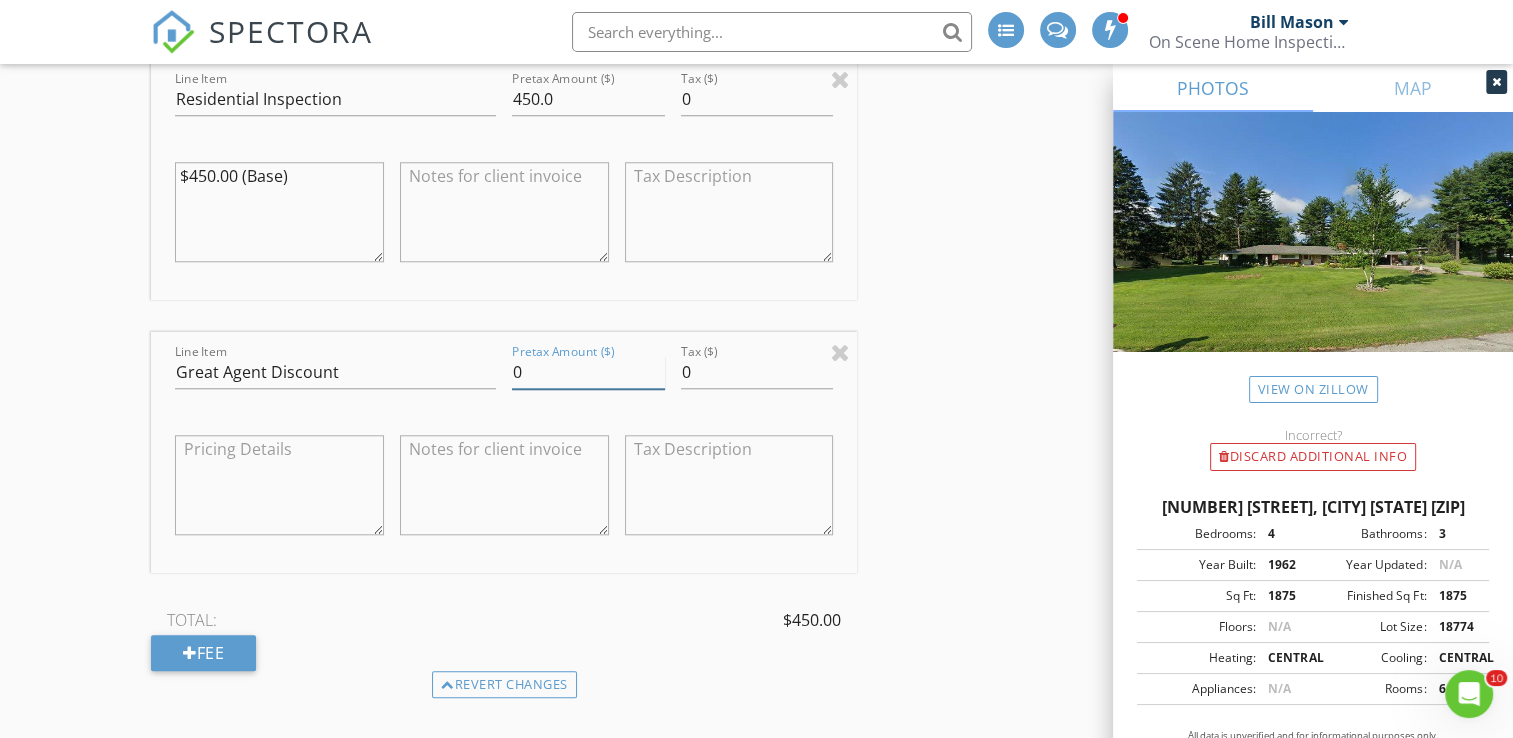 drag, startPoint x: 540, startPoint y: 358, endPoint x: 505, endPoint y: 367, distance: 36.138622 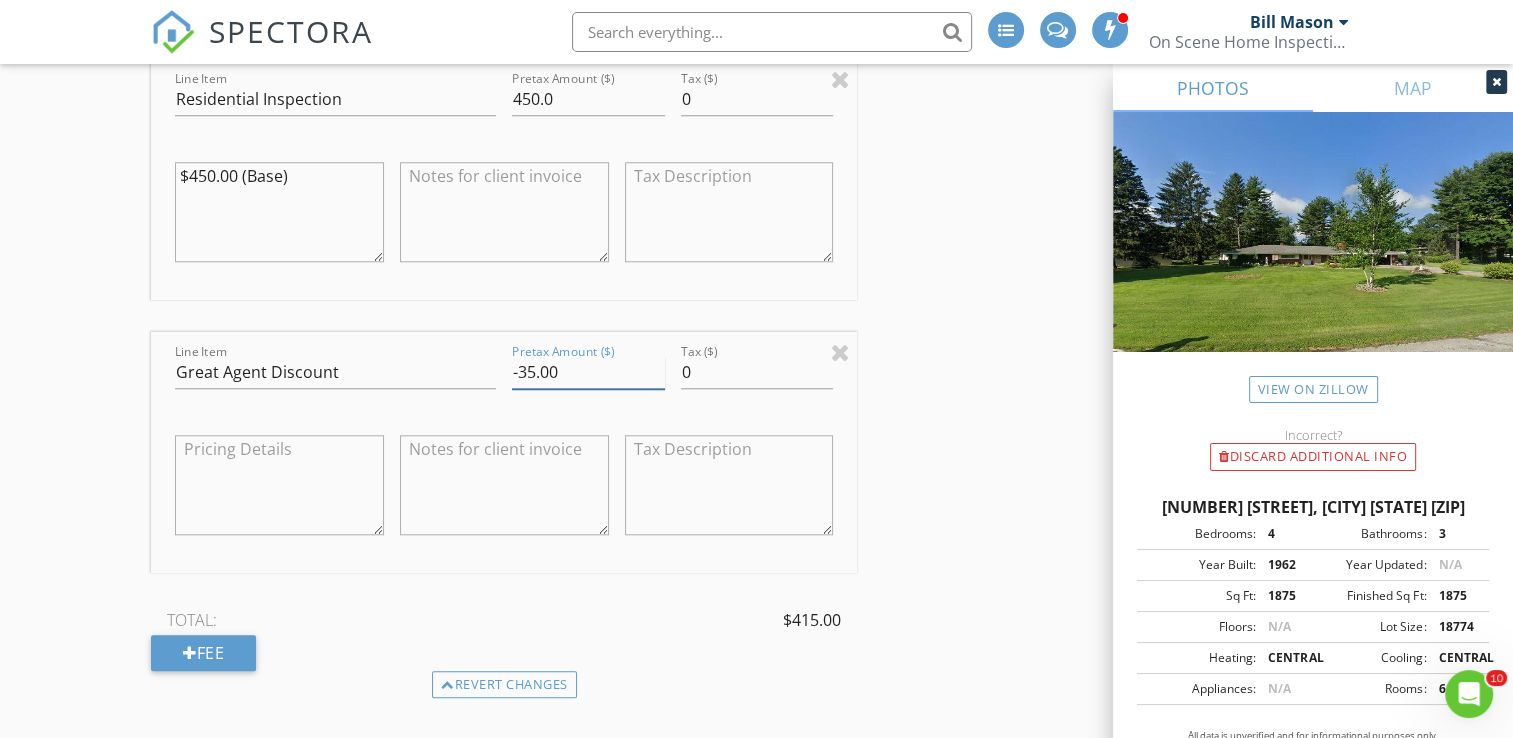 type on "-35.00" 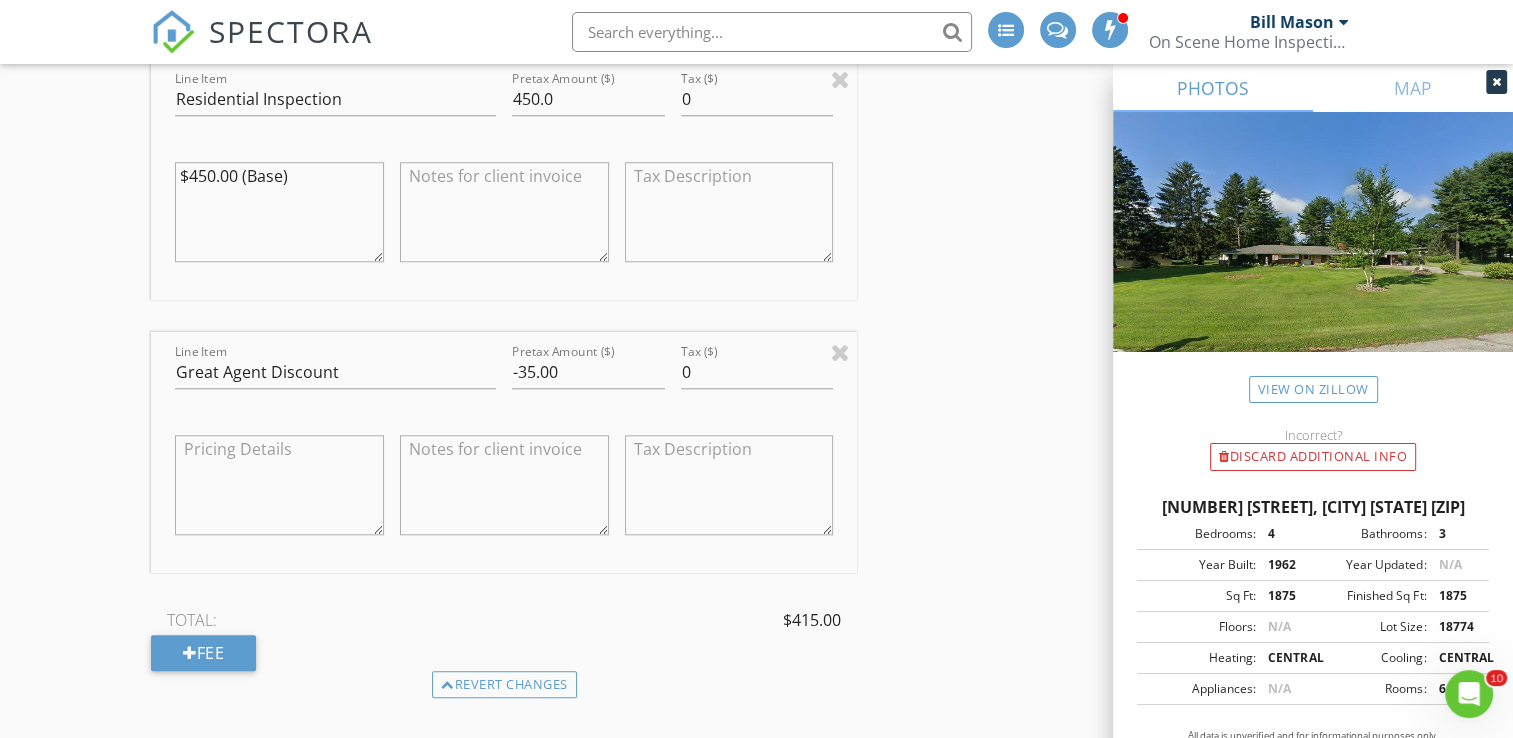 click on "New Inspection
INSPECTOR(S)
check_box   Bill Mason   PRIMARY   check_box_outline_blank   Nick Ponsler     Bill Mason arrow_drop_down   check_box_outline_blank Bill Mason specifically requested
Date/Time
08/05/2025 4:00 PM
Location
Address Search       Address 52117 Tammy Dr   Unit   City Granger   State IN   Zip 46530   County St. Joseph     Square Feet 1875   Year Built 1962   Foundation arrow_drop_down     Bill Mason     9.9 miles     (17 minutes)
client
check_box Enable Client CC email for this inspection   Client Search     check_box_outline_blank Client is a Company/Organization     First Name Michael & Billie   Last Name Moore   Email b.moore729@yahoo.com   CC Email   Phone 574-340-2308         Tags         Notes   Private Notes
ADD ADDITIONAL client
SERVICES" at bounding box center [756, 750] 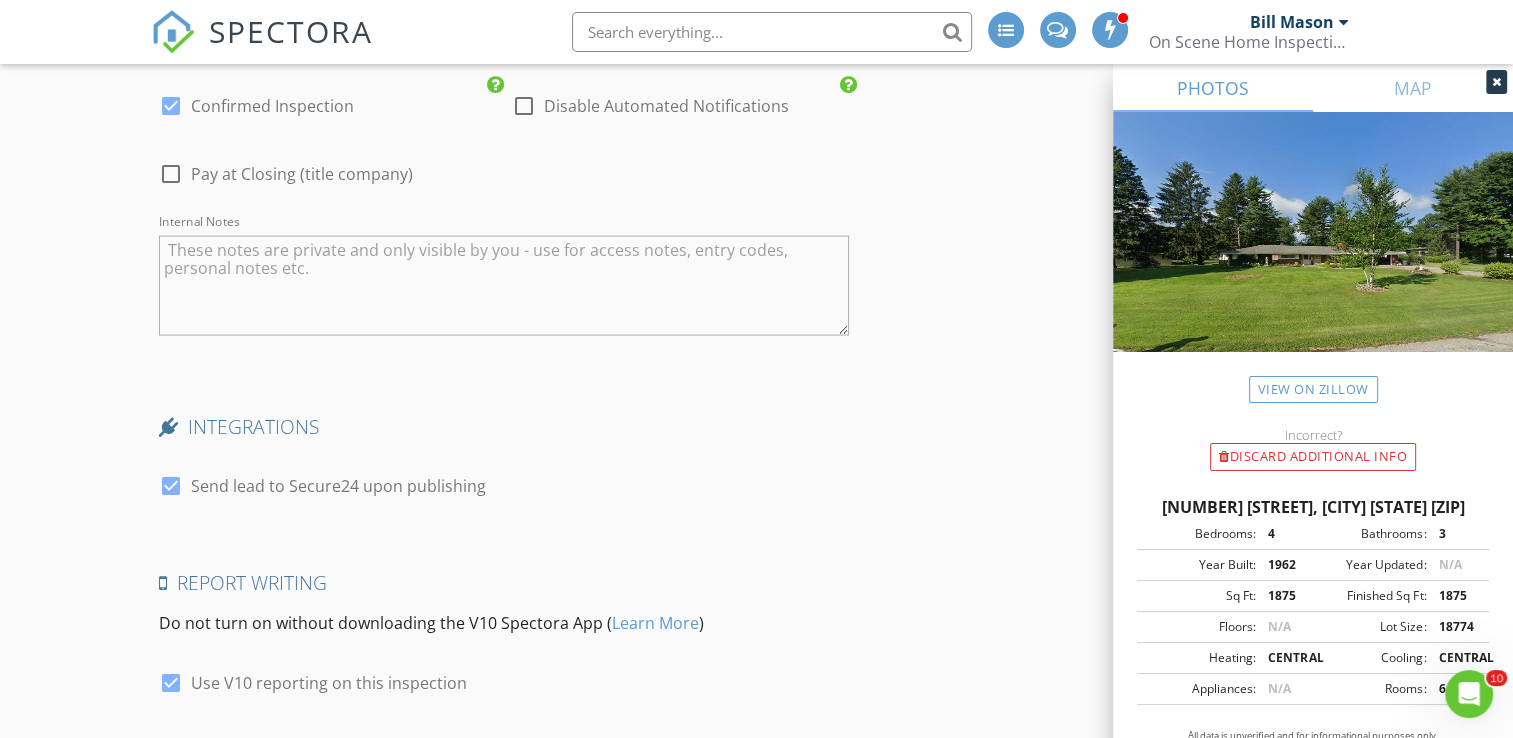 scroll, scrollTop: 4208, scrollLeft: 0, axis: vertical 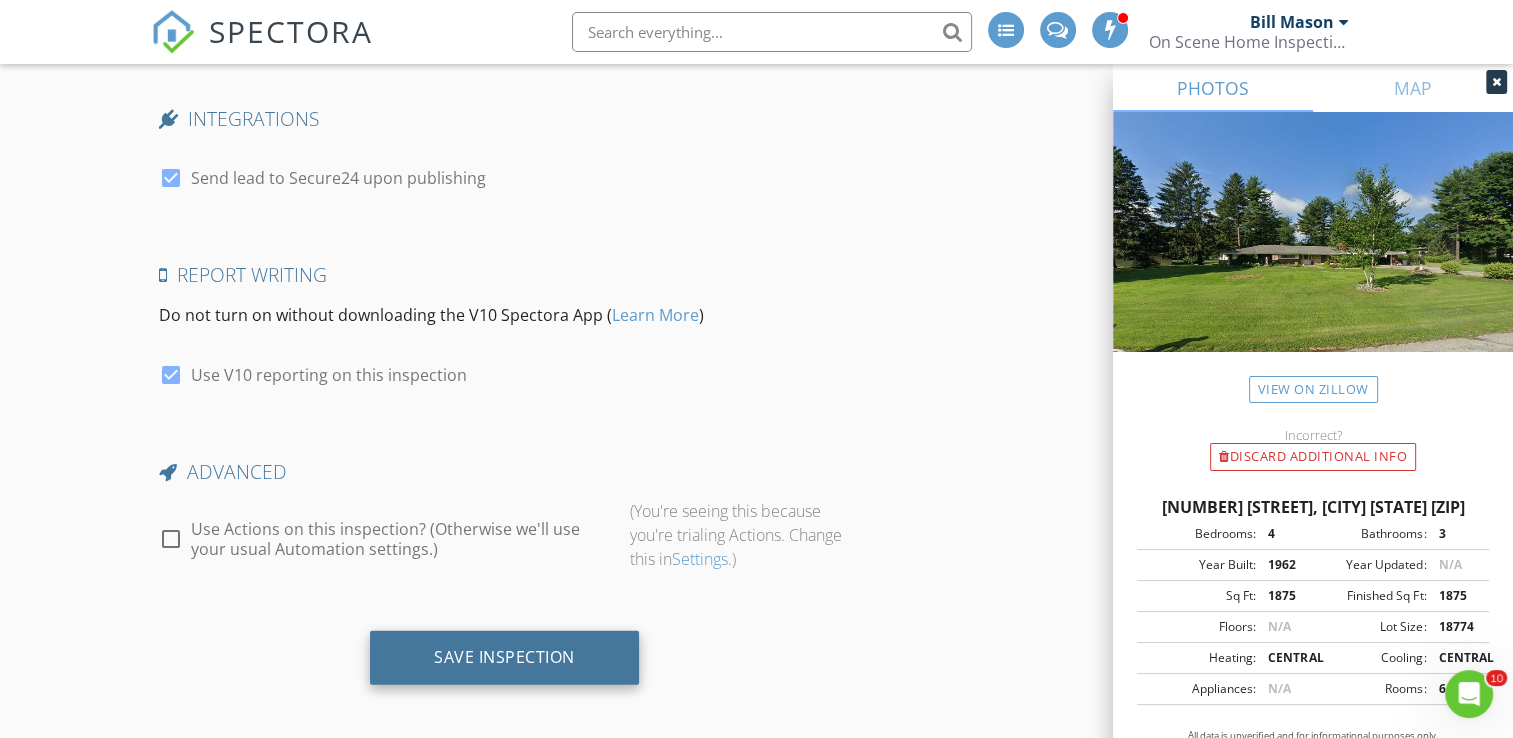 click on "Save Inspection" at bounding box center [504, 657] 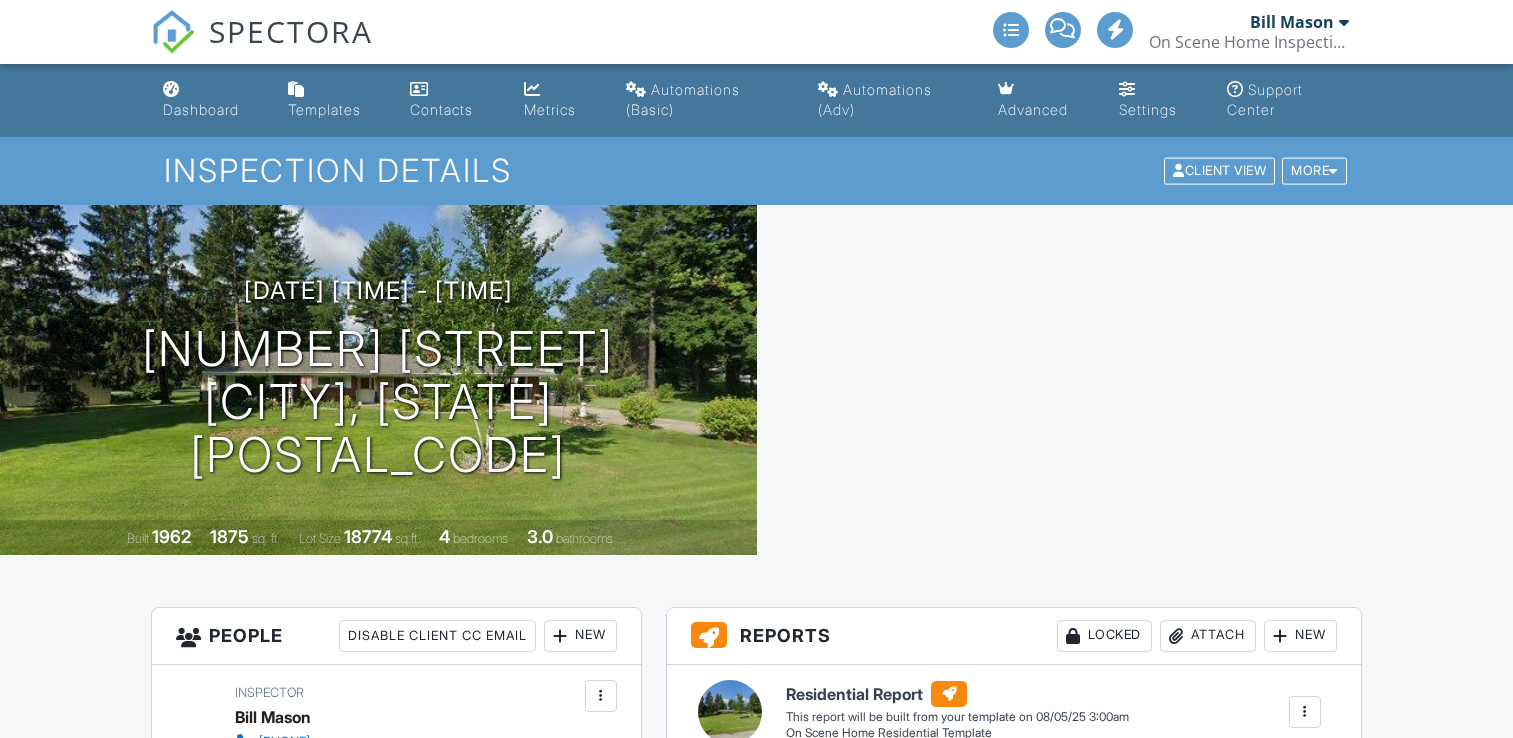 scroll, scrollTop: 0, scrollLeft: 0, axis: both 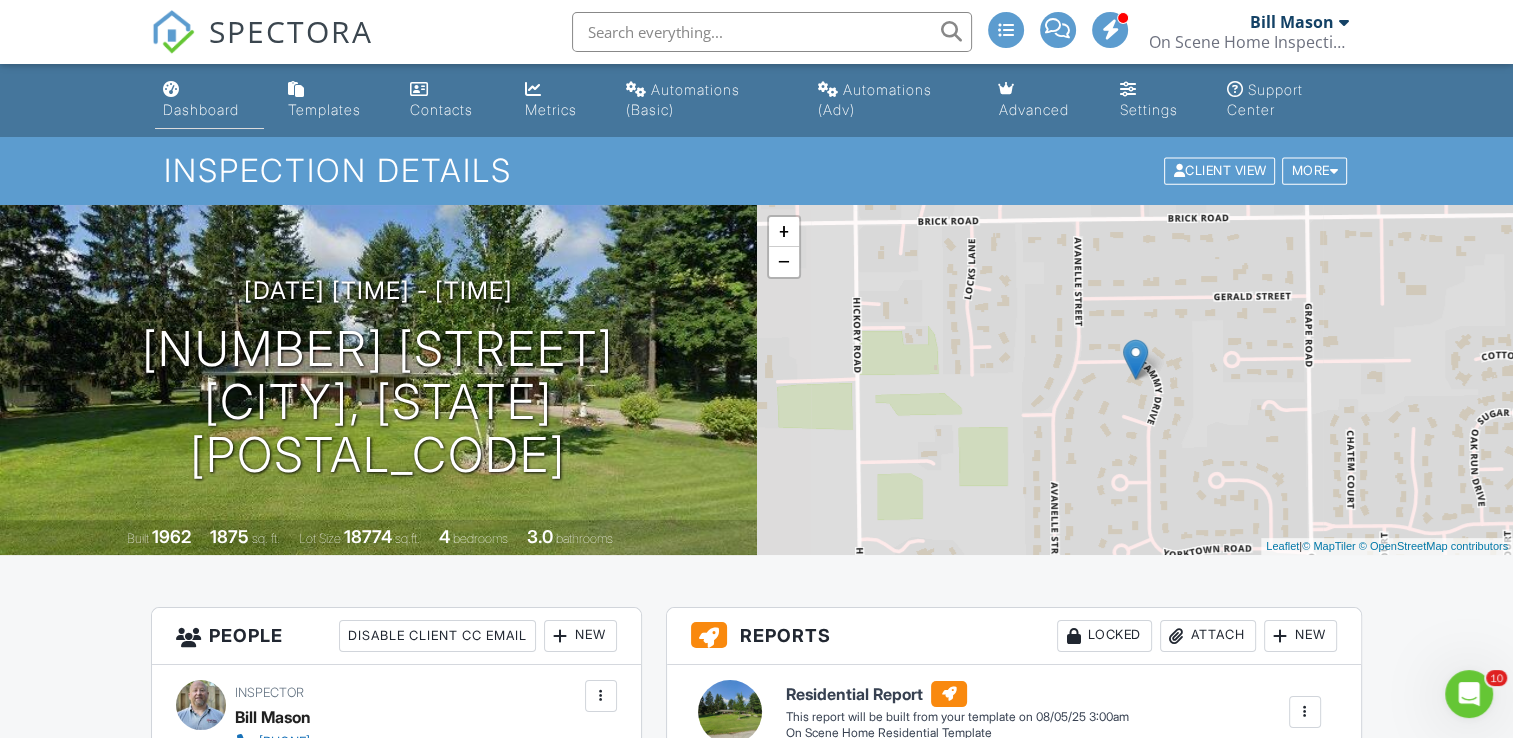 click on "Dashboard" at bounding box center (209, 100) 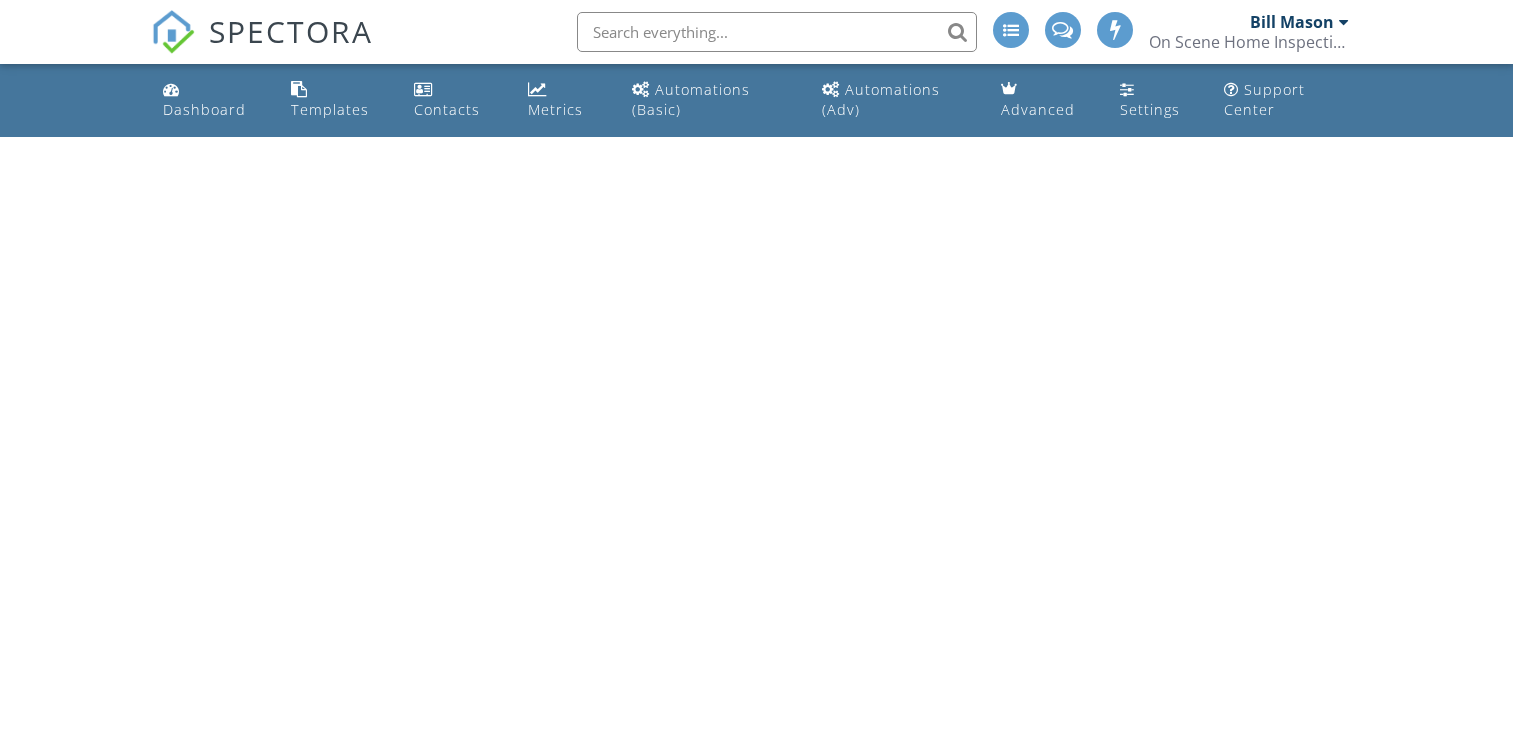 scroll, scrollTop: 0, scrollLeft: 0, axis: both 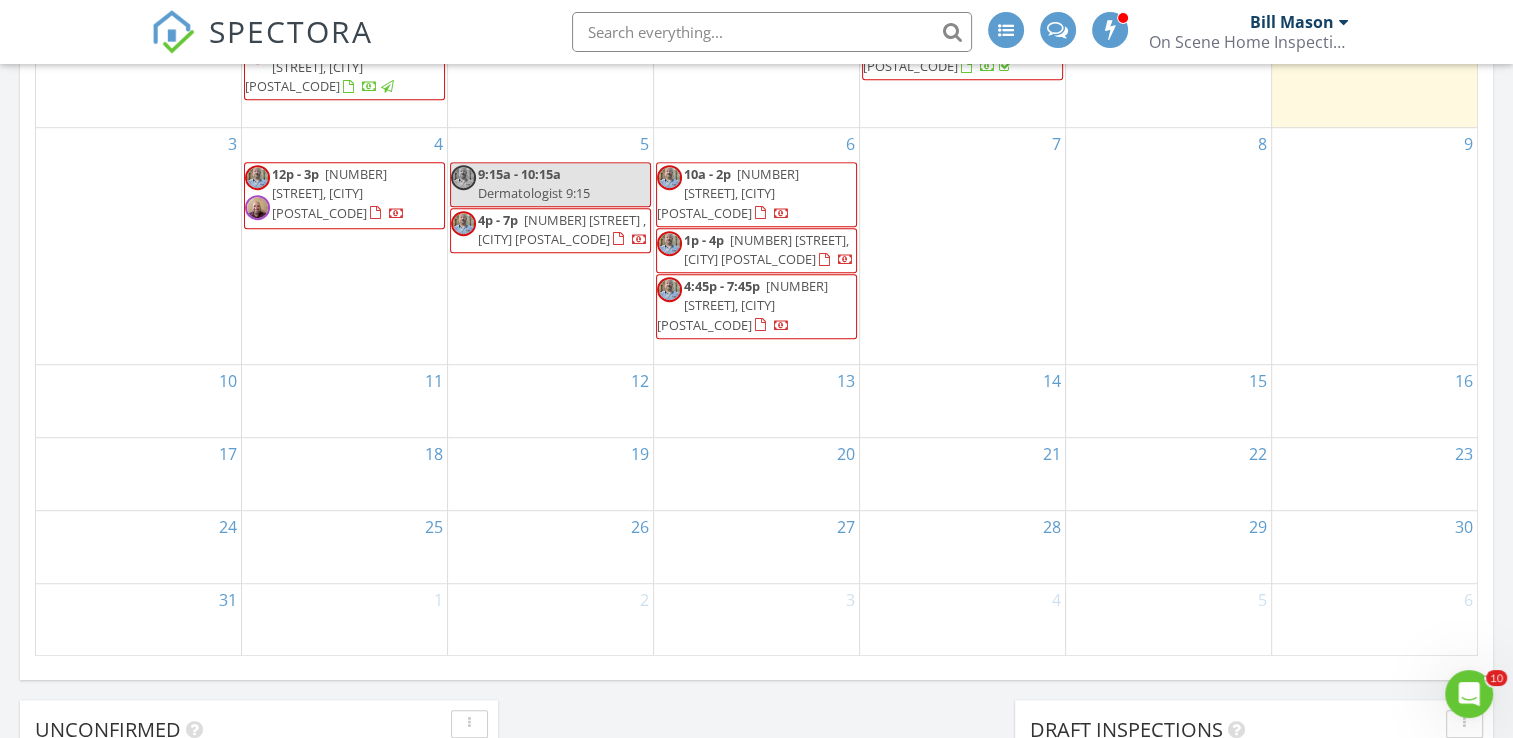 click on "Today
Bill Mason
No results found       New Inspection     New Quote         Map               + − Leaflet  |  © MapTiler   © OpenStreetMap contributors     In Progress
Bill Mason
No results found       Calendar                 August 2025 today list day week cal wk 4 wk month Sun Mon Tue Wed Thu Fri Sat 27
1p - 4p
64040 IN-331 , South Bend 46614
28
10:30a - 3:30p
2905 Neff St, Elkhart 46514
1:30p - 5:30p
59449 Old County Rd 17, Goshen 46528
4:30p - 8:30p" at bounding box center (756, -10) 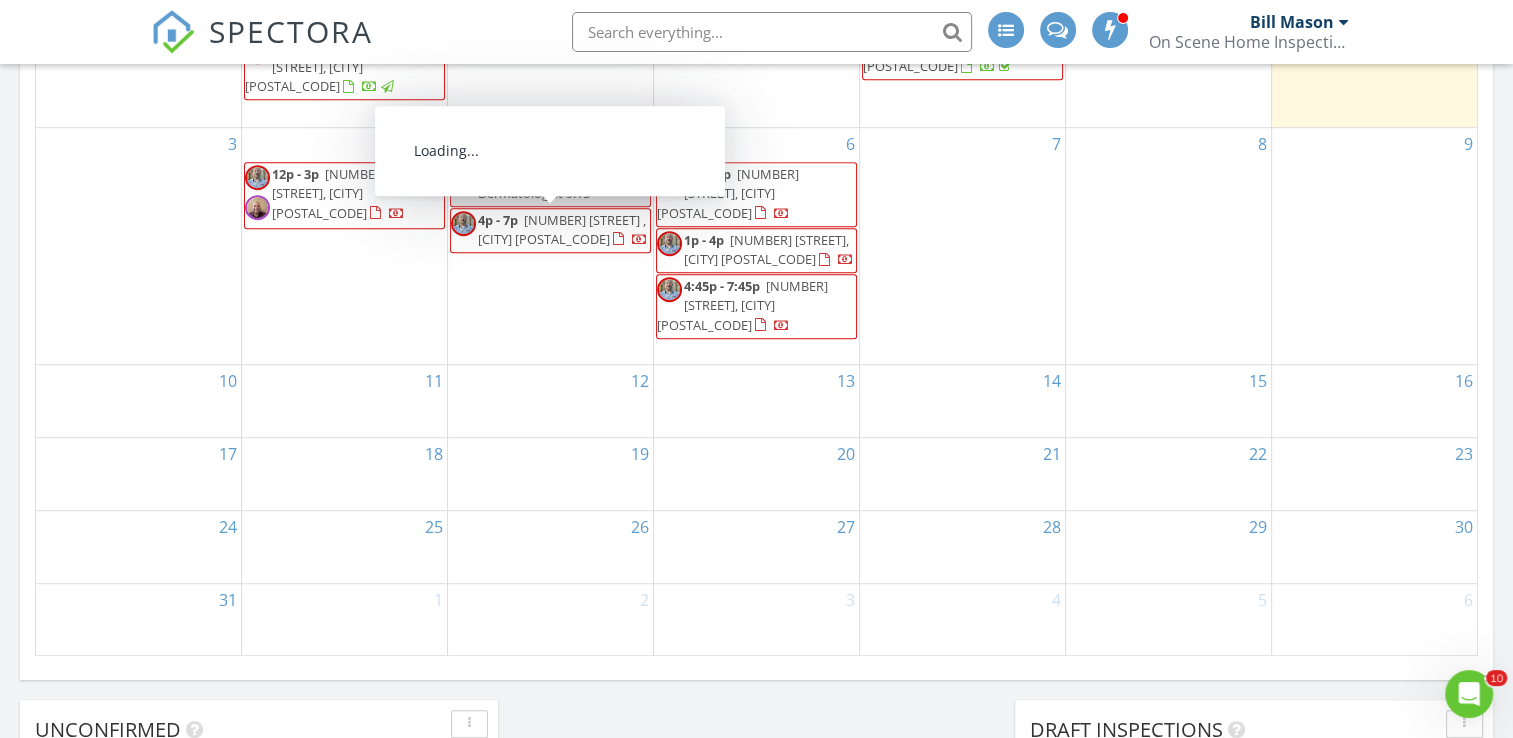 click on "52117 Tammy Dr , Granger 46530" at bounding box center [562, 229] 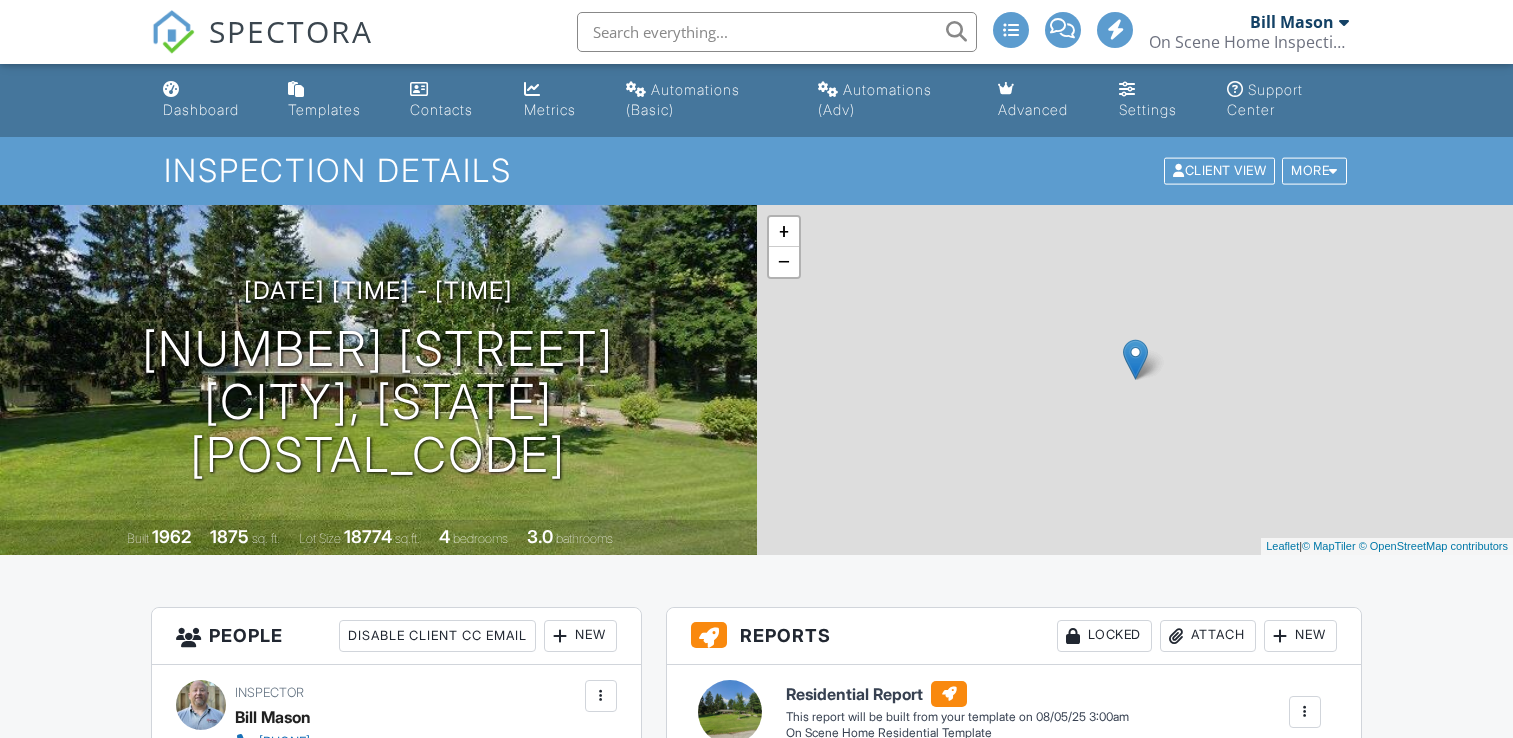 scroll, scrollTop: 400, scrollLeft: 0, axis: vertical 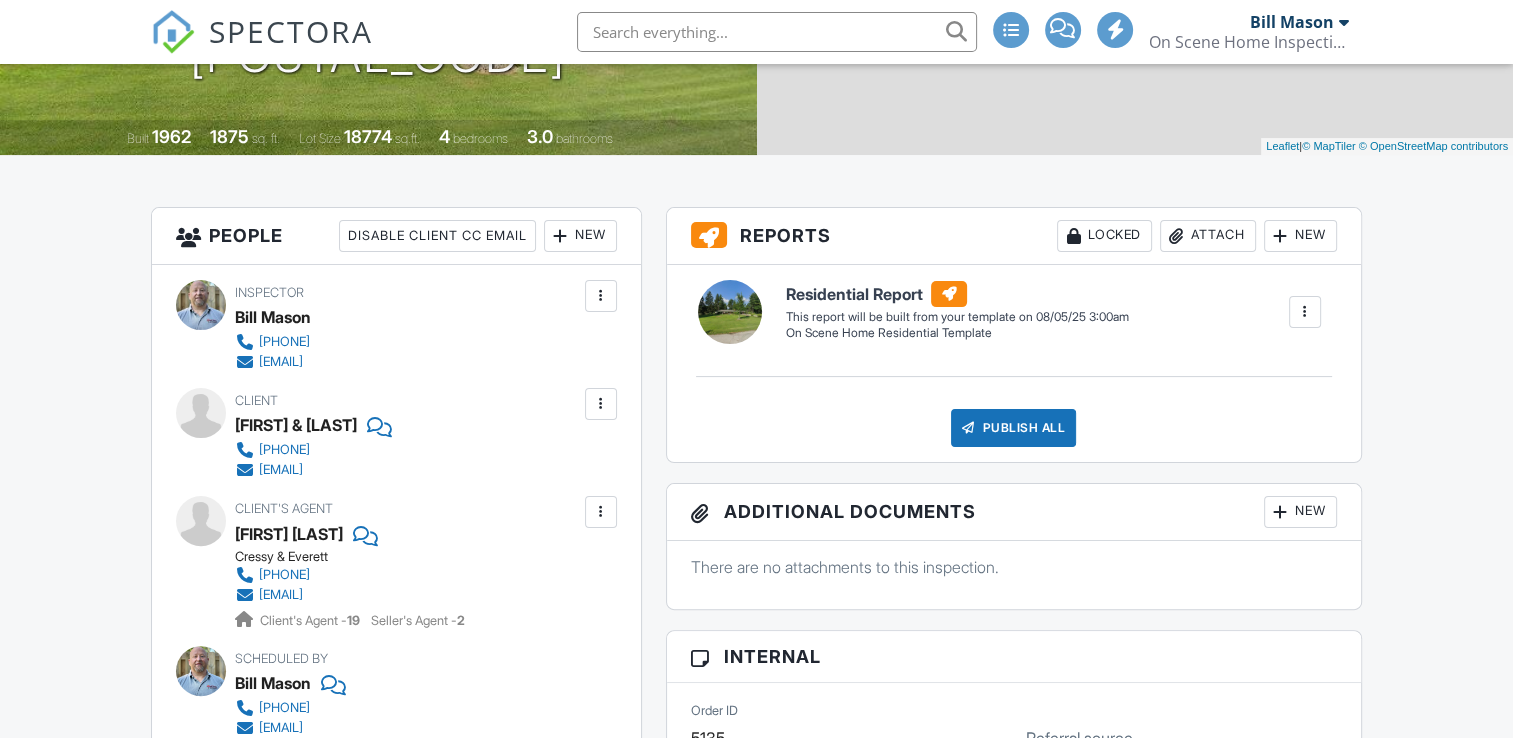click on "New" at bounding box center (580, 236) 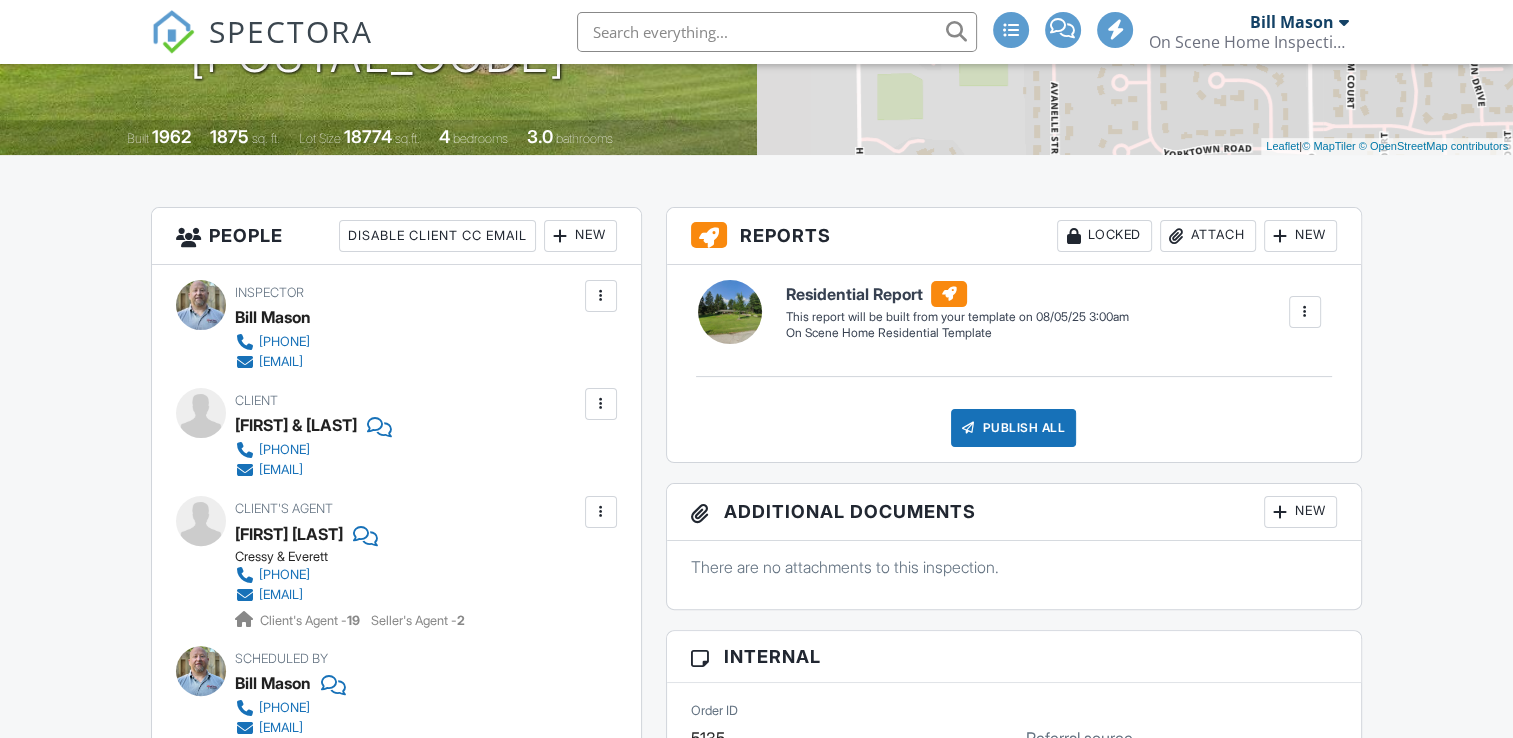 scroll, scrollTop: 400, scrollLeft: 0, axis: vertical 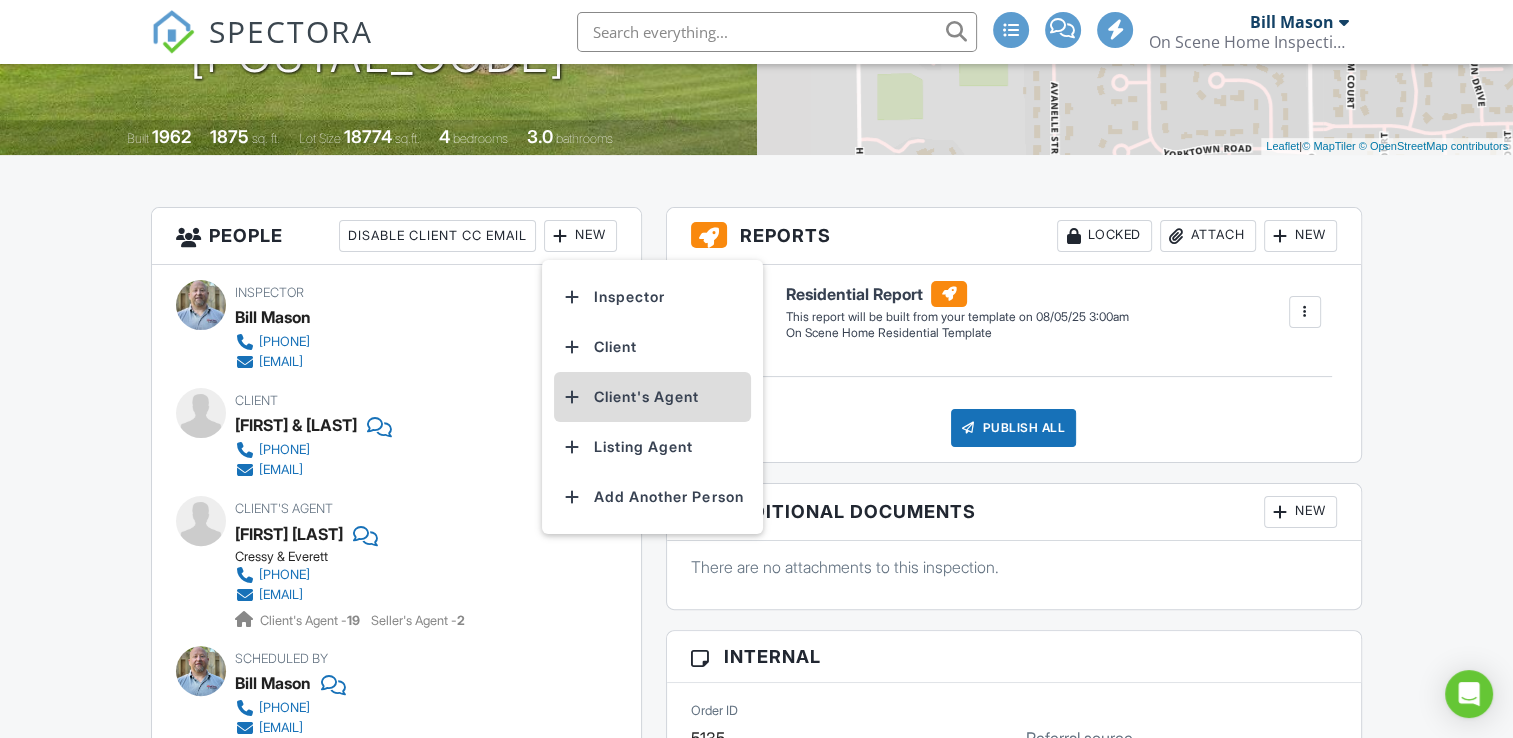 click on "Client's Agent" at bounding box center [652, 397] 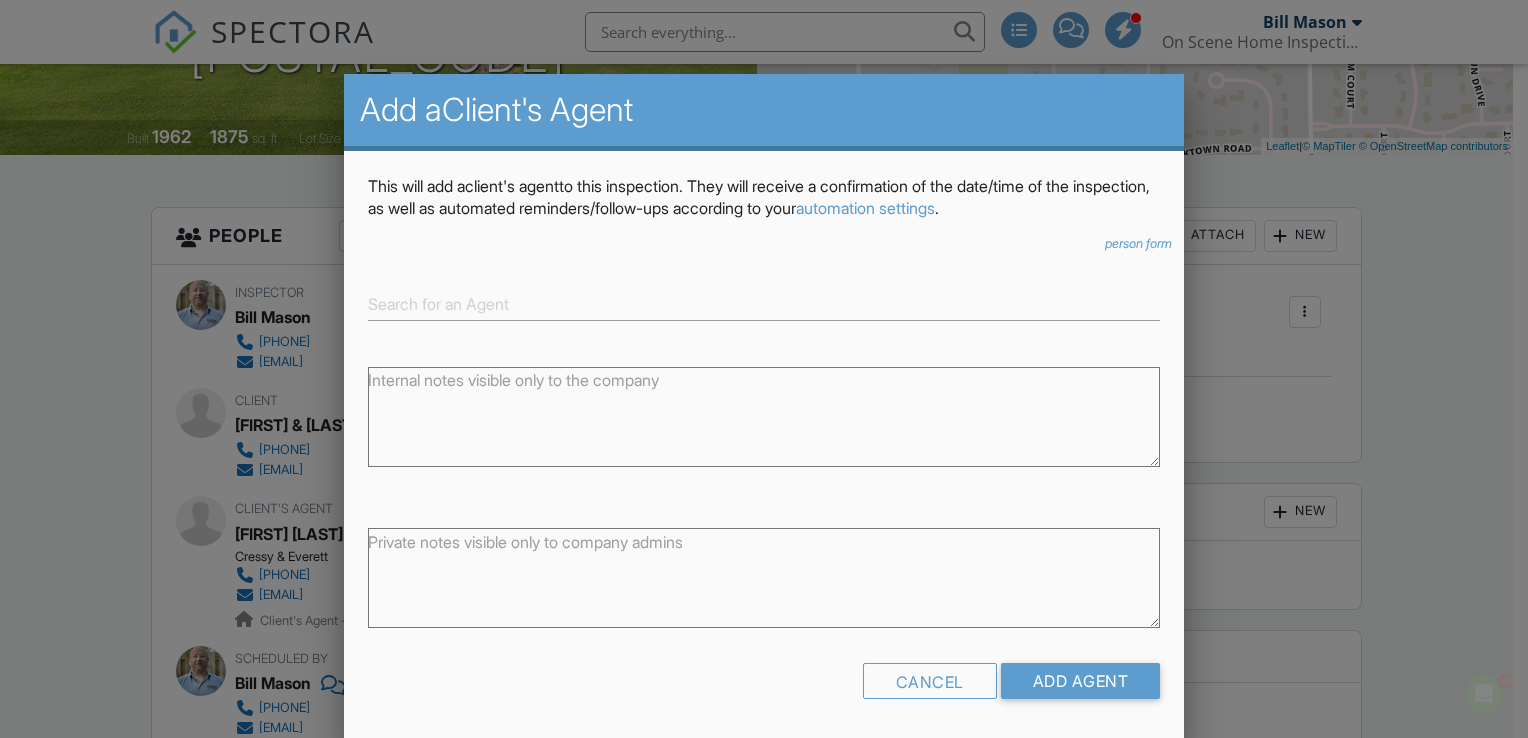 scroll, scrollTop: 0, scrollLeft: 0, axis: both 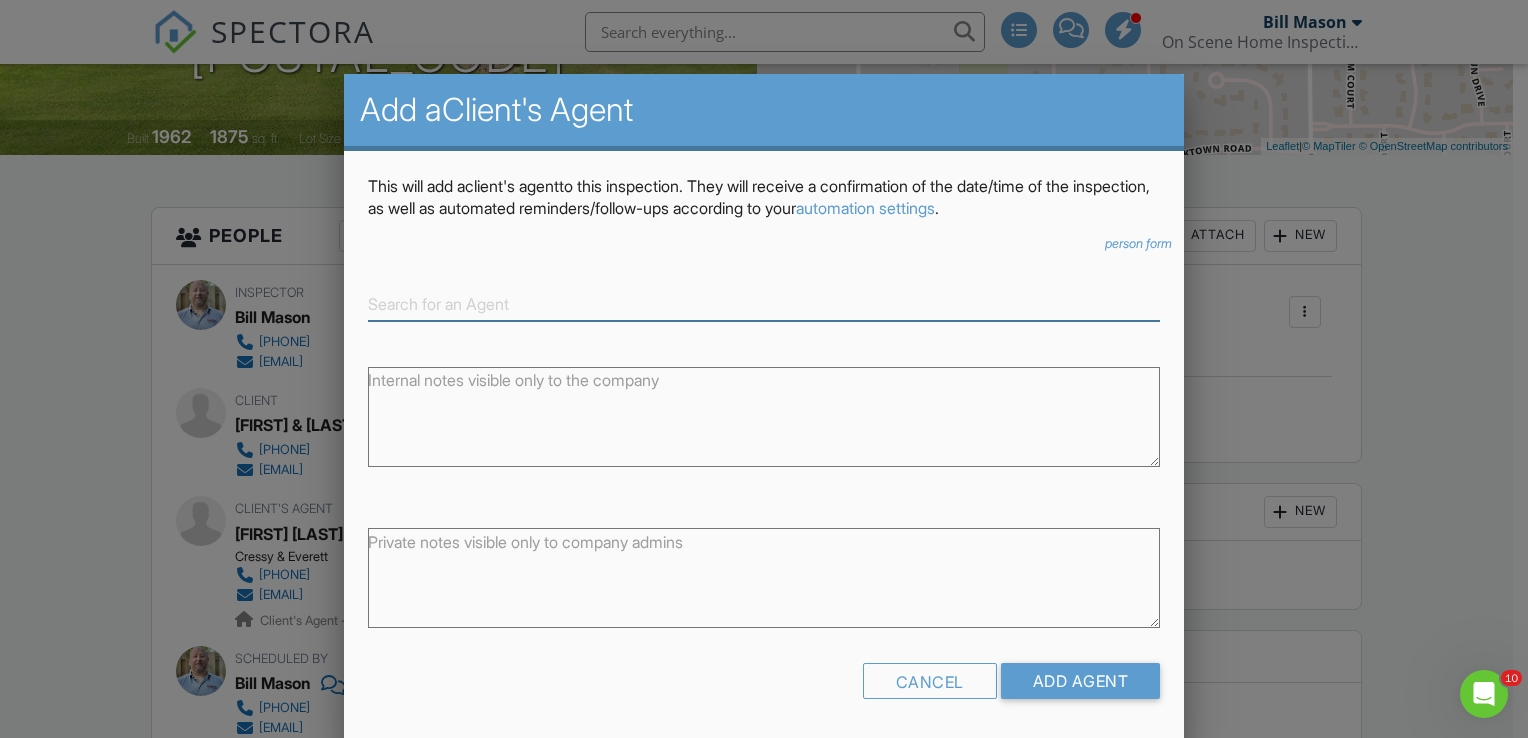 click at bounding box center (764, 304) 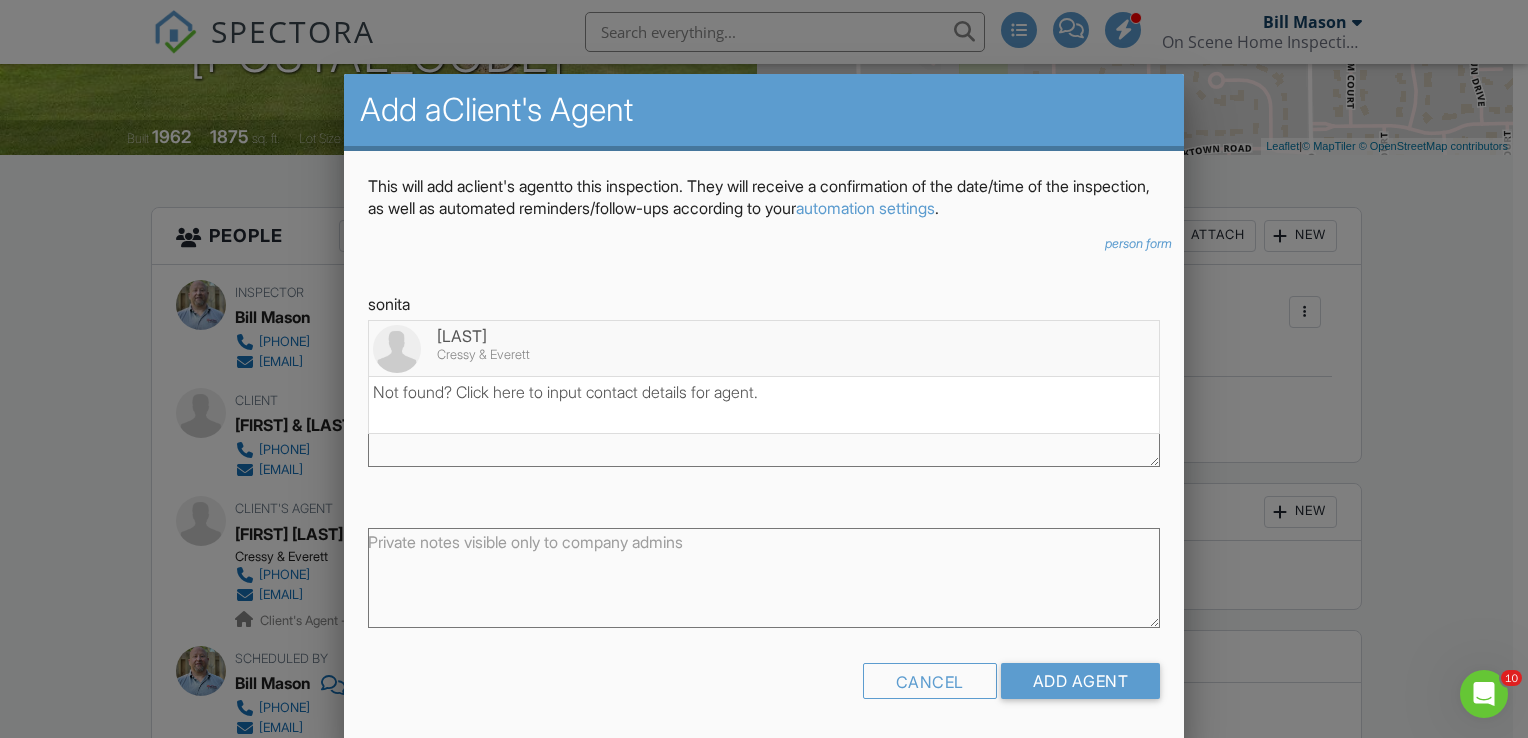 click on "[LAST] [LAST]" at bounding box center (764, 349) 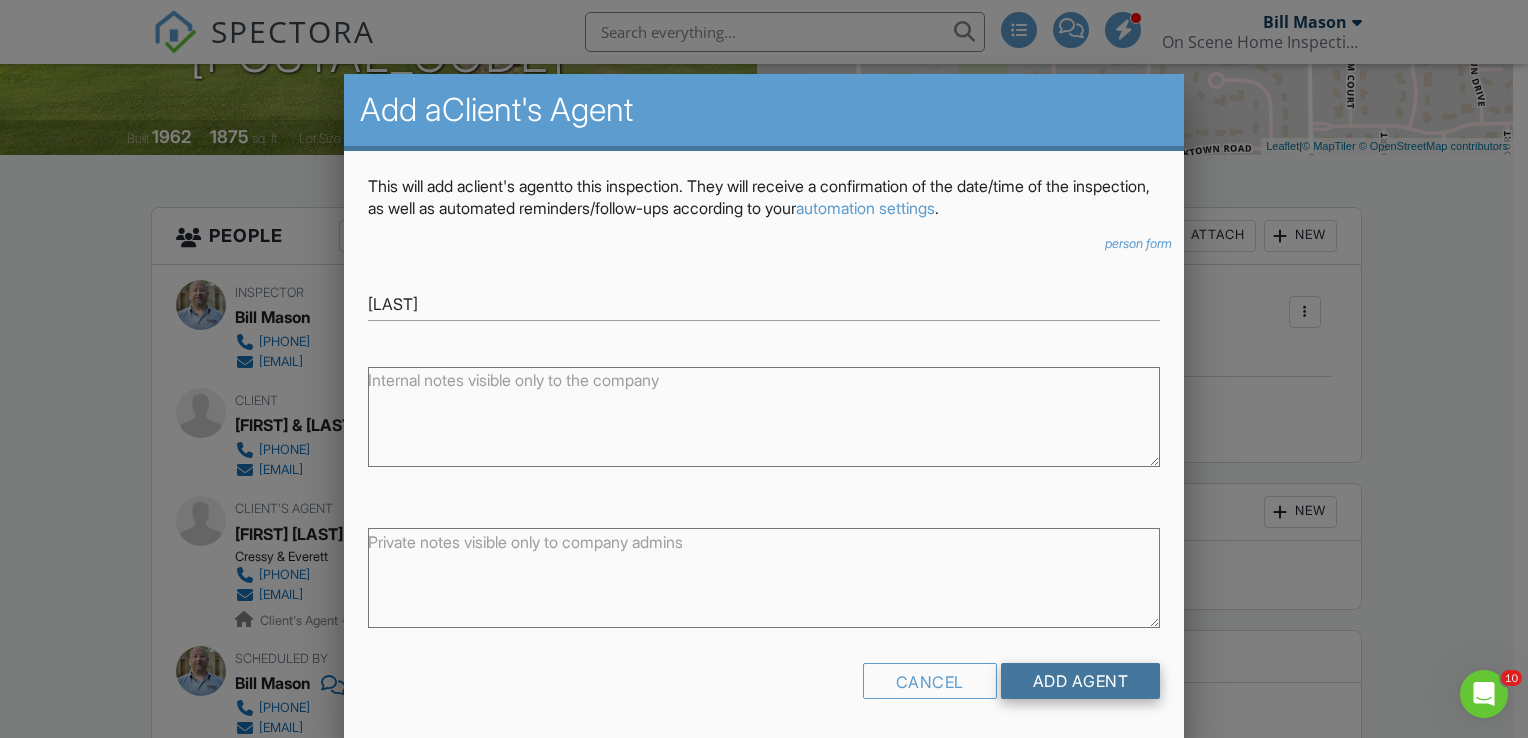 click on "Add Agent" at bounding box center [1081, 681] 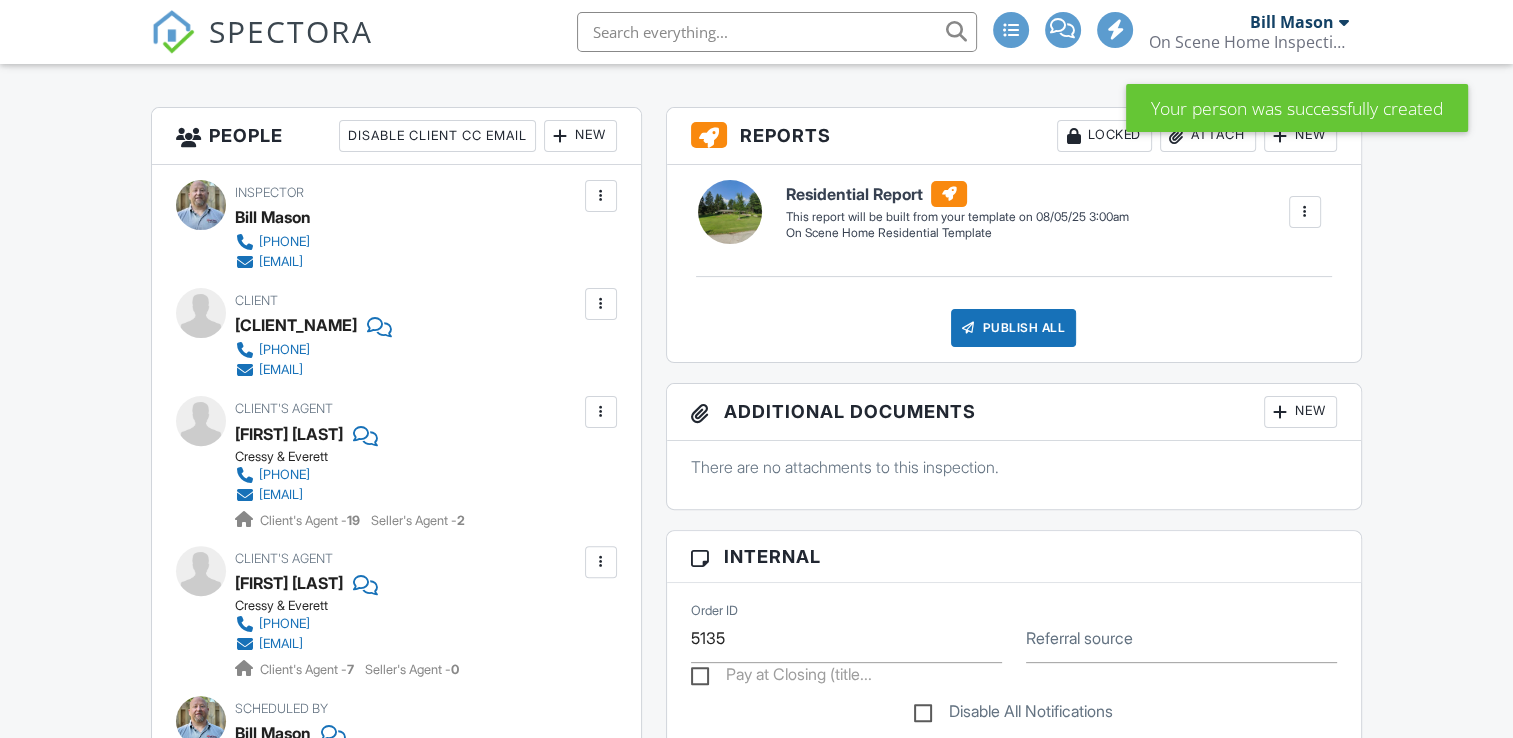 click at bounding box center [601, 562] 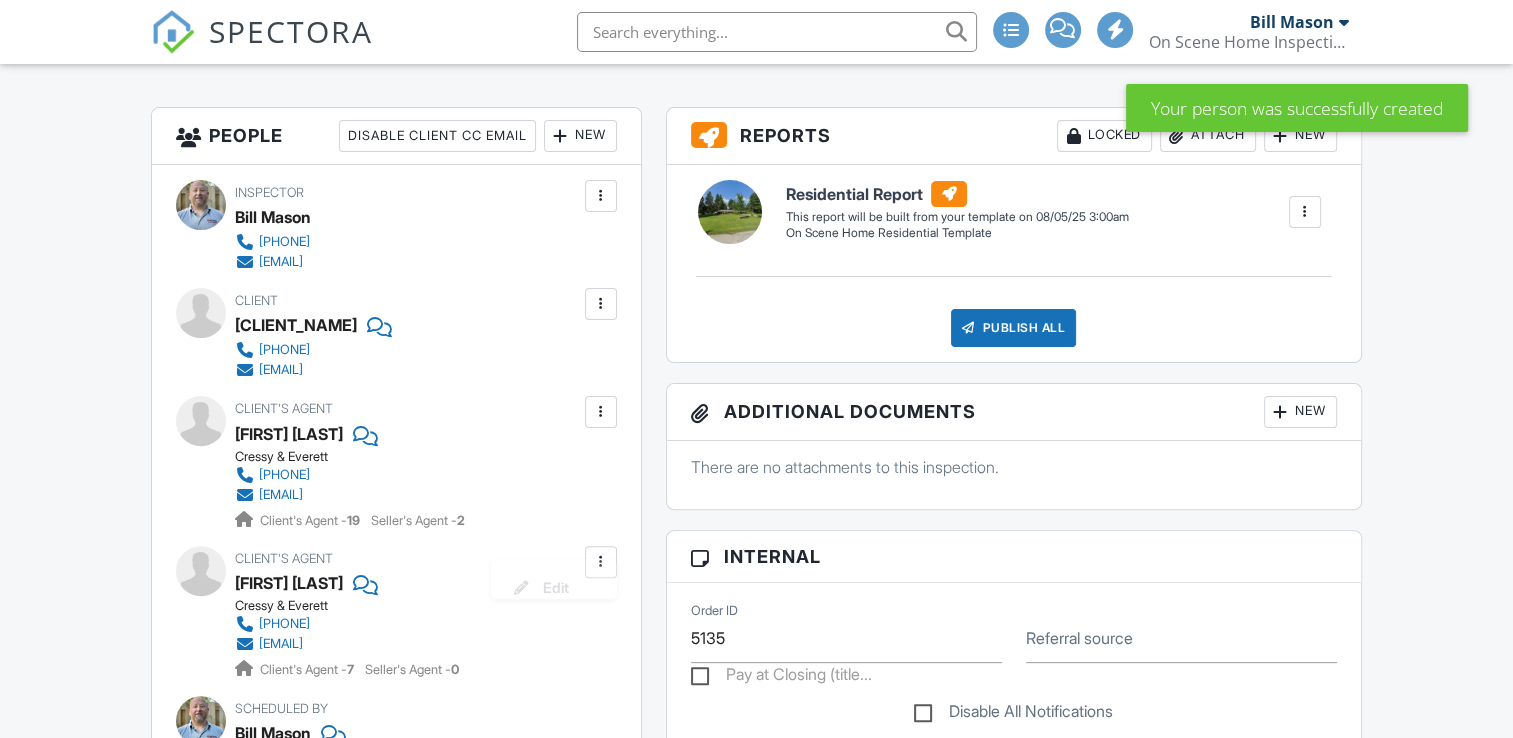 scroll, scrollTop: 500, scrollLeft: 0, axis: vertical 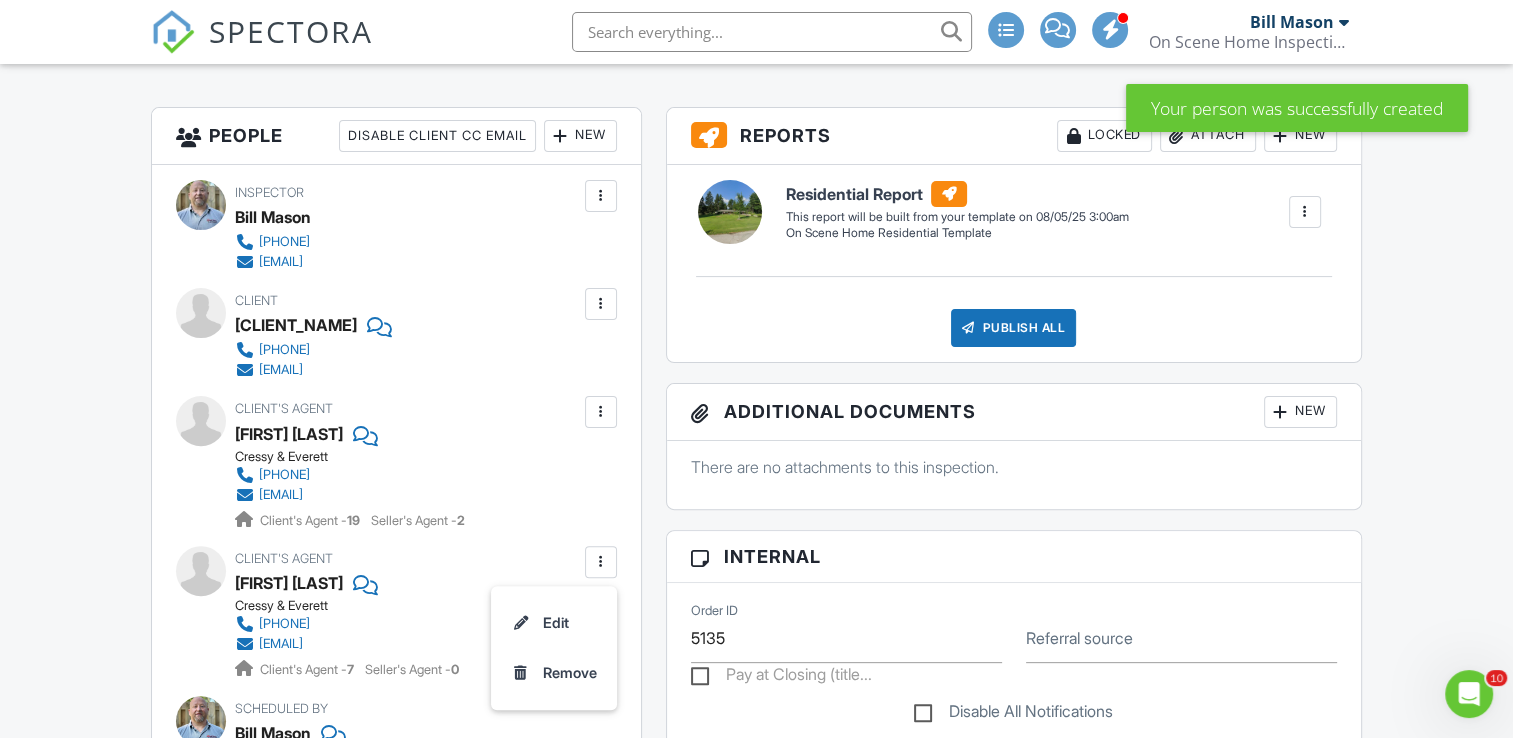 click on "Client's Agent
[FIRST] [LAST]
Cressy & Everett
[PHONE]
[EMAIL]
Client's Agent -
19
Seller's Agent -
2" at bounding box center [396, 463] 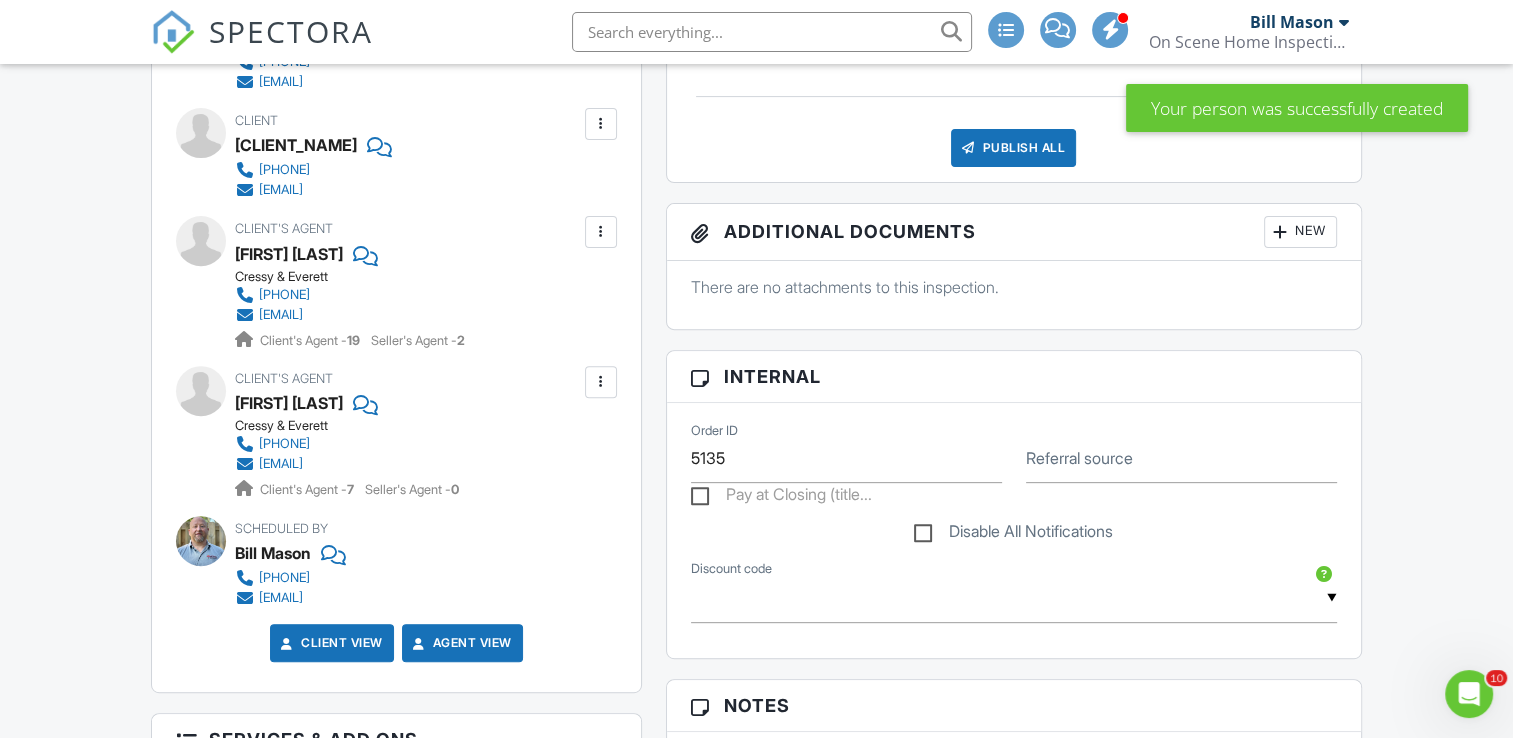 scroll, scrollTop: 700, scrollLeft: 0, axis: vertical 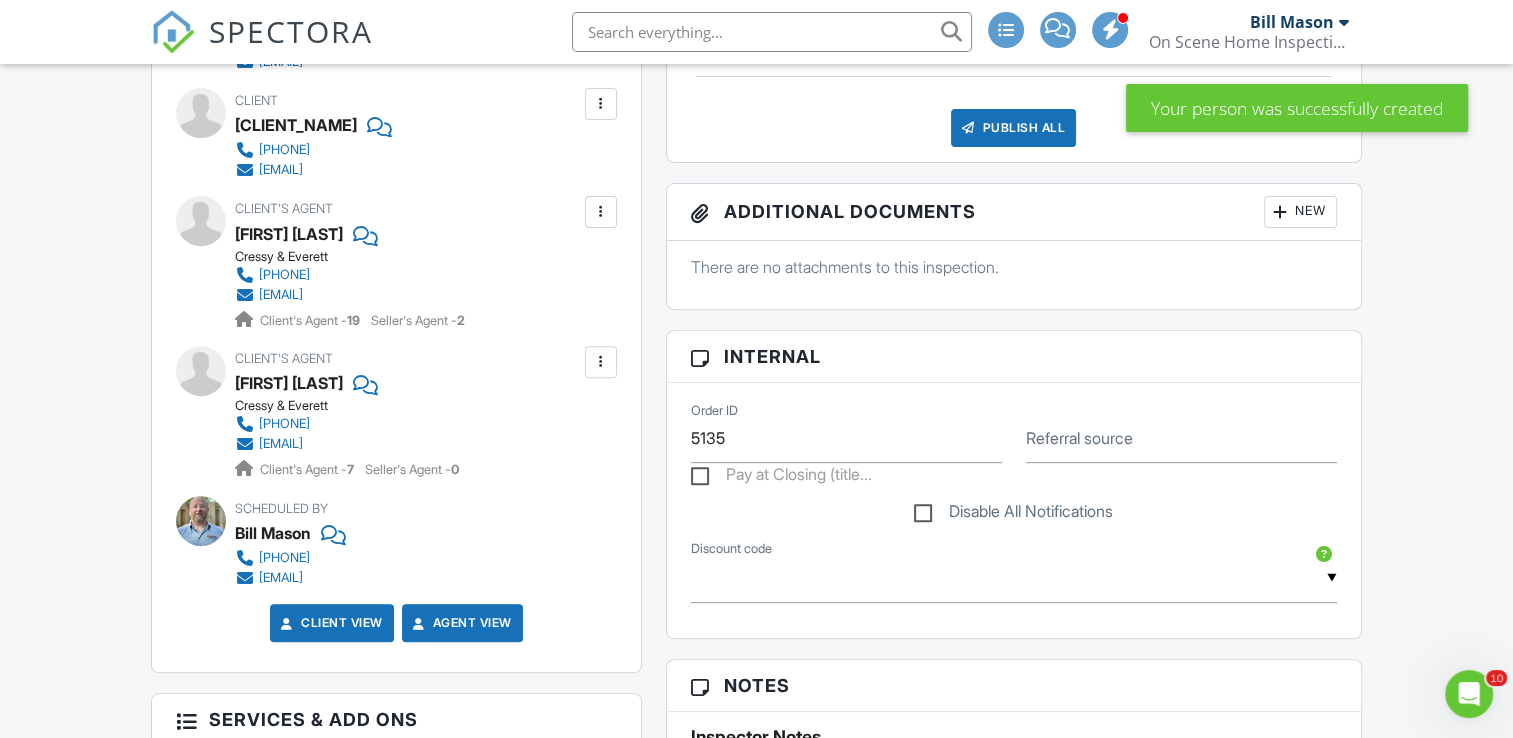 click at bounding box center (601, 362) 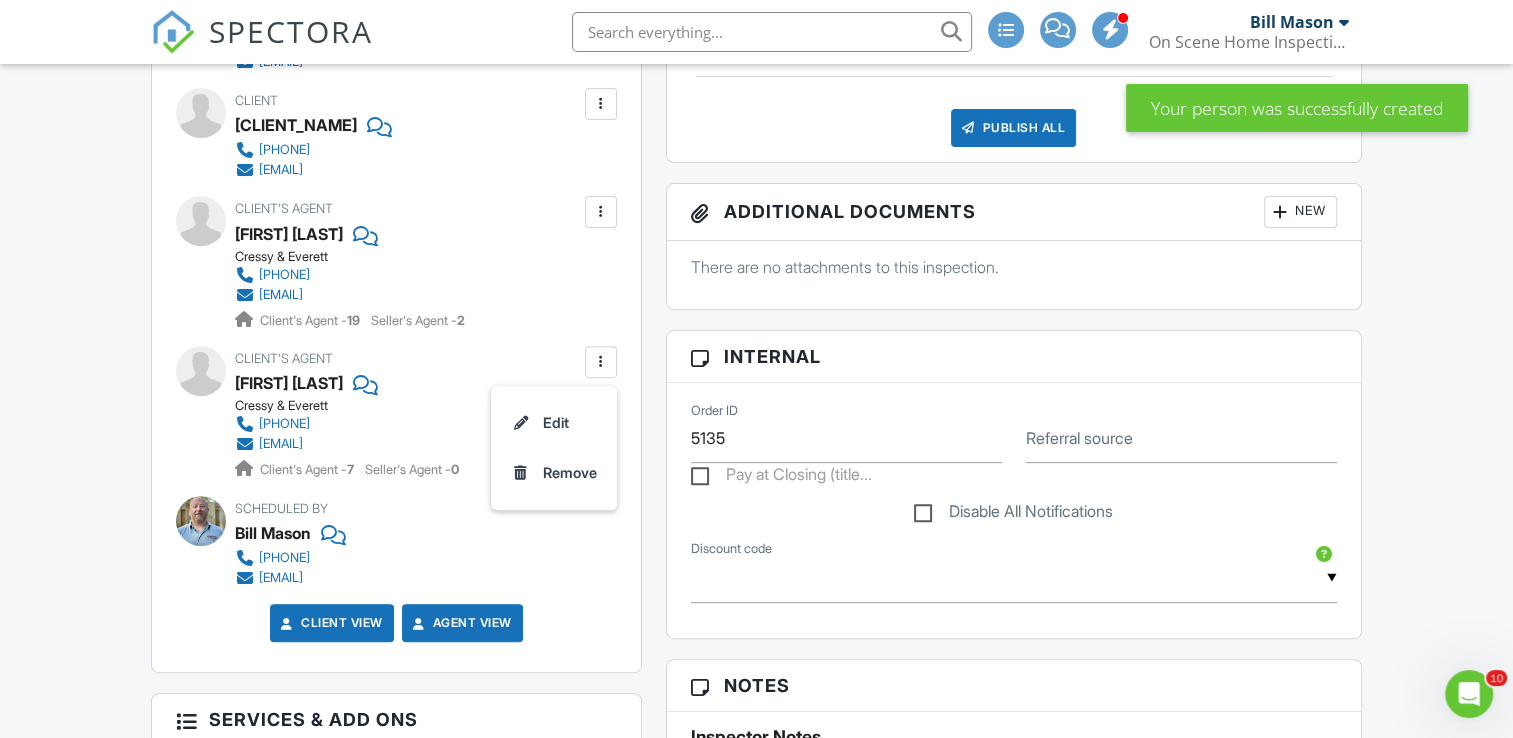 click at bounding box center (601, 362) 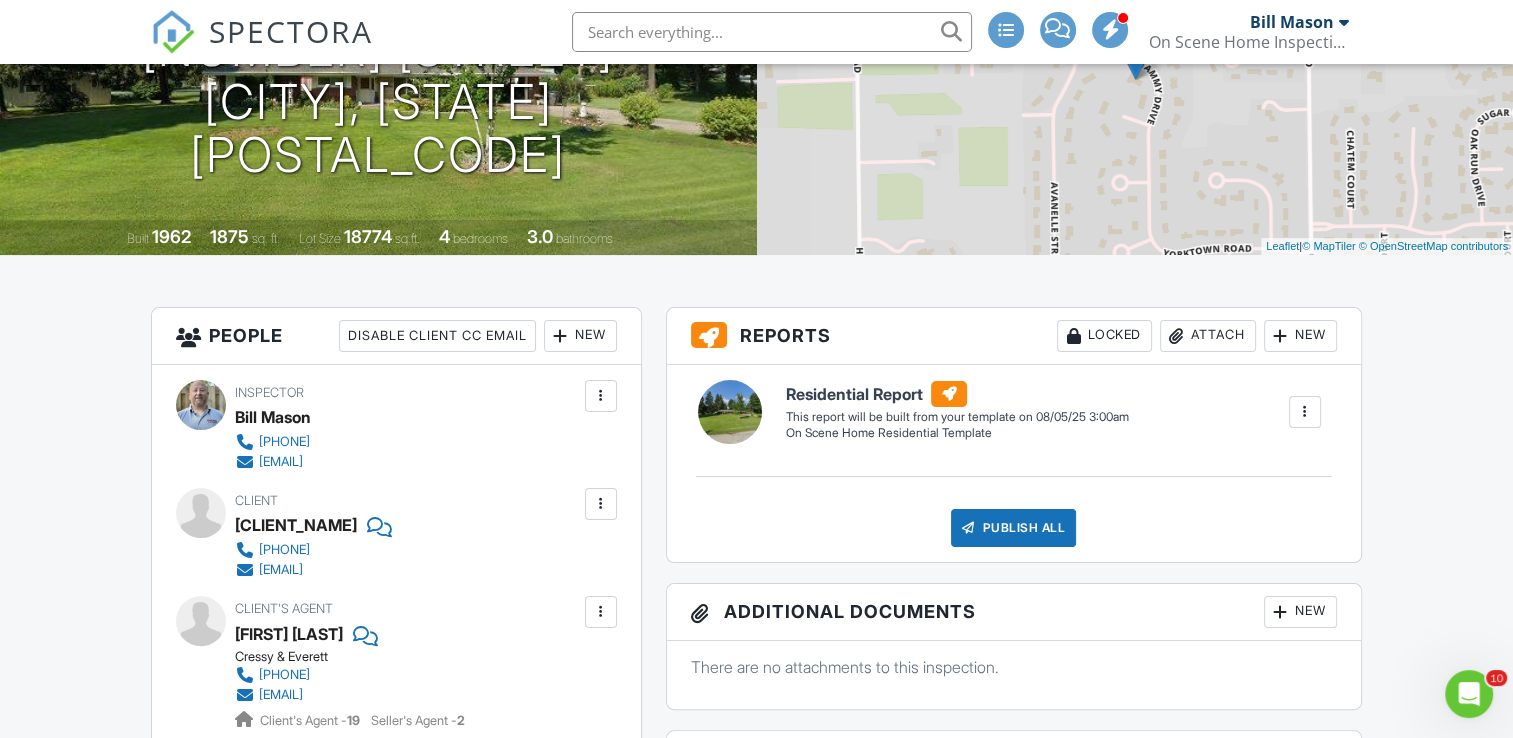 scroll, scrollTop: 0, scrollLeft: 0, axis: both 